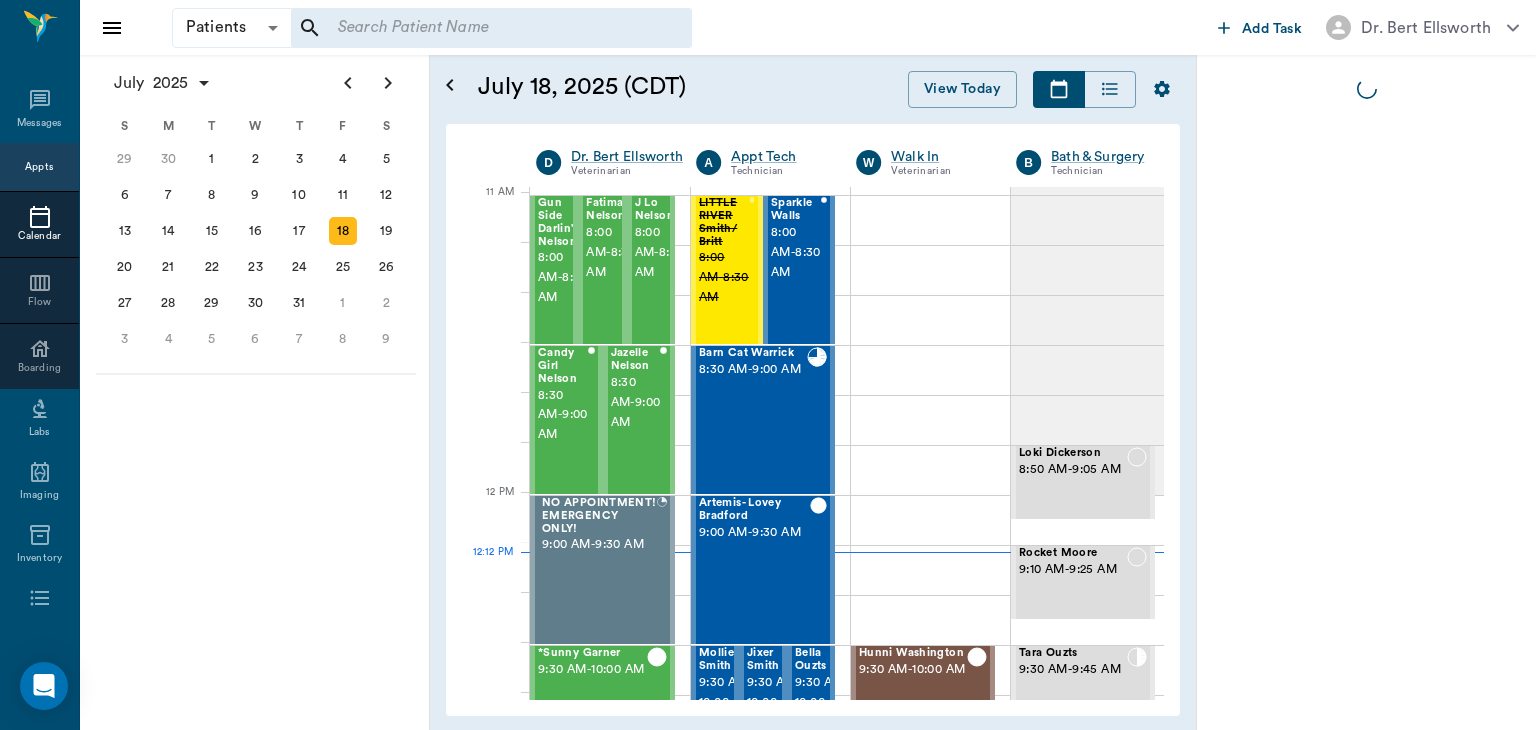 scroll, scrollTop: 0, scrollLeft: 0, axis: both 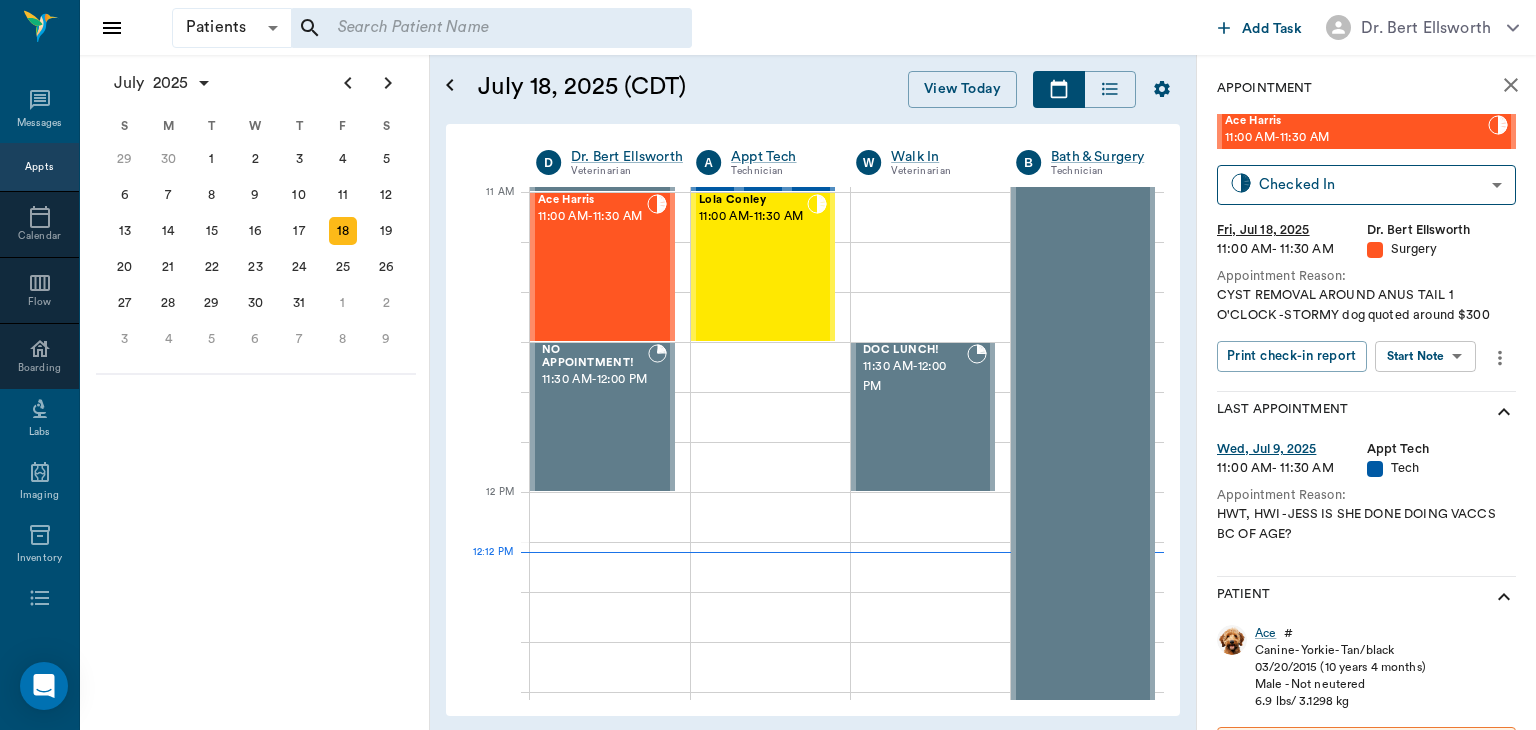 click on "Patients Patients ​ ​ Add Task Dr. Bert Ellsworth Nectar Messages Appts Calendar Flow Boarding Labs Imaging Inventory Tasks Forms Staff Reports Lookup Settings July 2025 S M T W T F S Jun 1 2 3 4 5 6 7 8 9 10 11 12 13 14 15 16 17 18 19 20 21 22 23 24 25 26 27 28 29 30 Jul 1 2 3 4 5 6 7 8 9 10 11 12 S M T W T F S 29 30 Jul 1 2 3 4 5 6 7 8 9 10 11 12 13 14 15 16 17 18 19 20 21 22 23 24 25 26 27 28 29 30 31 Aug 1 2 3 4 5 6 7 8 9 S M T W T F S 27 28 29 30 31 Aug 1 2 3 4 5 6 7 8 9 10 11 12 13 14 15 16 17 18 19 20 21 22 23 24 25 26 27 28 29 30 31 Sep 1 2 3 4 5 6 July 18, 2025 (CDT) View Today July 2025 Today 18 Fri Jul 2025 D Dr. Bert Ellsworth Veterinarian A Appt Tech Technician W Walk In Veterinarian B Bath & Surgery Technician B Board &Procedures Other D Dr. Kindall Jones Veterinarian 8 AM 9 AM 10 AM 11 AM 12 PM 1 PM 2 PM 3 PM 4 PM 5 PM 6 PM 7 PM 8 PM 12:12 PM Gun Side Darlin' Nelson 8:00 AM  -  8:30 AM Fatima Nelson 8:00 AM  -  8:30 AM J Lo Nelson 8:00 AM  -  8:30 AM Candy Girl Nelson 8:30 AM  -  9:00 AM  -" at bounding box center (768, 365) 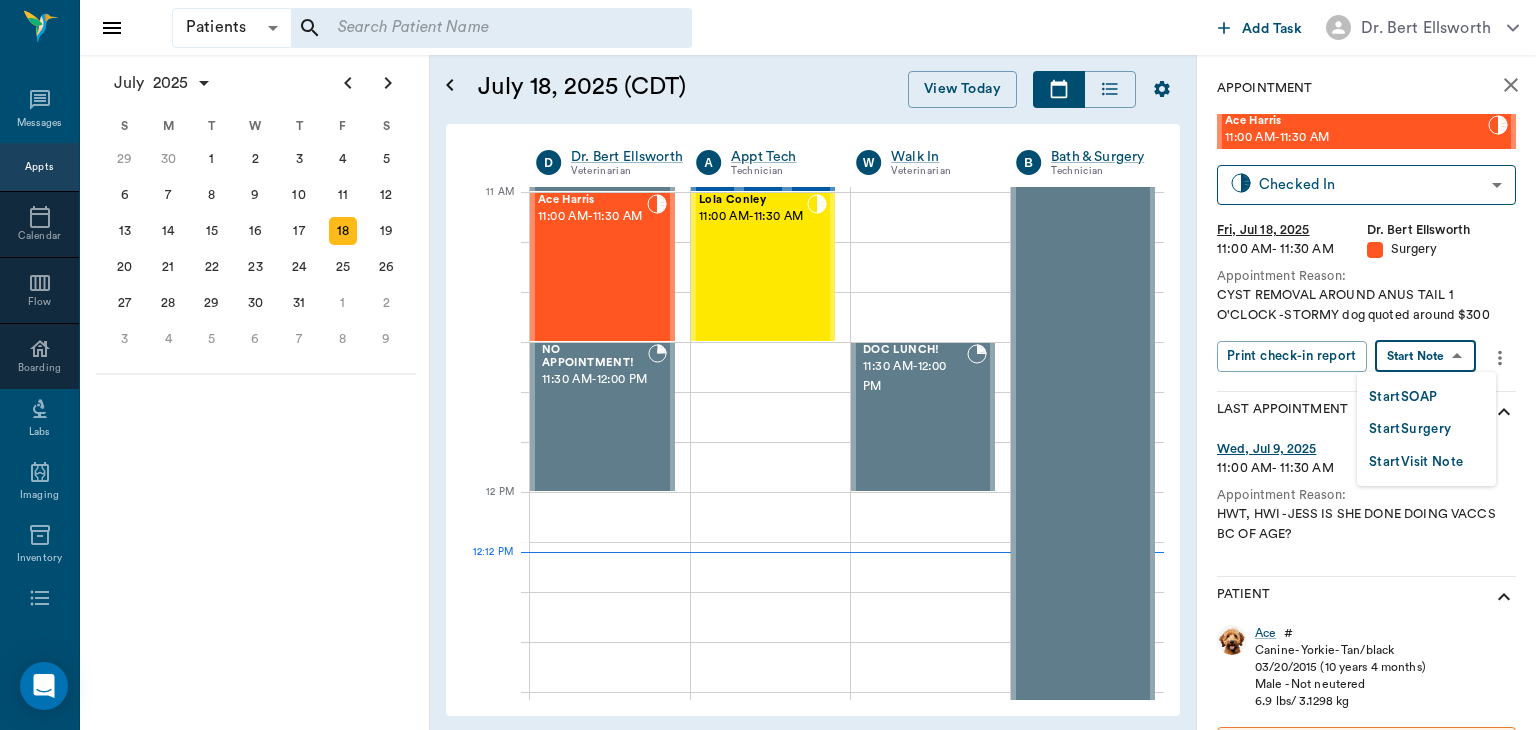 click on "Start  Surgery" at bounding box center (1410, 429) 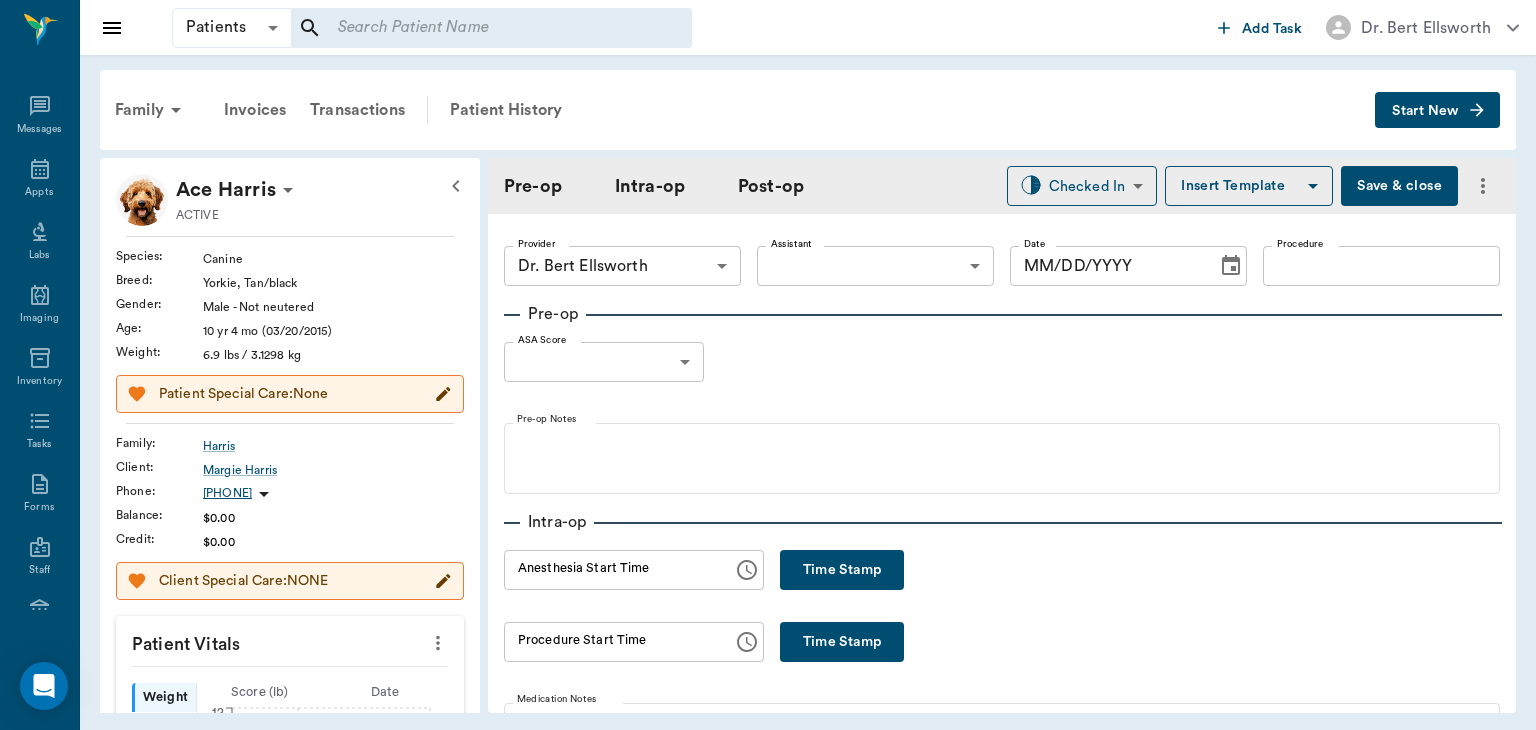 type on "63ec2f075fda476ae8351a4d" 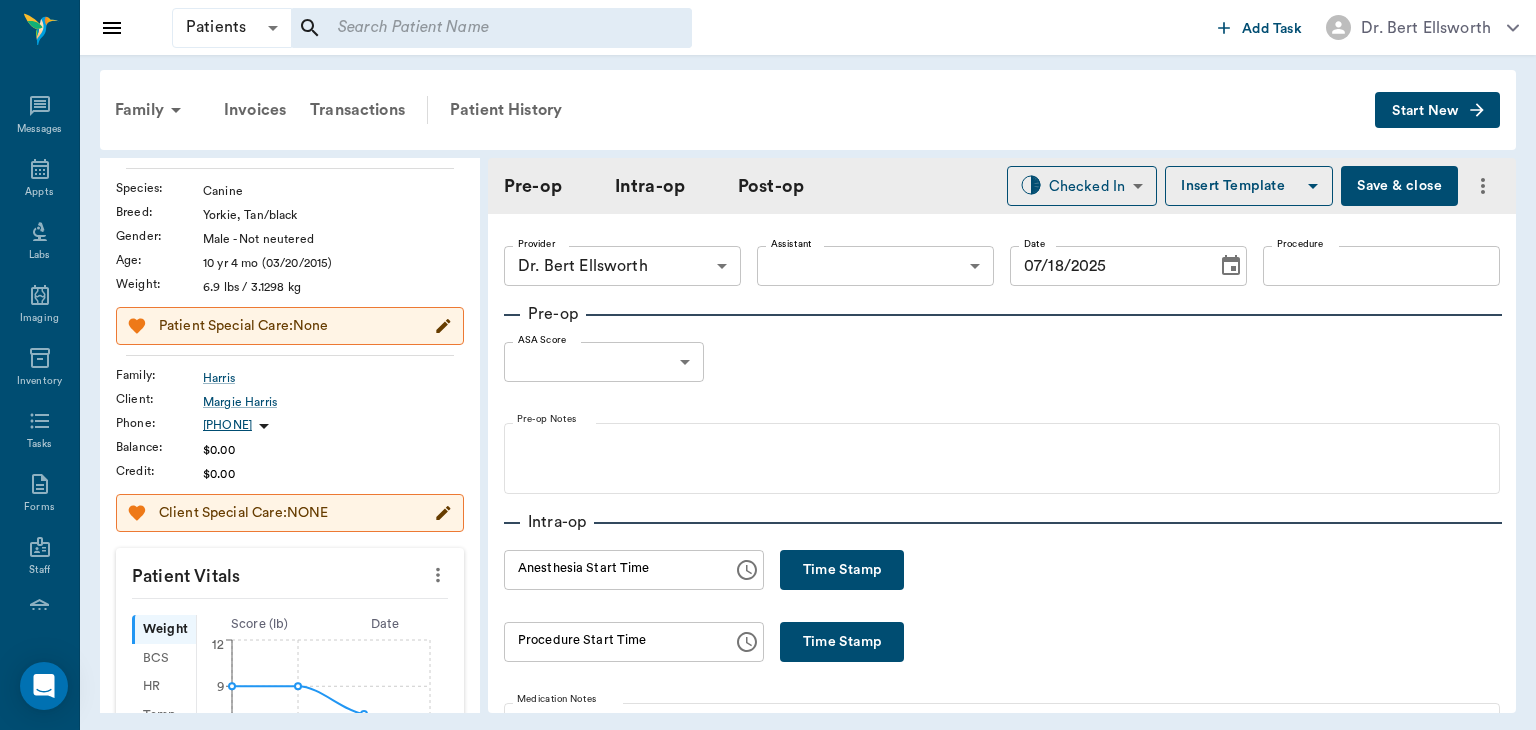 scroll, scrollTop: 78, scrollLeft: 0, axis: vertical 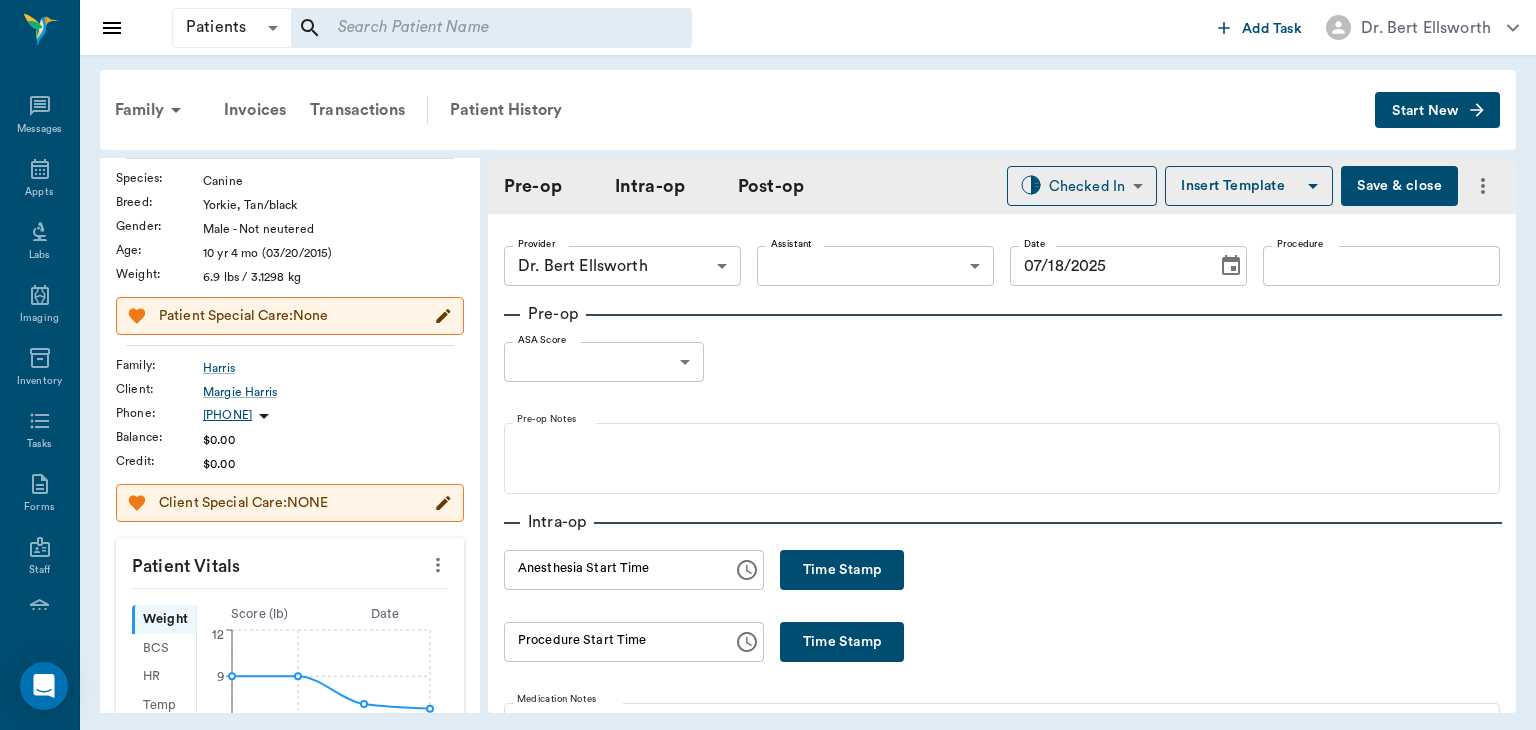 click 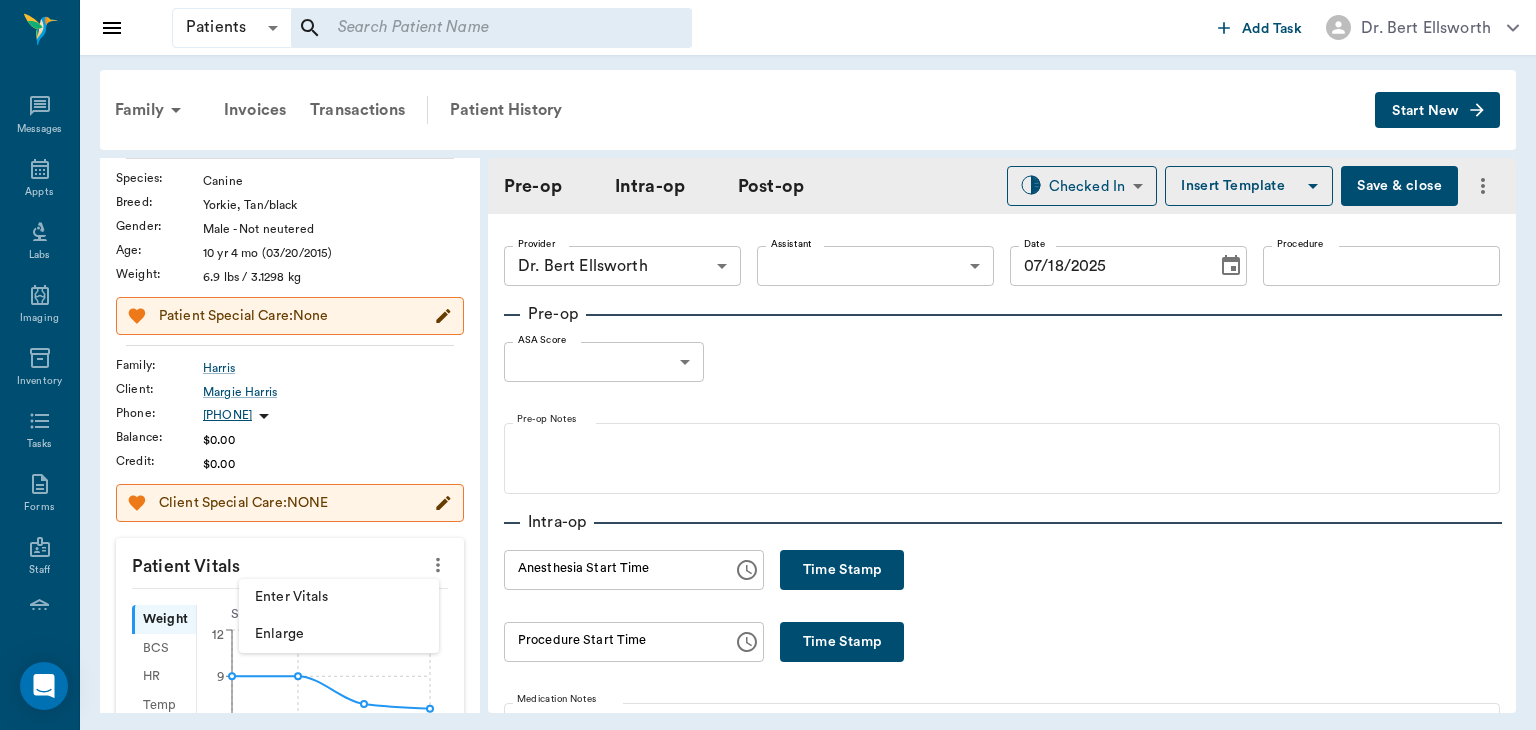click on "Enter Vitals" at bounding box center [339, 597] 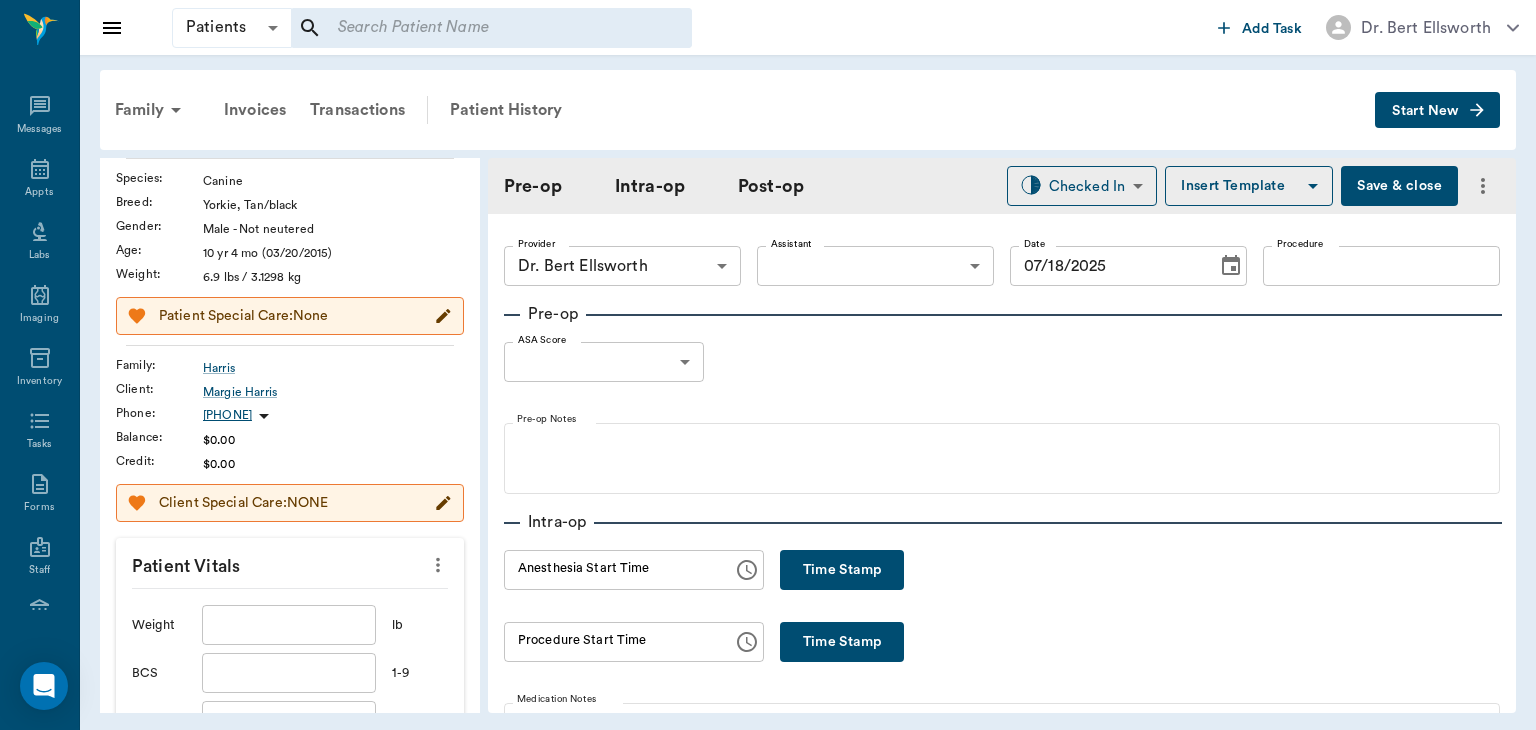 click at bounding box center [289, 625] 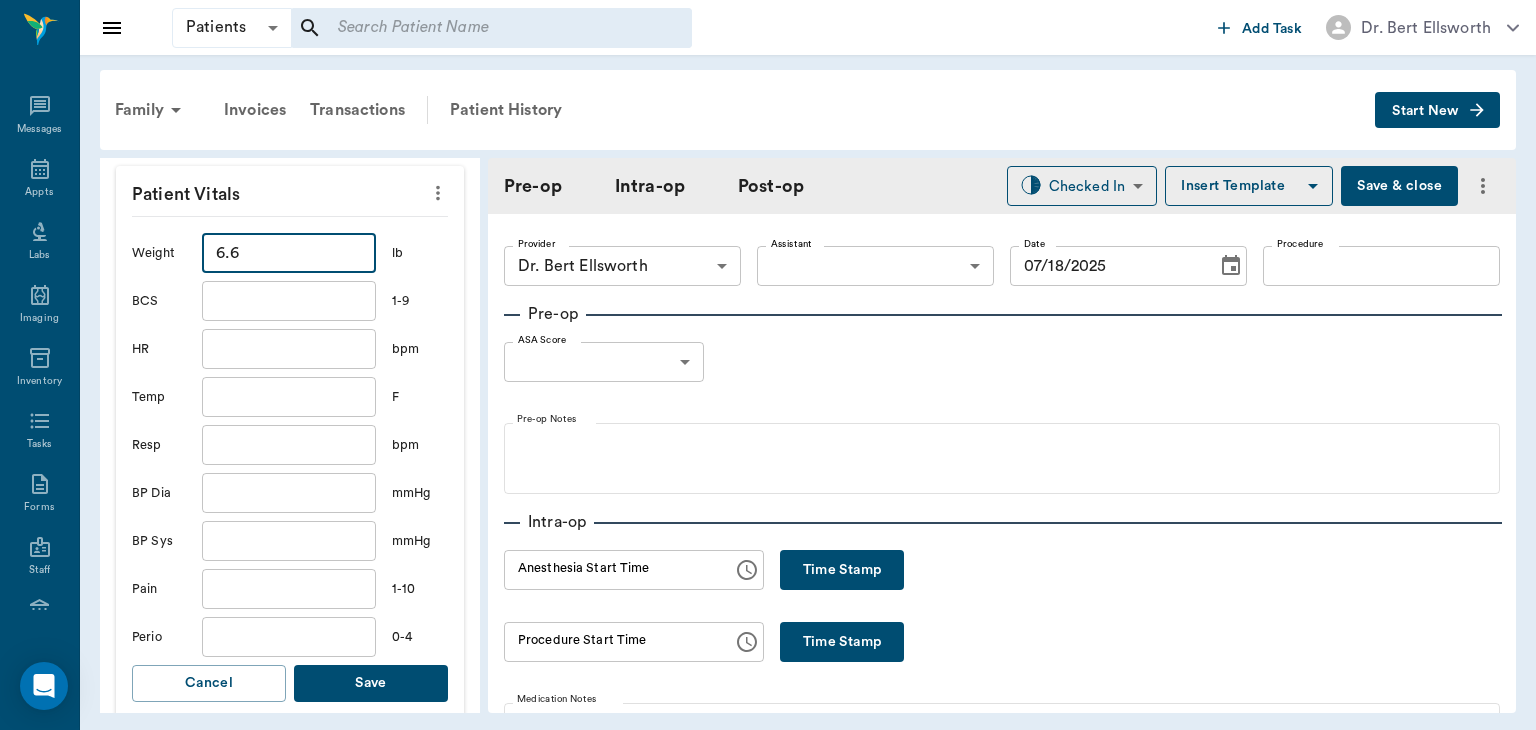 scroll, scrollTop: 518, scrollLeft: 0, axis: vertical 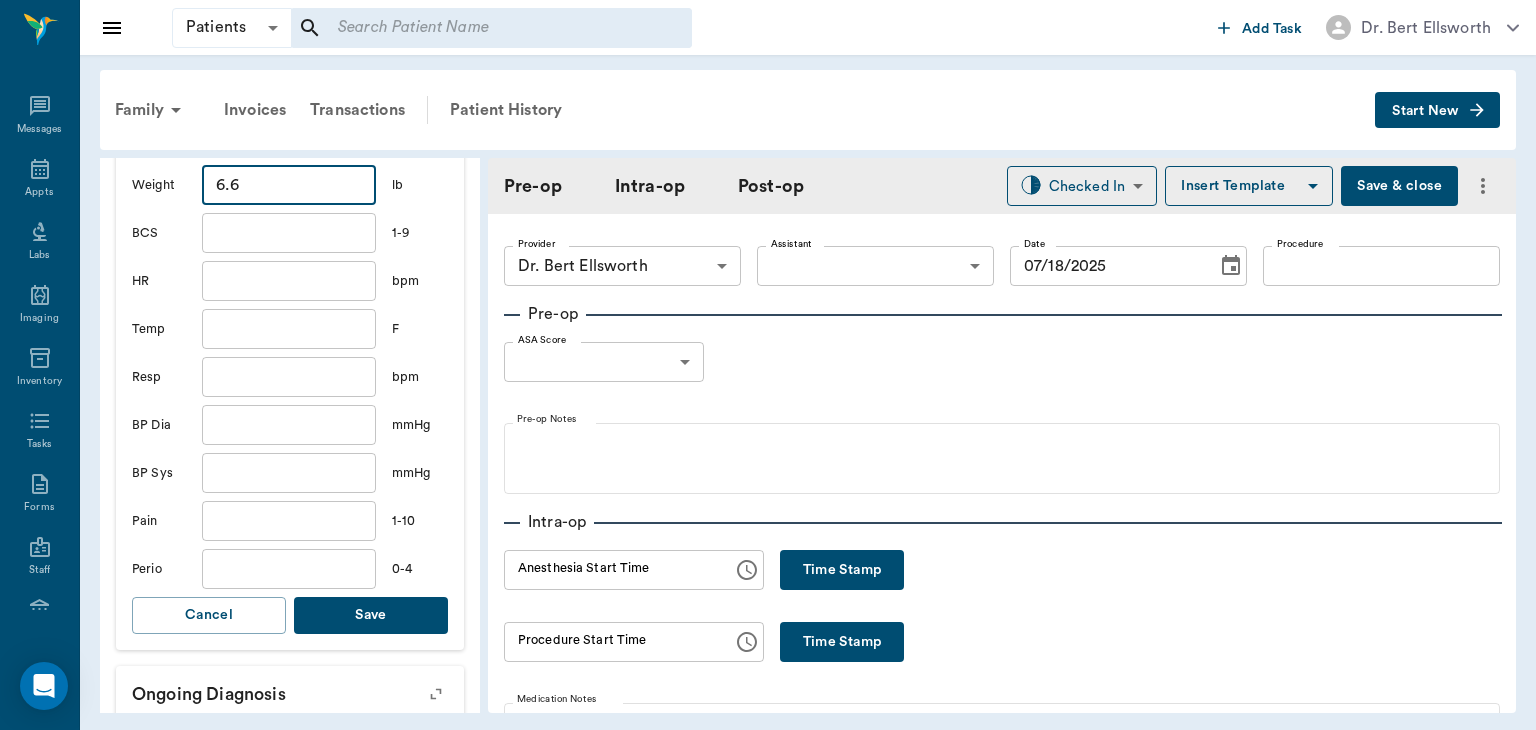 type on "6.6" 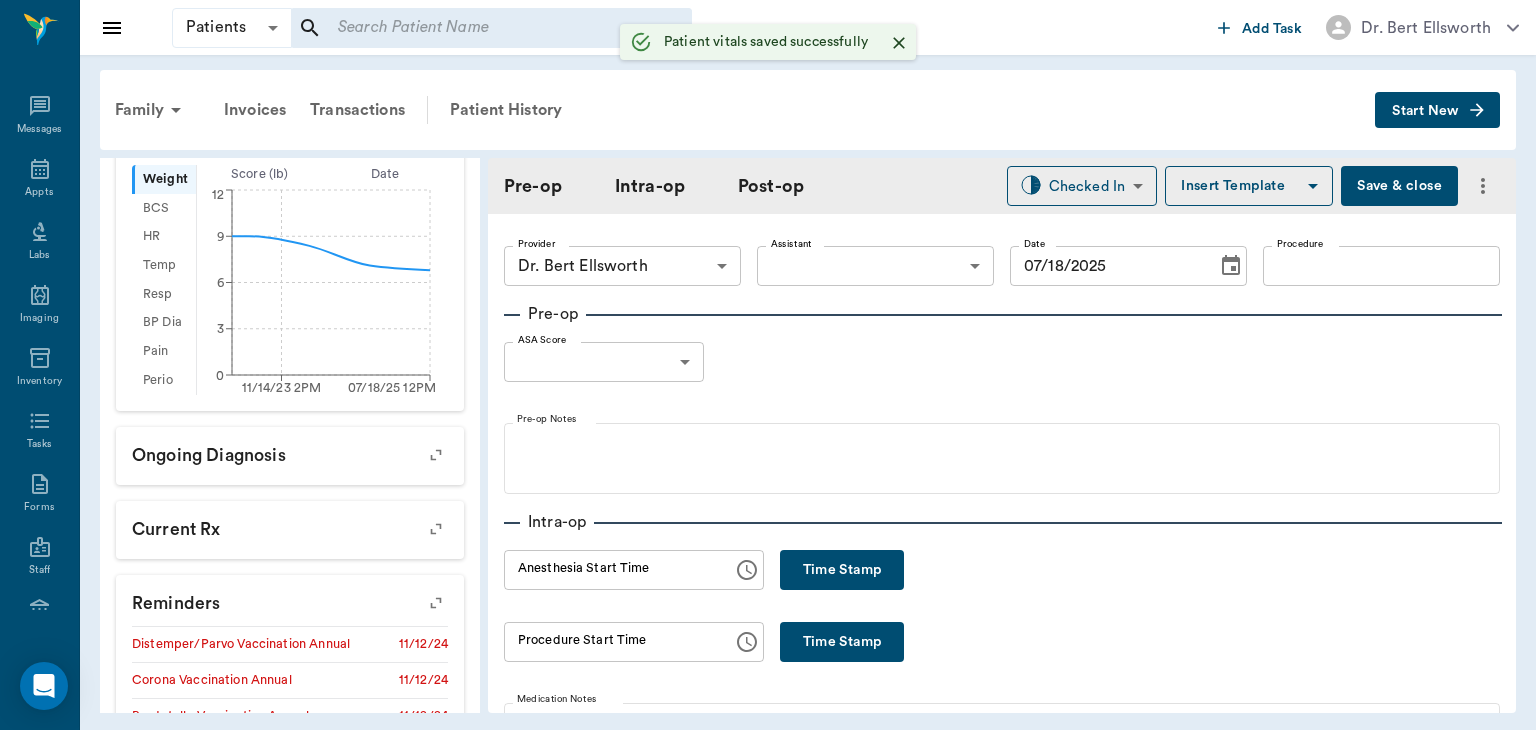 click on "Patients Patients ​ ​ Add Task Dr. Bert Ellsworth Nectar Messages Appts Labs Imaging Inventory Tasks Forms Staff Reports Lookup Settings Family Invoices Transactions Patient History Start New Ace Harris     ACTIVE   Species : Canine Breed : Yorkie, Tan/black Gender : Male - Not neutered Age : 10 yr 4 mo (03/20/2015) Weight : 6.6 lbs / 2.9937 kg Patient Special Care:  None Family : Harris Client : Margie Harris Phone : (903) 952-2163 Balance : $0.00 Credit : $0.00 Client Special Care:  NONE Patient Vitals Weight BCS HR Temp Resp BP Dia Pain Perio Score ( lb ) Date 11/14/23 2PM 07/18/25 12PM 0 3 6 9 12 Ongoing diagnosis Current Rx Reminders Distemper/Parvo Vaccination Annual 11/12/24 Corona Vaccination Annual 11/12/24 Bordetella Vaccination Annual 11/12/24 Rabies Vaccination Canine 1 Yr 11/12/24 Upcoming appointments Schedule Appointment Pre-op Intra-op Post-op Checked In CHECKED_IN ​ Insert Template  Save & close Provider Dr. Bert Ellsworth 63ec2f075fda476ae8351a4d Provider Assistant ​ Assistant ​" at bounding box center [768, 365] 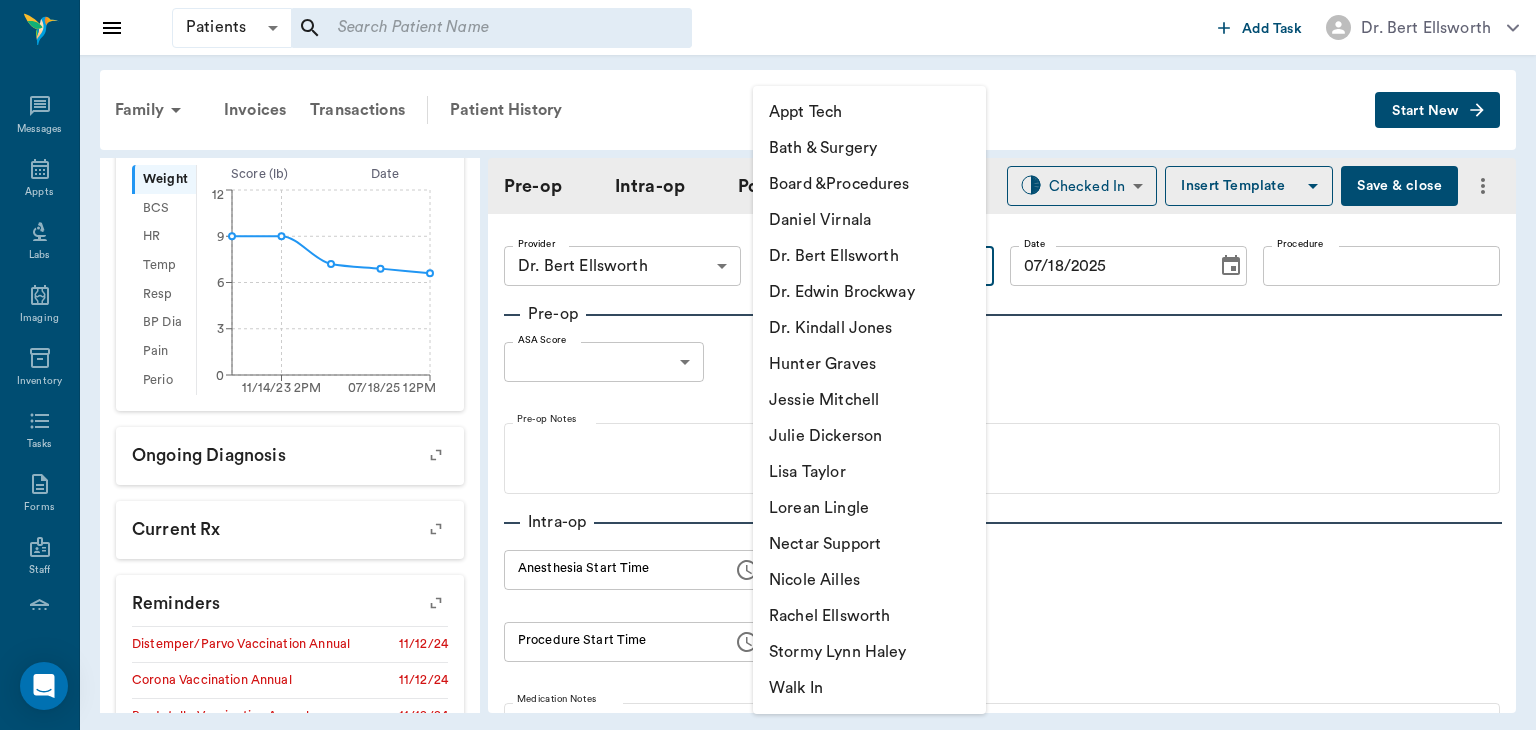 click on "Julie Dickerson" at bounding box center [869, 436] 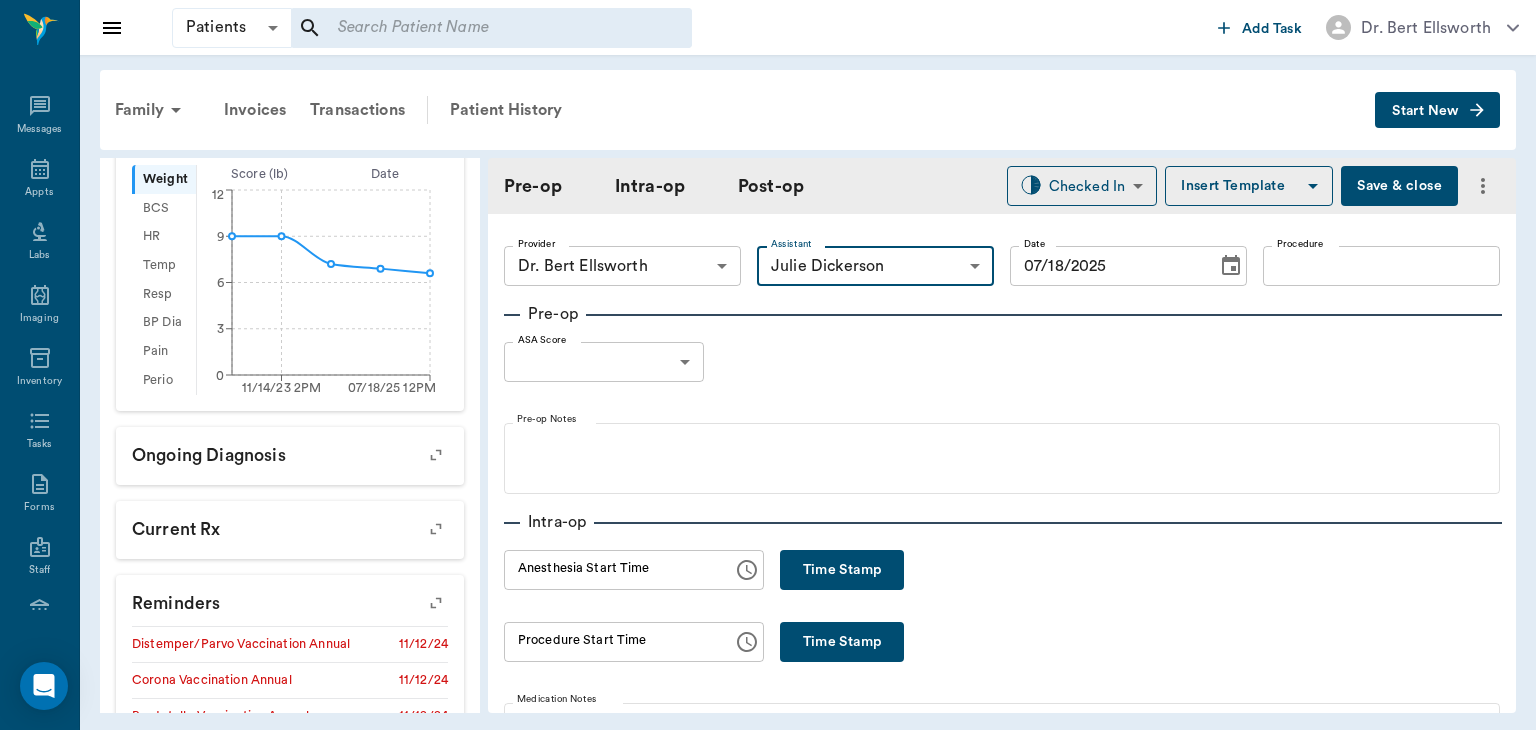 click on "Procedure" at bounding box center [1381, 266] 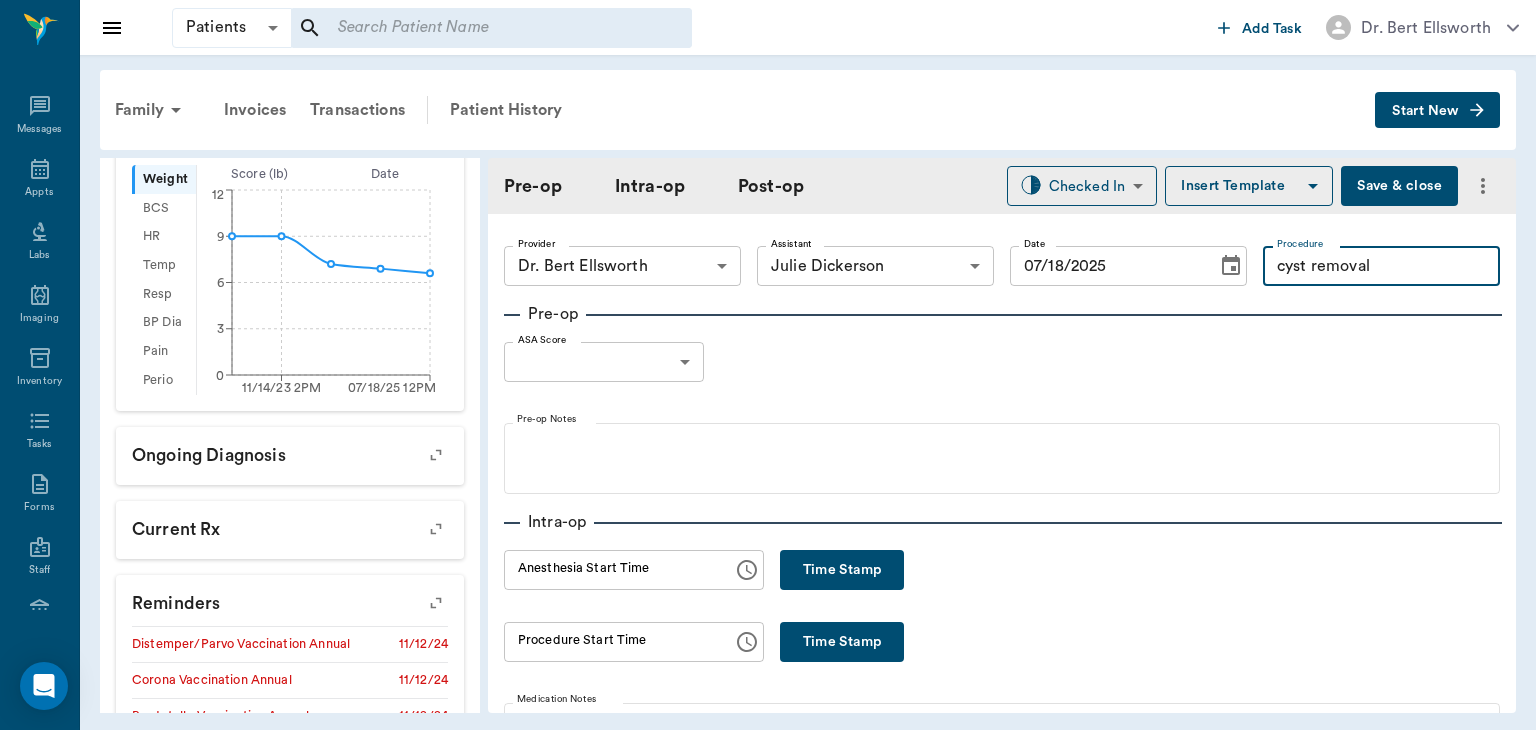 type on "cyst removal" 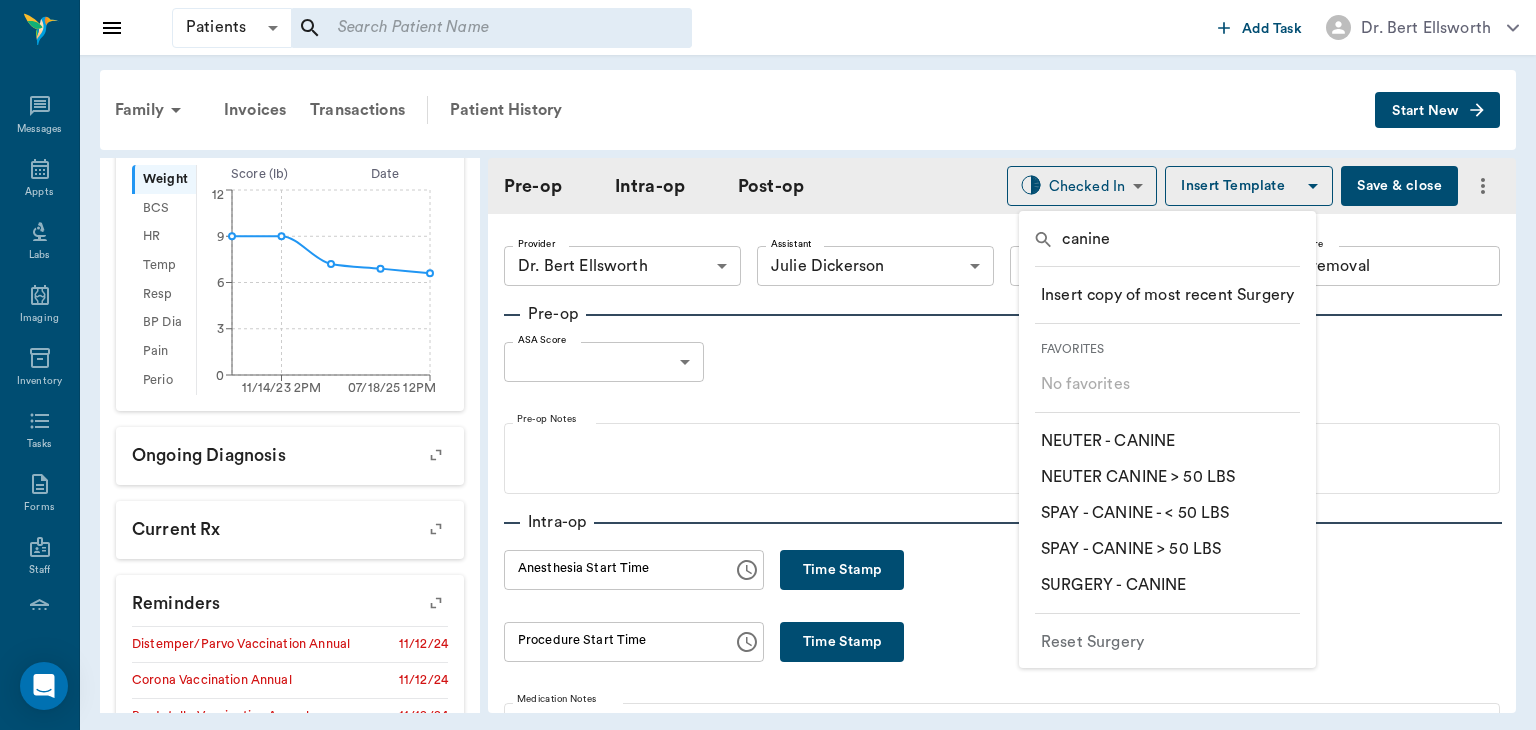 type on "canine" 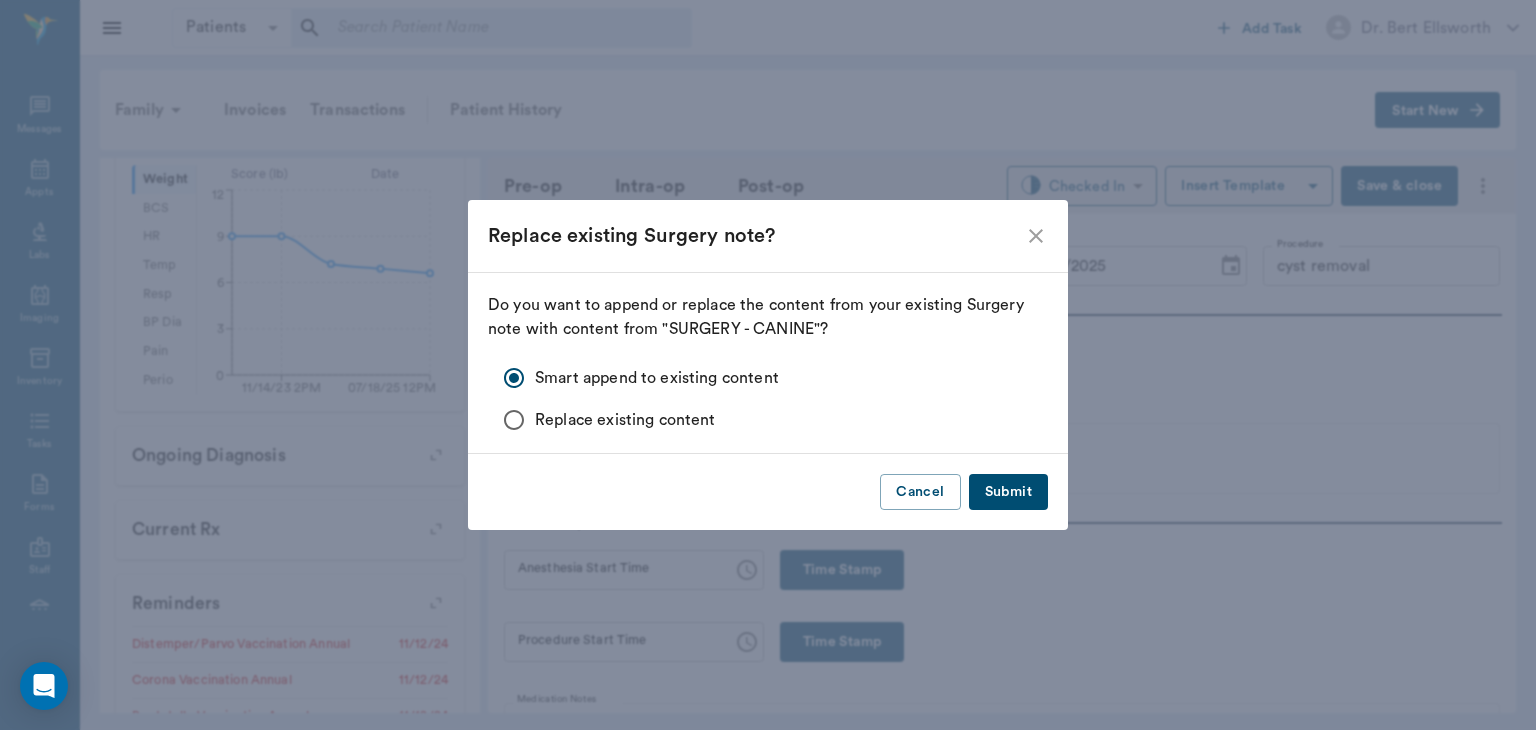 click on "Submit" at bounding box center (1008, 492) 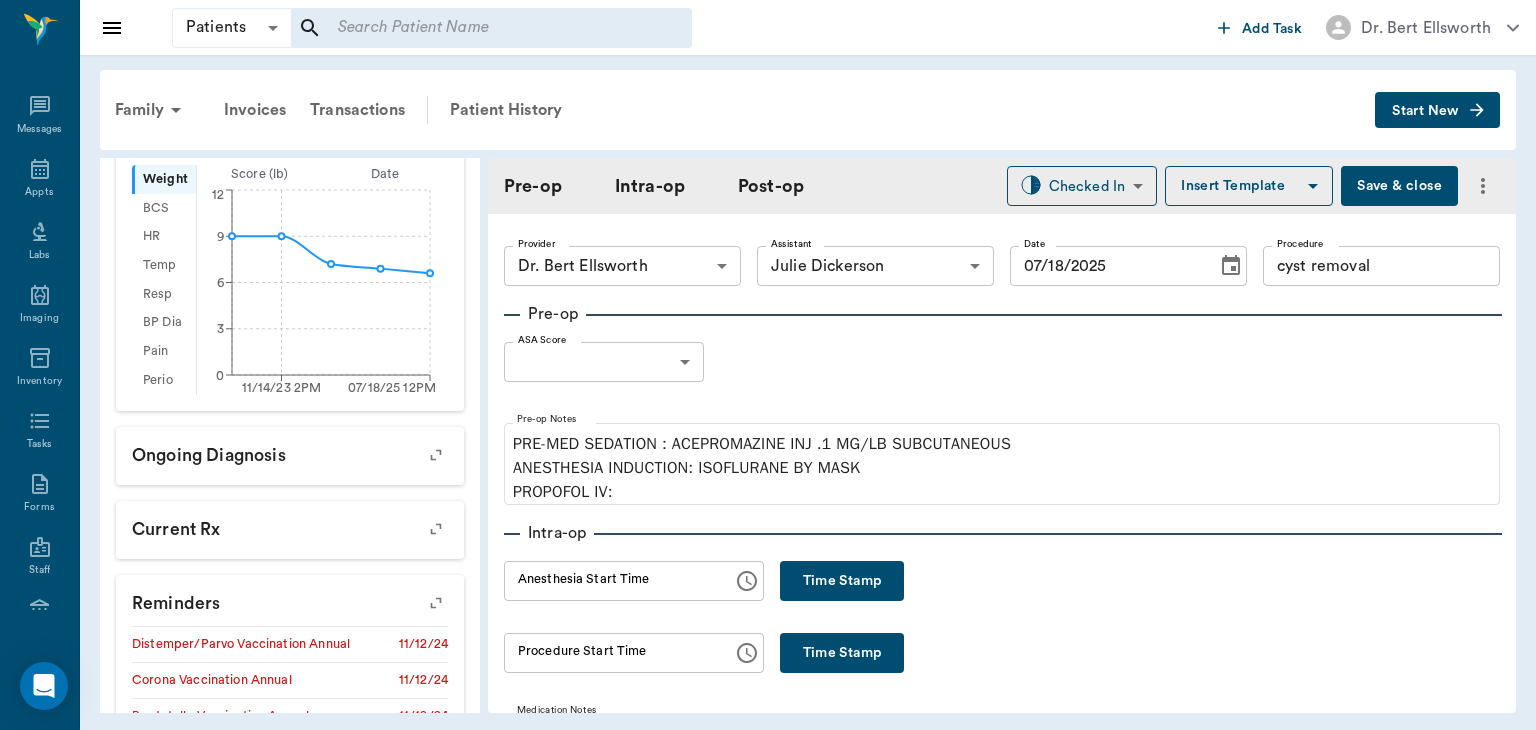 click on "Patients Patients ​ ​ Add Task Dr. Bert Ellsworth Nectar Messages Appts Labs Imaging Inventory Tasks Forms Staff Reports Lookup Settings Family Invoices Transactions Patient History Start New Ace Harris     ACTIVE   Species : Canine Breed : Yorkie, Tan/black Gender : Male - Not neutered Age : 10 yr 4 mo (03/20/2015) Weight : 6.6 lbs / 2.9937 kg Patient Special Care:  None Family : Harris Client : Margie Harris Phone : (903) 952-2163 Balance : $0.00 Credit : $0.00 Client Special Care:  NONE Patient Vitals Weight BCS HR Temp Resp BP Dia Pain Perio Score ( lb ) Date 11/14/23 2PM 07/18/25 12PM 0 3 6 9 12 Ongoing diagnosis Current Rx Reminders Distemper/Parvo Vaccination Annual 11/12/24 Corona Vaccination Annual 11/12/24 Bordetella Vaccination Annual 11/12/24 Rabies Vaccination Canine 1 Yr 11/12/24 Upcoming appointments Schedule Appointment Pre-op Intra-op Post-op Checked In CHECKED_IN ​ Insert Template  Save & close Provider Dr. Bert Ellsworth 63ec2f075fda476ae8351a4d Provider Assistant Julie Dickerson" at bounding box center (768, 365) 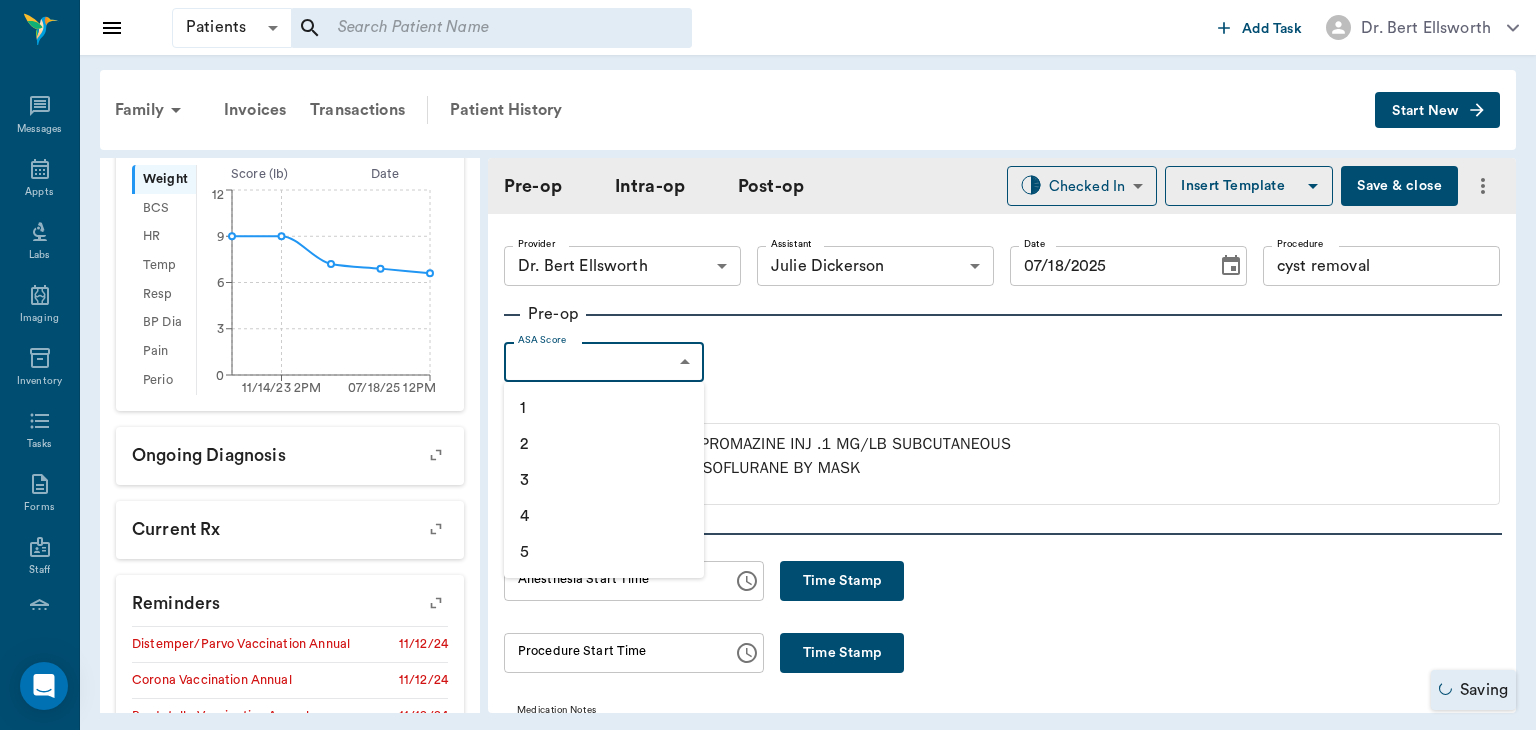 click on "1" at bounding box center (604, 408) 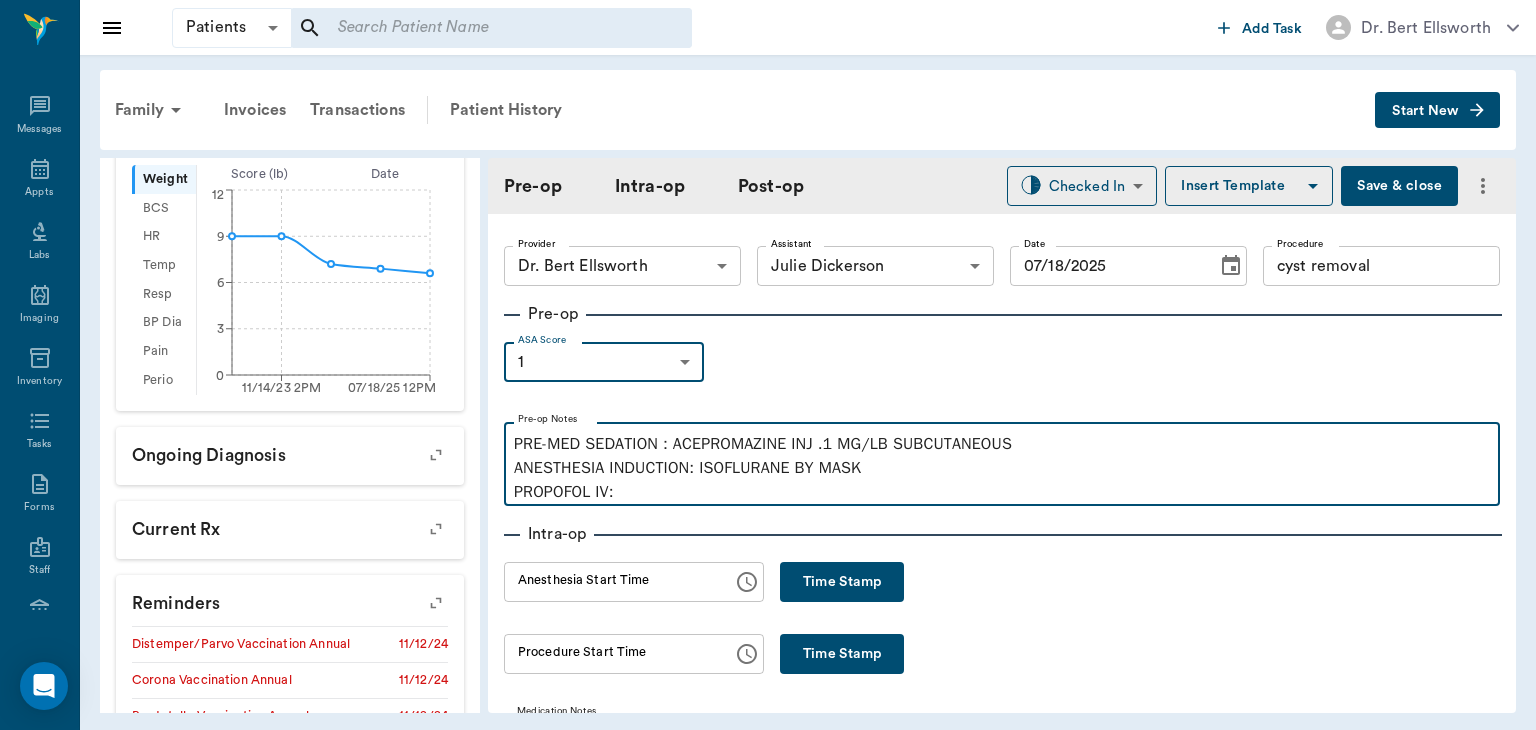 click on "PRE-MED SEDATION : ACEPROMAZINE INJ .1 MG/LB SUBCUTANEOUS ANESTHESIA INDUCTION: ISOFLURANE BY MASK PROPOFOL IV:" at bounding box center [1002, 468] 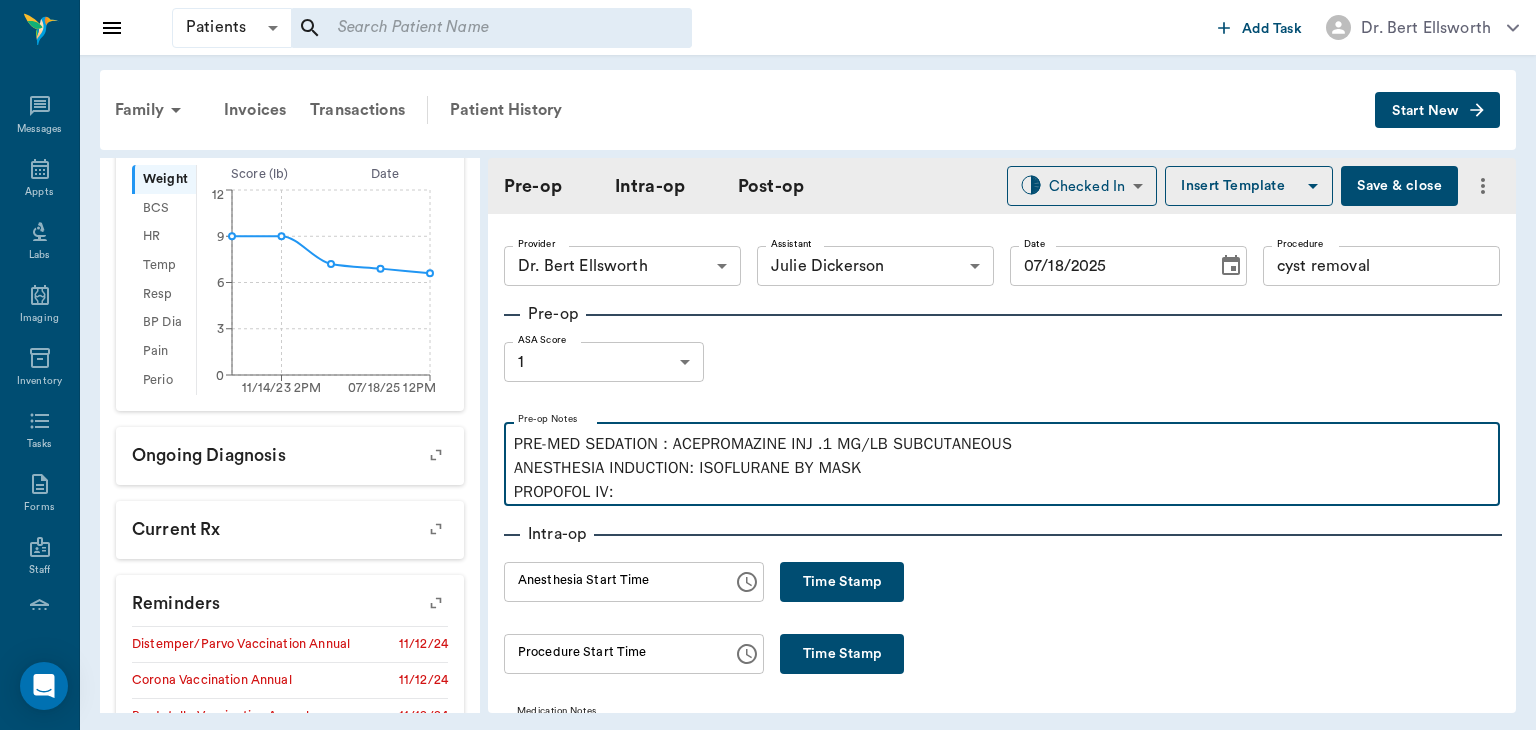 type 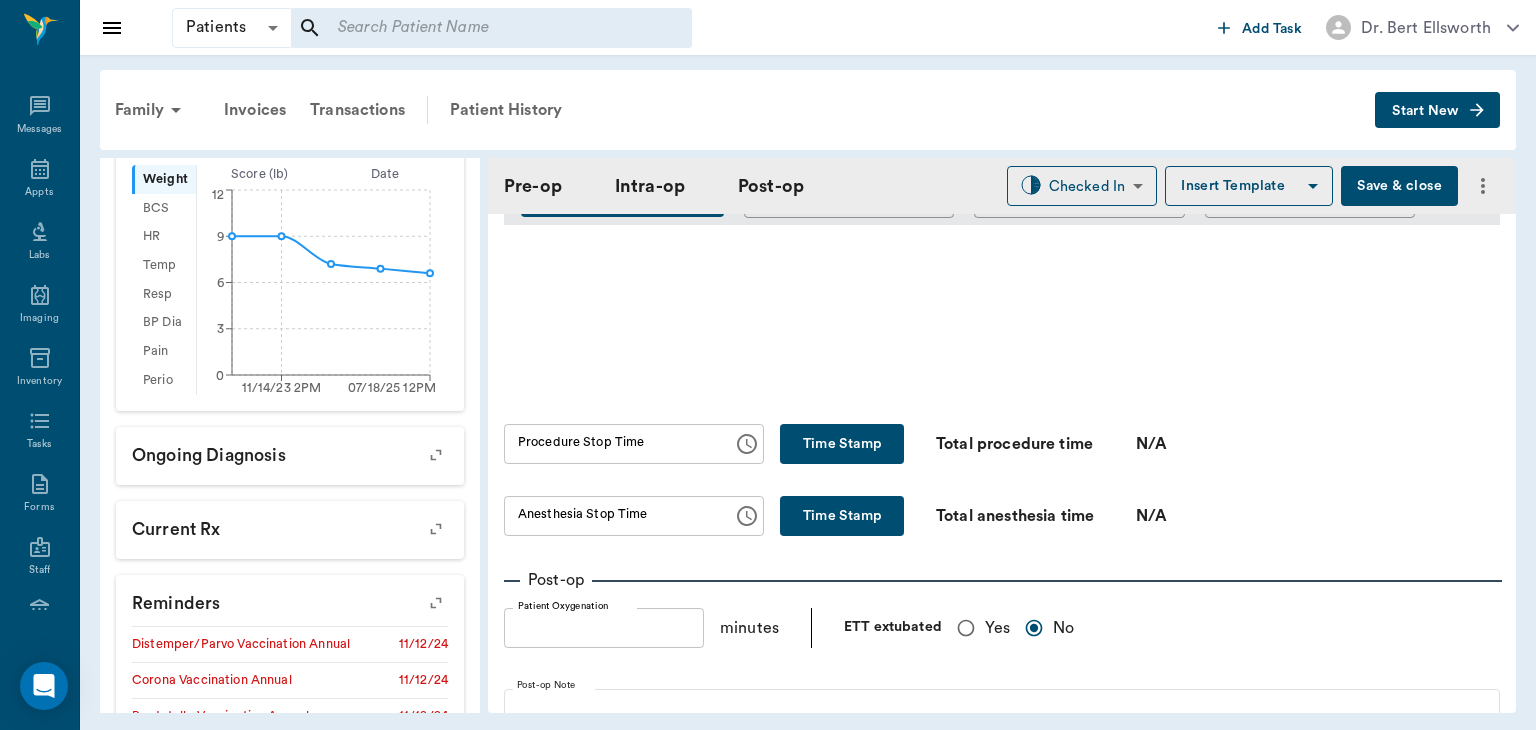 click on "Yes" at bounding box center (966, 628) 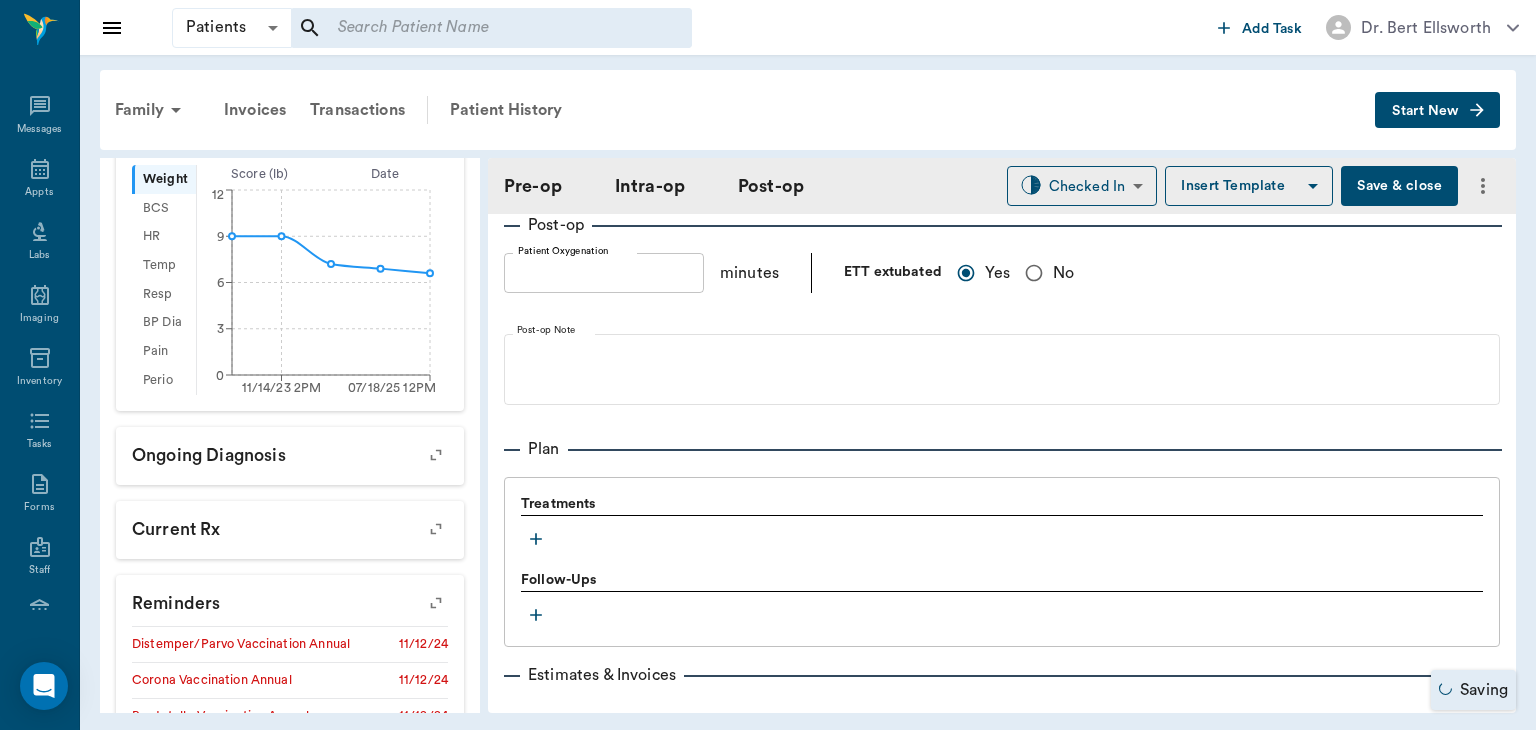scroll, scrollTop: 1437, scrollLeft: 0, axis: vertical 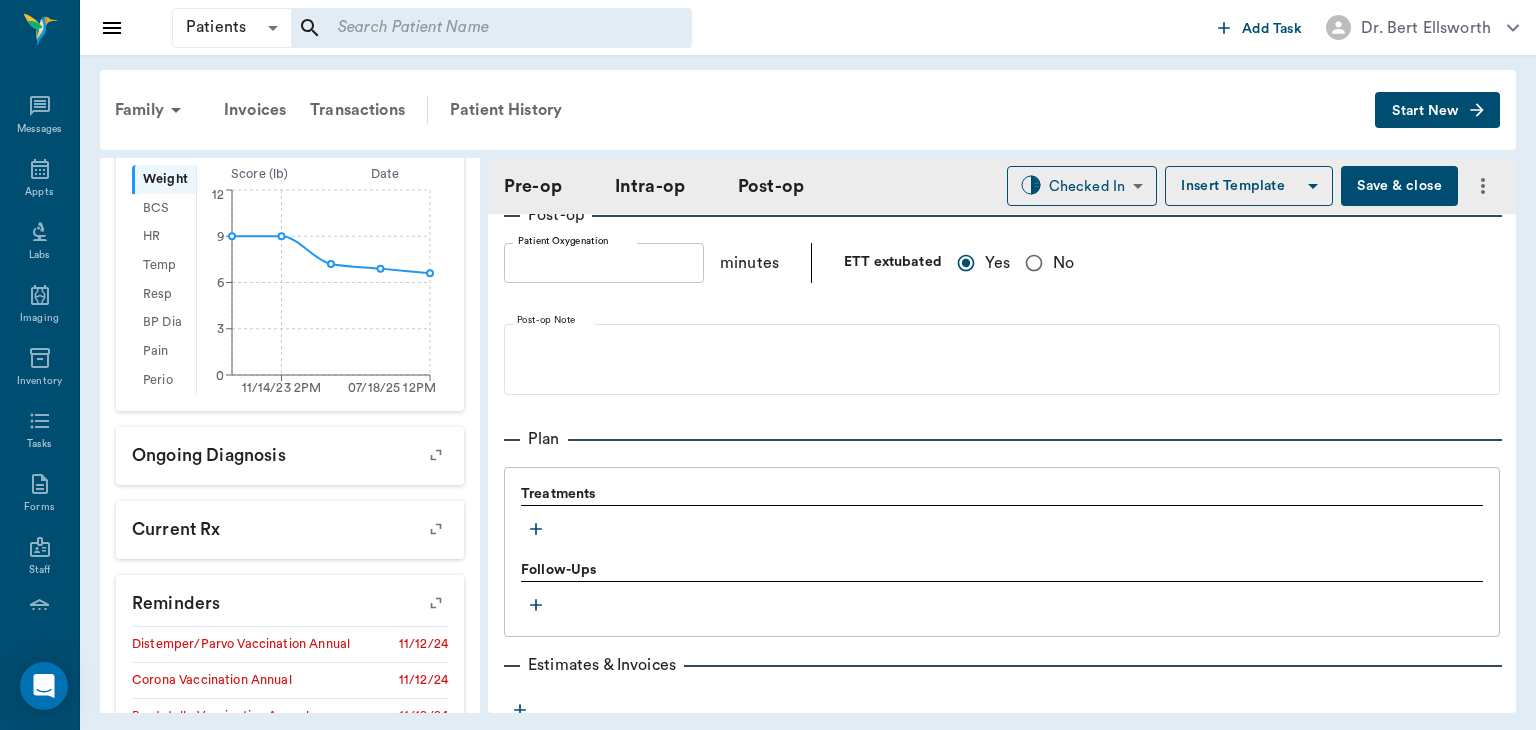 click 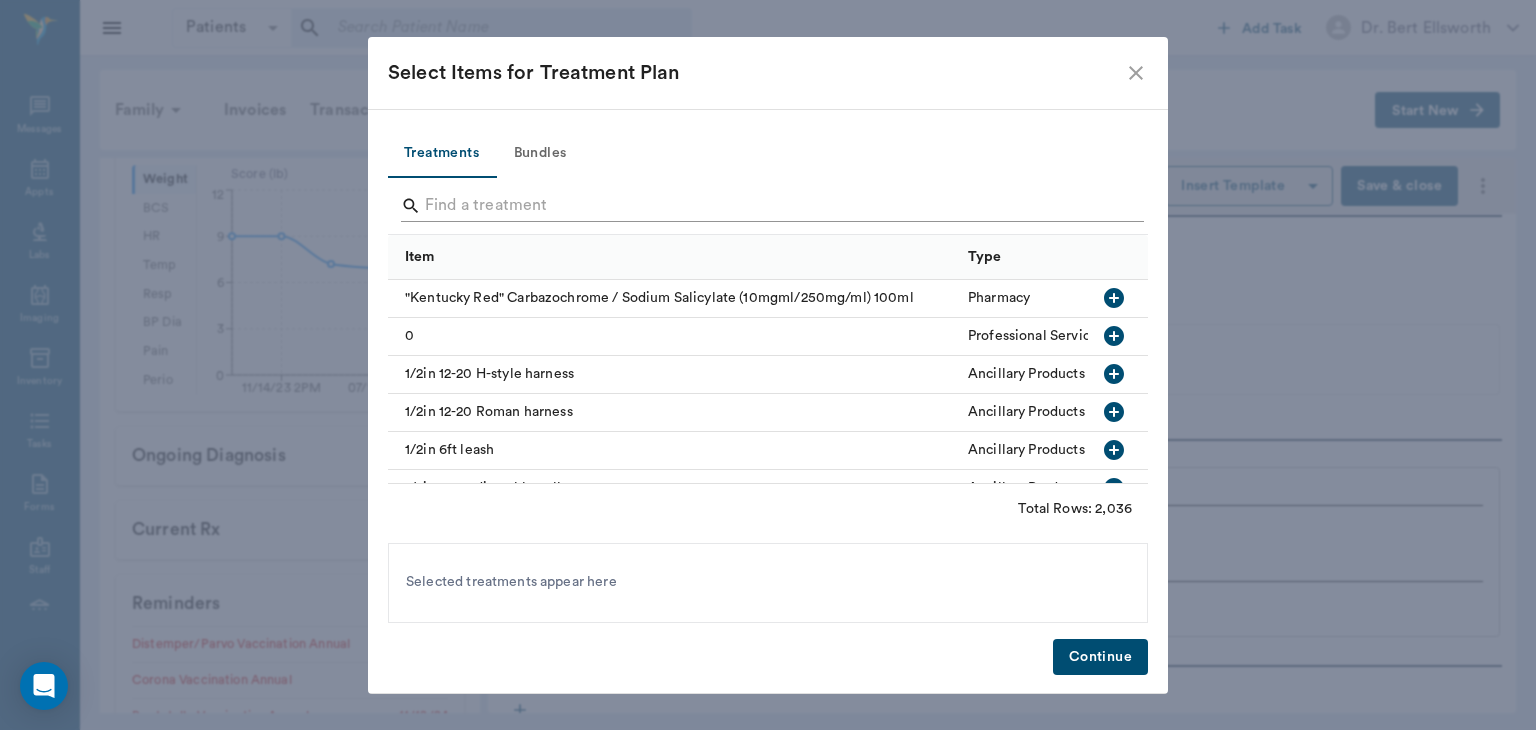 click at bounding box center (769, 206) 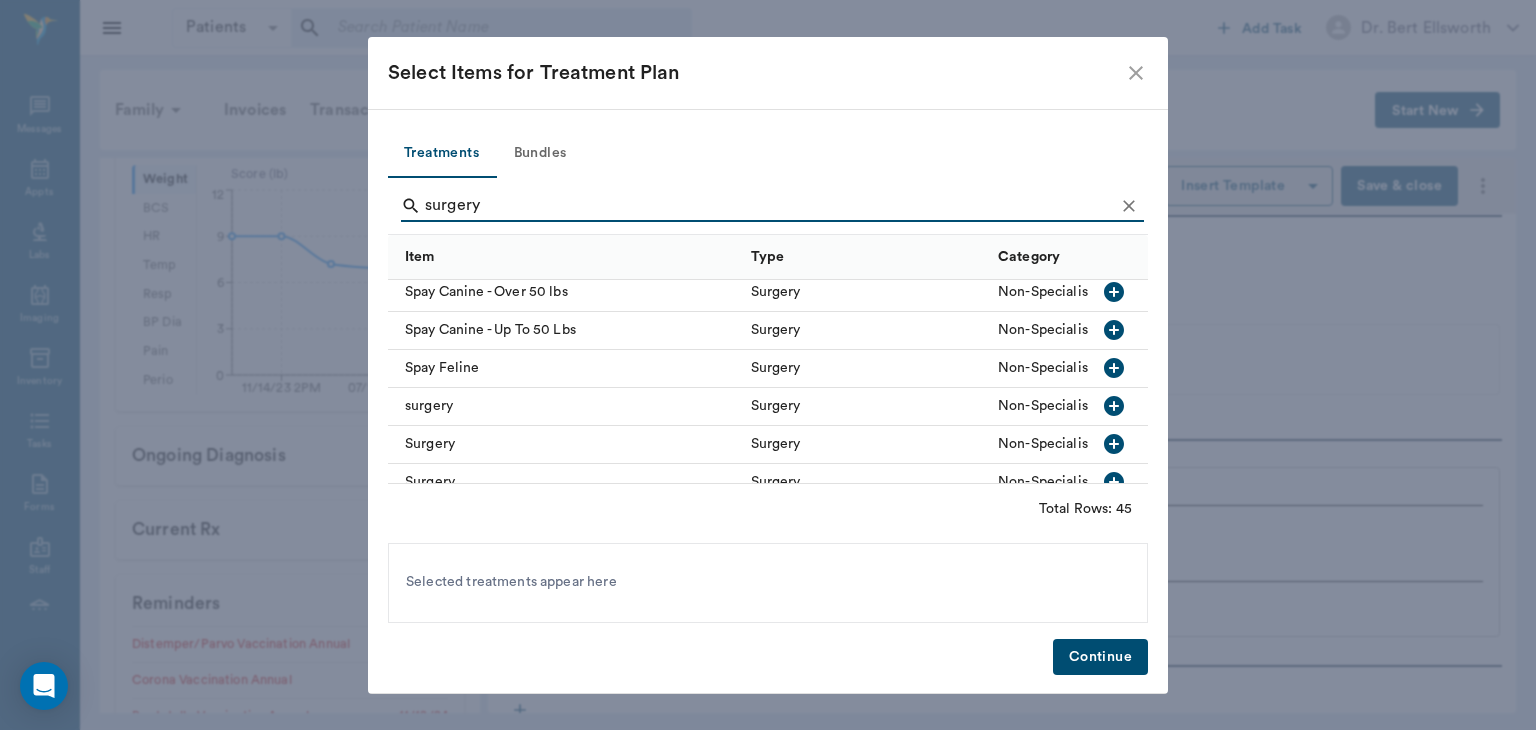 scroll, scrollTop: 1235, scrollLeft: 0, axis: vertical 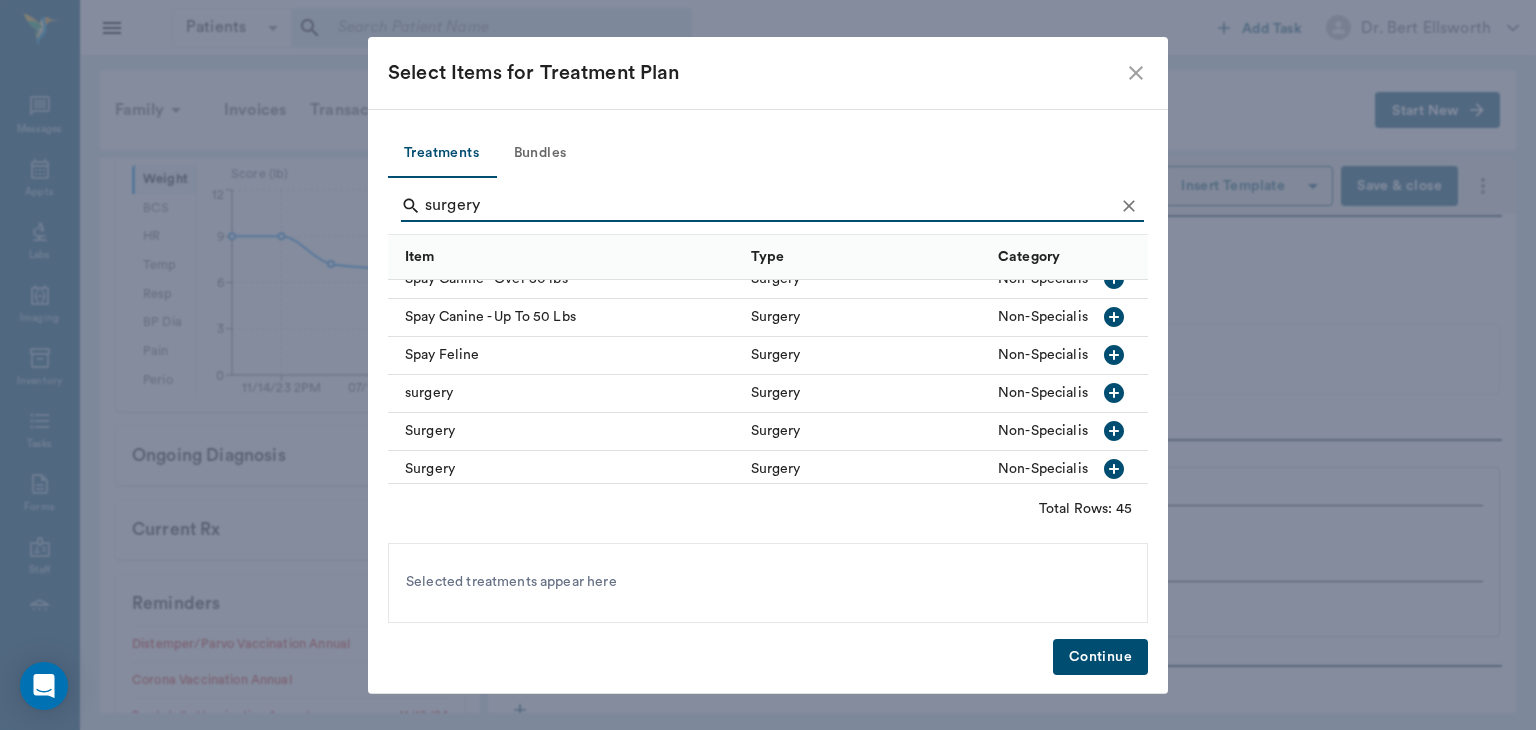 type on "surgery" 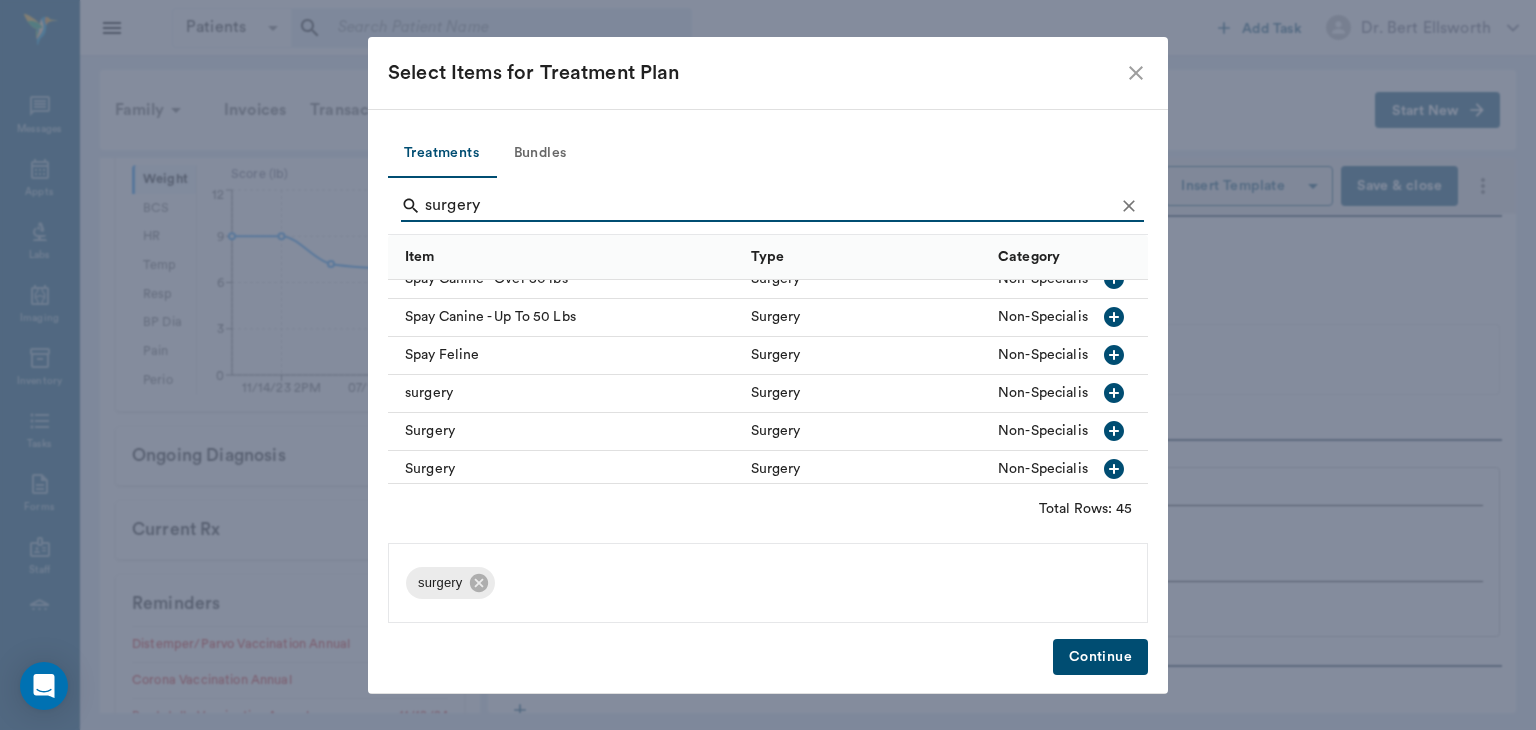 click on "Continue" at bounding box center [1100, 657] 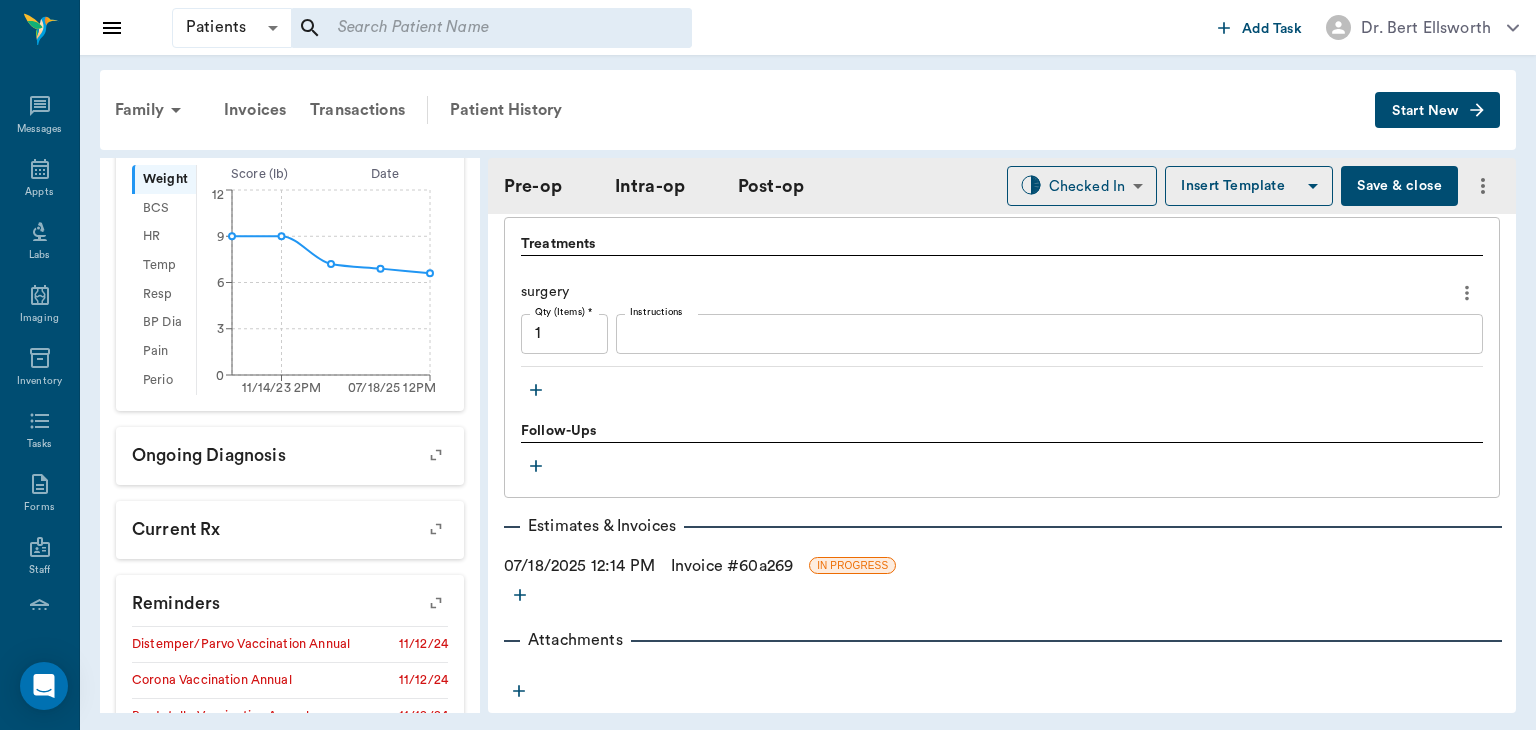 scroll, scrollTop: 1712, scrollLeft: 0, axis: vertical 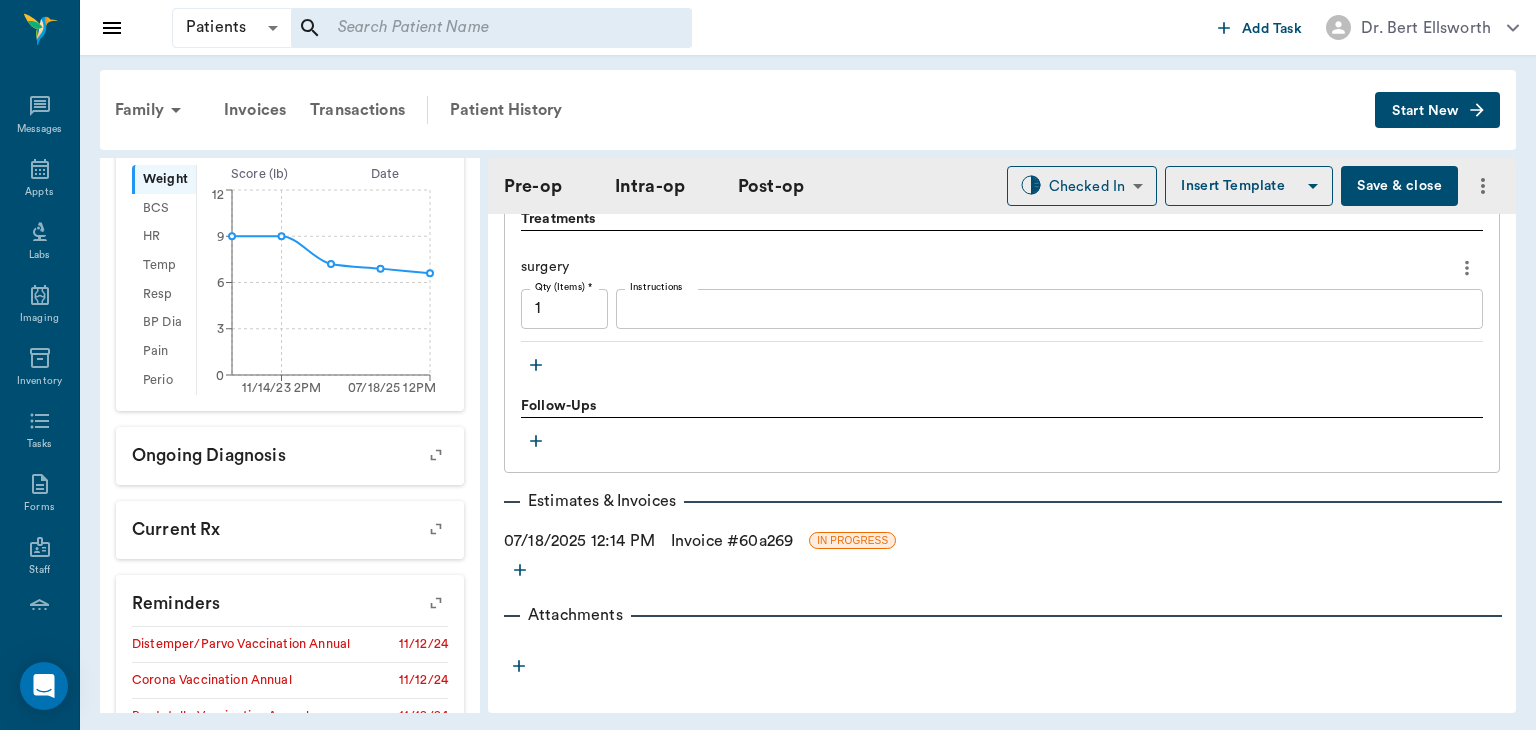 click 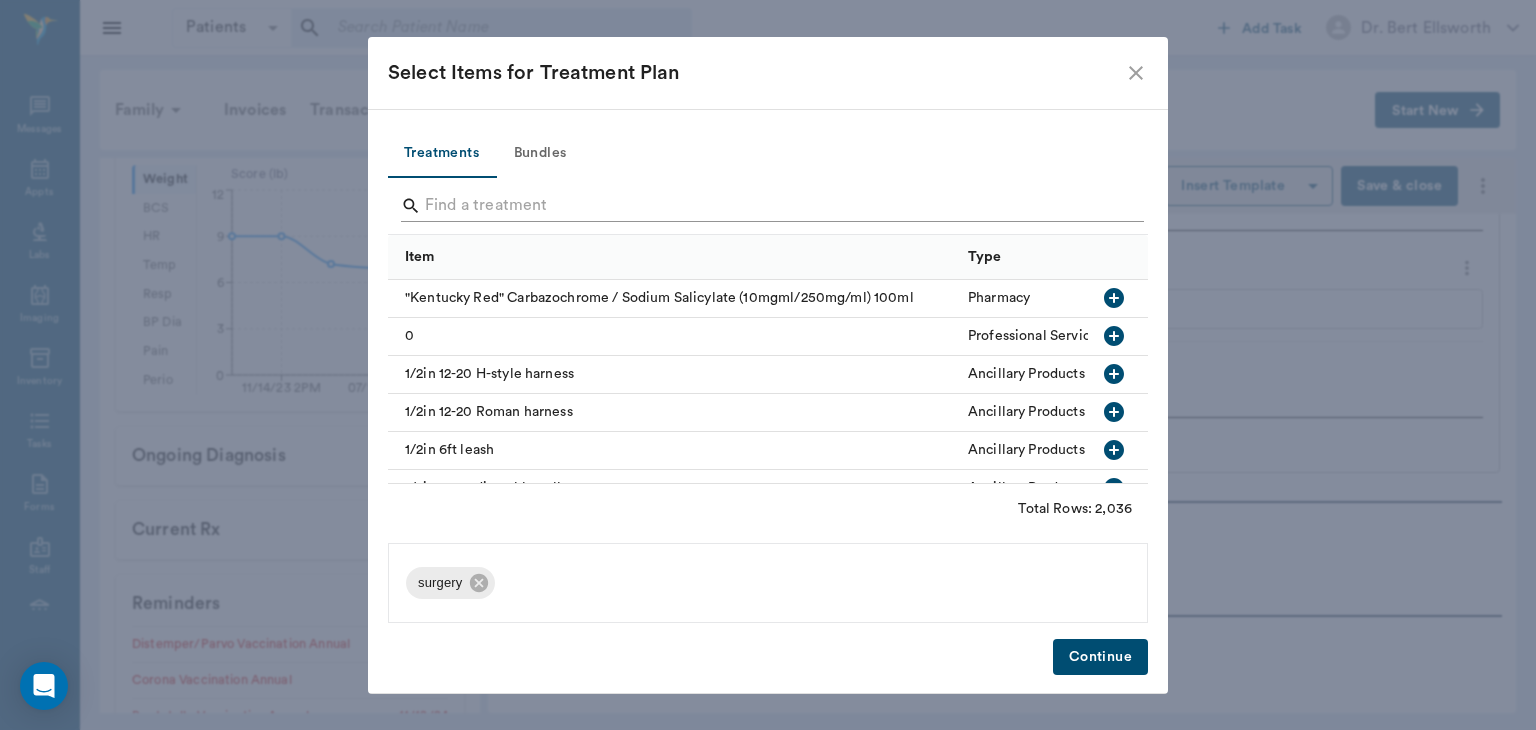 click at bounding box center [769, 206] 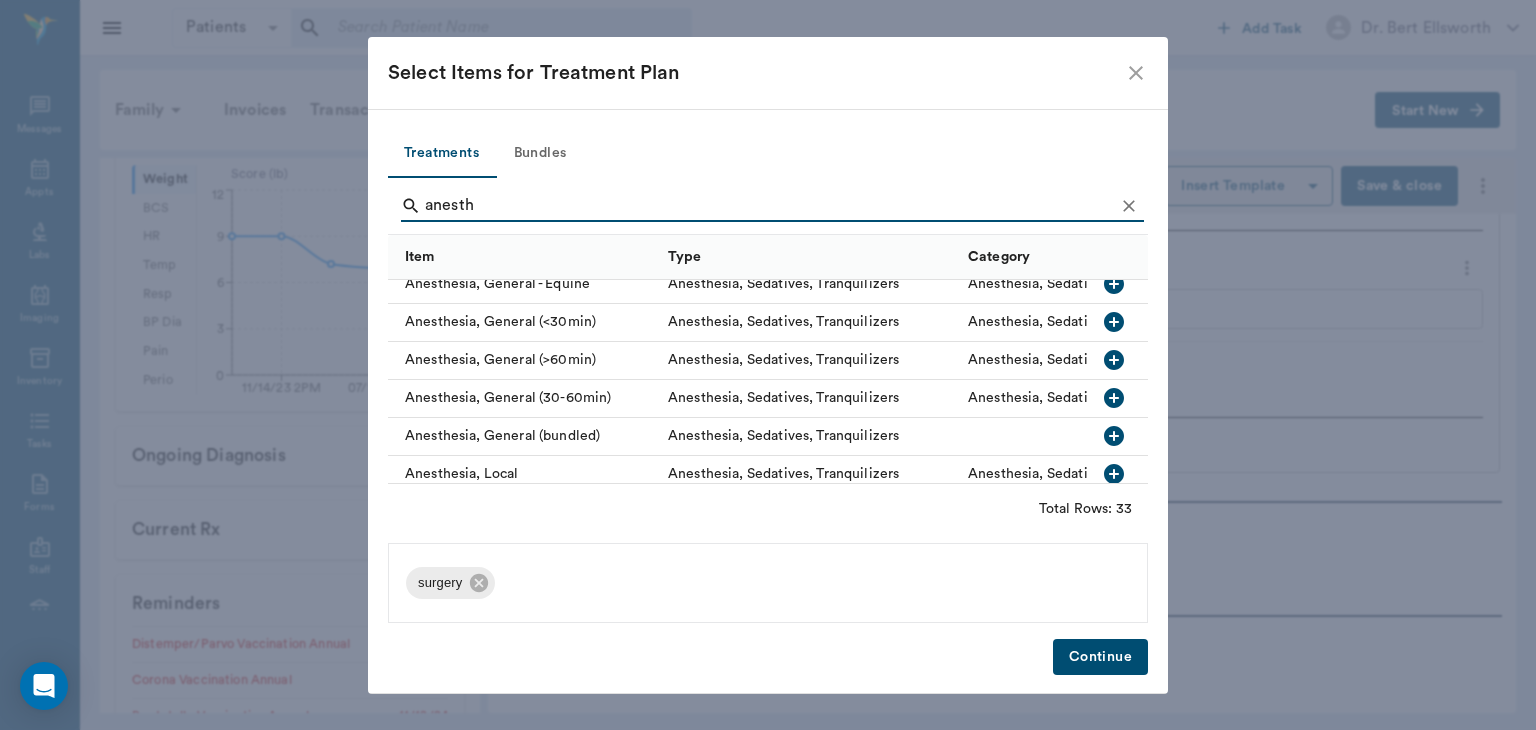 scroll, scrollTop: 173, scrollLeft: 0, axis: vertical 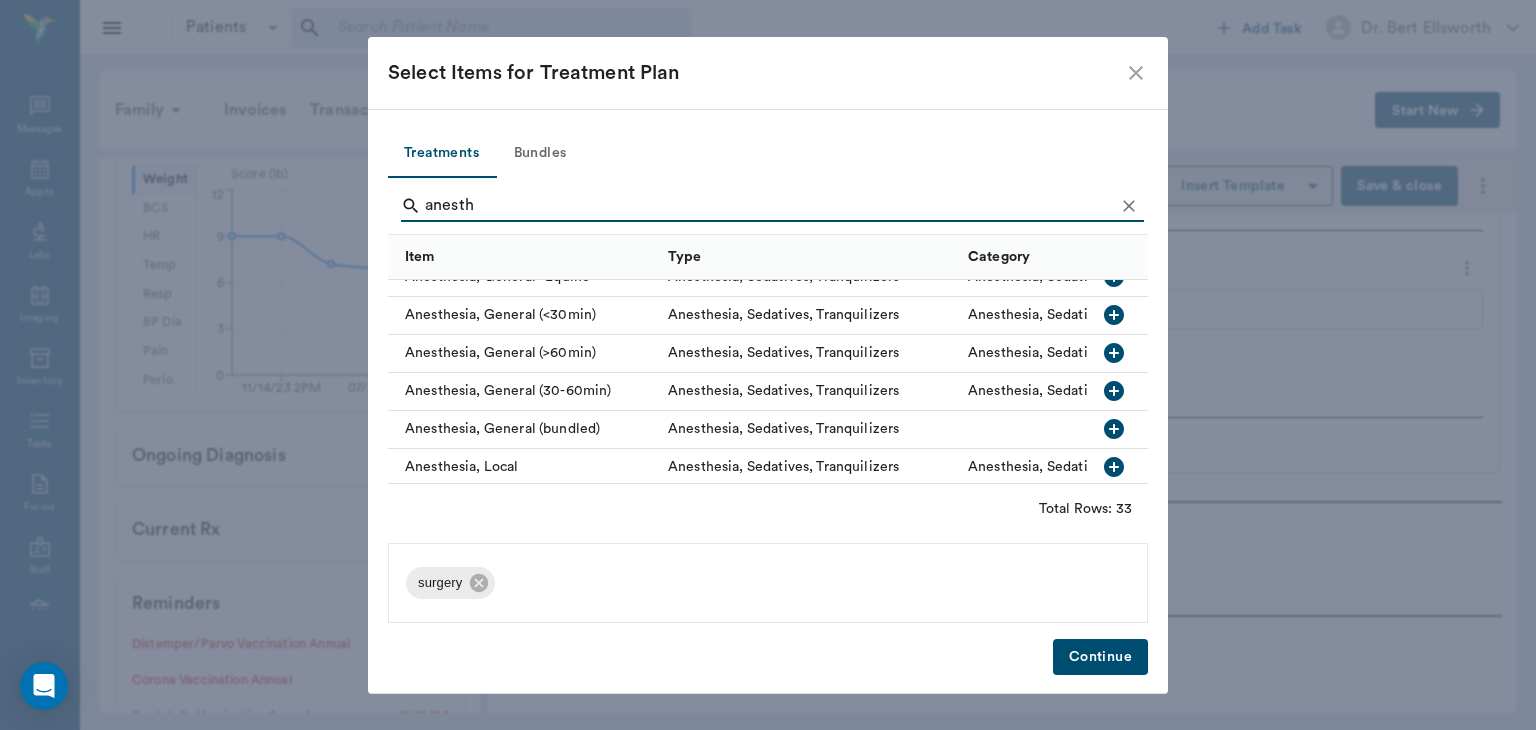 type on "anesth" 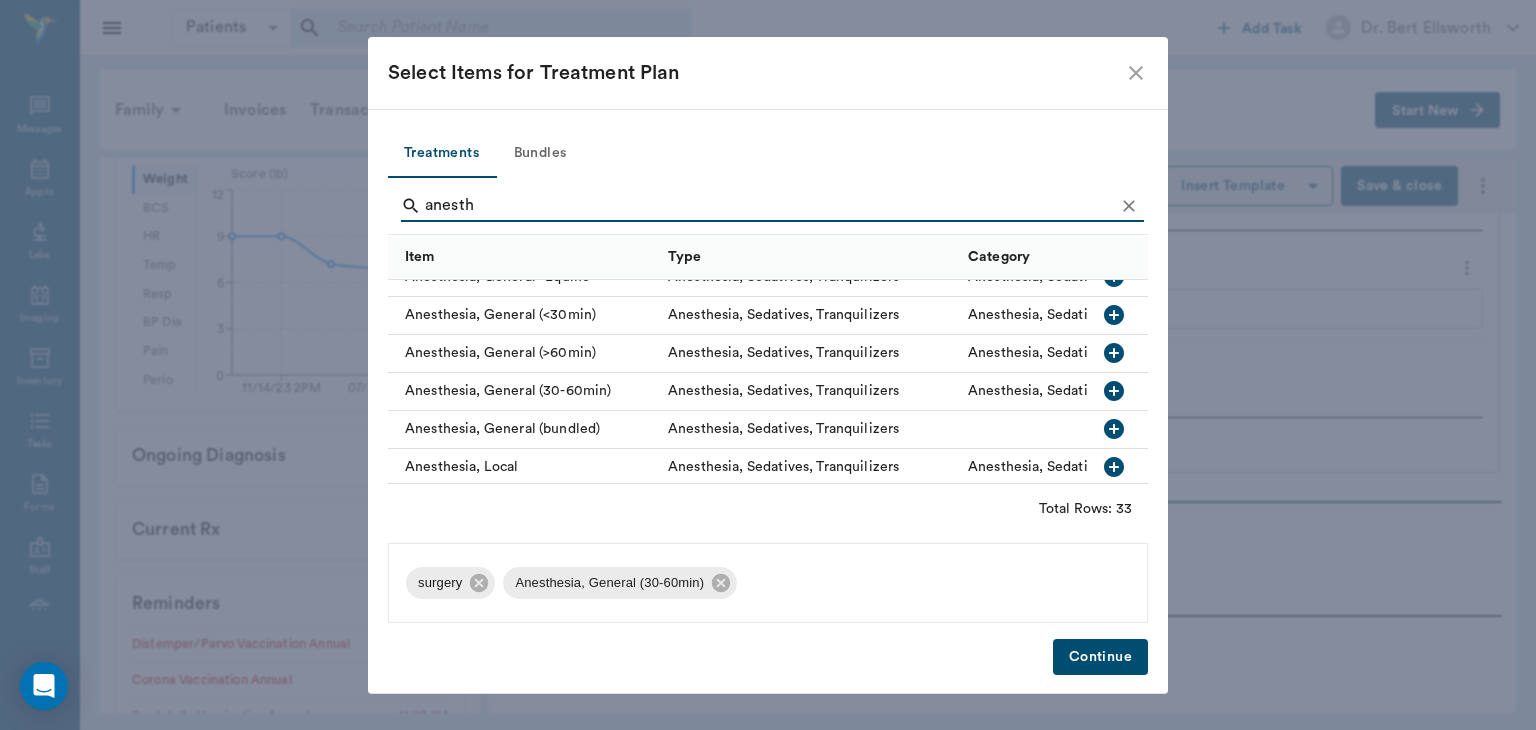 click on "Continue" at bounding box center [1100, 657] 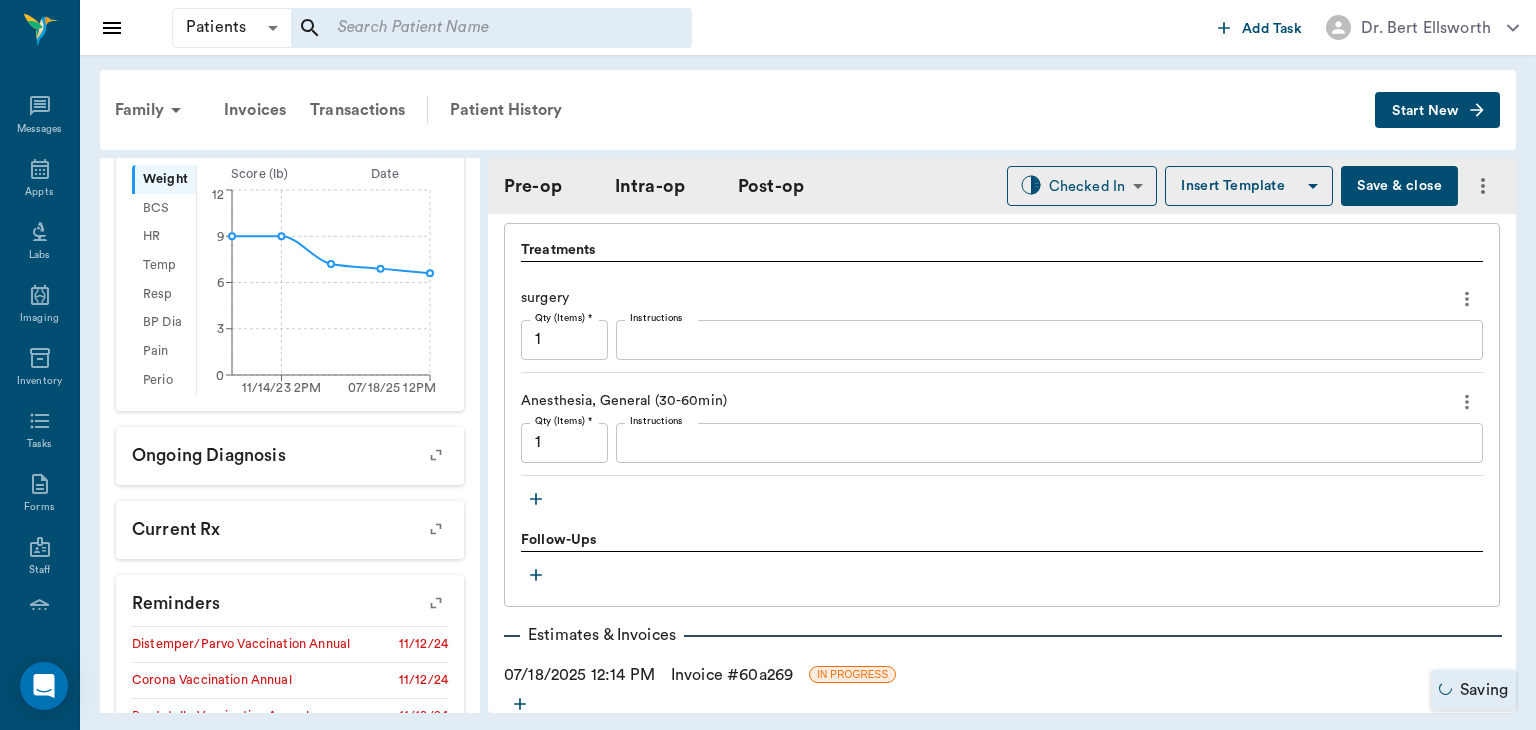 scroll, scrollTop: 1688, scrollLeft: 0, axis: vertical 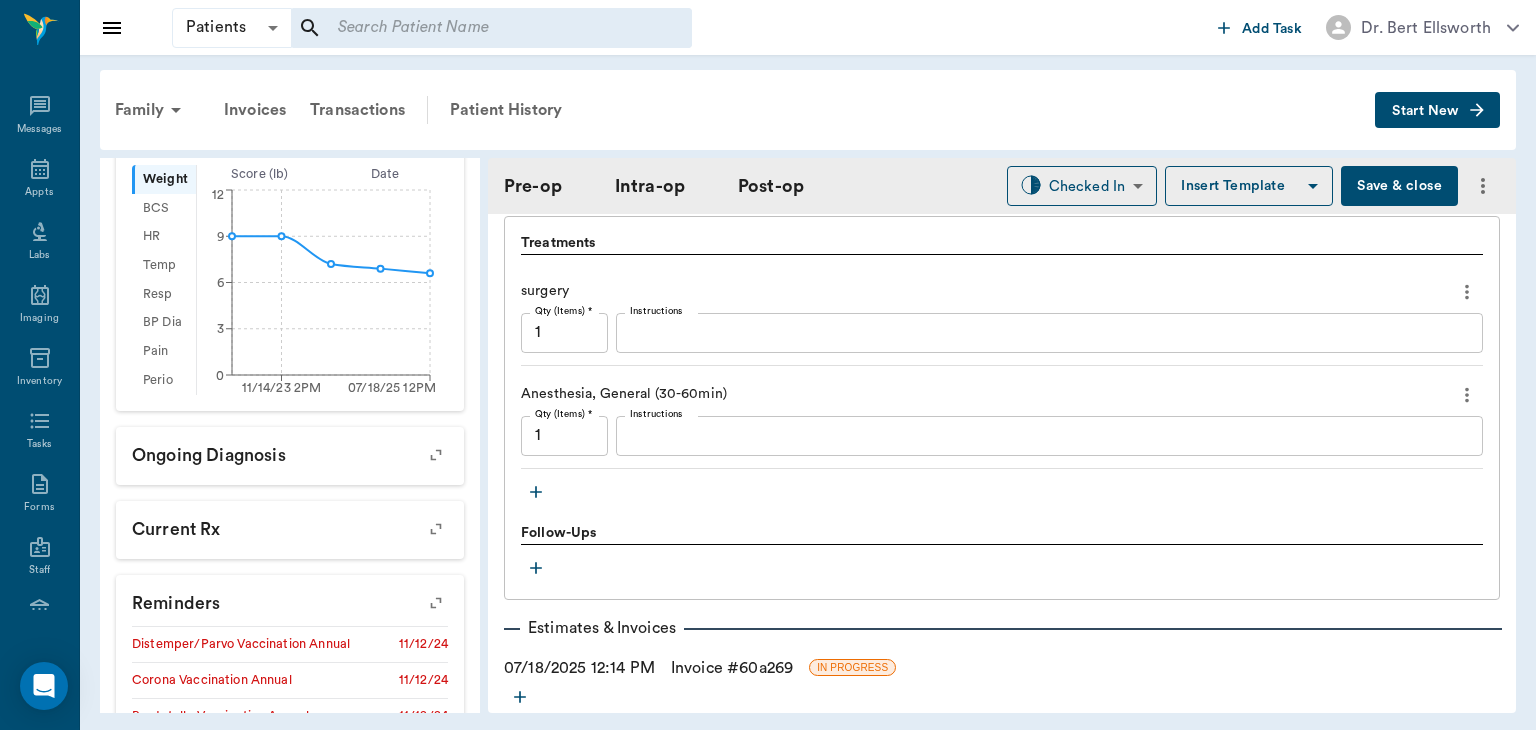 click 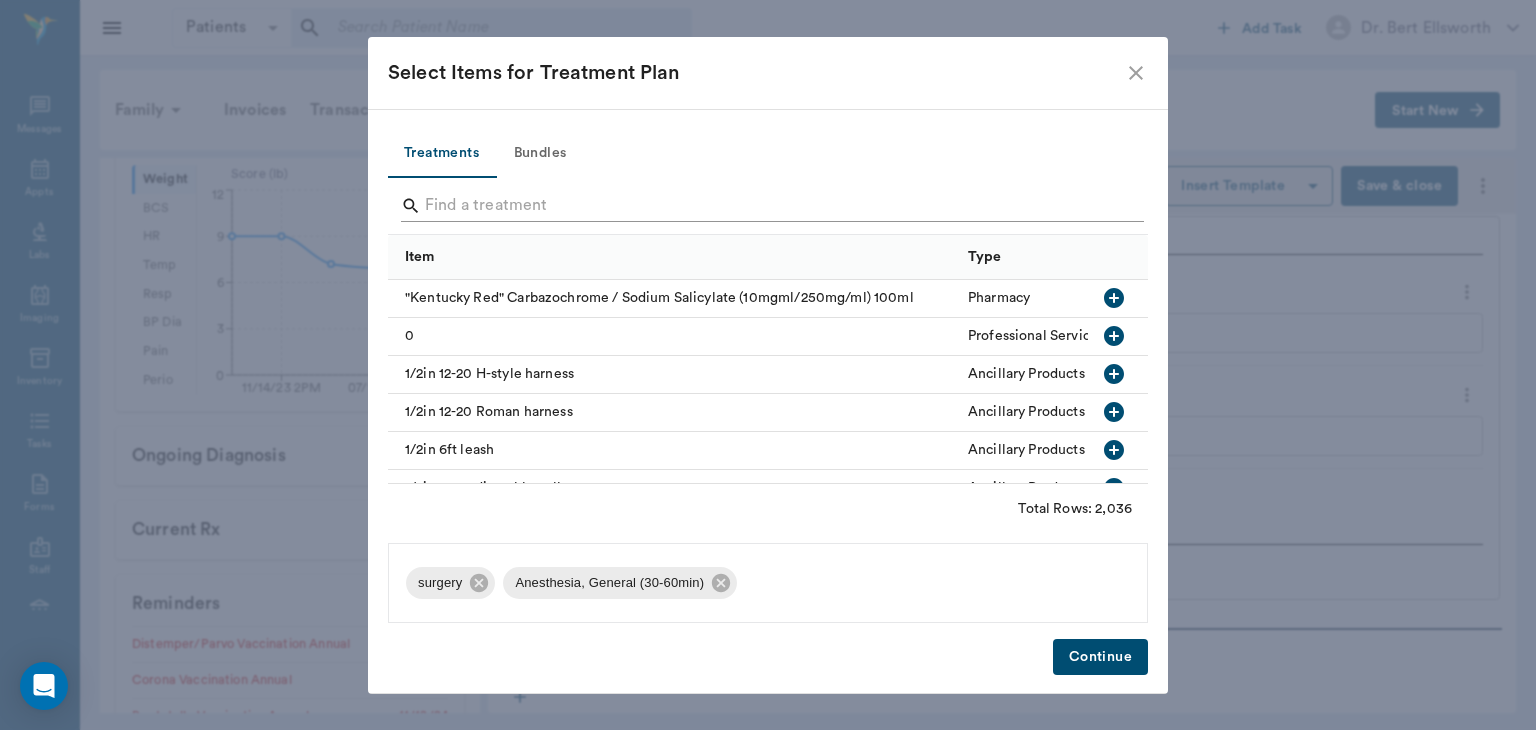 click at bounding box center [769, 206] 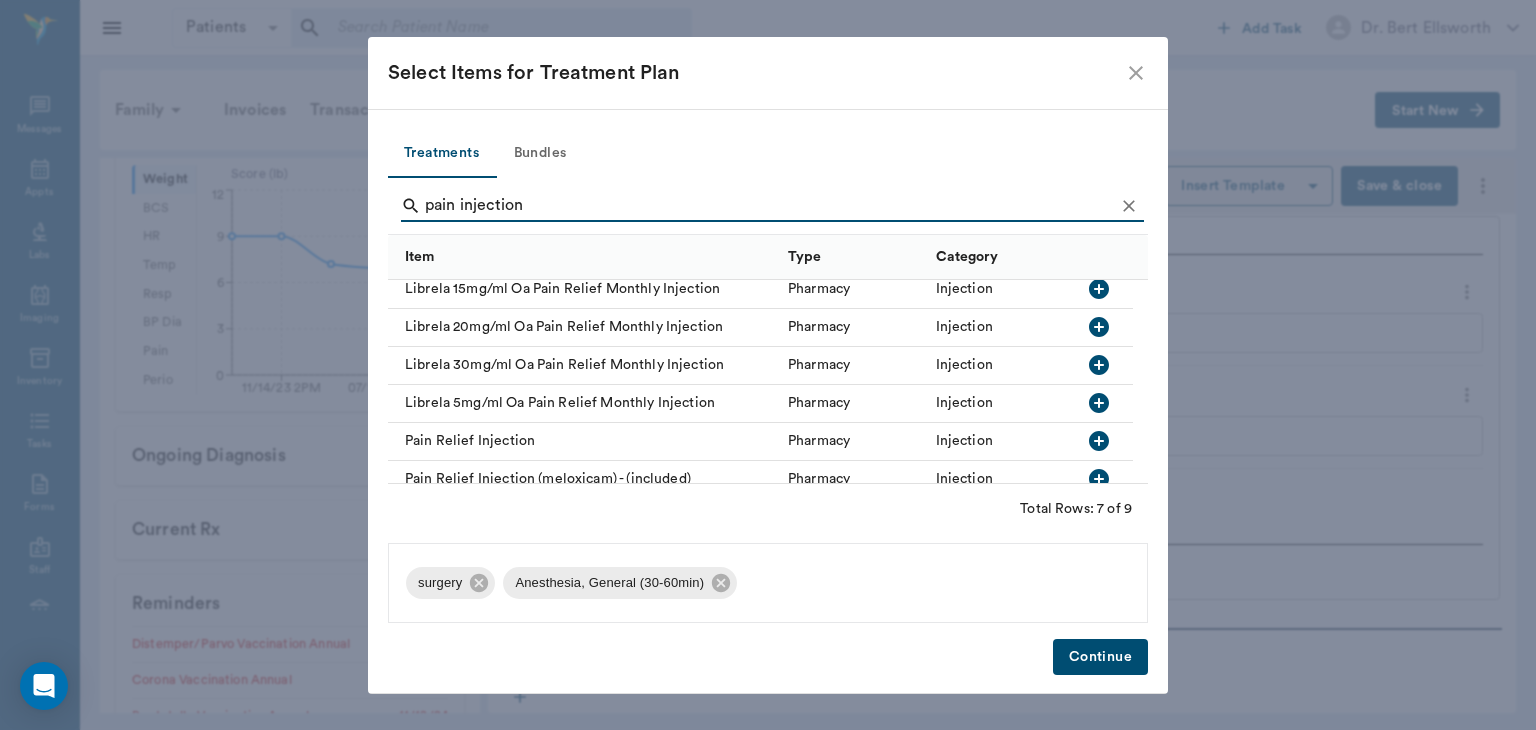 scroll, scrollTop: 62, scrollLeft: 0, axis: vertical 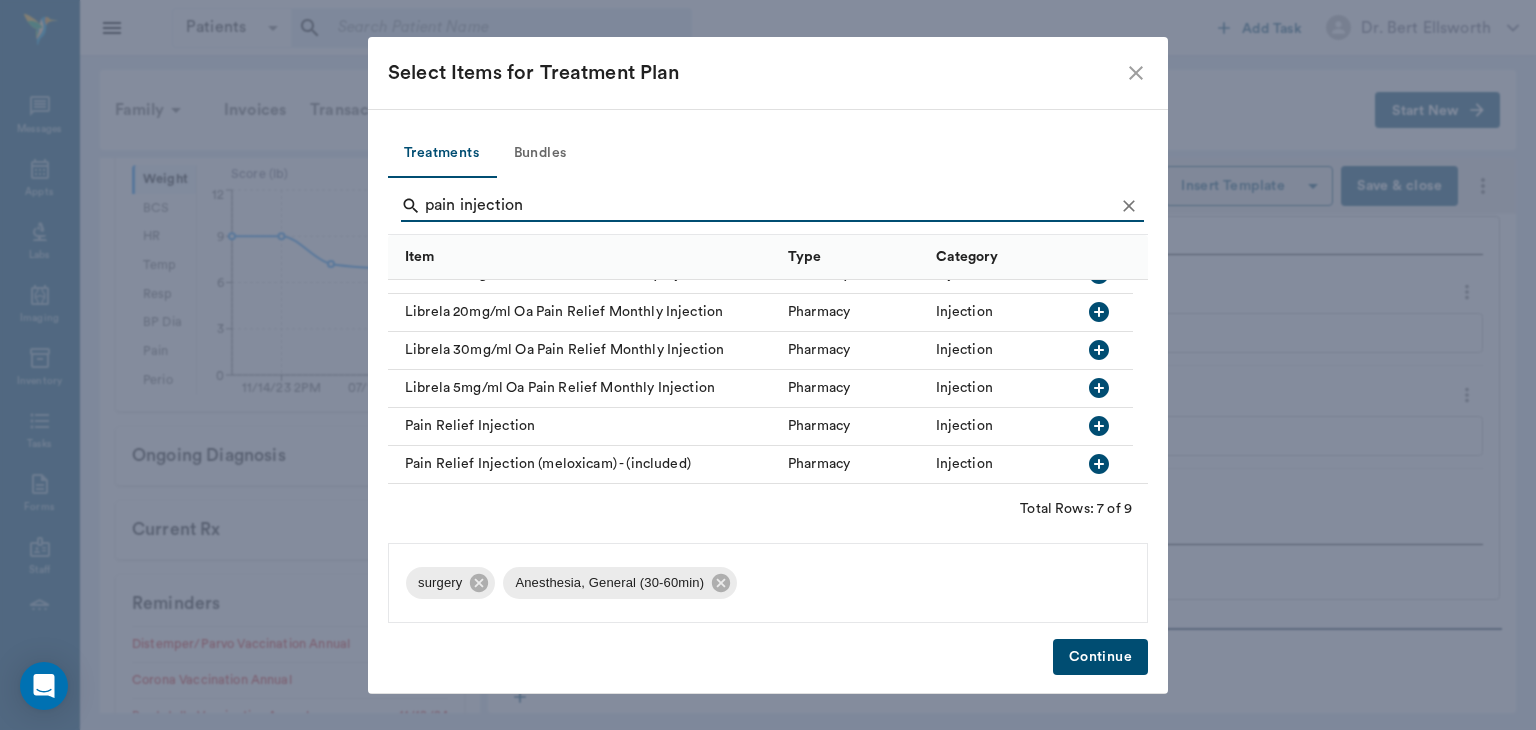type on "pain injection" 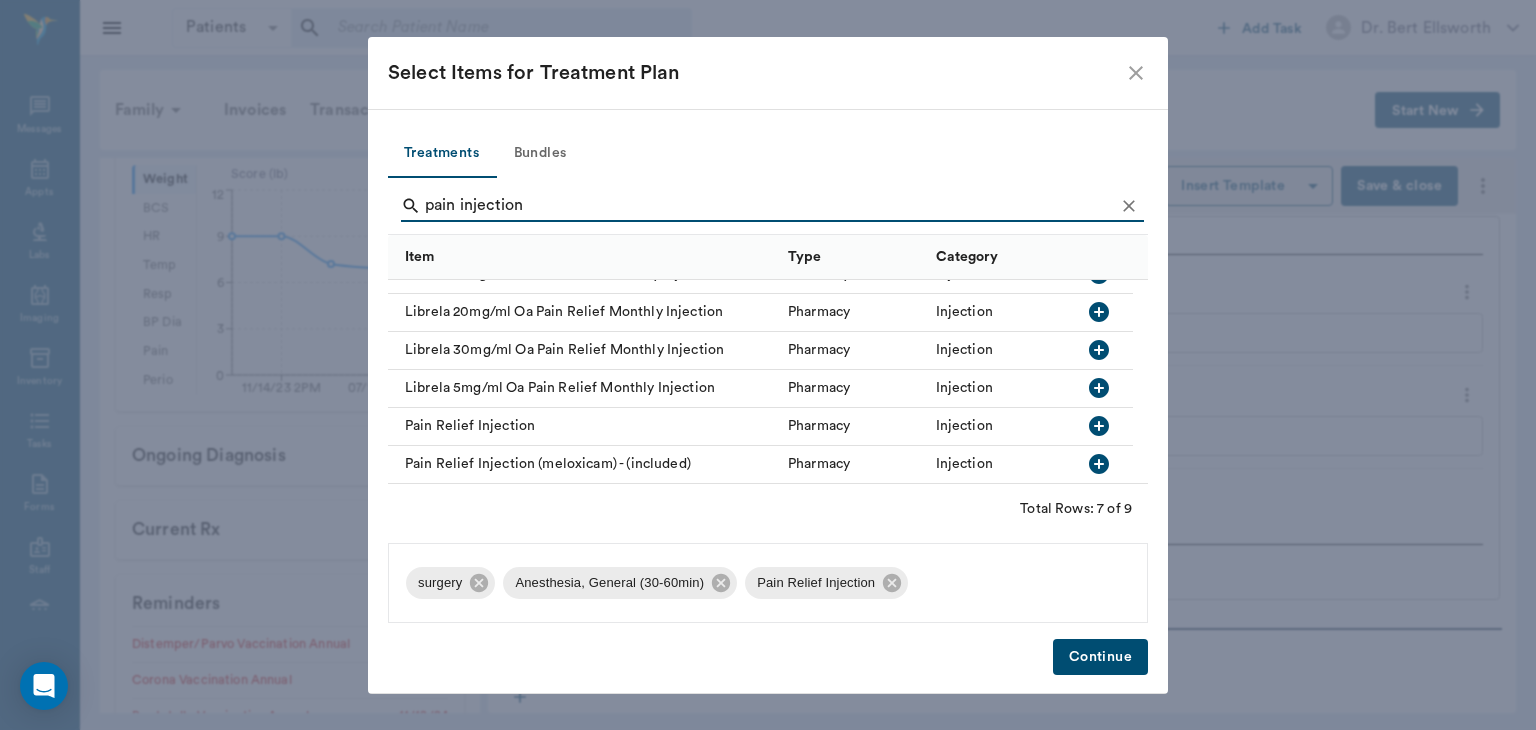 click on "Continue" at bounding box center (1100, 657) 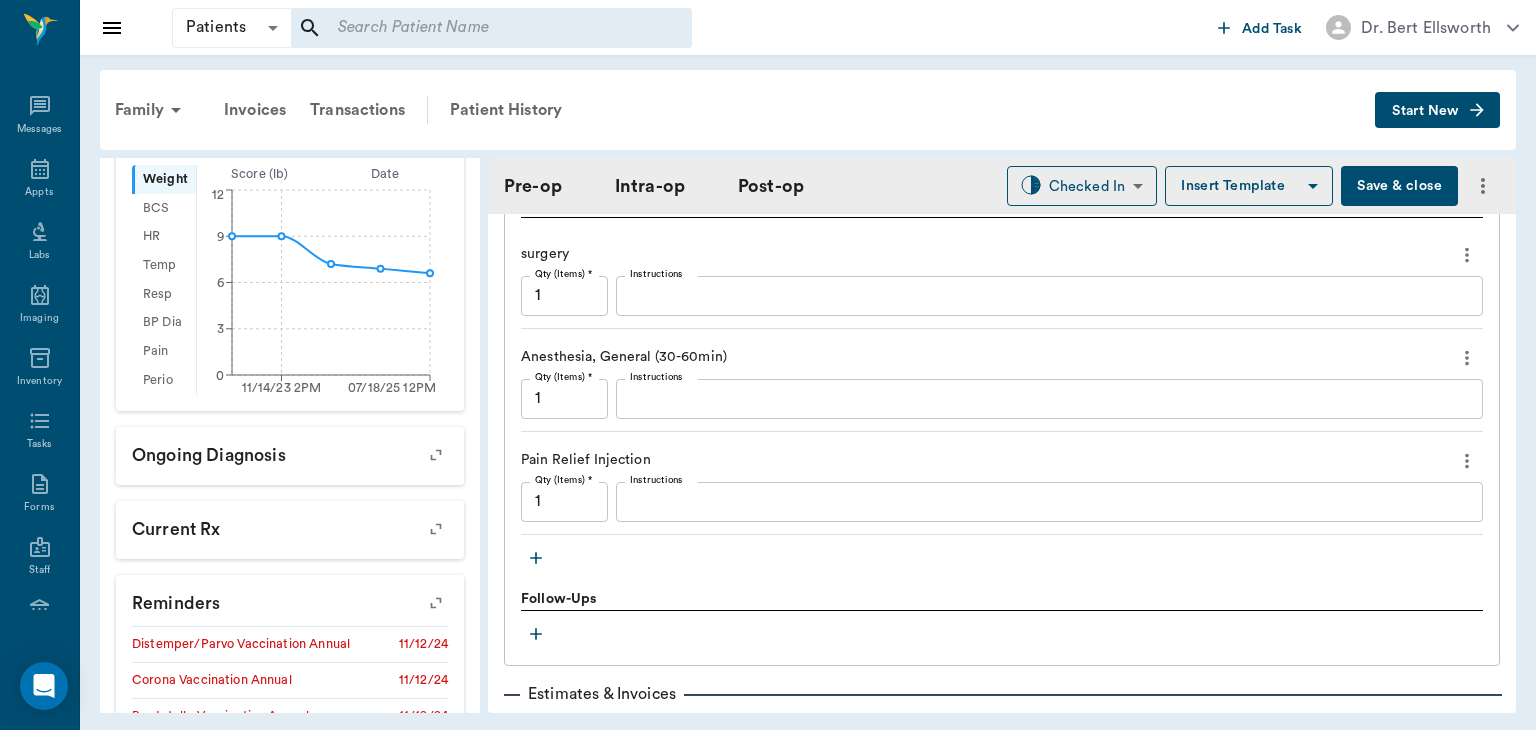 scroll, scrollTop: 1690, scrollLeft: 0, axis: vertical 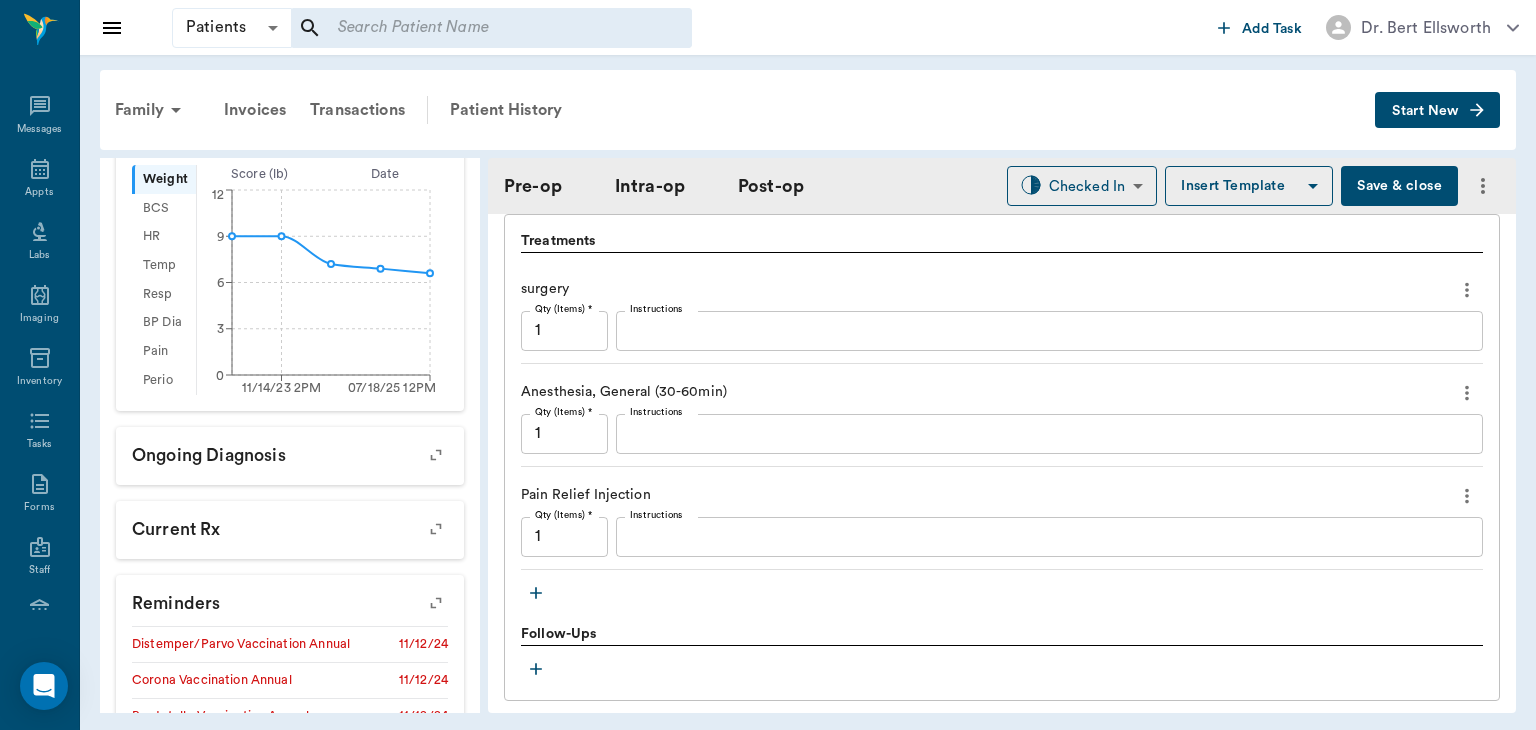 click 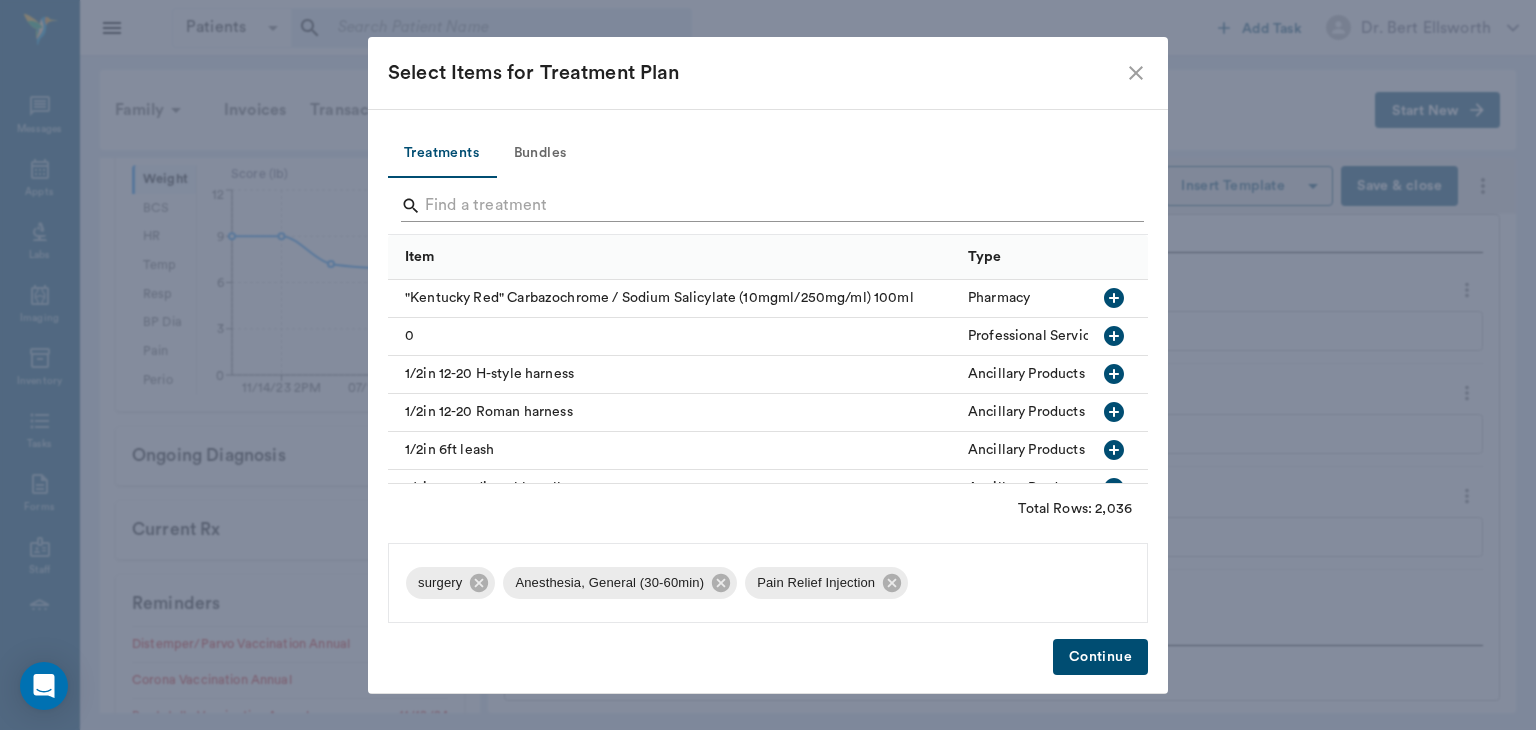 click at bounding box center [769, 206] 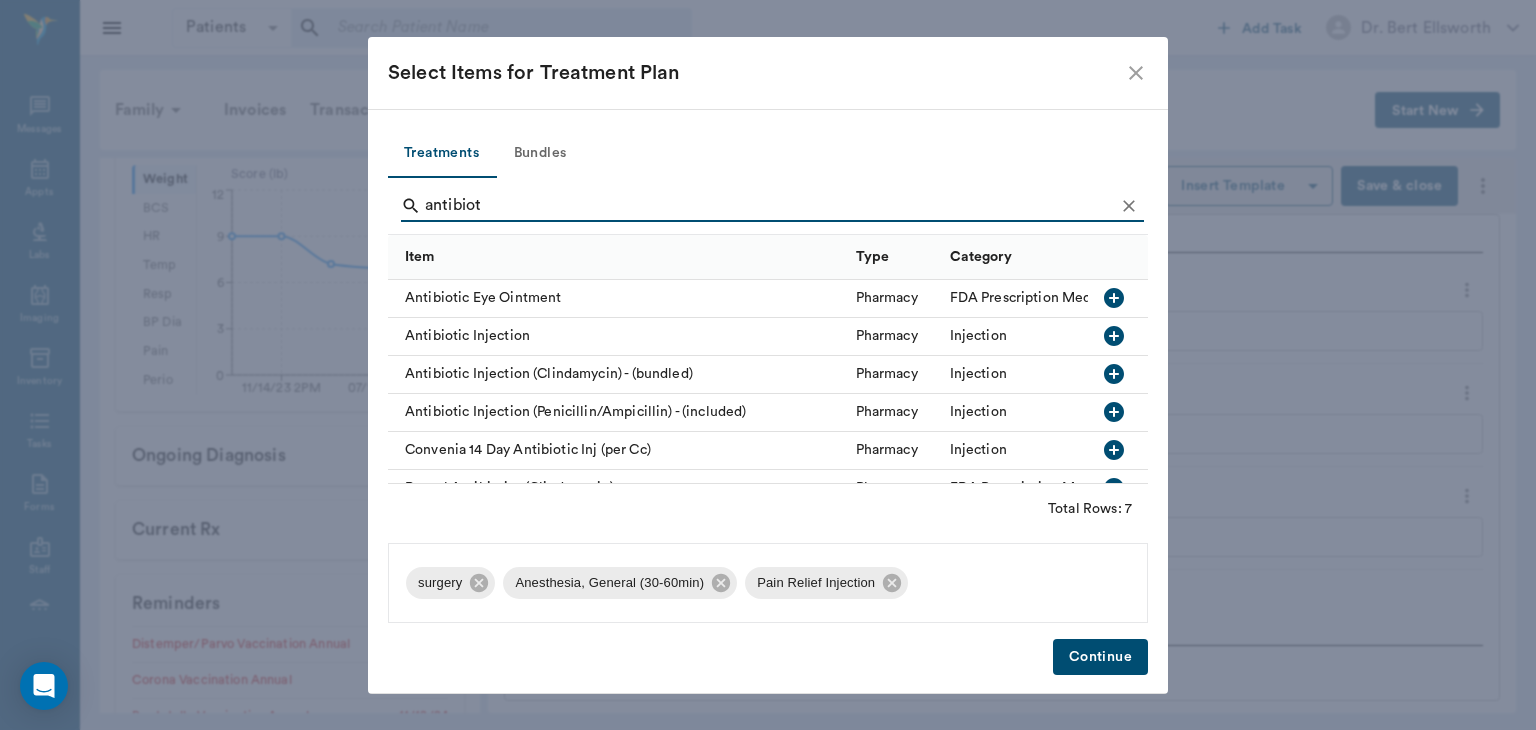 type on "antibiot" 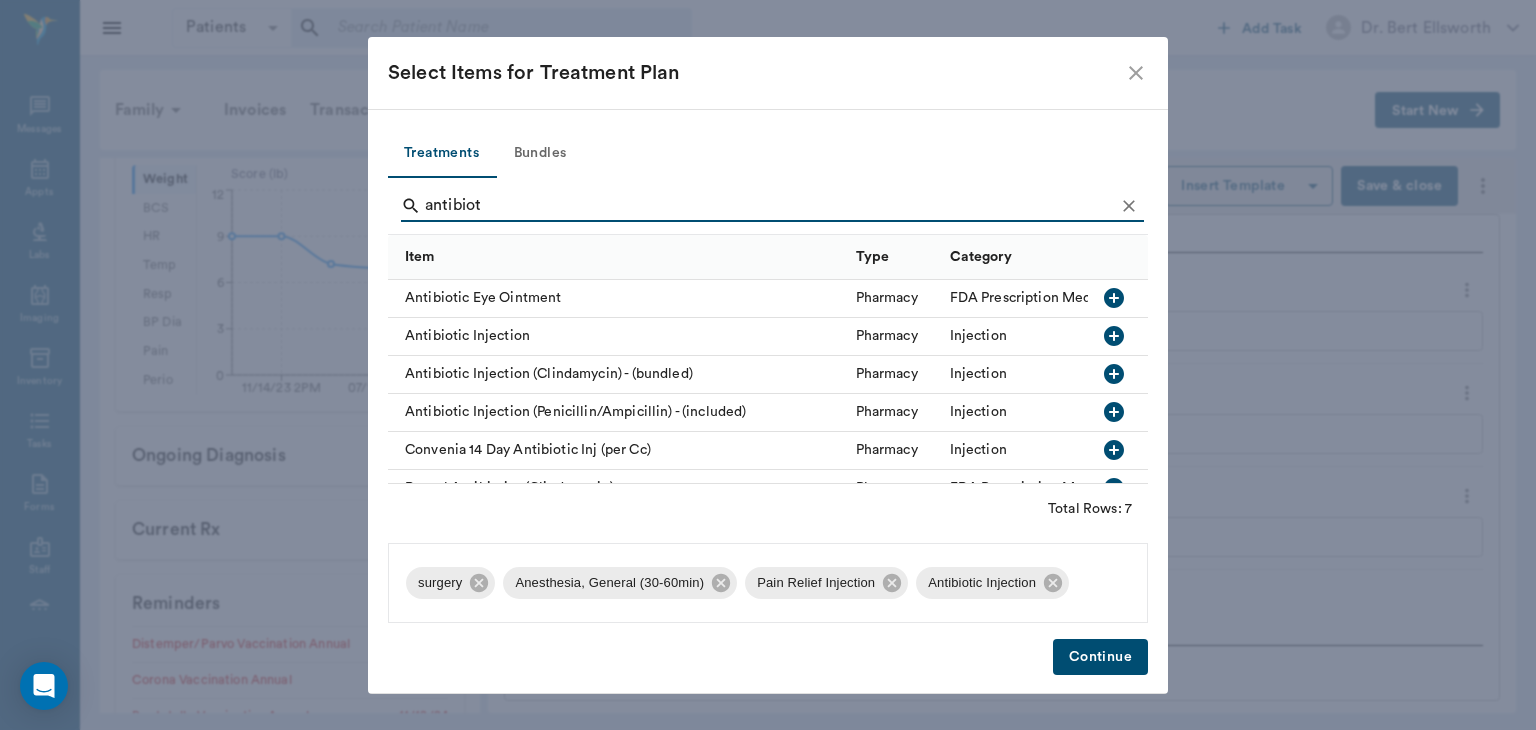 click on "Continue" at bounding box center (1100, 657) 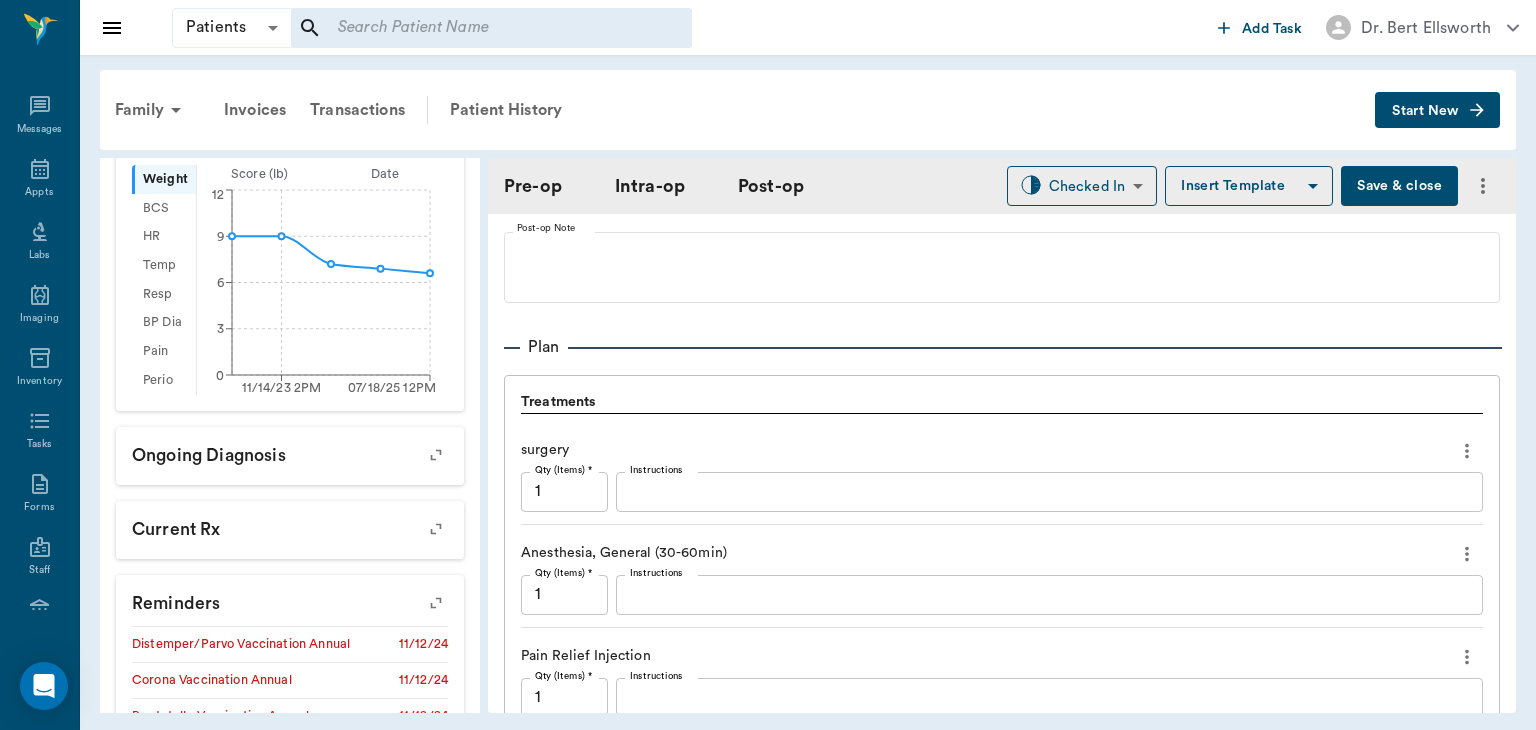 scroll, scrollTop: 1528, scrollLeft: 0, axis: vertical 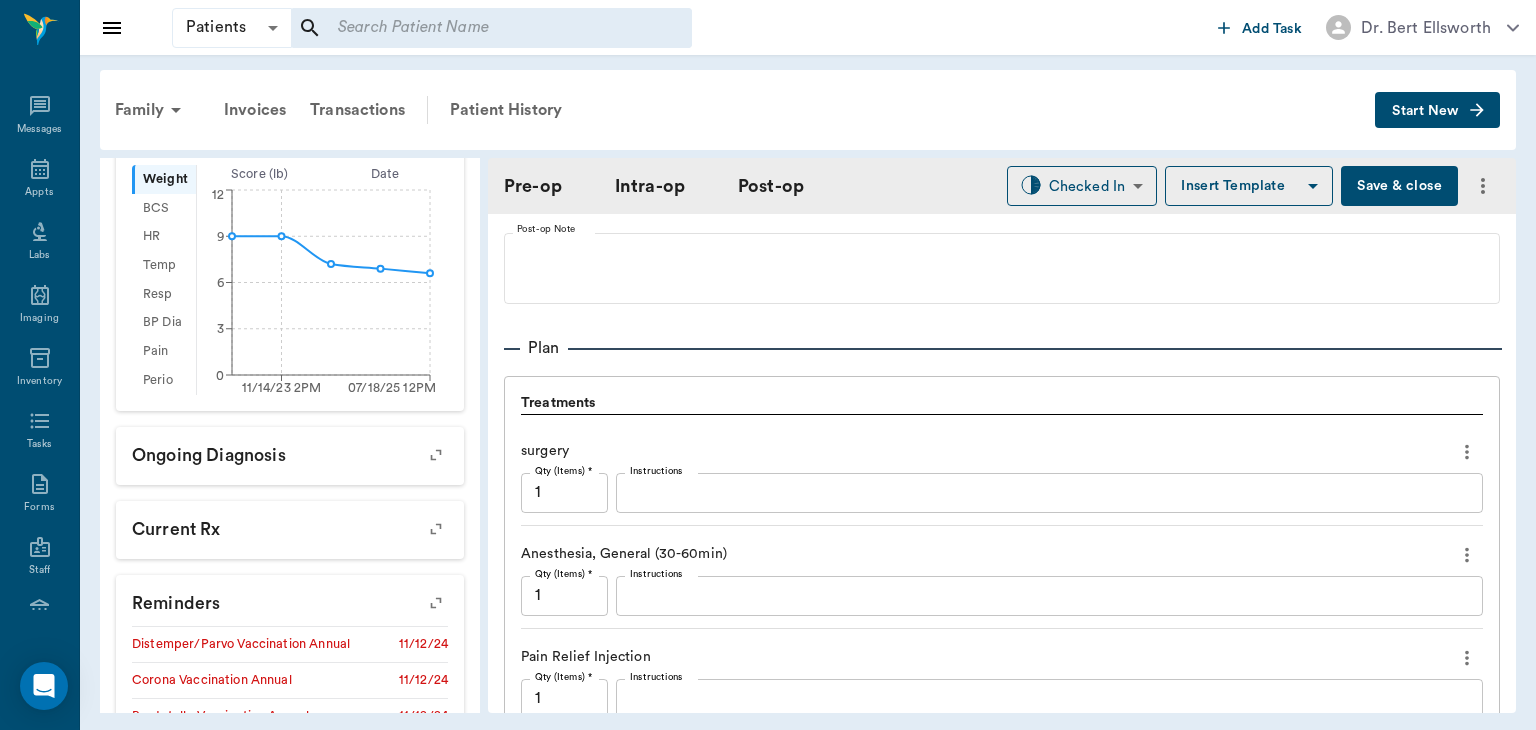 click on "Save & close" at bounding box center (1399, 186) 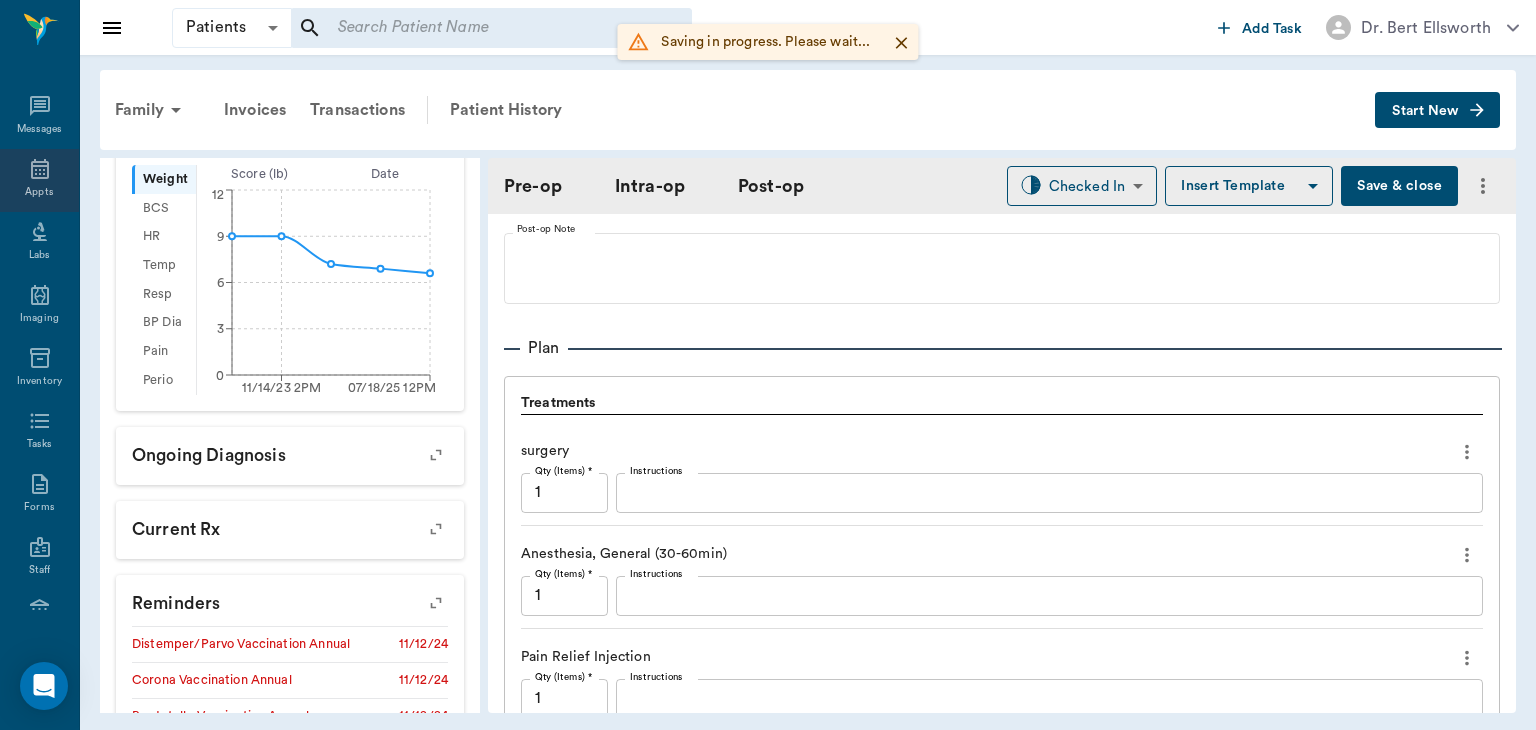 click on "Appts" at bounding box center (39, 192) 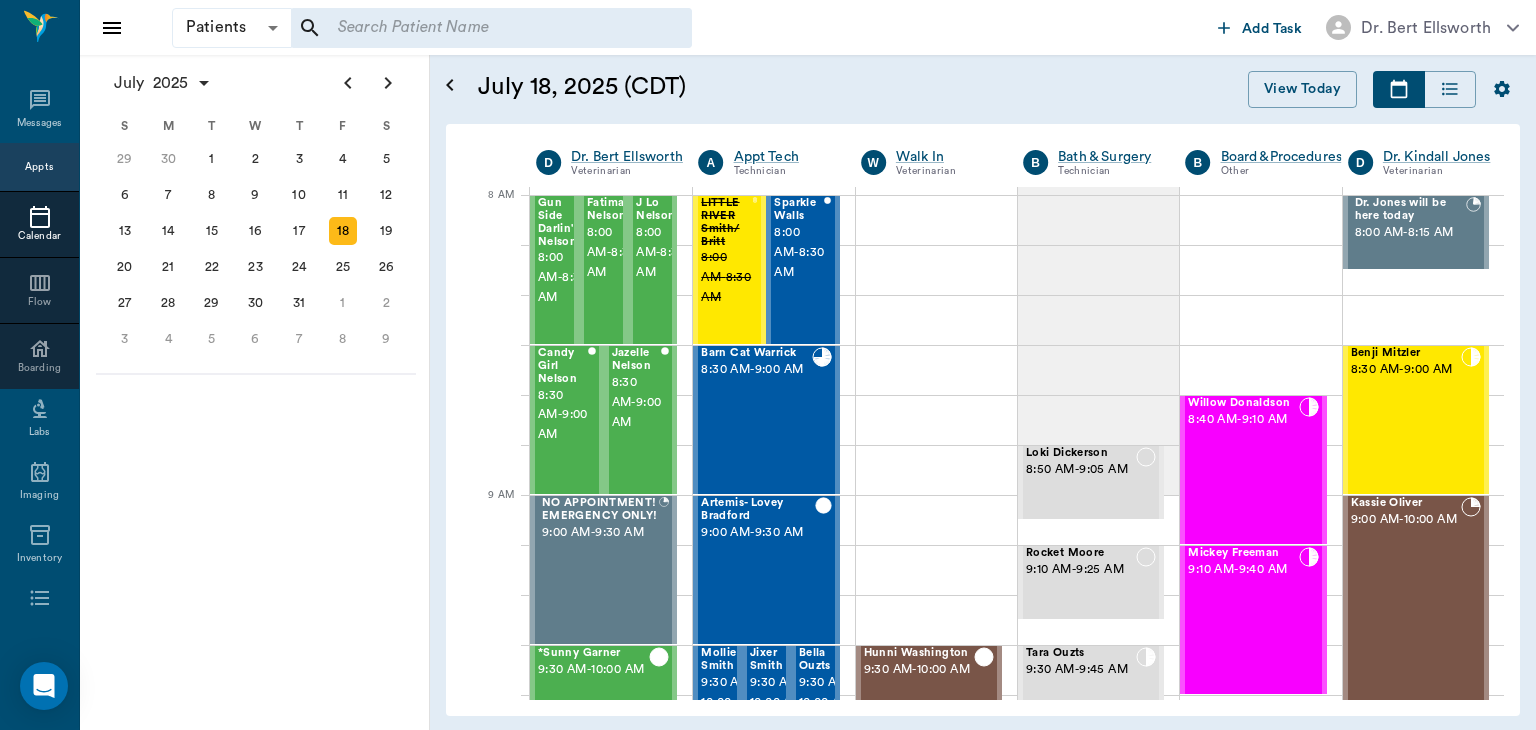 scroll, scrollTop: 0, scrollLeft: 0, axis: both 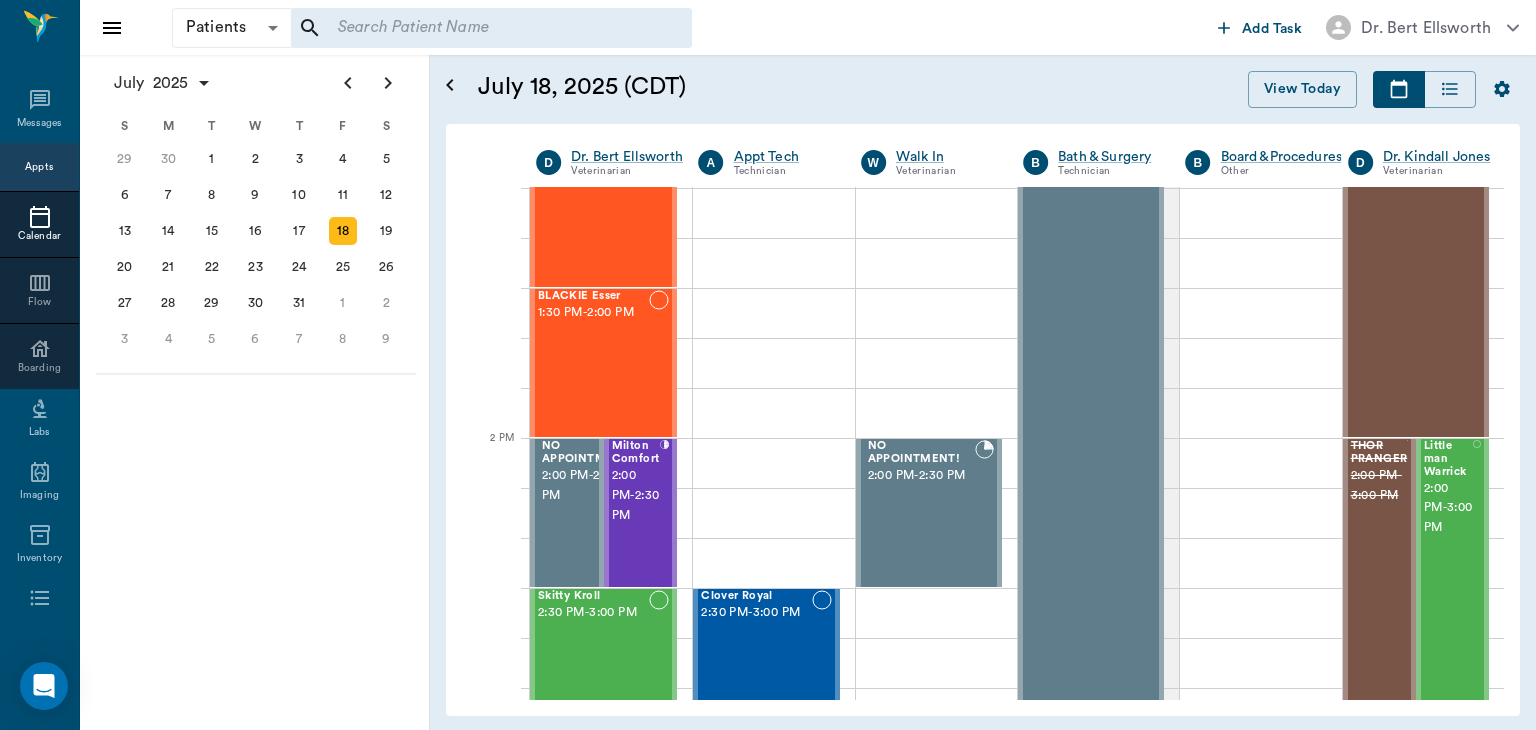 click on "2:00 PM  -  2:30 PM" at bounding box center [636, 496] 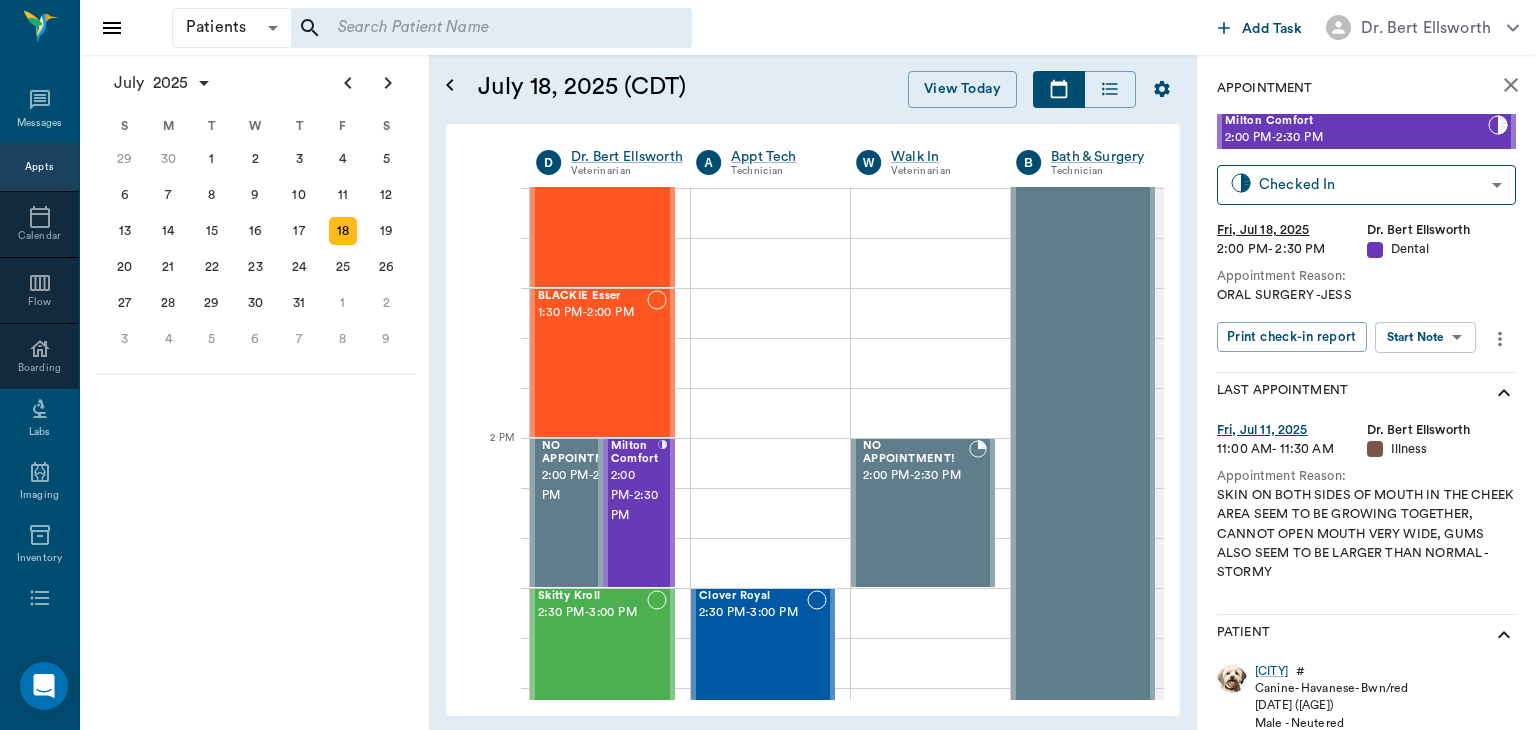 click on "Patients Patients ​ ​ Add Task Dr. Bert Ellsworth Nectar Messages Appts Calendar Flow Boarding Labs Imaging Inventory Tasks Forms Staff Reports Lookup Settings July 2025 S M T W T F S Jun 1 2 3 4 5 6 7 8 9 10 11 12 13 14 15 16 17 18 19 20 21 22 23 24 25 26 27 28 29 30 Jul 1 2 3 4 5 6 7 8 9 10 11 12 S M T W T F S 29 30 Jul 1 2 3 4 5 6 7 8 9 10 11 12 13 14 15 16 17 18 19 20 21 22 23 24 25 26 27 28 29 30 31 Aug 1 2 3 4 5 6 7 8 9 S M T W T F S 27 28 29 30 31 Aug 1 2 3 4 5 6 7 8 9 10 11 12 13 14 15 16 17 18 19 20 21 22 23 24 25 26 27 28 29 30 31 Sep 1 2 3 4 5 6 July 18, 2025 (CDT) View Today July 2025 Today 18 Fri Jul 2025 D Dr. Bert Ellsworth Veterinarian A Appt Tech Technician W Walk In Veterinarian B Bath & Surgery Technician B Board &Procedures Other D Dr. Kindall Jones Veterinarian 8 AM 9 AM 10 AM 11 AM 12 PM 1 PM 2 PM 3 PM 4 PM 5 PM 6 PM 7 PM 8 PM 12:18 PM Gun Side Darlin' Nelson 8:00 AM  -  8:30 AM Fatima Nelson 8:00 AM  -  8:30 AM J Lo Nelson 8:00 AM  -  8:30 AM Candy Girl Nelson 8:30 AM  -  9:00 AM  -" at bounding box center (768, 365) 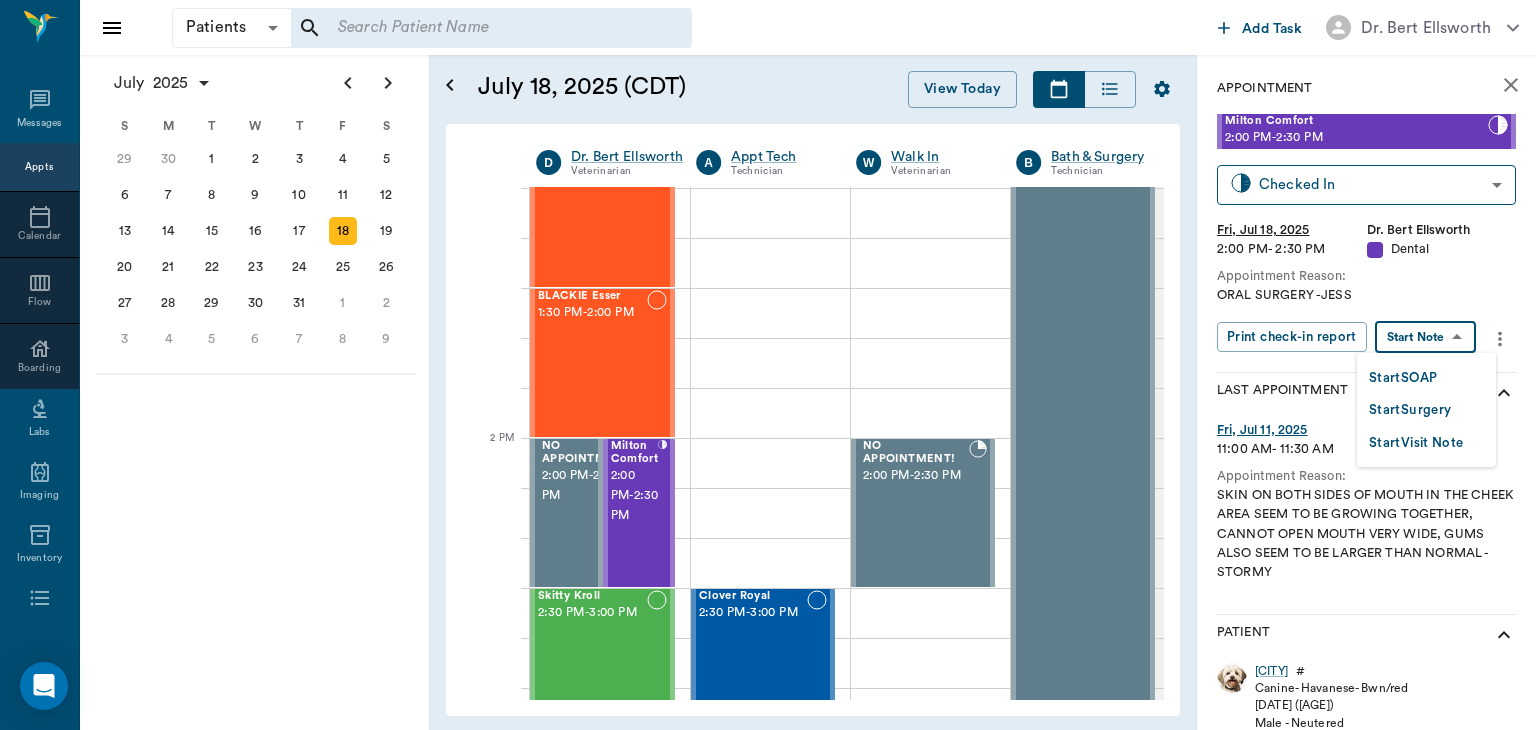 click on "Start  Surgery" at bounding box center [1410, 410] 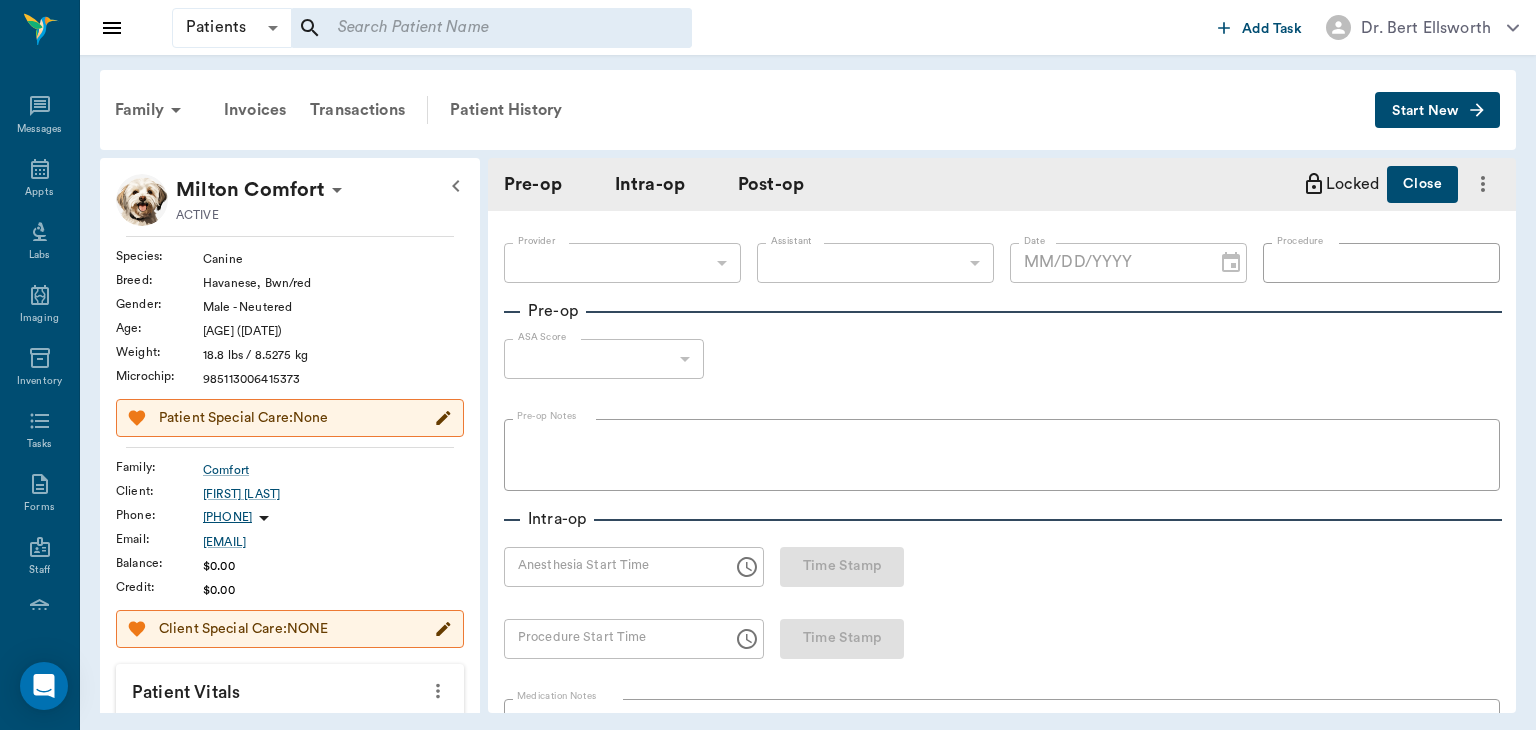 type on "63ec2f075fda476ae8351a4d" 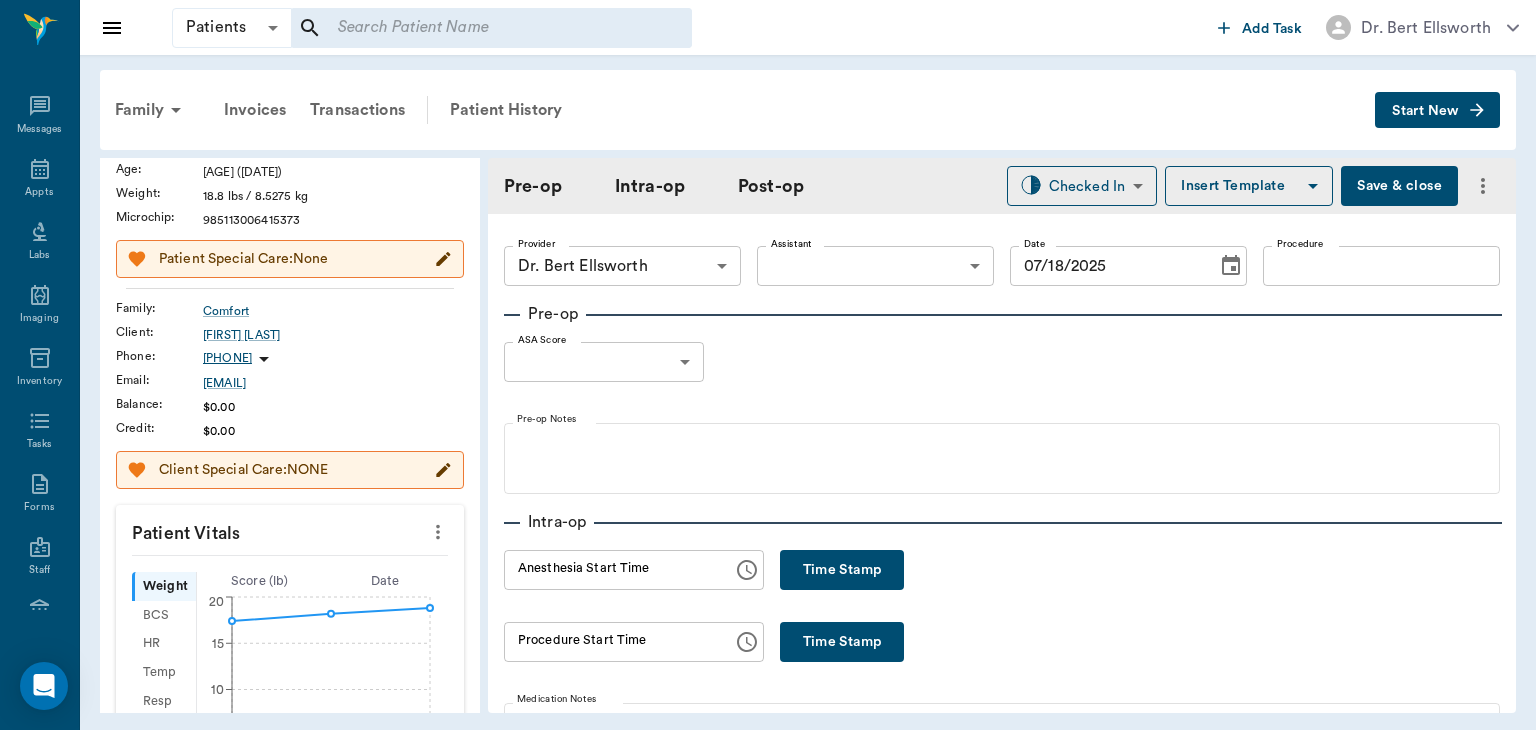 scroll, scrollTop: 170, scrollLeft: 0, axis: vertical 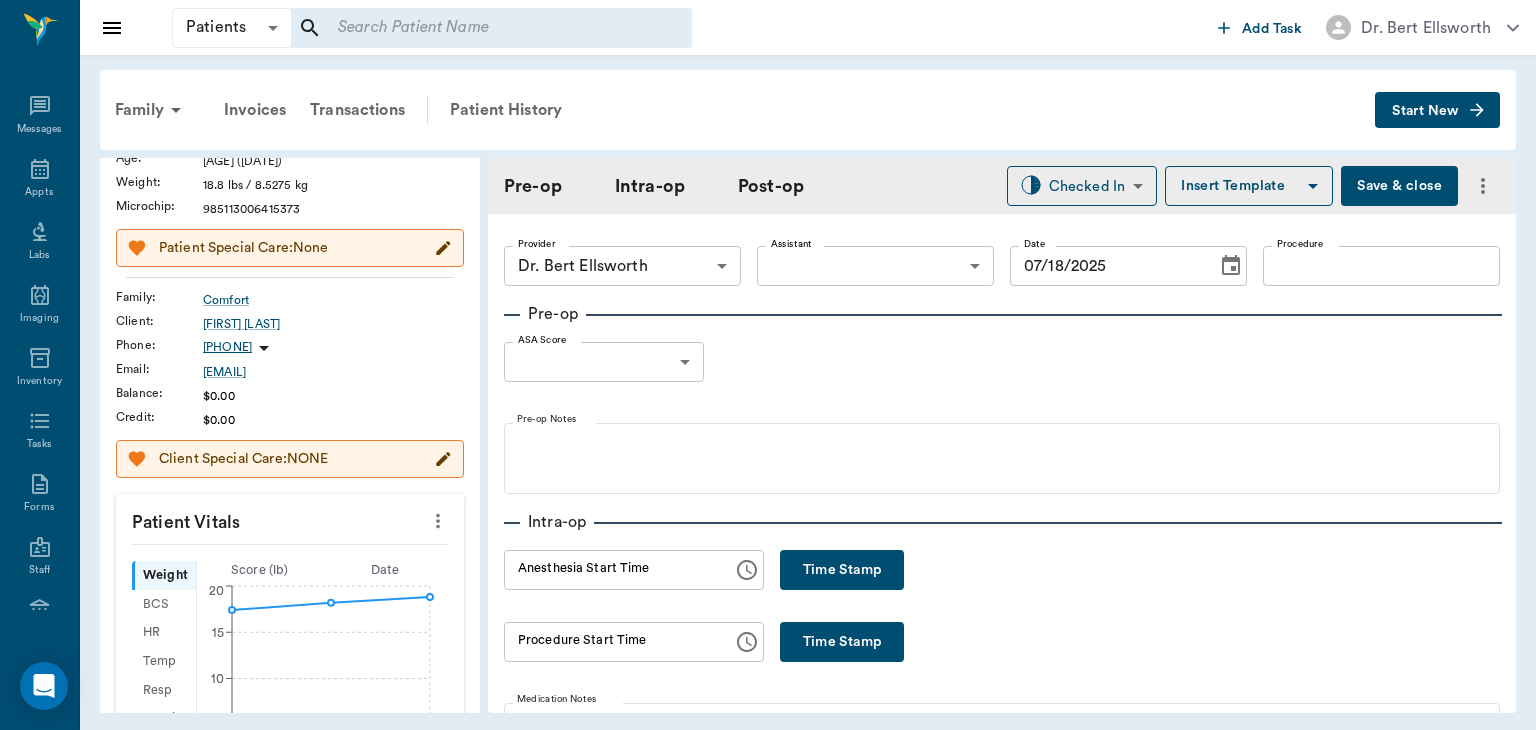 click 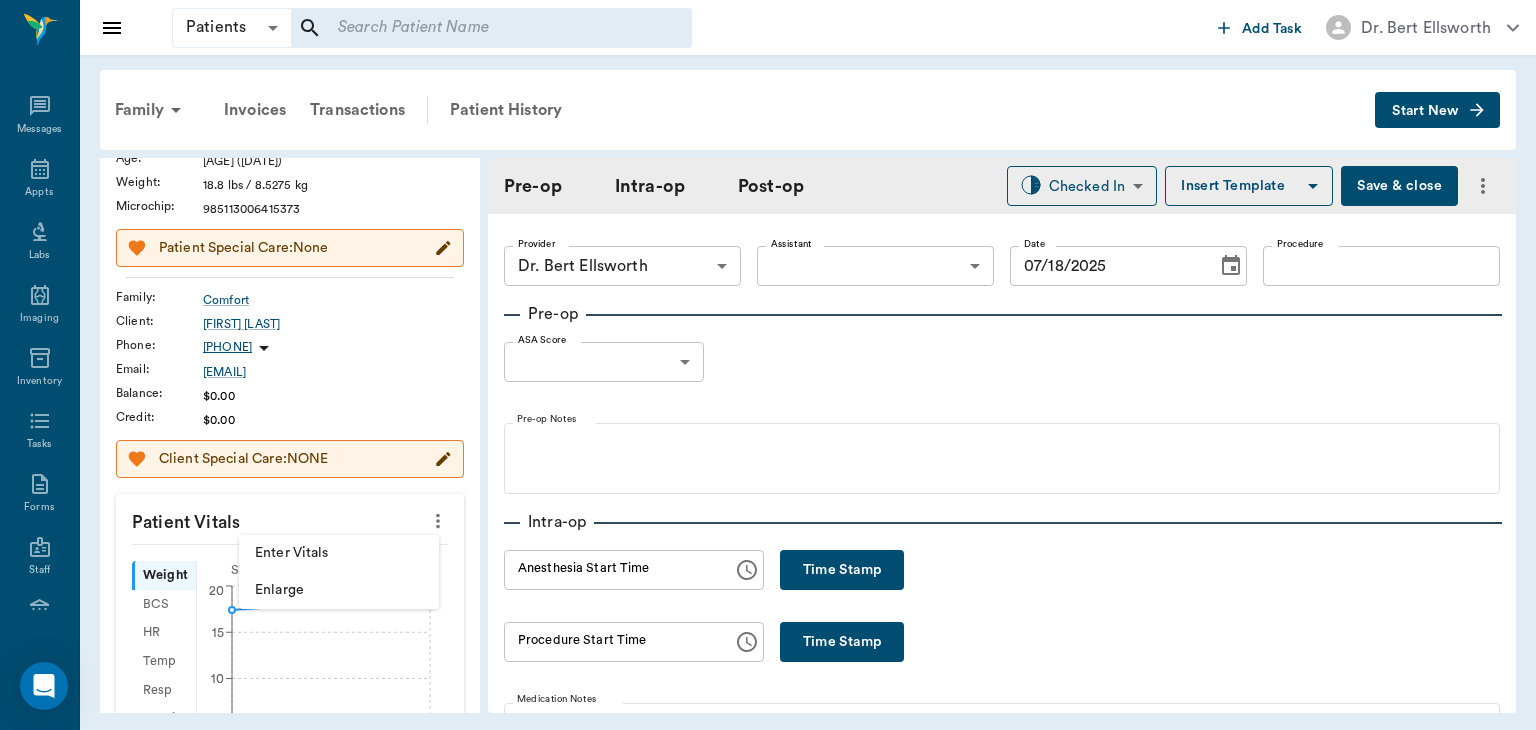 click on "Enter Vitals" at bounding box center (339, 553) 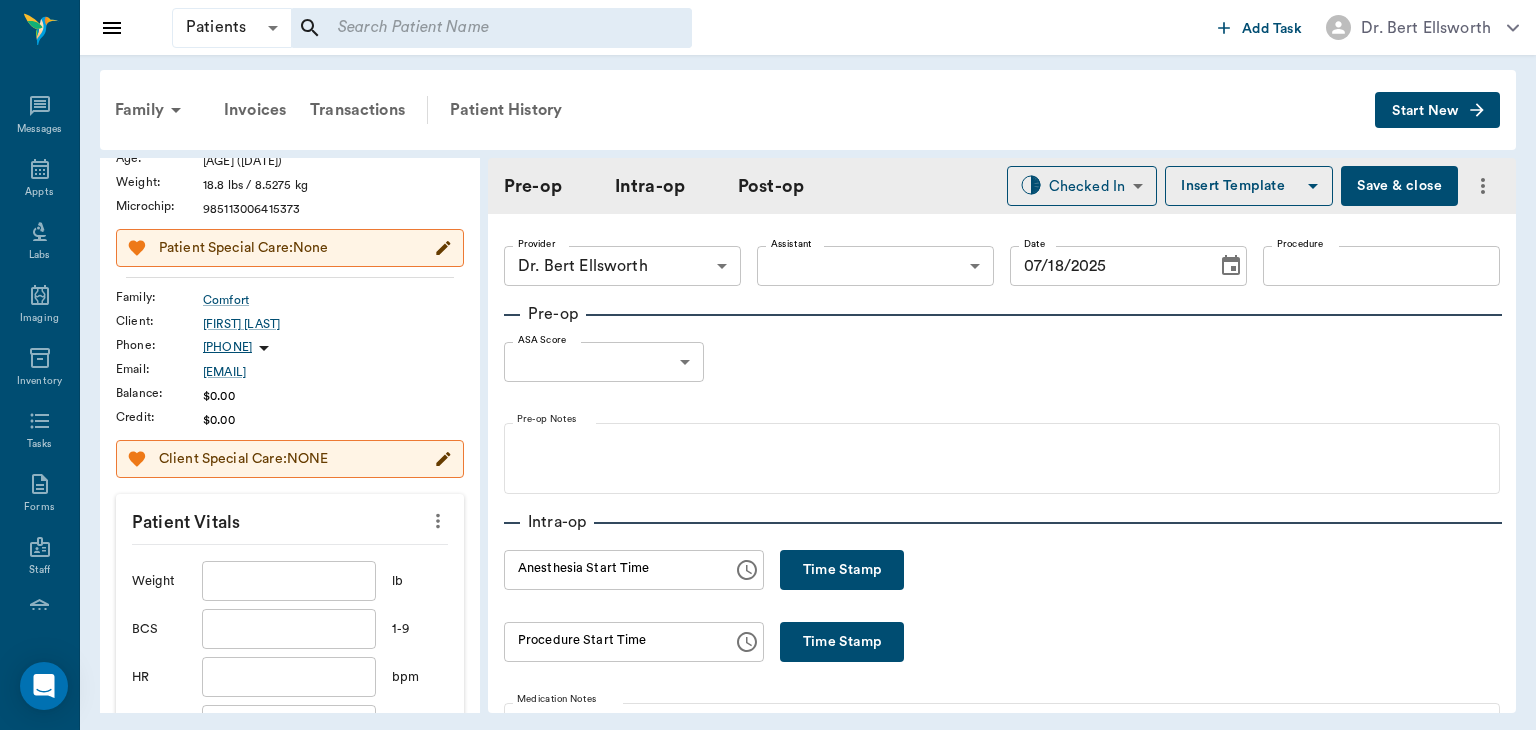 click at bounding box center [289, 581] 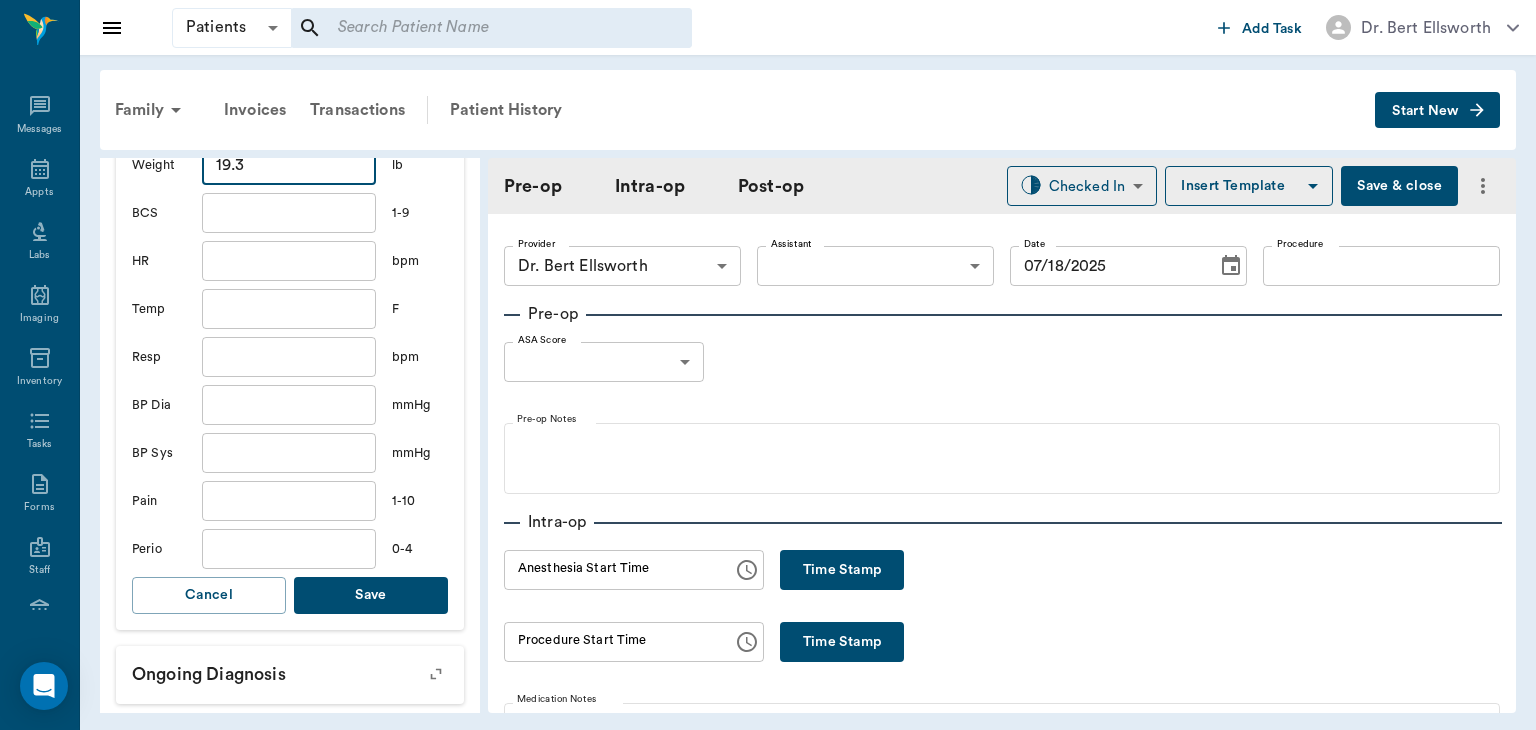 scroll, scrollTop: 602, scrollLeft: 0, axis: vertical 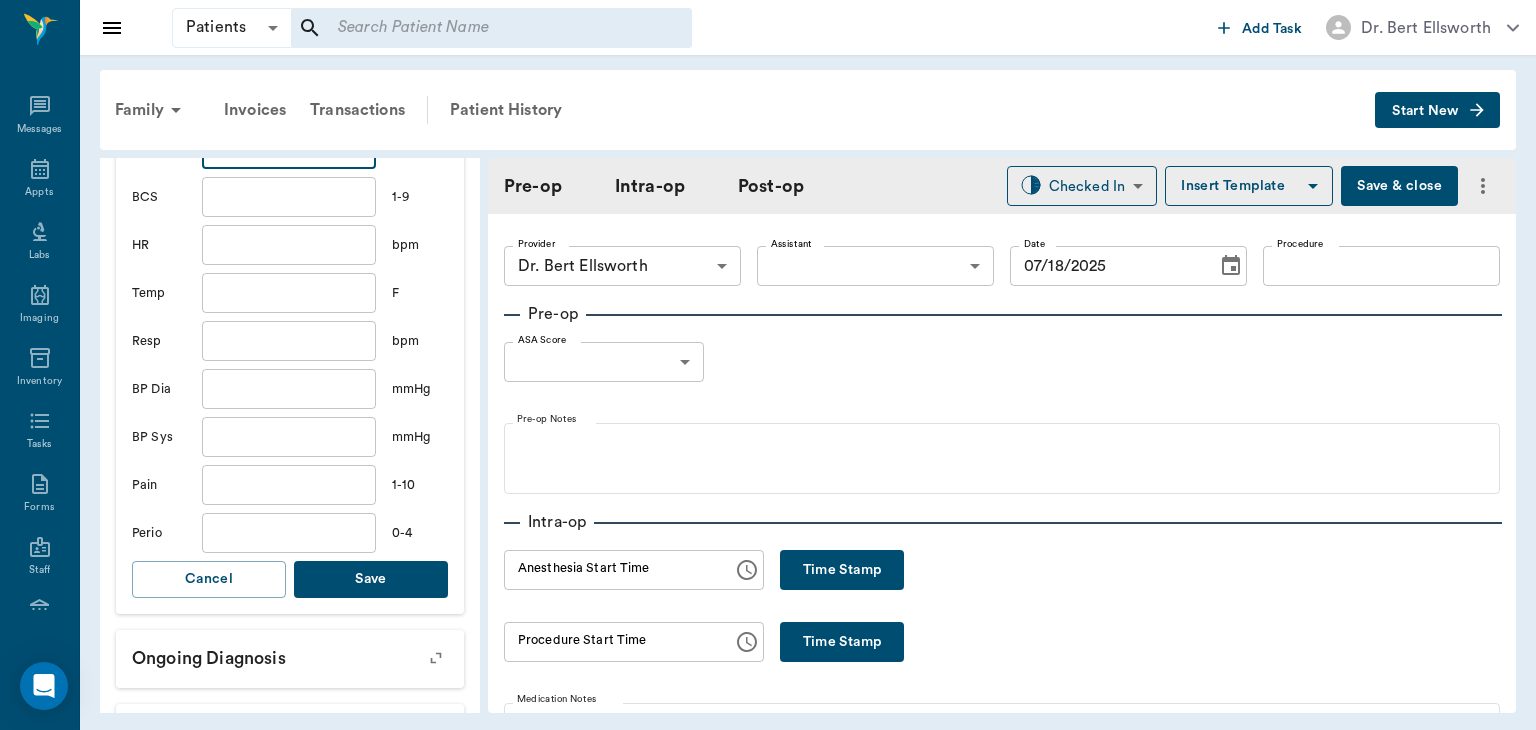 type on "19.3" 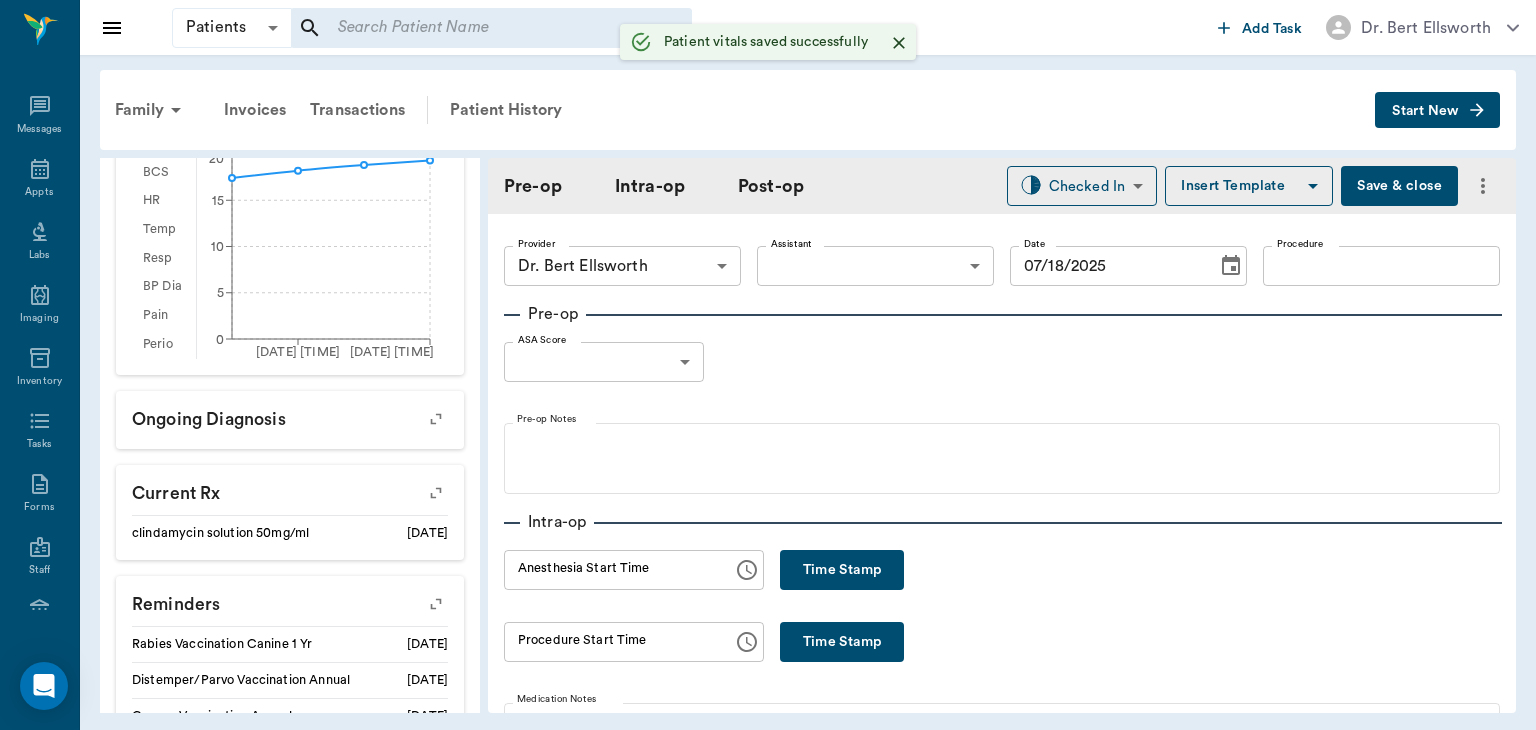 click on "Patients Patients ​ ​ Add Task Dr. Bert Ellsworth Nectar Messages Appts Labs Imaging Inventory Tasks Forms Staff Reports Lookup Settings Family Invoices Transactions Patient History Start New Milton Comfort     ACTIVE   Species : Canine Breed : Havanese, Bwn/red Gender : Male - Neutered Age : 8 yr 2 mo (05/12/2017) Weight : 19.3 lbs / 8.7543 kg Microchip : 985113006415373 Patient Special Care:  None Family : Comfort Client : Peggy Comfort Phone : (903) 373-9838 Email : hcomfort1@hotmail.com Balance : $0.00 Credit : $0.00 Client Special Care:  NONE Patient Vitals Weight BCS HR Temp Resp BP Dia Pain Perio Score ( lb ) Date 12/16/24 2PM 07/18/25 12PM 0 5 10 15 20 Ongoing diagnosis Current Rx clindamycin solution 50mg/ml 07/11/26 Reminders Rabies Vaccination Canine 1 Yr 12/15/25 Distemper/Parvo Vaccination Annual 12/15/25 Corona Vaccination Annual 12/15/25 Bordetella Vaccination Annual 12/15/25 Upcoming appointments Dental 07/18/25 Schedule Appointment Pre-op Intra-op Post-op Checked In CHECKED_IN ​ ​ HR" at bounding box center (768, 365) 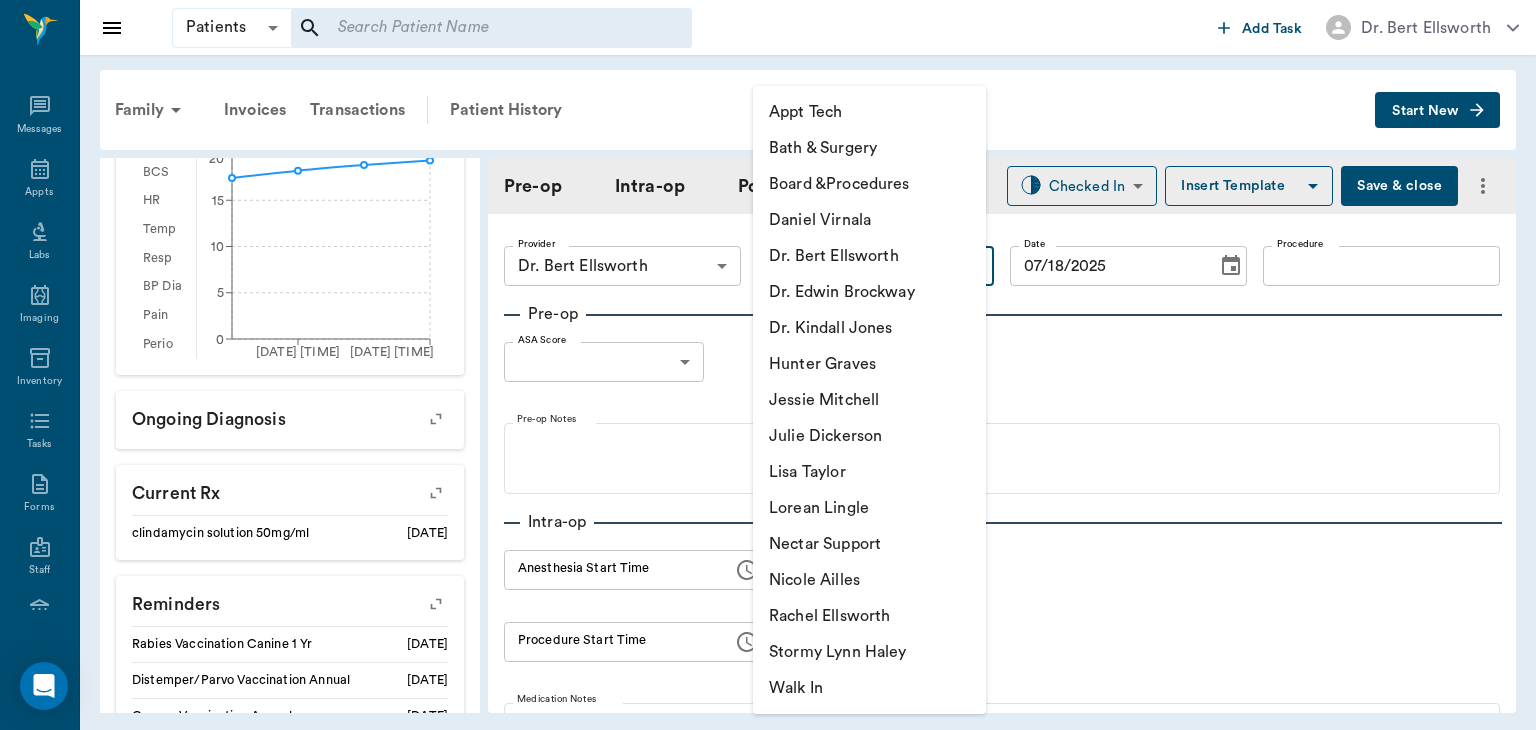 click on "Daniel Virnala" at bounding box center (869, 220) 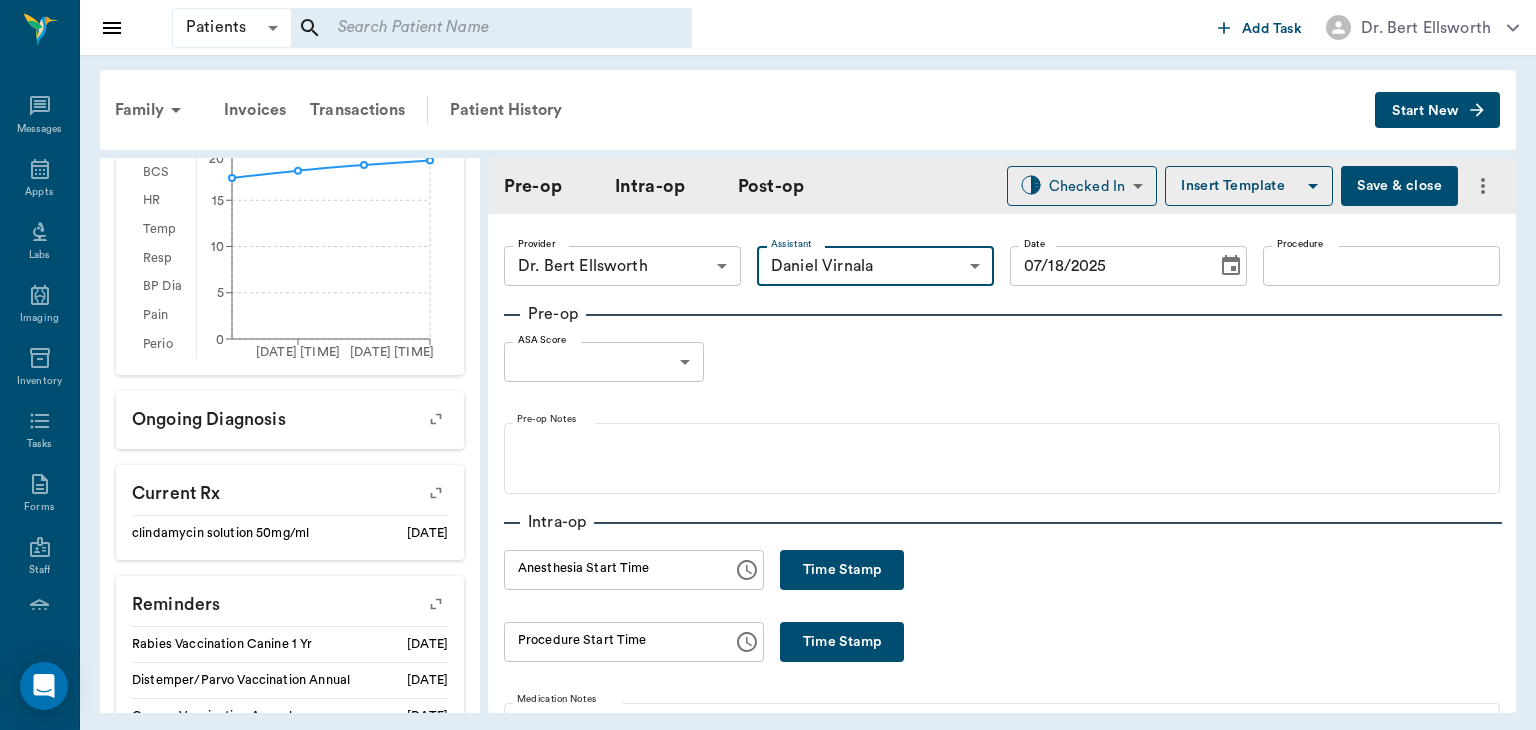 click on "Procedure" at bounding box center (1381, 266) 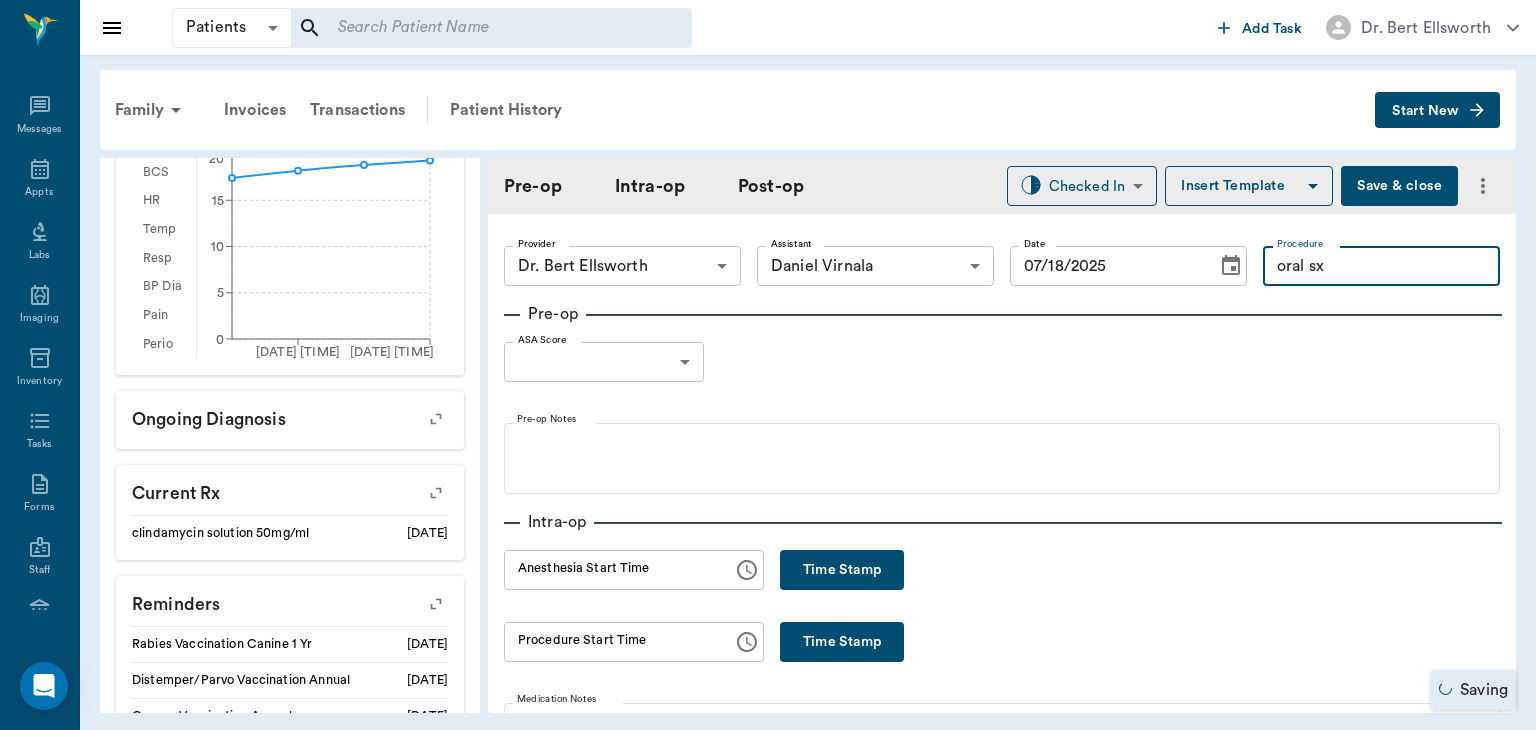 click on "Insert Template" at bounding box center (1249, 186) 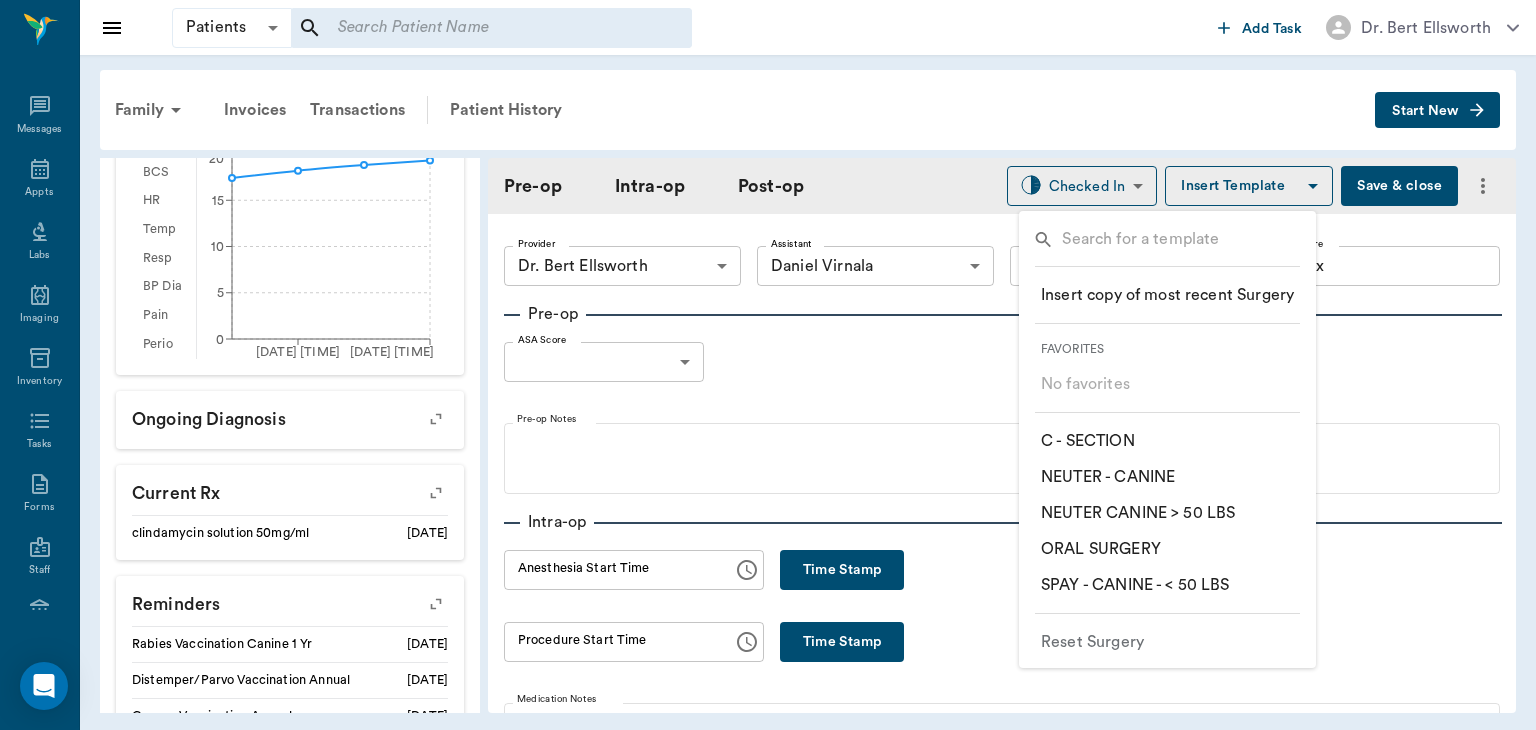 click on "​ ORAL SURGERY" at bounding box center [1101, 549] 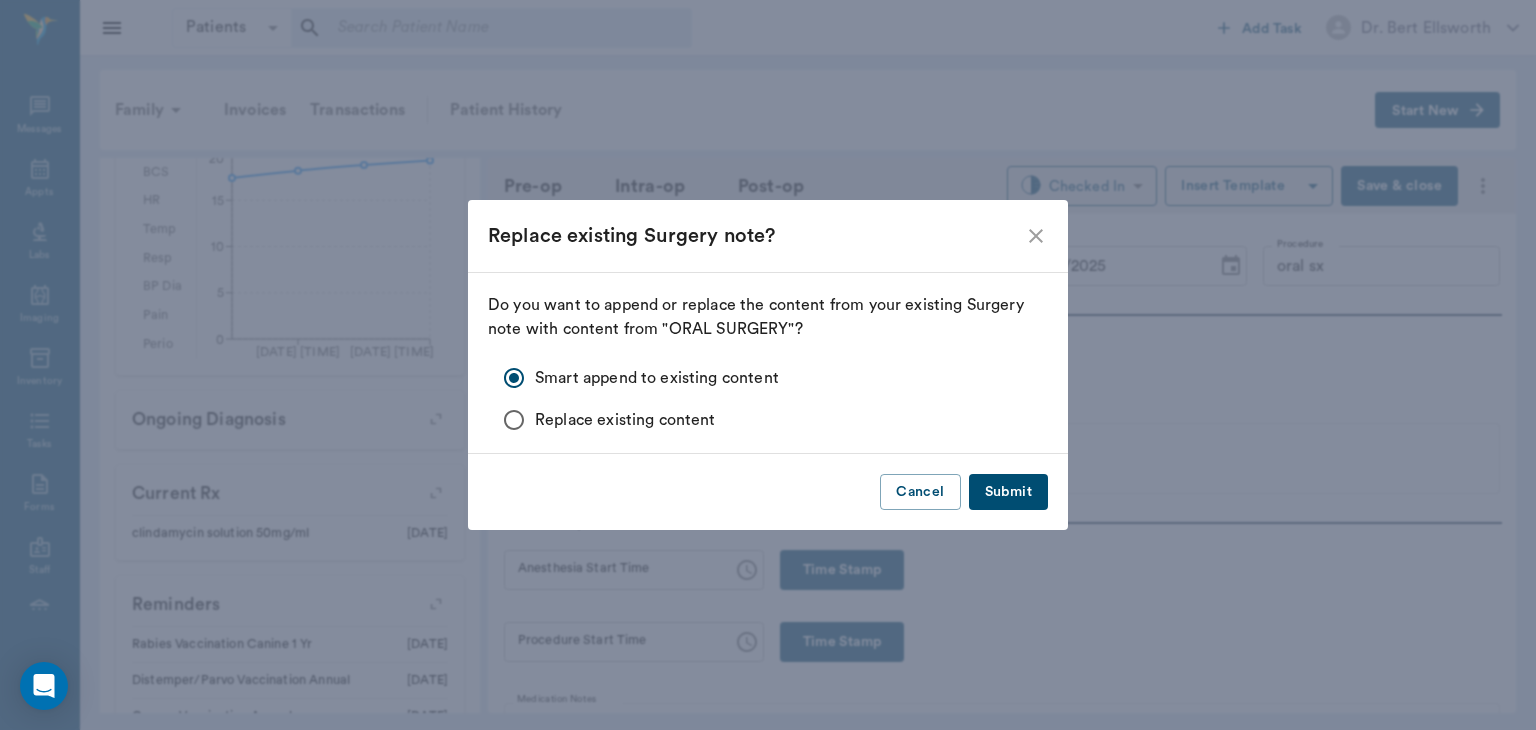 click on "Submit" at bounding box center [1008, 492] 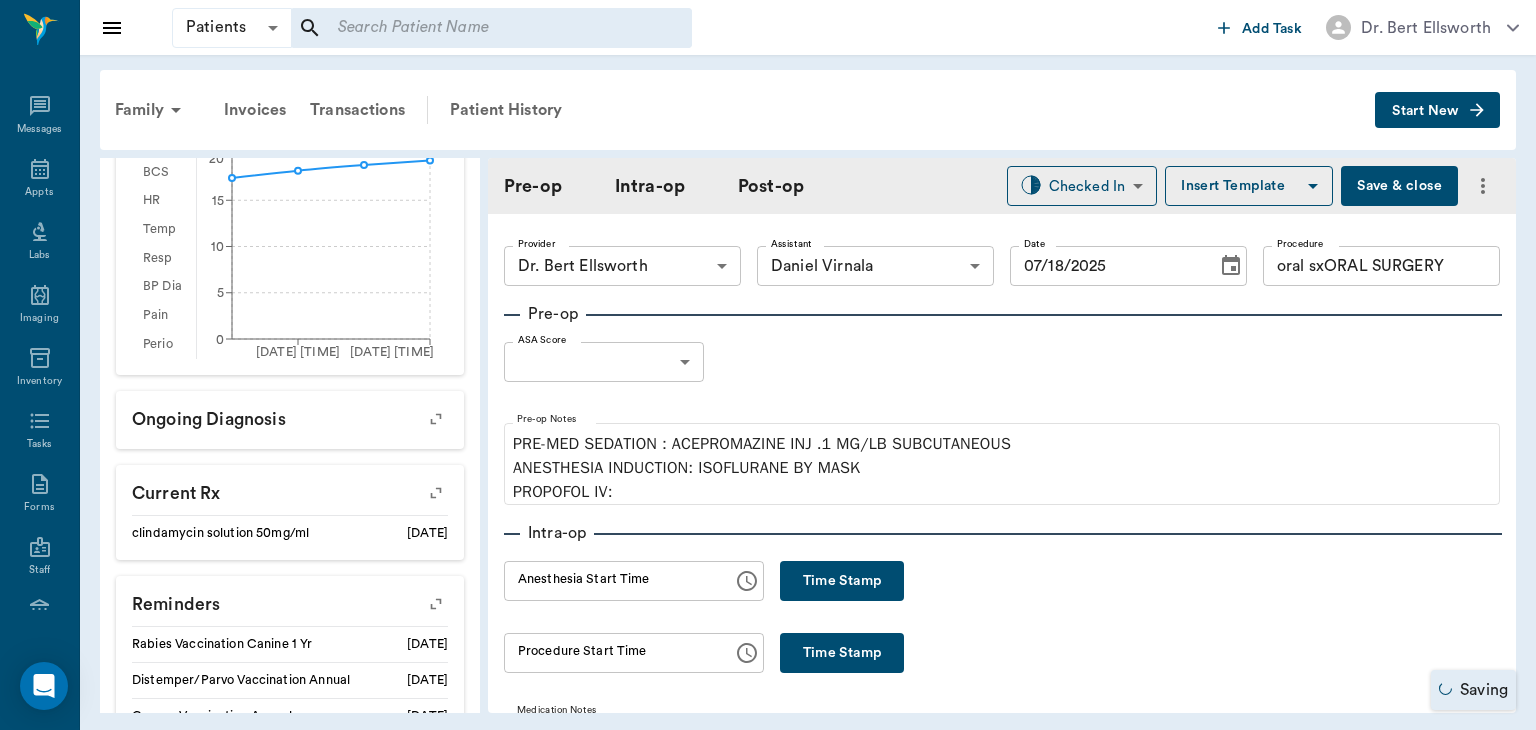 click on "Patients Patients ​ ​ Add Task Dr. Bert Ellsworth Nectar Messages Appts Labs Imaging Inventory Tasks Forms Staff Reports Lookup Settings Family Invoices Transactions Patient History Start New Milton Comfort     ACTIVE   Species : Canine Breed : Havanese, Bwn/red Gender : Male - Neutered Age : 8 yr 2 mo (05/12/2017) Weight : 19.3 lbs / 8.7543 kg Microchip : 985113006415373 Patient Special Care:  None Family : Comfort Client : Peggy Comfort Phone : (903) 373-9838 Email : hcomfort1@hotmail.com Balance : $0.00 Credit : $0.00 Client Special Care:  NONE Patient Vitals Weight BCS HR Temp Resp BP Dia Pain Perio Score ( lb ) Date 12/16/24 2PM 07/18/25 12PM 0 5 10 15 20 Ongoing diagnosis Current Rx clindamycin solution 50mg/ml 07/11/26 Reminders Rabies Vaccination Canine 1 Yr 12/15/25 Distemper/Parvo Vaccination Annual 12/15/25 Corona Vaccination Annual 12/15/25 Bordetella Vaccination Annual 12/15/25 Upcoming appointments Dental 07/18/25 Schedule Appointment Pre-op Intra-op Post-op Checked In CHECKED_IN ​ Date" at bounding box center [768, 365] 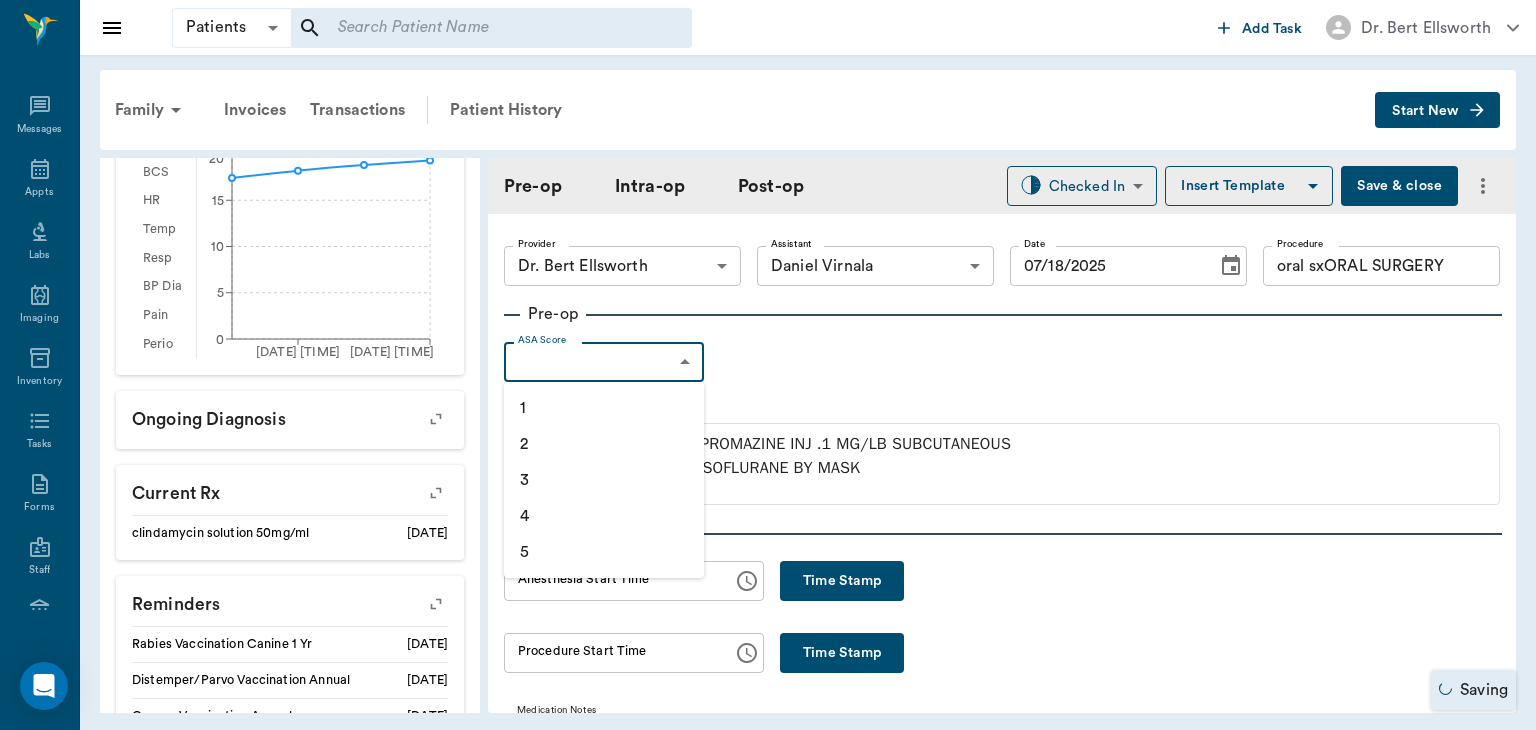 type on "oral sxORAL SURGERY" 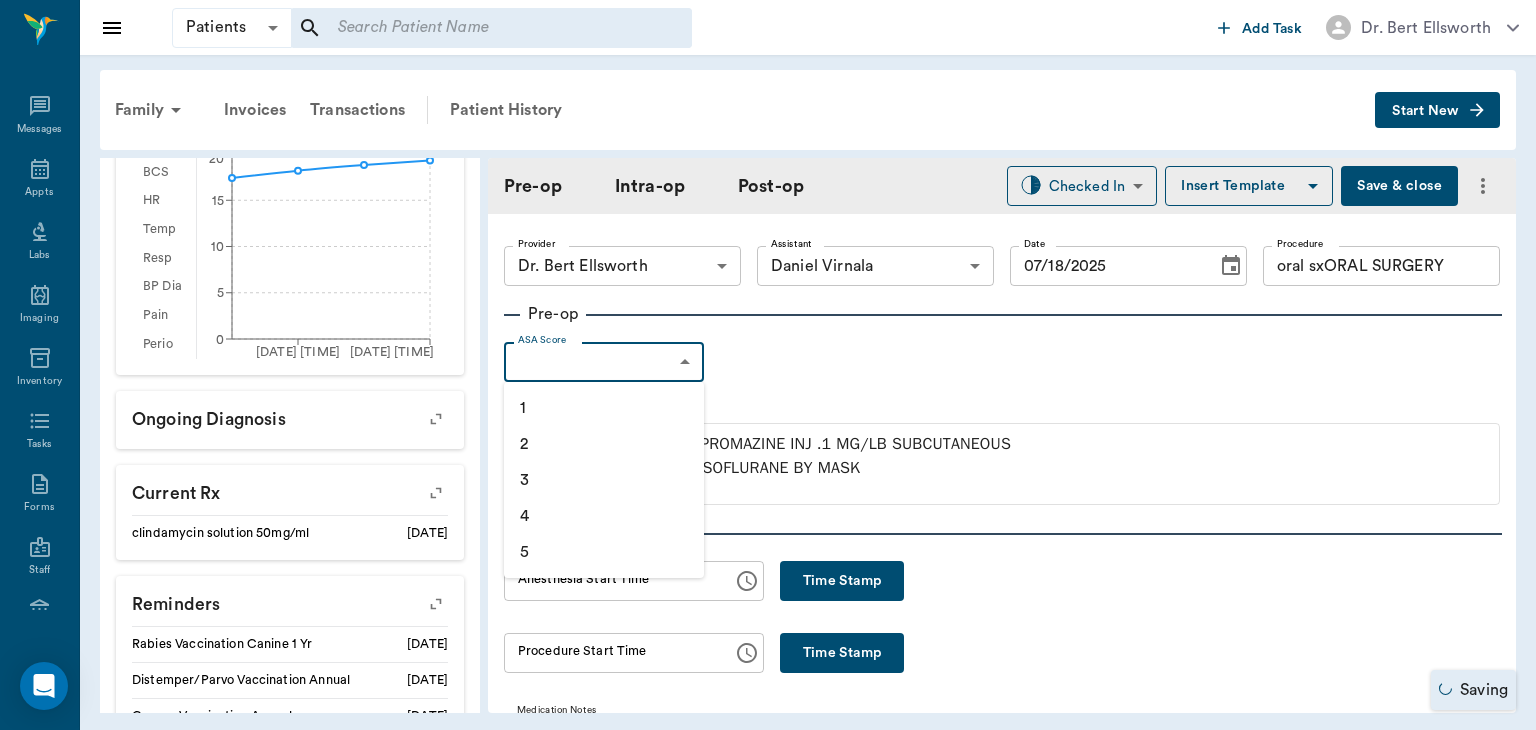 click on "1" at bounding box center (604, 408) 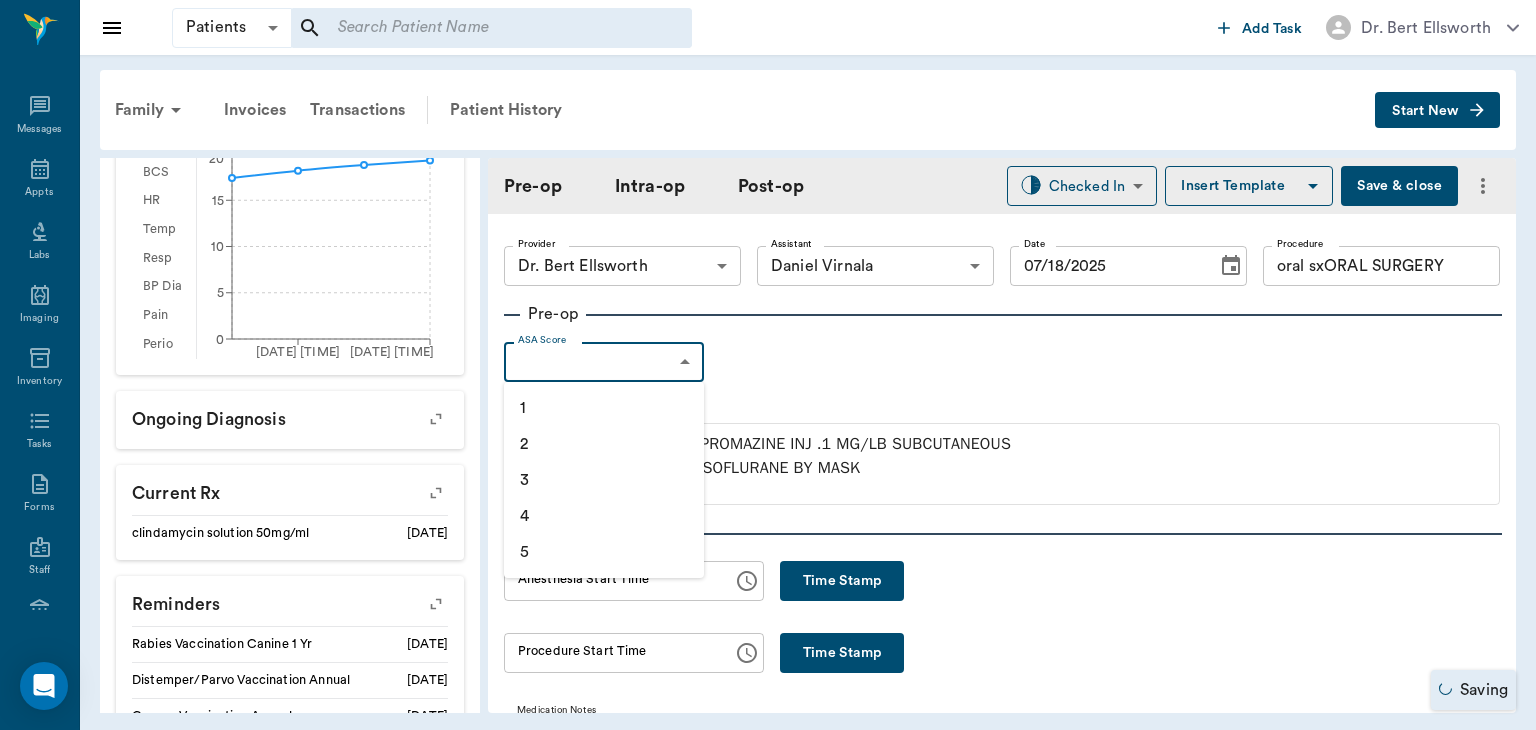type on "1" 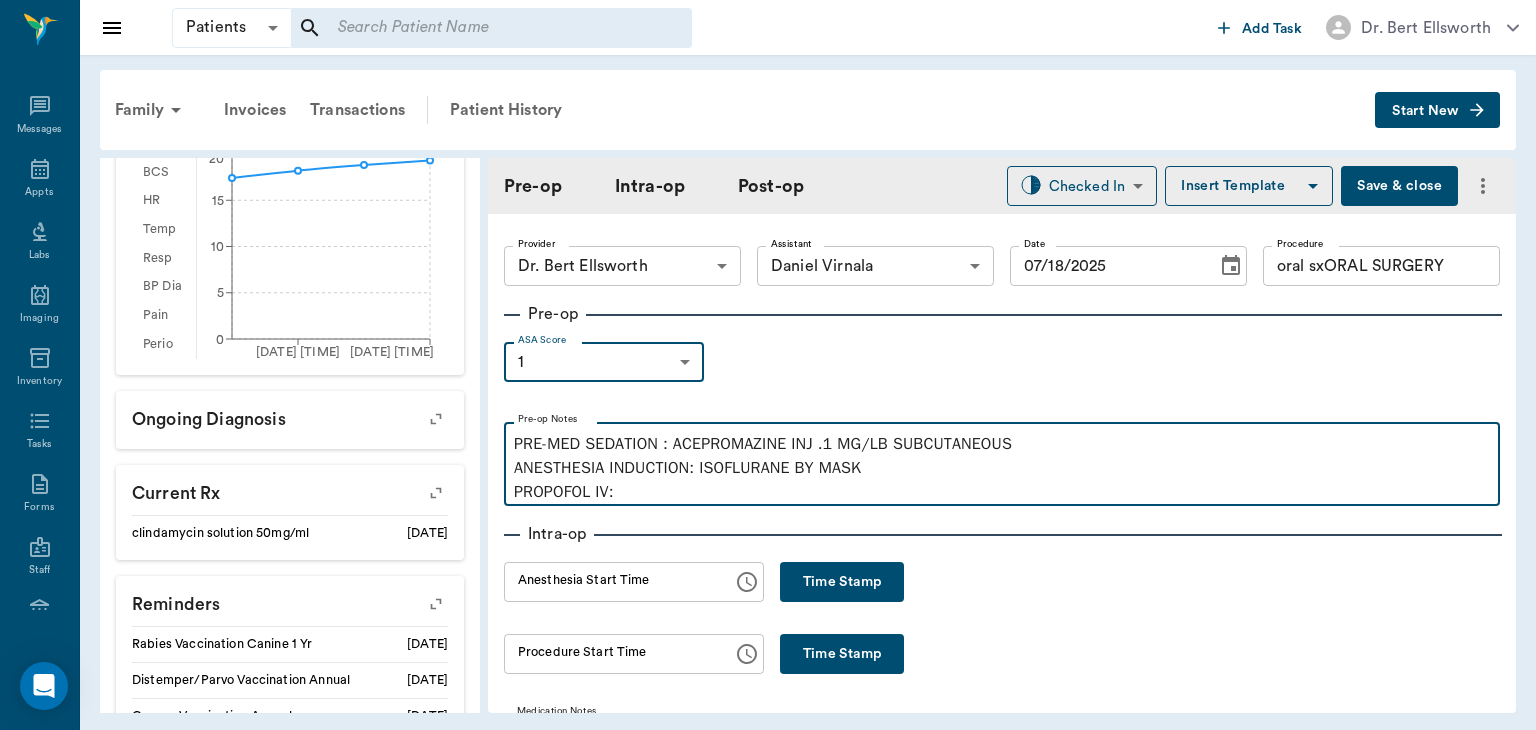click on "PRE-MED SEDATION : ACEPROMAZINE INJ .1 MG/LB SUBCUTANEOUS ANESTHESIA INDUCTION: ISOFLURANE BY MASK PROPOFOL IV:" at bounding box center [1002, 468] 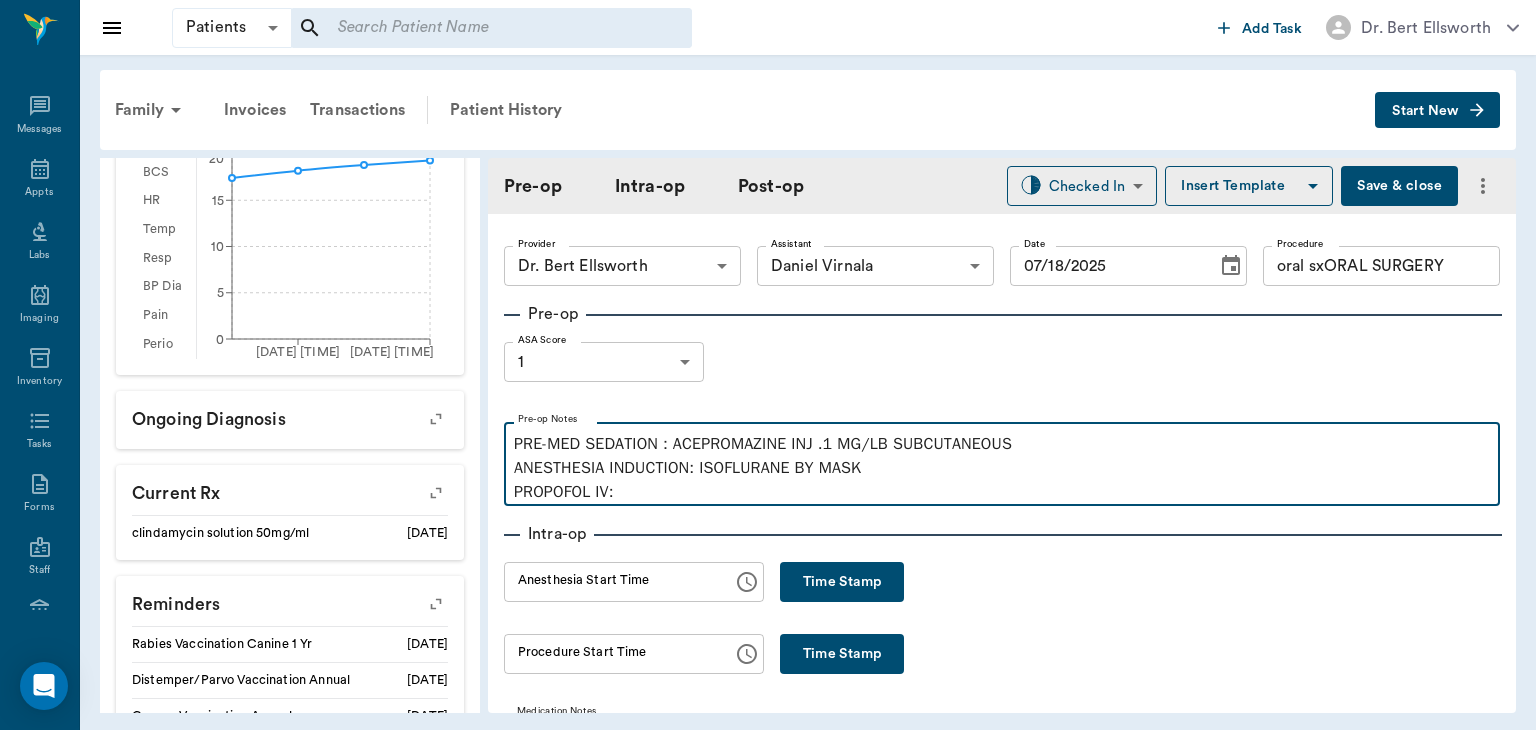 type 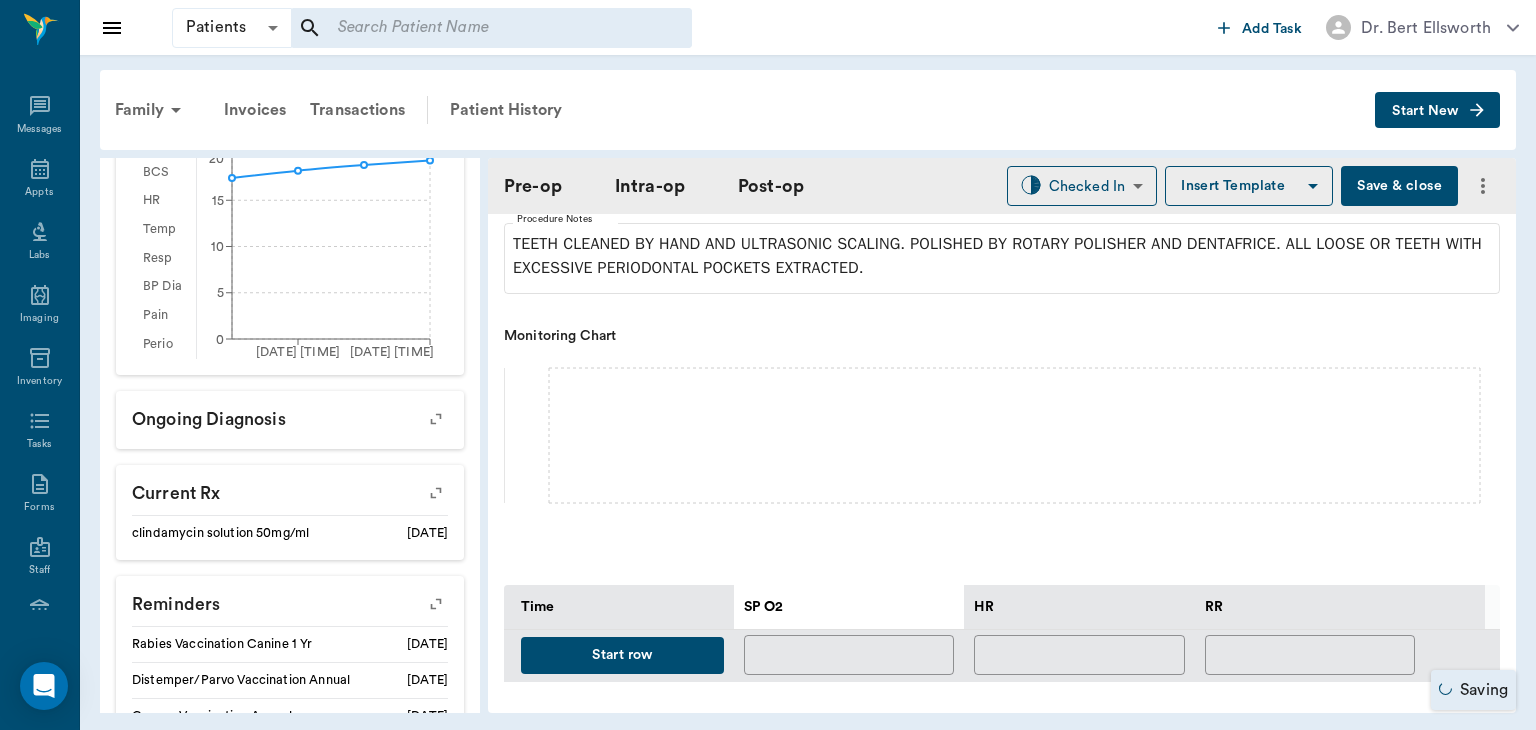 type on "oral sxORAL SURGERY" 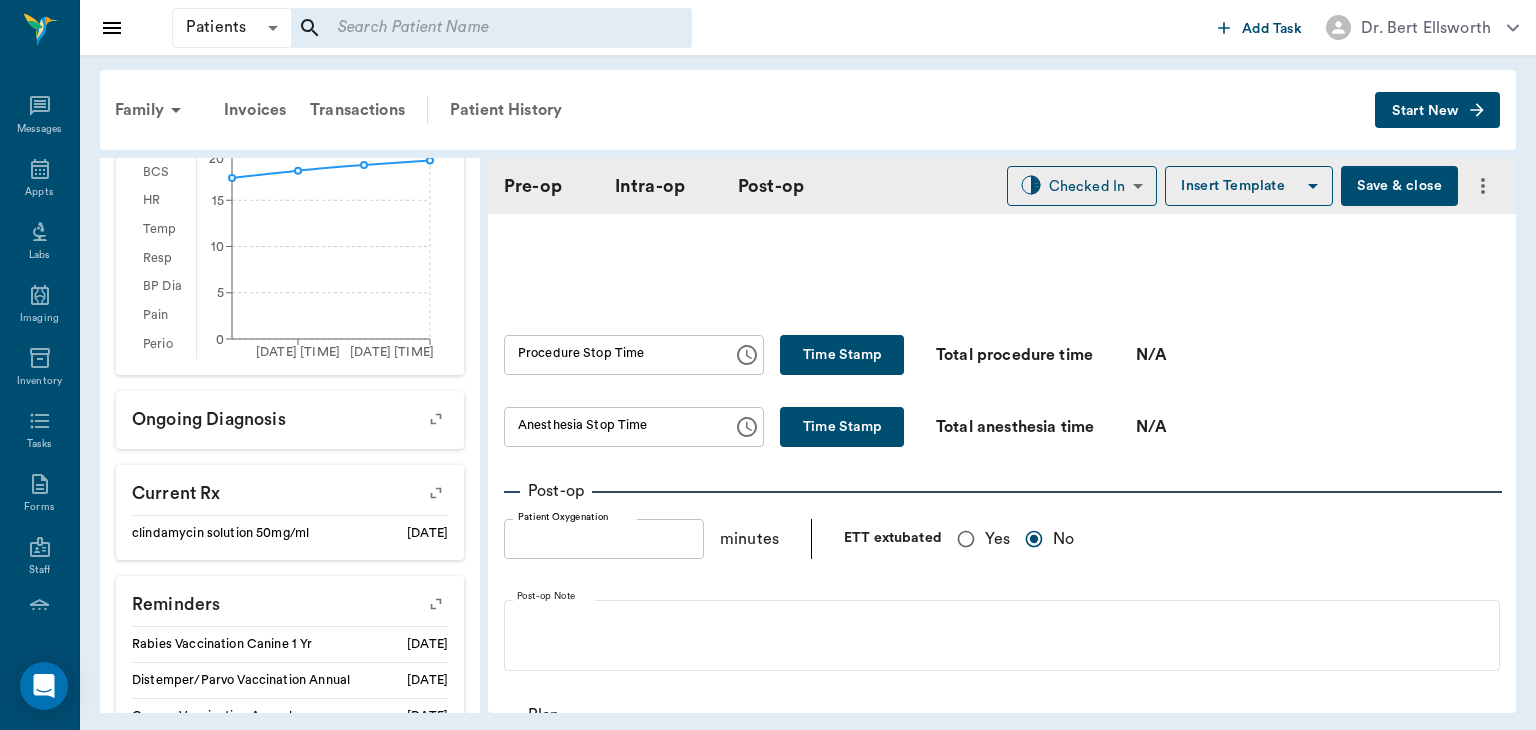 click on "Yes" at bounding box center [966, 539] 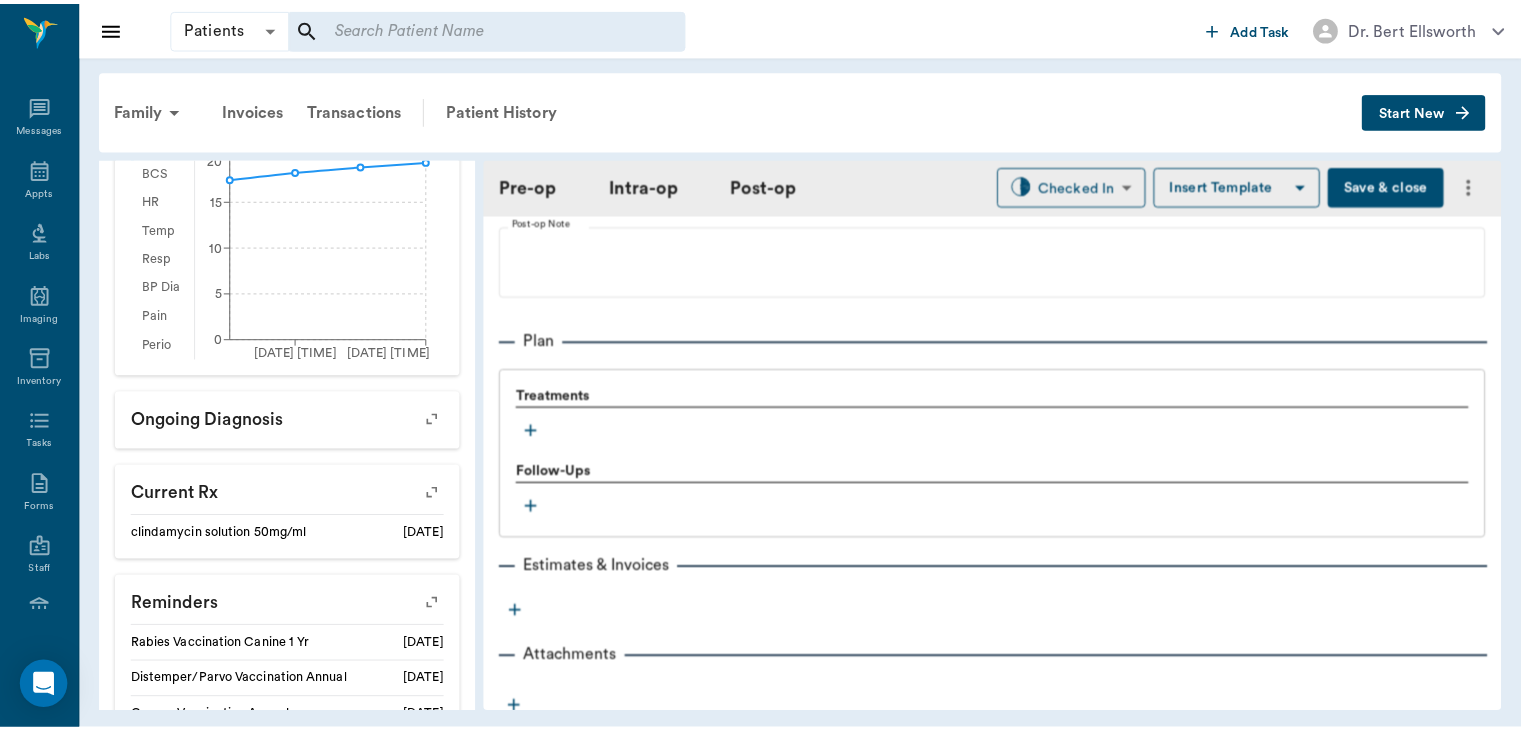 scroll, scrollTop: 1537, scrollLeft: 0, axis: vertical 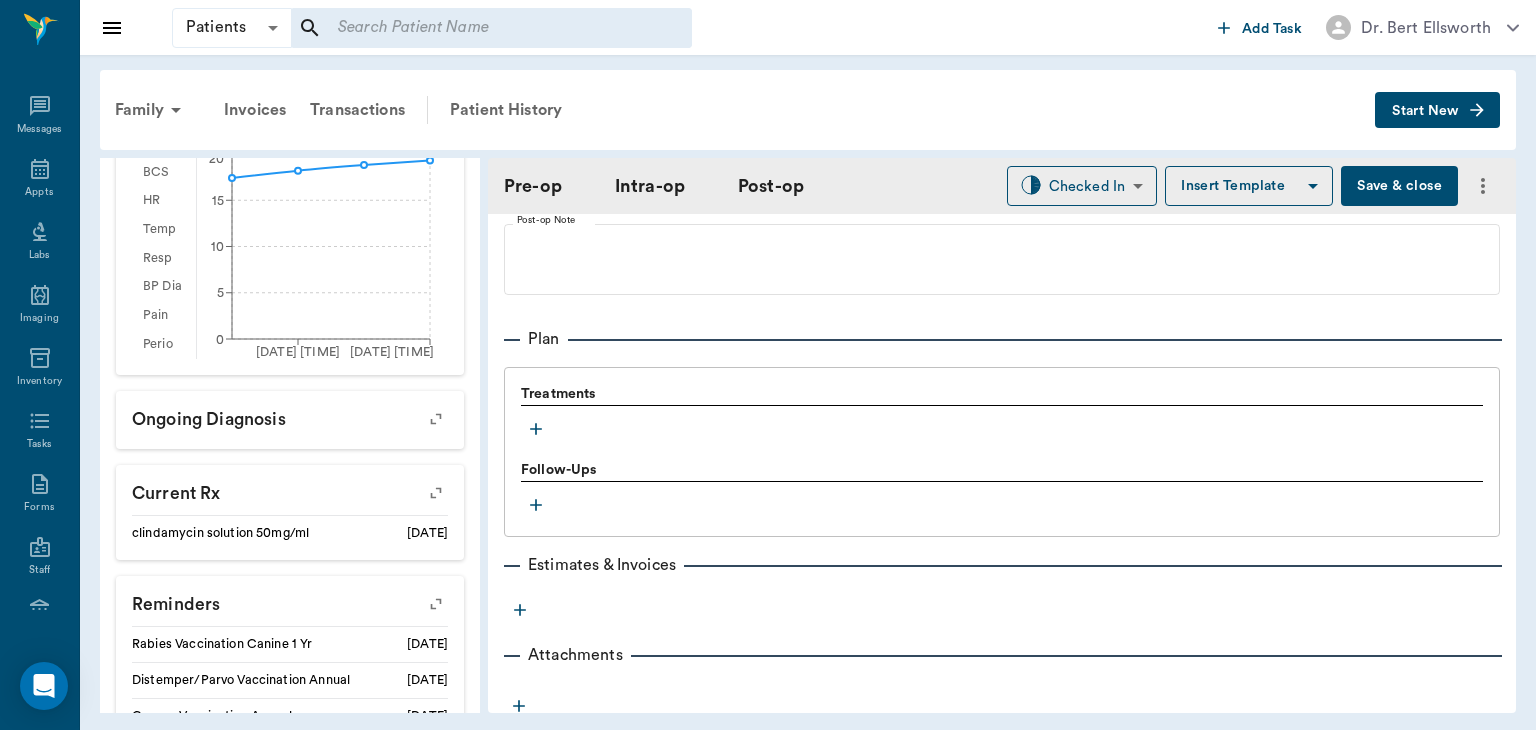 click 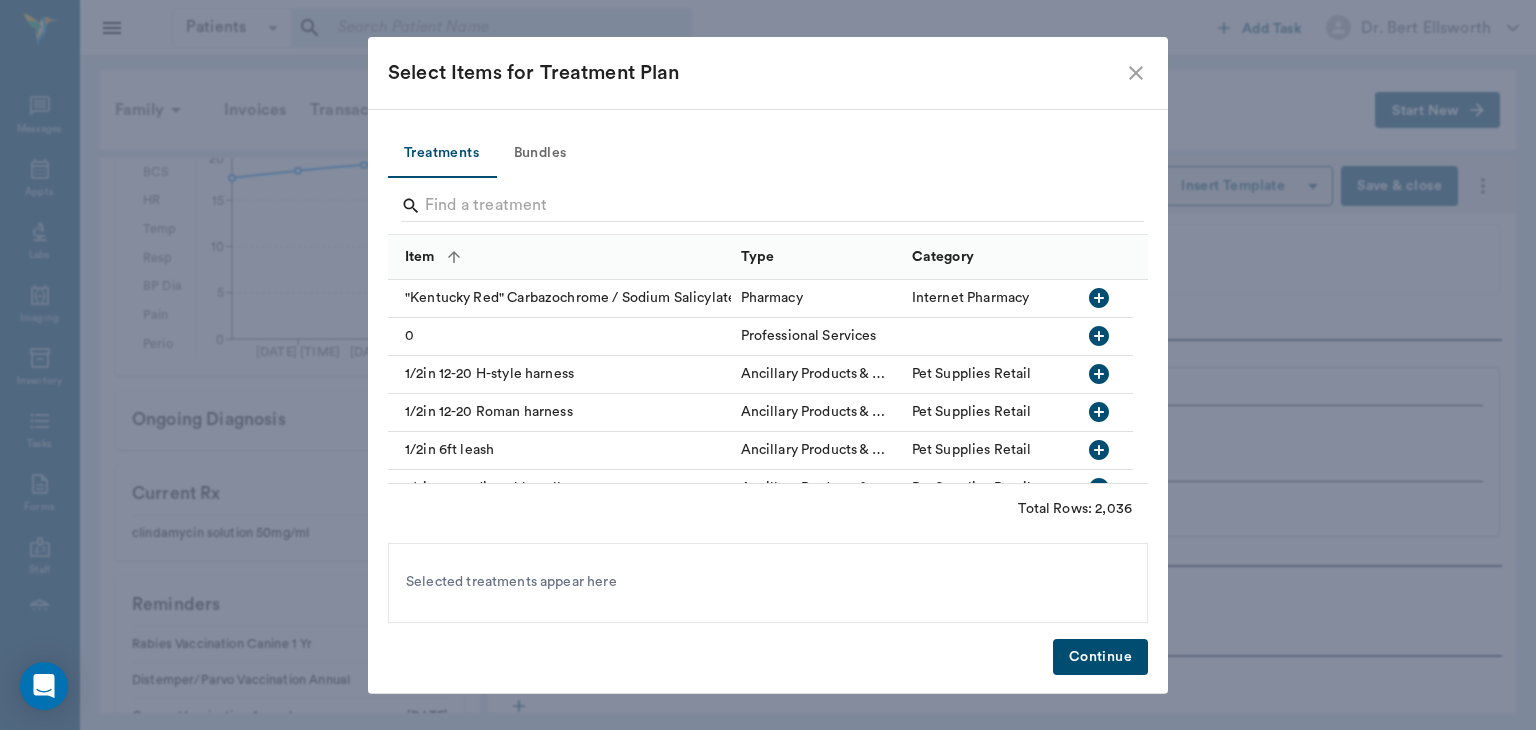 type on "oral sxORAL SURGERY" 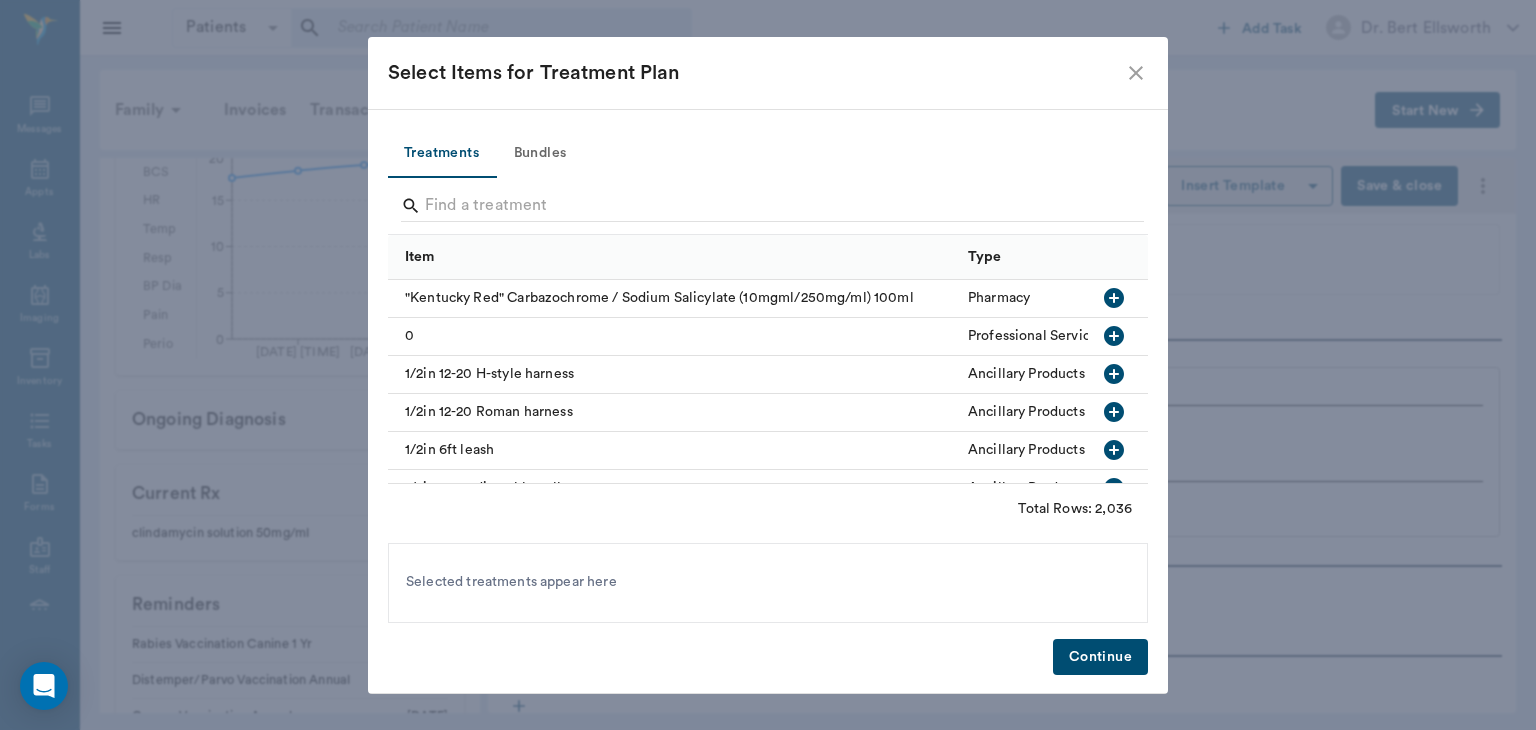 click 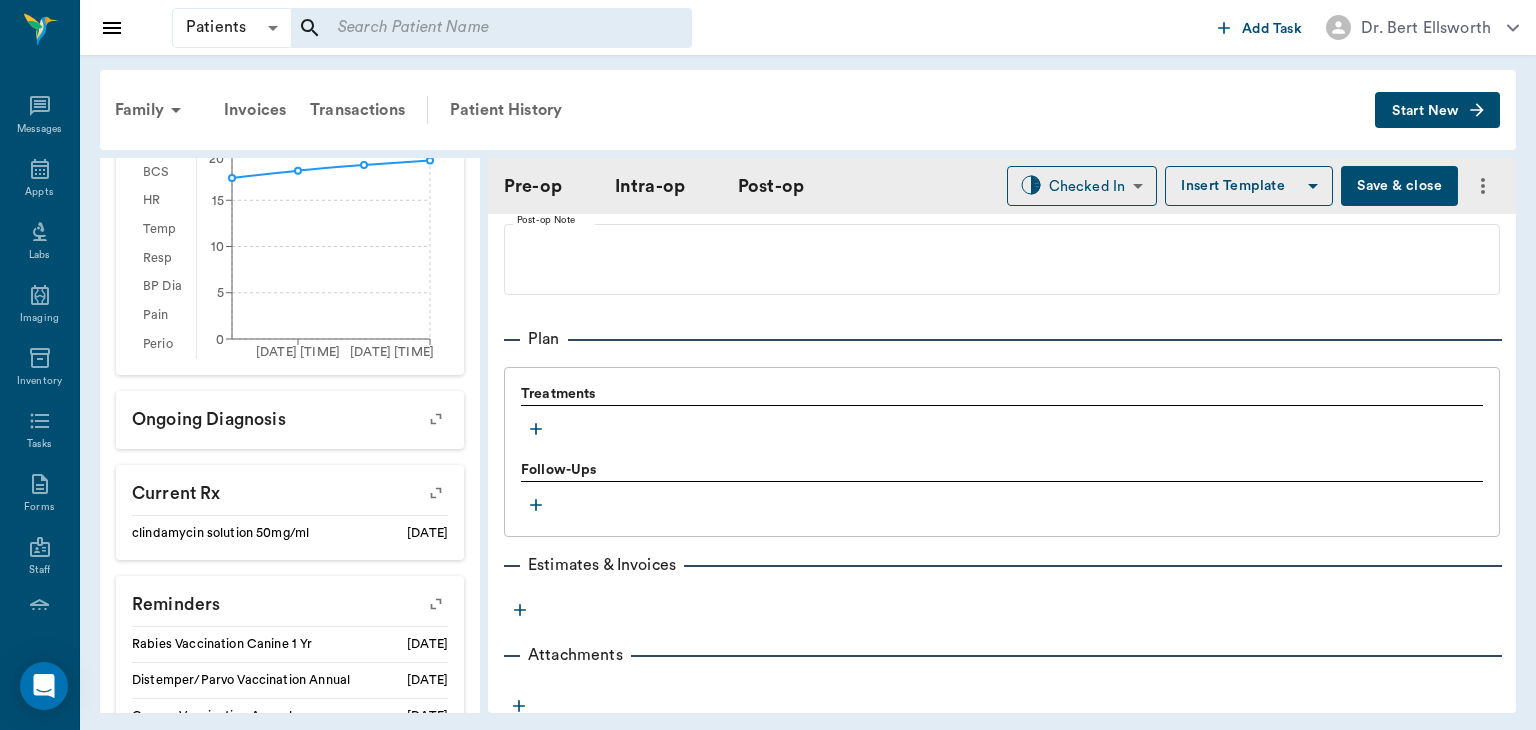 click on "Save & close" at bounding box center (1399, 186) 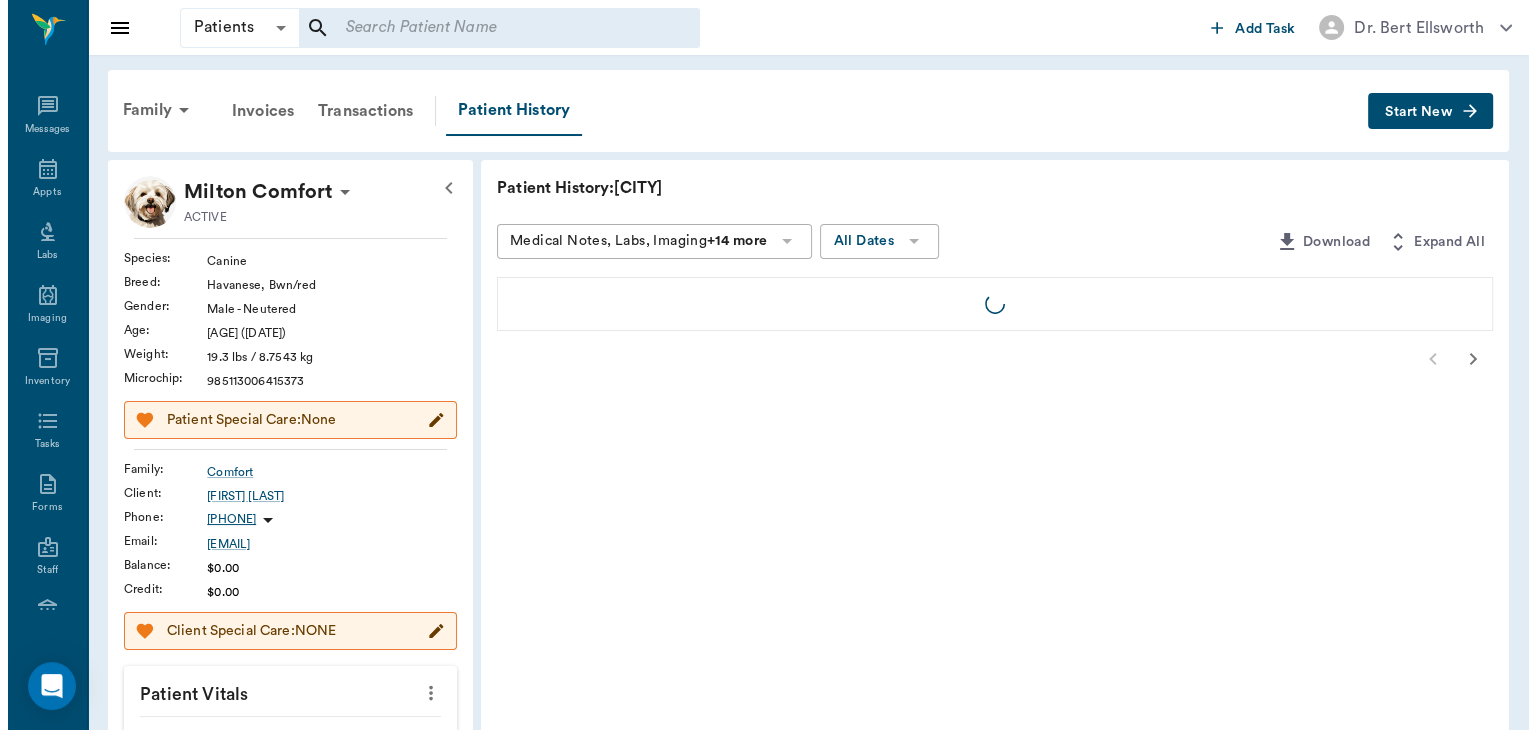 scroll, scrollTop: 0, scrollLeft: 0, axis: both 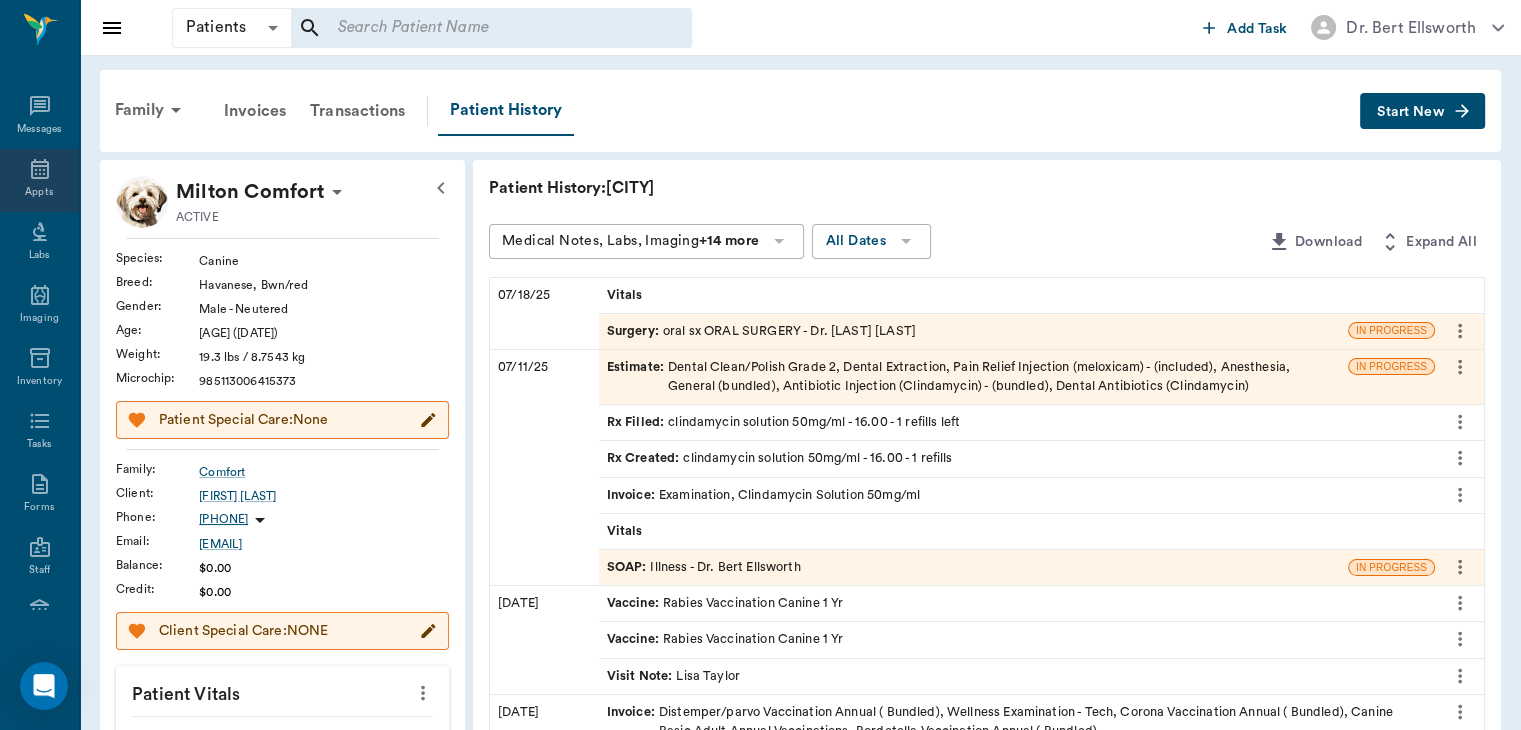 click 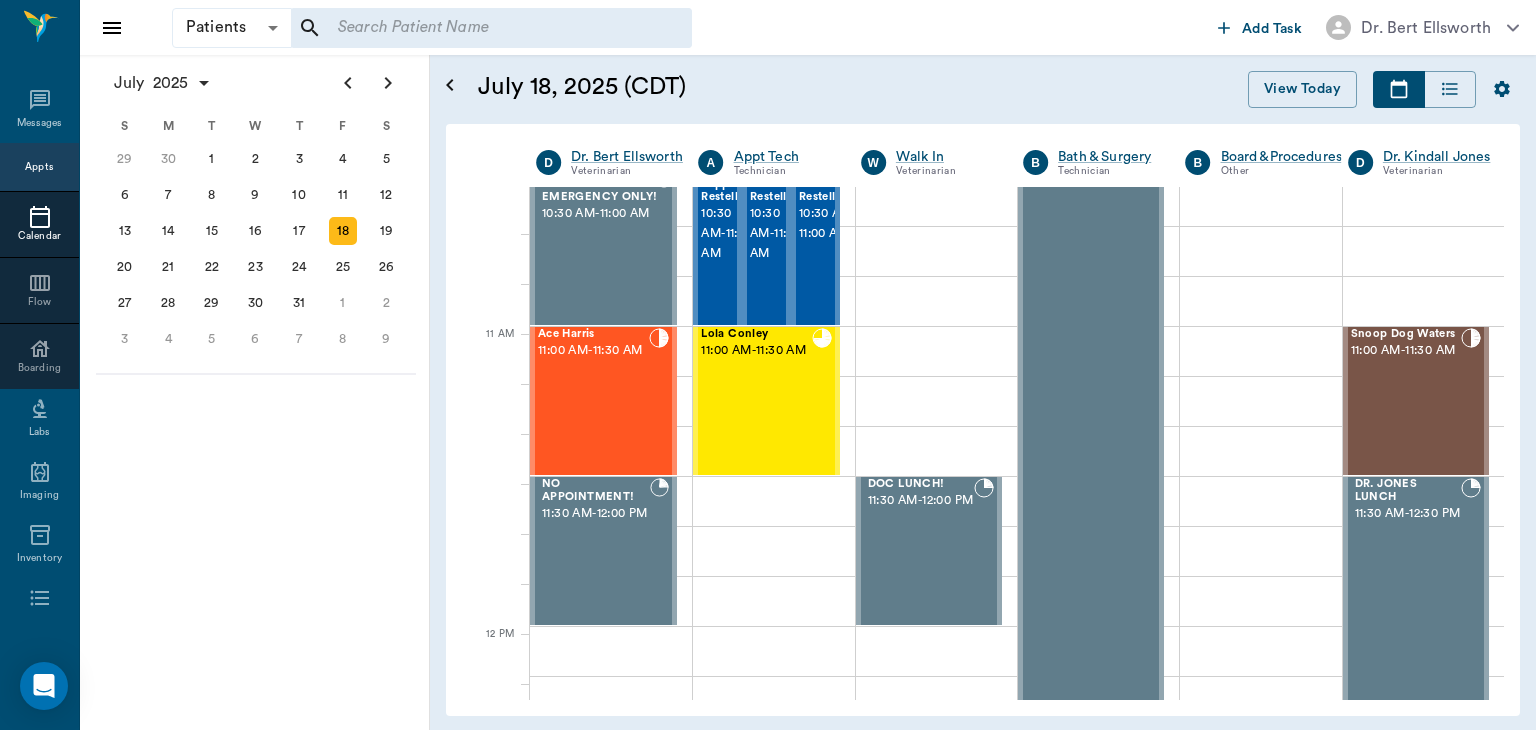 scroll, scrollTop: 761, scrollLeft: 0, axis: vertical 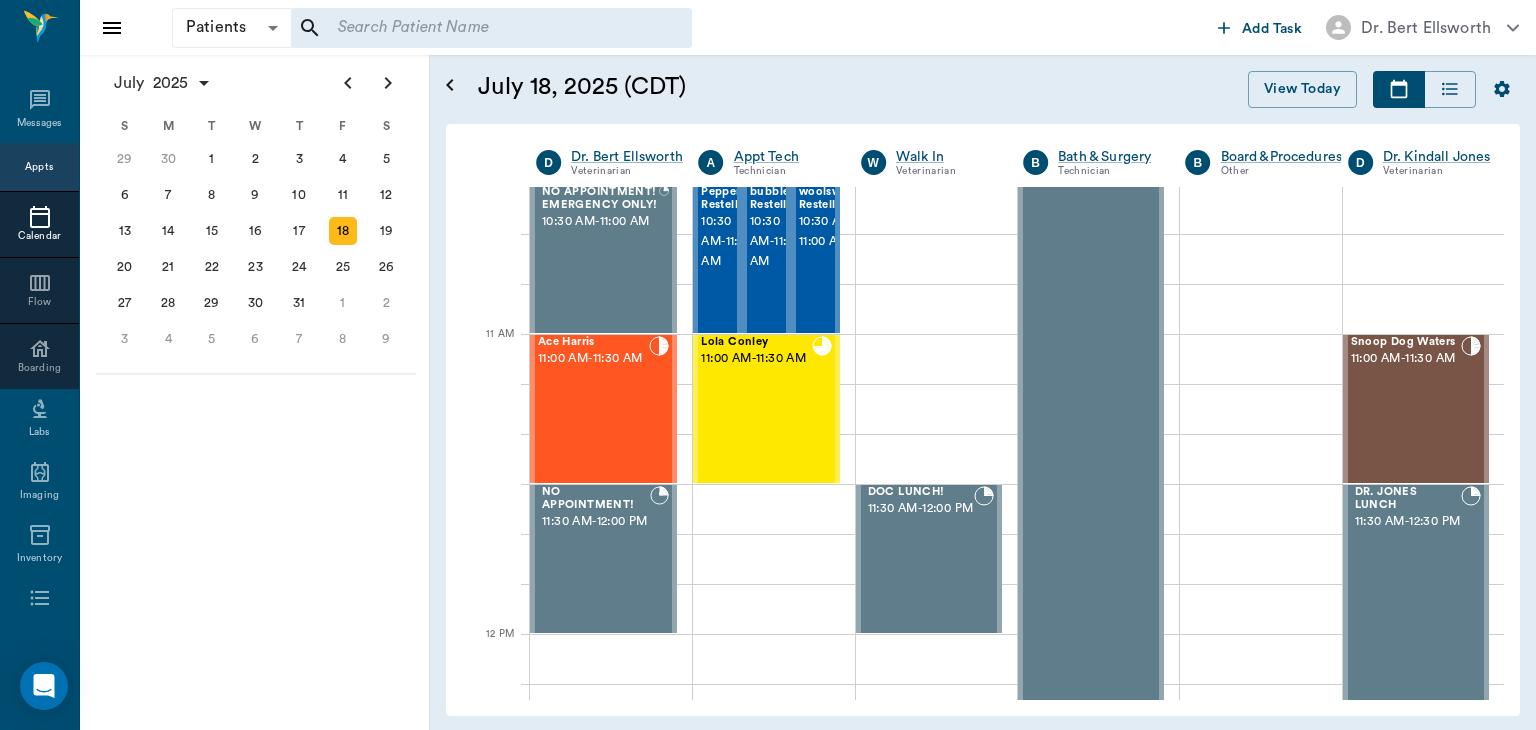 click on "Ace Harris 11:00 AM  -  11:30 AM" at bounding box center (593, 409) 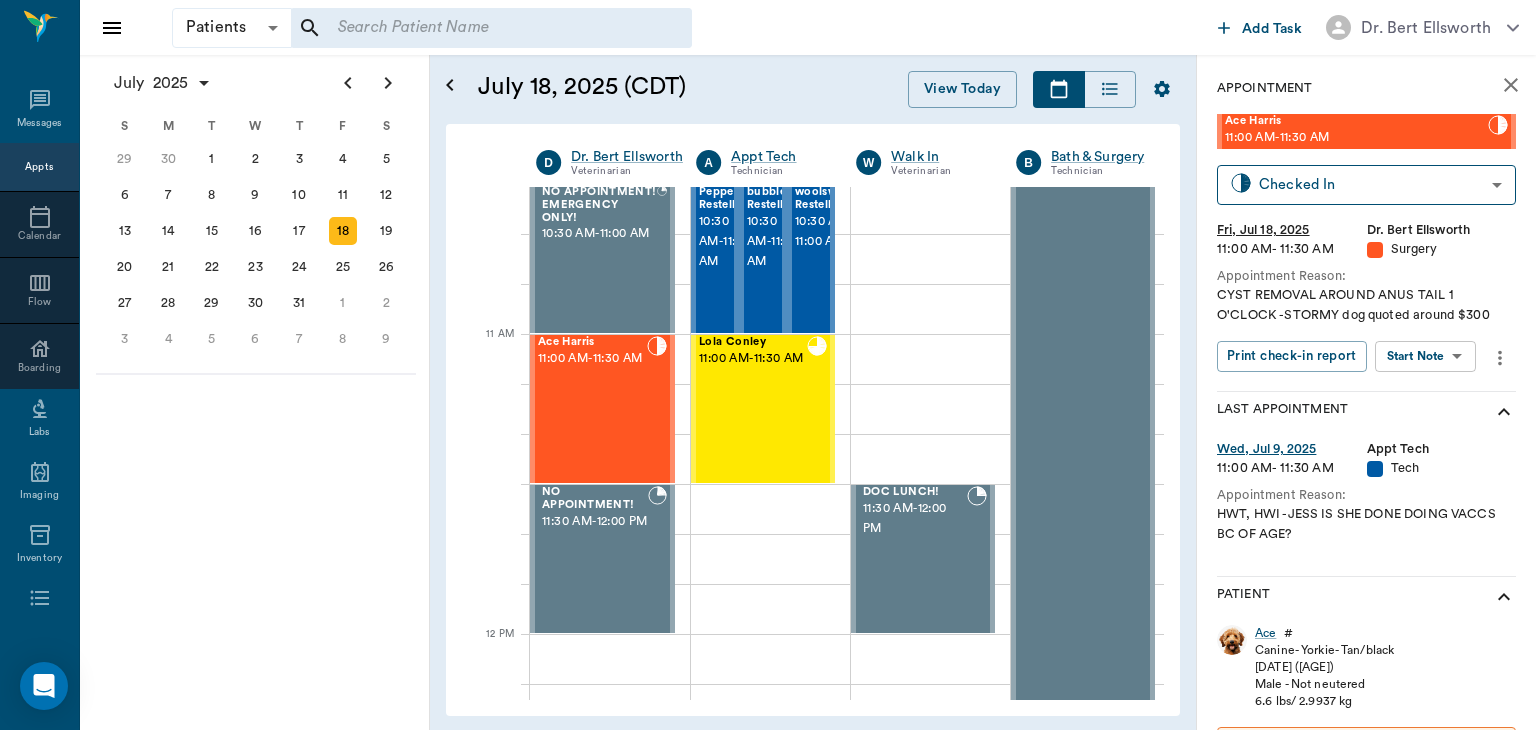 click on "Patients Patients ​ ​ Add Task Dr. Bert Ellsworth Nectar Messages Appts Calendar Flow Boarding Labs Imaging Inventory Tasks Forms Staff Reports Lookup Settings July 2025 S M T W T F S Jun 1 2 3 4 5 6 7 8 9 10 11 12 13 14 15 16 17 18 19 20 21 22 23 24 25 26 27 28 29 30 Jul 1 2 3 4 5 6 7 8 9 10 11 12 S M T W T F S 29 30 Jul 1 2 3 4 5 6 7 8 9 10 11 12 13 14 15 16 17 18 19 20 21 22 23 24 25 26 27 28 29 30 31 Aug 1 2 3 4 5 6 7 8 9 S M T W T F S 27 28 29 30 31 Aug 1 2 3 4 5 6 7 8 9 10 11 12 13 14 15 16 17 18 19 20 21 22 23 24 25 26 27 28 29 30 31 Sep 1 2 3 4 5 6 July 18, 2025 (CDT) View Today July 2025 Today 18 Fri Jul 2025 D Dr. Bert Ellsworth Veterinarian A Appt Tech Technician W Walk In Veterinarian B Bath & Surgery Technician B Board &Procedures Other D Dr. Kindall Jones Veterinarian 8 AM 9 AM 10 AM 11 AM 12 PM 1 PM 2 PM 3 PM 4 PM 5 PM 6 PM 7 PM 8 PM 12:19 PM Gun Side Darlin' Nelson 8:00 AM  -  8:30 AM Fatima Nelson 8:00 AM  -  8:30 AM J Lo Nelson 8:00 AM  -  8:30 AM Candy Girl Nelson 8:30 AM  -  9:00 AM  -" at bounding box center (768, 365) 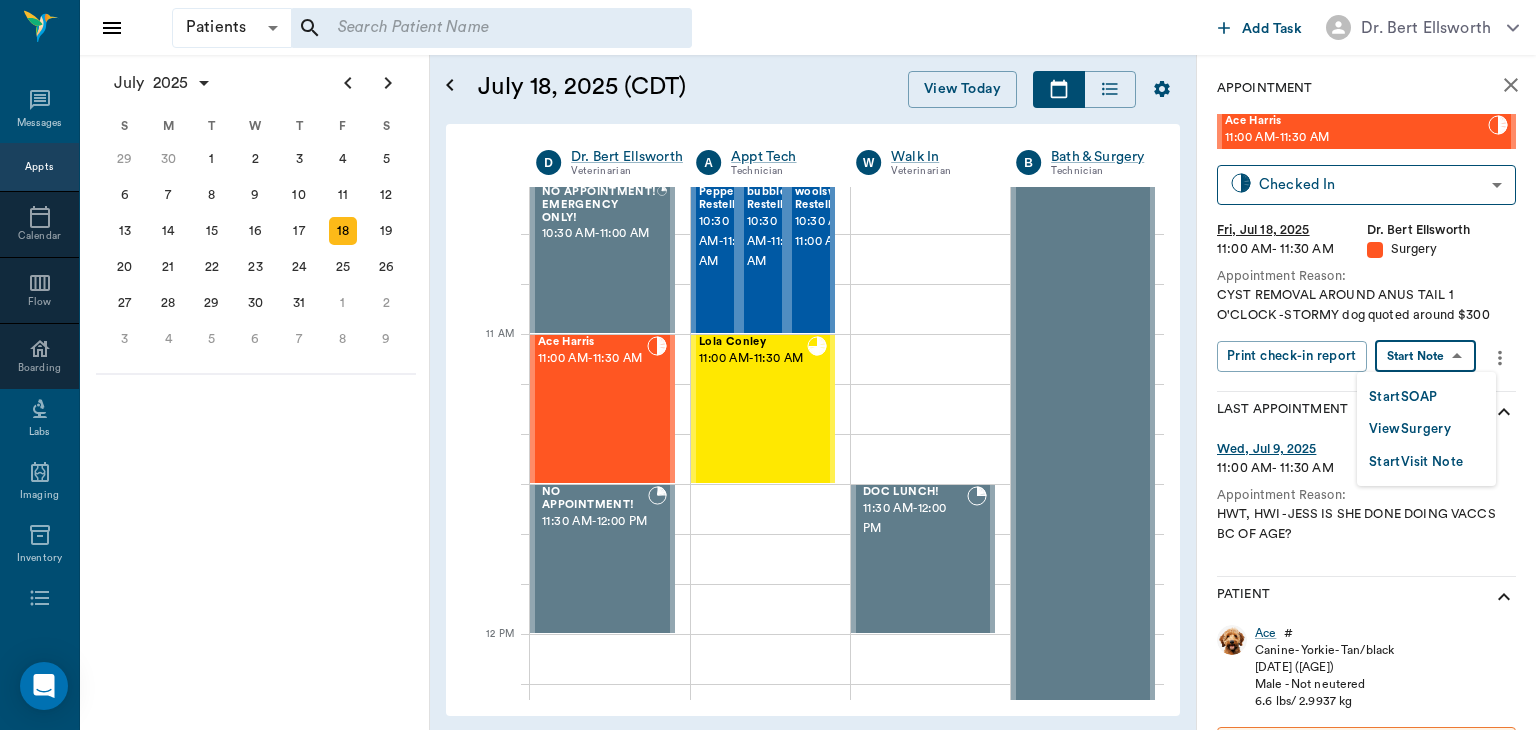 click on "View  Surgery" at bounding box center [1410, 429] 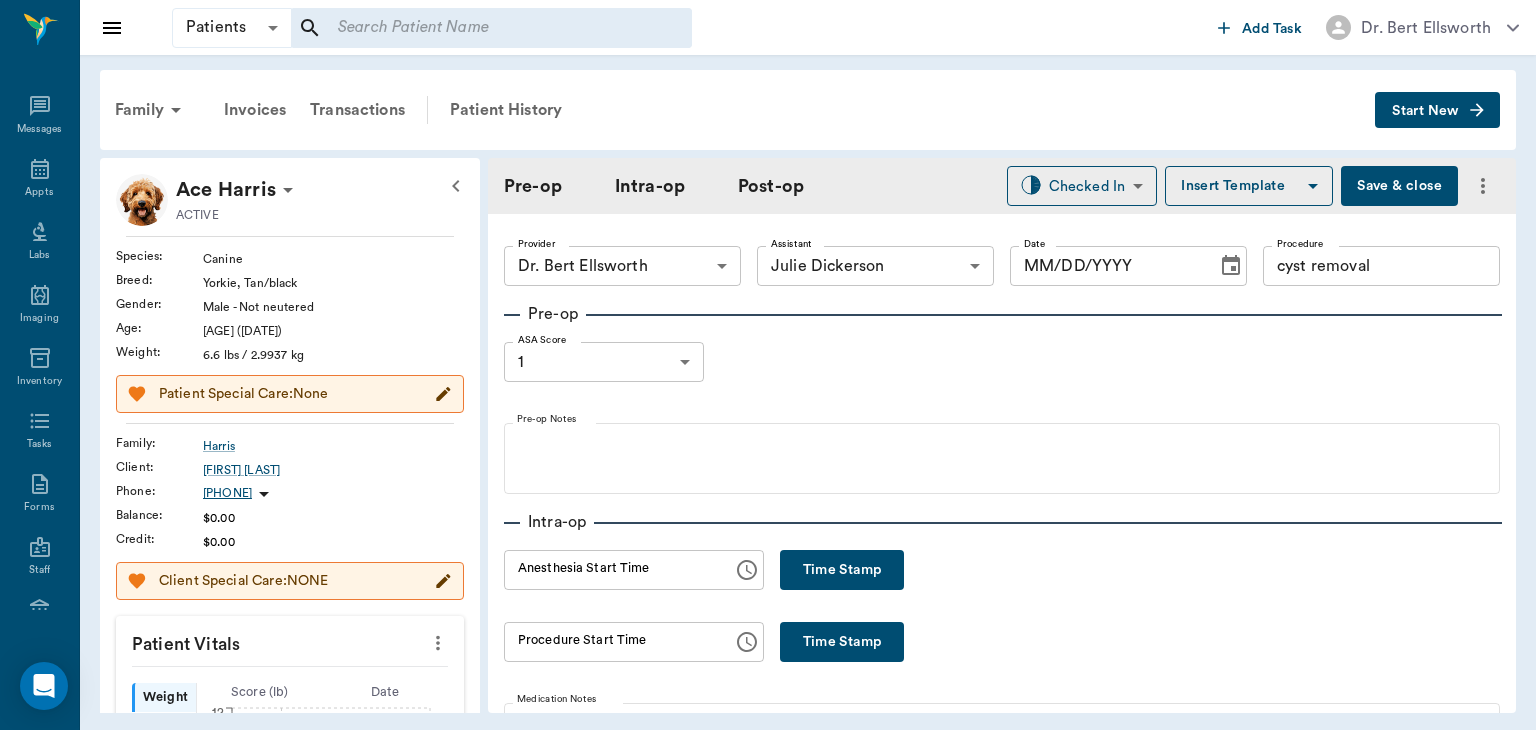type on "63ec2f075fda476ae8351a4d" 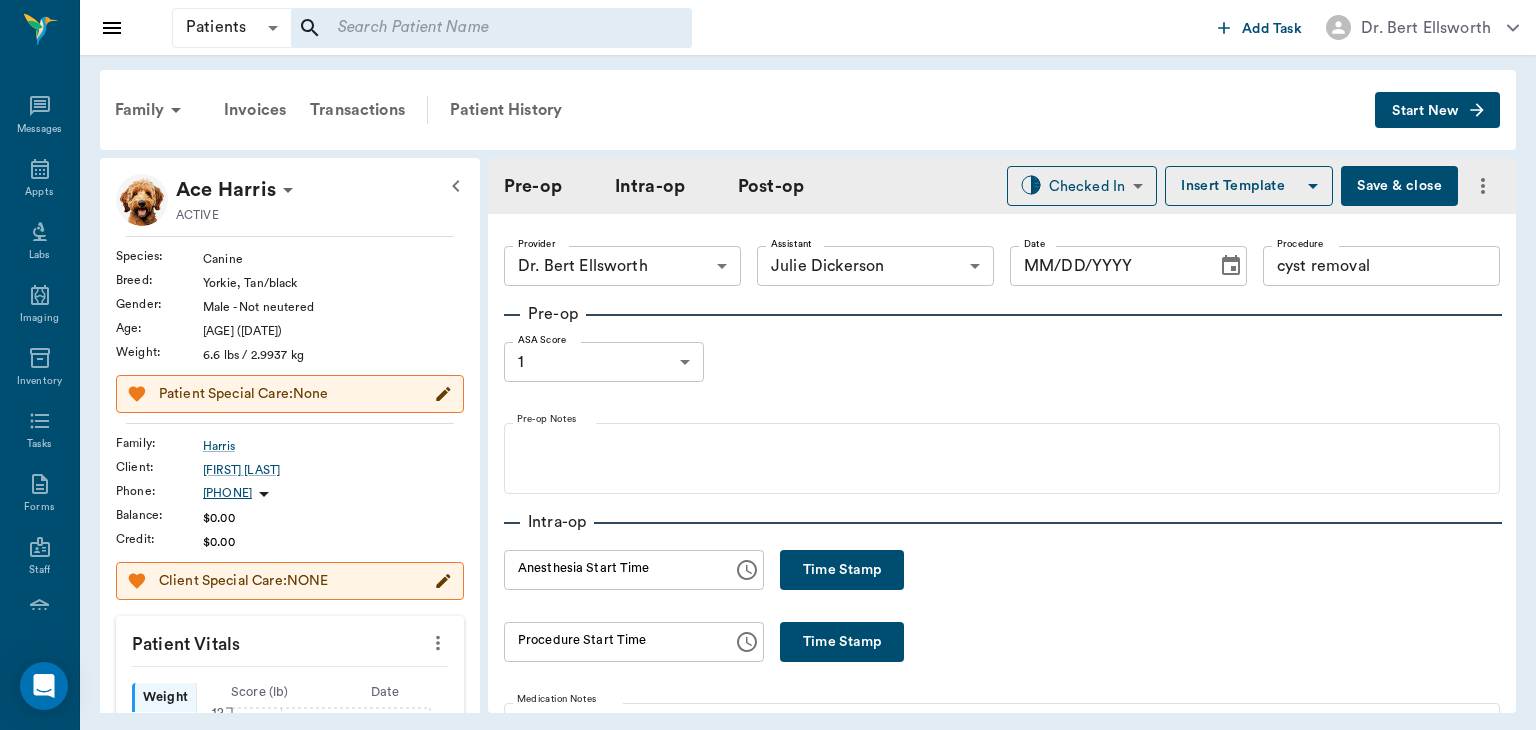 type on "63ec2e7e52e12b0ba117b124" 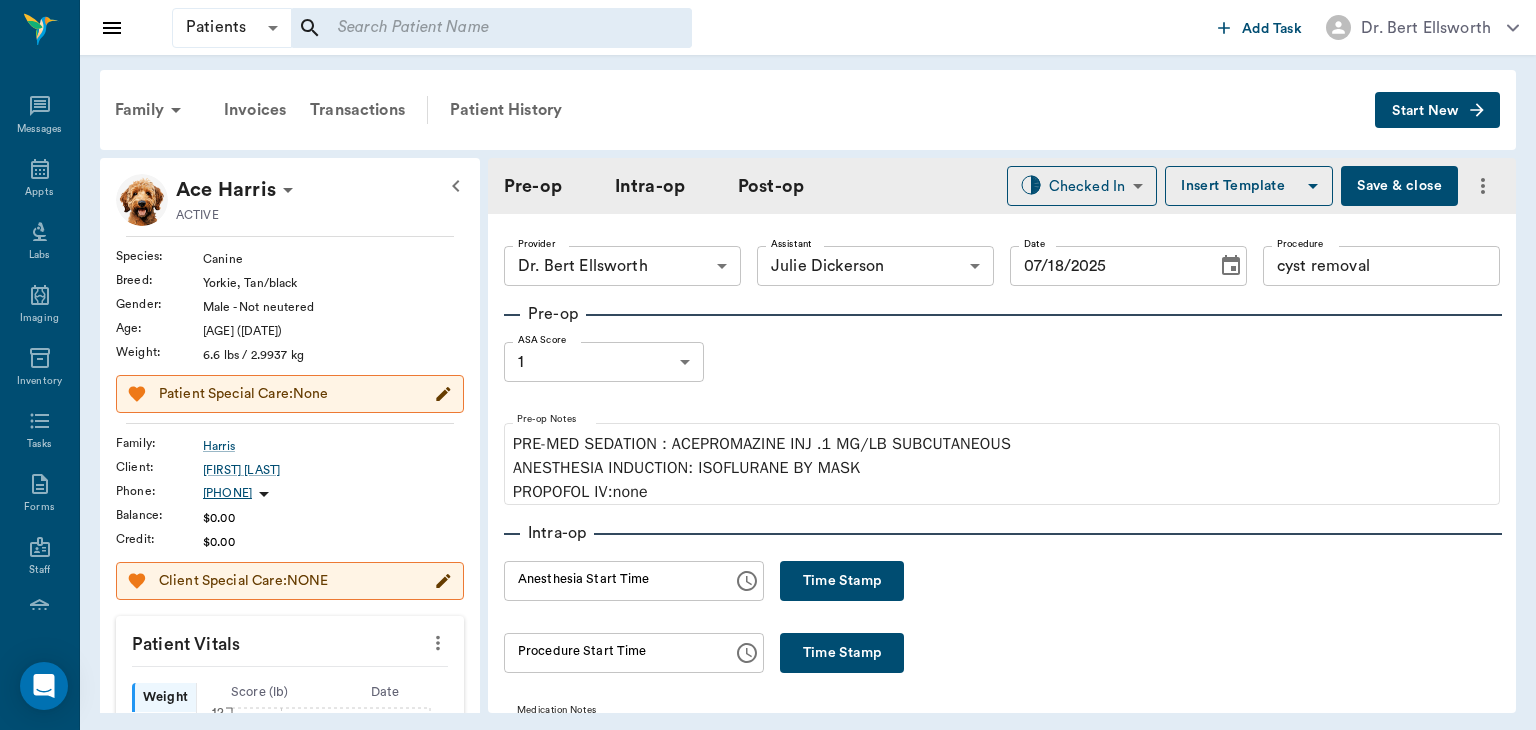 click on "Time Stamp" at bounding box center [842, 581] 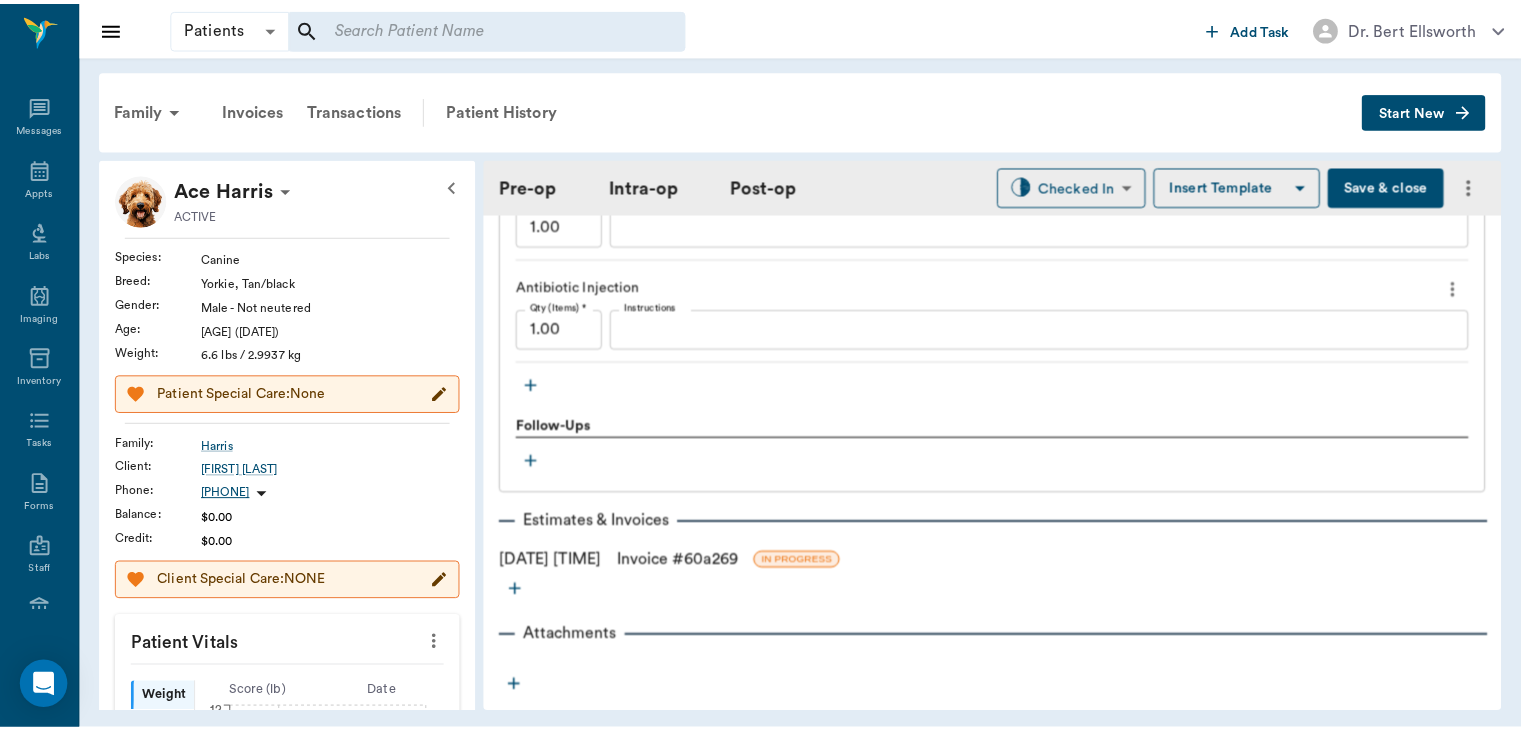 scroll, scrollTop: 2003, scrollLeft: 0, axis: vertical 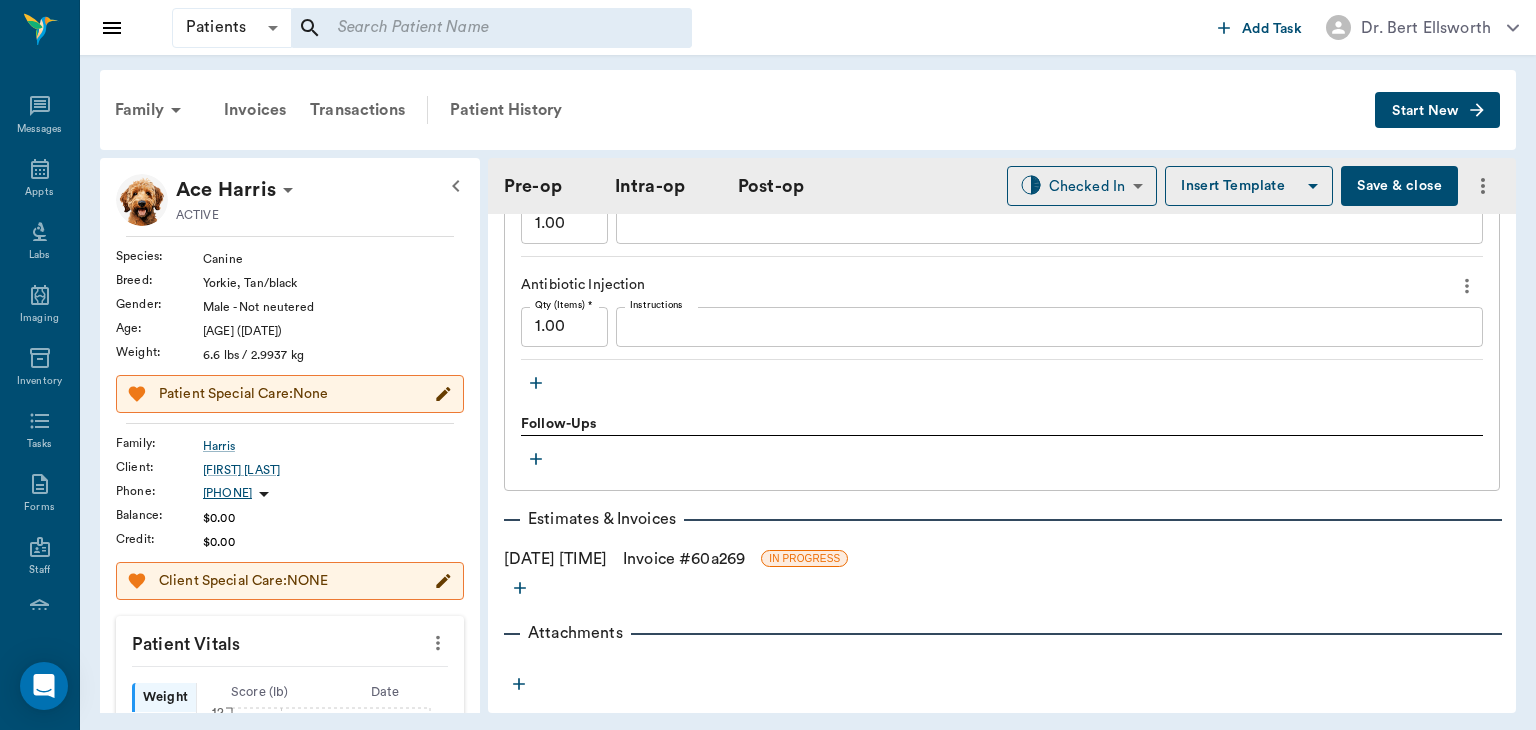 click on "Invoice # 60a269" at bounding box center (684, 559) 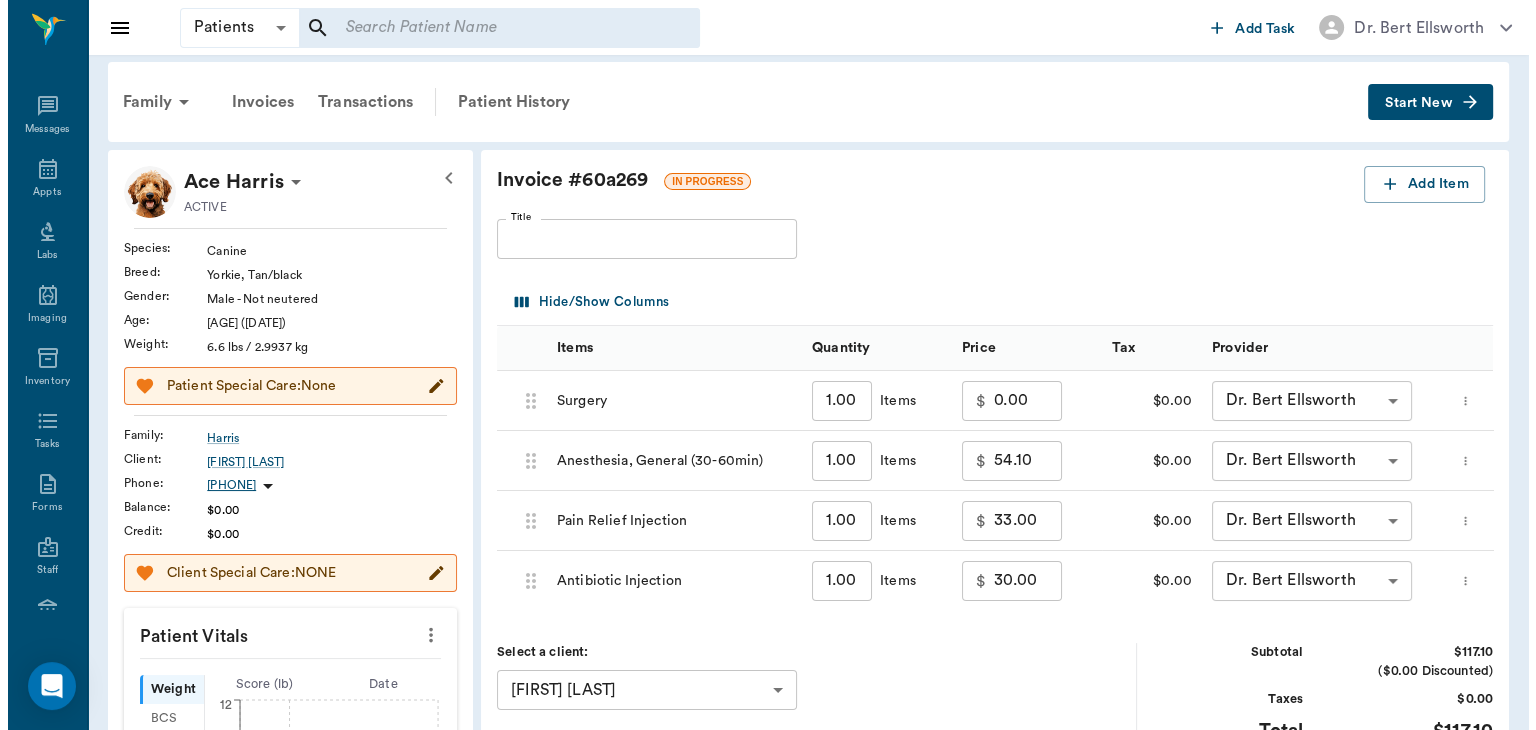 scroll, scrollTop: 0, scrollLeft: 0, axis: both 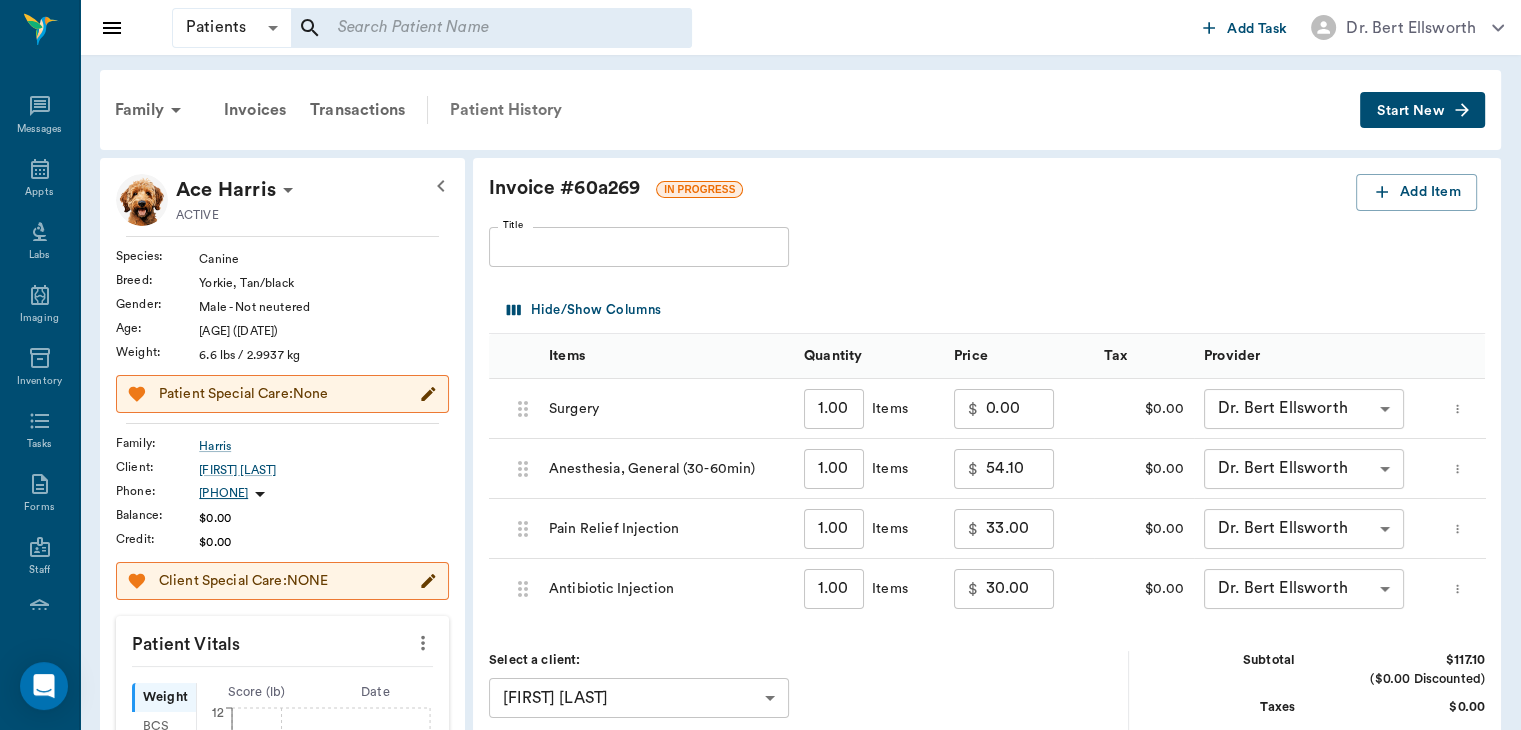 click on "Patient History" at bounding box center [506, 110] 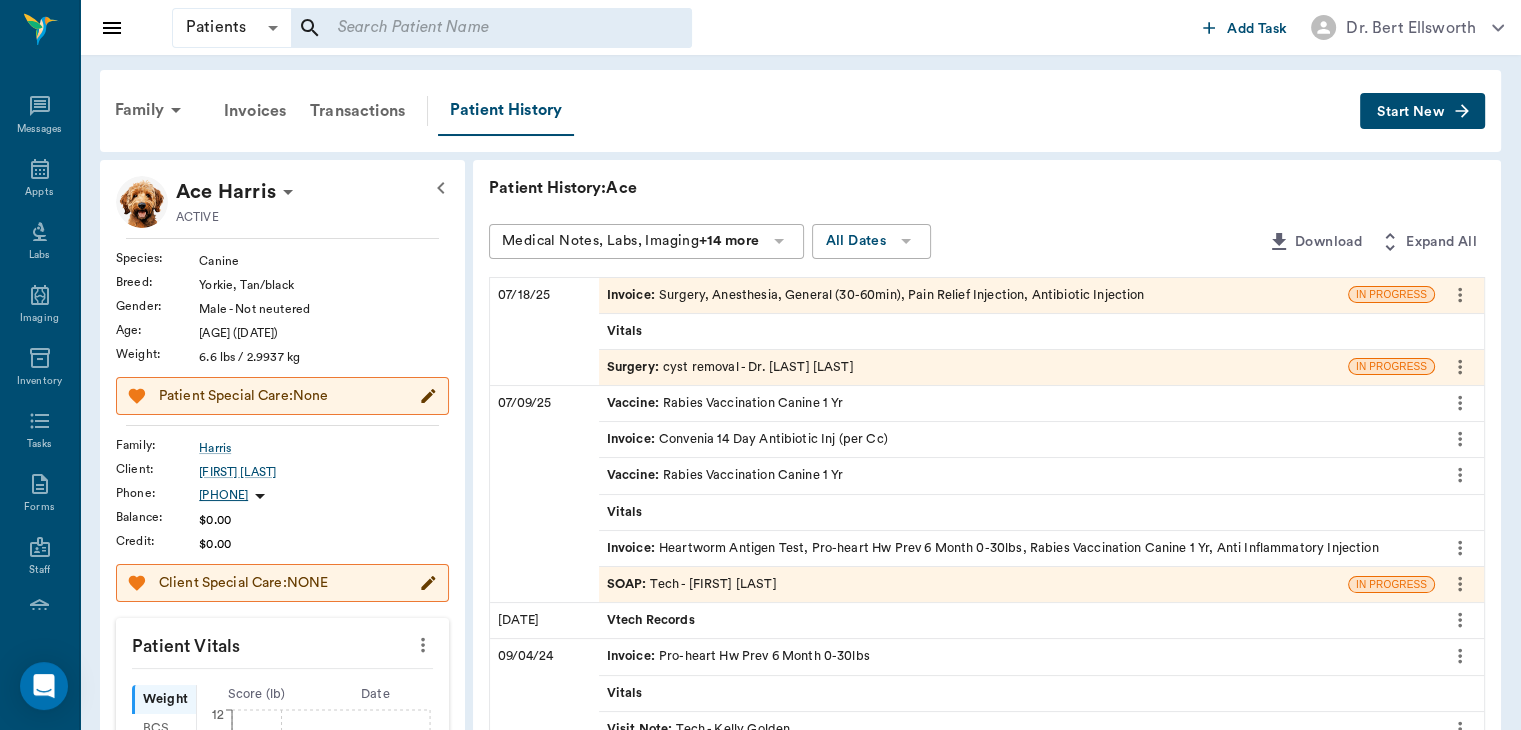 click on "Surgery :" at bounding box center (635, 367) 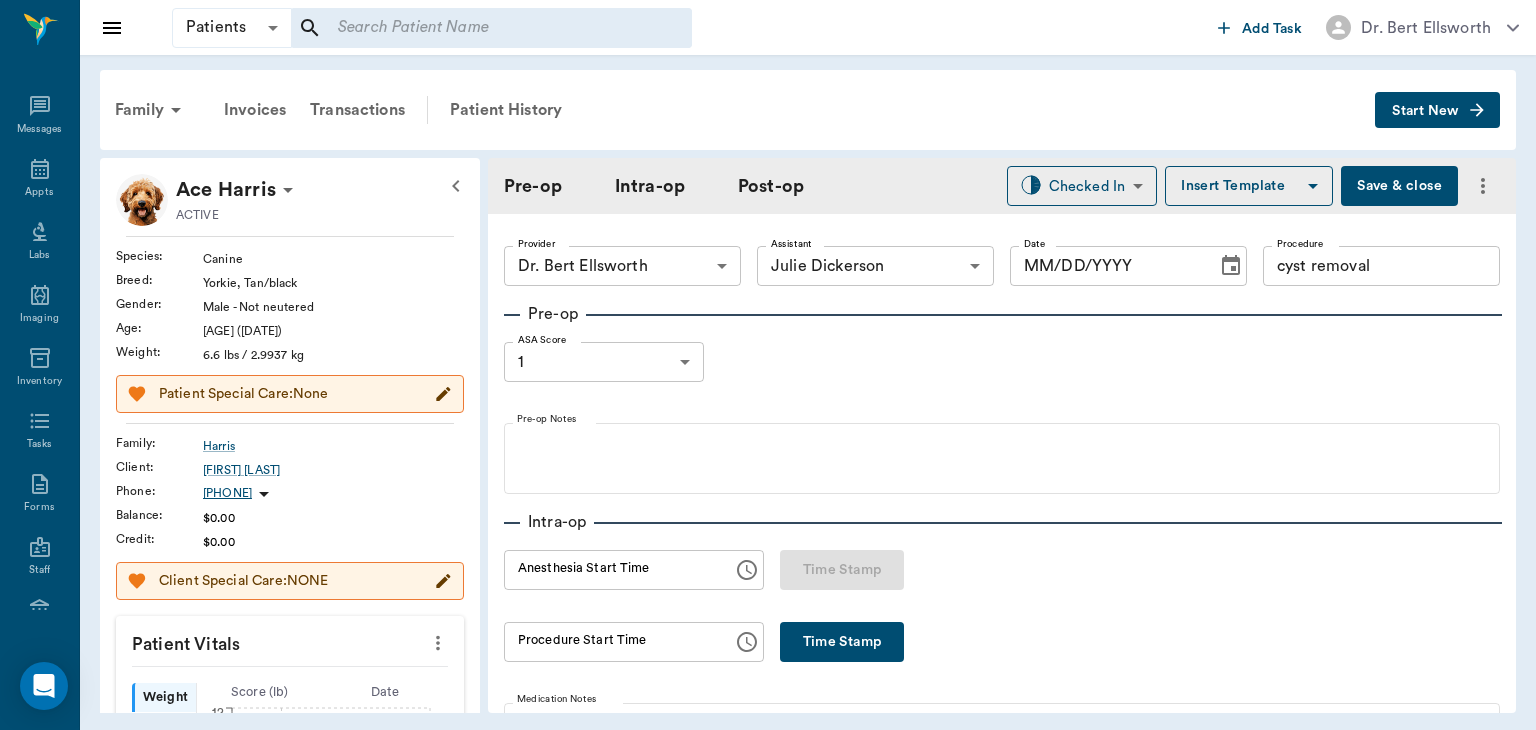 type on "63ec2f075fda476ae8351a4d" 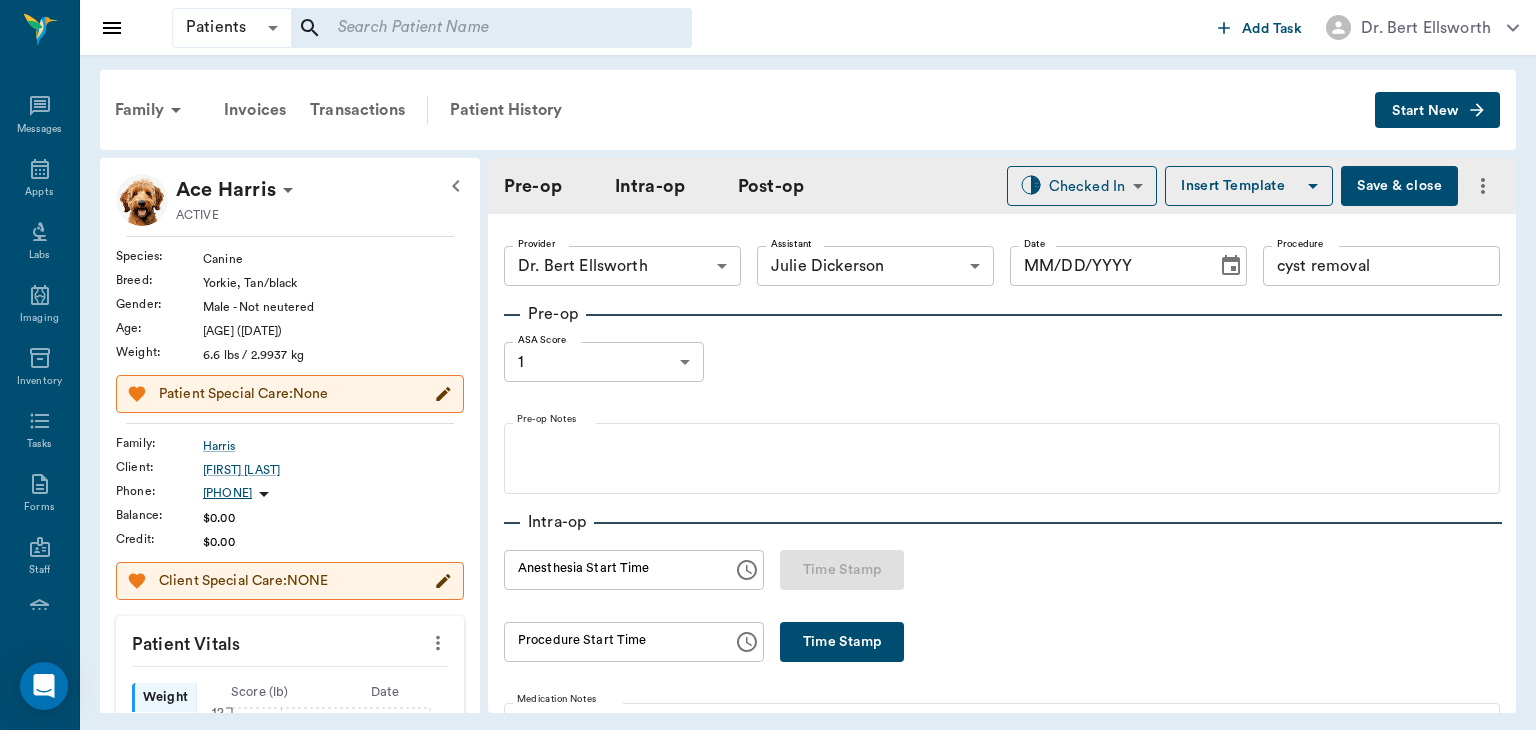 type on "63ec2e7e52e12b0ba117b124" 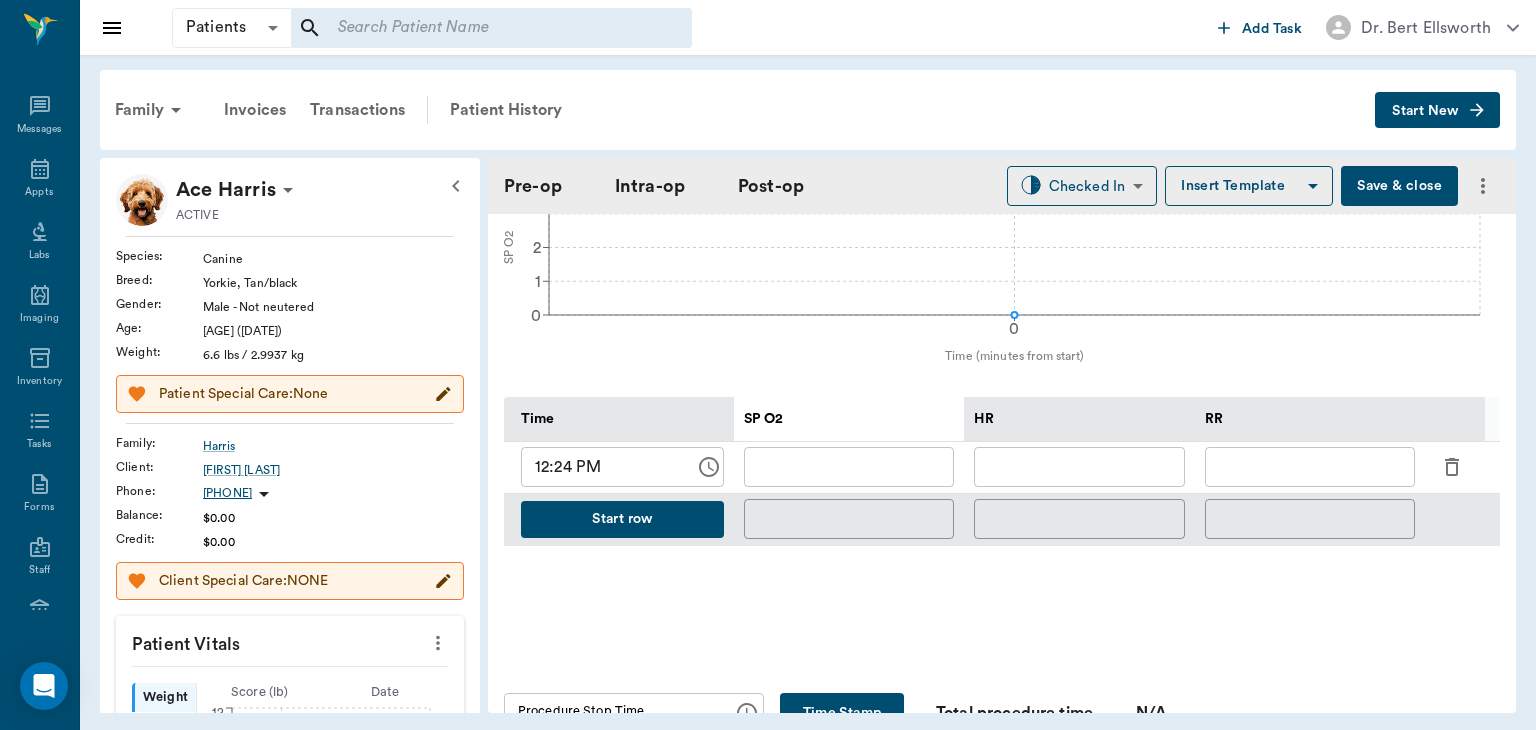 scroll, scrollTop: 804, scrollLeft: 0, axis: vertical 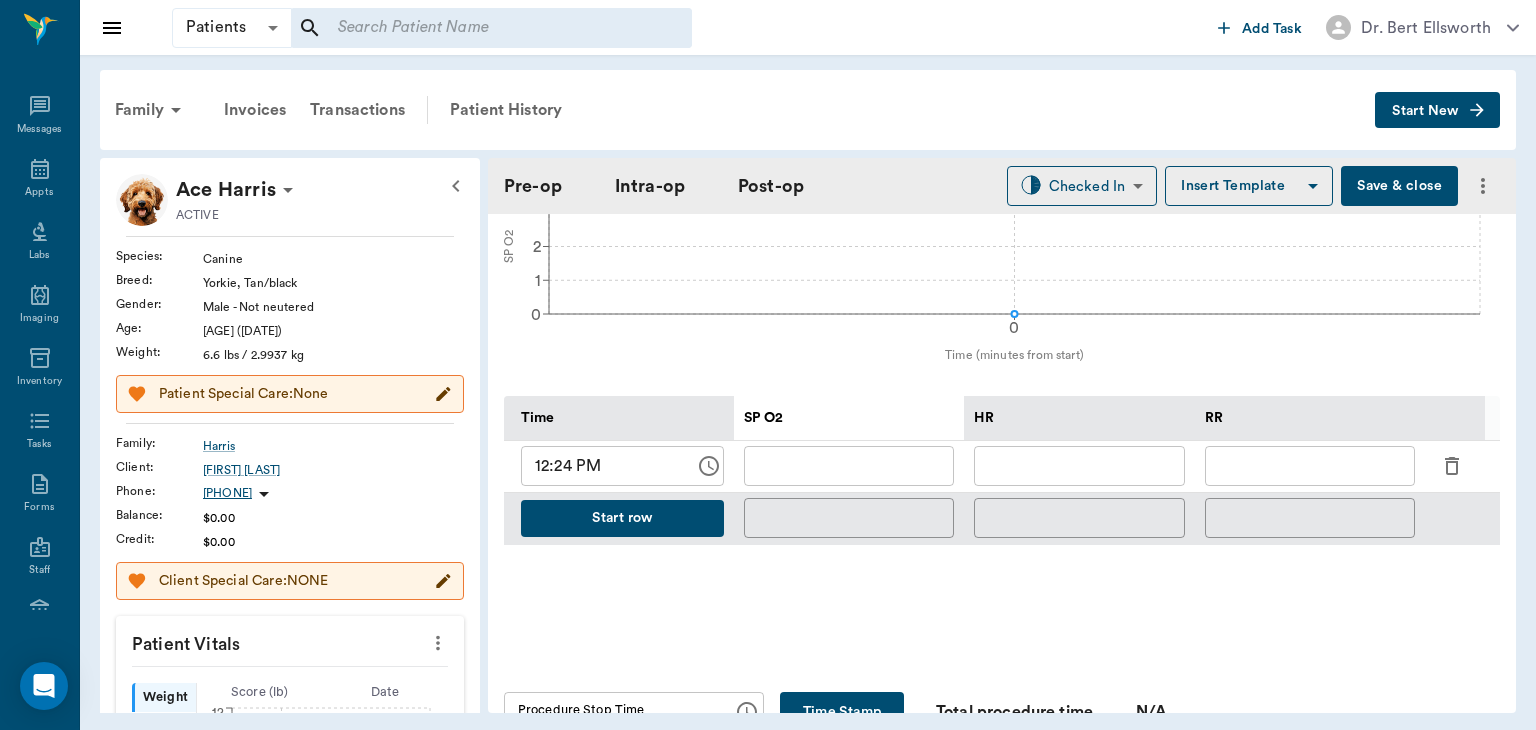 click on "Start row" at bounding box center [622, 518] 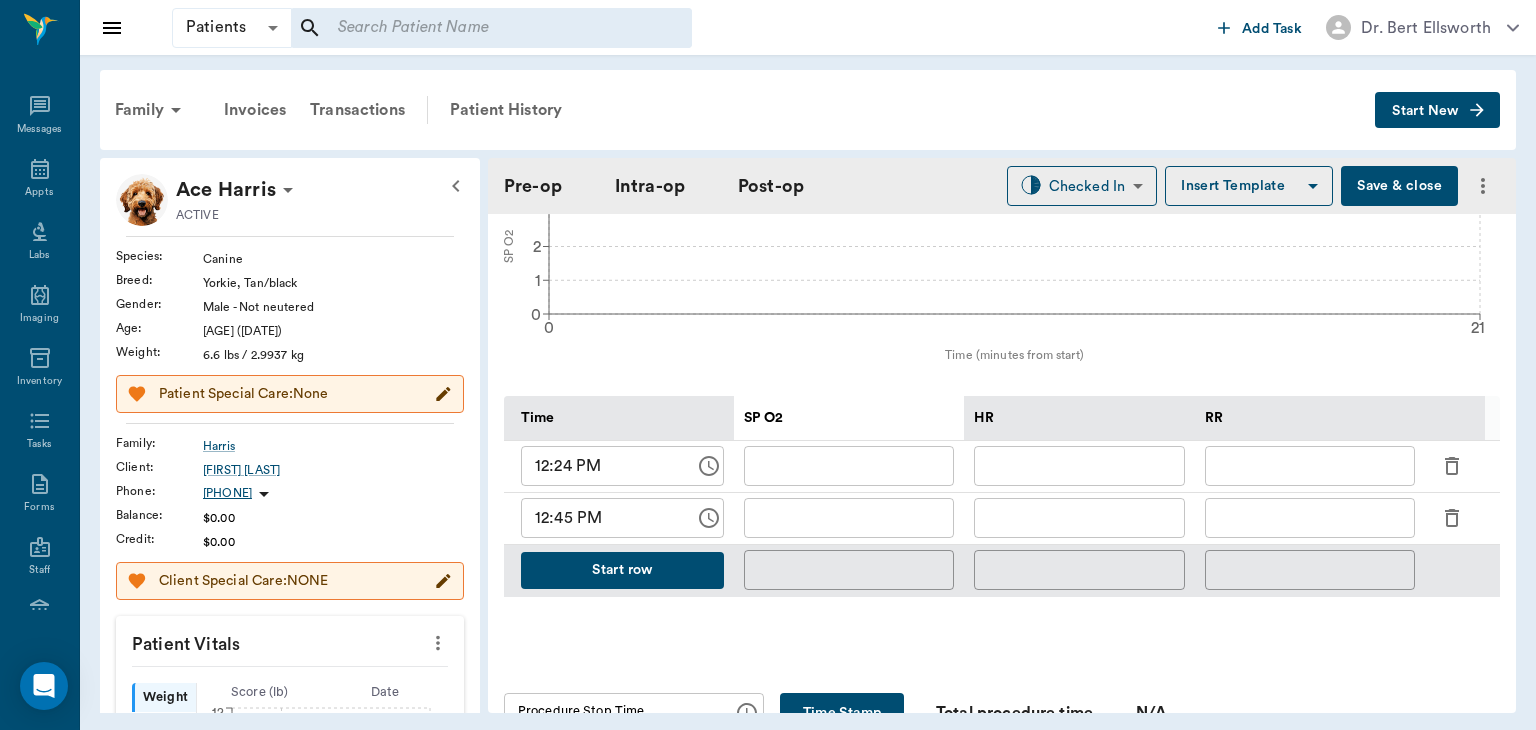 click 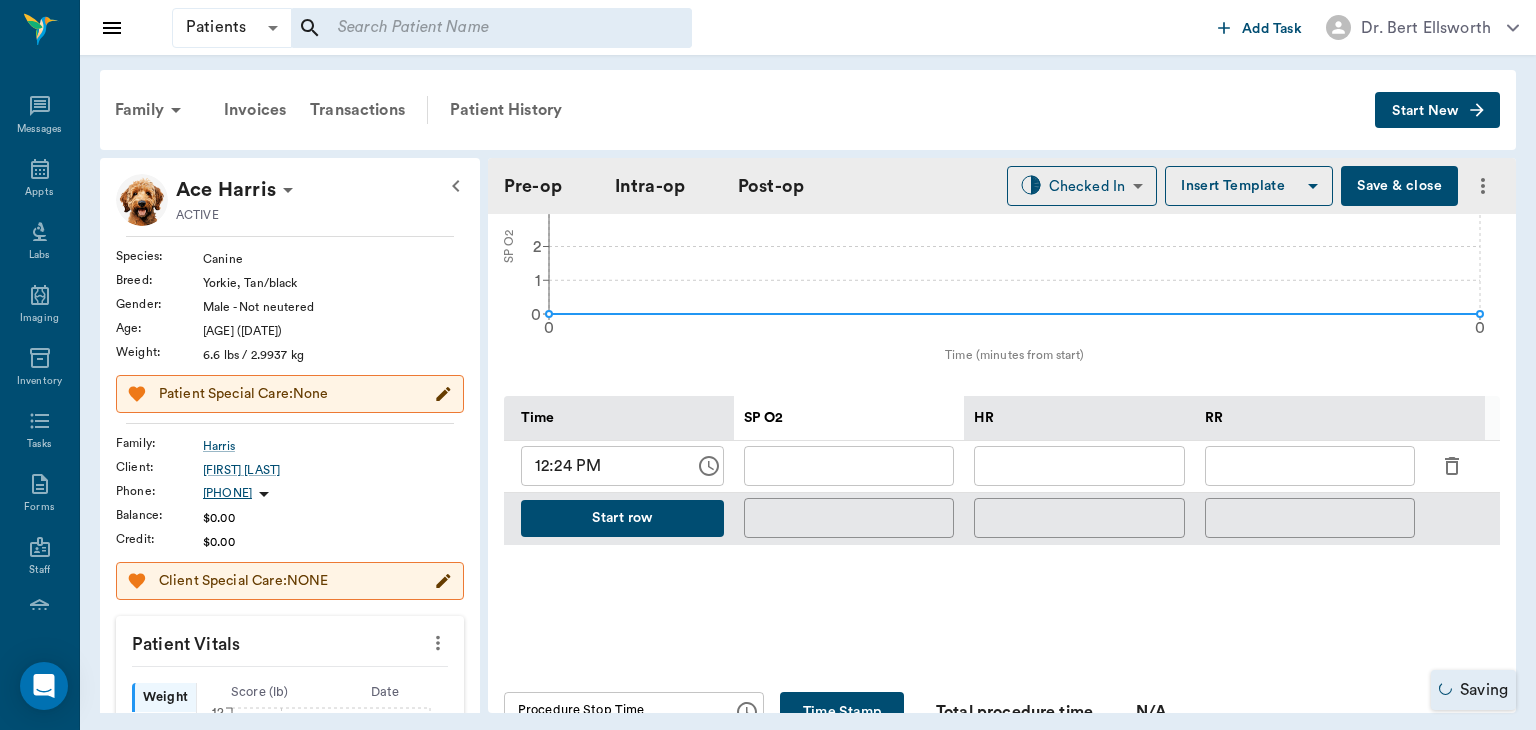 click at bounding box center [1079, 466] 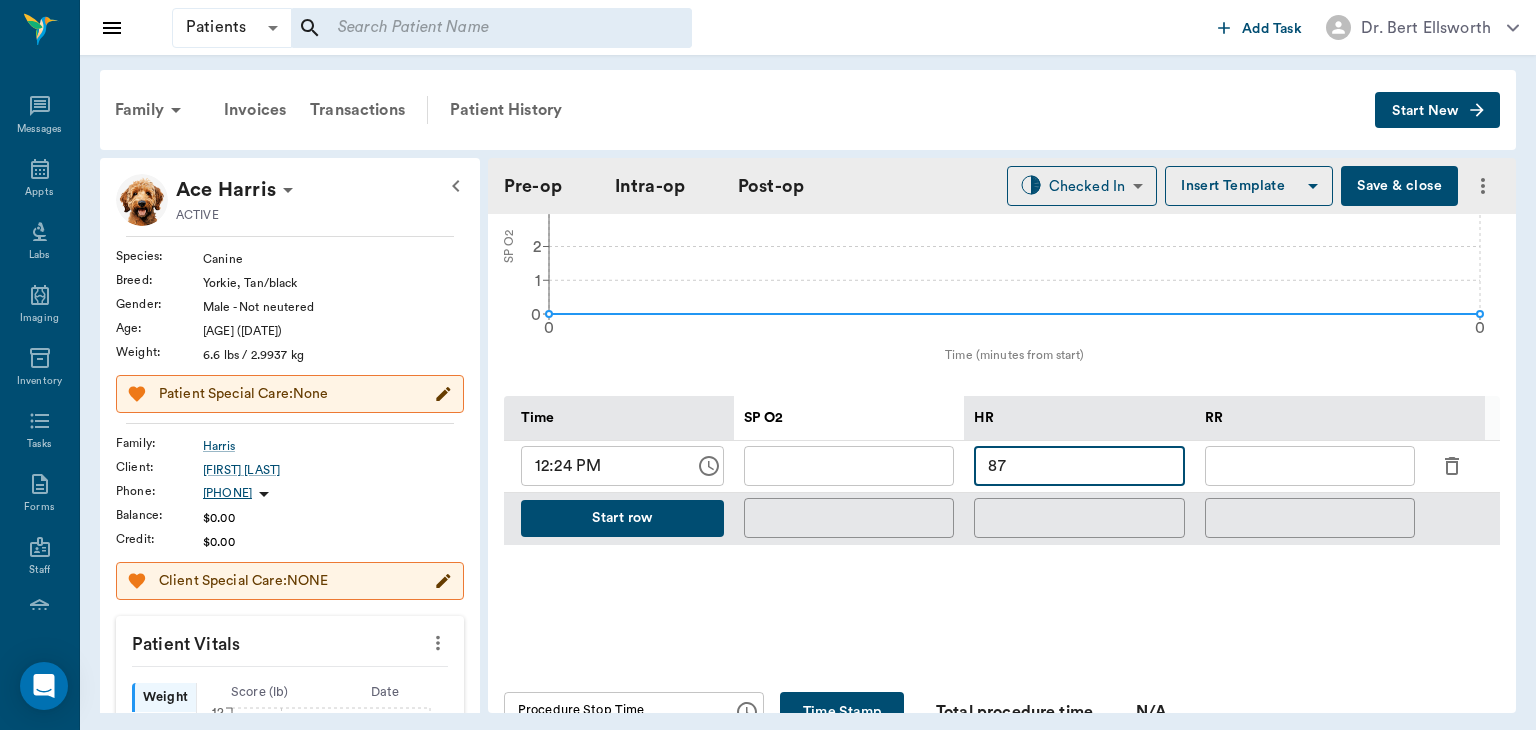 type on "87" 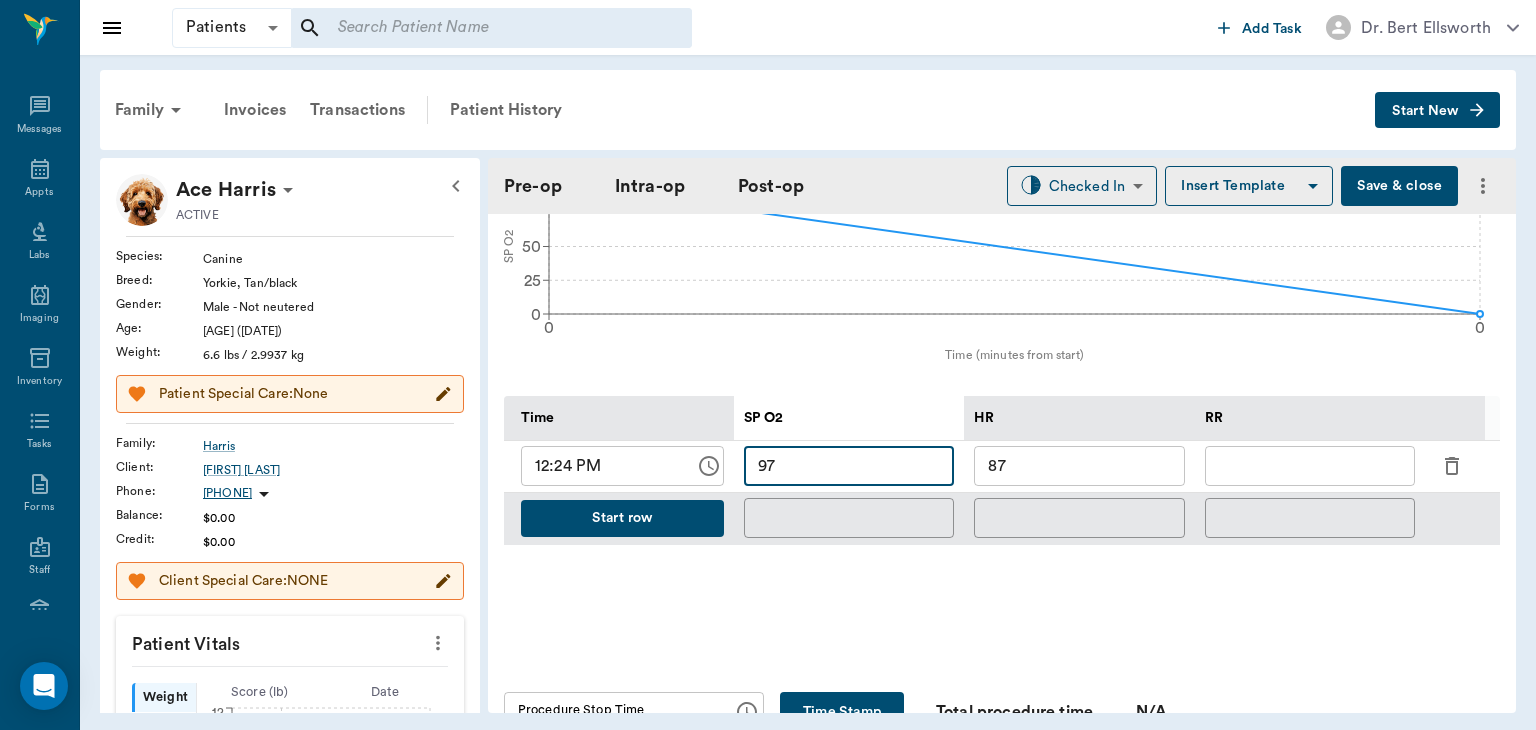 type on "97" 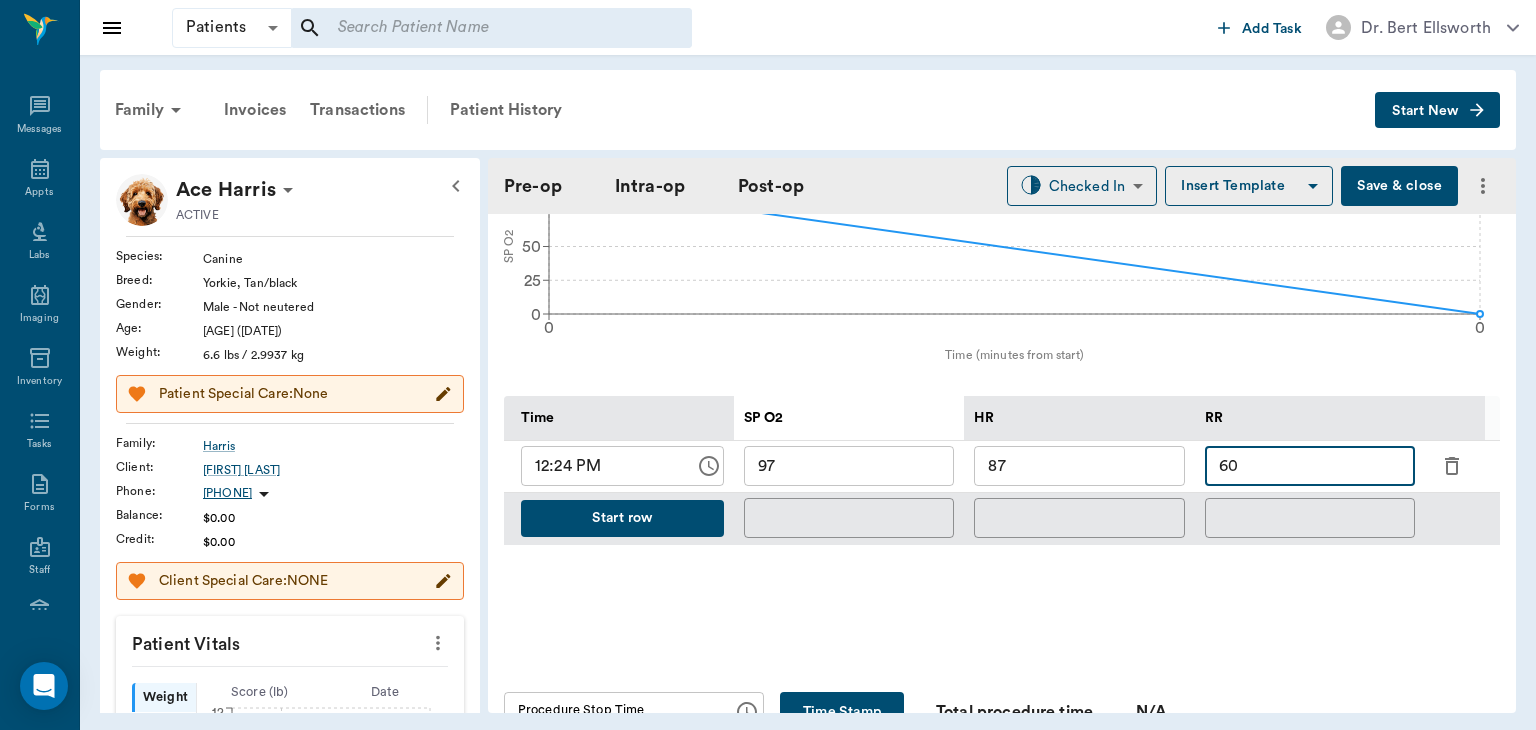 type on "60" 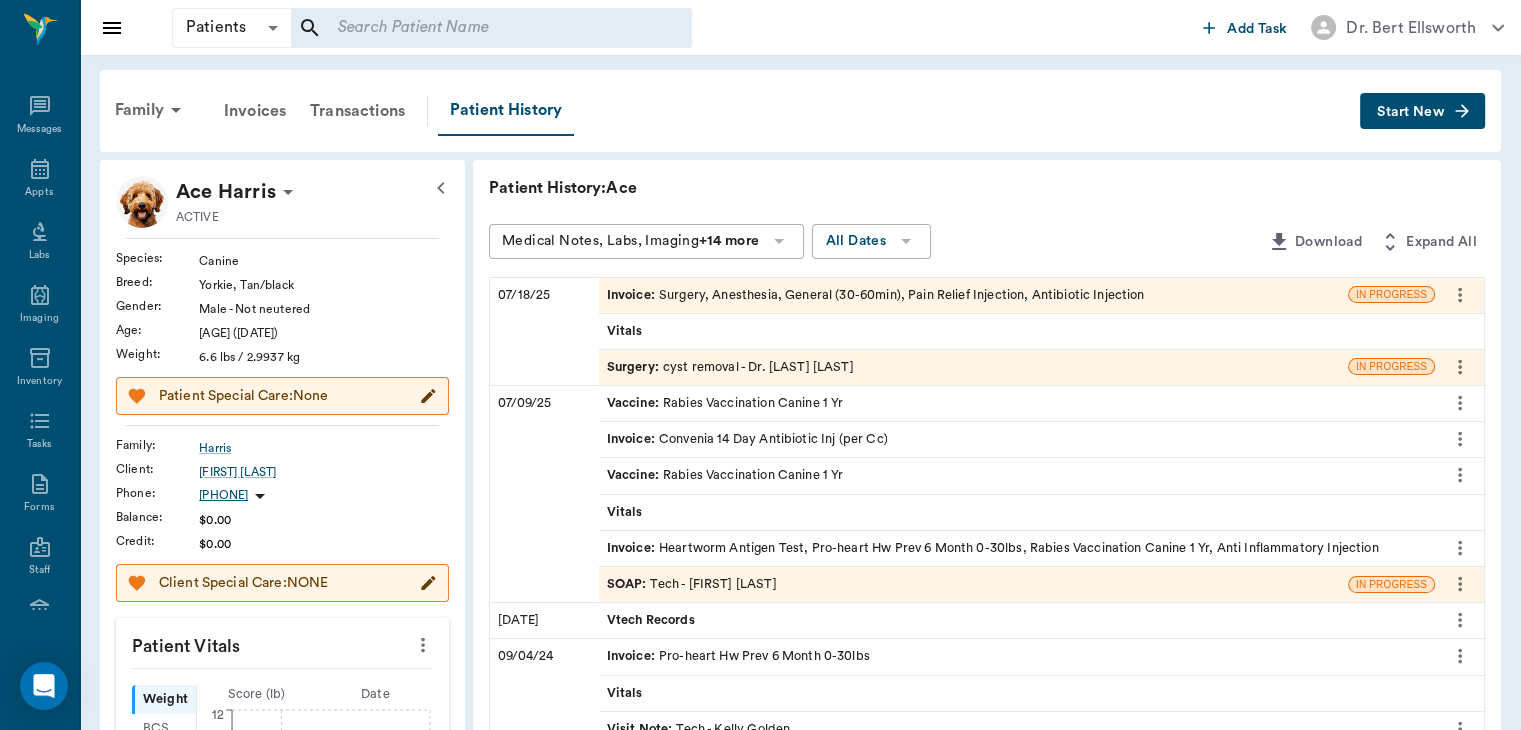 click on "Appts" at bounding box center (39, 192) 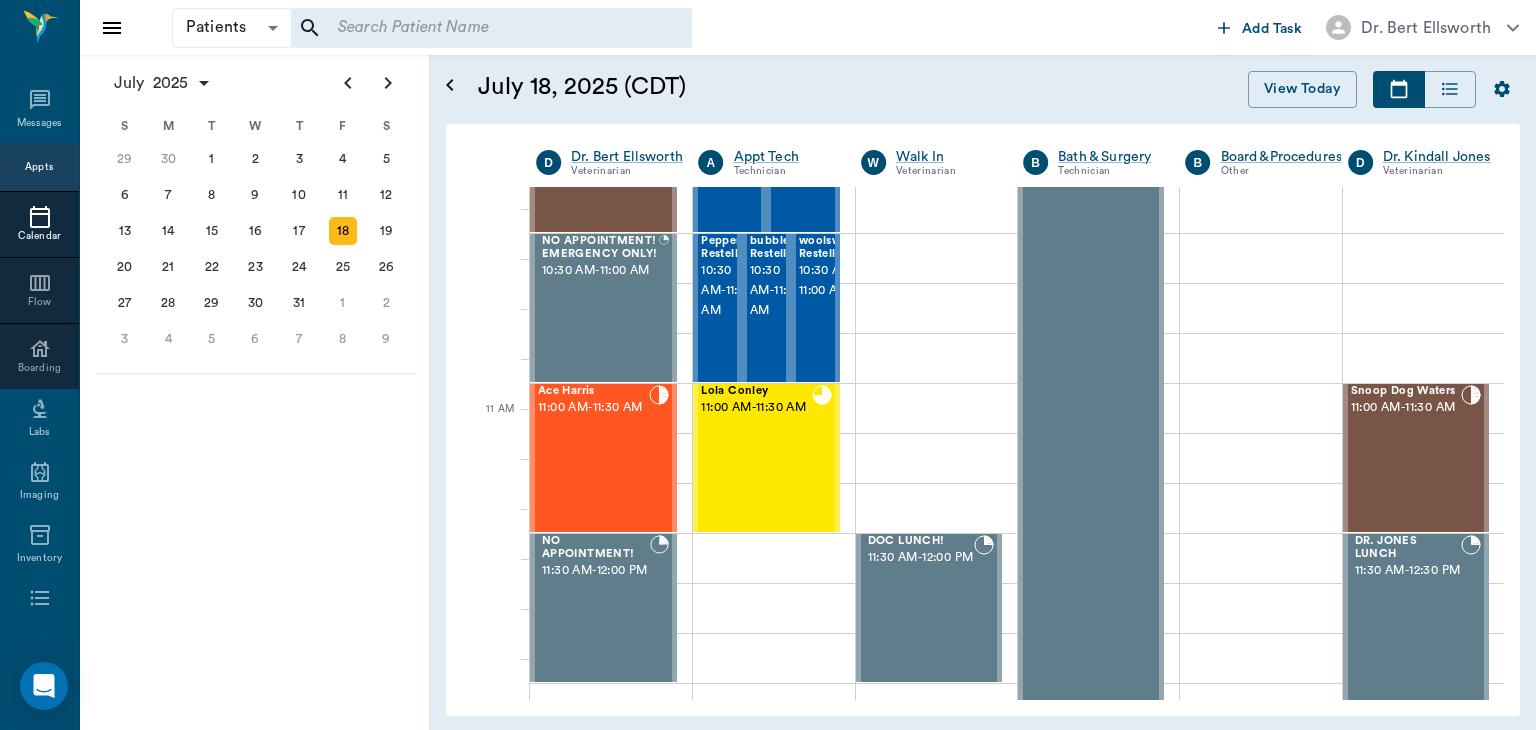 scroll, scrollTop: 685, scrollLeft: 0, axis: vertical 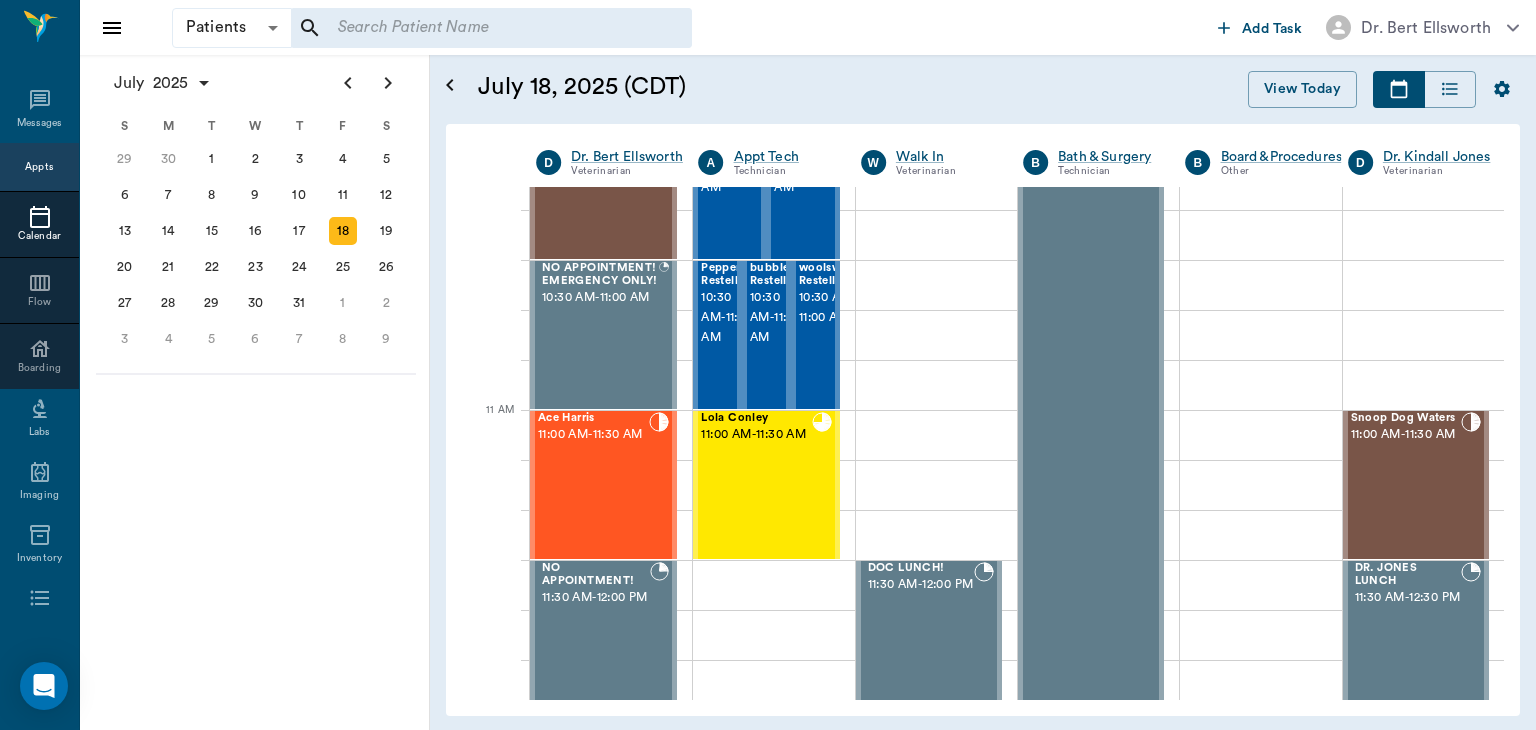 click on "Ace Harris 11:00 AM  -  11:30 AM" at bounding box center [593, 485] 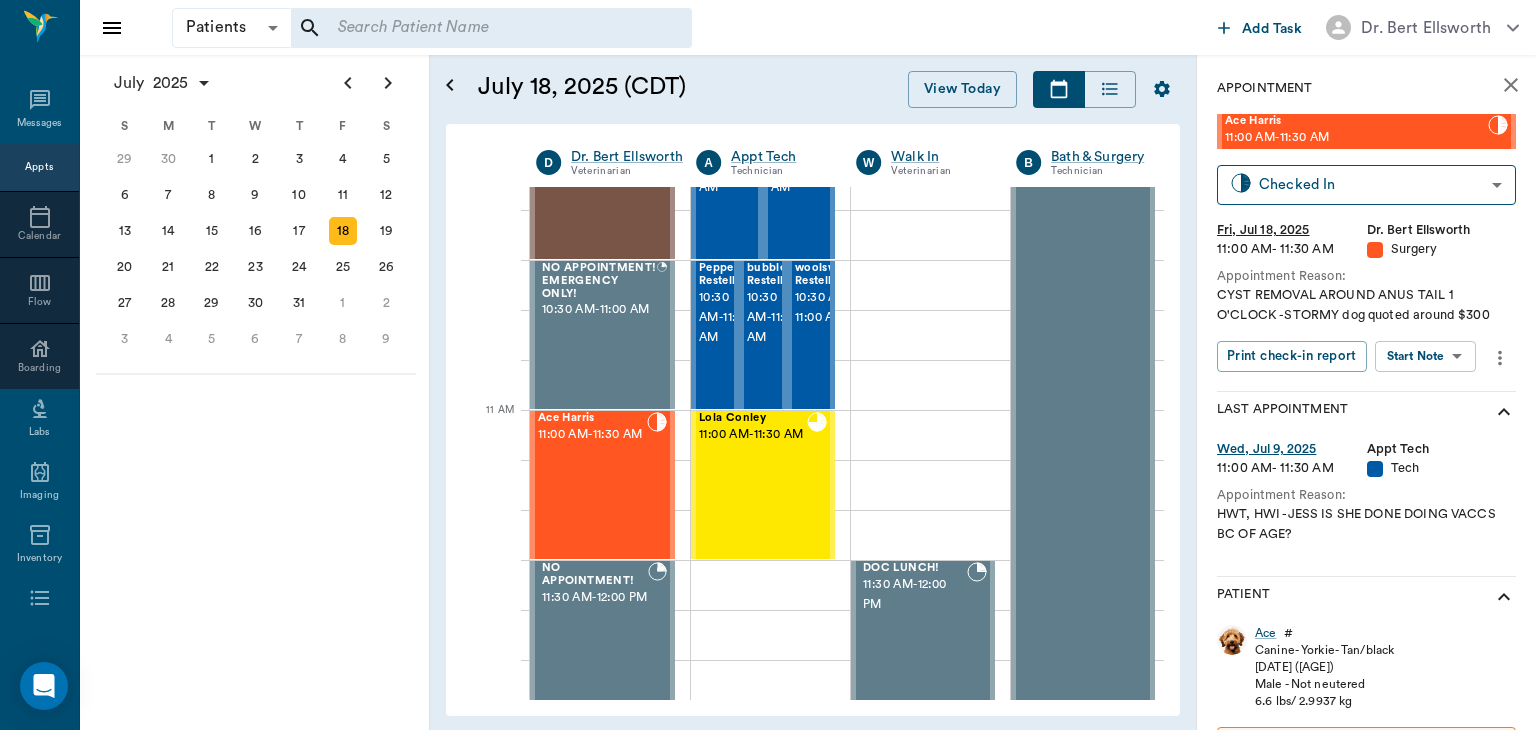 click on "Patients Patients ​ ​ Add Task Dr. Bert Ellsworth Nectar Messages Appts Calendar Flow Boarding Labs Imaging Inventory Tasks Forms Staff Reports Lookup Settings July 2025 S M T W T F S Jun 1 2 3 4 5 6 7 8 9 10 11 12 13 14 15 16 17 18 19 20 21 22 23 24 25 26 27 28 29 30 Jul 1 2 3 4 5 6 7 8 9 10 11 12 S M T W T F S 29 30 Jul 1 2 3 4 5 6 7 8 9 10 11 12 13 14 15 16 17 18 19 20 21 22 23 24 25 26 27 28 29 30 31 Aug 1 2 3 4 5 6 7 8 9 S M T W T F S 27 28 29 30 31 Aug 1 2 3 4 5 6 7 8 9 10 11 12 13 14 15 16 17 18 19 20 21 22 23 24 25 26 27 28 29 30 31 Sep 1 2 3 4 5 6 July 18, 2025 (CDT) View Today July 2025 Today 18 Fri Jul 2025 D Dr. Bert Ellsworth Veterinarian A Appt Tech Technician W Walk In Veterinarian B Bath & Surgery Technician B Board &Procedures Other D Dr. Kindall Jones Veterinarian 8 AM 9 AM 10 AM 11 AM 12 PM 1 PM 2 PM 3 PM 4 PM 5 PM 6 PM 7 PM 8 PM 12:48 PM Gun Side Darlin' Nelson 8:00 AM  -  8:30 AM Fatima Nelson 8:00 AM  -  8:30 AM J Lo Nelson 8:00 AM  -  8:30 AM Candy Girl Nelson 8:30 AM  -  9:00 AM  -" at bounding box center (768, 365) 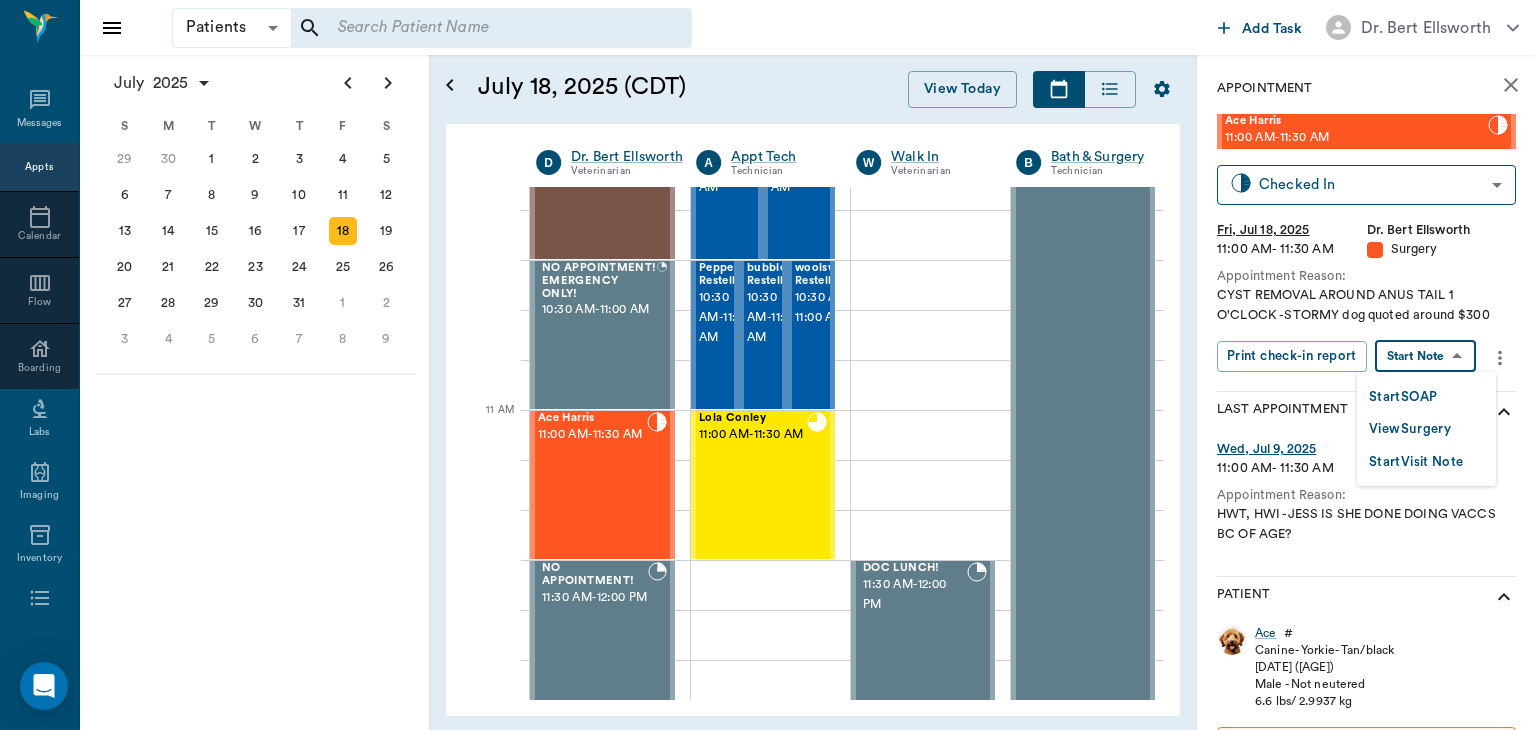 click on "View  Surgery" at bounding box center [1410, 429] 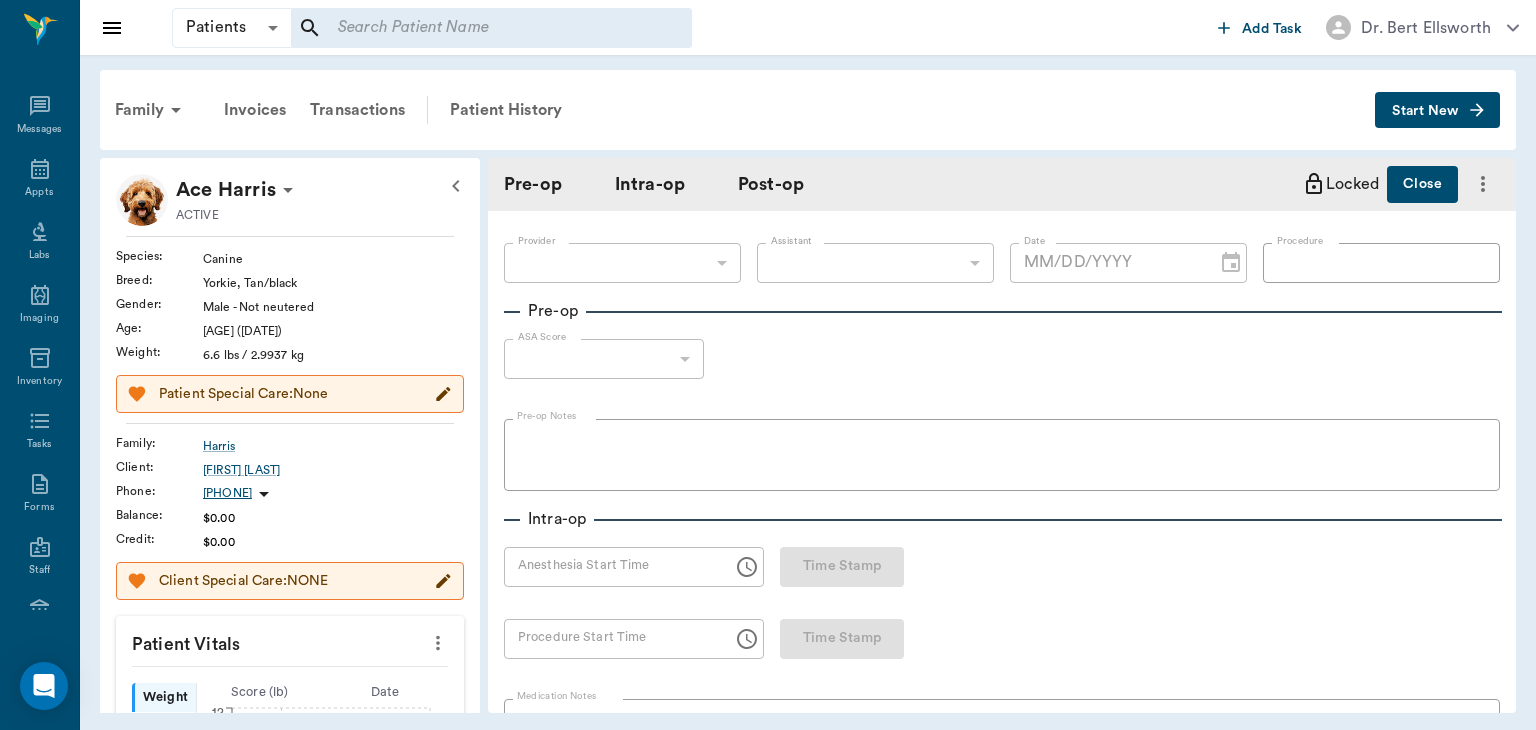 type on "63ec2f075fda476ae8351a4d" 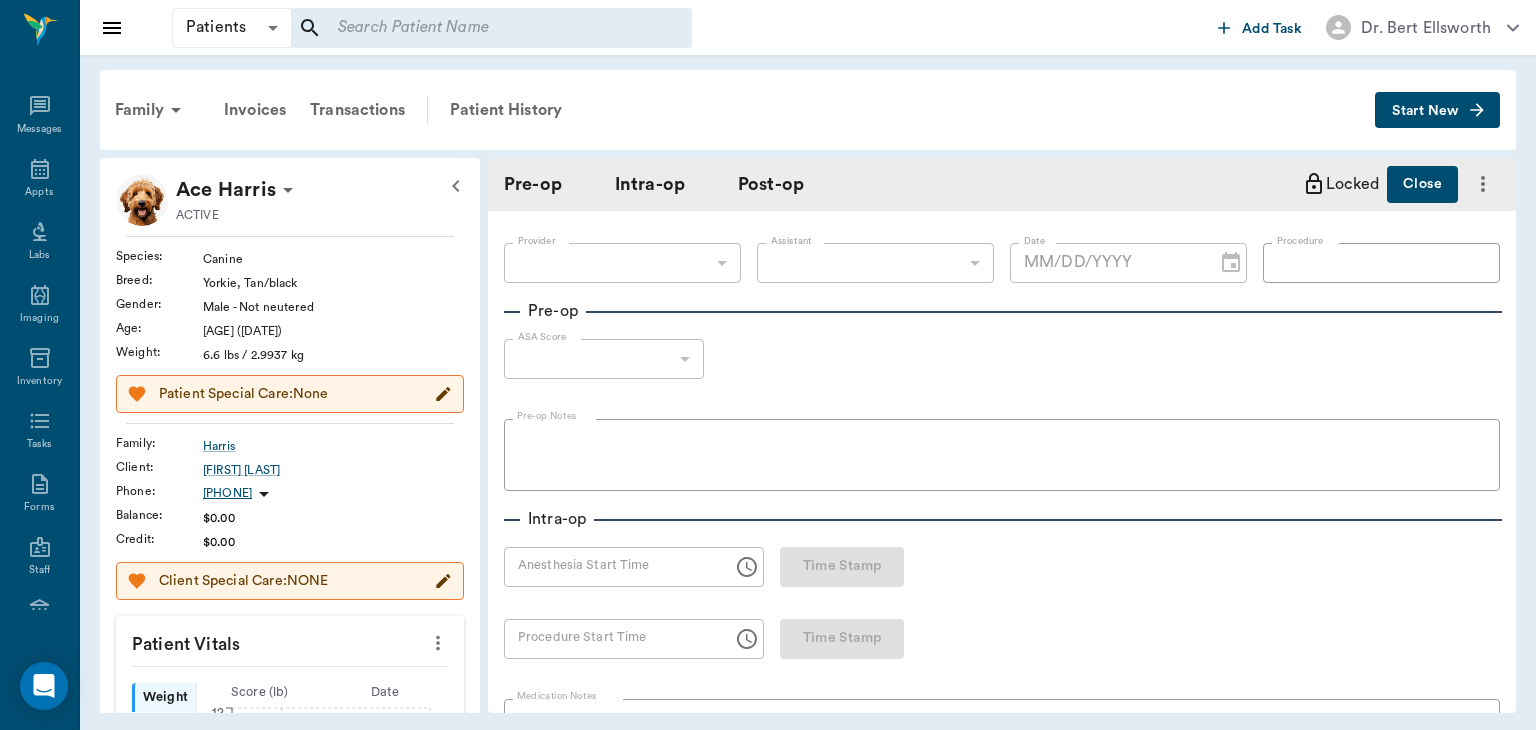 type on "63ec2e7e52e12b0ba117b124" 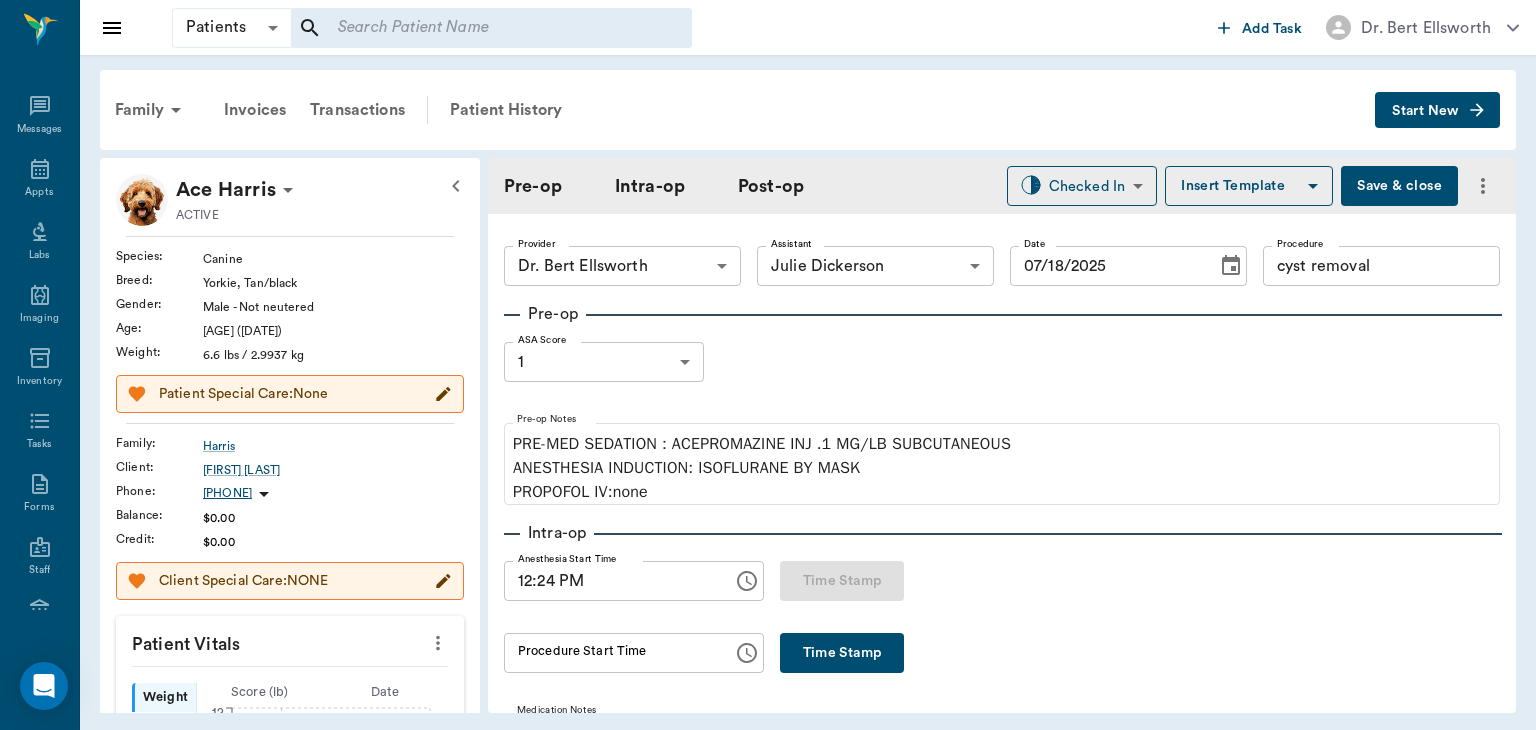 type on "07/18/2025" 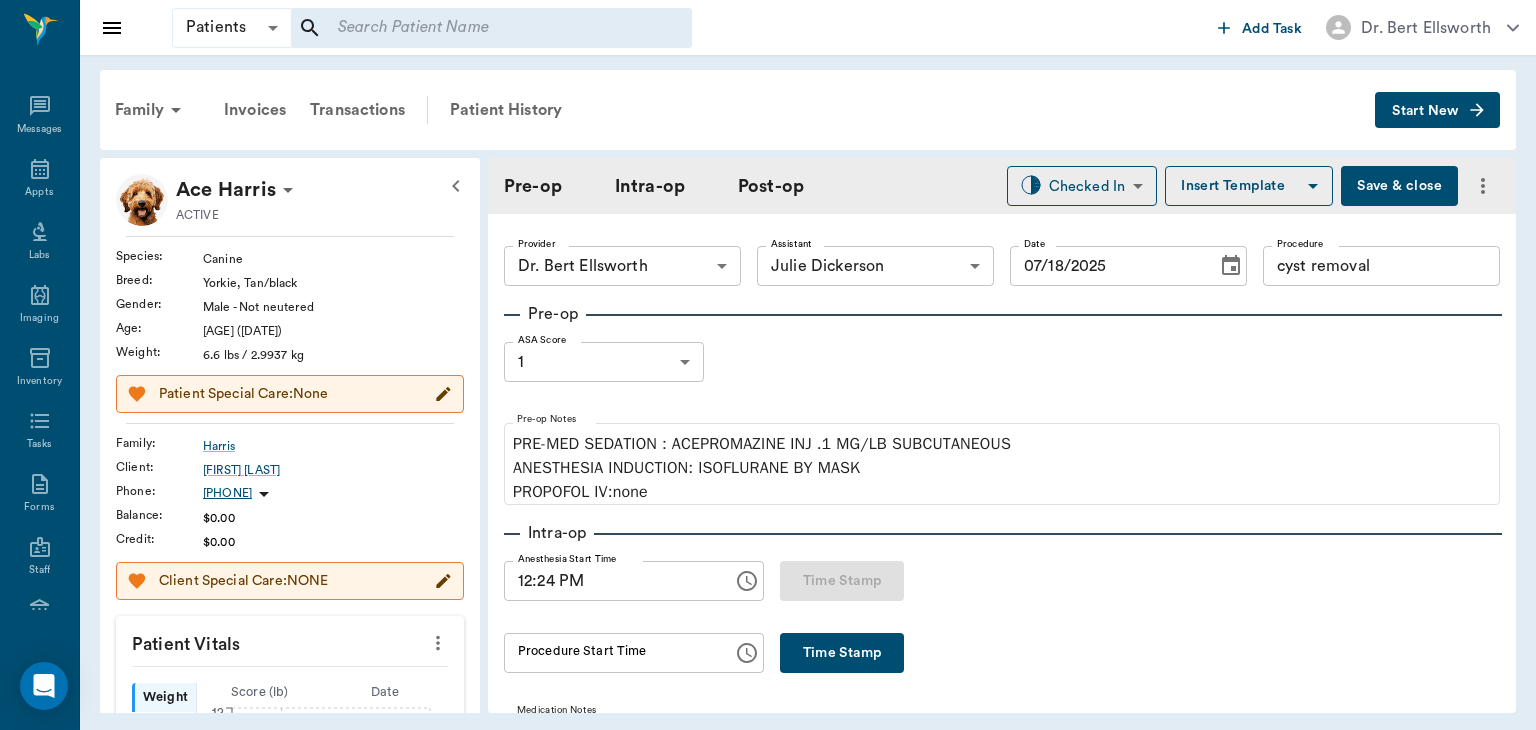 type on "12:24 PM" 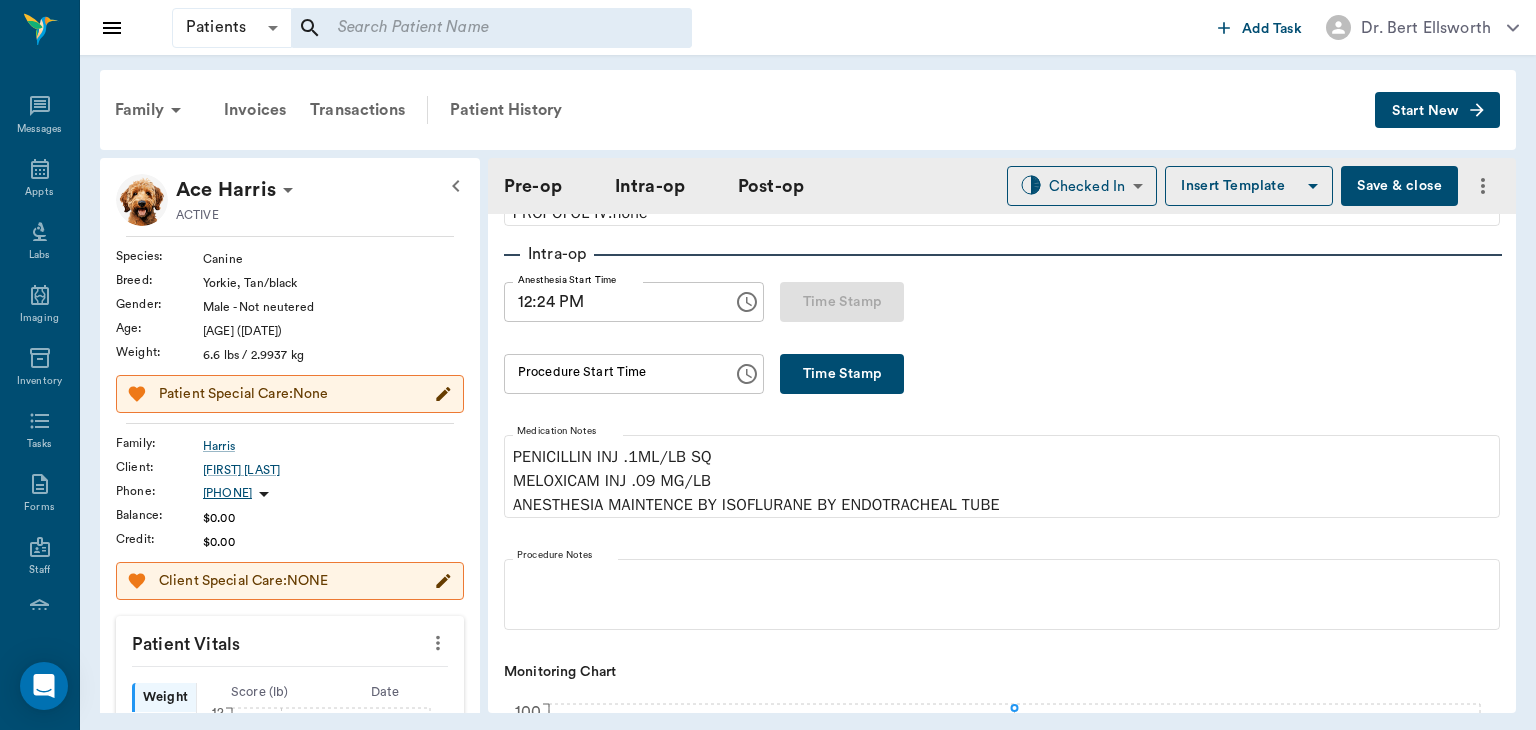 scroll, scrollTop: 307, scrollLeft: 0, axis: vertical 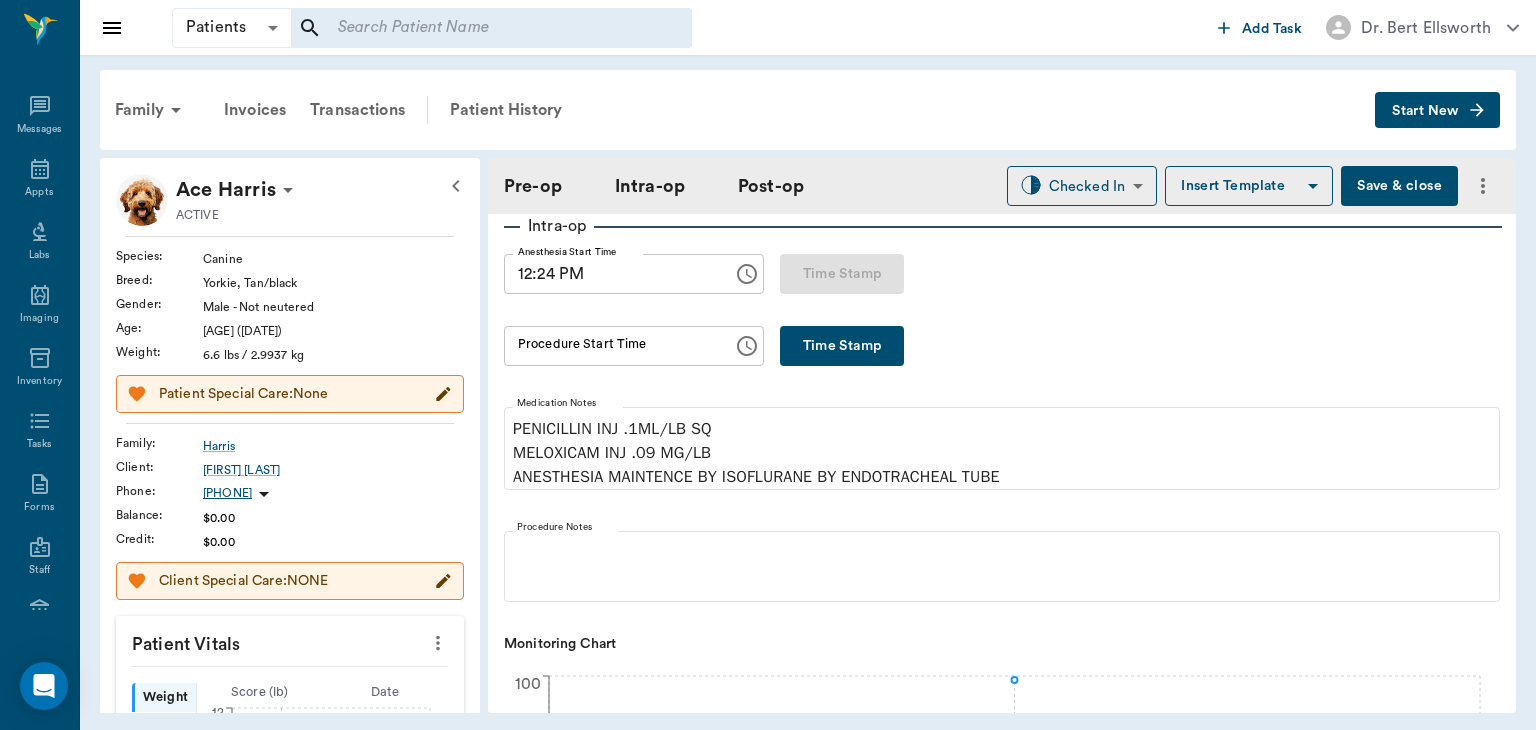 click on "Time Stamp" at bounding box center (842, 346) 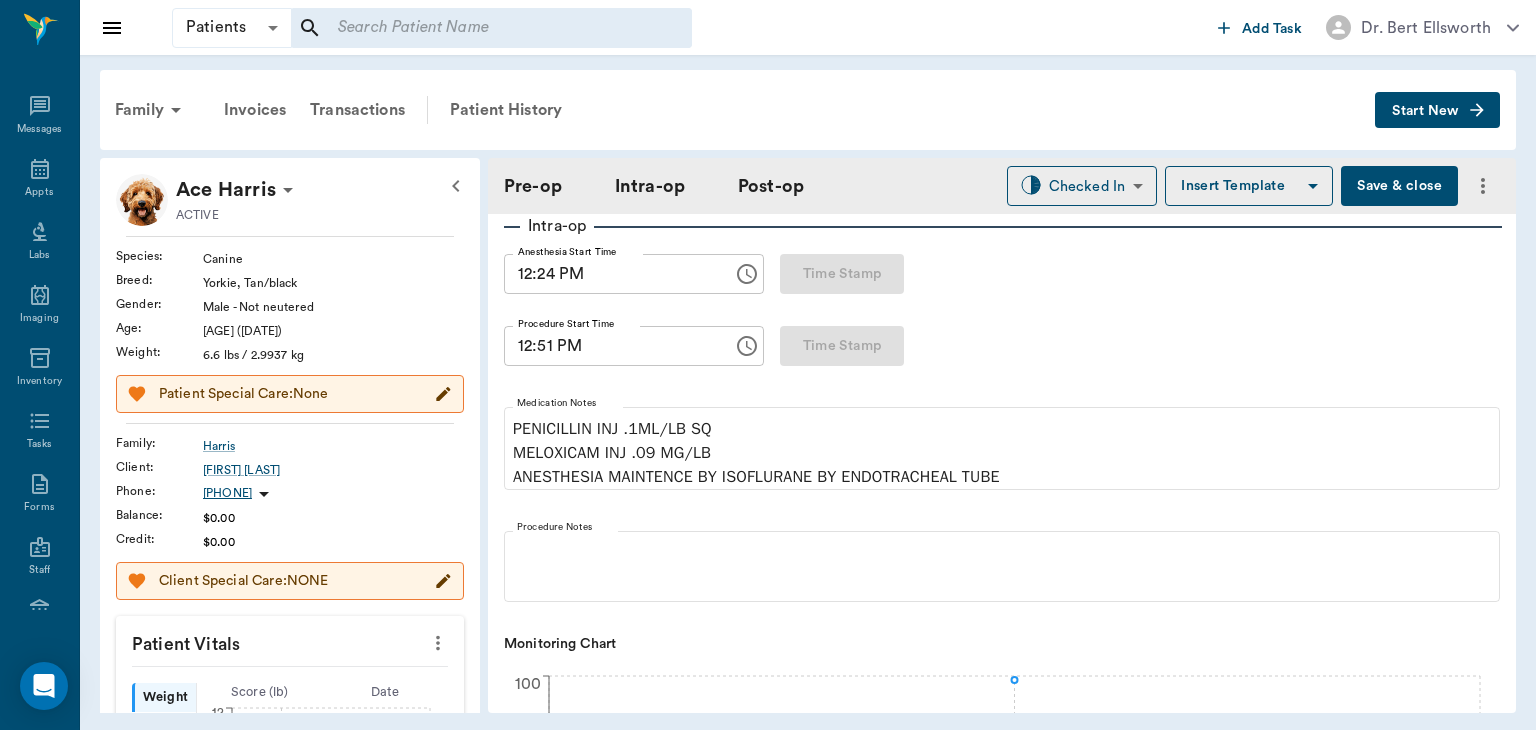 click on "Save & close" at bounding box center (1399, 186) 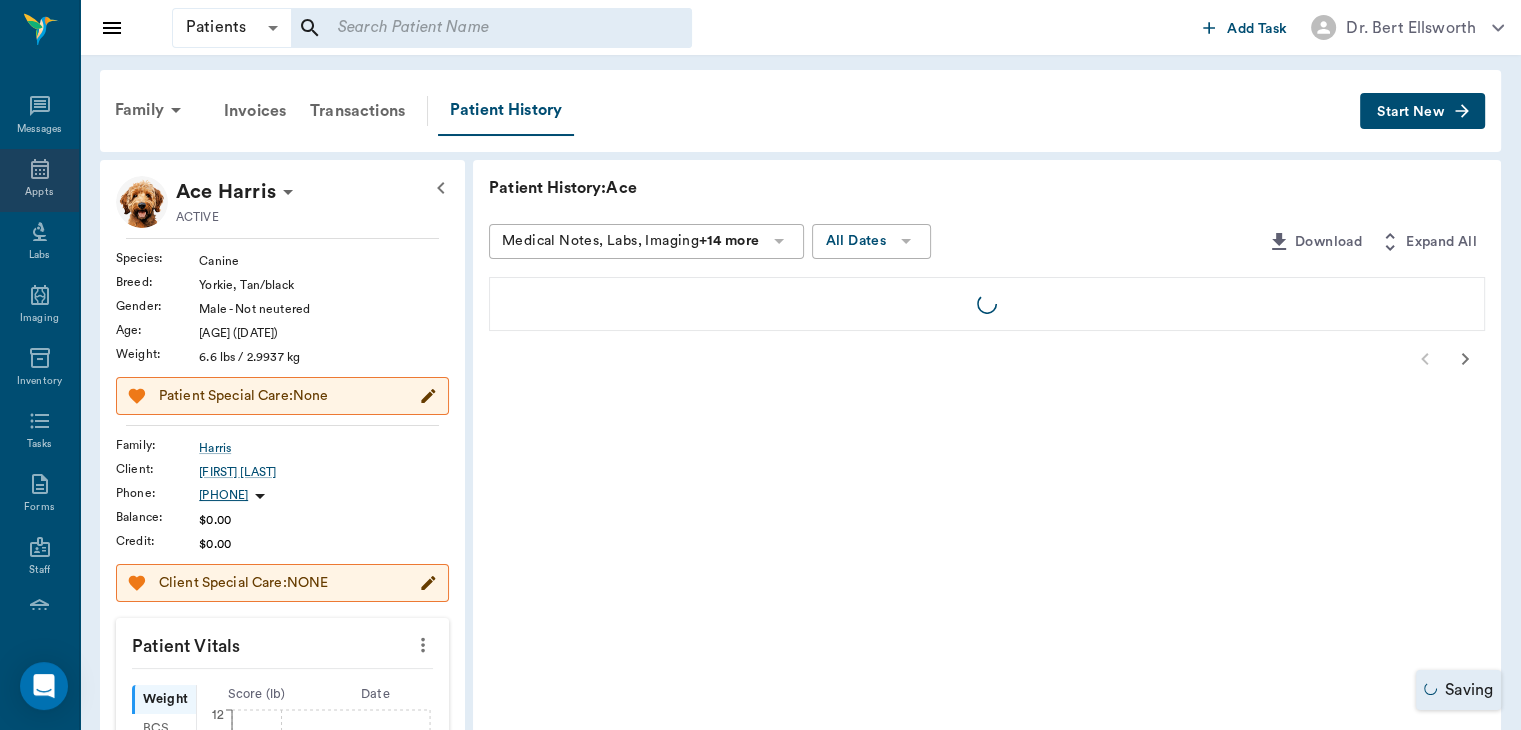 click on "Appts" at bounding box center [39, 192] 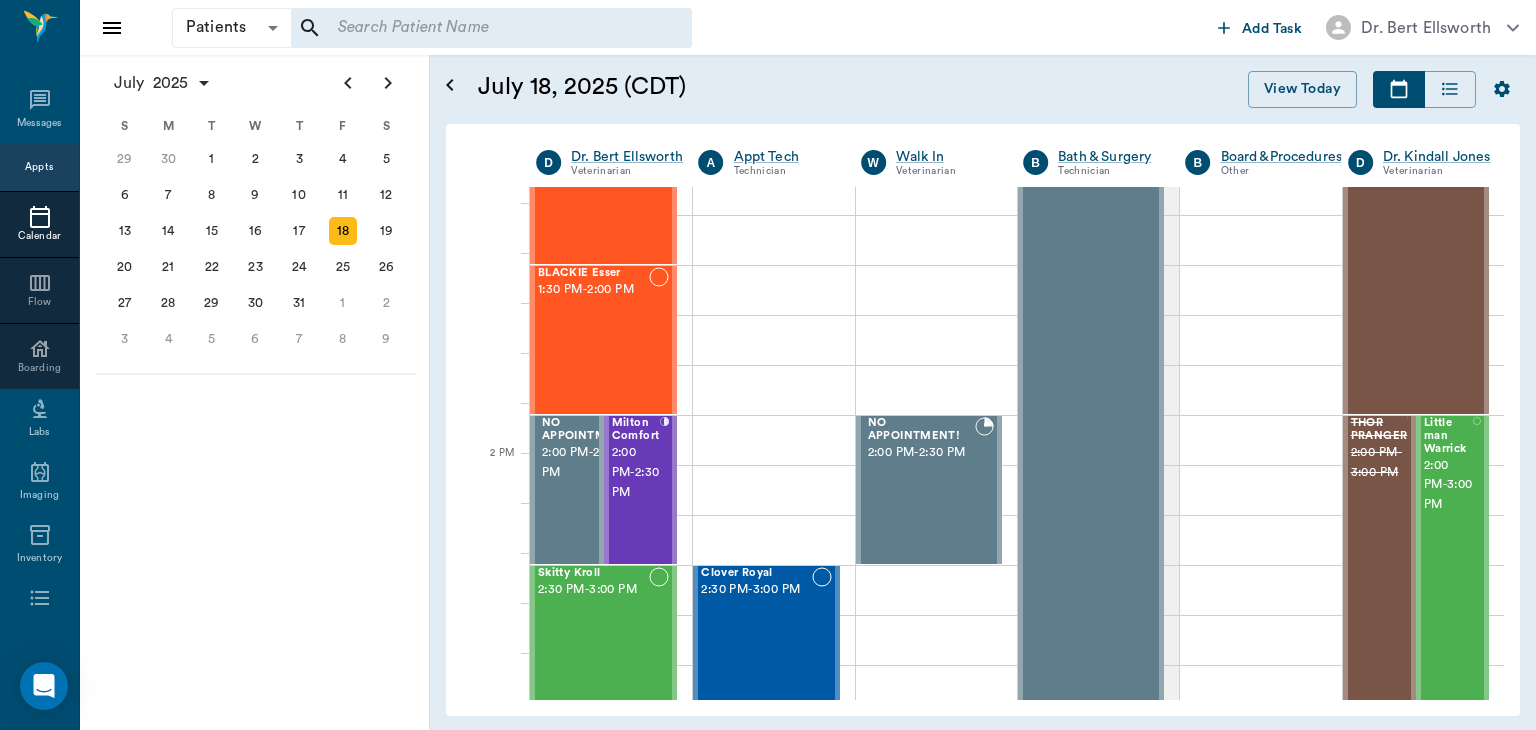 scroll, scrollTop: 1582, scrollLeft: 0, axis: vertical 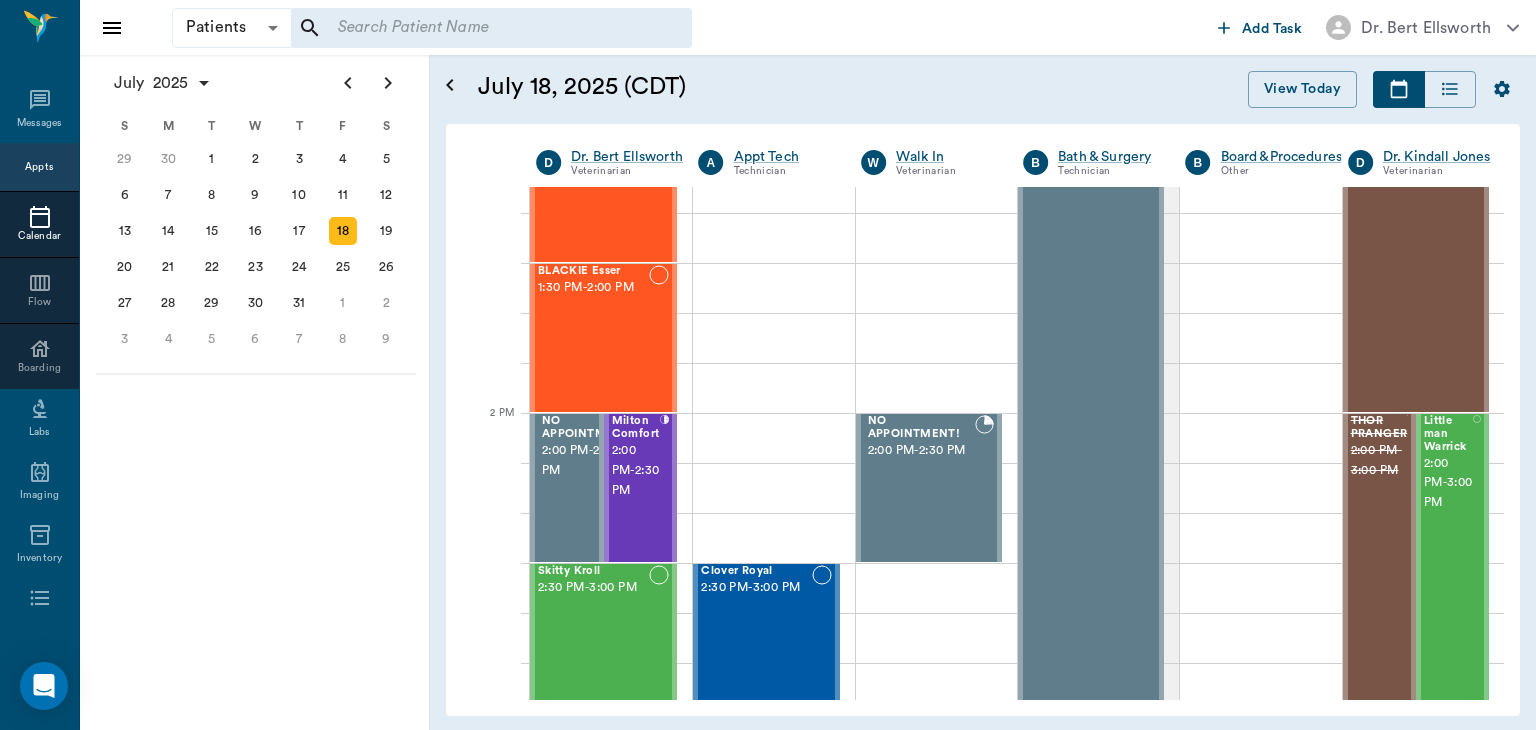 click on "2:00 PM  -  2:30 PM" at bounding box center (636, 471) 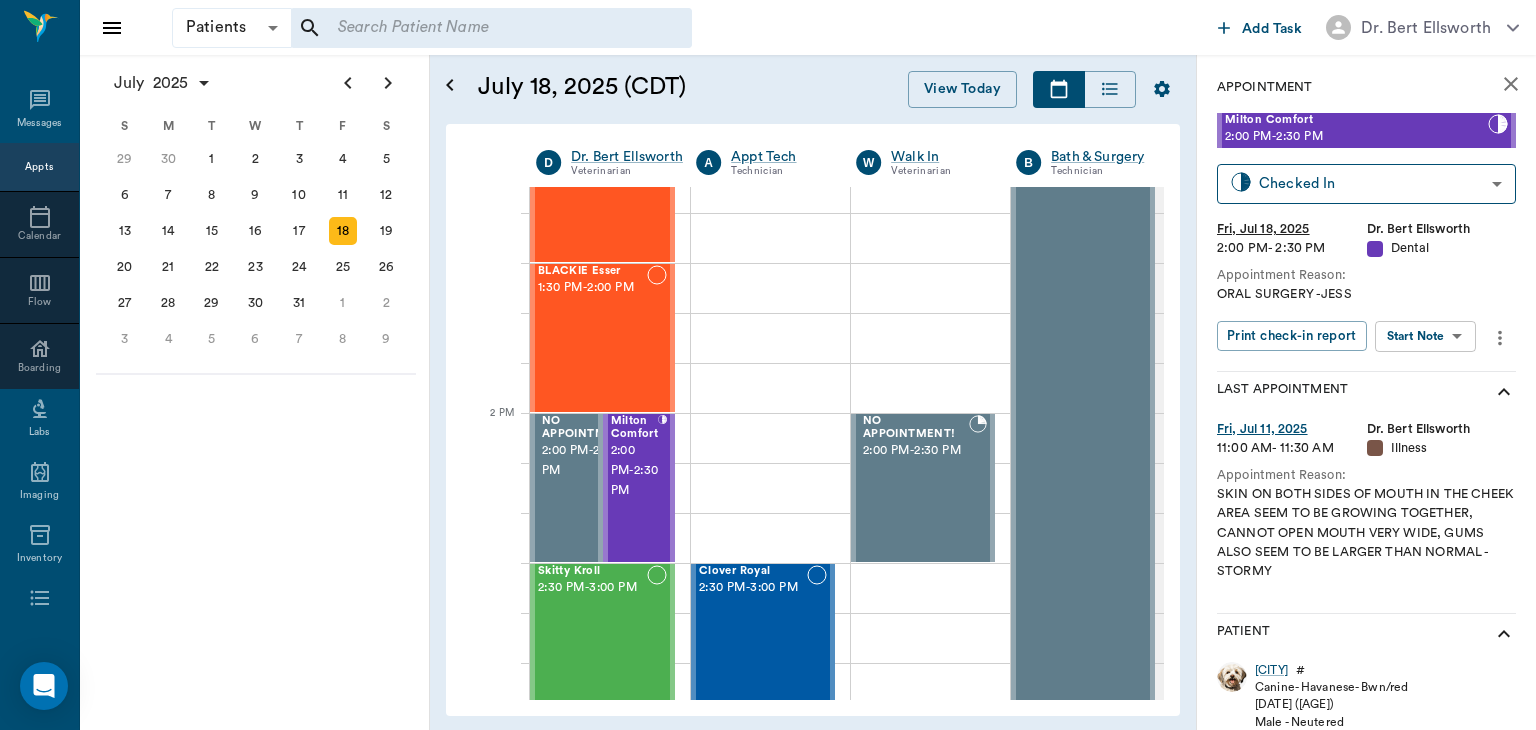 scroll, scrollTop: 0, scrollLeft: 0, axis: both 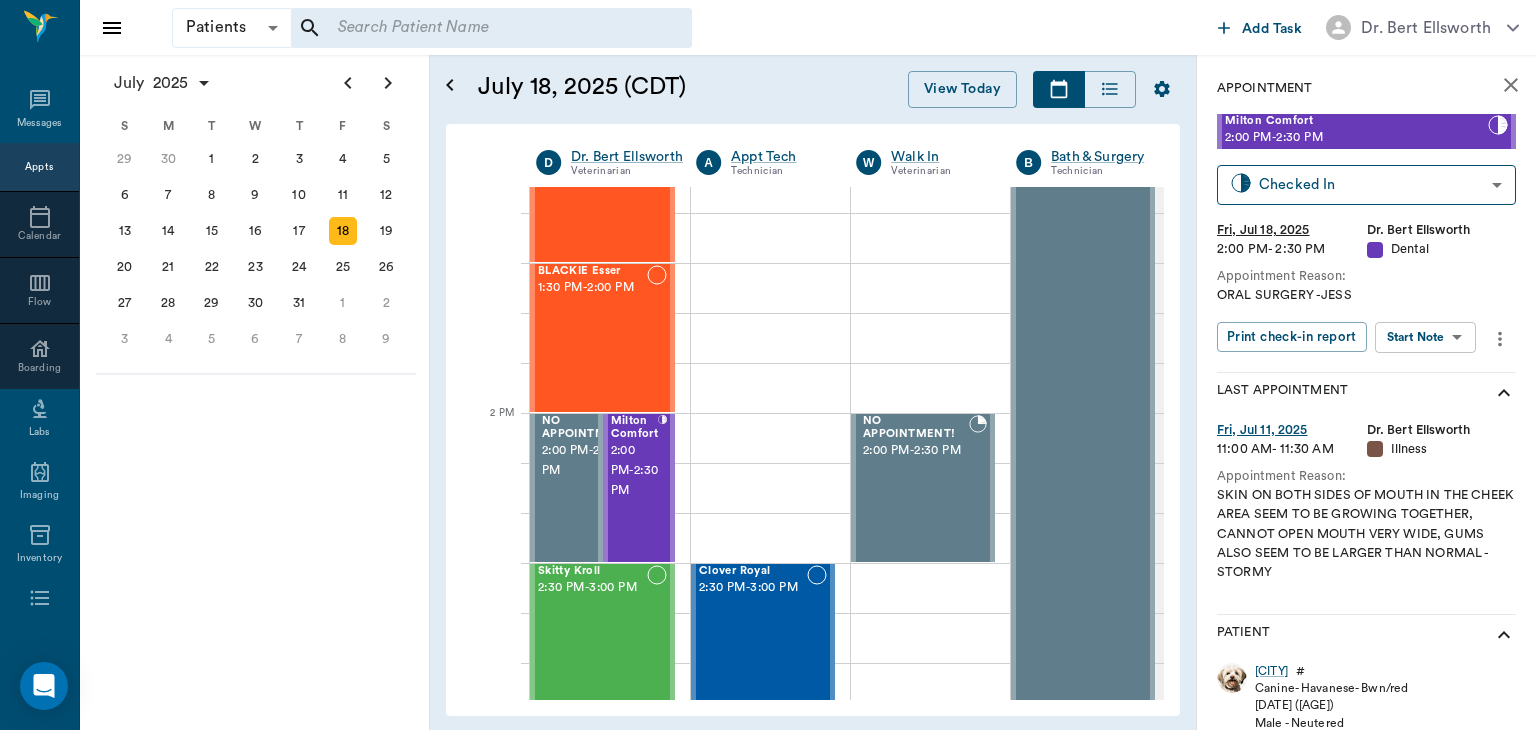 click on "Patients Patients ​ ​ Add Task Dr. Bert Ellsworth Nectar Messages Appts Calendar Flow Boarding Labs Imaging Inventory Tasks Forms Staff Reports Lookup Settings July 2025 S M T W T F S Jun 1 2 3 4 5 6 7 8 9 10 11 12 13 14 15 16 17 18 19 20 21 22 23 24 25 26 27 28 29 30 Jul 1 2 3 4 5 6 7 8 9 10 11 12 S M T W T F S 29 30 Jul 1 2 3 4 5 6 7 8 9 10 11 12 13 14 15 16 17 18 19 20 21 22 23 24 25 26 27 28 29 30 31 Aug 1 2 3 4 5 6 7 8 9 S M T W T F S 27 28 29 30 31 Aug 1 2 3 4 5 6 7 8 9 10 11 12 13 14 15 16 17 18 19 20 21 22 23 24 25 26 27 28 29 30 31 Sep 1 2 3 4 5 6 July 18, 2025 (CDT) View Today July 2025 Today 18 Fri Jul 2025 D Dr. Bert Ellsworth Veterinarian A Appt Tech Technician W Walk In Veterinarian B Bath & Surgery Technician B Board &Procedures Other D Dr. Kindall Jones Veterinarian 8 AM 9 AM 10 AM 11 AM 12 PM 1 PM 2 PM 3 PM 4 PM 5 PM 6 PM 7 PM 8 PM 12:52 PM Gun Side Darlin' Nelson 8:00 AM  -  8:30 AM Fatima Nelson 8:00 AM  -  8:30 AM J Lo Nelson 8:00 AM  -  8:30 AM Candy Girl Nelson 8:30 AM  -  9:00 AM  -" at bounding box center (768, 365) 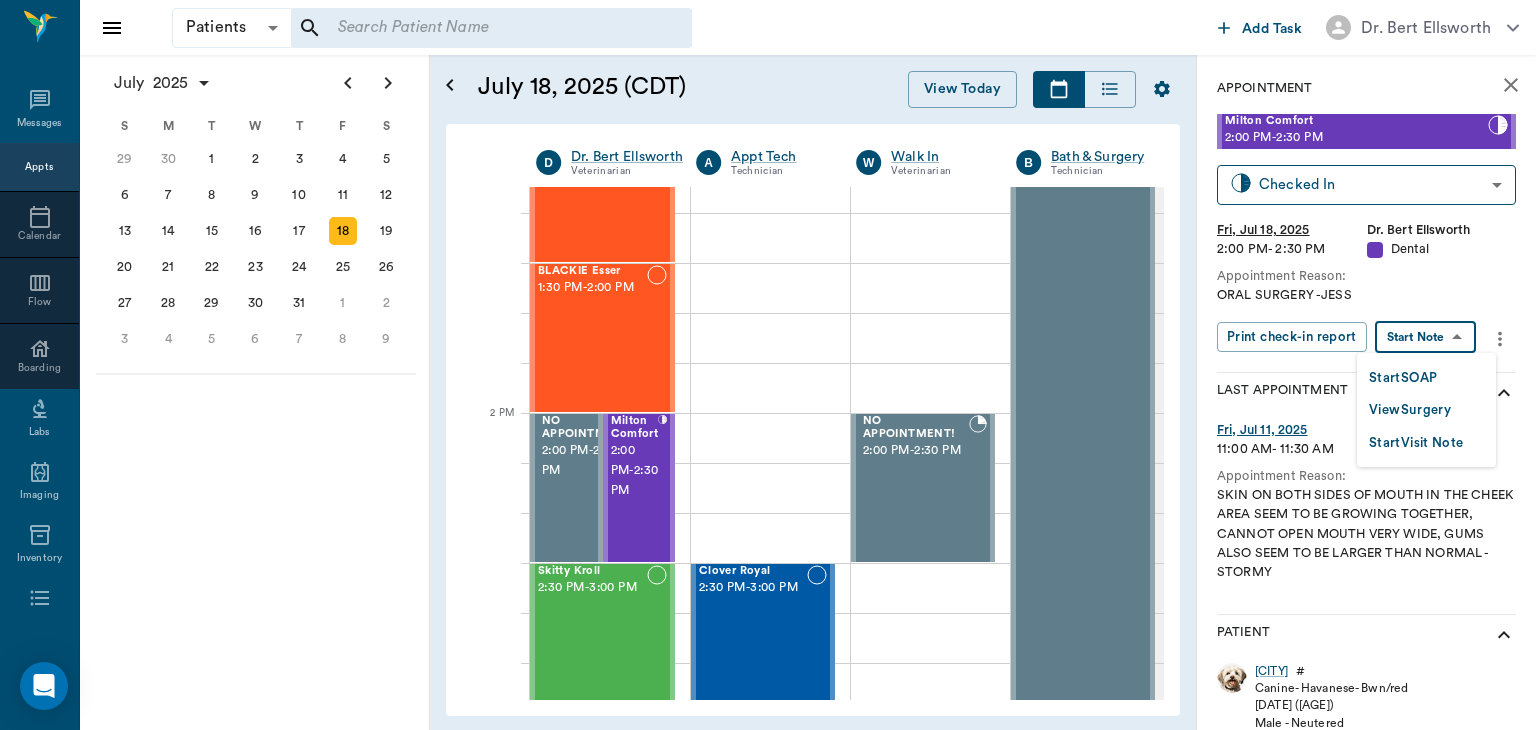 click on "View  Surgery" at bounding box center [1410, 410] 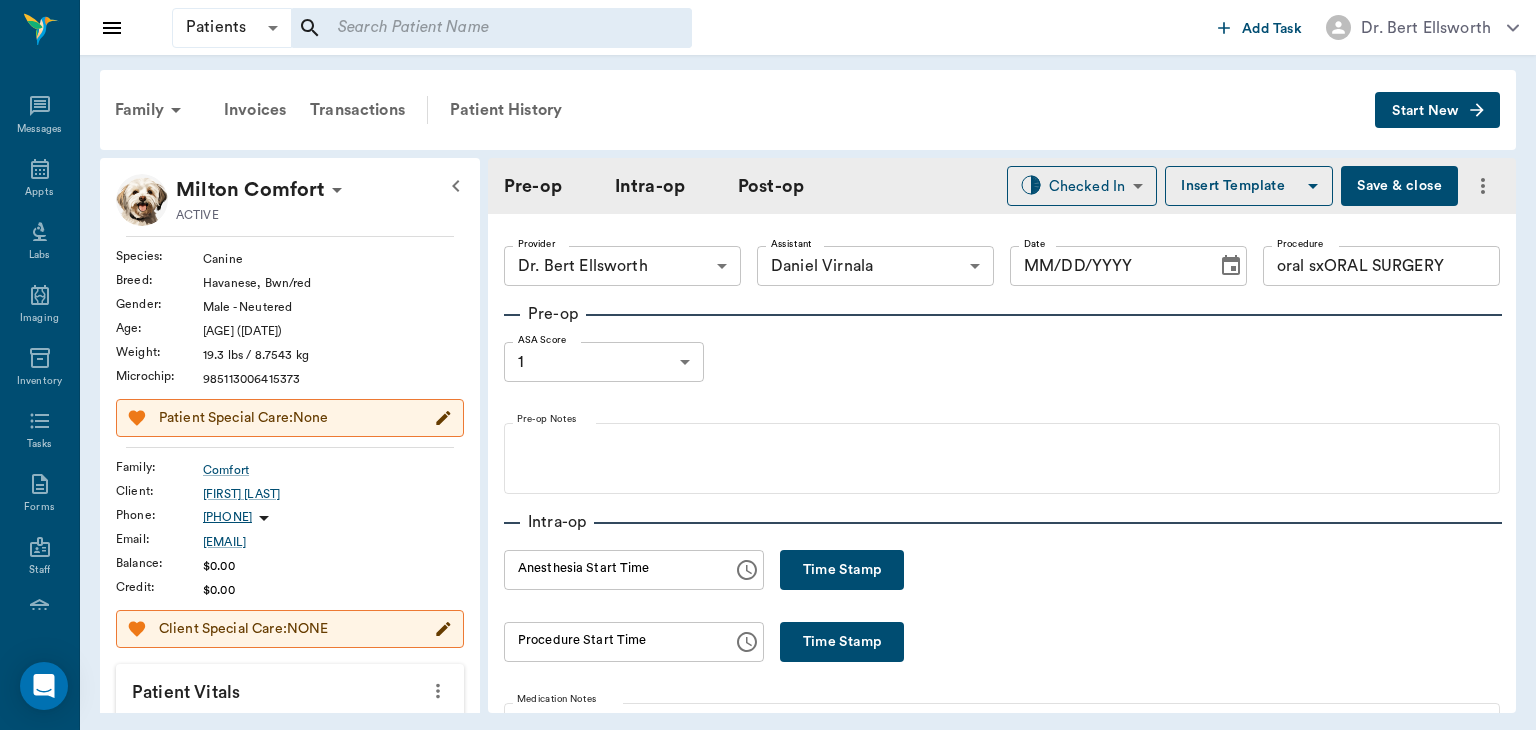 type on "63ec2f075fda476ae8351a4d" 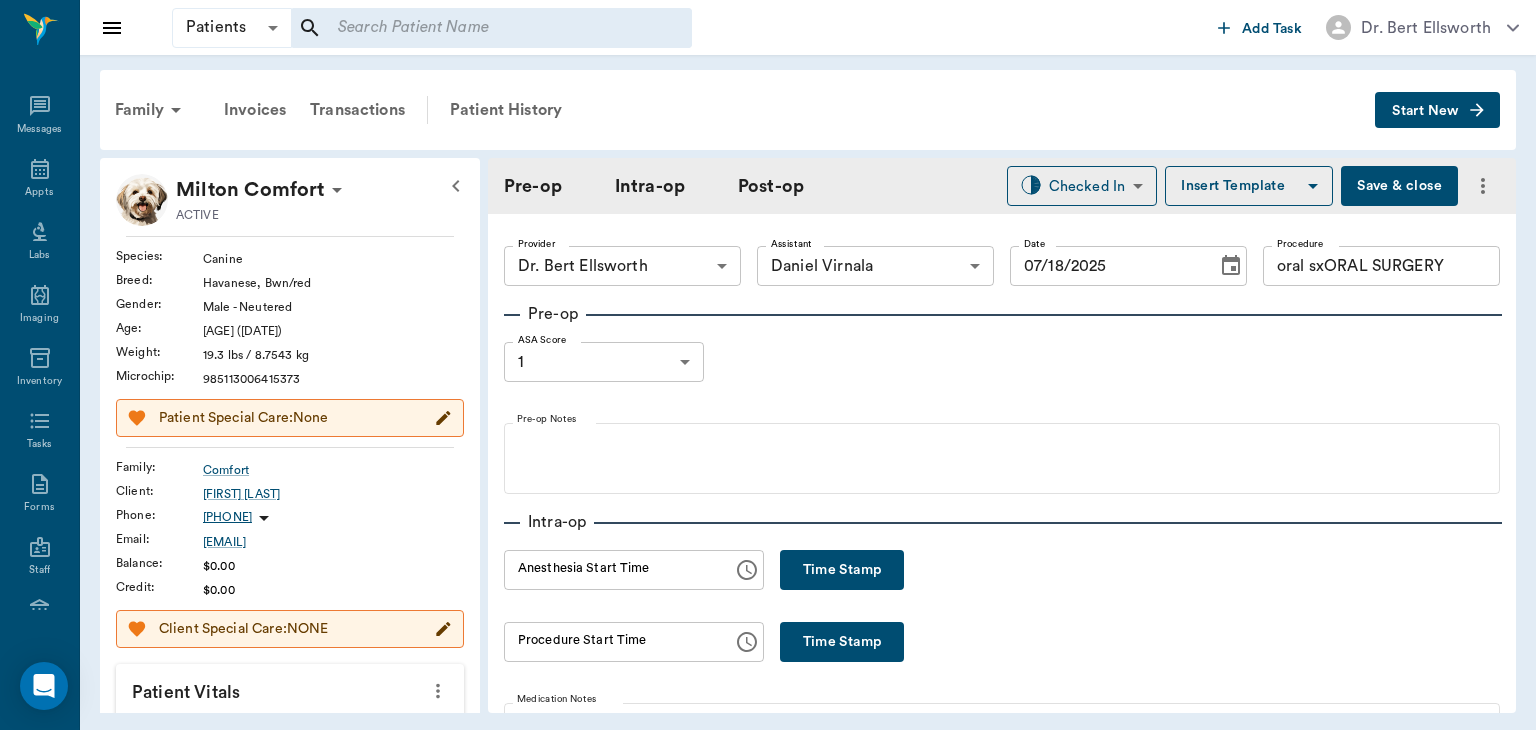 type on "oral sxORAL SURGERY" 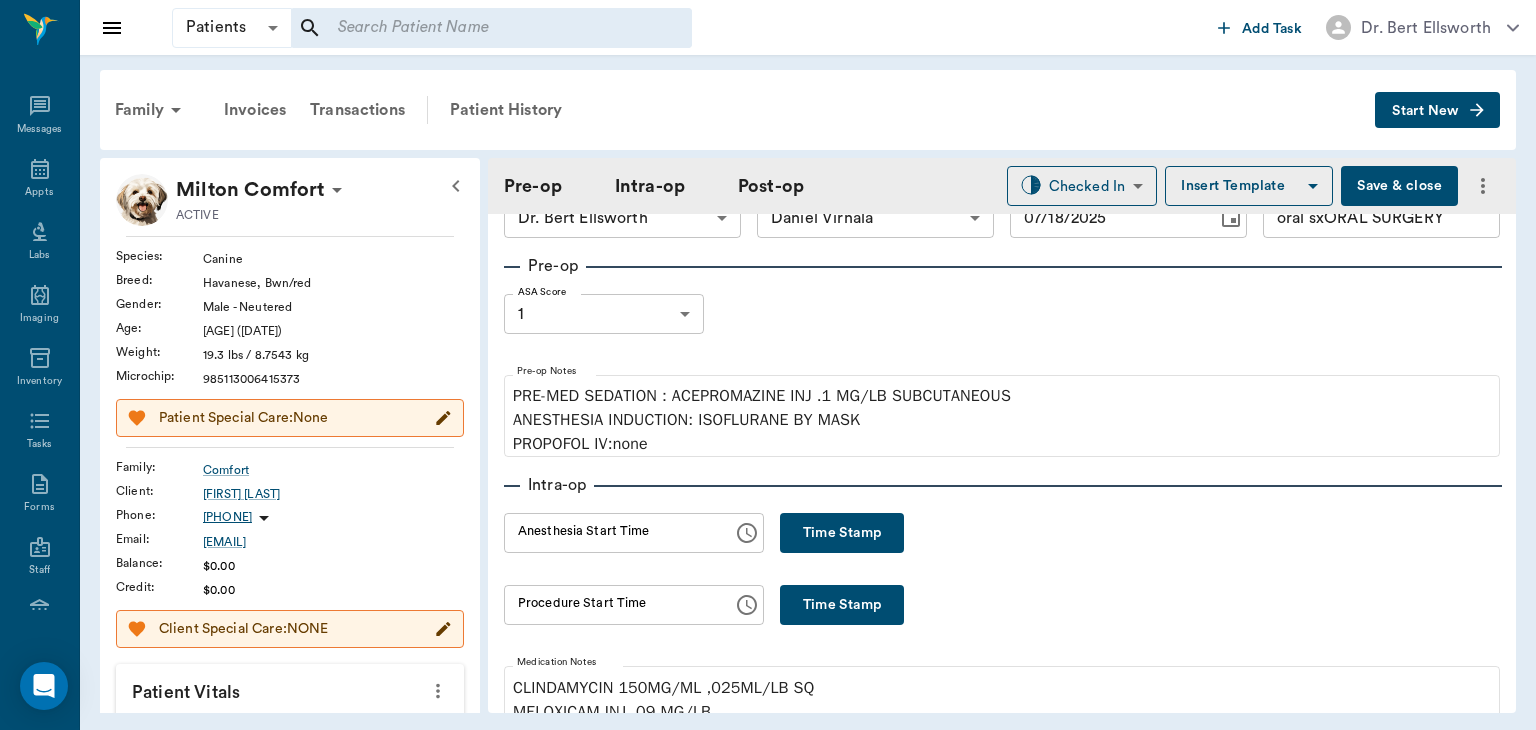 scroll, scrollTop: 0, scrollLeft: 0, axis: both 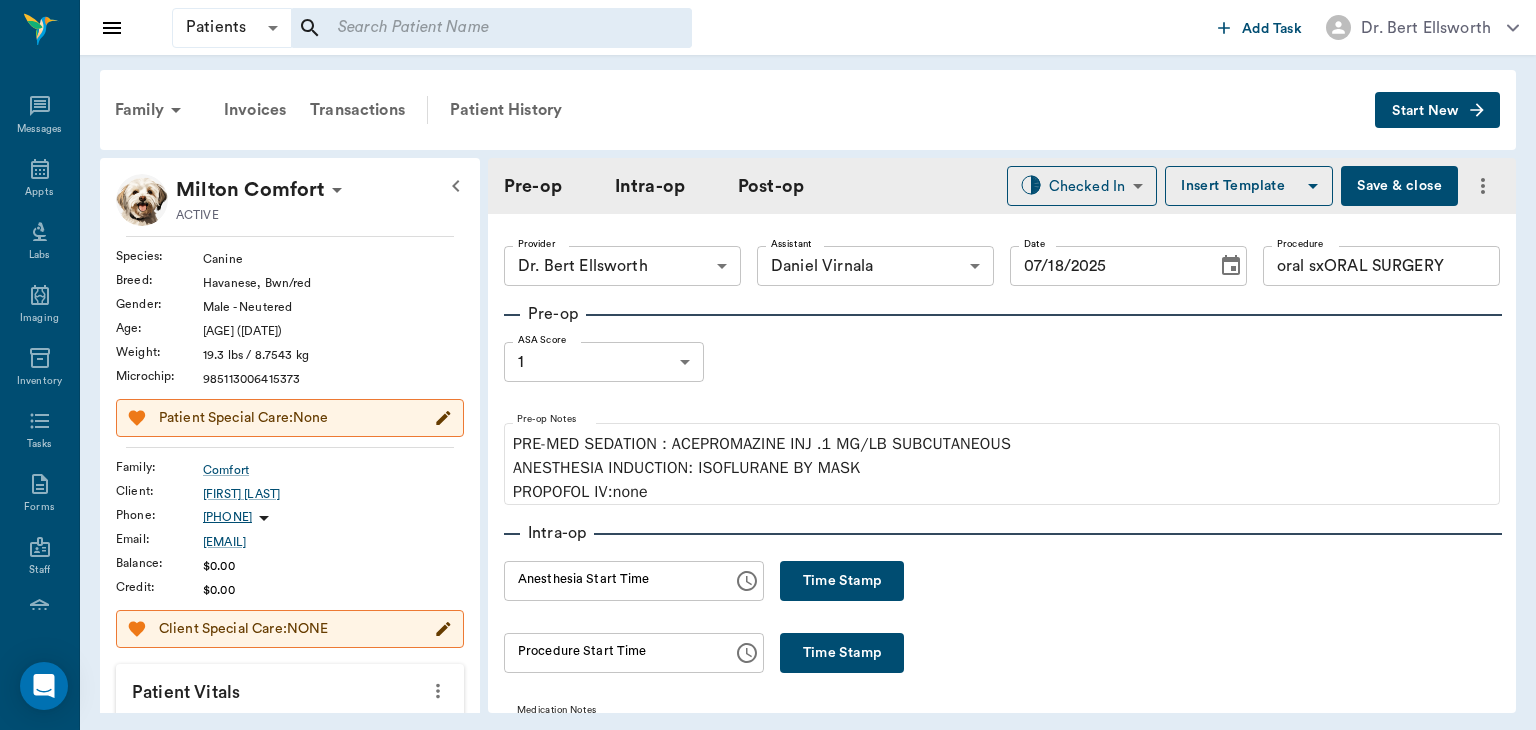 click on "Patients Patients ​ ​ Add Task Dr. Bert Ellsworth Nectar Messages Appts Labs Imaging Inventory Tasks Forms Staff Reports Lookup Settings Family Invoices Transactions Patient History Start New Milton Comfort     ACTIVE   Species : Canine Breed : Havanese, Bwn/red Gender : Male - Neutered Age : 8 yr 2 mo (05/12/2017) Weight : 19.3 lbs / 8.7543 kg Microchip : 985113006415373 Patient Special Care:  None Family : Comfort Client : Peggy Comfort Phone : (903) 373-9838 Email : hcomfort1@hotmail.com Balance : $0.00 Credit : $0.00 Client Special Care:  NONE Patient Vitals Weight BCS HR Temp Resp BP Dia Pain Perio Score ( lb ) Date 12/16/24 2PM 07/18/25 12PM 0 5 10 15 20 Ongoing diagnosis Current Rx clindamycin solution 50mg/ml 07/11/26 Reminders Rabies Vaccination Canine 1 Yr 12/15/25 Distemper/Parvo Vaccination Annual 12/15/25 Corona Vaccination Annual 12/15/25 Bordetella Vaccination Annual 12/15/25 Upcoming appointments Dental 07/18/25 Schedule Appointment Pre-op Intra-op Post-op Checked In CHECKED_IN ​ Date 1" at bounding box center [768, 365] 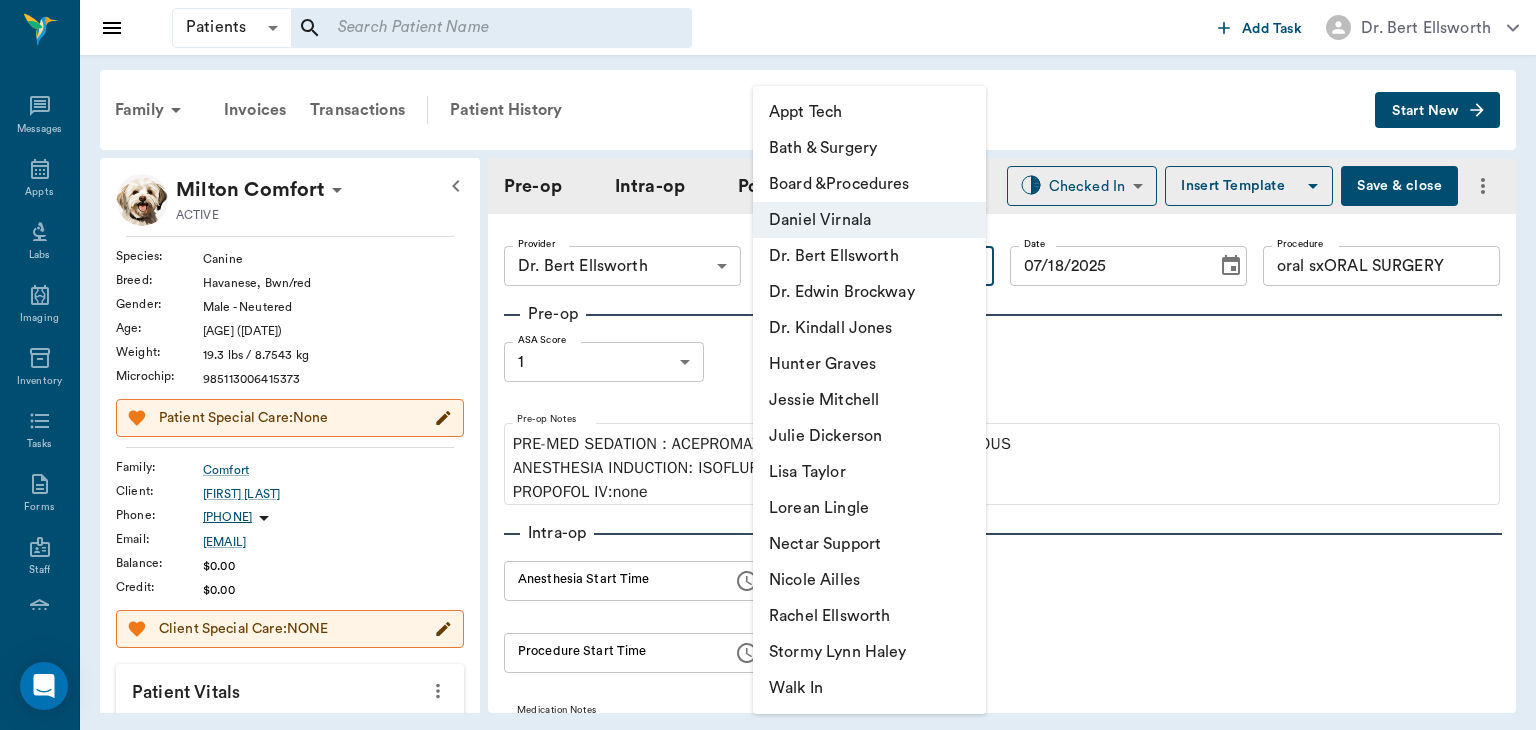 click on "Nicole Ailles" at bounding box center (869, 580) 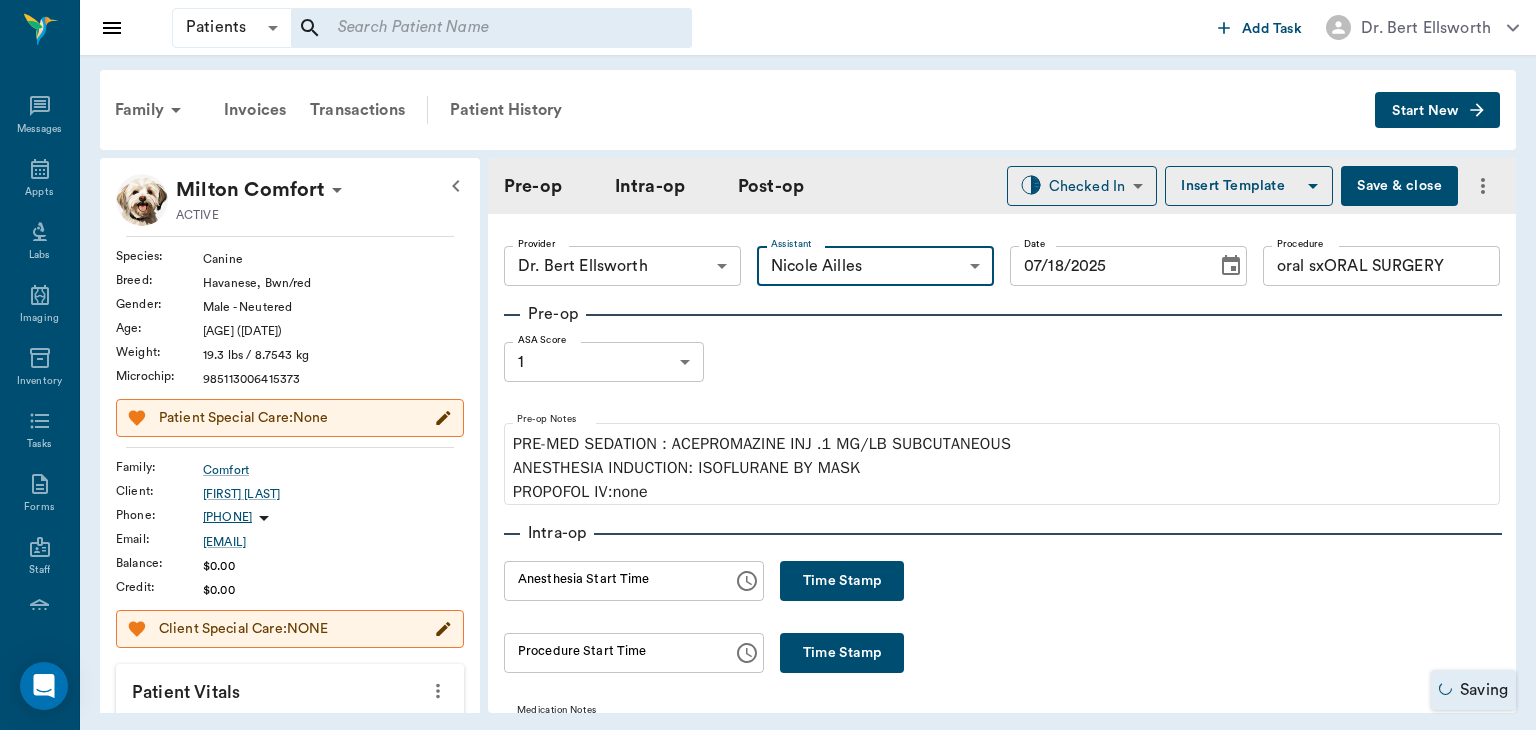 type on "oral sxORAL SURGERY" 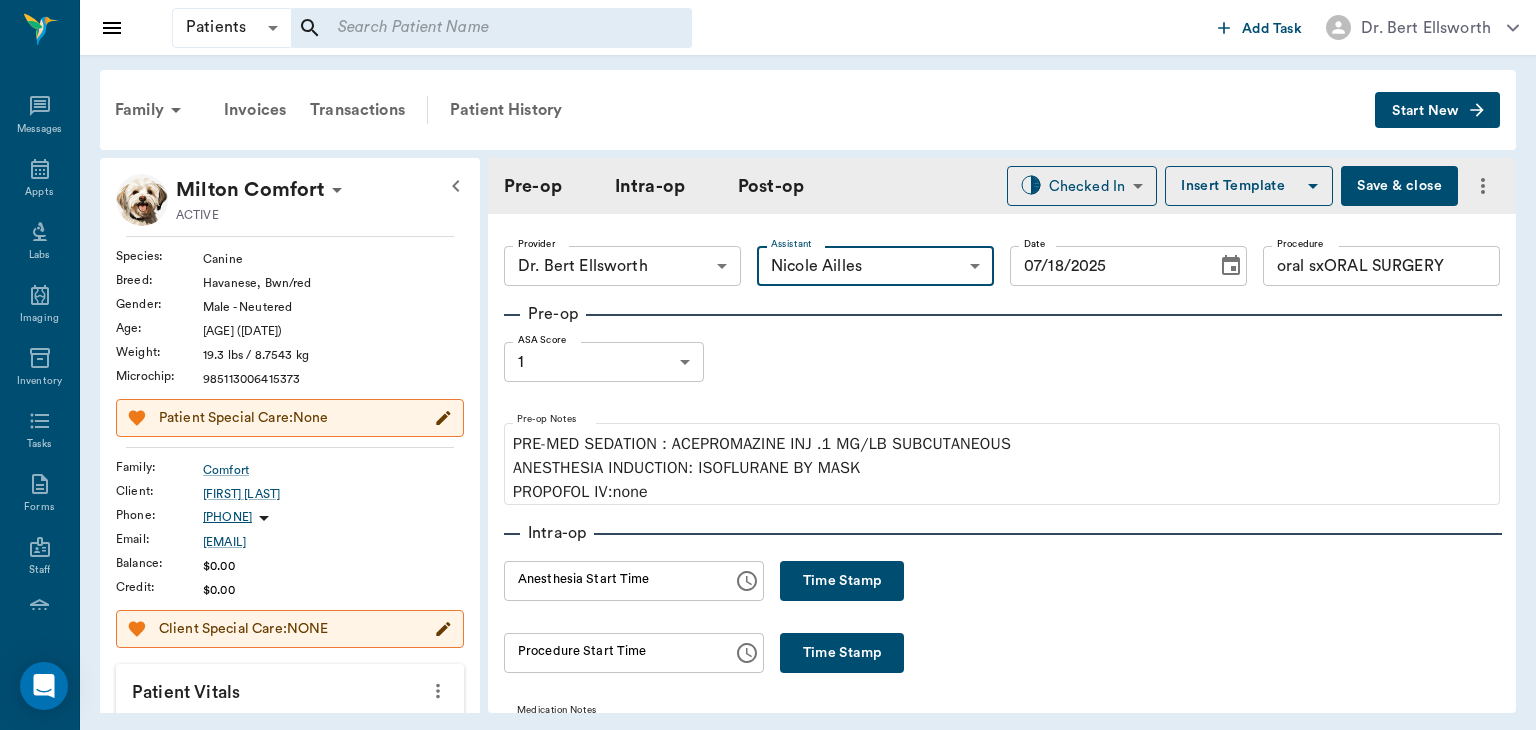 click on "Save & close" at bounding box center [1399, 186] 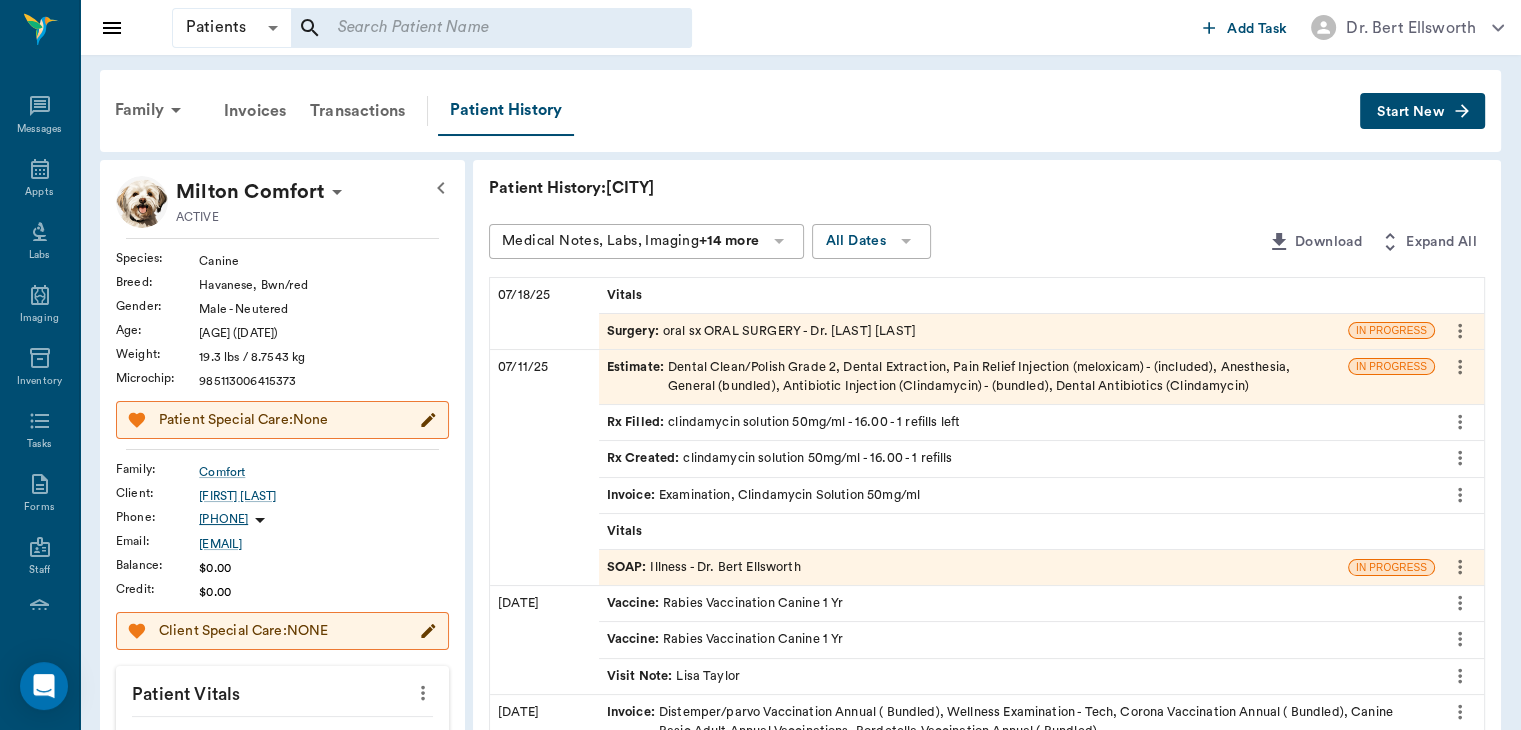 click on "Surgery :" at bounding box center [635, 331] 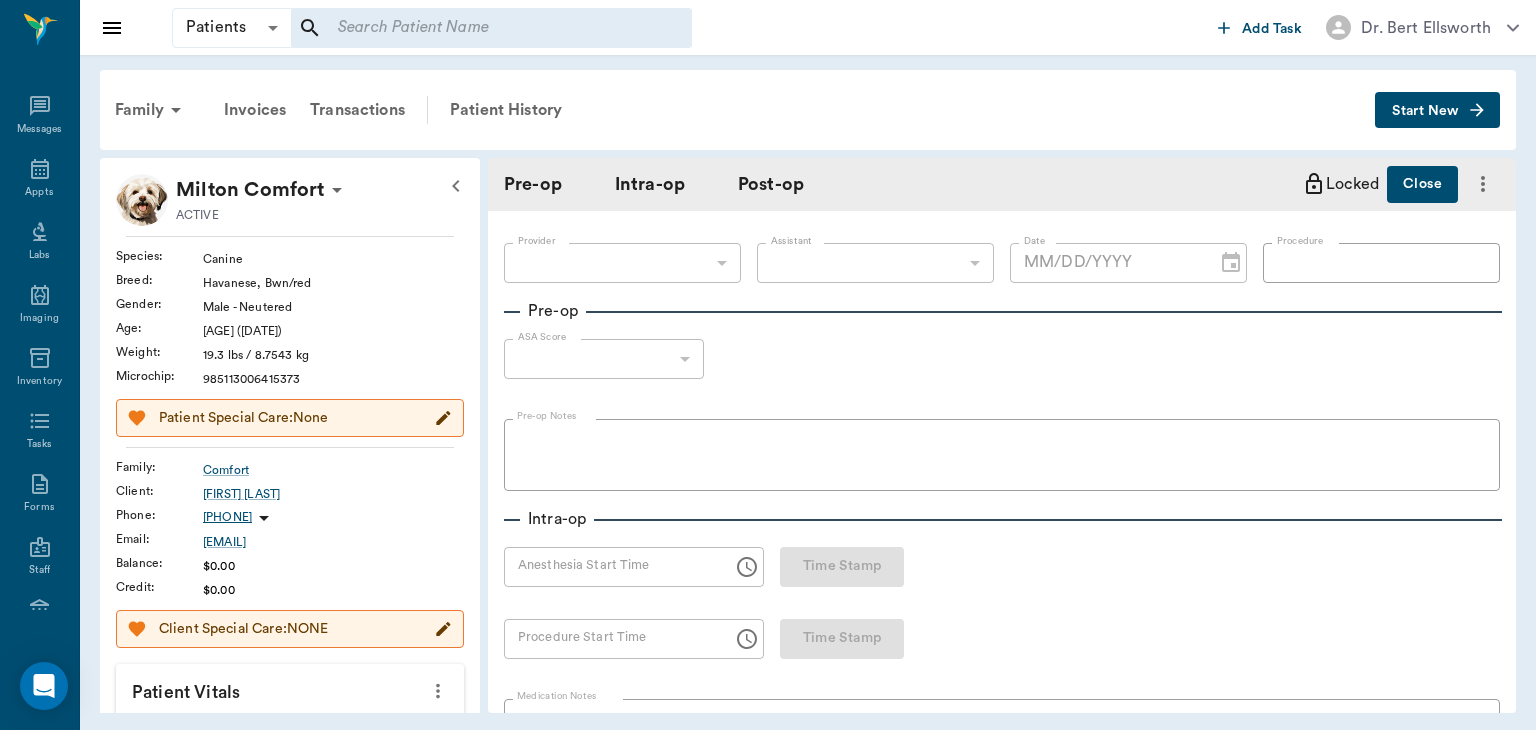 type on "63ec2f075fda476ae8351a4d" 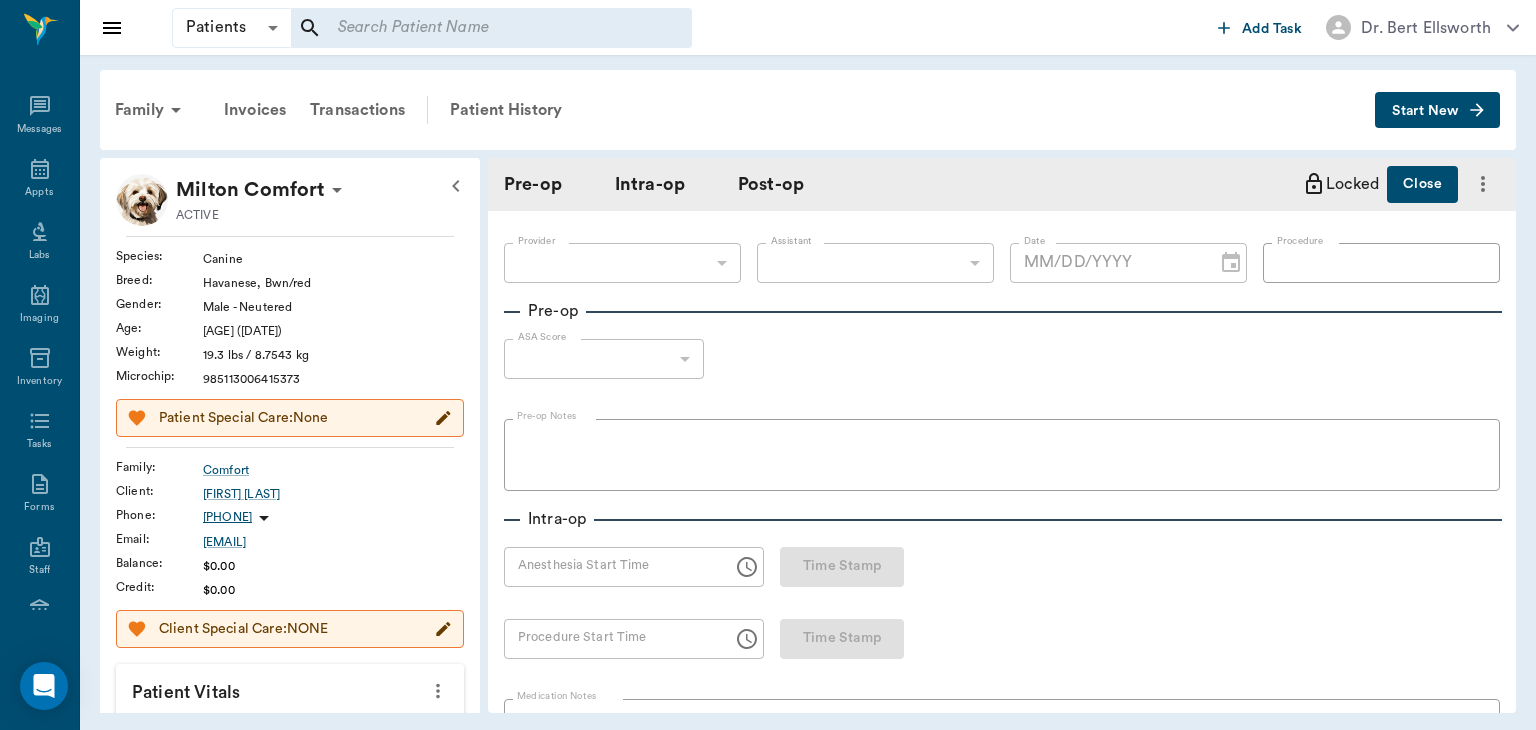 type on "6740bf97de10e07744acf1eb" 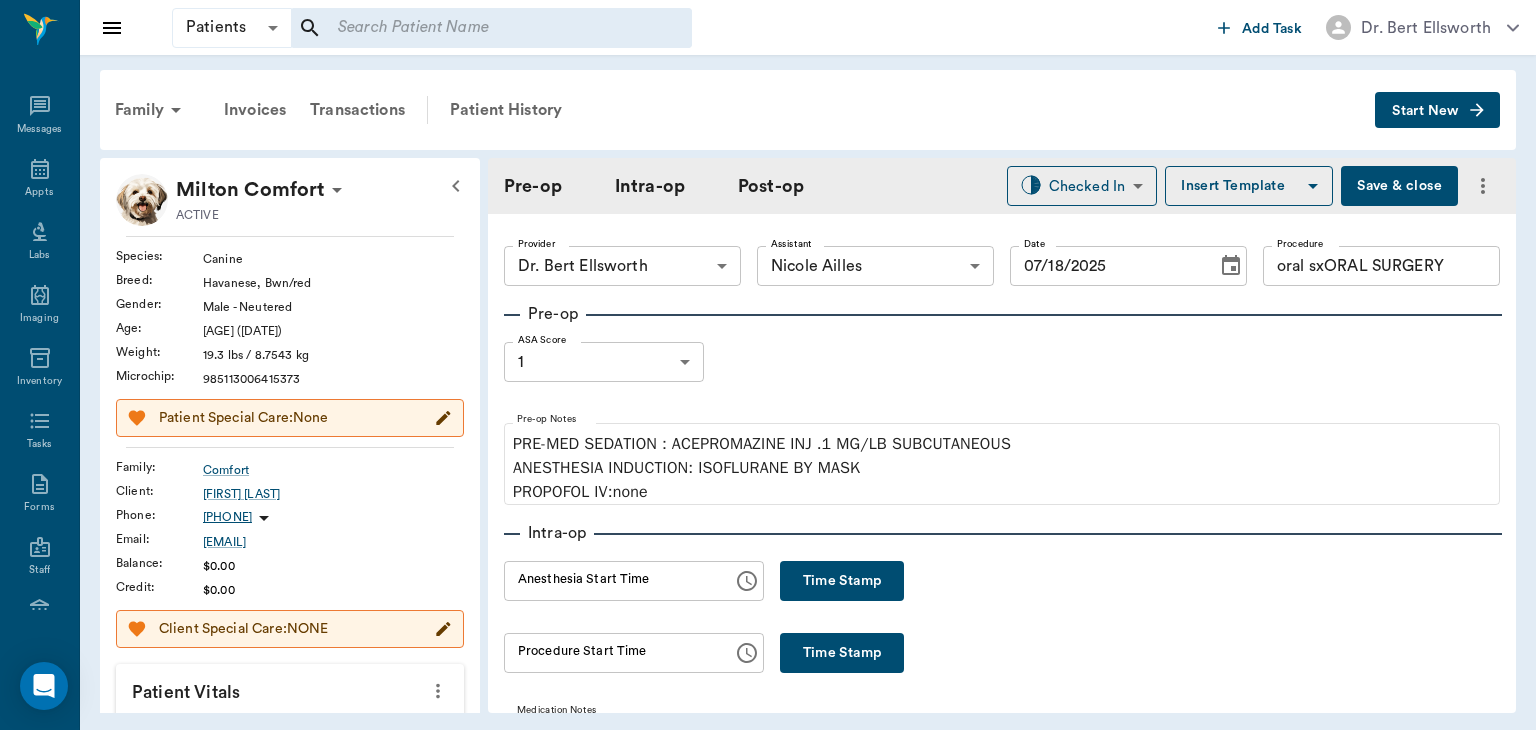 type on "07/18/2025" 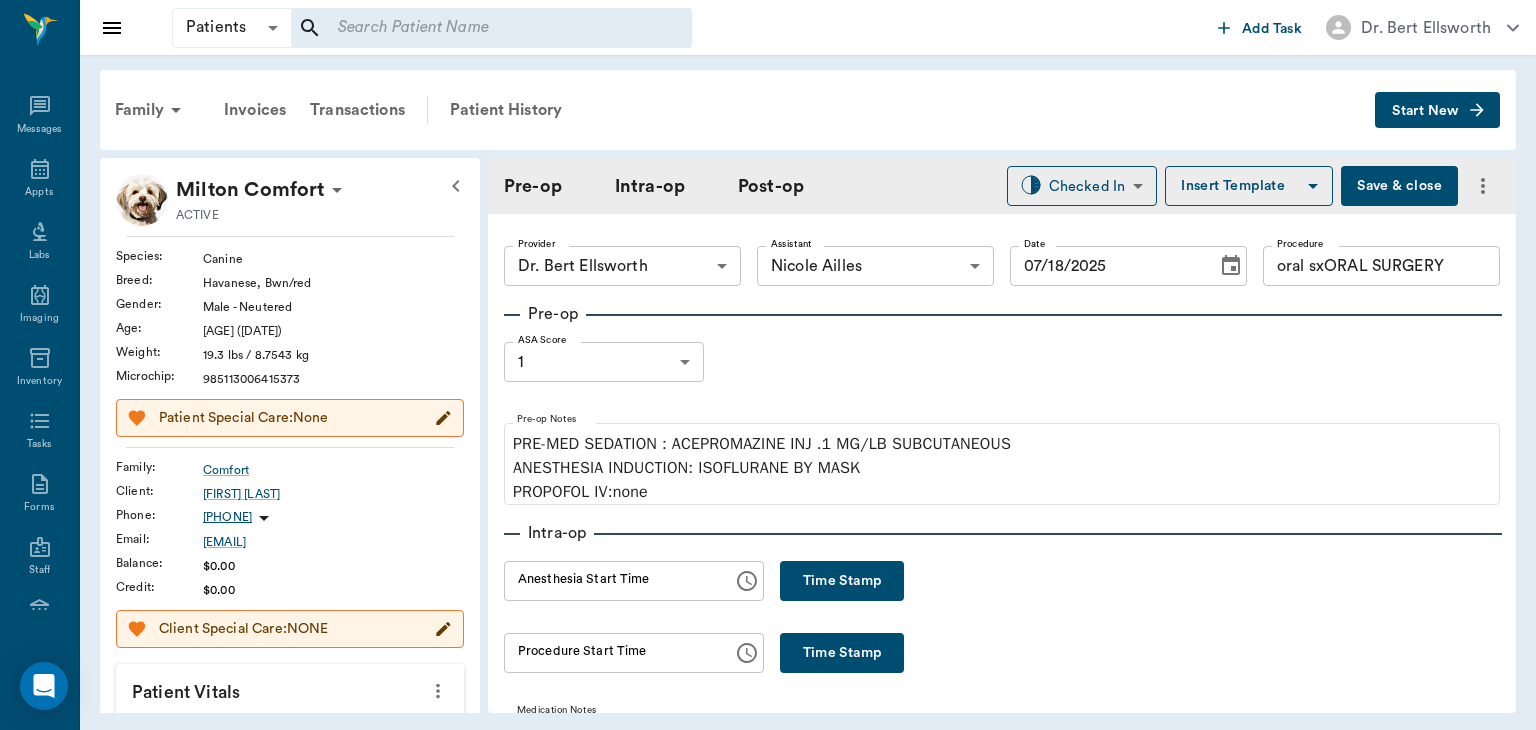 click on "Time Stamp" at bounding box center [842, 581] 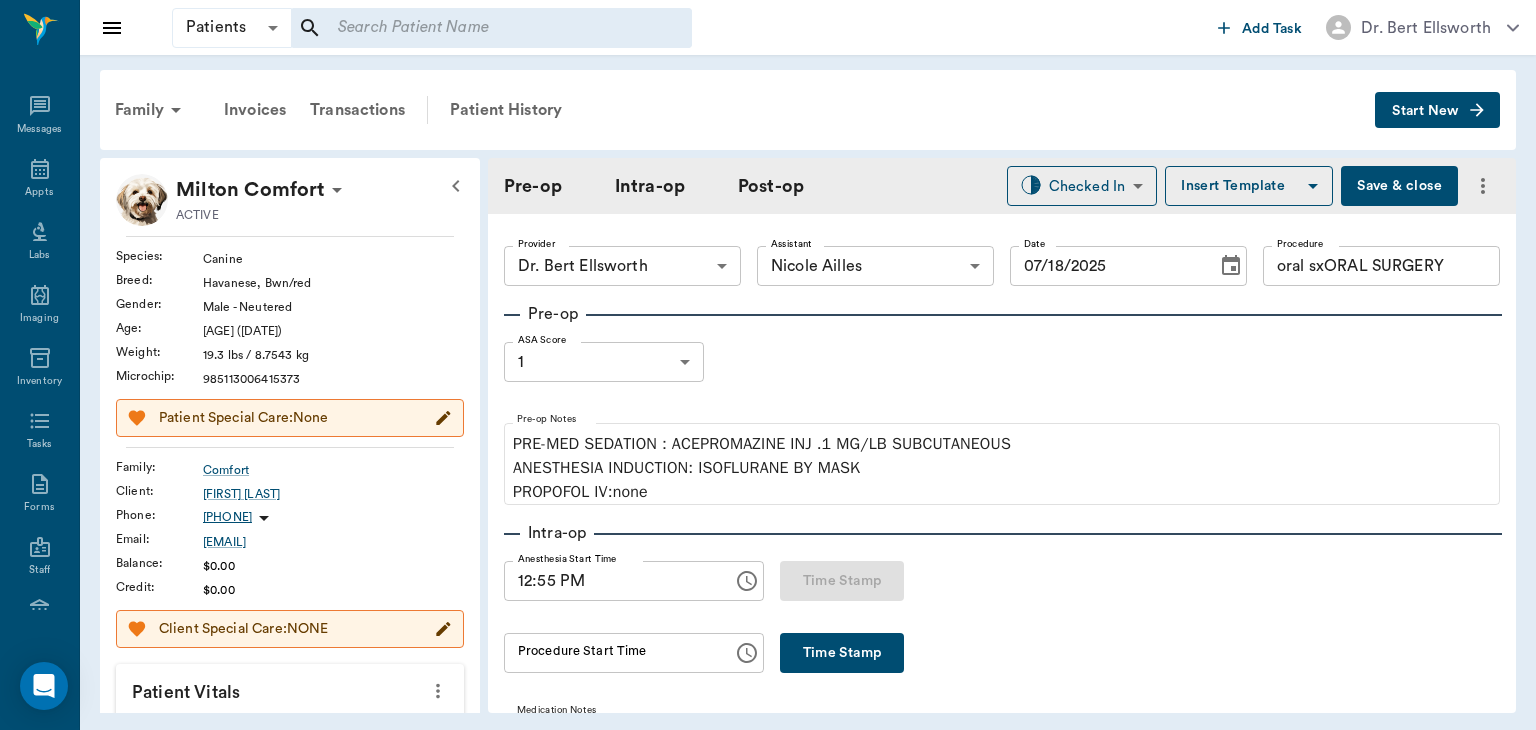 click on "12:55 PM" at bounding box center [611, 581] 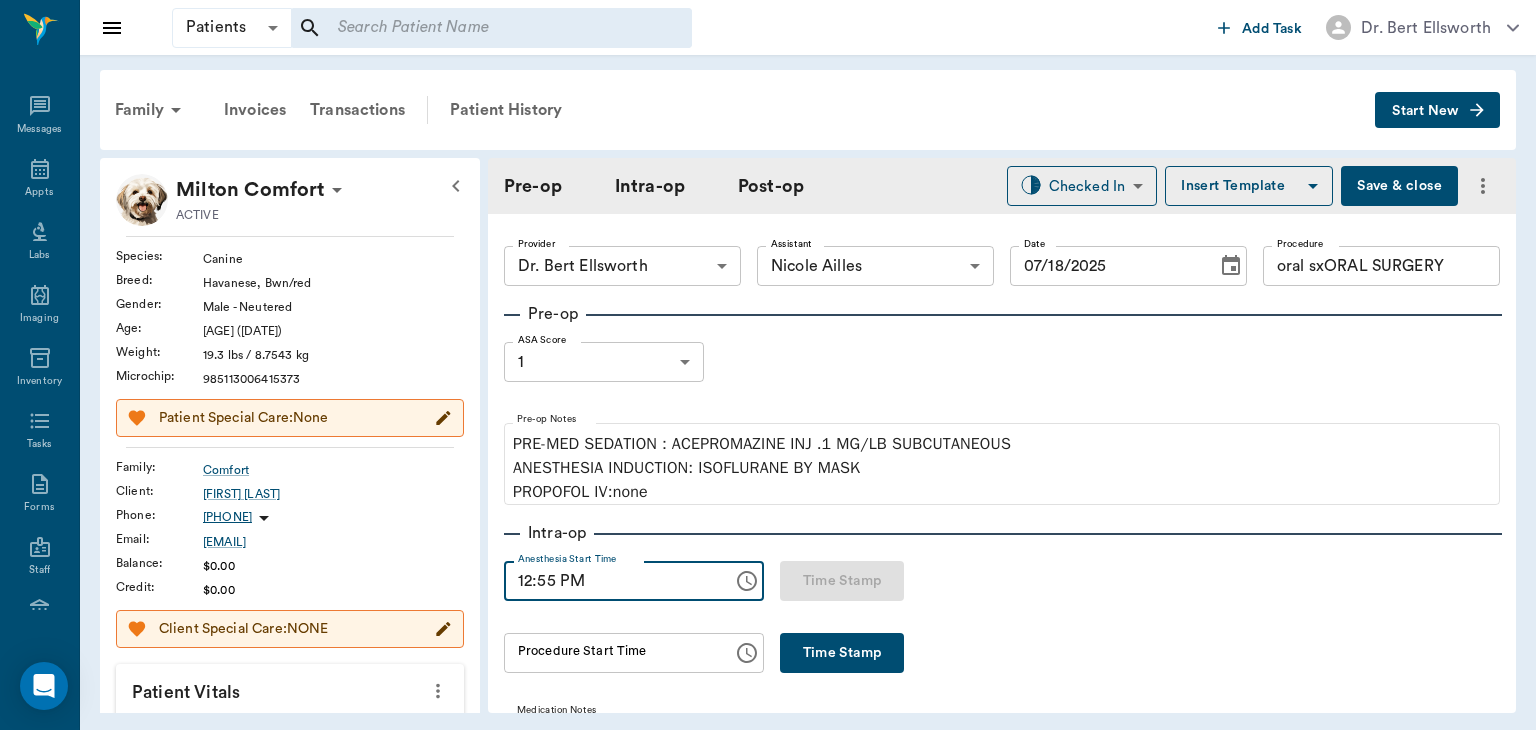 type on "oral sxORAL SURGERY" 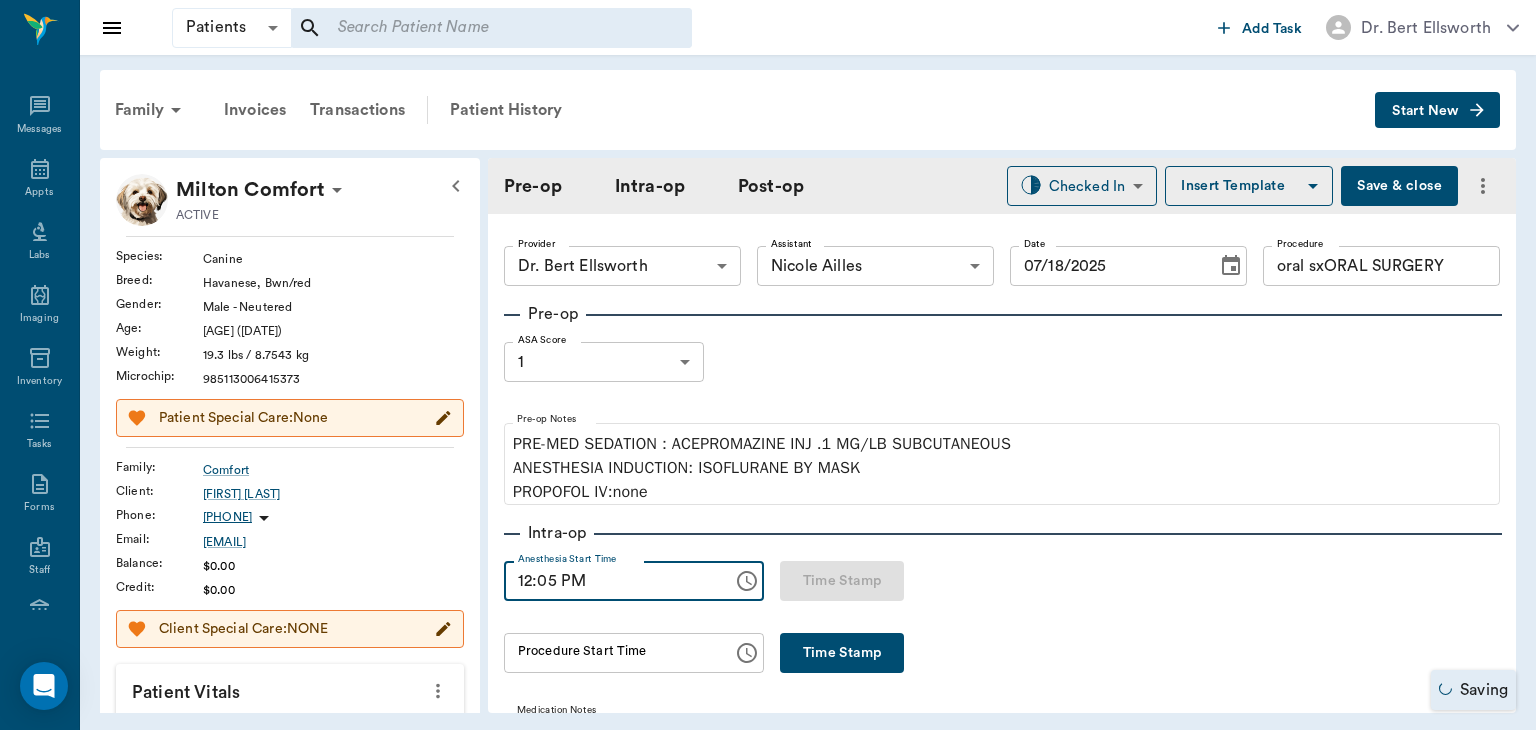 type on "12:59 PM" 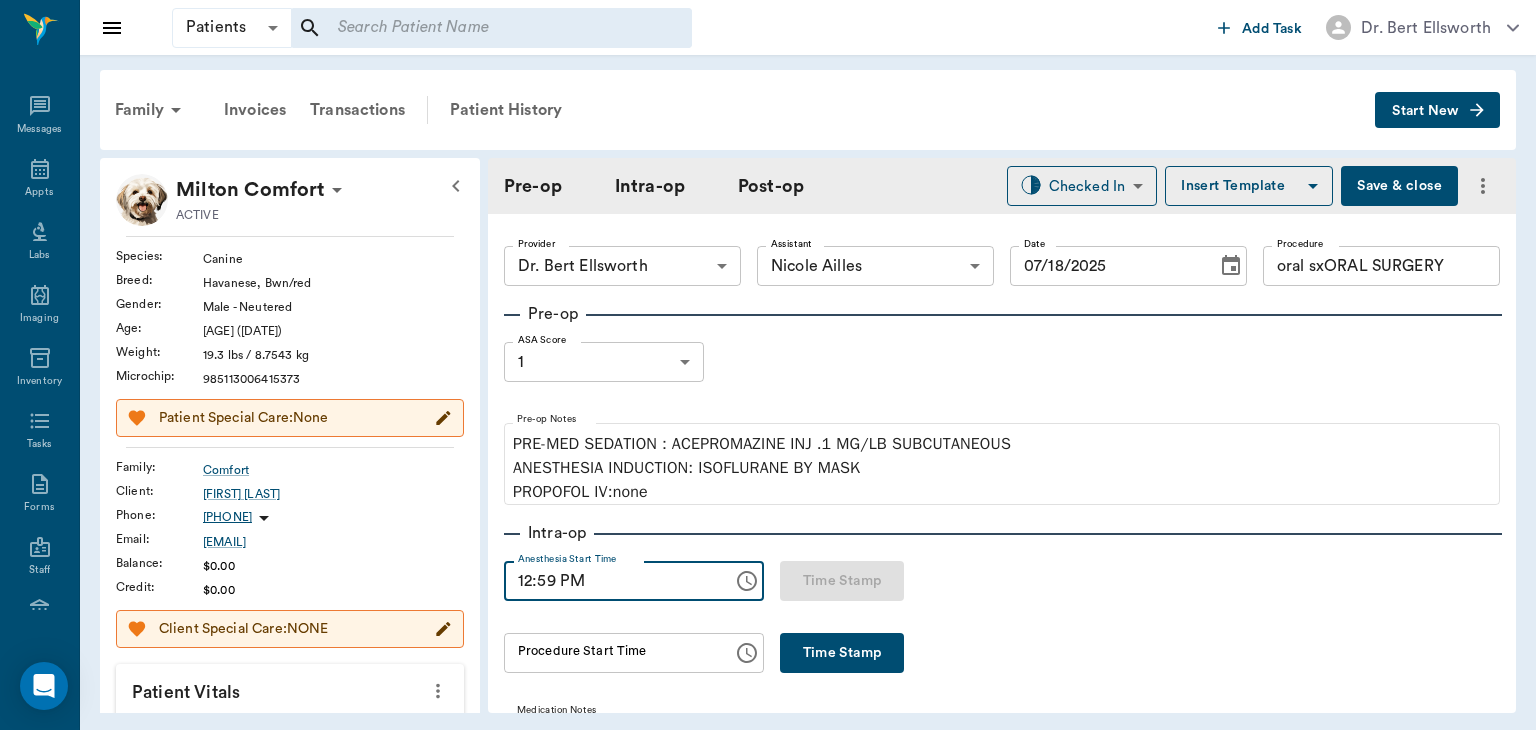click on "12:59 PM" at bounding box center (611, 581) 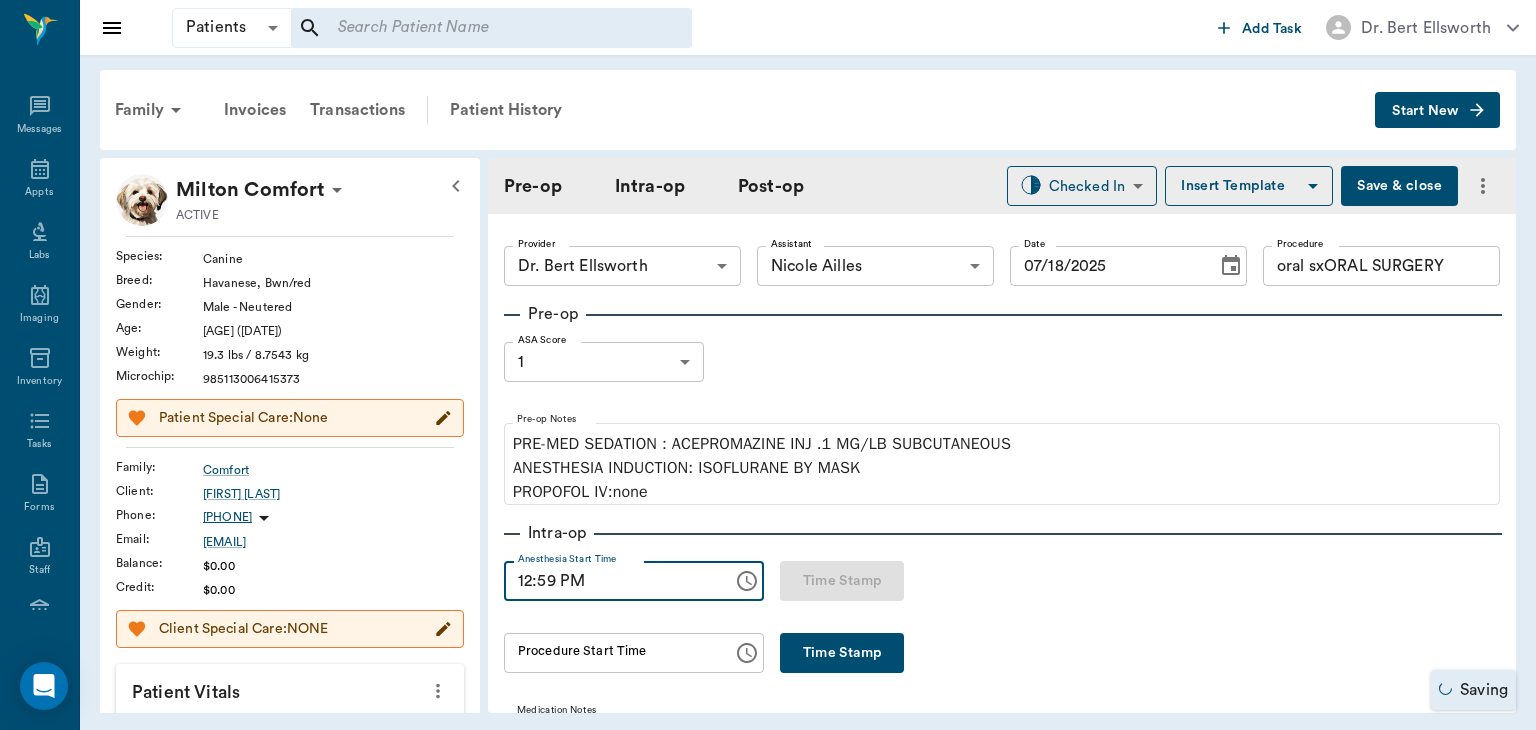 type on "oral sxORAL SURGERY" 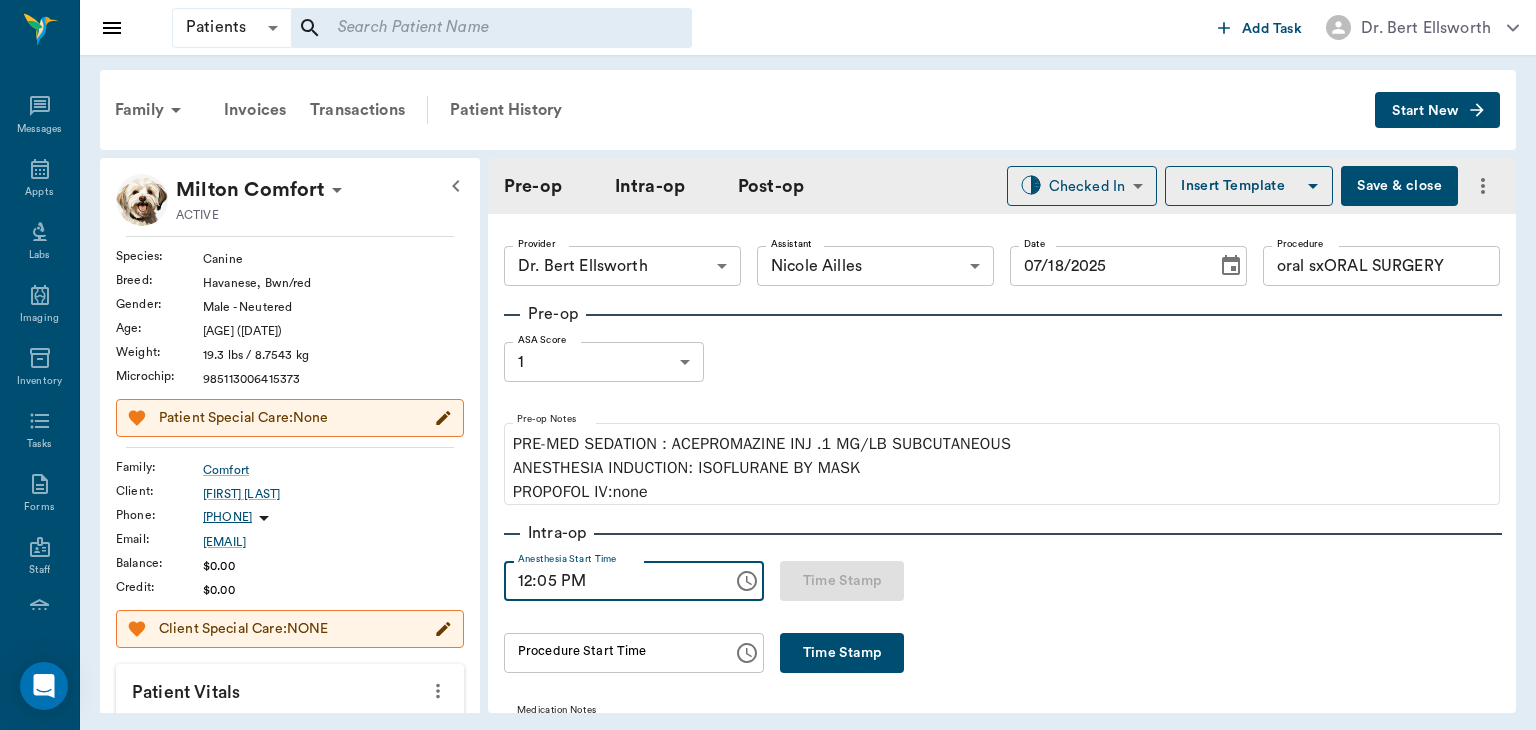 type on "12:55 PM" 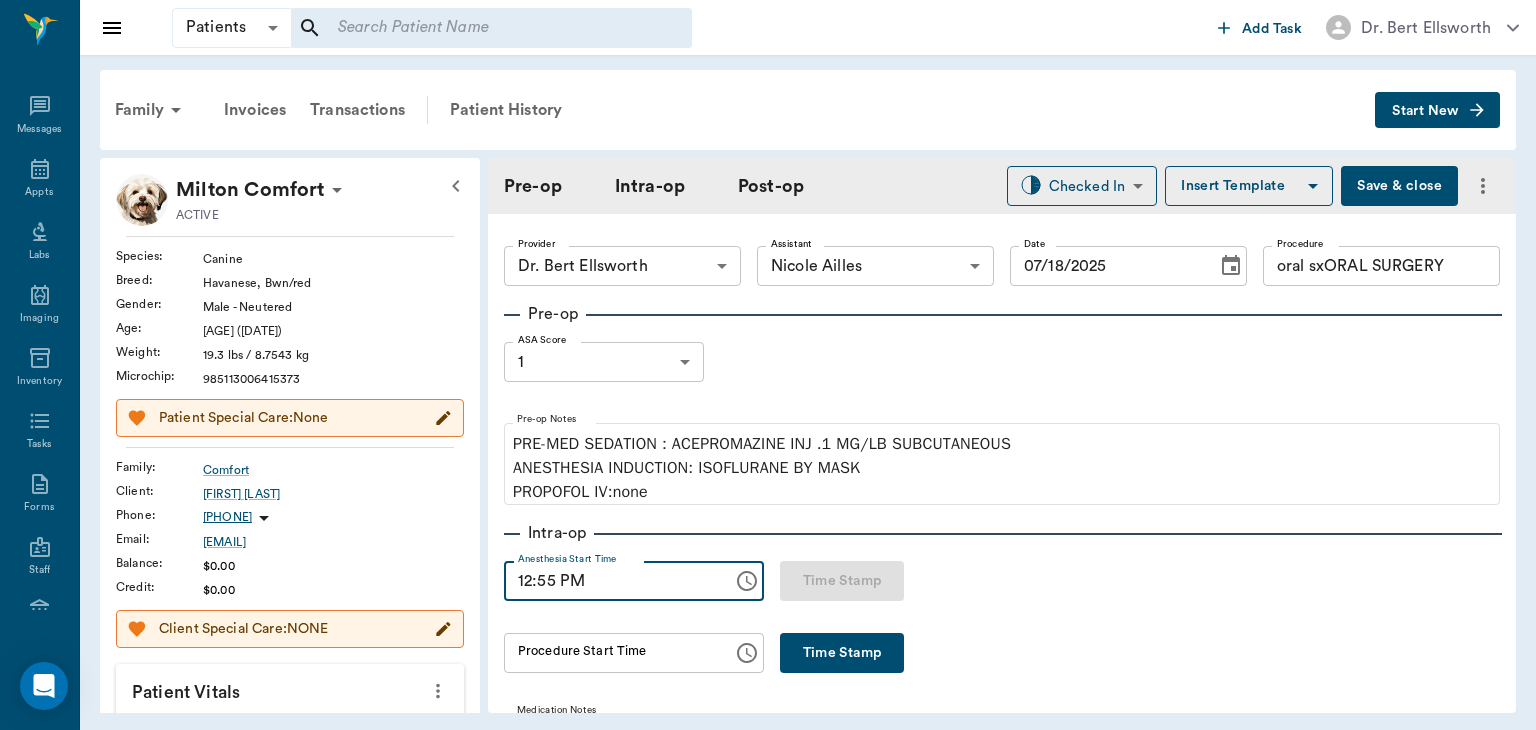 type on "oral sxORAL SURGERY" 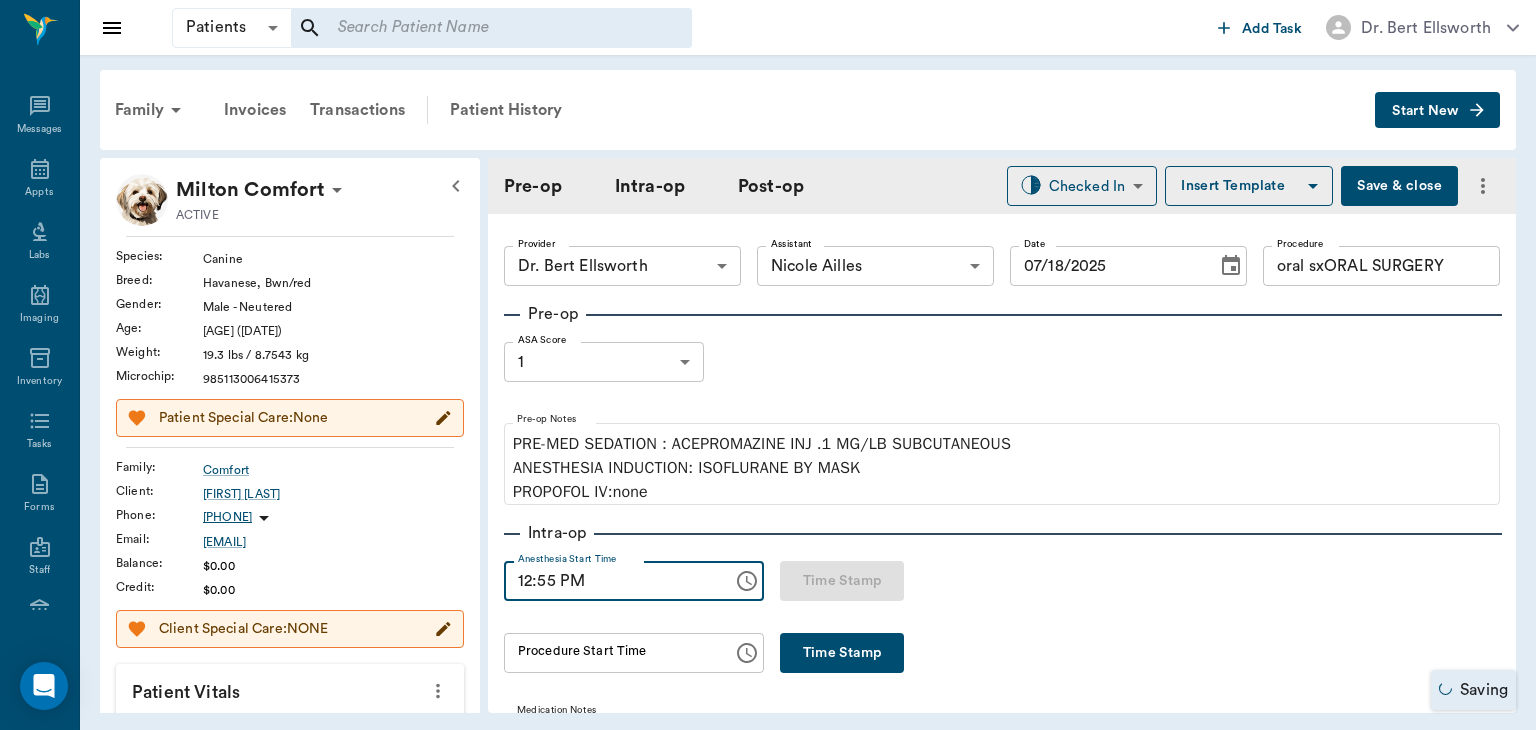 click on "Time Stamp" at bounding box center (842, 653) 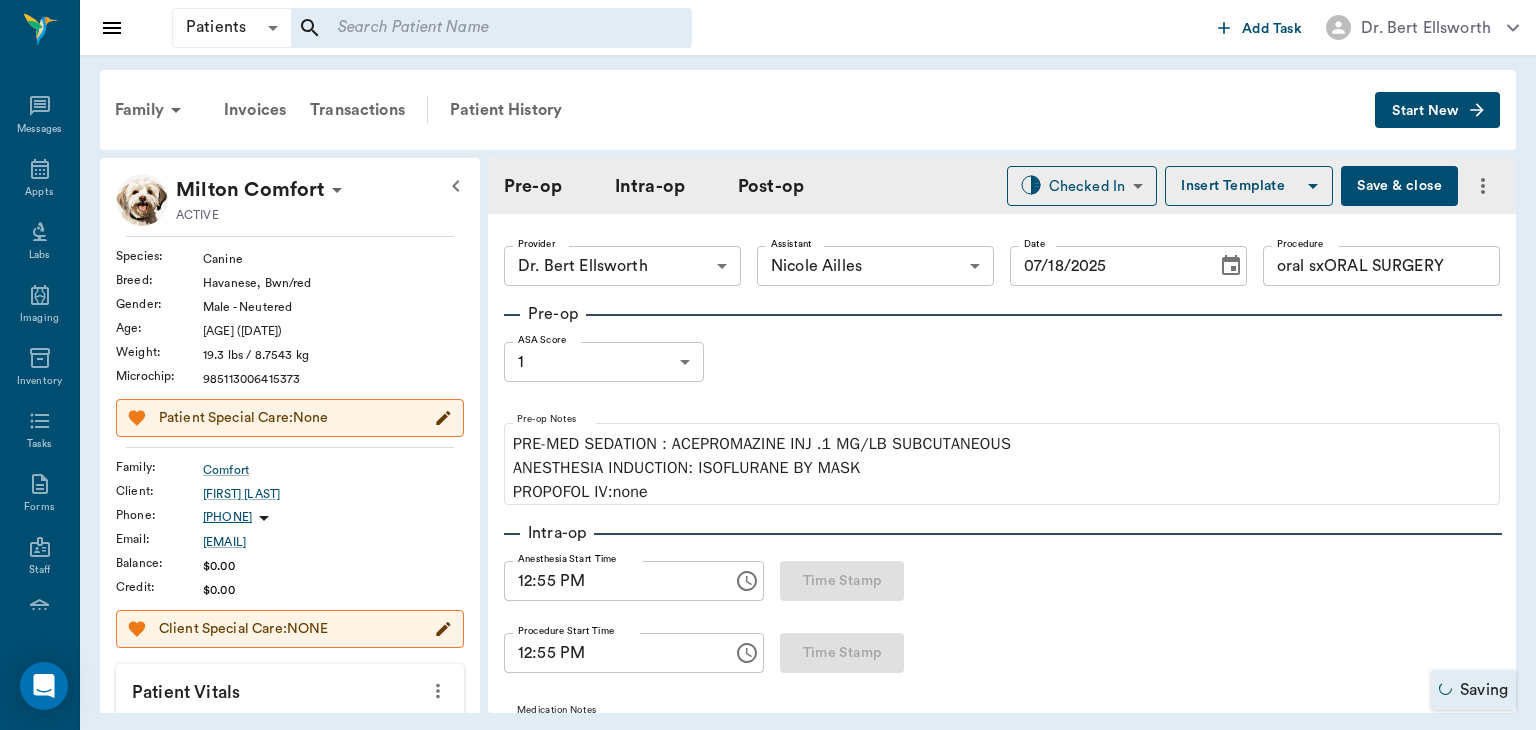 click on "12:55 PM" at bounding box center [611, 653] 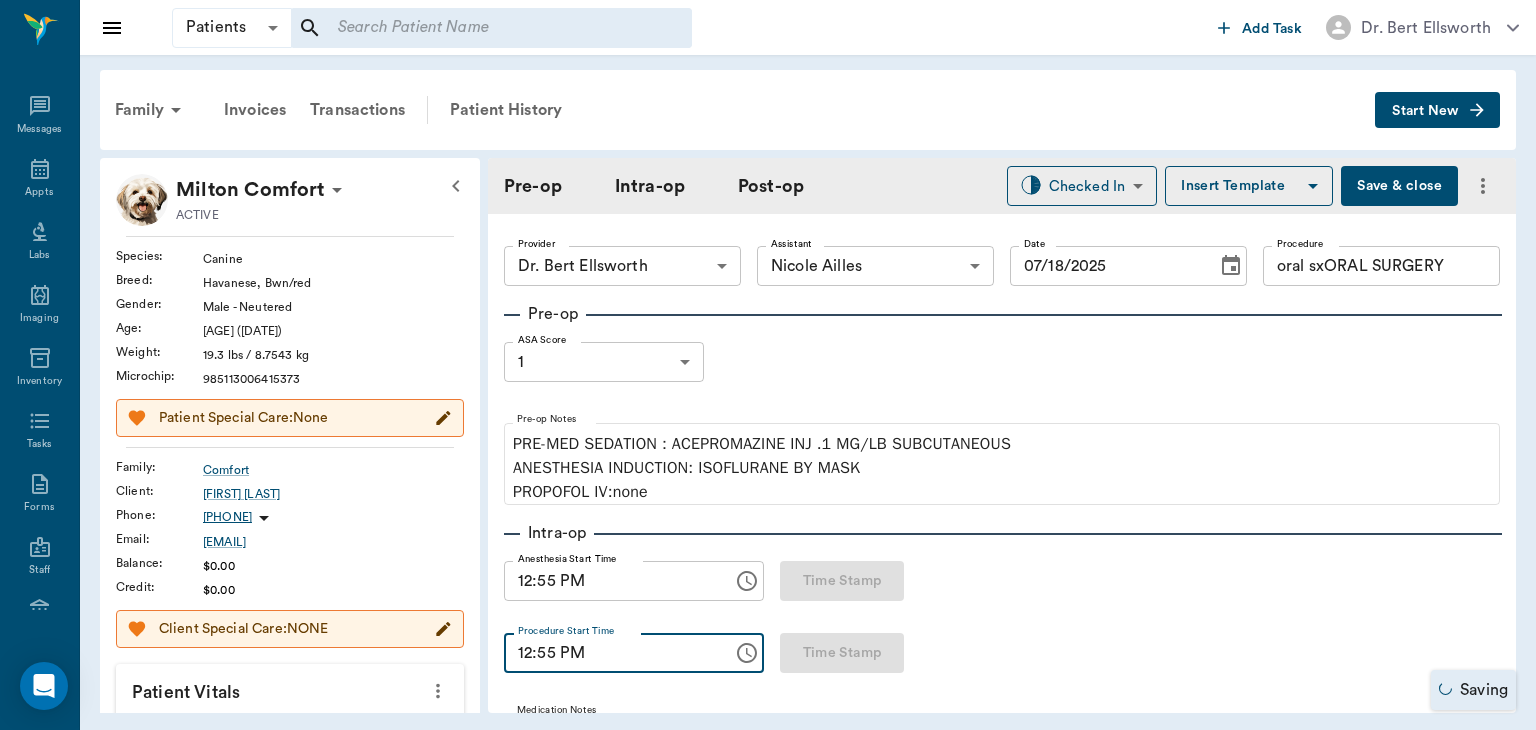 type on "oral sxORAL SURGERY" 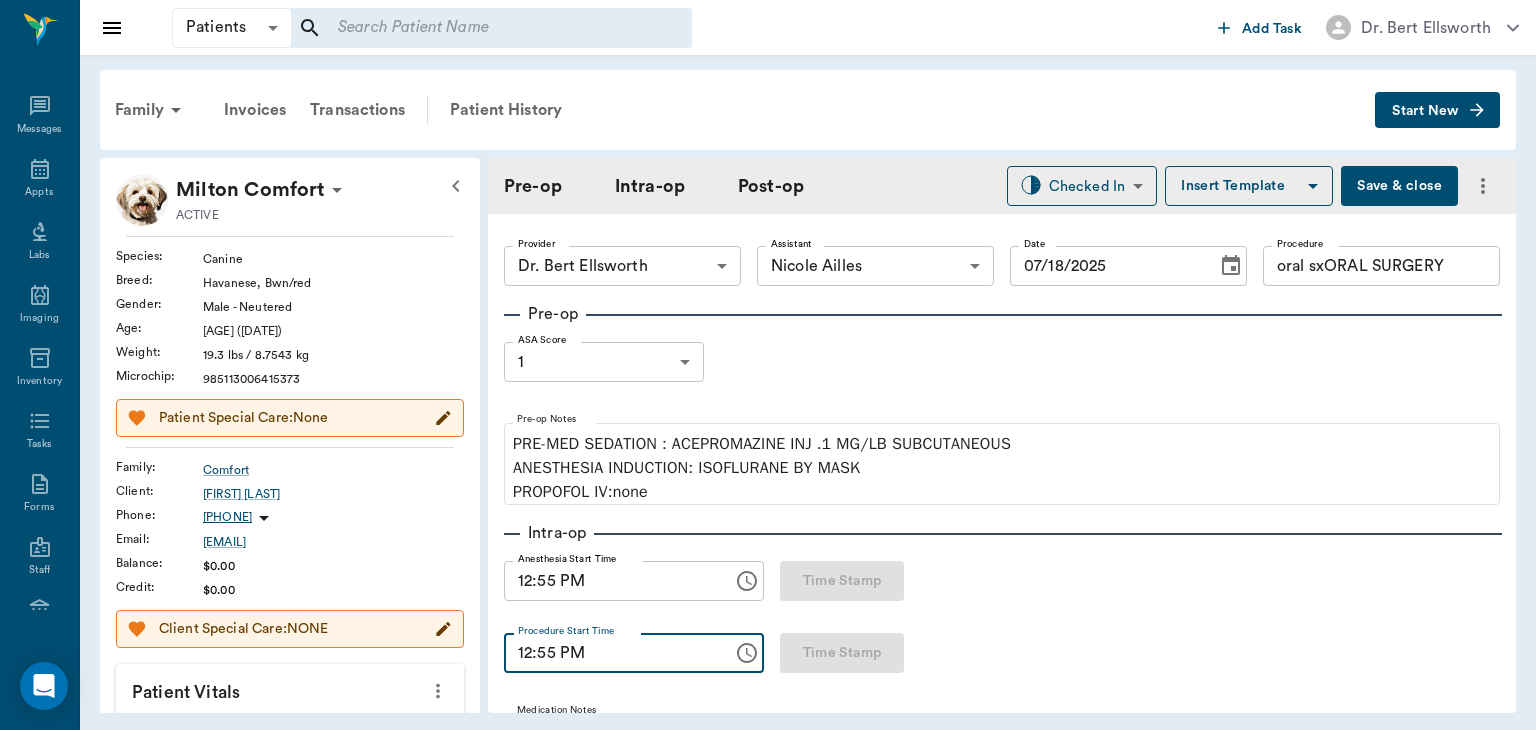 type on "12:05 PM" 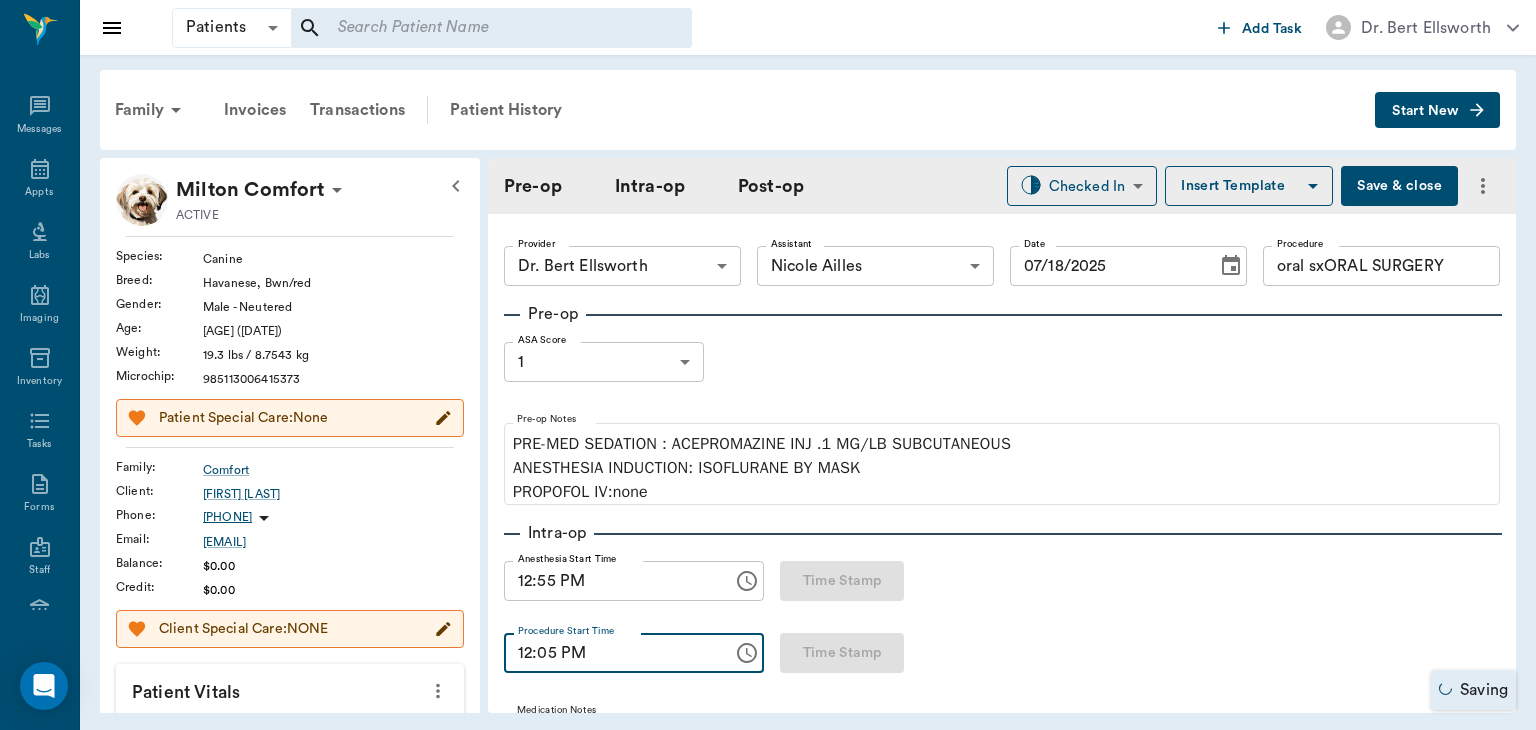 type on "oral sxORAL SURGERY" 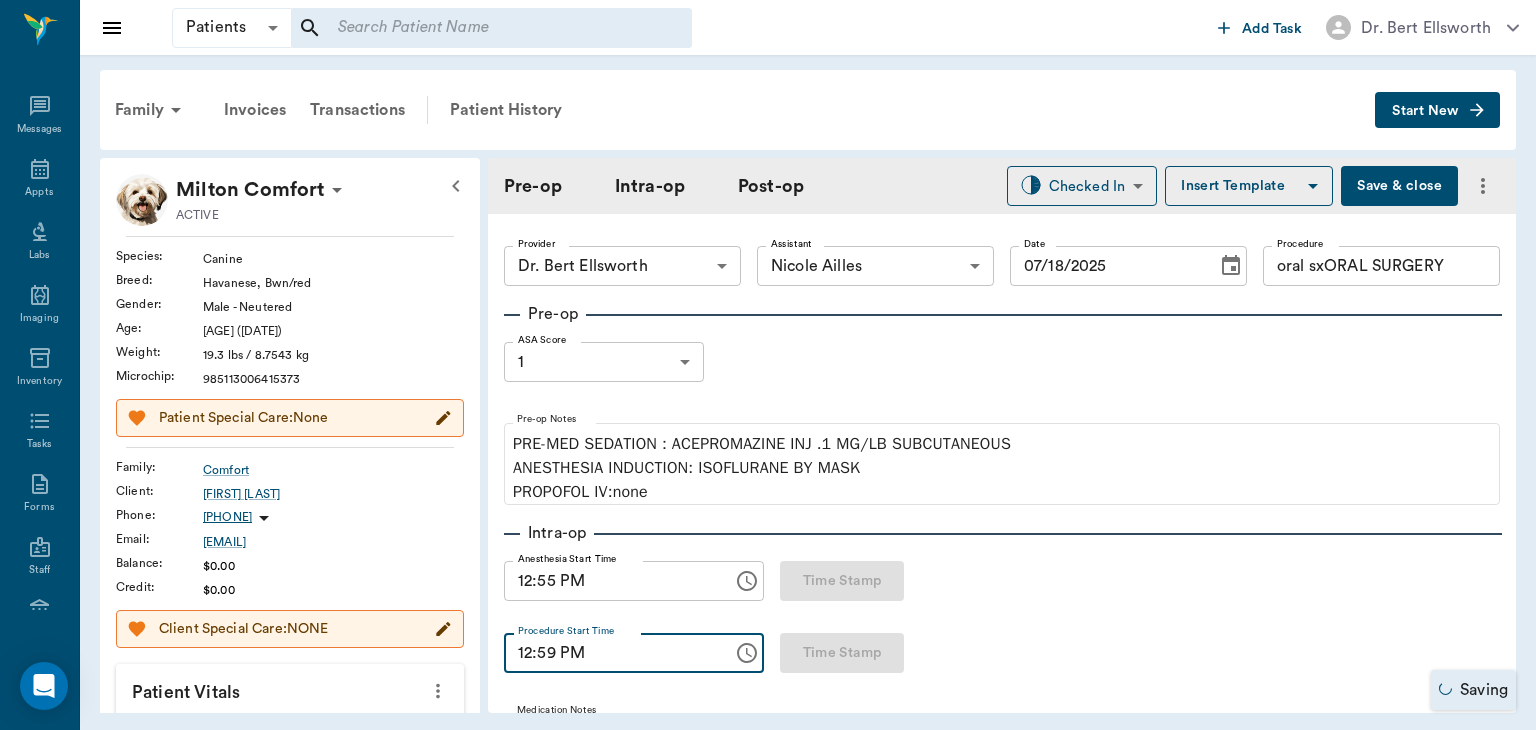 type on "12:59 PM" 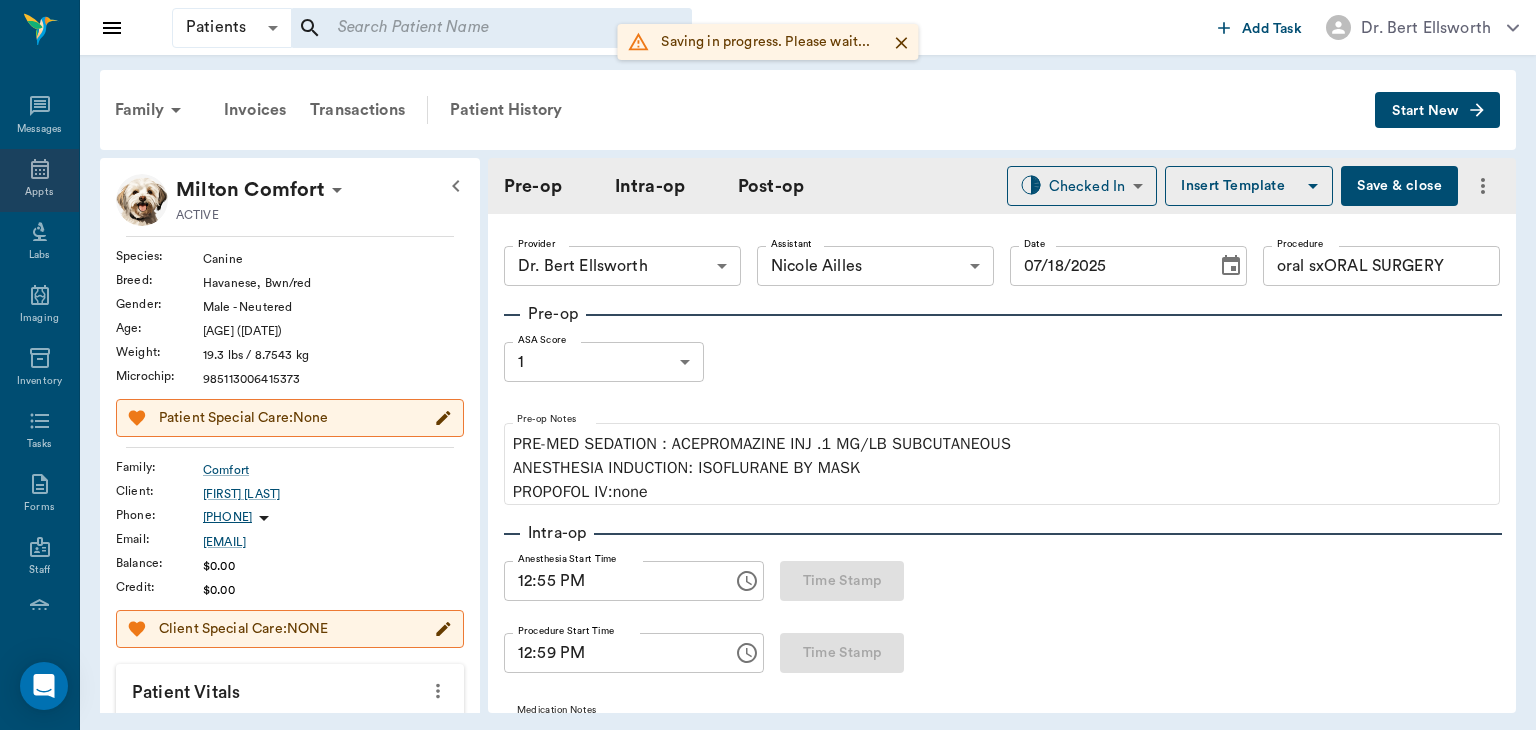 click 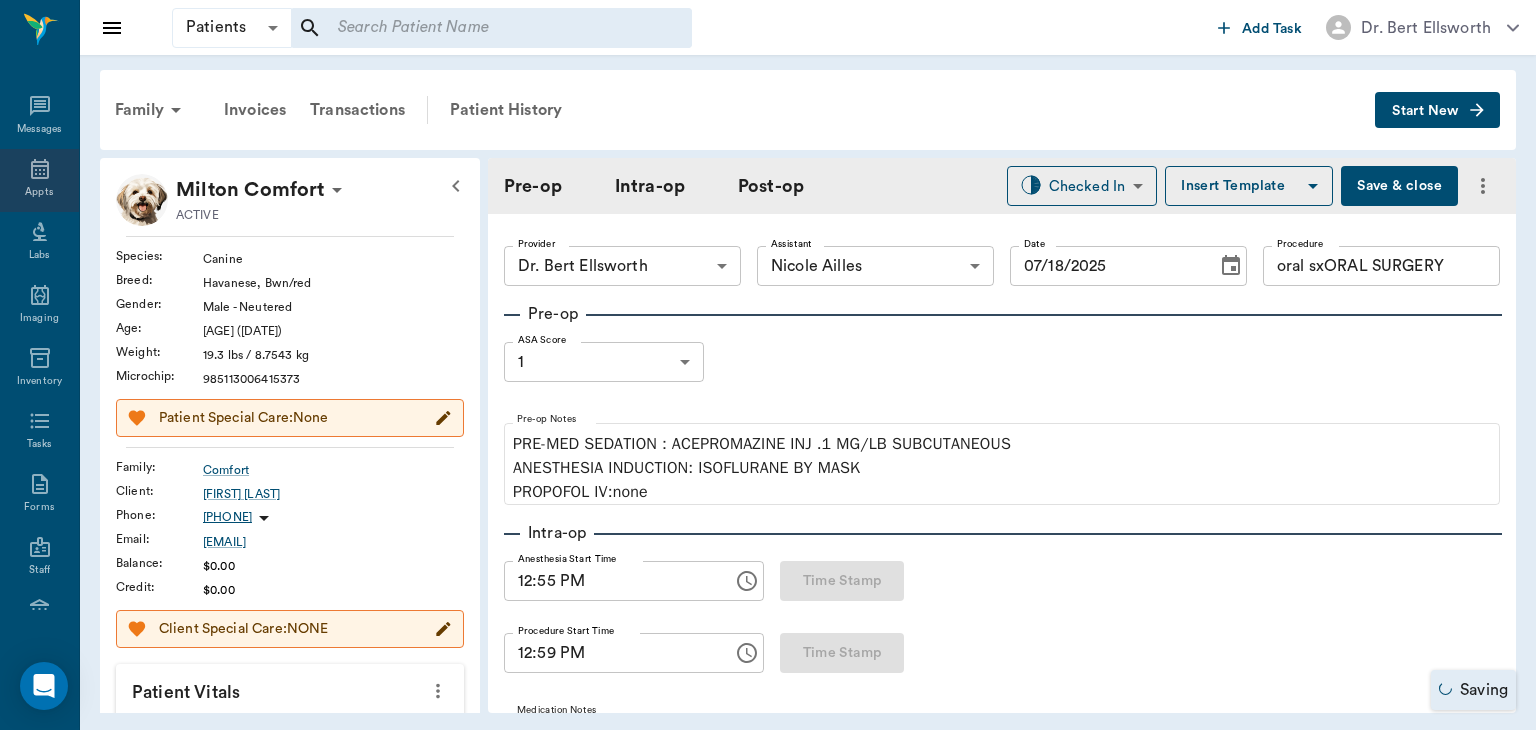 type on "oral sxORAL SURGERY" 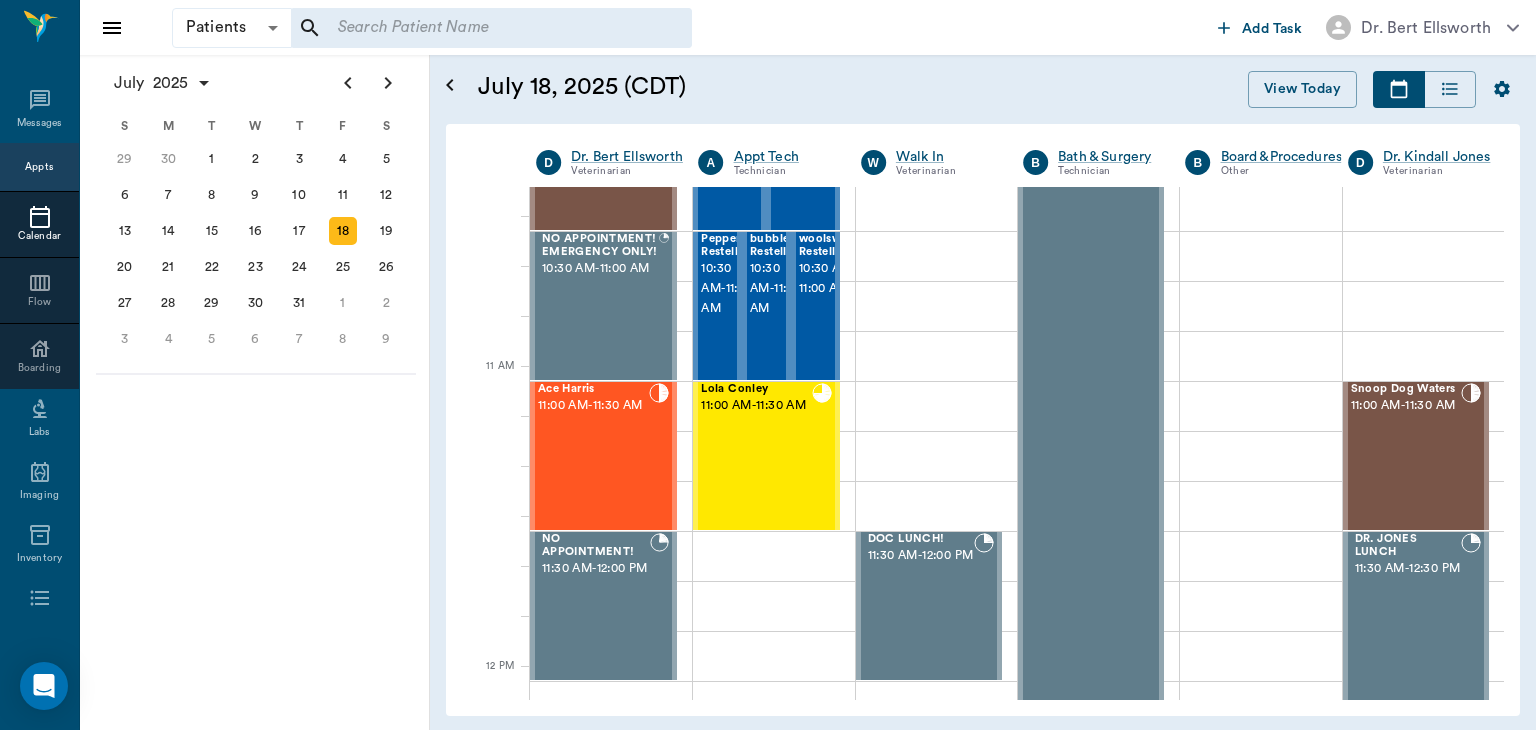 scroll, scrollTop: 709, scrollLeft: 0, axis: vertical 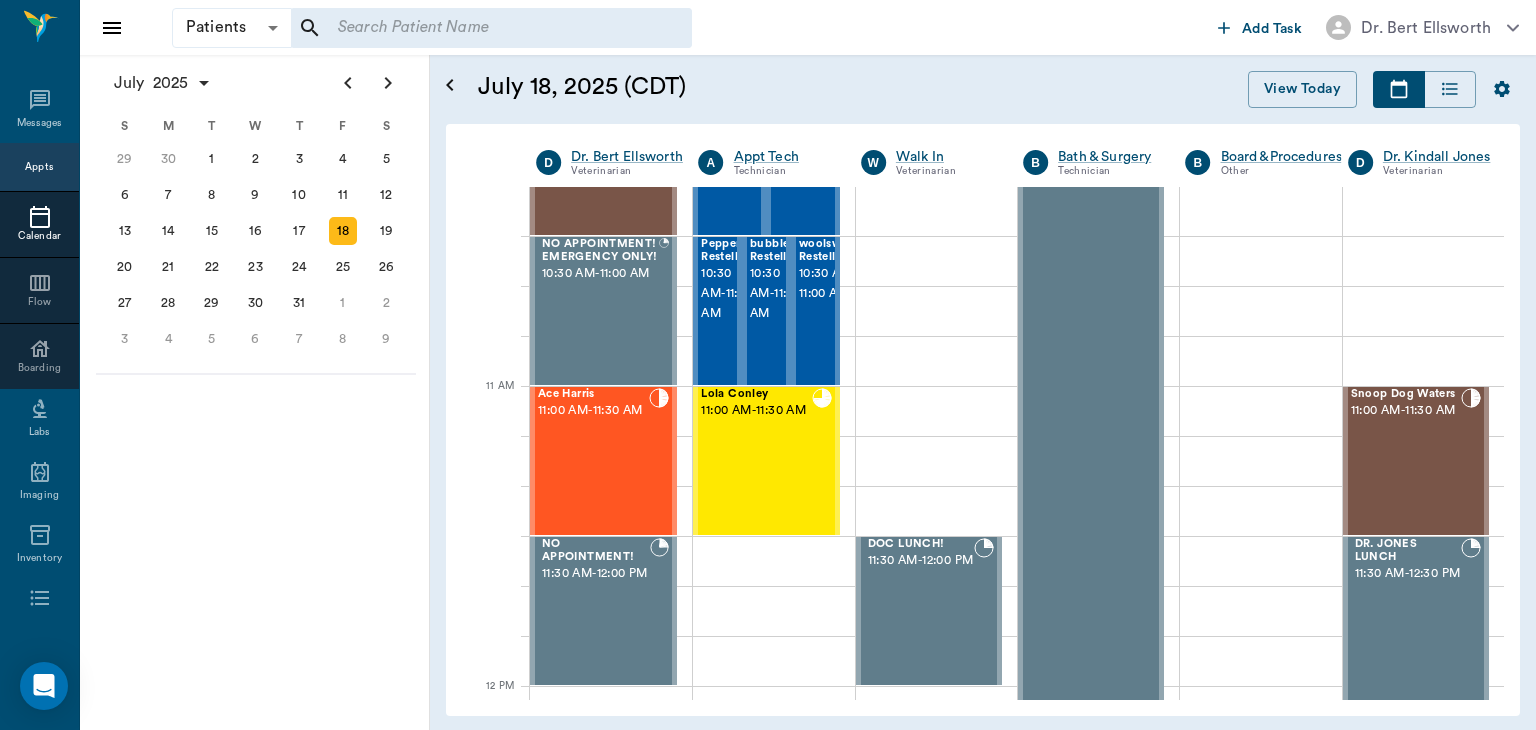 click on "Ace Harris 11:00 AM  -  11:30 AM" at bounding box center [593, 461] 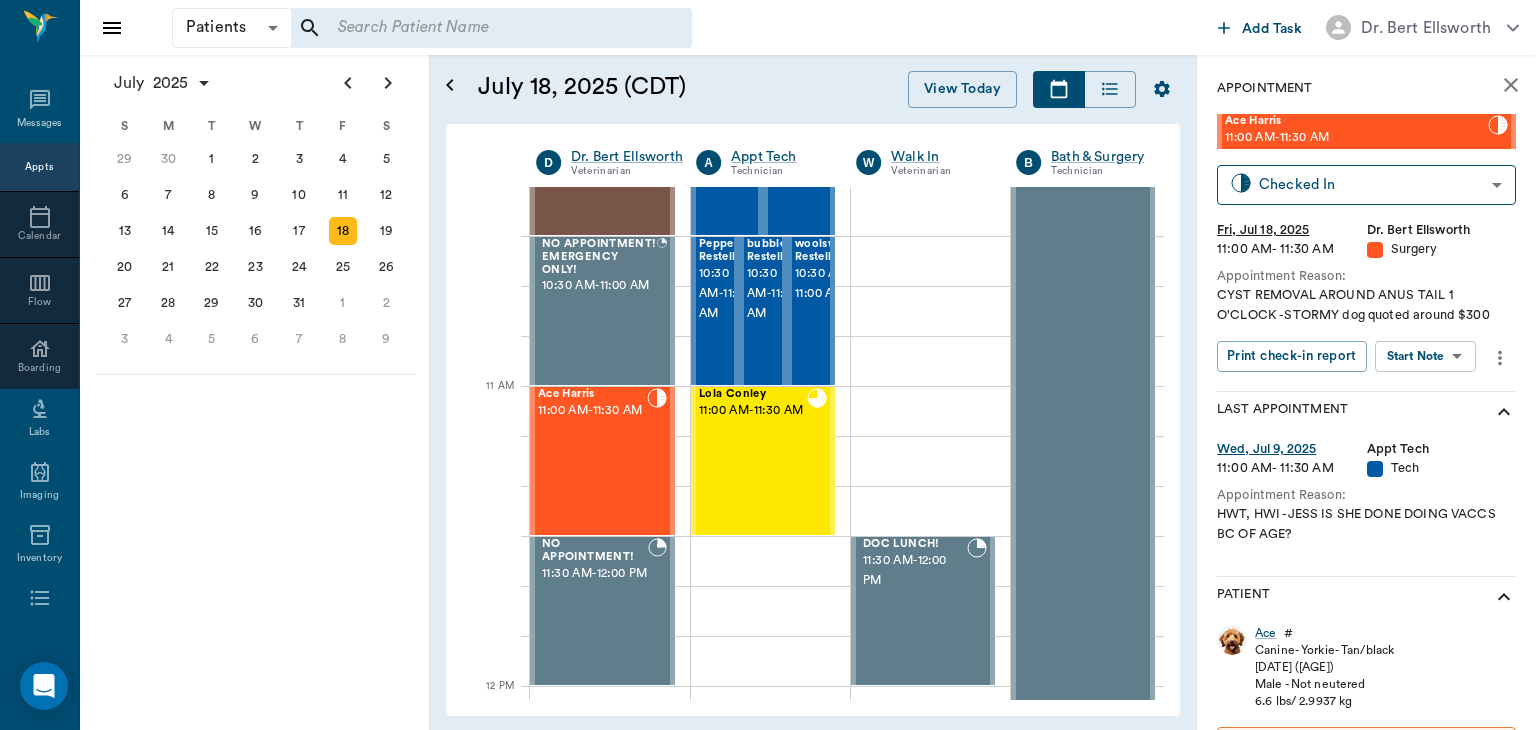 click on "Patients Patients ​ ​ Add Task Dr. Bert Ellsworth Nectar Messages Appts Calendar Flow Boarding Labs Imaging Inventory Tasks Forms Staff Reports Lookup Settings July 2025 S M T W T F S Jun 1 2 3 4 5 6 7 8 9 10 11 12 13 14 15 16 17 18 19 20 21 22 23 24 25 26 27 28 29 30 Jul 1 2 3 4 5 6 7 8 9 10 11 12 S M T W T F S 29 30 Jul 1 2 3 4 5 6 7 8 9 10 11 12 13 14 15 16 17 18 19 20 21 22 23 24 25 26 27 28 29 30 31 Aug 1 2 3 4 5 6 7 8 9 S M T W T F S 27 28 29 30 31 Aug 1 2 3 4 5 6 7 8 9 10 11 12 13 14 15 16 17 18 19 20 21 22 23 24 25 26 27 28 29 30 31 Sep 1 2 3 4 5 6 July 18, 2025 (CDT) View Today July 2025 Today 18 Fri Jul 2025 D Dr. Bert Ellsworth Veterinarian A Appt Tech Technician W Walk In Veterinarian B Bath & Surgery Technician B Board &Procedures Other D Dr. Kindall Jones Veterinarian 8 AM 9 AM 10 AM 11 AM 12 PM 1 PM 2 PM 3 PM 4 PM 5 PM 6 PM 7 PM 8 PM 12:55 PM Gun Side Darlin' Nelson 8:00 AM  -  8:30 AM Fatima Nelson 8:00 AM  -  8:30 AM J Lo Nelson 8:00 AM  -  8:30 AM Candy Girl Nelson 8:30 AM  -  9:00 AM  -" at bounding box center [768, 365] 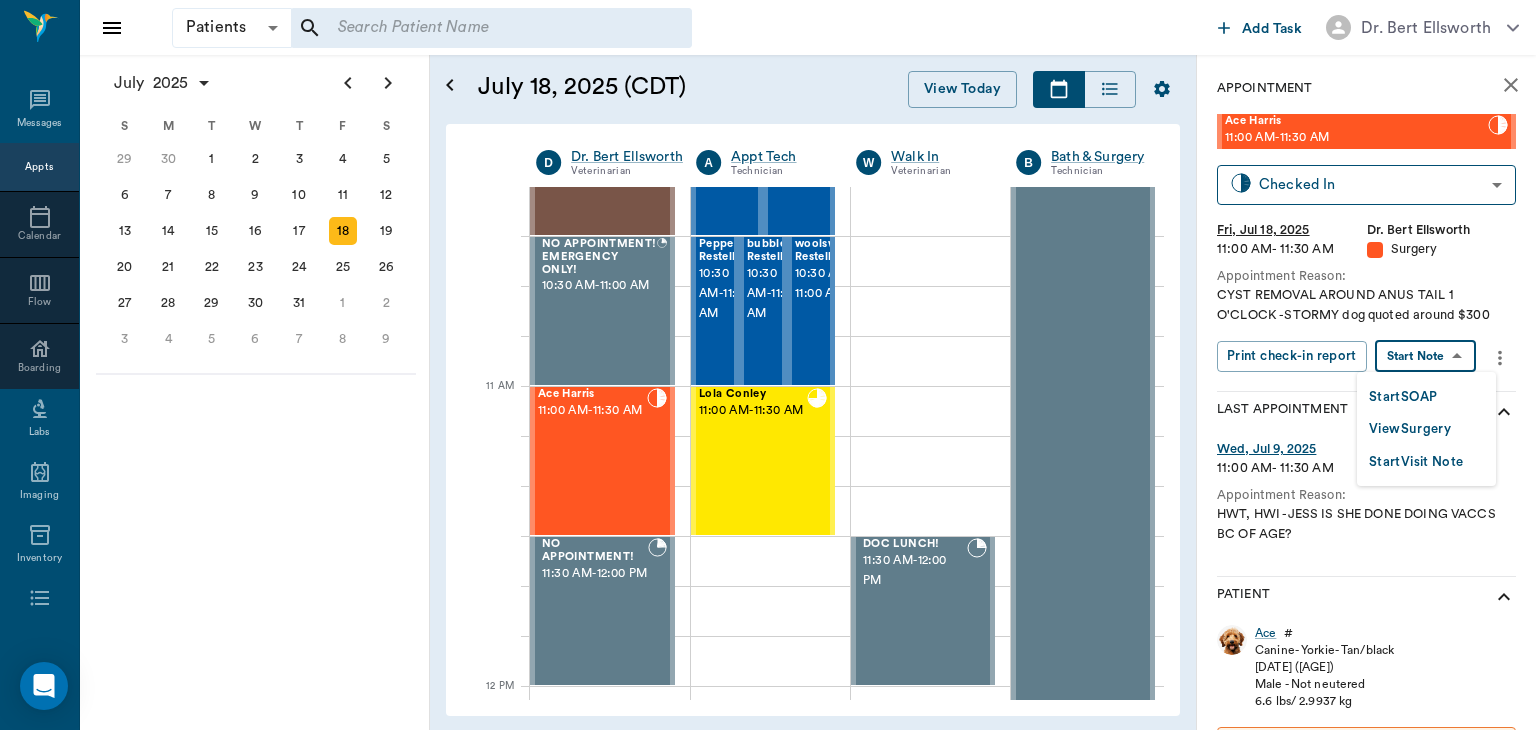 click on "View  Surgery" at bounding box center (1410, 429) 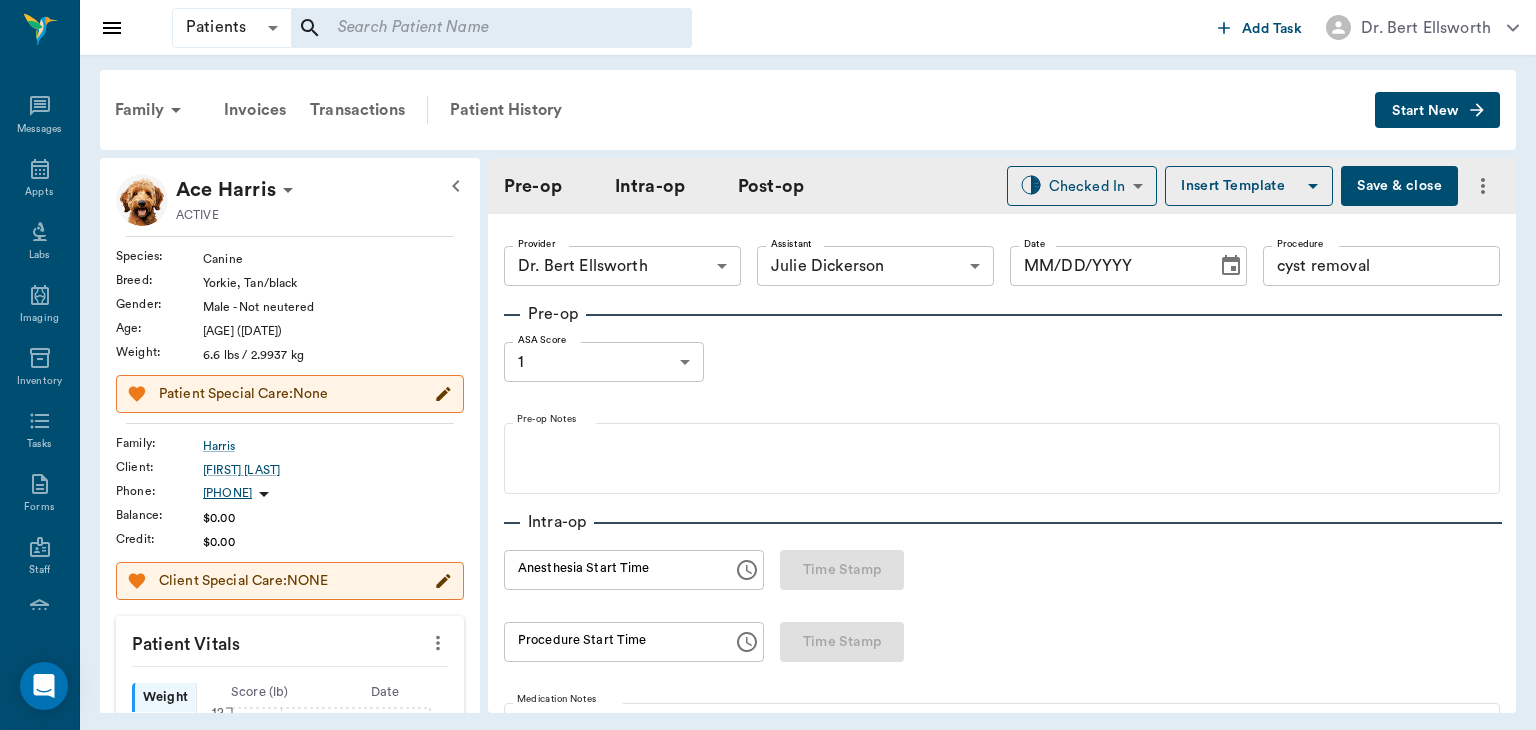 type on "63ec2f075fda476ae8351a4d" 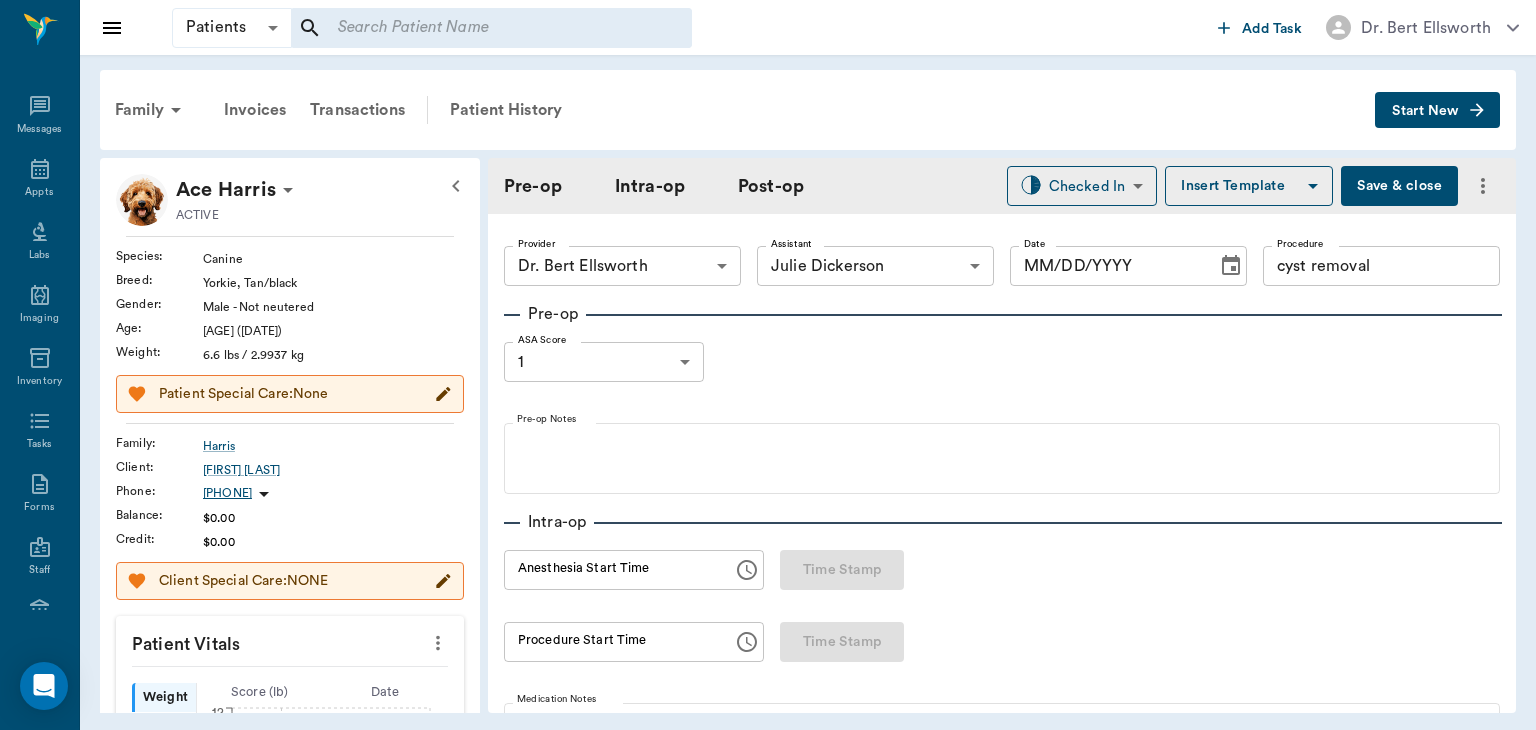 type on "63ec2e7e52e12b0ba117b124" 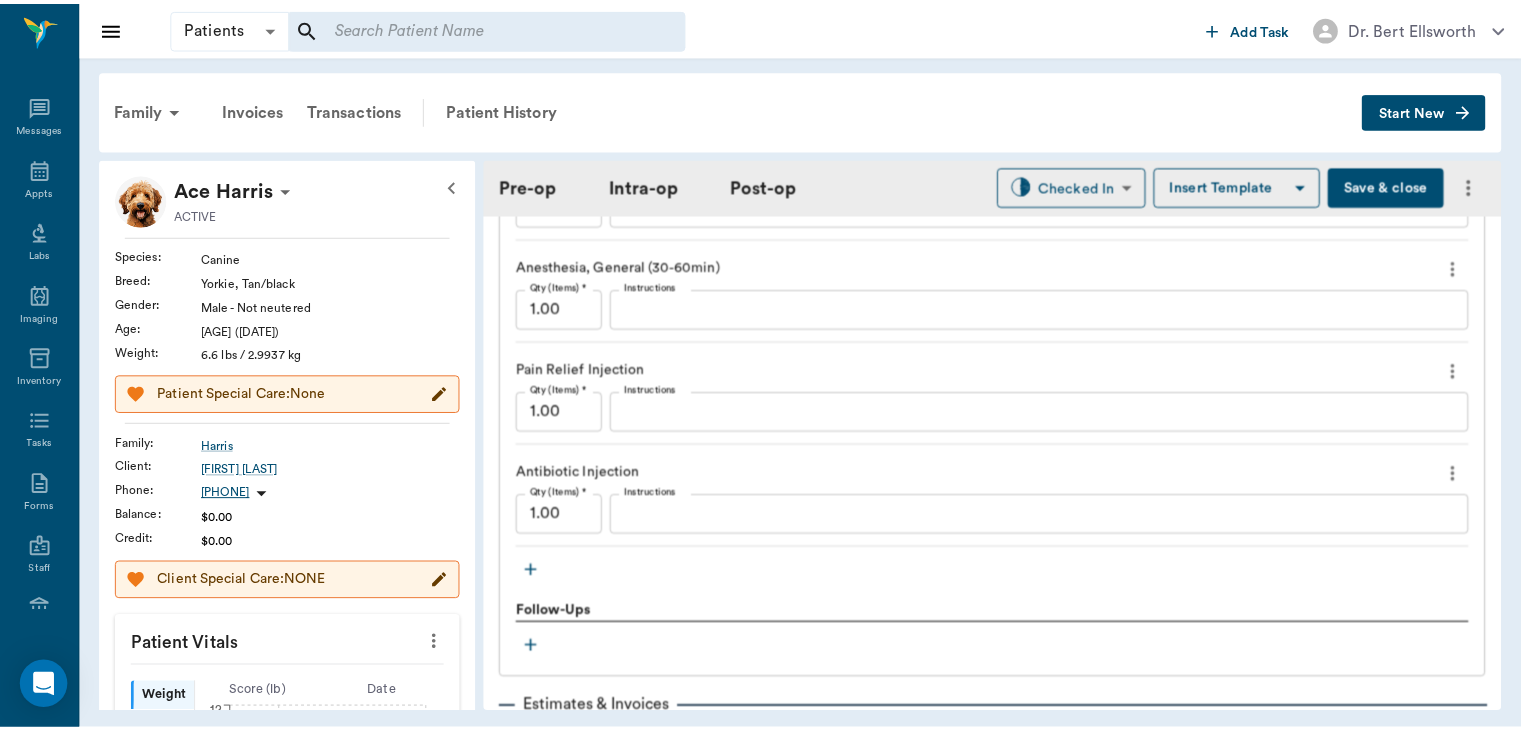 scroll, scrollTop: 2035, scrollLeft: 0, axis: vertical 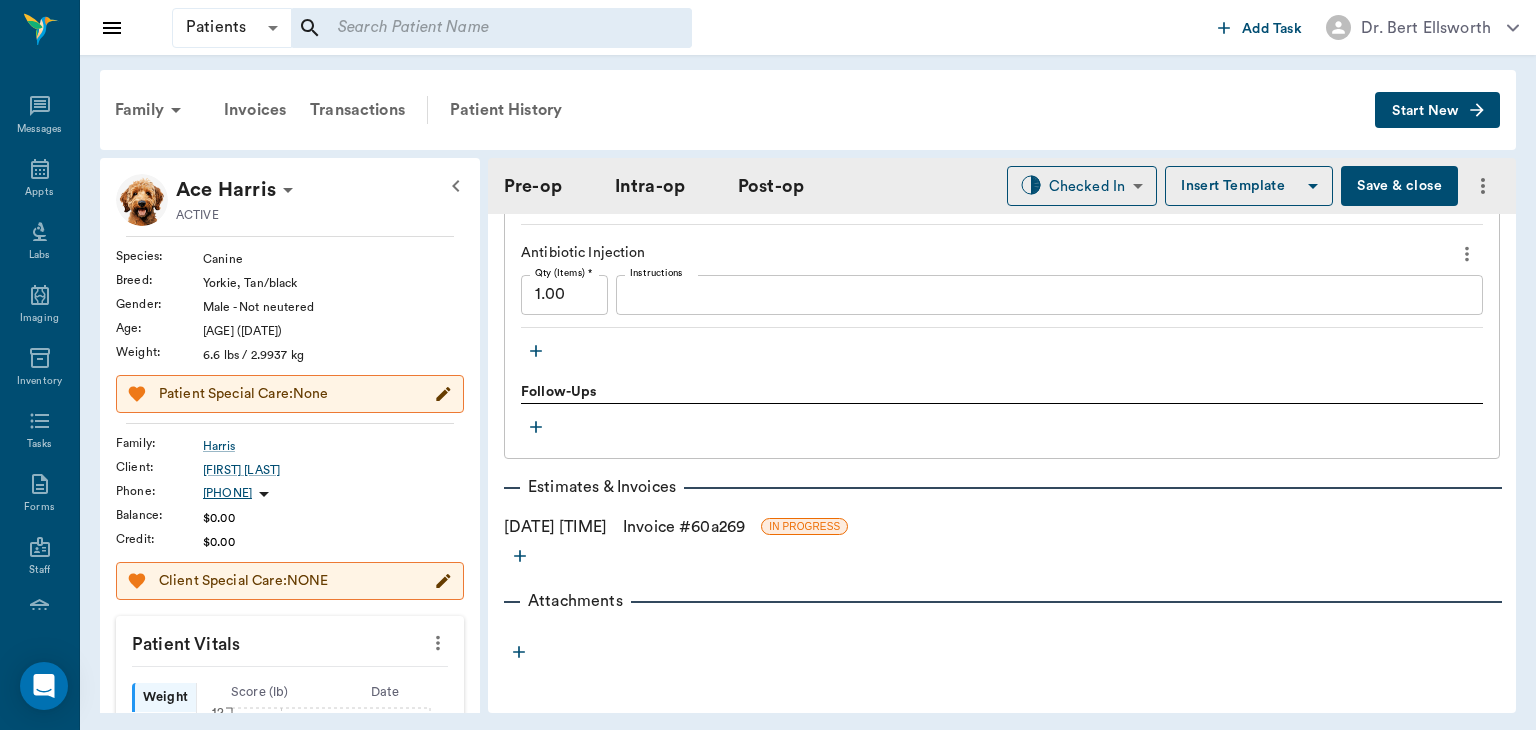 click on "Invoice # 60a269" at bounding box center [684, 527] 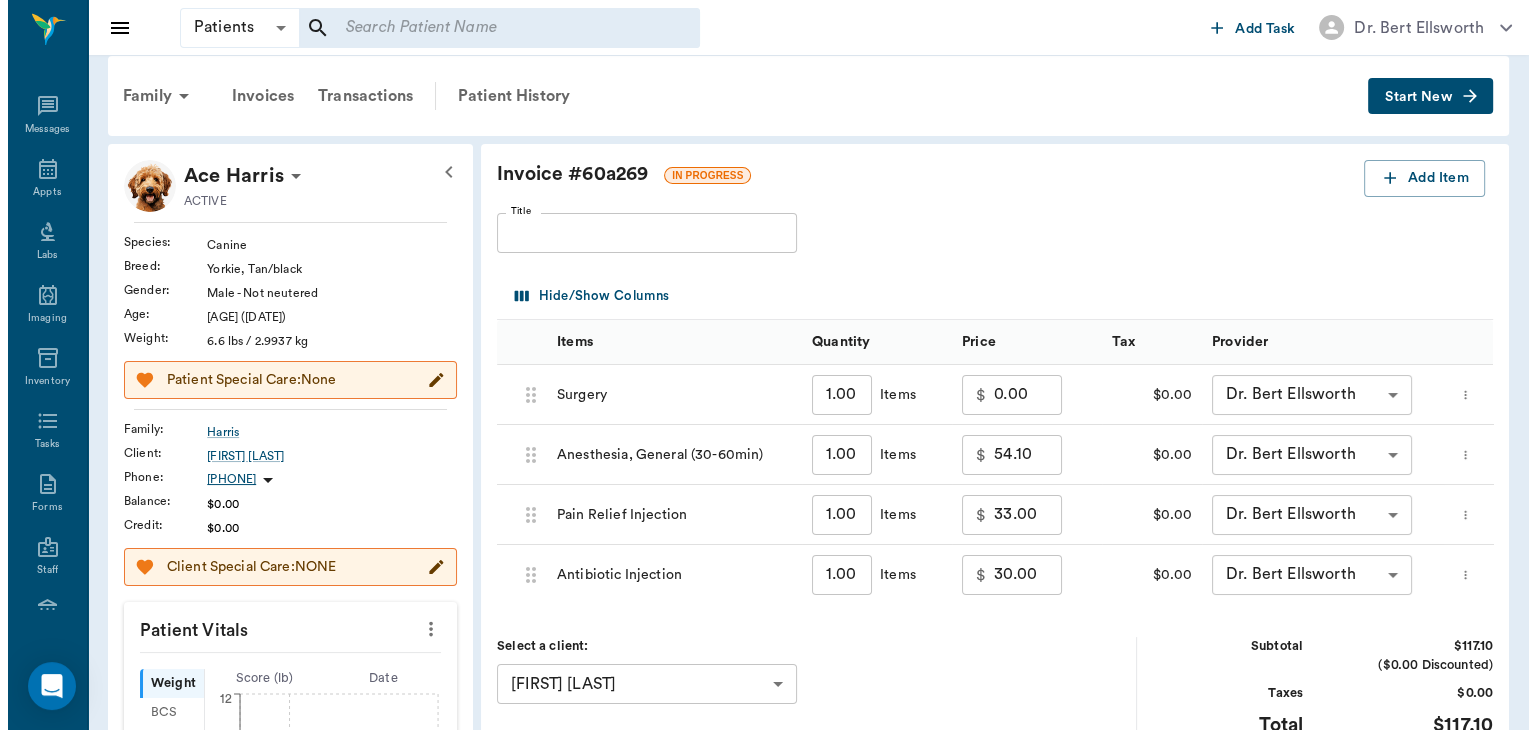 scroll, scrollTop: 0, scrollLeft: 0, axis: both 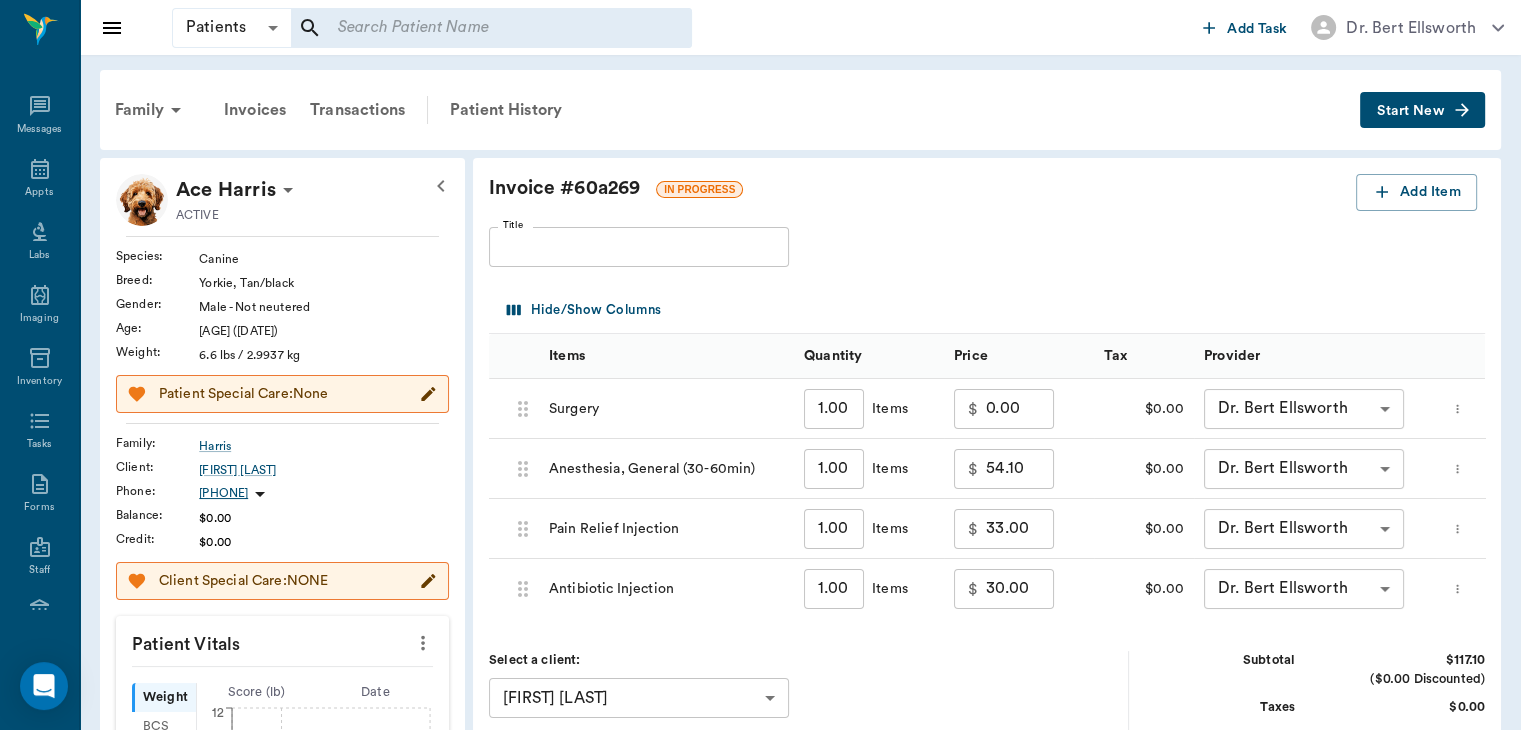 click on "Family Invoices Transactions Patient History Start New" at bounding box center [800, 110] 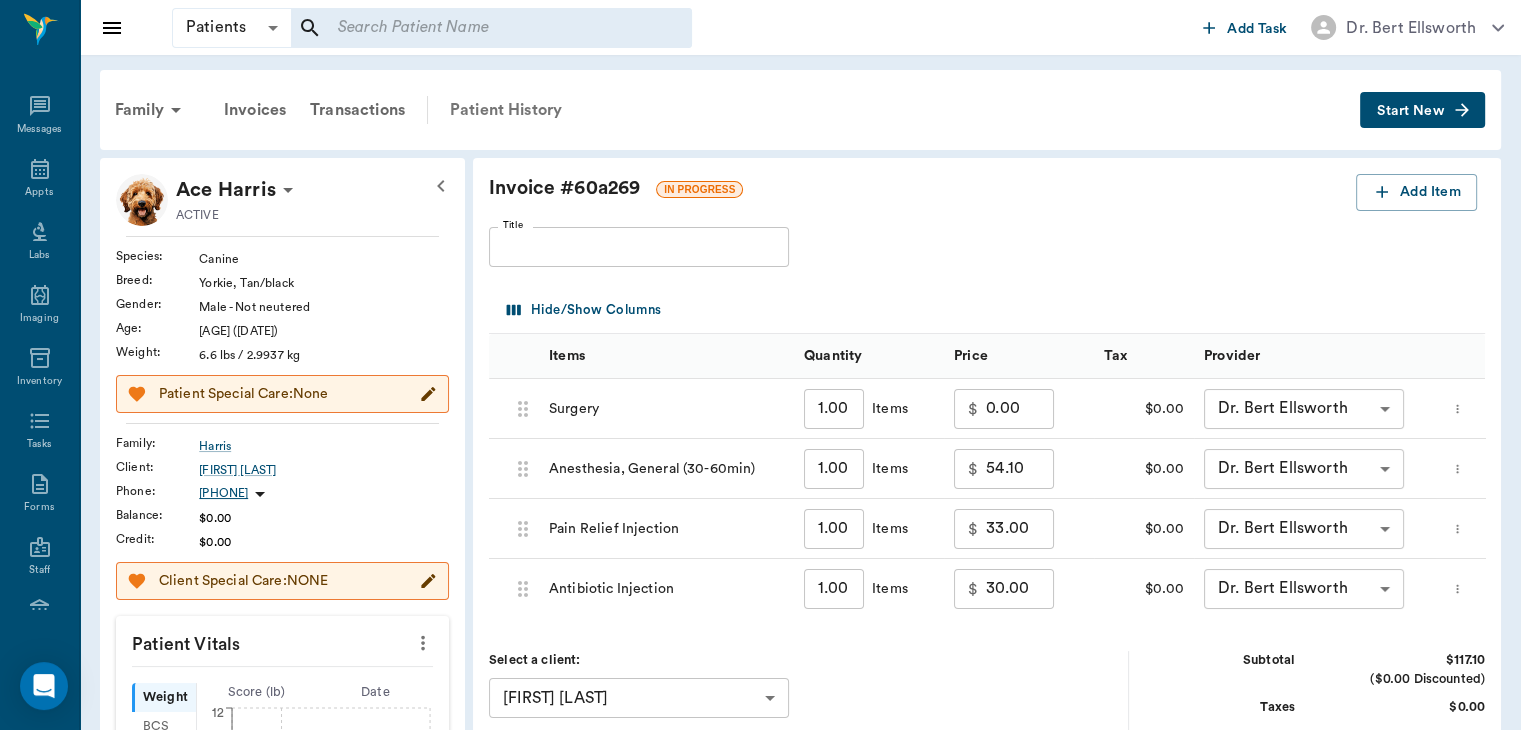 click on "Patient History" at bounding box center [506, 110] 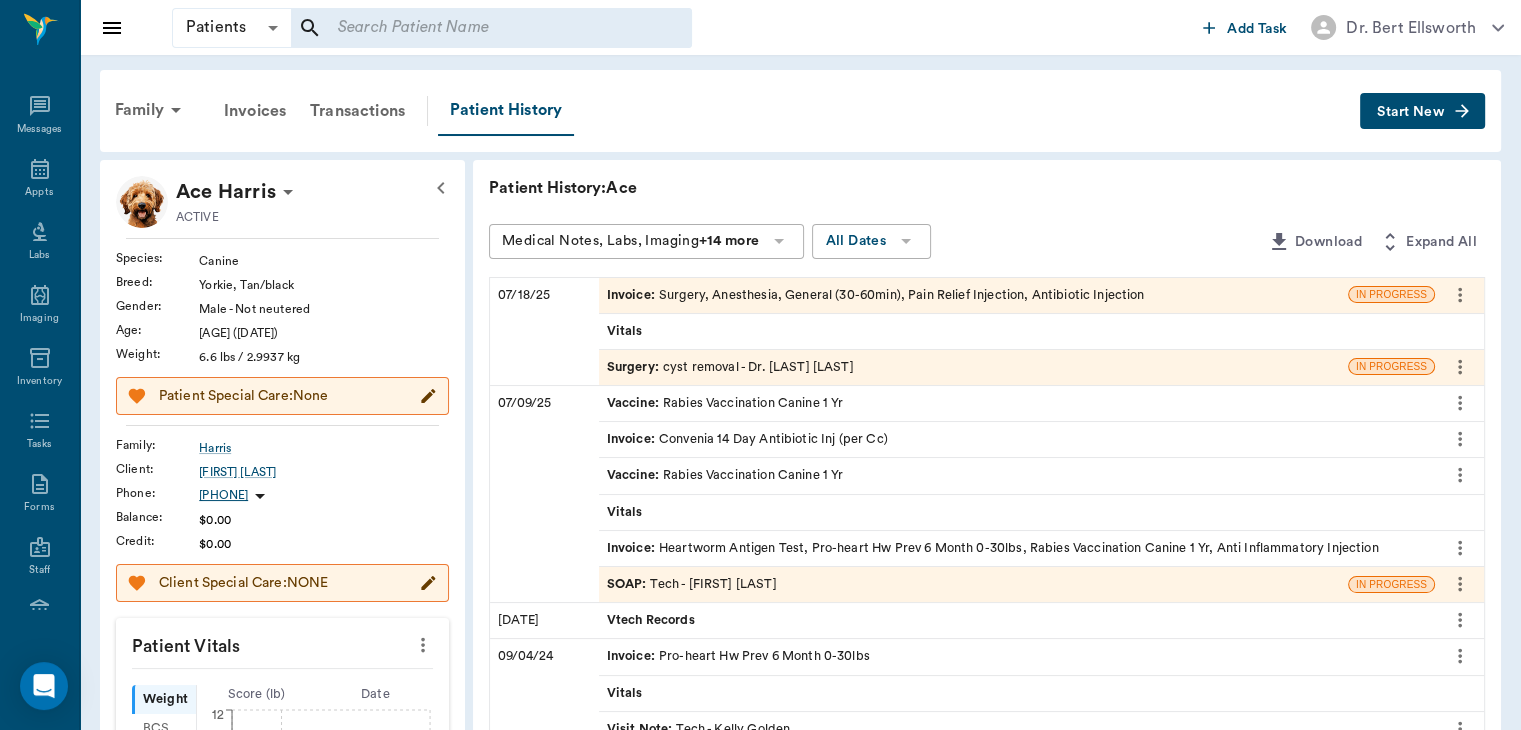 click on "Surgery :" at bounding box center [635, 367] 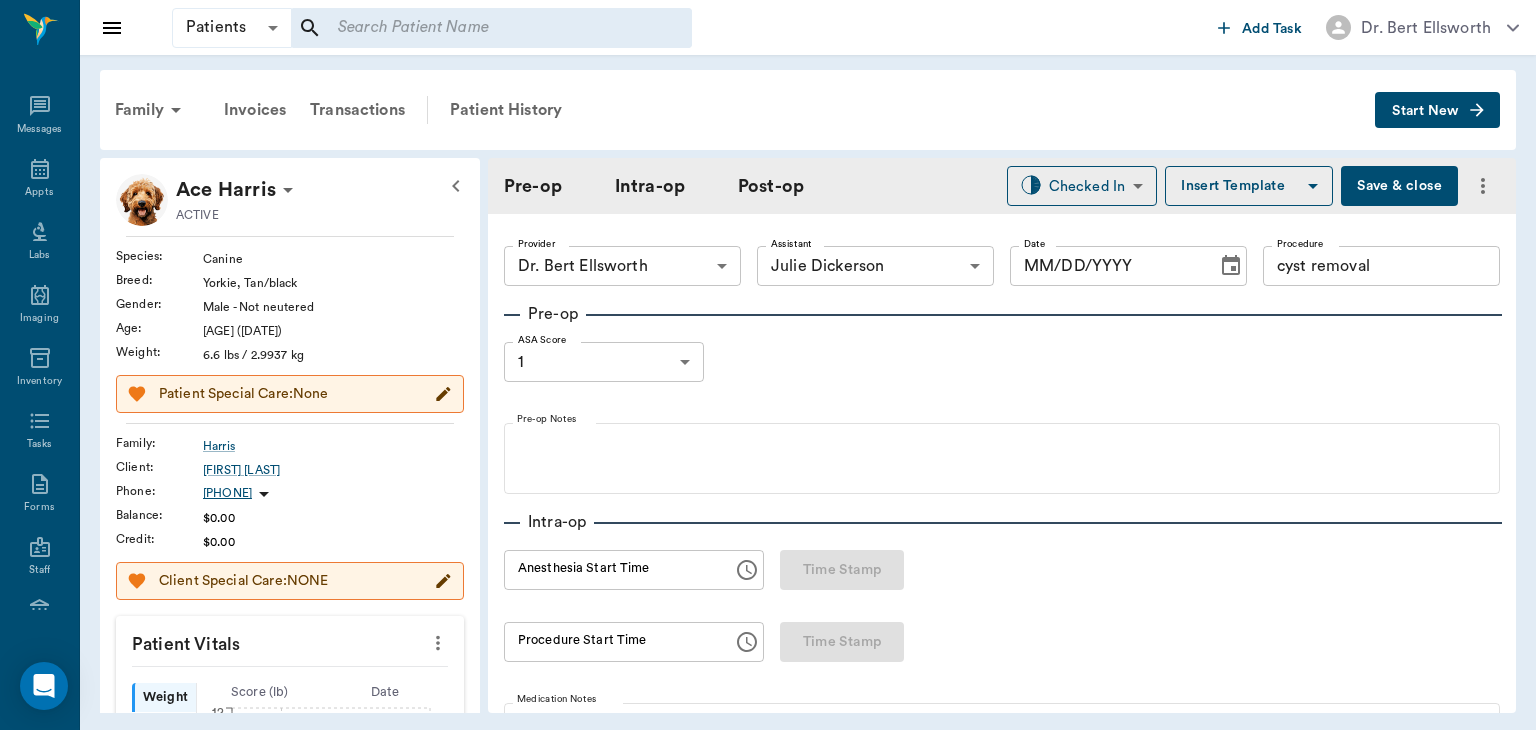 type on "63ec2f075fda476ae8351a4d" 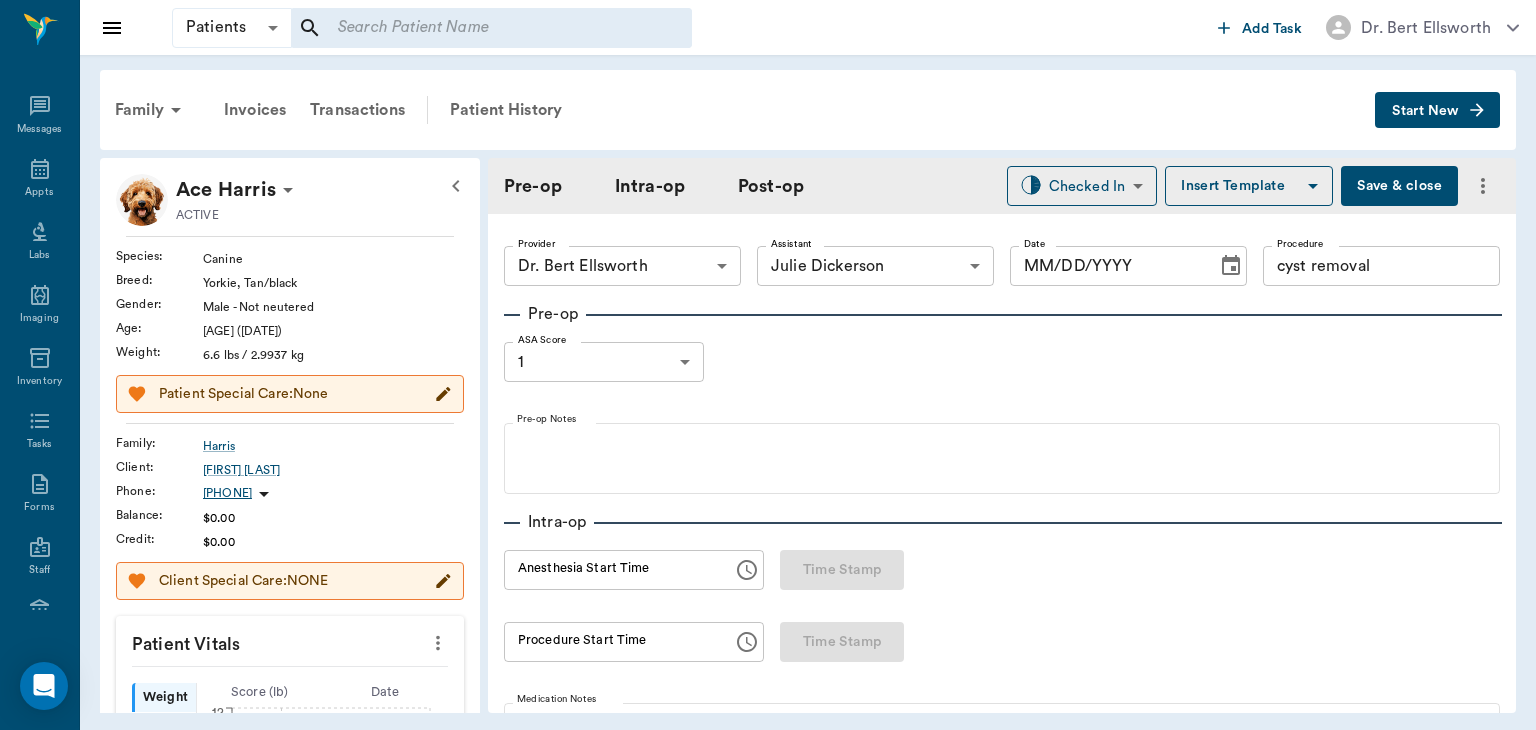 type on "63ec2e7e52e12b0ba117b124" 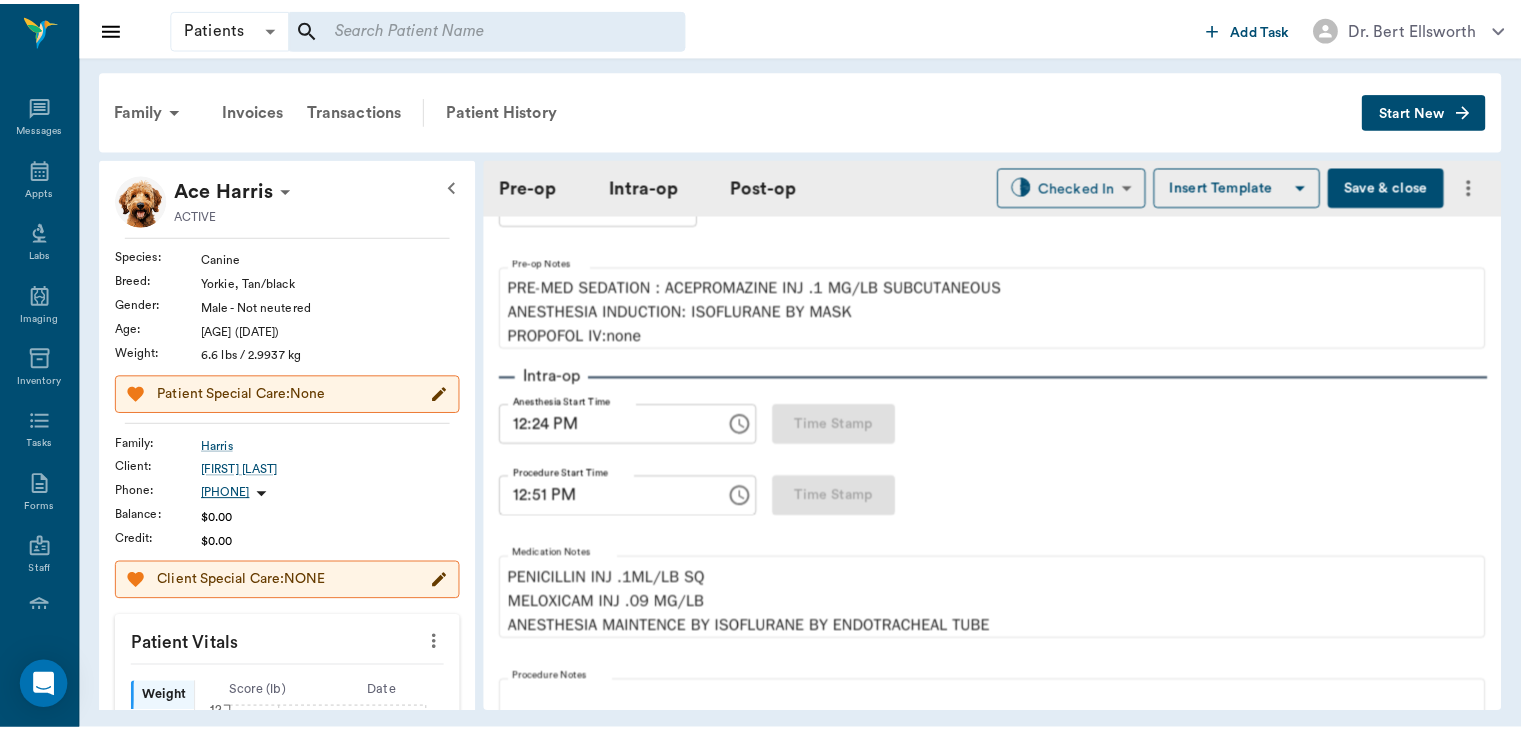 scroll, scrollTop: 0, scrollLeft: 0, axis: both 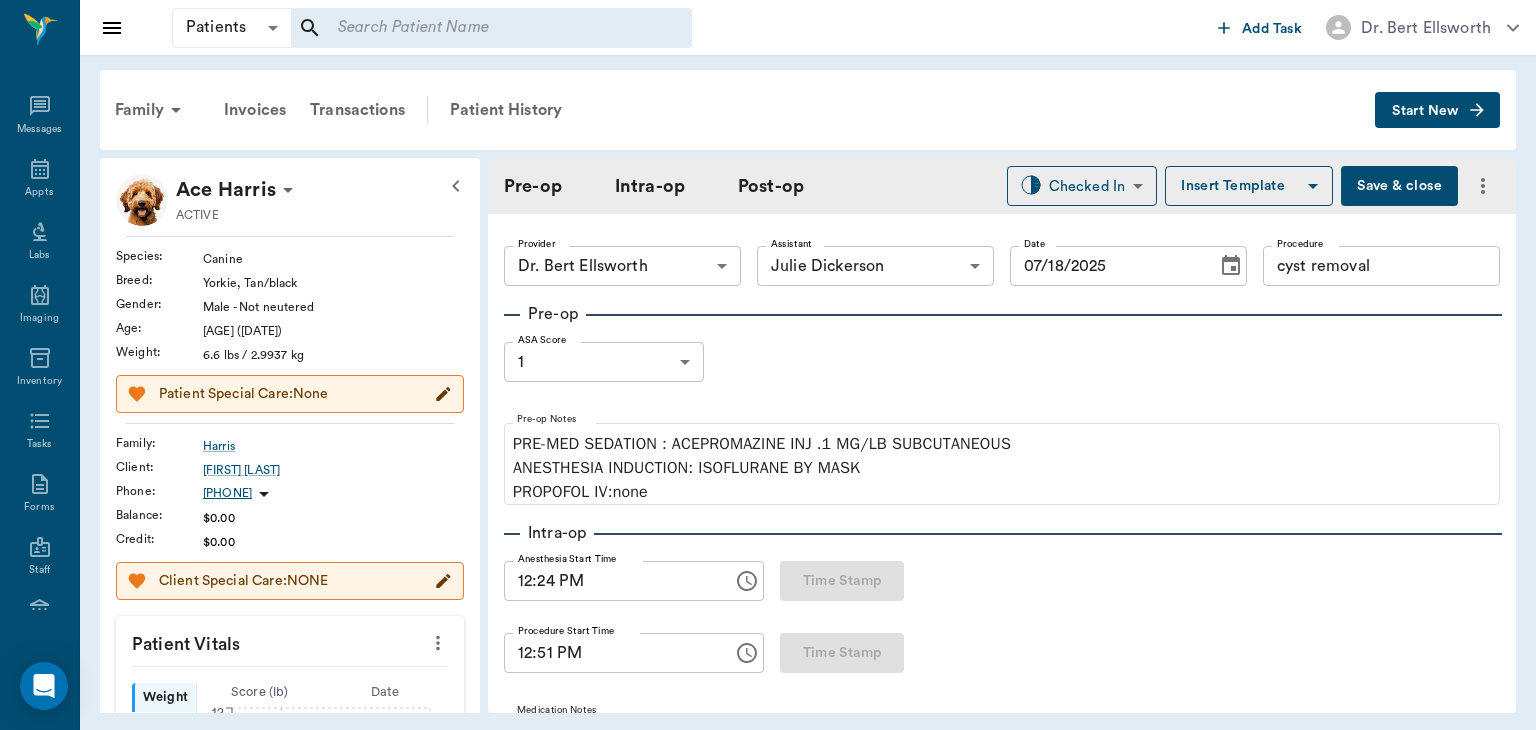 click on "Save & close" at bounding box center [1399, 186] 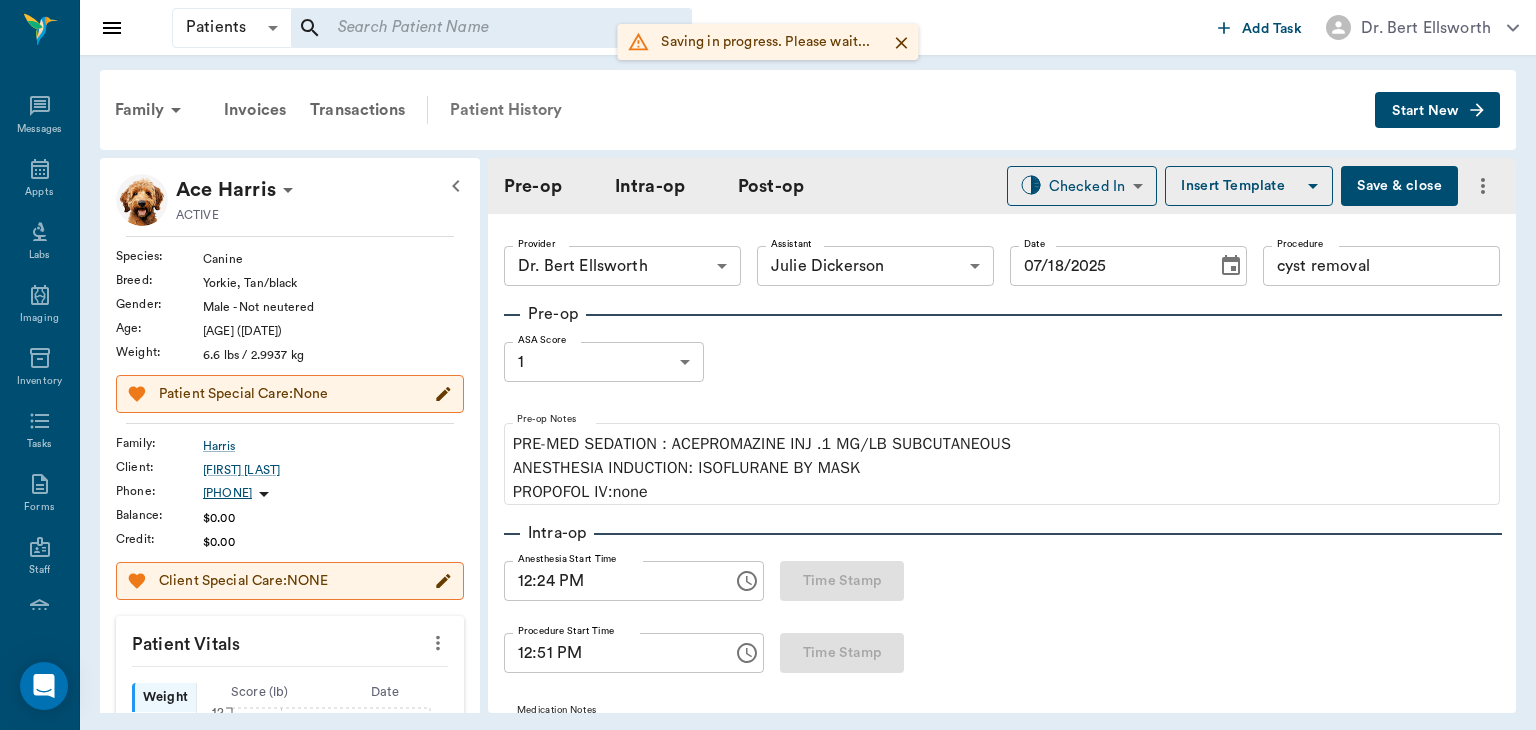 click on "Patient History" at bounding box center [506, 110] 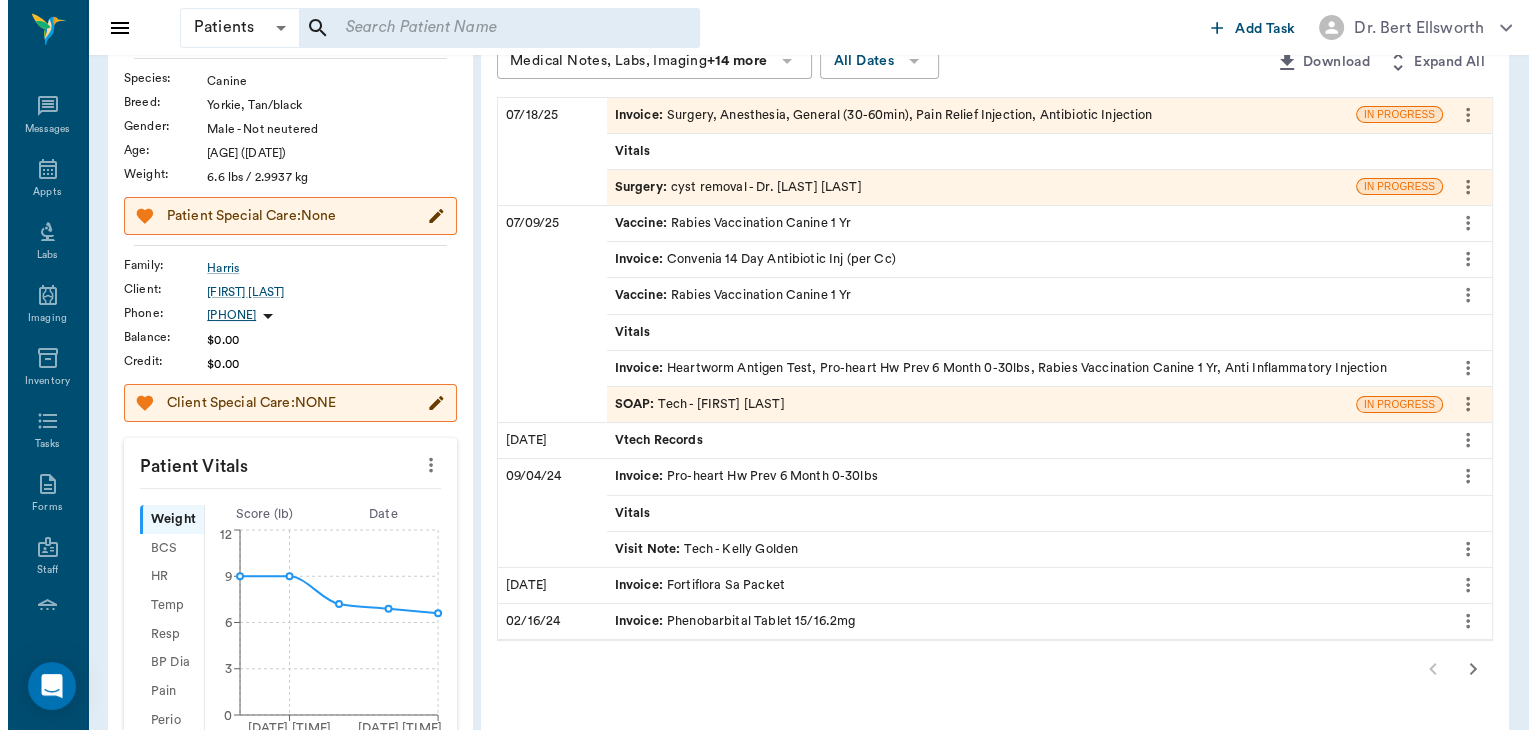 scroll, scrollTop: 0, scrollLeft: 0, axis: both 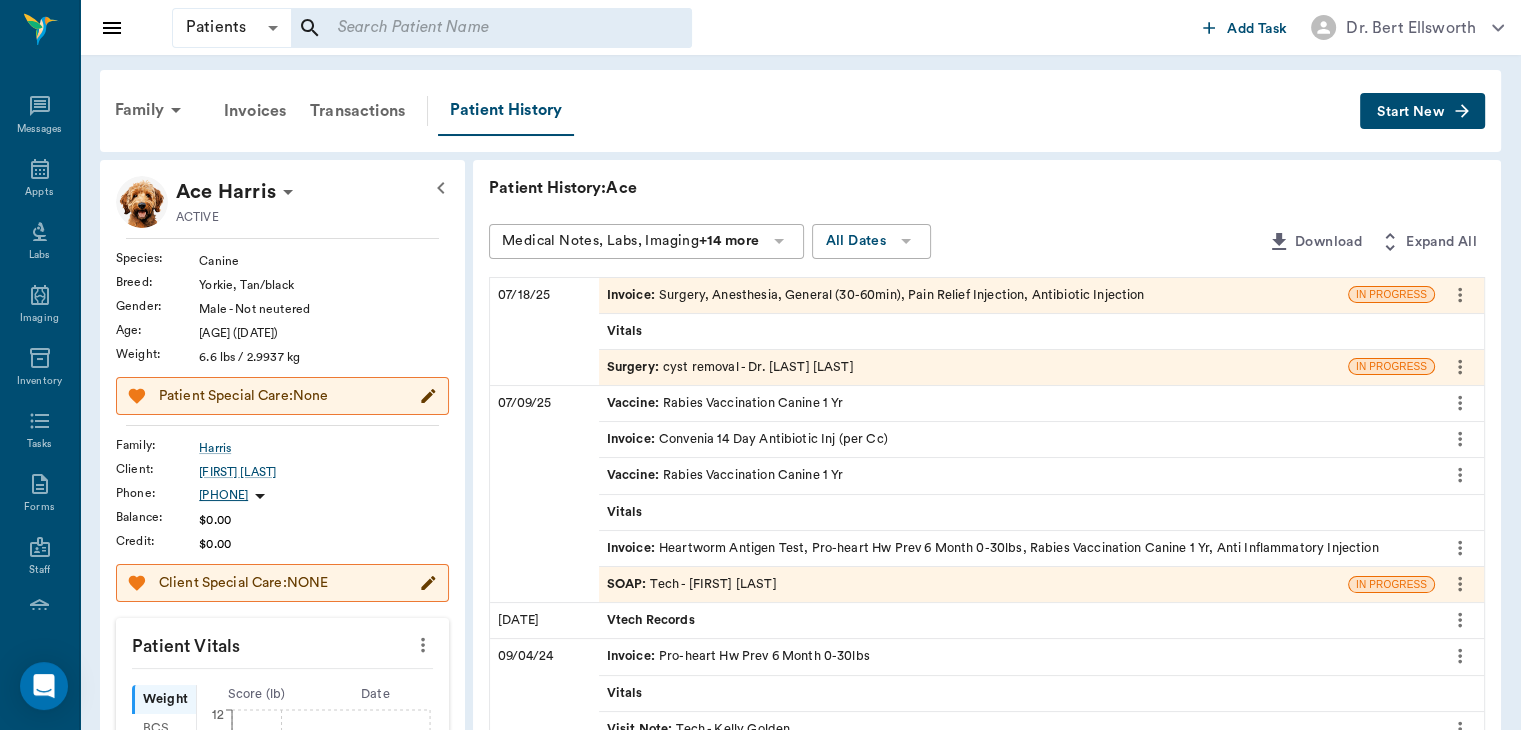 click on "Vaccine :" at bounding box center [635, 403] 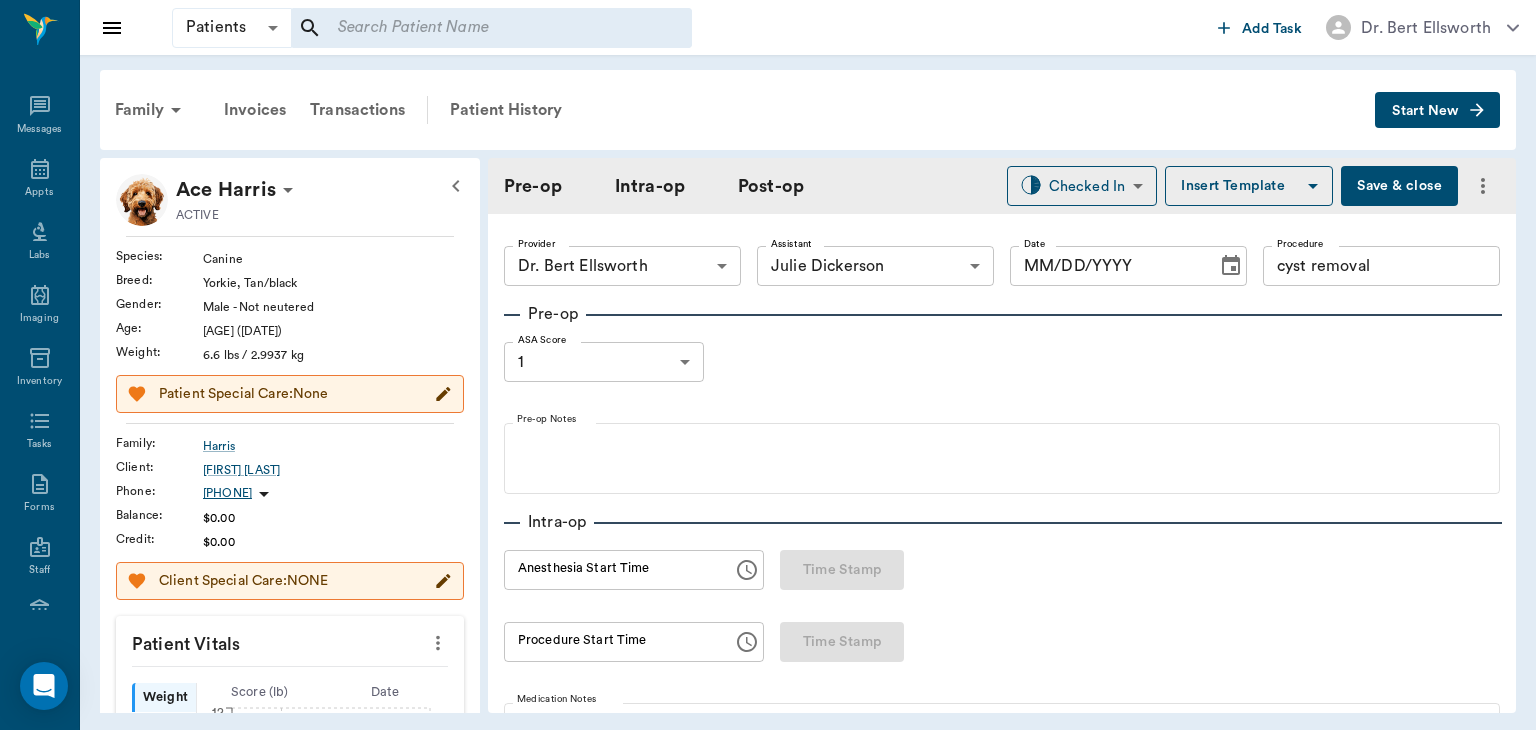type on "63ec2f075fda476ae8351a4d" 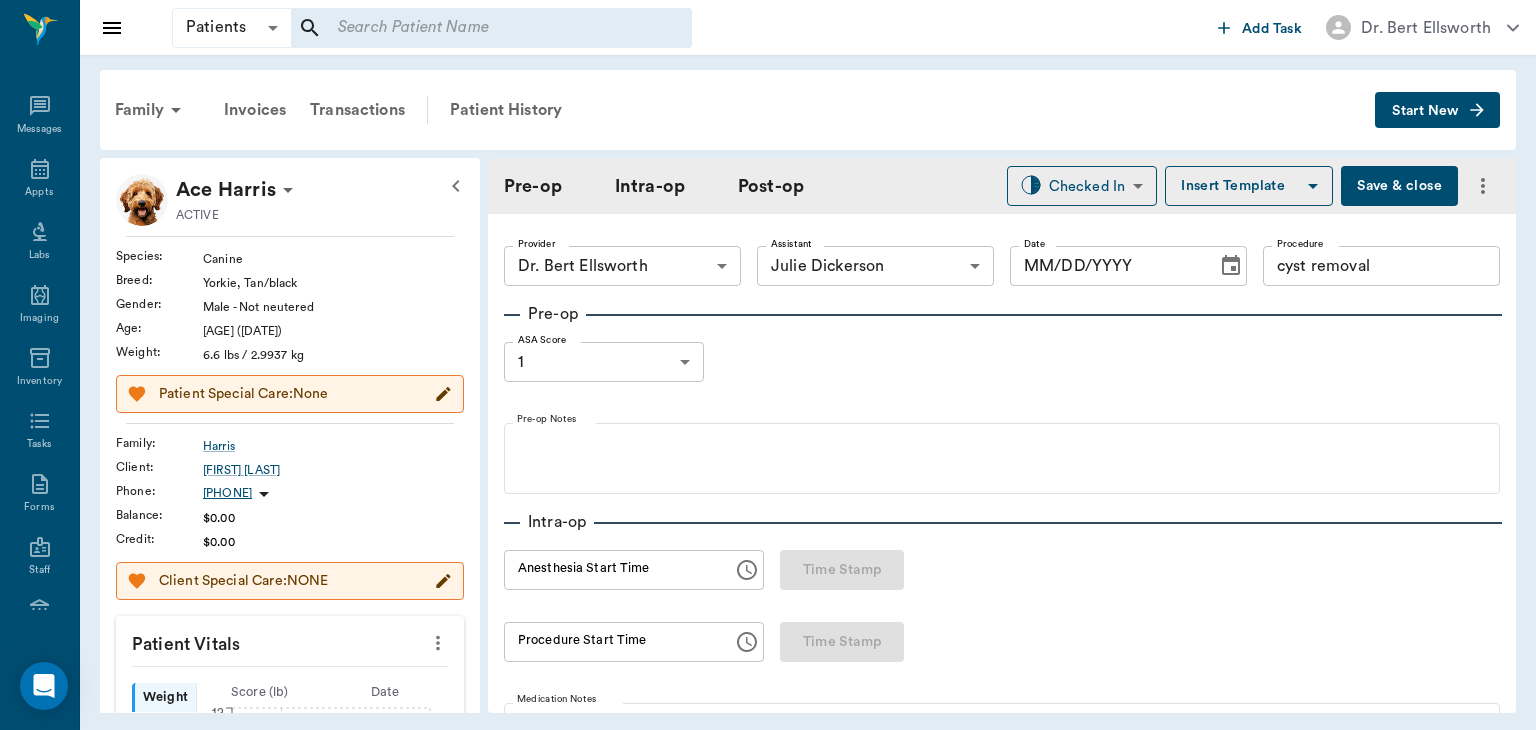 type on "63ec2e7e52e12b0ba117b124" 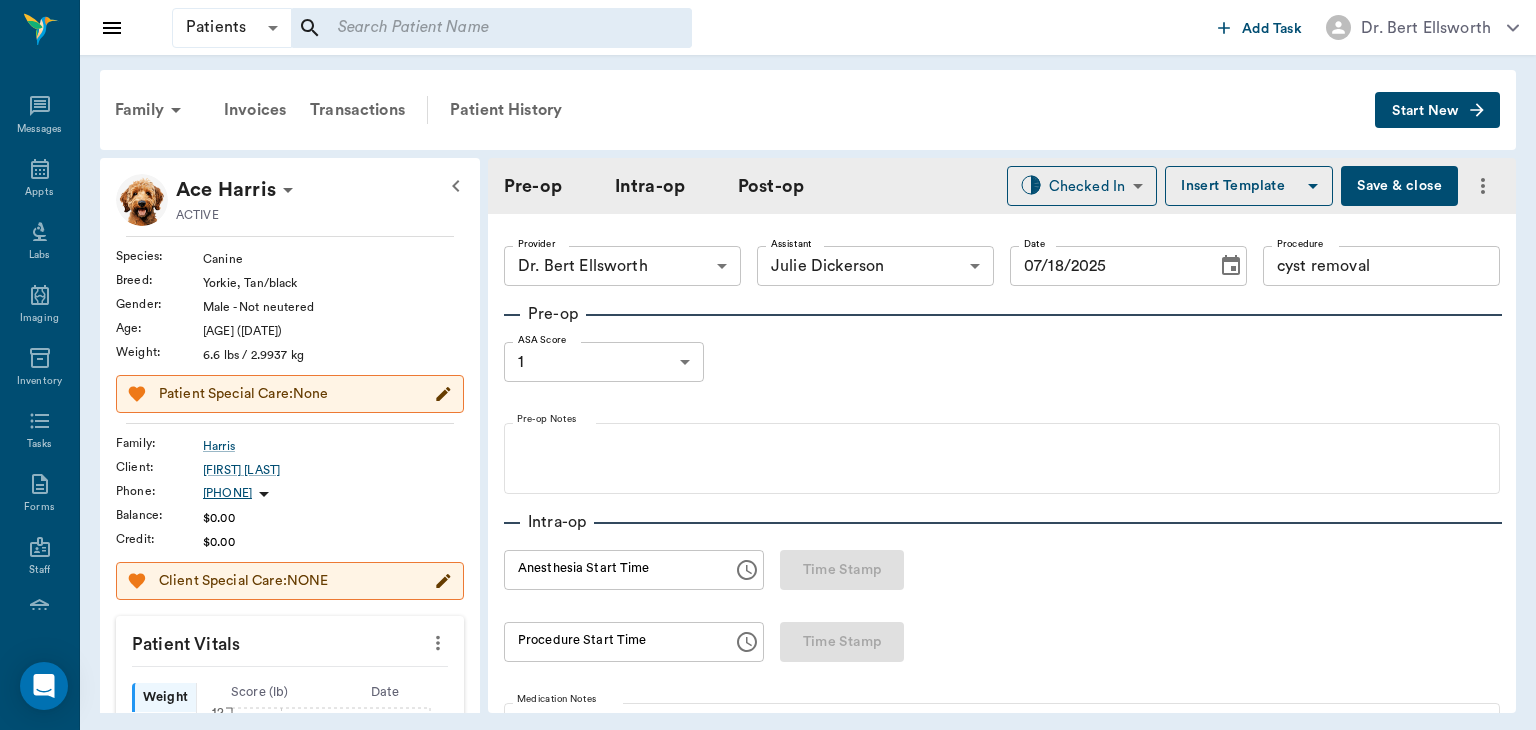 type on "12:24 PM" 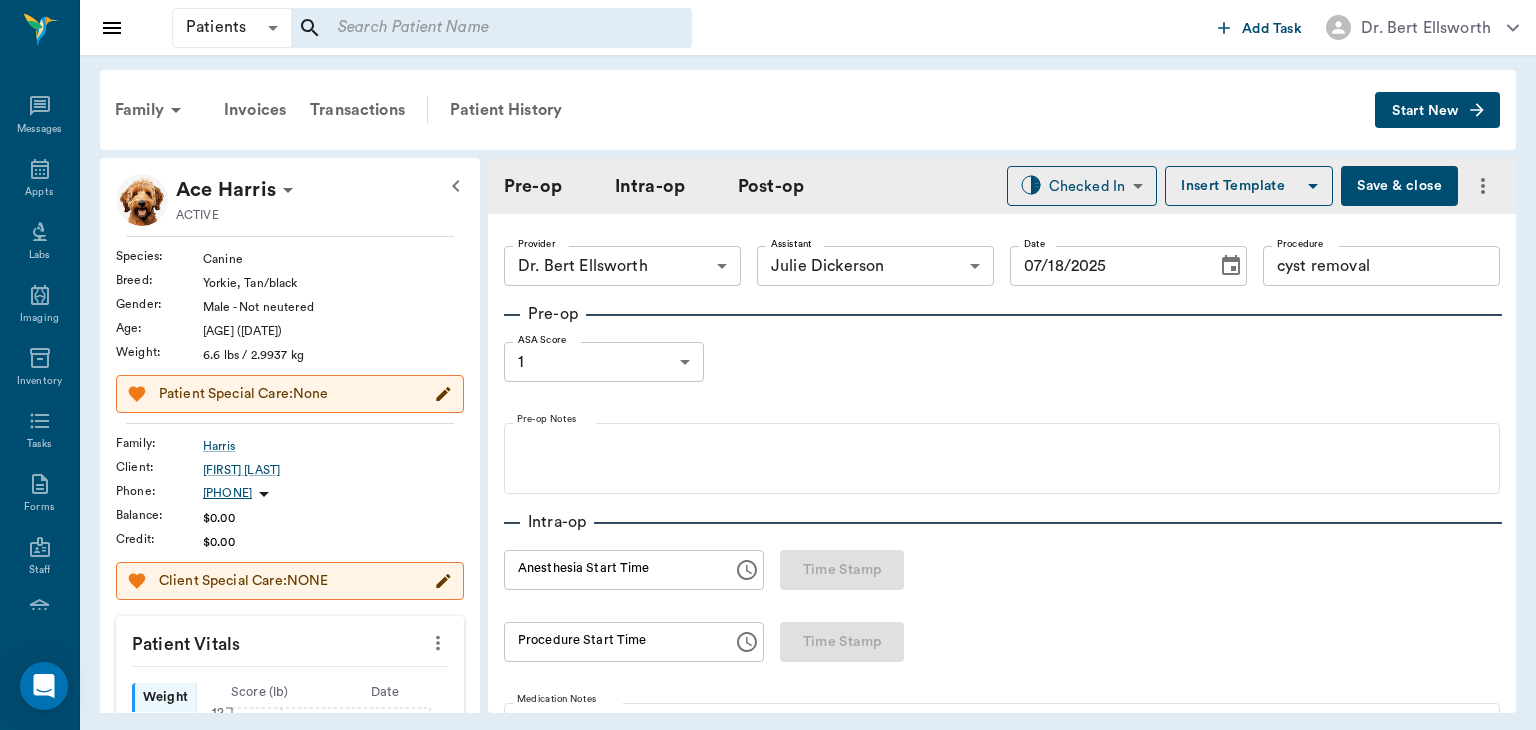 type on "12:51 PM" 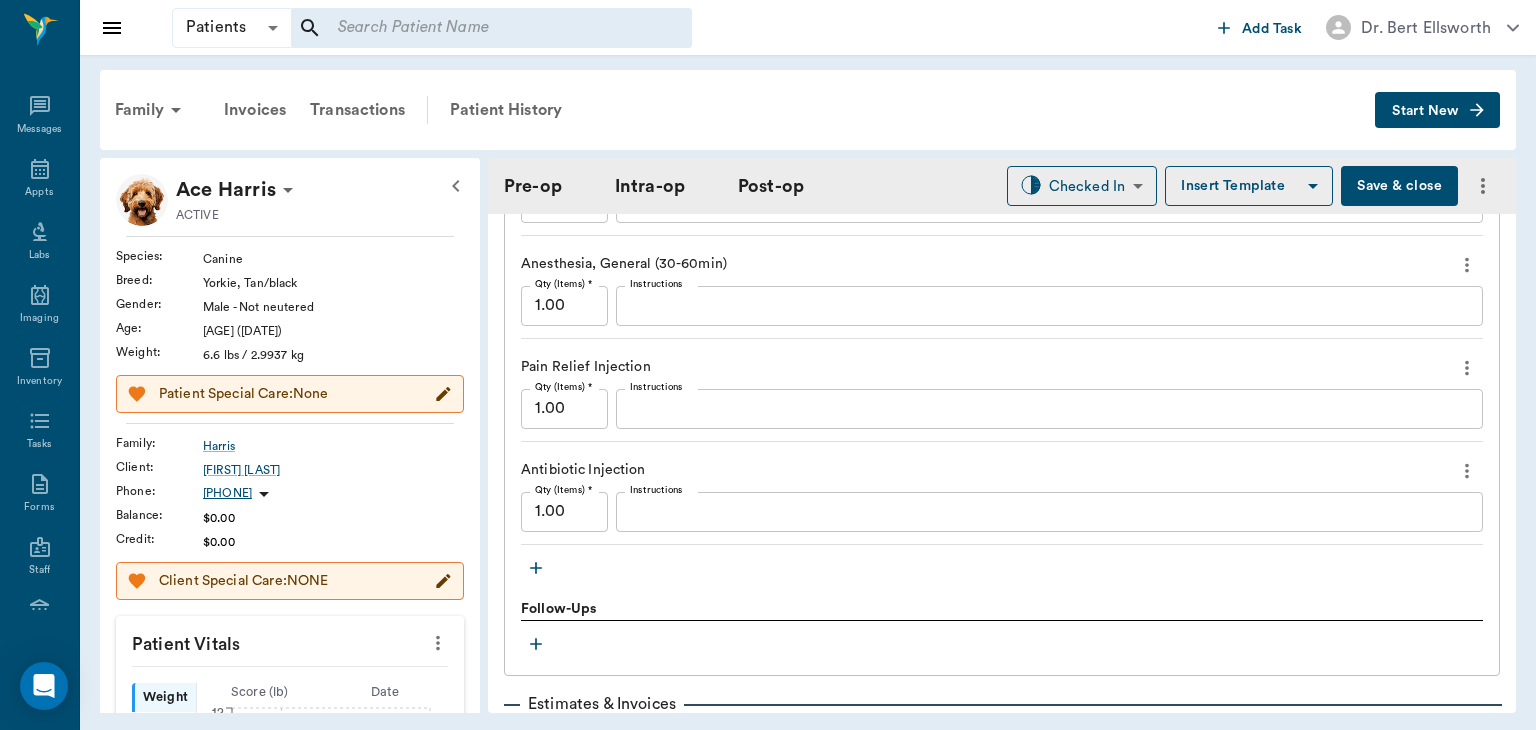 scroll, scrollTop: 1829, scrollLeft: 0, axis: vertical 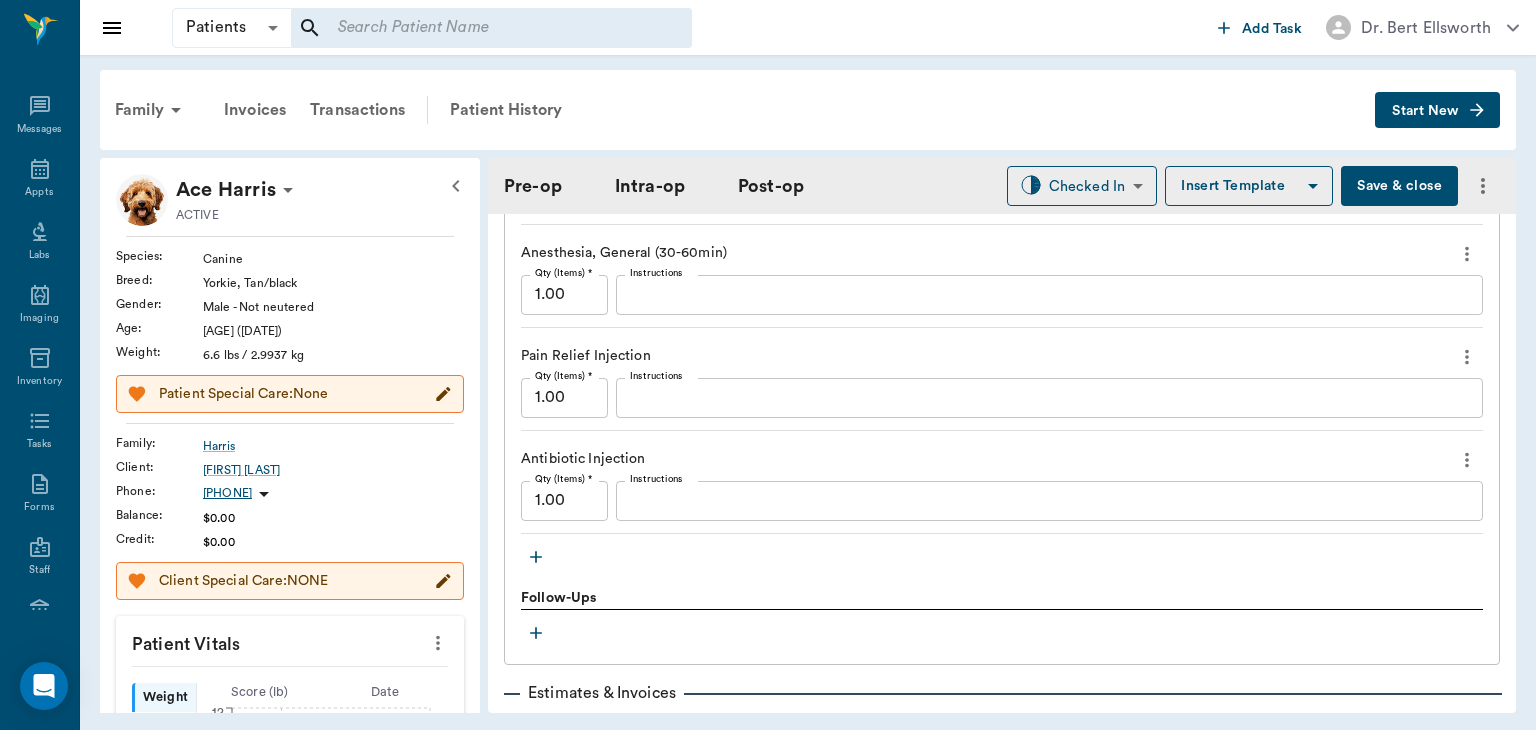 click on "Save & close" at bounding box center (1399, 186) 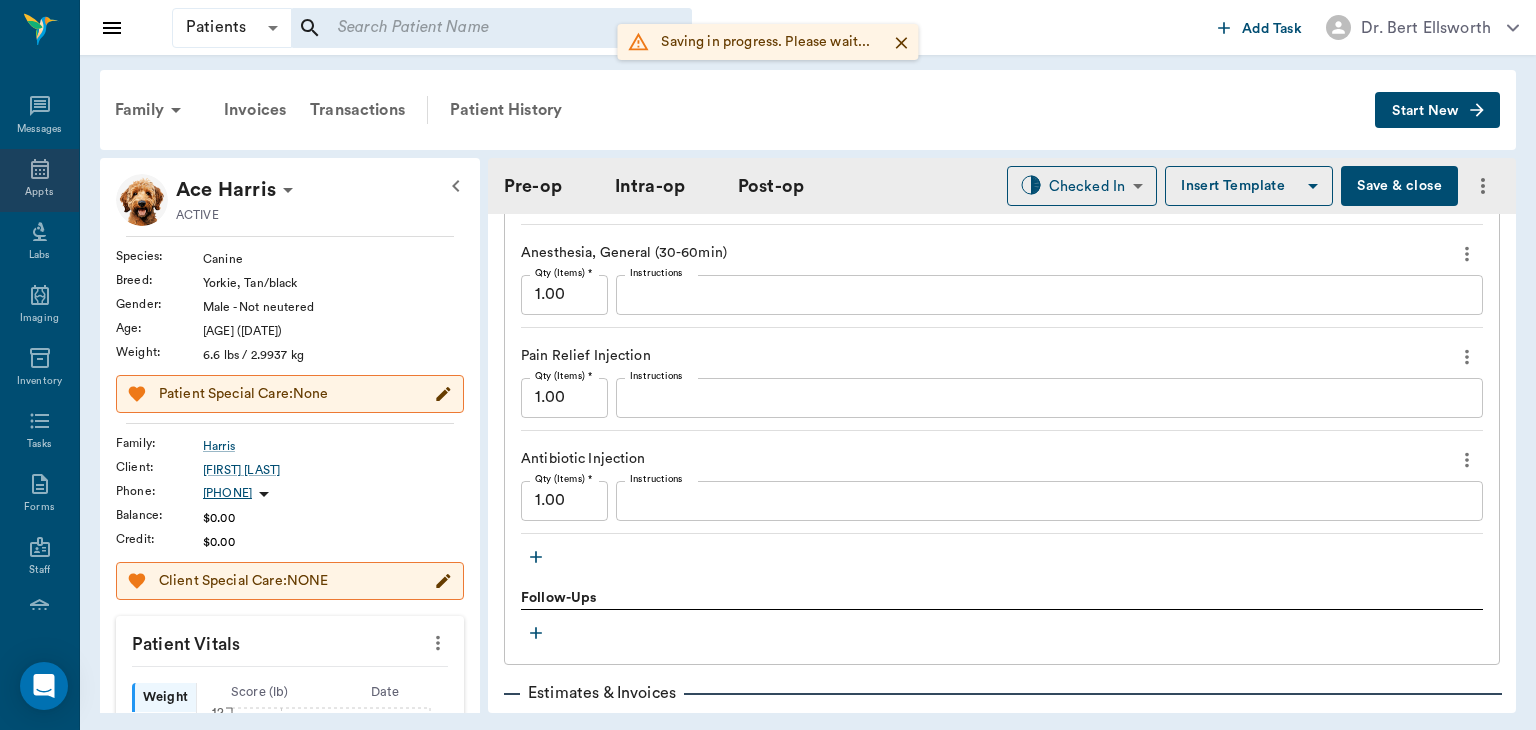 click 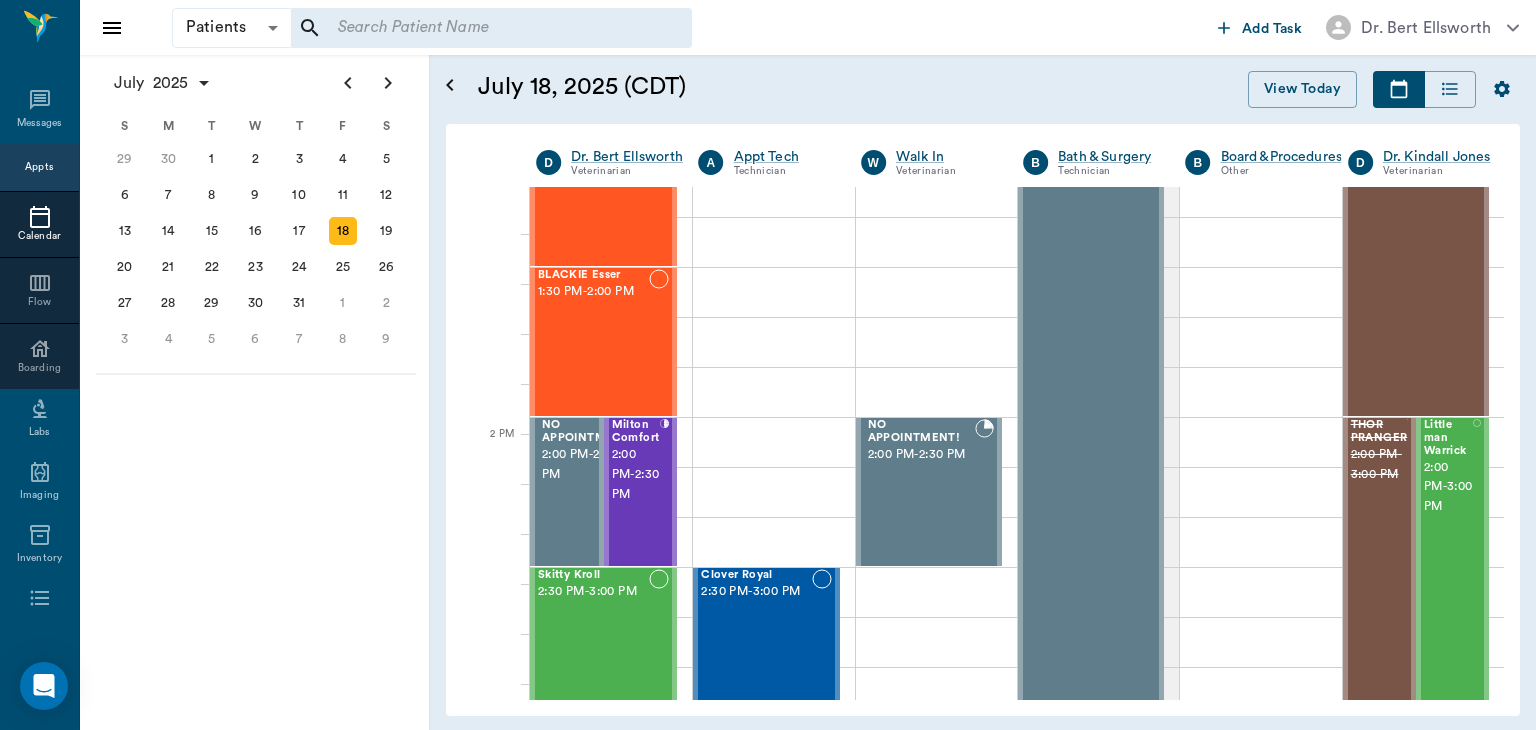 scroll, scrollTop: 1586, scrollLeft: 0, axis: vertical 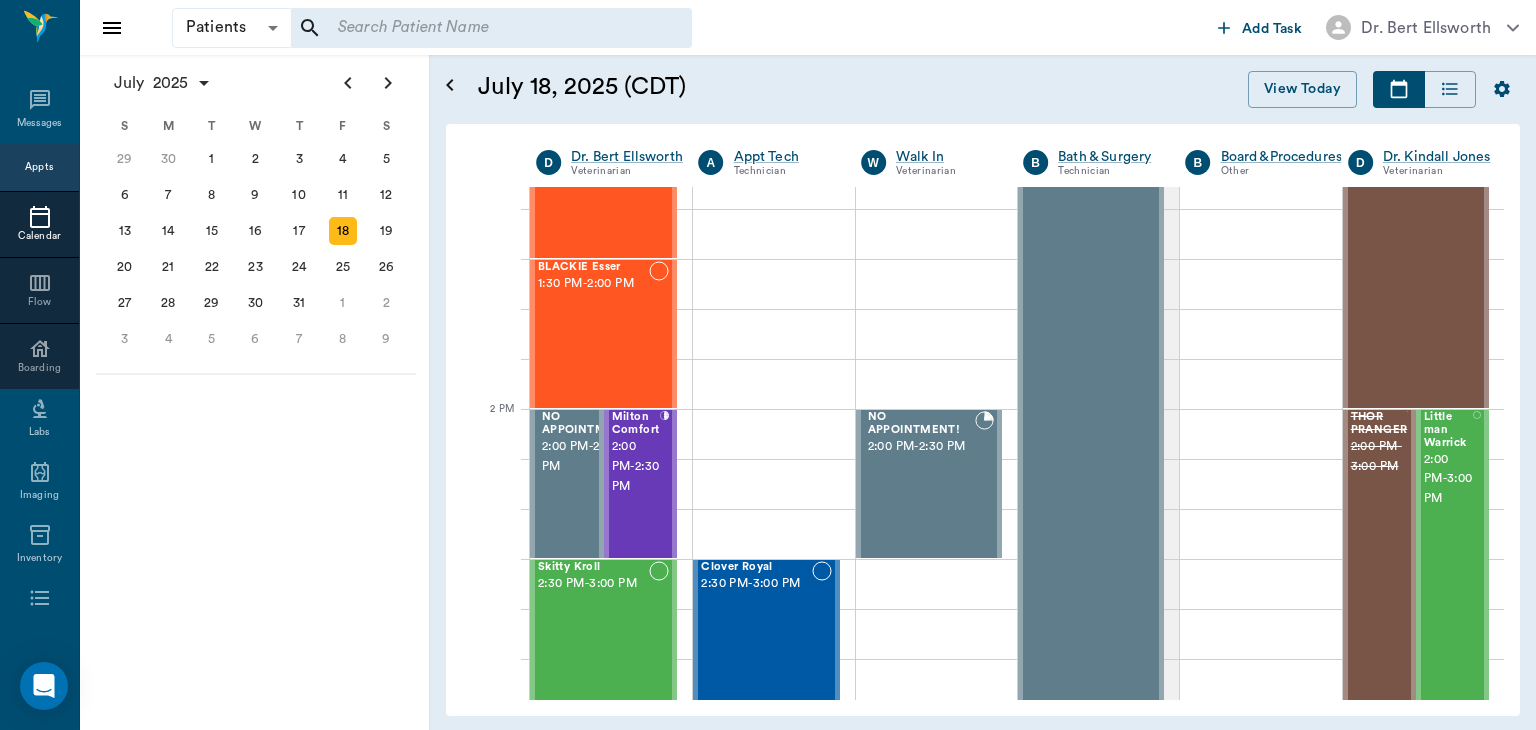 click on "2:00 PM  -  2:30 PM" at bounding box center [636, 467] 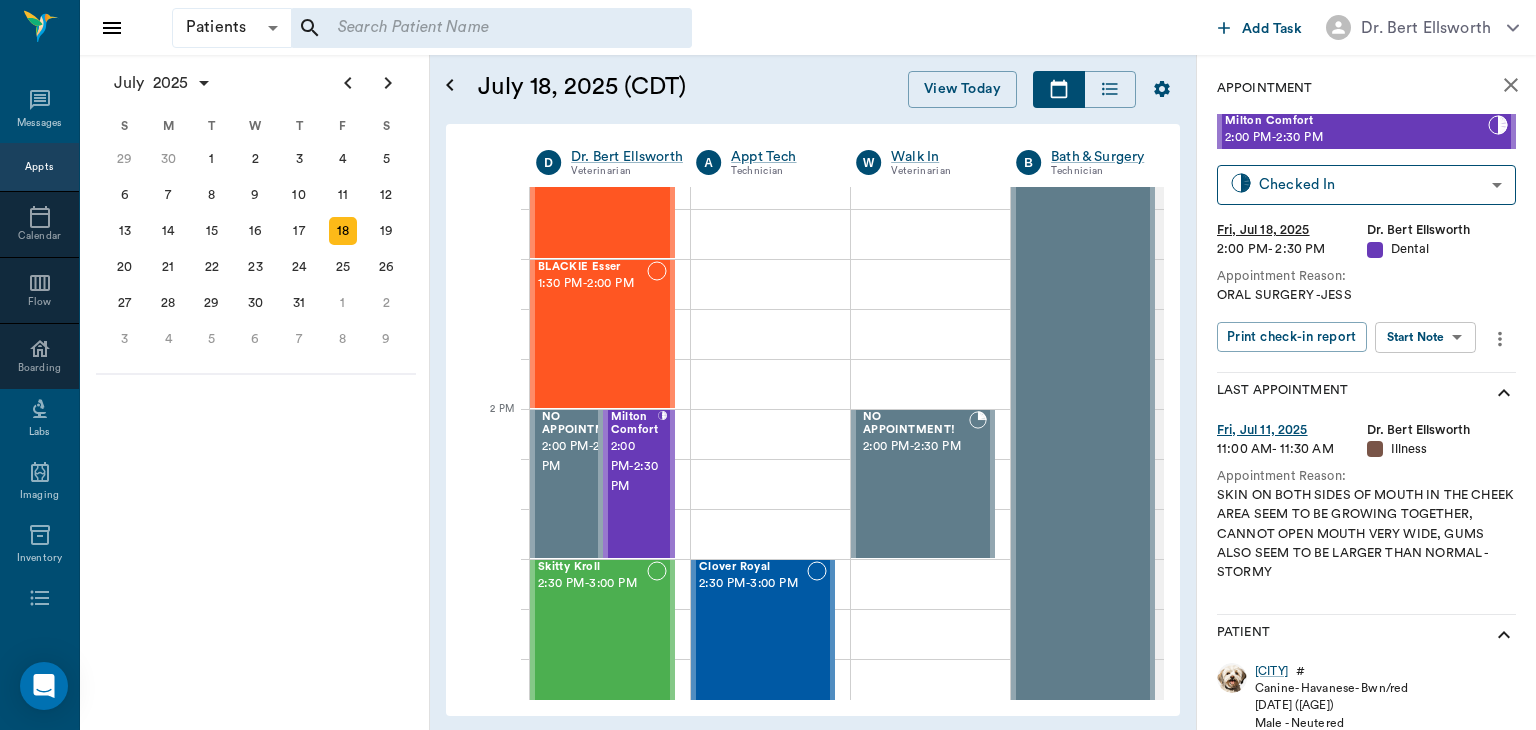 click on "Patients Patients ​ ​ Add Task Dr. Bert Ellsworth Nectar Messages Appts Calendar Flow Boarding Labs Imaging Inventory Tasks Forms Staff Reports Lookup Settings July 2025 S M T W T F S Jun 1 2 3 4 5 6 7 8 9 10 11 12 13 14 15 16 17 18 19 20 21 22 23 24 25 26 27 28 29 30 Jul 1 2 3 4 5 6 7 8 9 10 11 12 S M T W T F S 29 30 Jul 1 2 3 4 5 6 7 8 9 10 11 12 13 14 15 16 17 18 19 20 21 22 23 24 25 26 27 28 29 30 31 Aug 1 2 3 4 5 6 7 8 9 S M T W T F S 27 28 29 30 31 Aug 1 2 3 4 5 6 7 8 9 10 11 12 13 14 15 16 17 18 19 20 21 22 23 24 25 26 27 28 29 30 31 Sep 1 2 3 4 5 6 July 18, 2025 (CDT) View Today July 2025 Today 18 Fri Jul 2025 D Dr. Bert Ellsworth Veterinarian A Appt Tech Technician W Walk In Veterinarian B Bath & Surgery Technician B Board &Procedures Other D Dr. Kindall Jones Veterinarian 8 AM 9 AM 10 AM 11 AM 12 PM 1 PM 2 PM 3 PM 4 PM 5 PM 6 PM 7 PM 8 PM 12:57 PM Gun Side Darlin' Nelson 8:00 AM  -  8:30 AM Fatima Nelson 8:00 AM  -  8:30 AM J Lo Nelson 8:00 AM  -  8:30 AM Candy Girl Nelson 8:30 AM  -  9:00 AM  -" at bounding box center [768, 365] 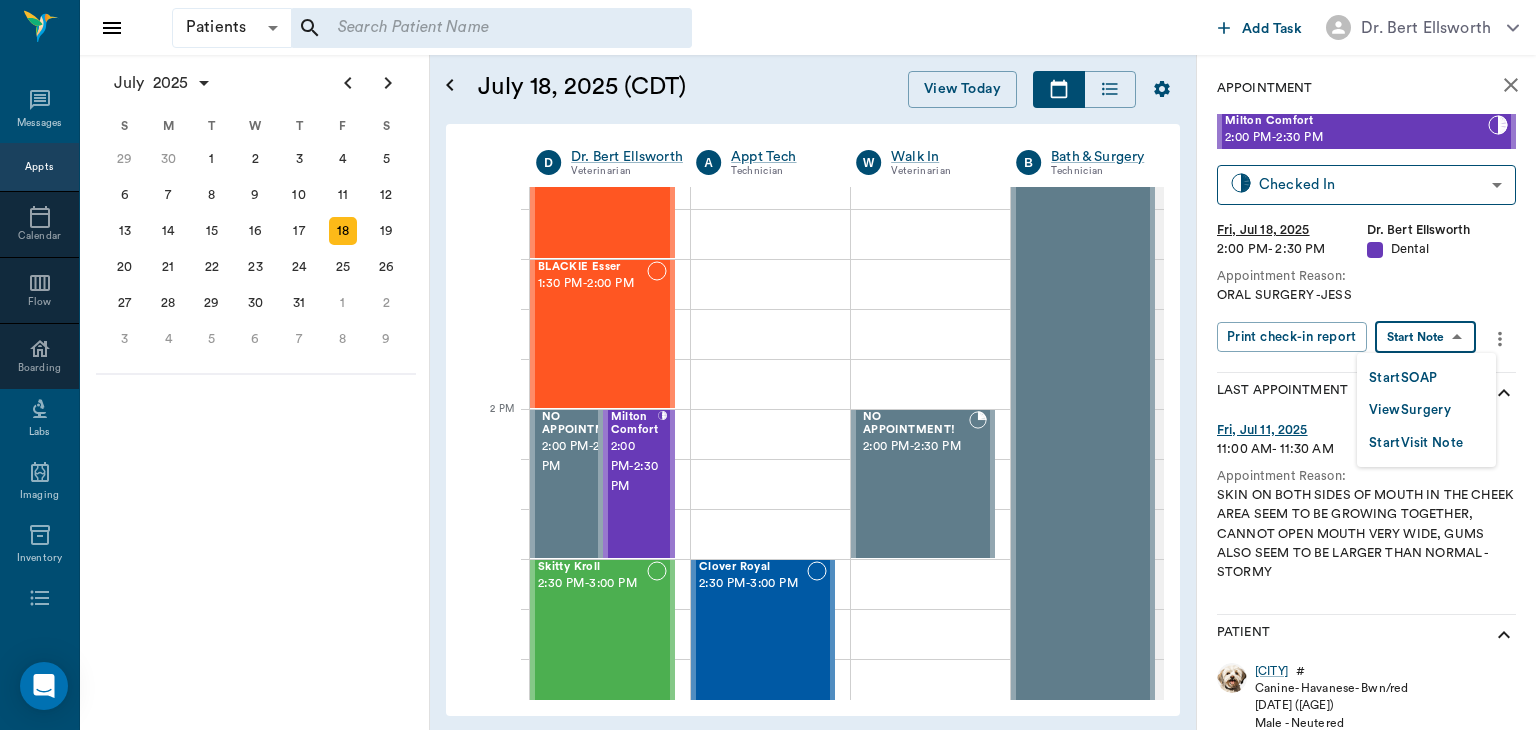 click on "View  Surgery" at bounding box center [1410, 410] 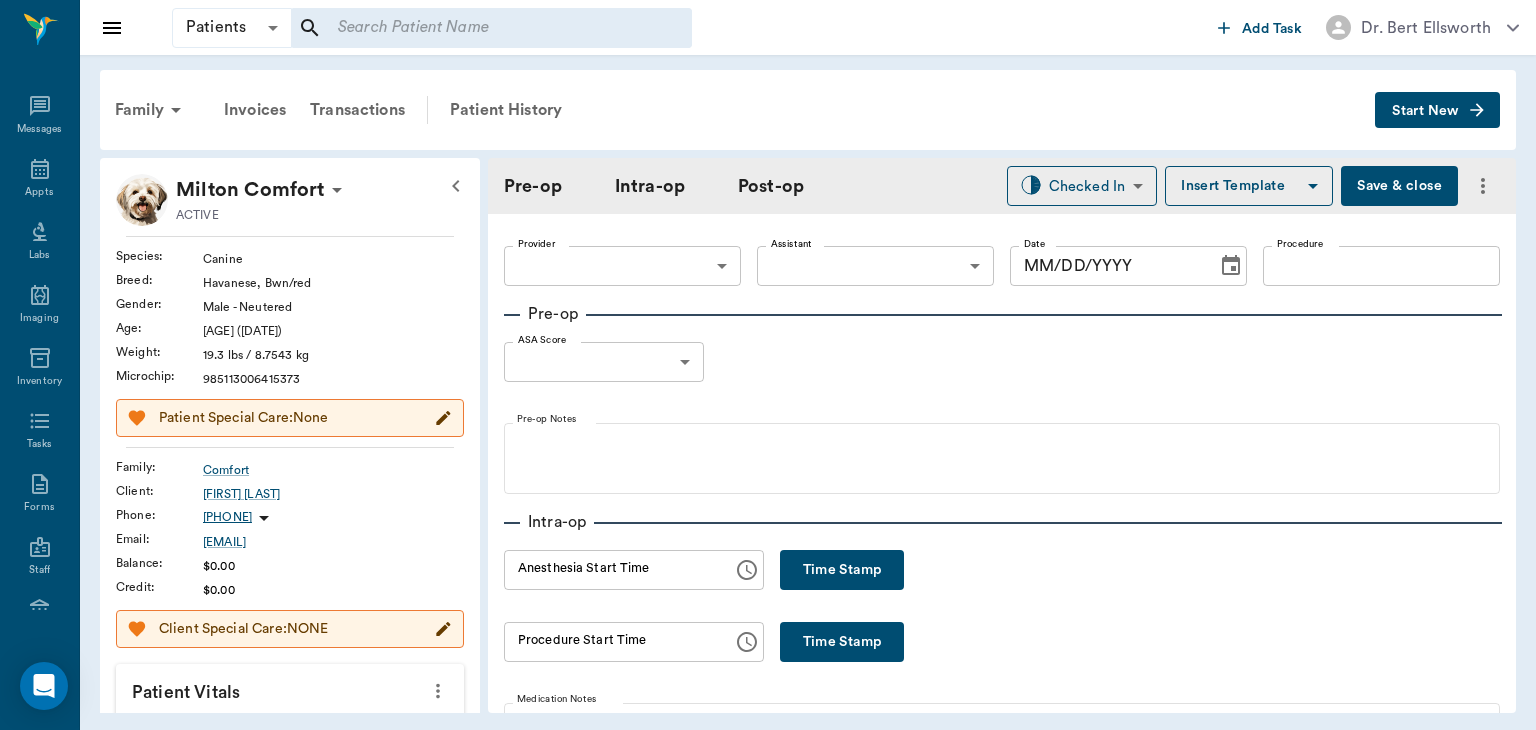 type on "63ec2f075fda476ae8351a4d" 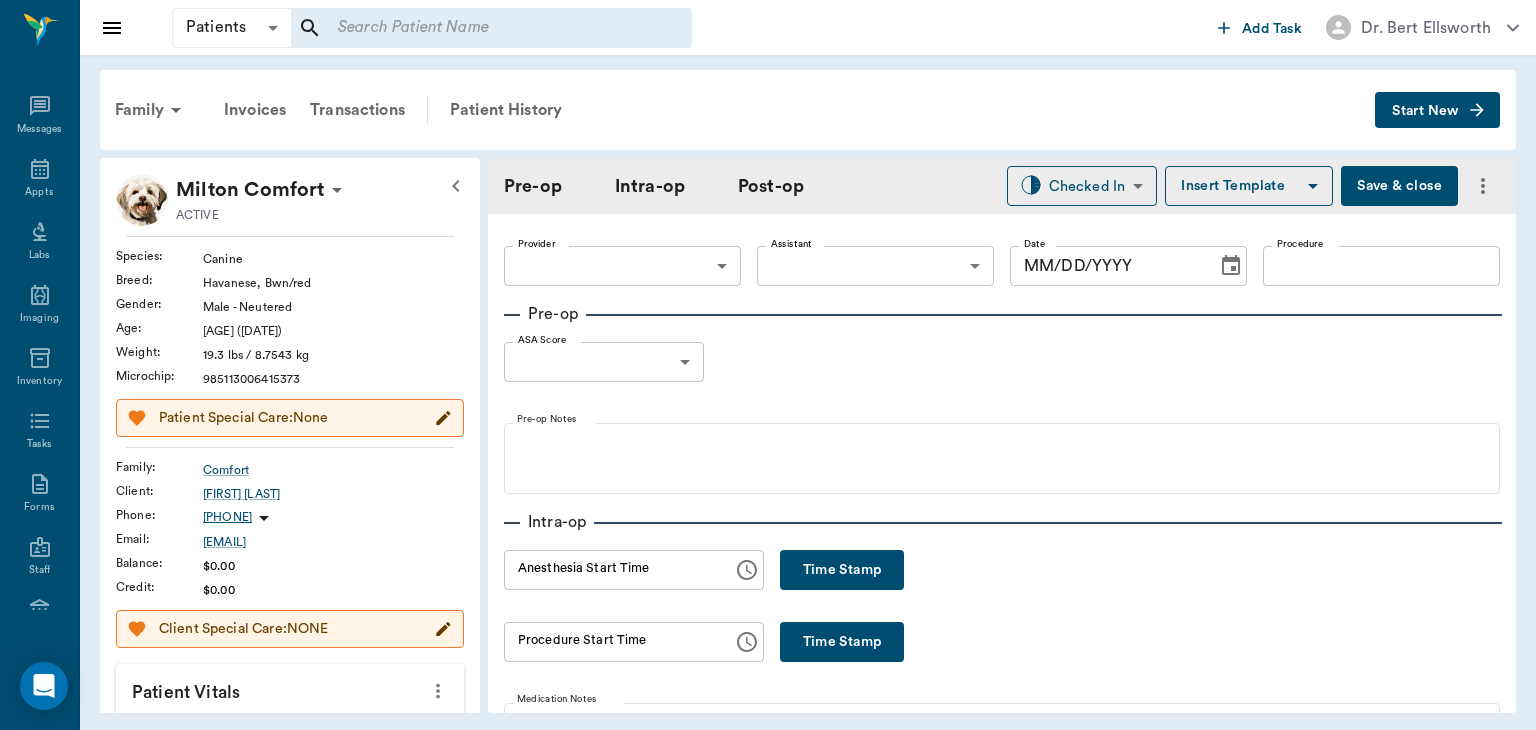 type on "6740bf97de10e07744acf1eb" 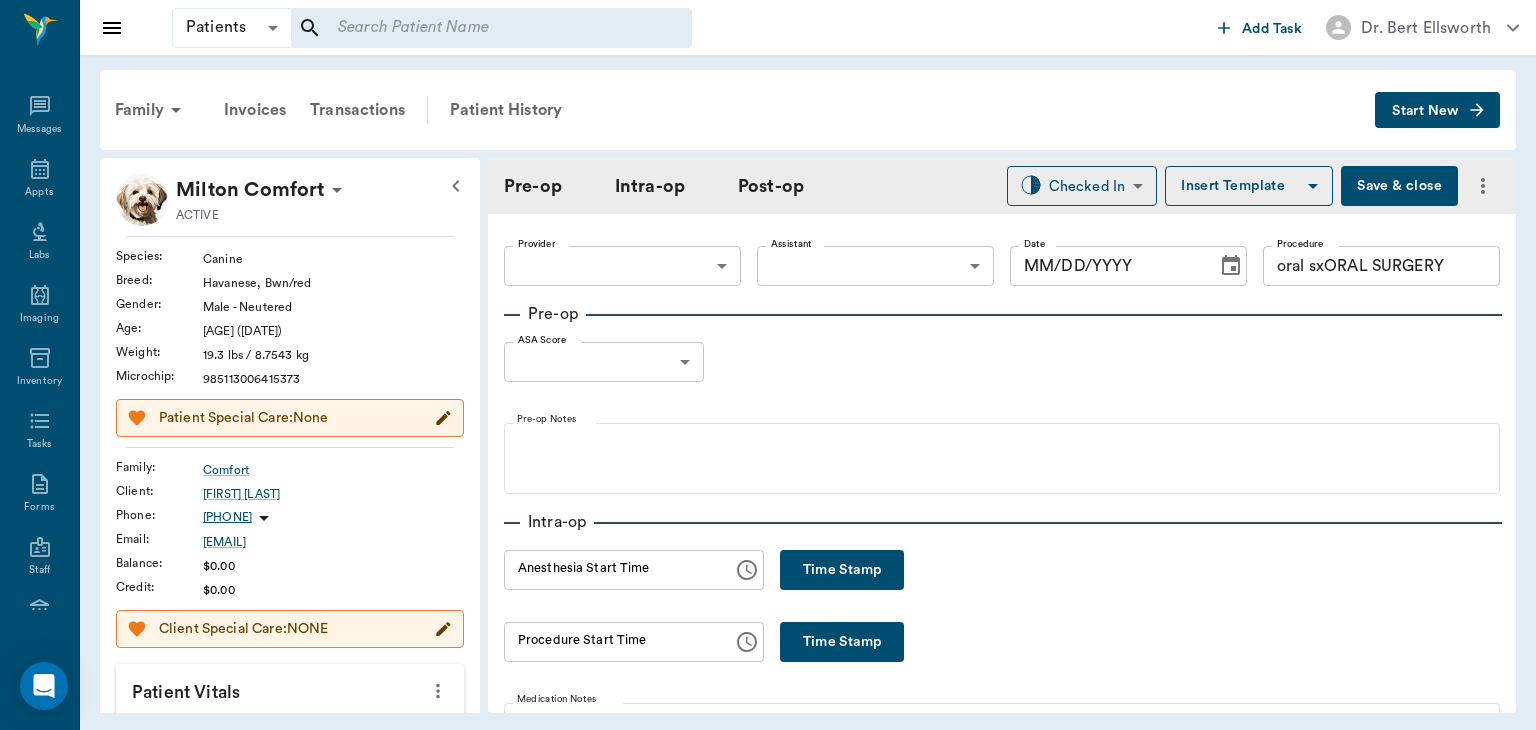 type on "07/18/2025" 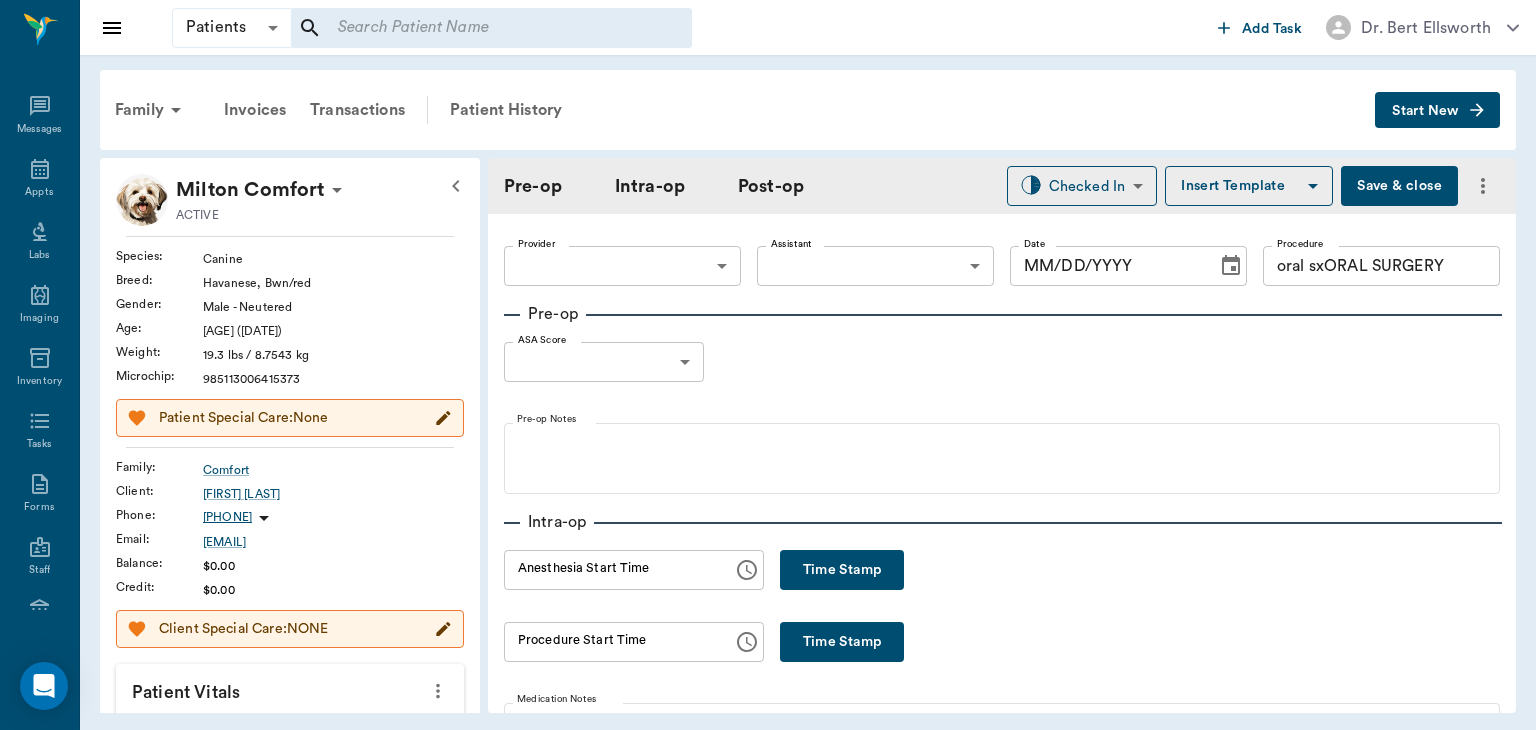 type on "12:55 PM" 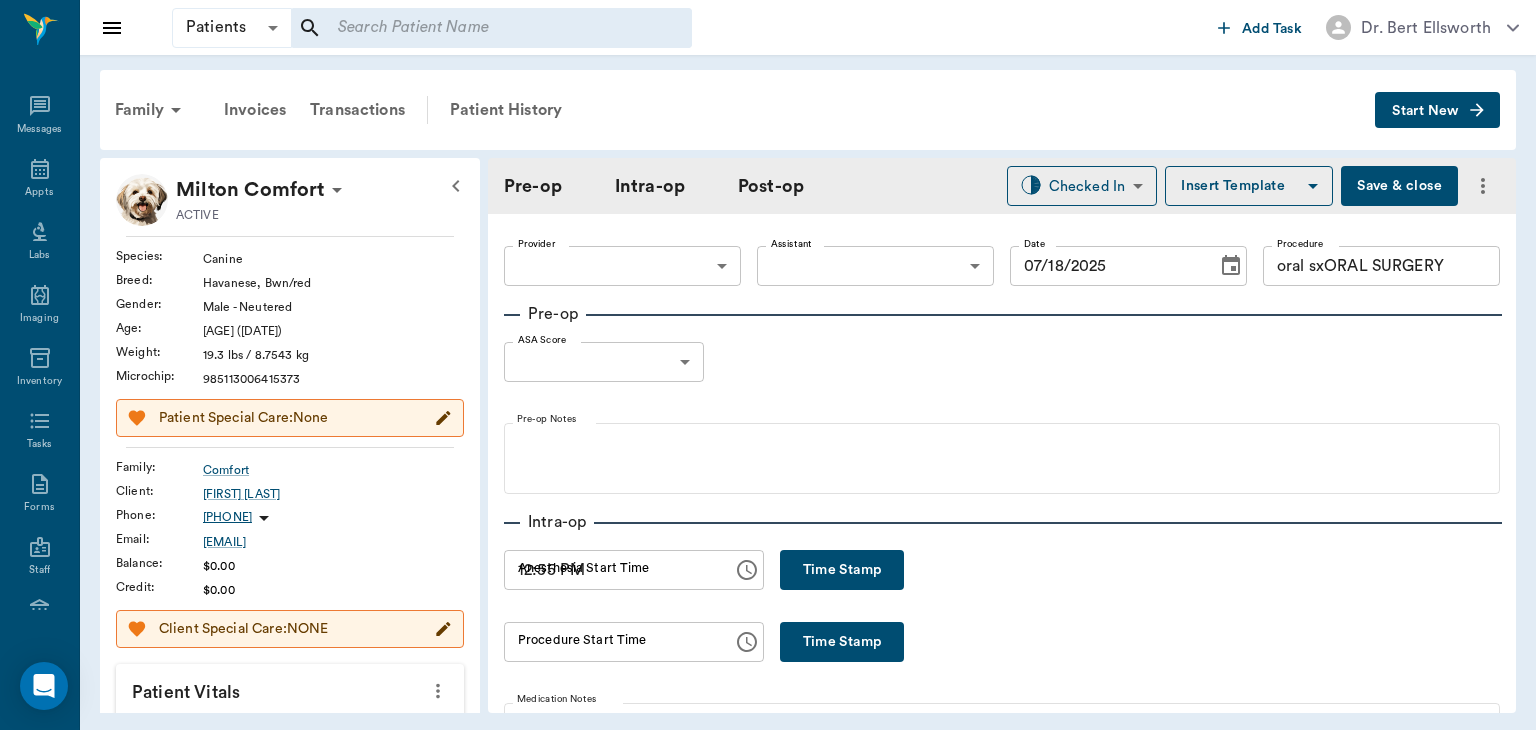type on "12:59 PM" 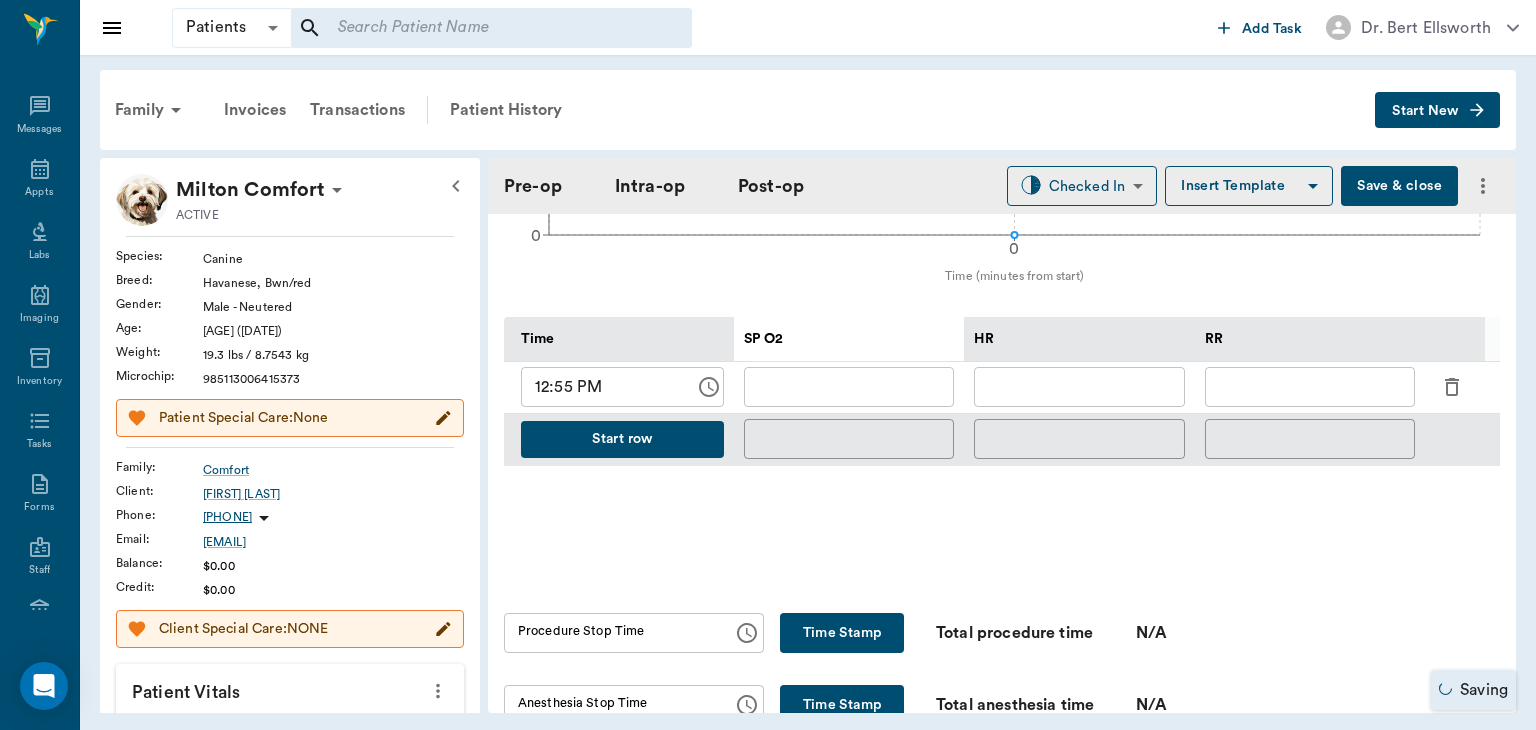 scroll, scrollTop: 861, scrollLeft: 0, axis: vertical 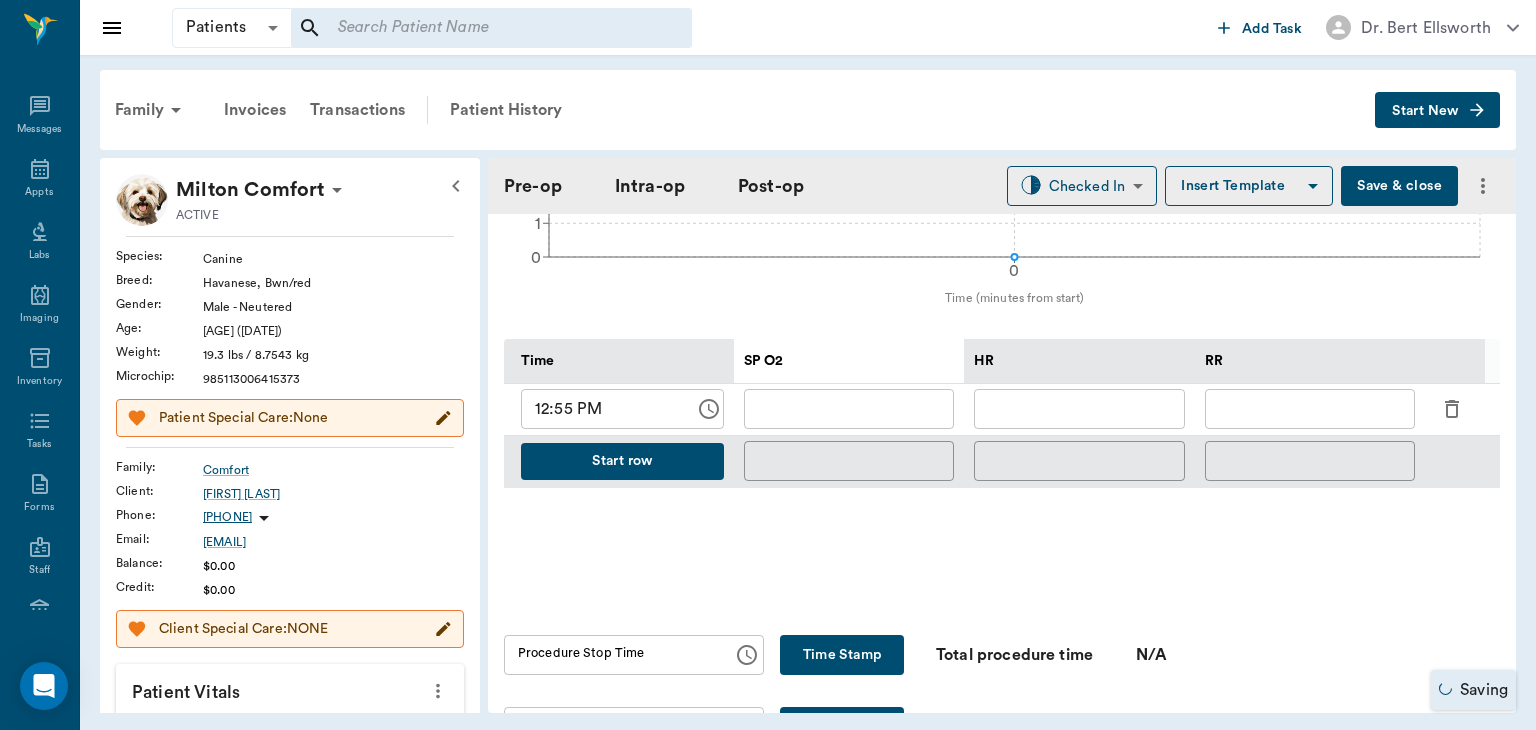 click 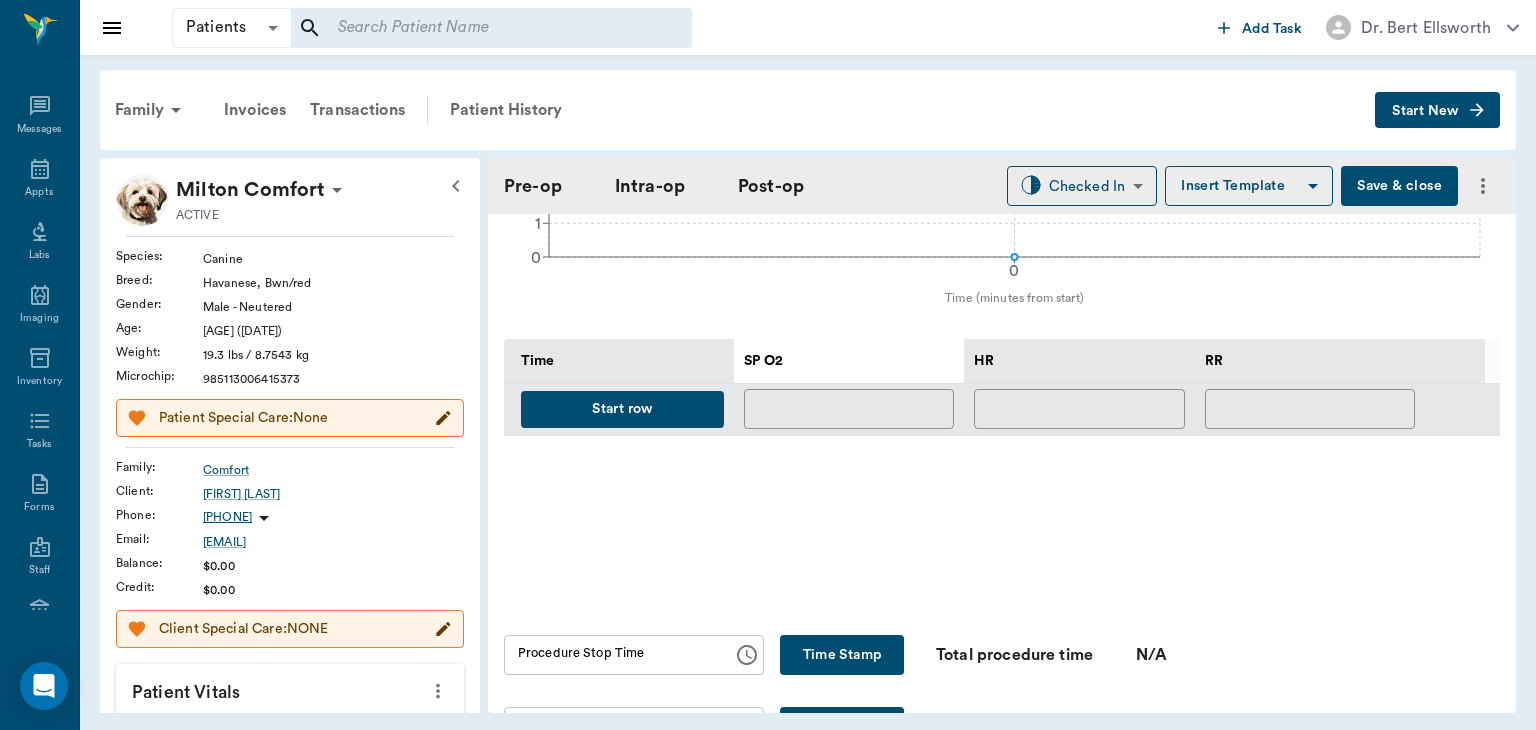 click on "Start row" at bounding box center [622, 409] 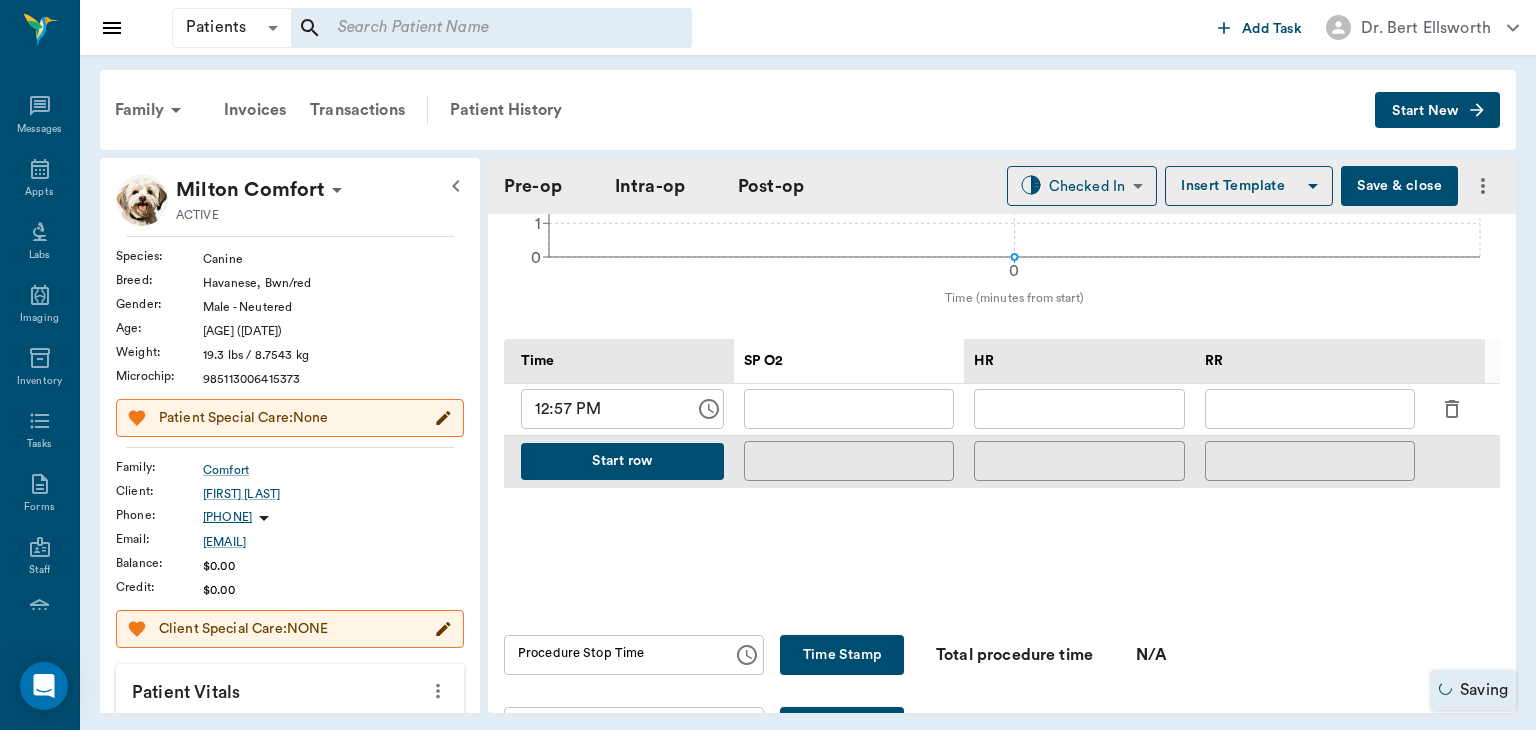 click at bounding box center (1310, 409) 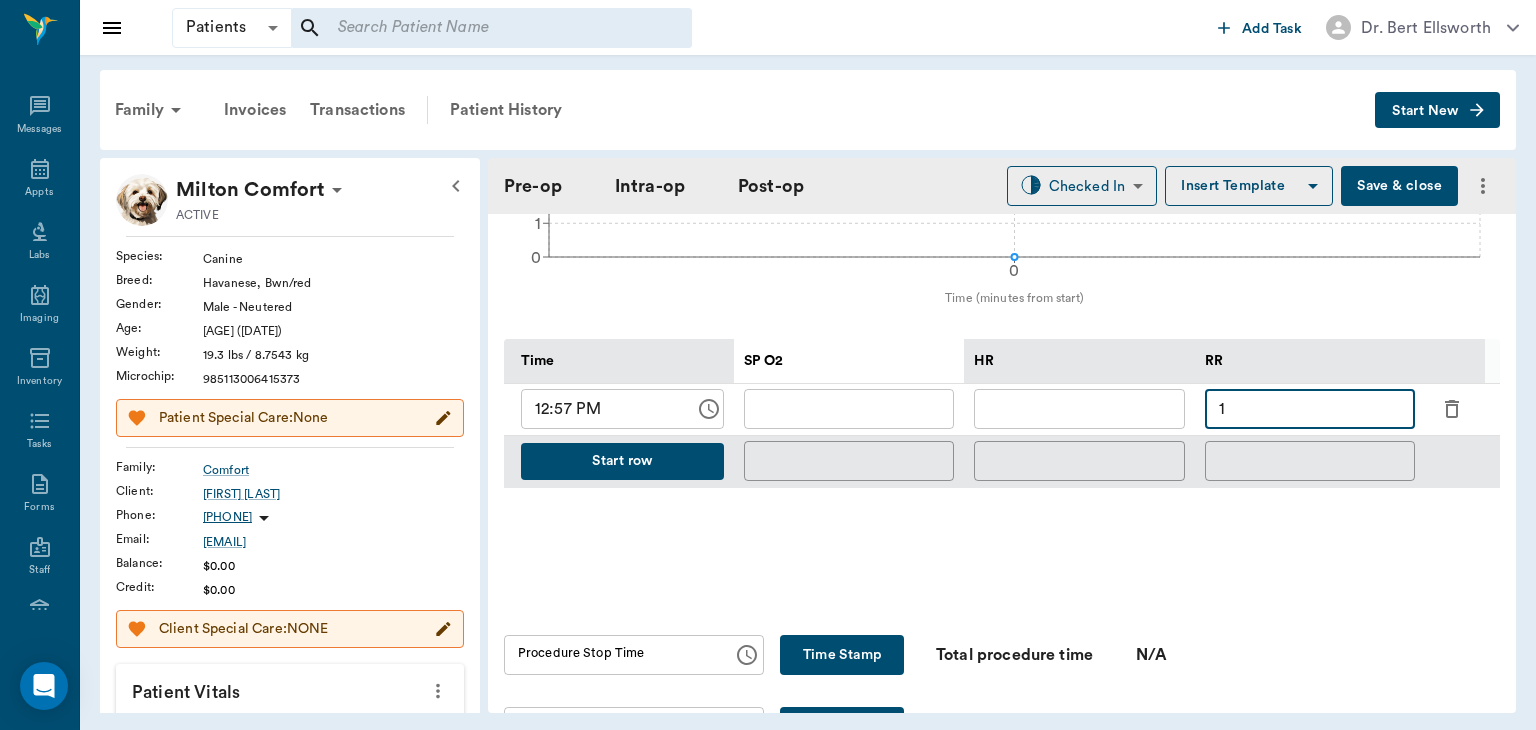 type on "10" 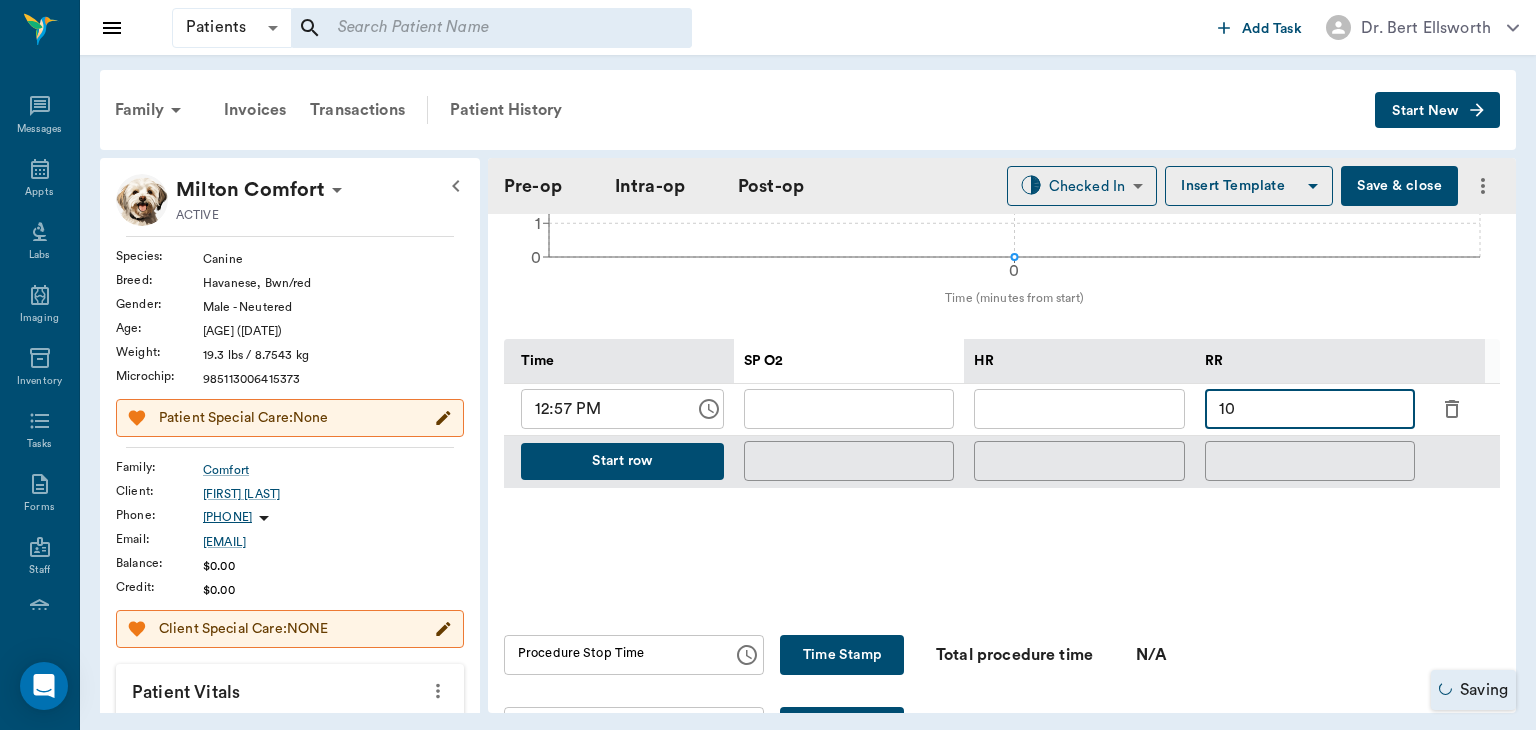 type on "oral sxORAL SURGERY" 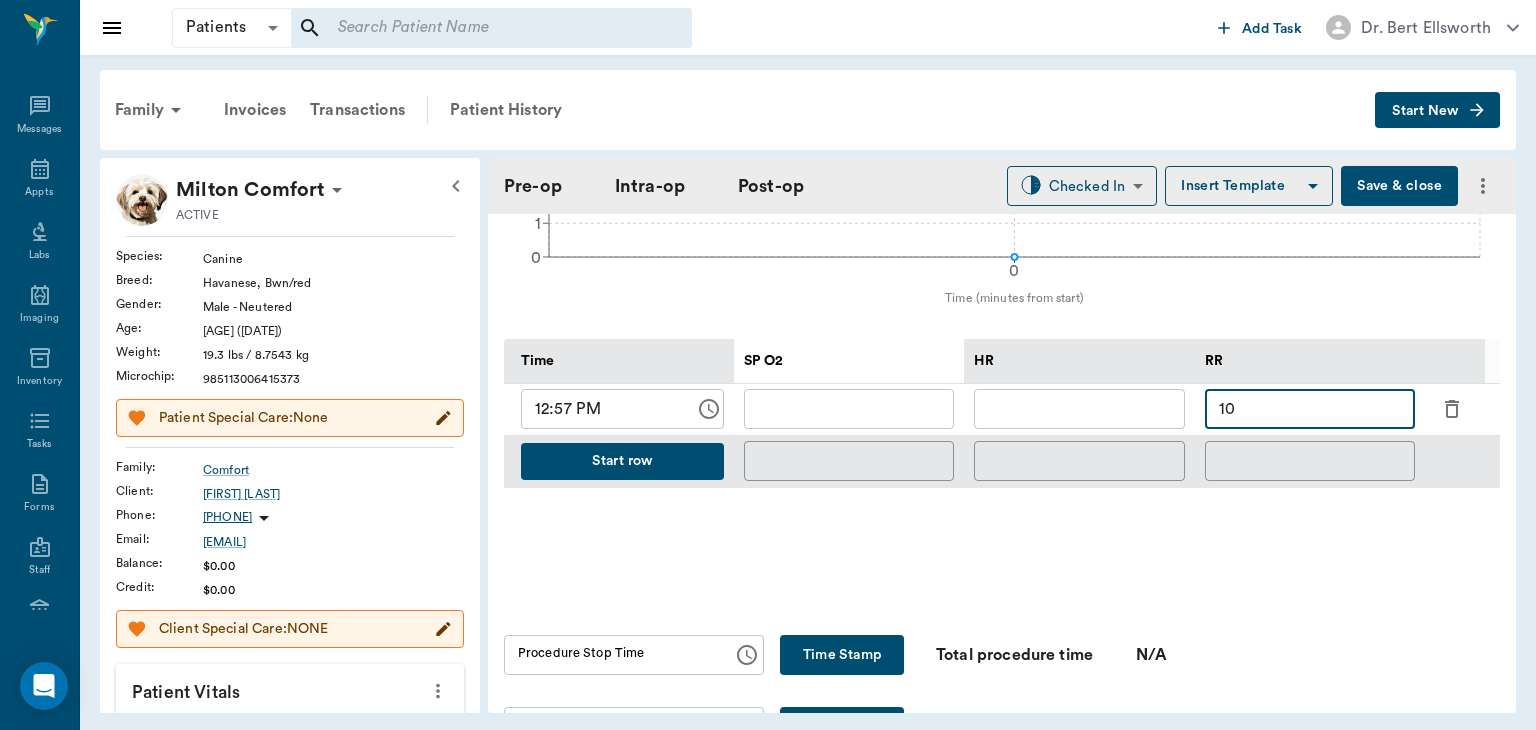 type on "10" 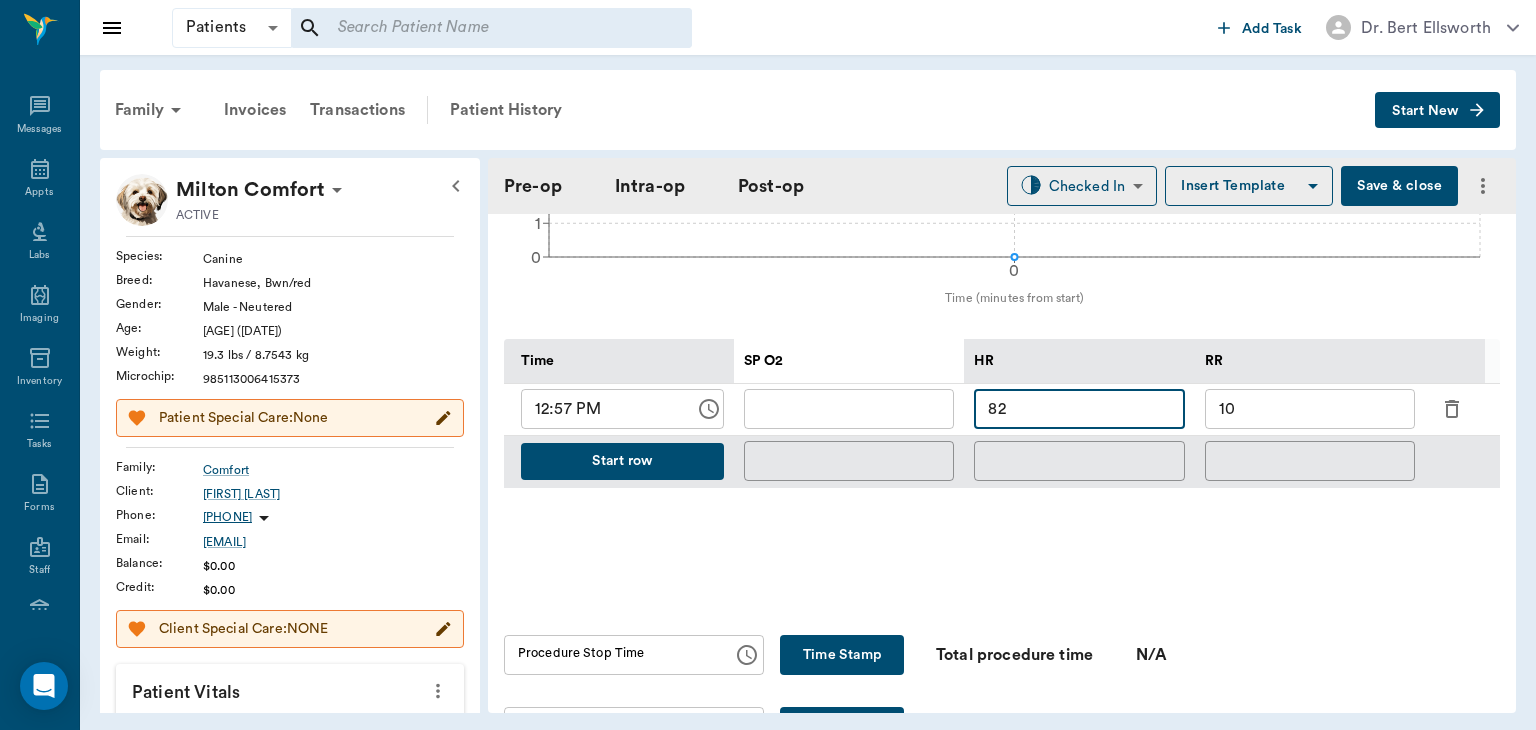 type on "82" 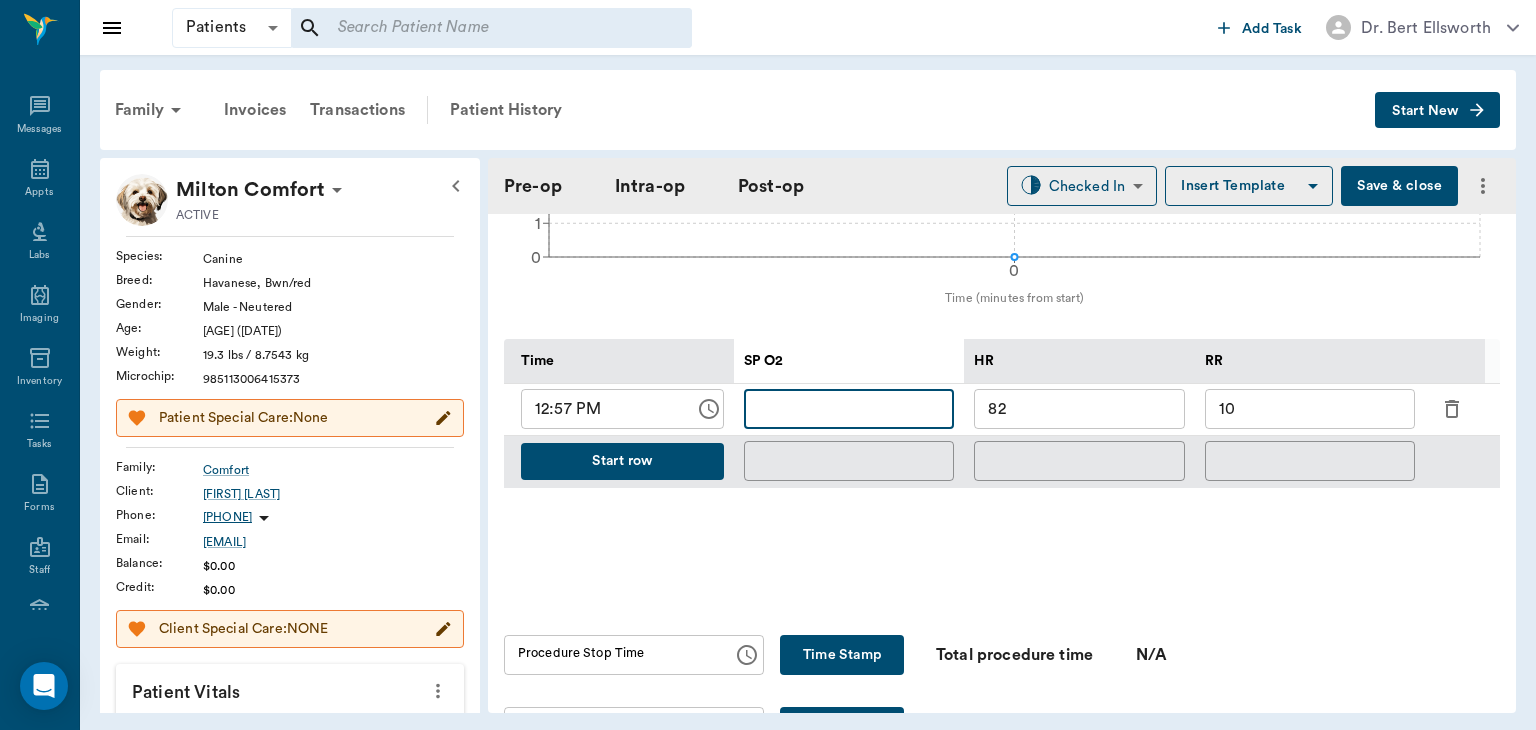 type on "9" 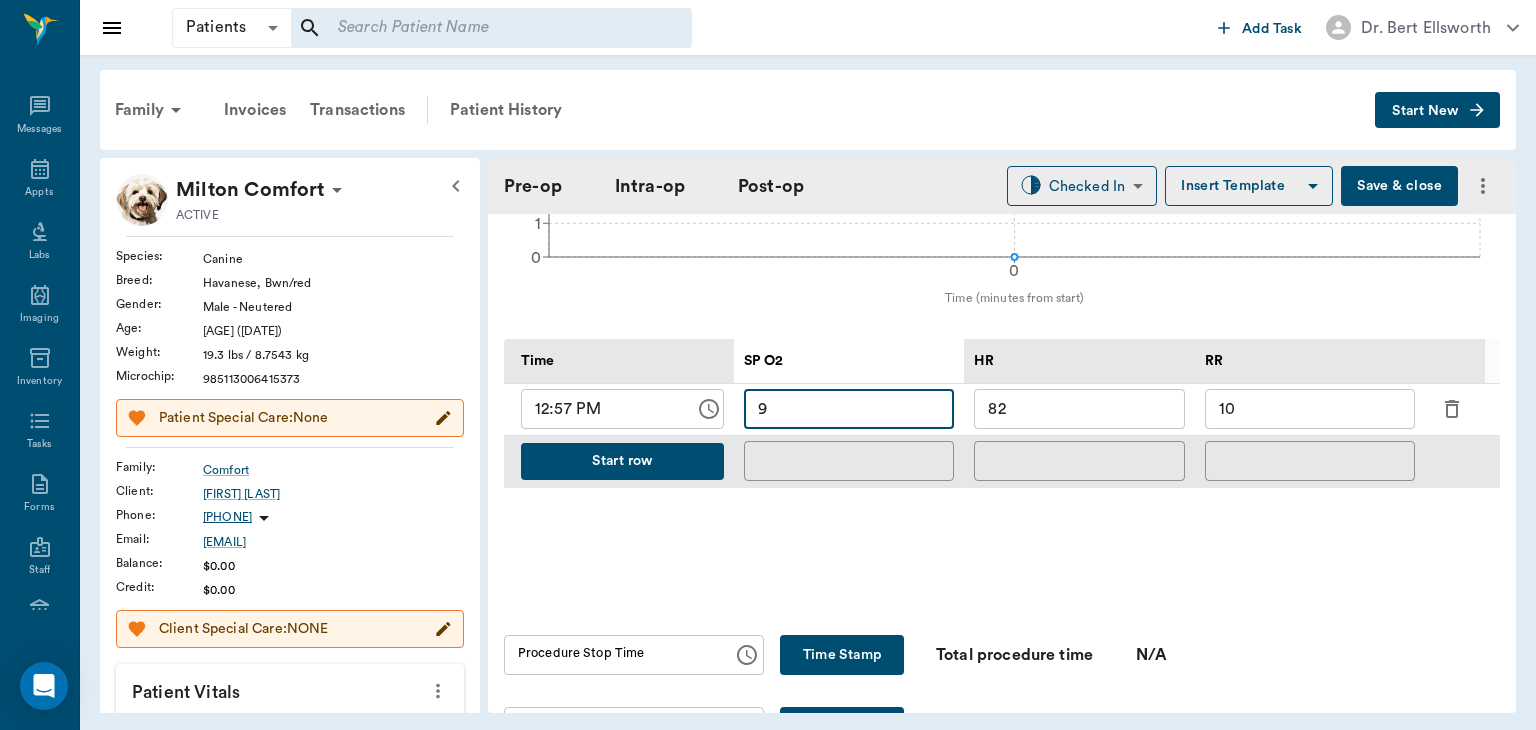 type on "oral sxORAL SURGERY" 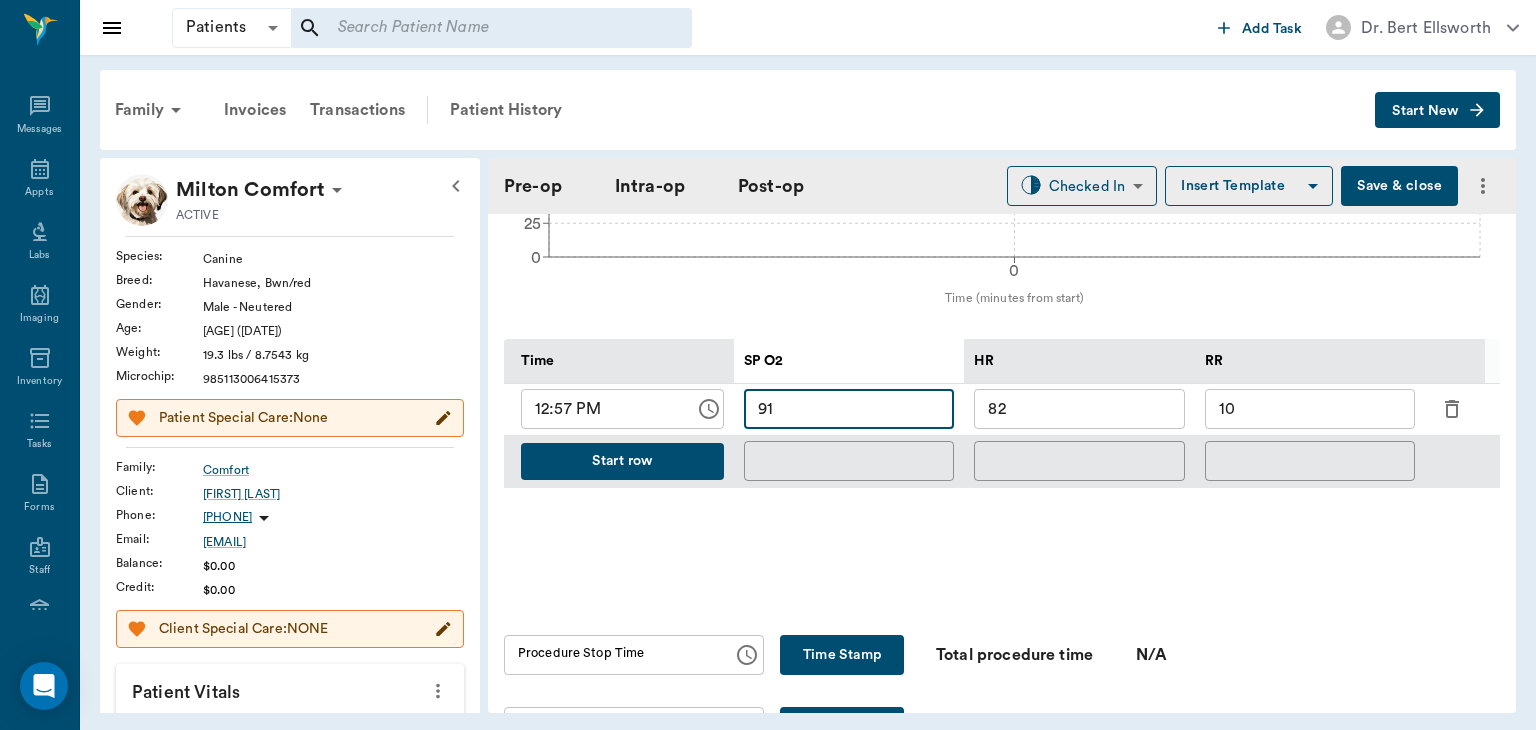 type on "oral sxORAL SURGERY" 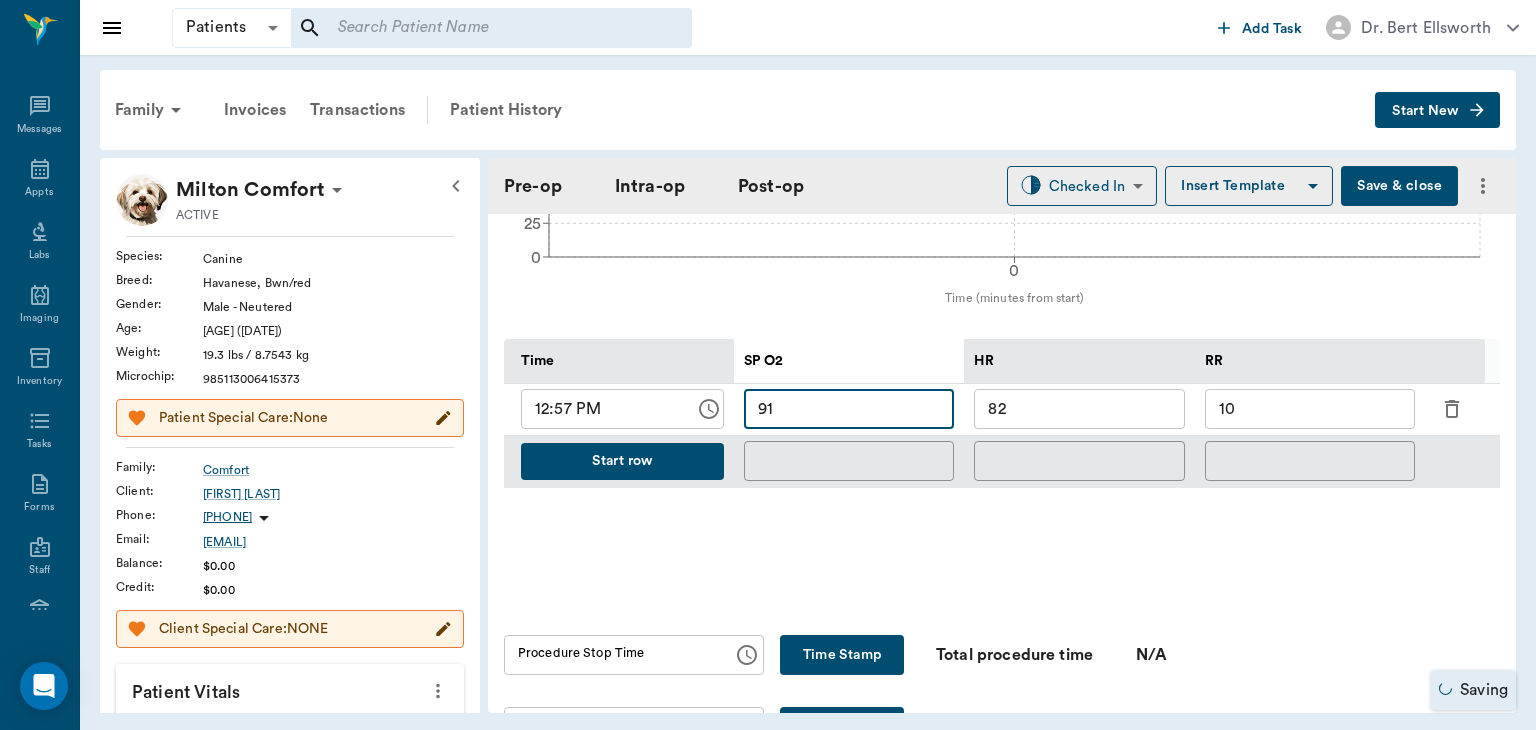 type on "91" 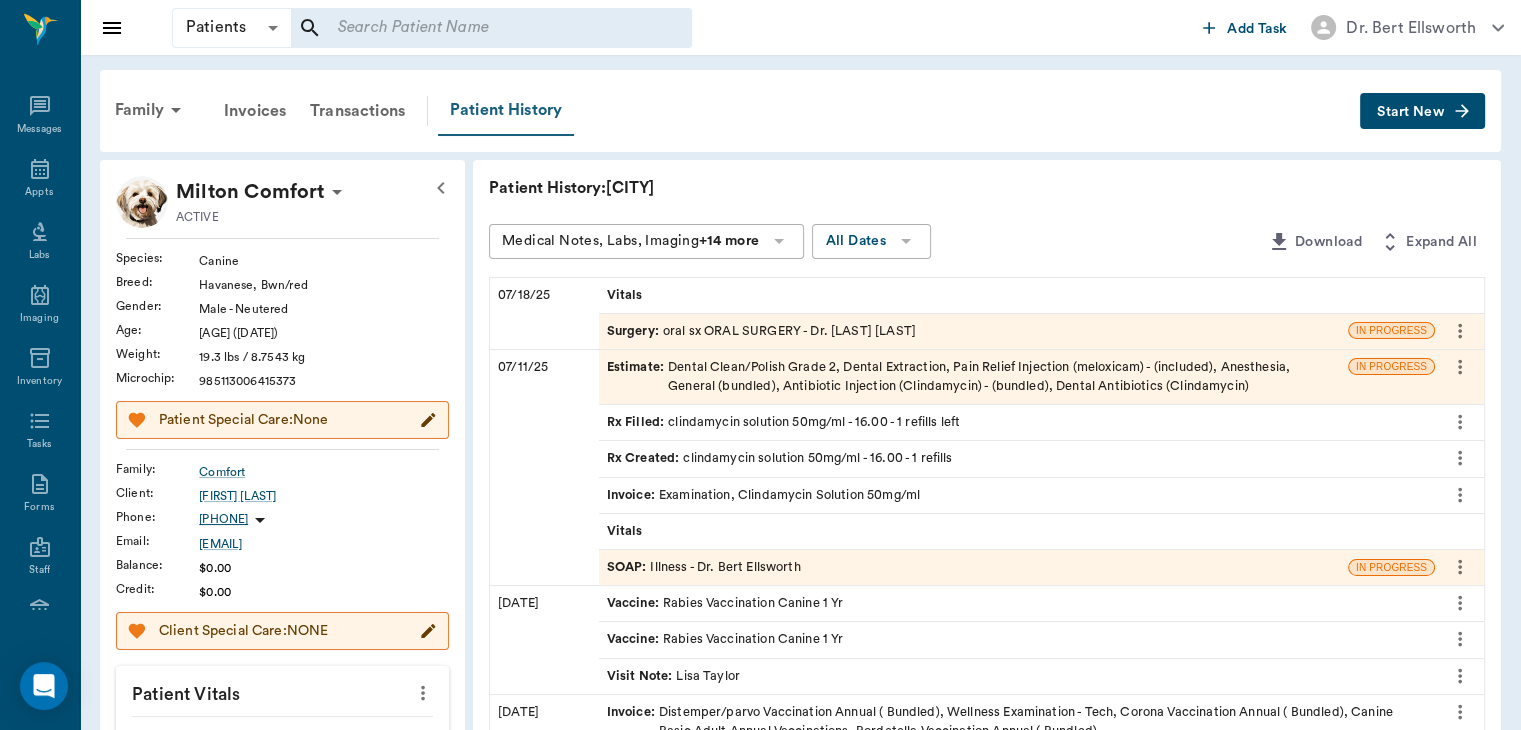 click on "Patient History" at bounding box center (506, 111) 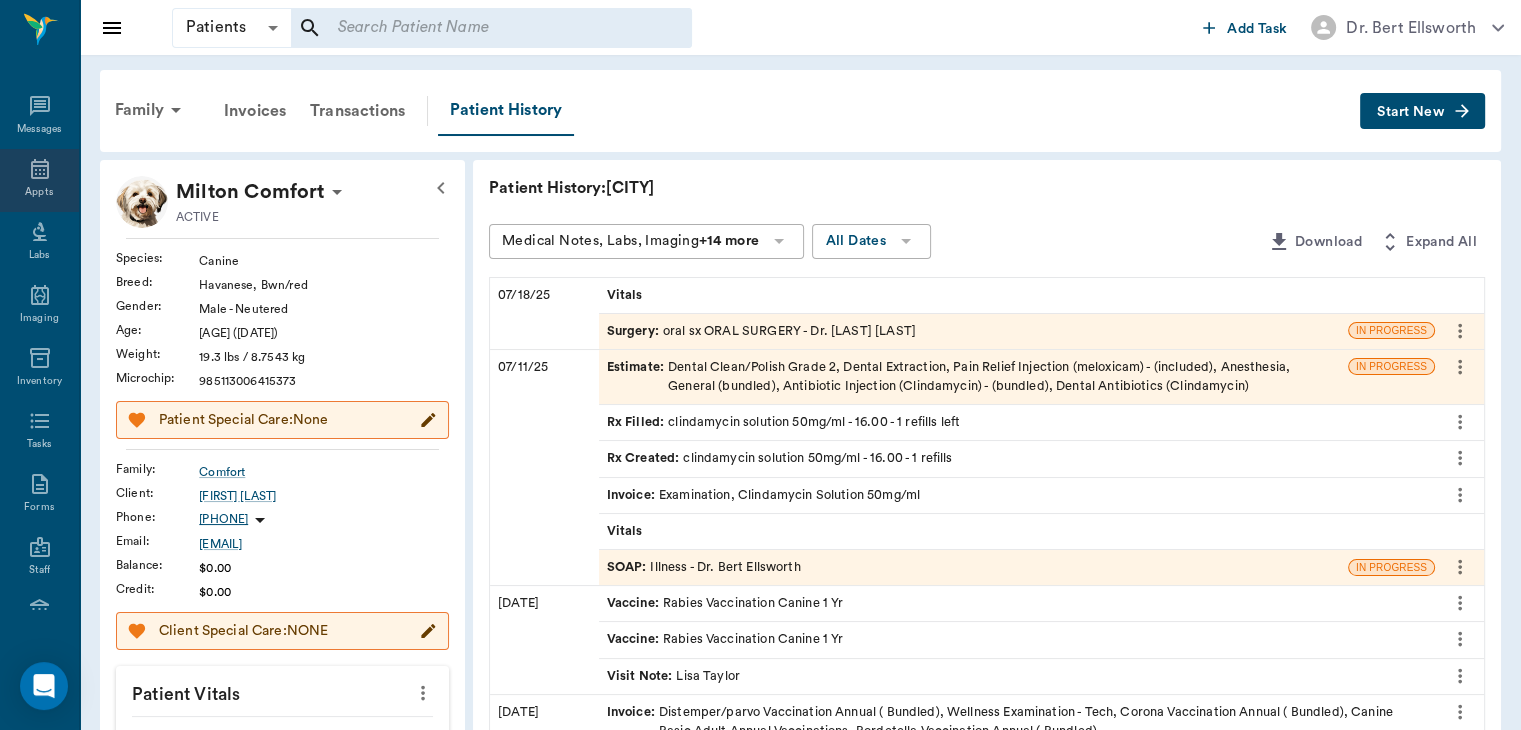 click 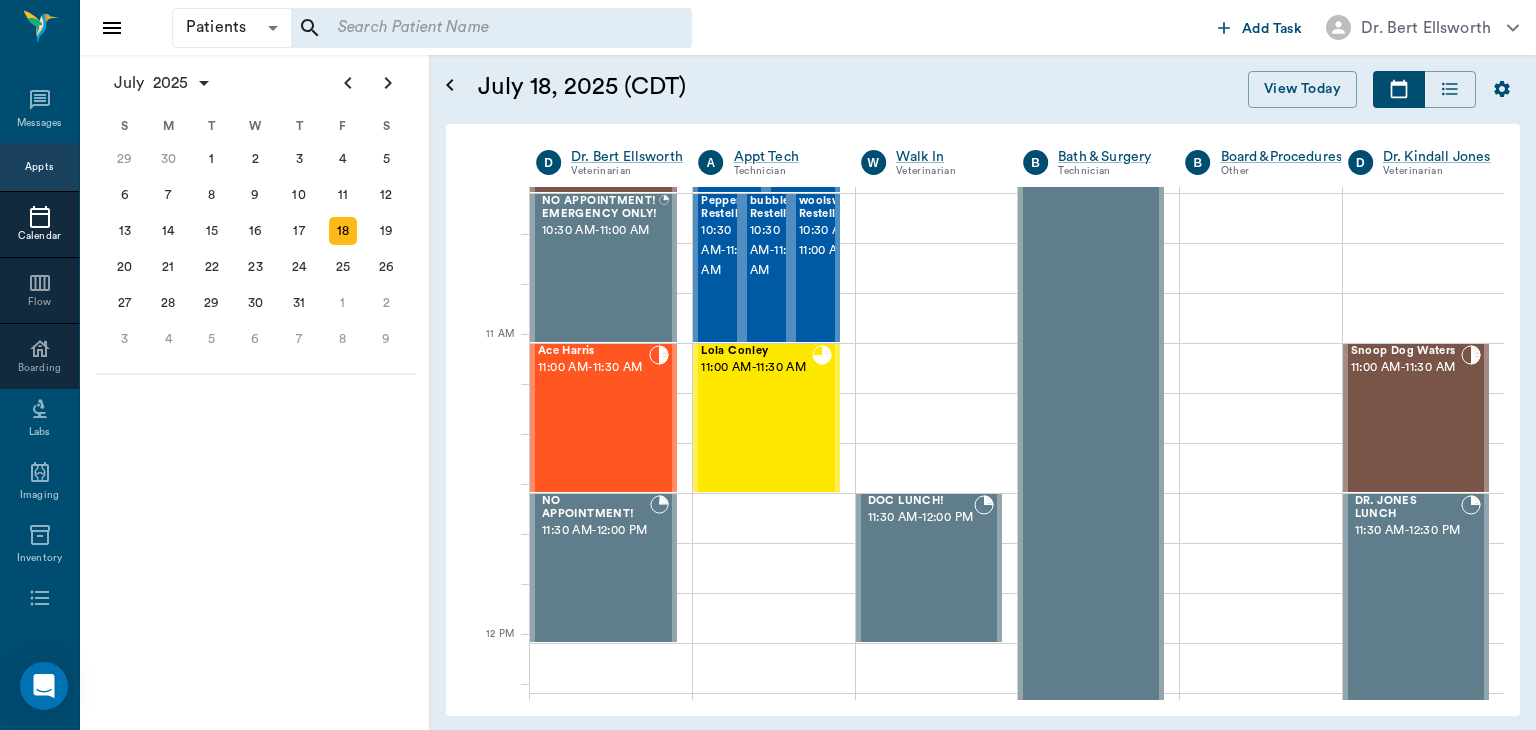 scroll, scrollTop: 740, scrollLeft: 0, axis: vertical 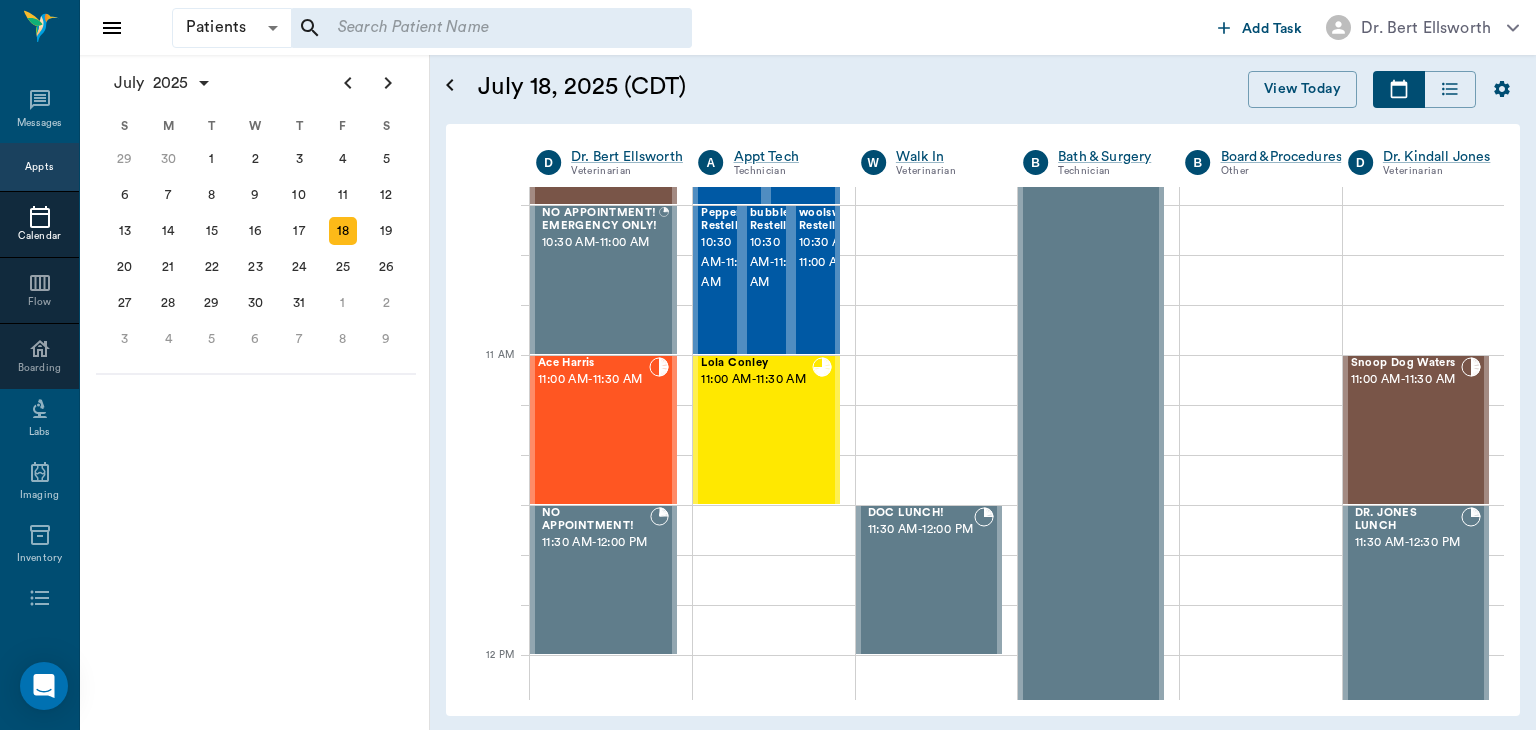 click on "Ace Harris 11:00 AM  -  11:30 AM" at bounding box center (593, 430) 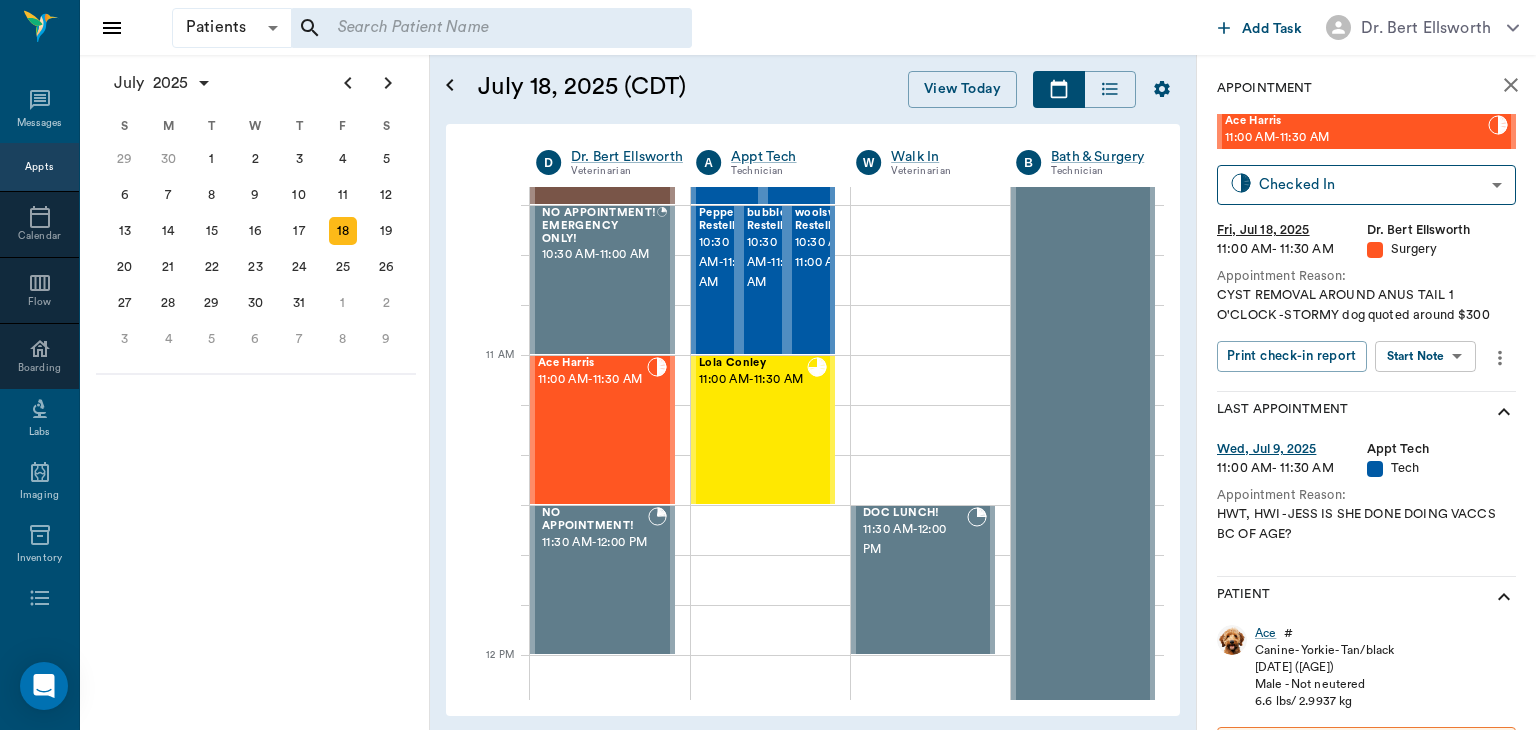 click on "Patients Patients ​ ​ Add Task Dr. Bert Ellsworth Nectar Messages Appts Calendar Flow Boarding Labs Imaging Inventory Tasks Forms Staff Reports Lookup Settings July 2025 S M T W T F S Jun 1 2 3 4 5 6 7 8 9 10 11 12 13 14 15 16 17 18 19 20 21 22 23 24 25 26 27 28 29 30 Jul 1 2 3 4 5 6 7 8 9 10 11 12 S M T W T F S 29 30 Jul 1 2 3 4 5 6 7 8 9 10 11 12 13 14 15 16 17 18 19 20 21 22 23 24 25 26 27 28 29 30 31 Aug 1 2 3 4 5 6 7 8 9 S M T W T F S 27 28 29 30 31 Aug 1 2 3 4 5 6 7 8 9 10 11 12 13 14 15 16 17 18 19 20 21 22 23 24 25 26 27 28 29 30 31 Sep 1 2 3 4 5 6 July 18, 2025 (CDT) View Today July 2025 Today 18 Fri Jul 2025 D Dr. Bert Ellsworth Veterinarian A Appt Tech Technician W Walk In Veterinarian B Bath & Surgery Technician B Board &Procedures Other D Dr. Kindall Jones Veterinarian 8 AM 9 AM 10 AM 11 AM 12 PM 1 PM 2 PM 3 PM 4 PM 5 PM 6 PM 7 PM 8 PM 12:59 PM Gun Side Darlin' Nelson 8:00 AM  -  8:30 AM Fatima Nelson 8:00 AM  -  8:30 AM J Lo Nelson 8:00 AM  -  8:30 AM Candy Girl Nelson 8:30 AM  -  9:00 AM  -" at bounding box center [768, 365] 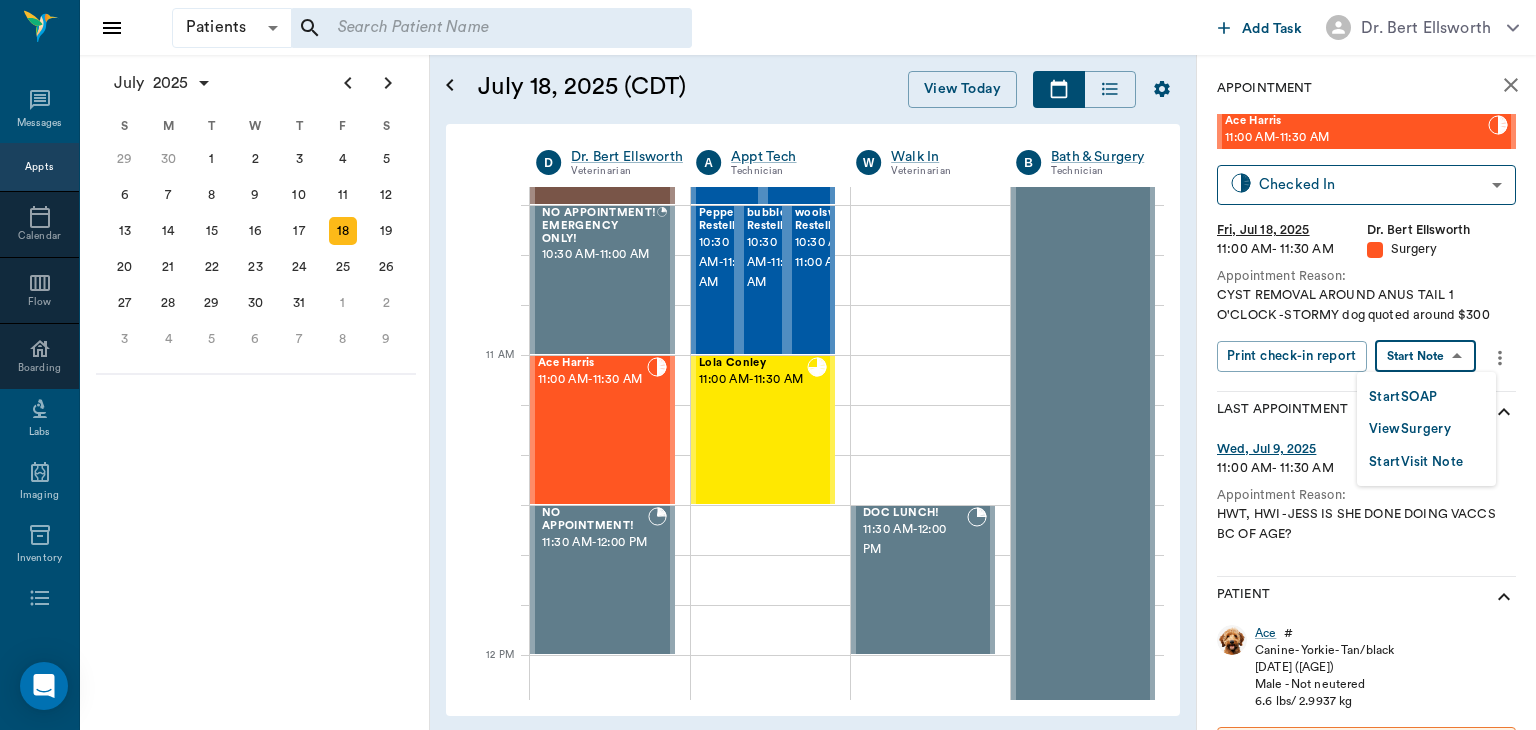 click on "View  Surgery" at bounding box center (1410, 429) 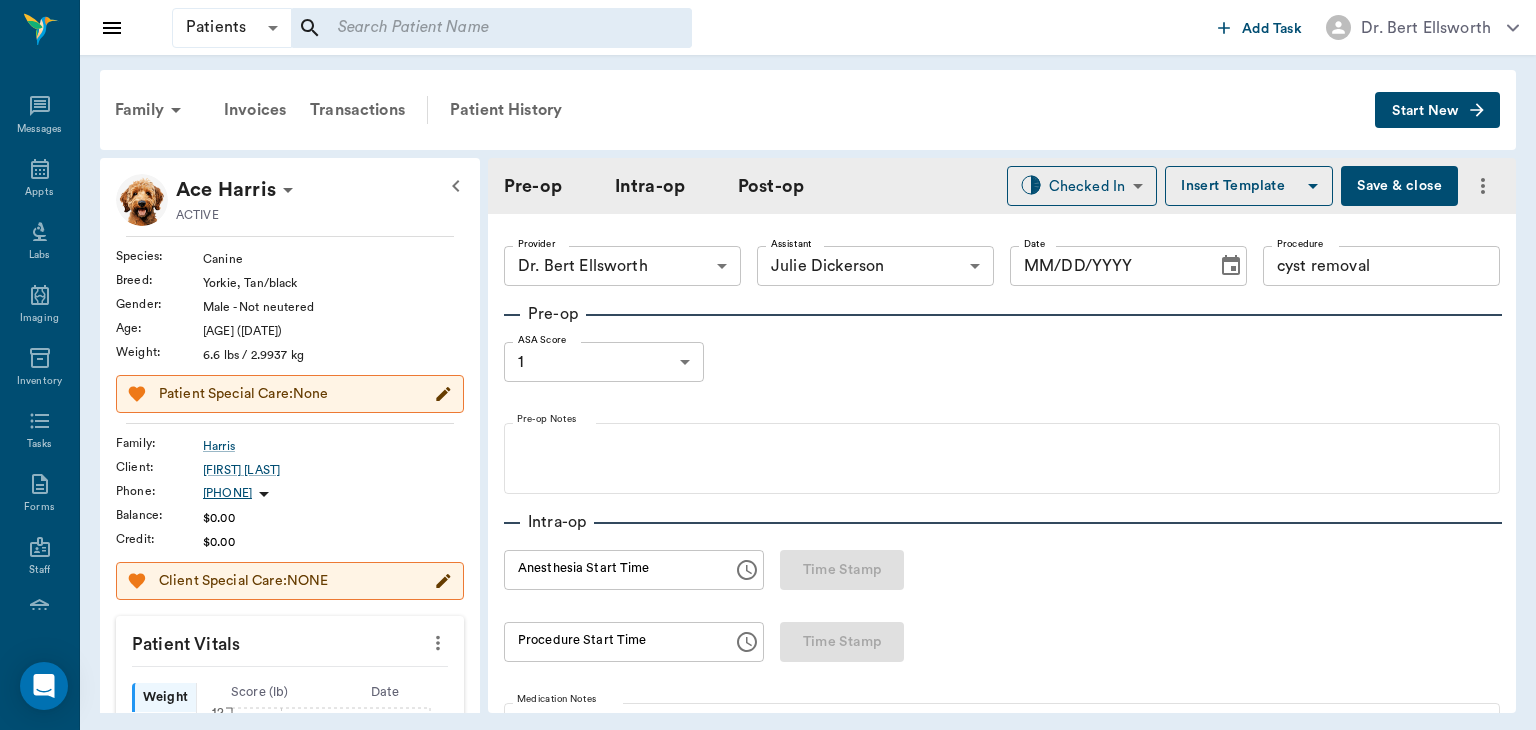 type on "63ec2f075fda476ae8351a4d" 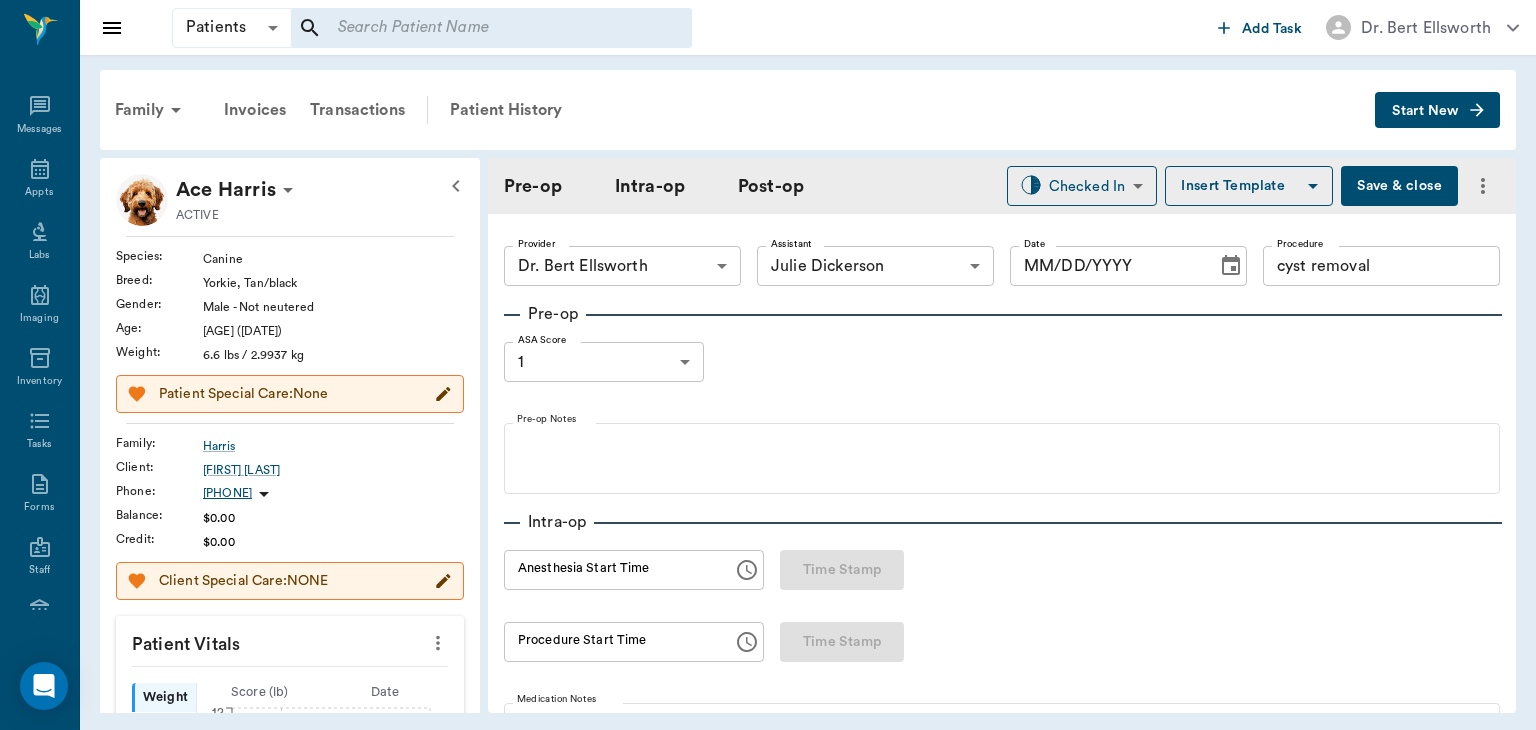 type on "63ec2e7e52e12b0ba117b124" 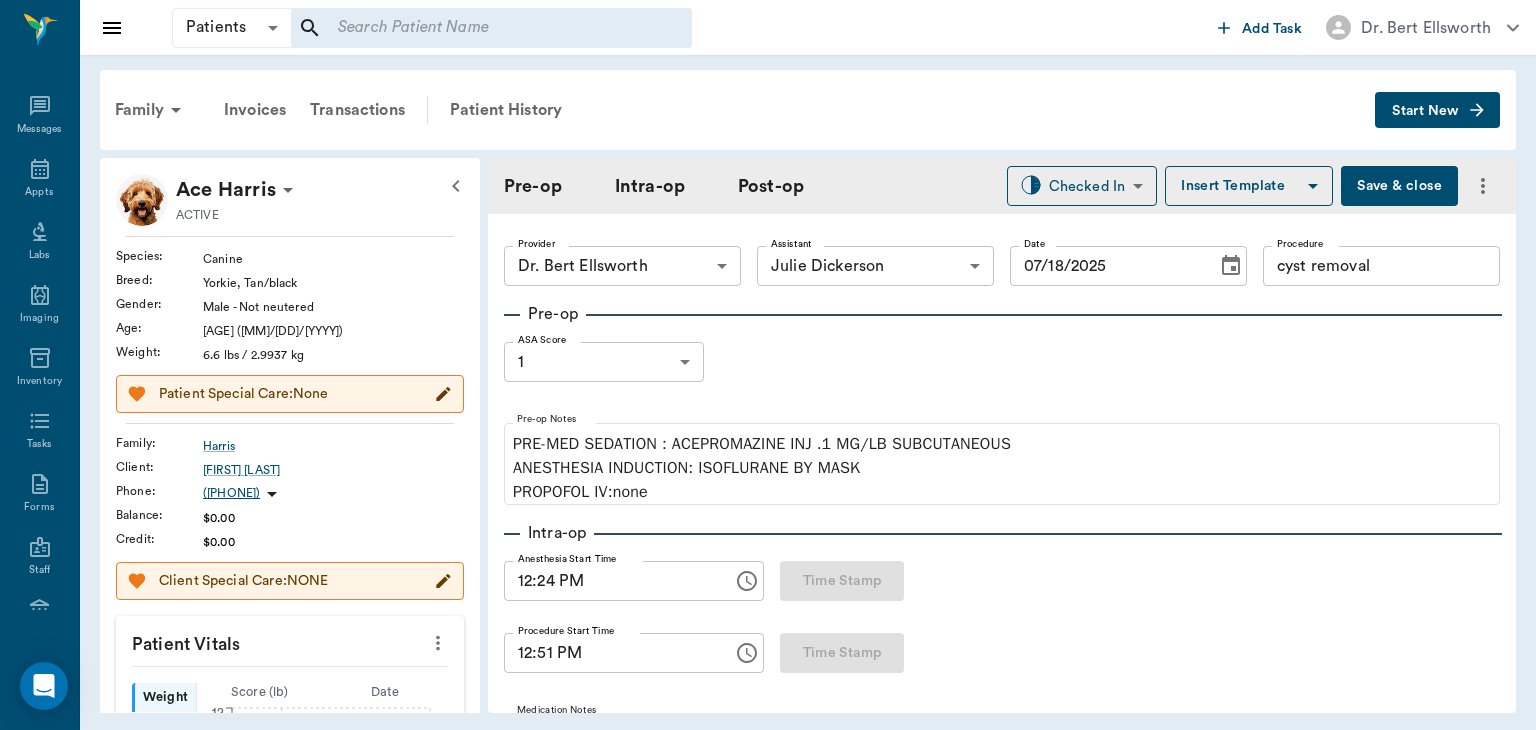 scroll, scrollTop: 0, scrollLeft: 0, axis: both 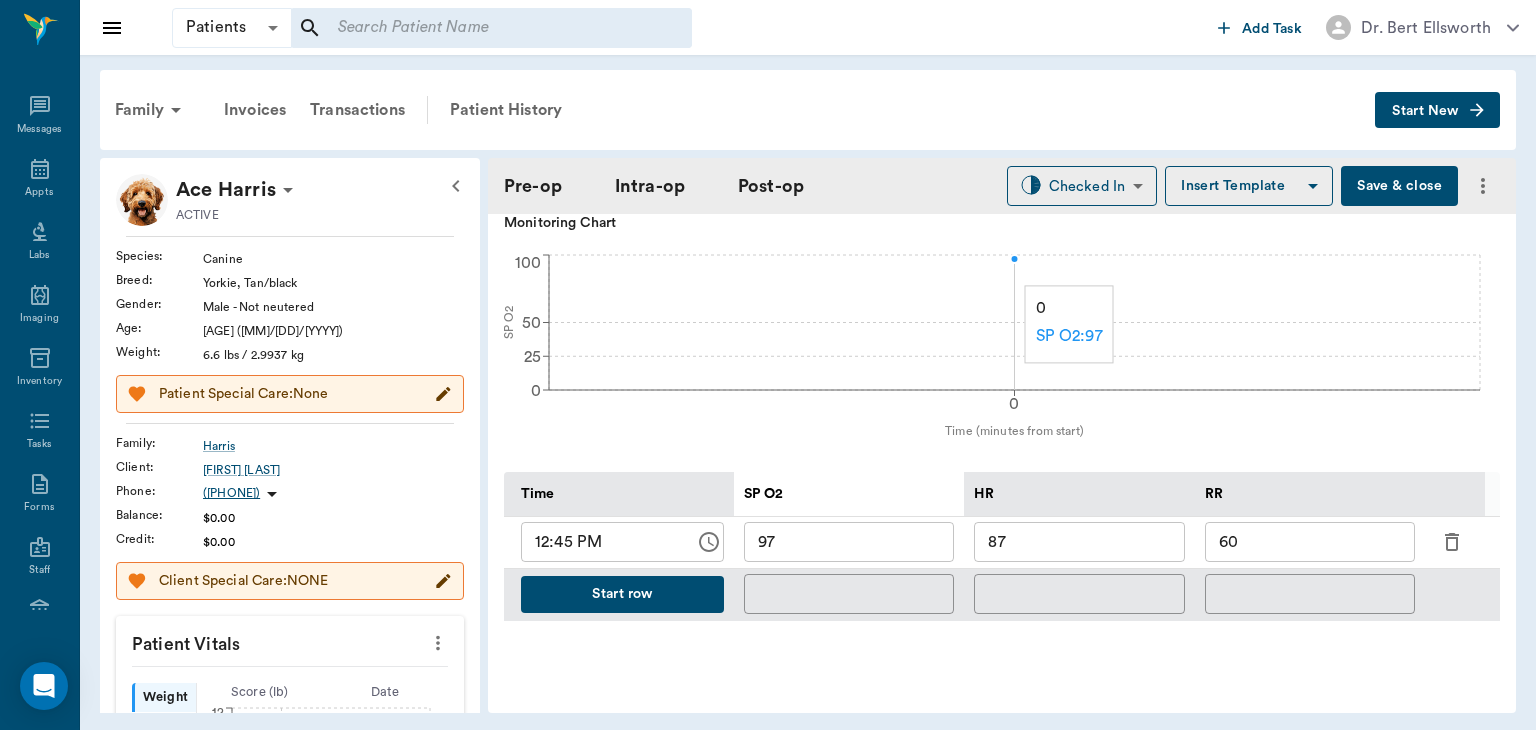 click on "Start row" at bounding box center (622, 594) 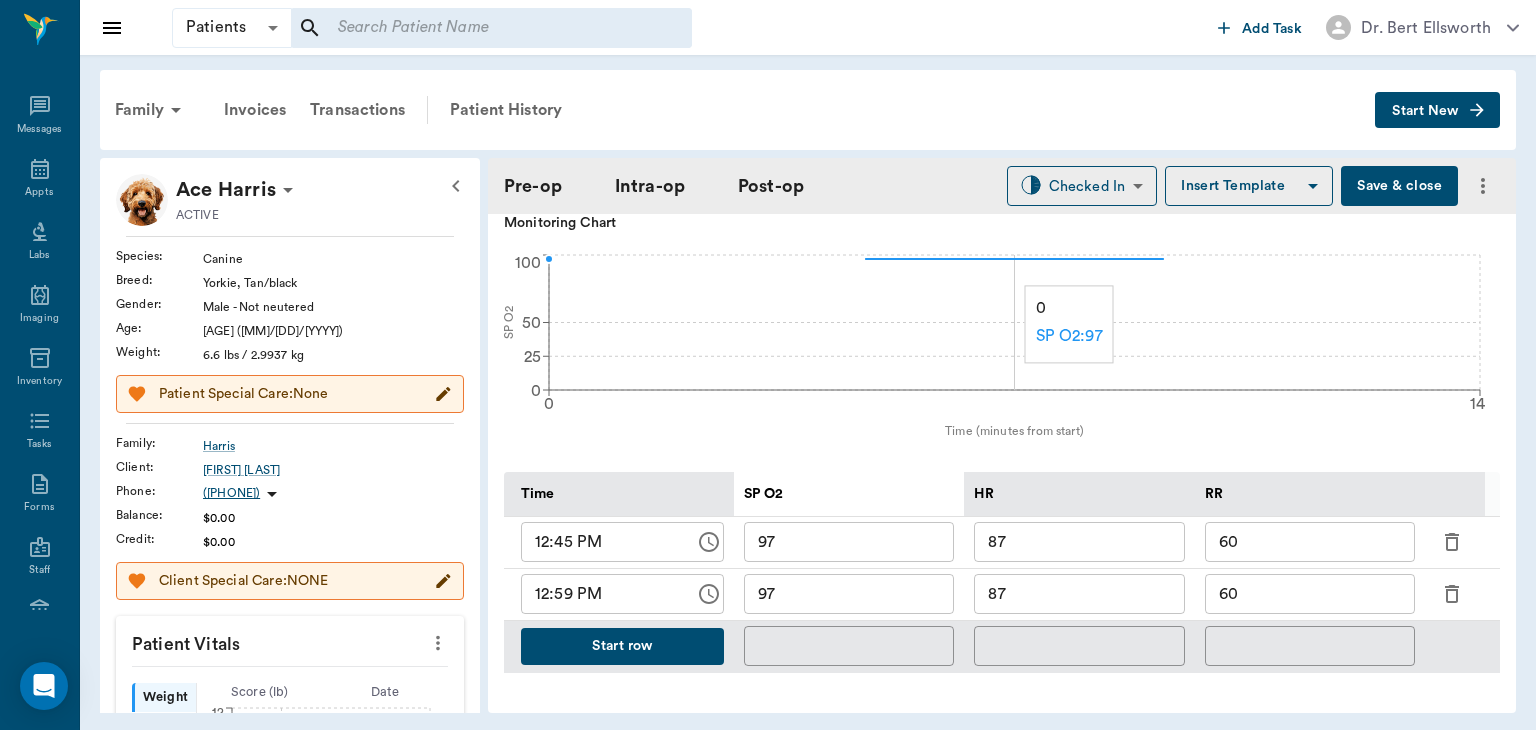 click on "87" at bounding box center (1079, 594) 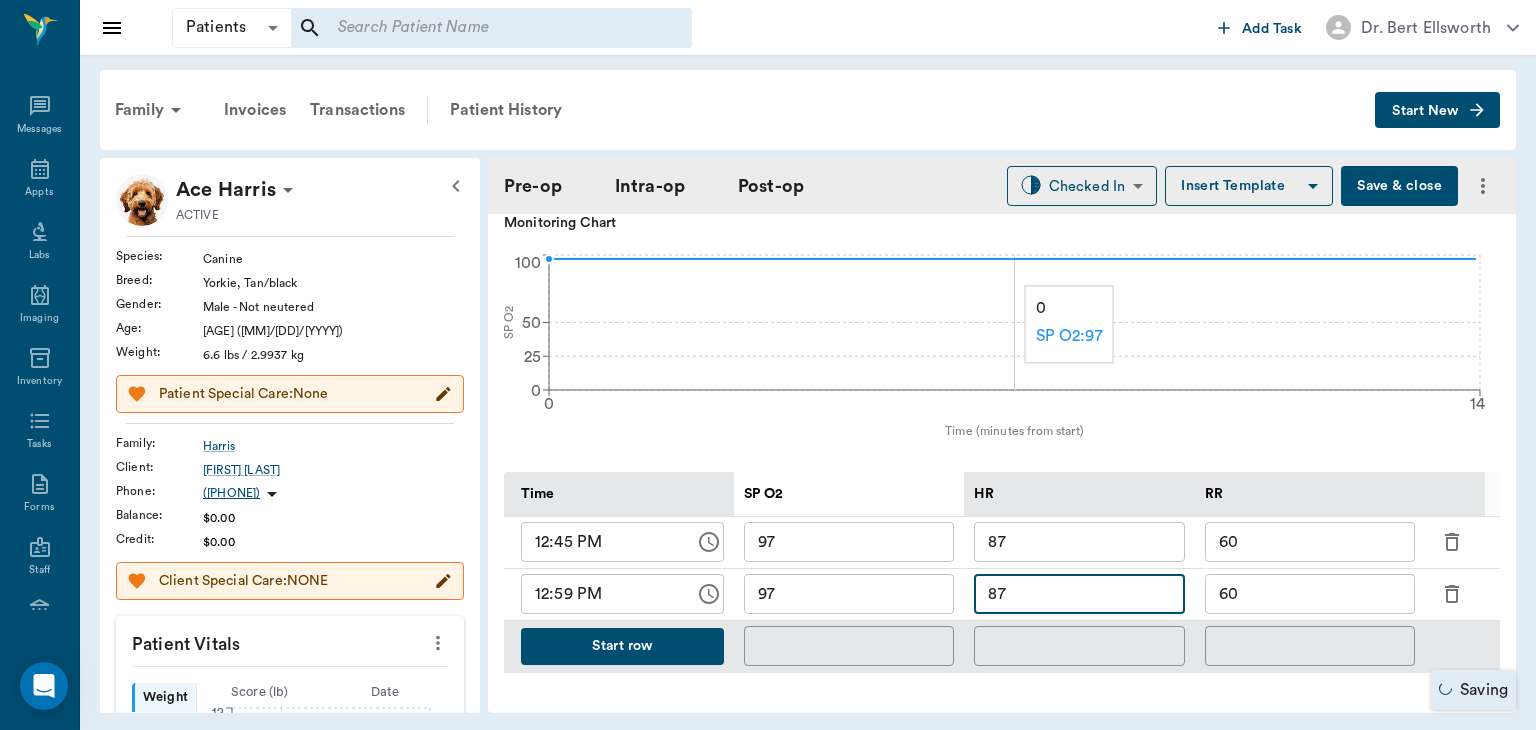 type on "8" 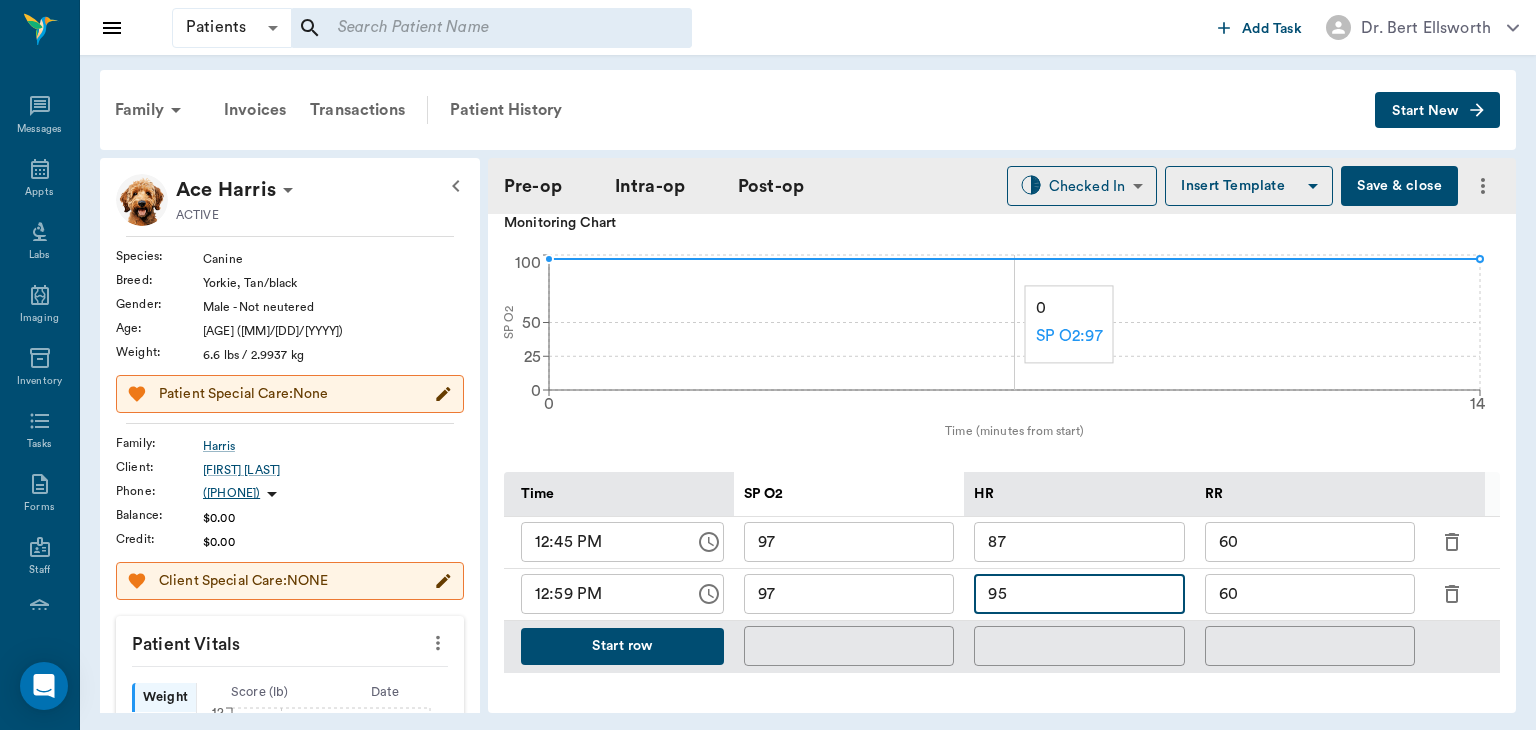 type on "95" 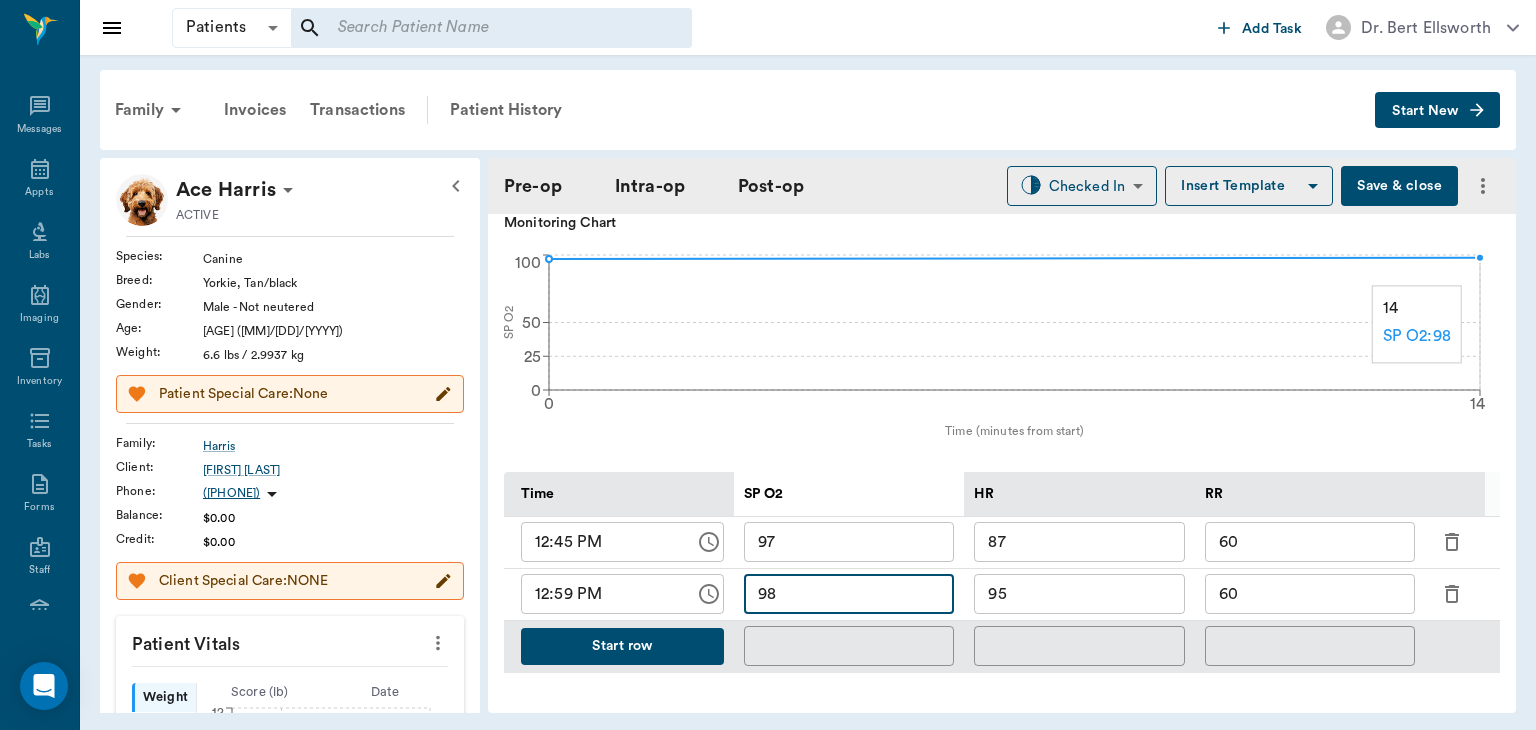 type on "98" 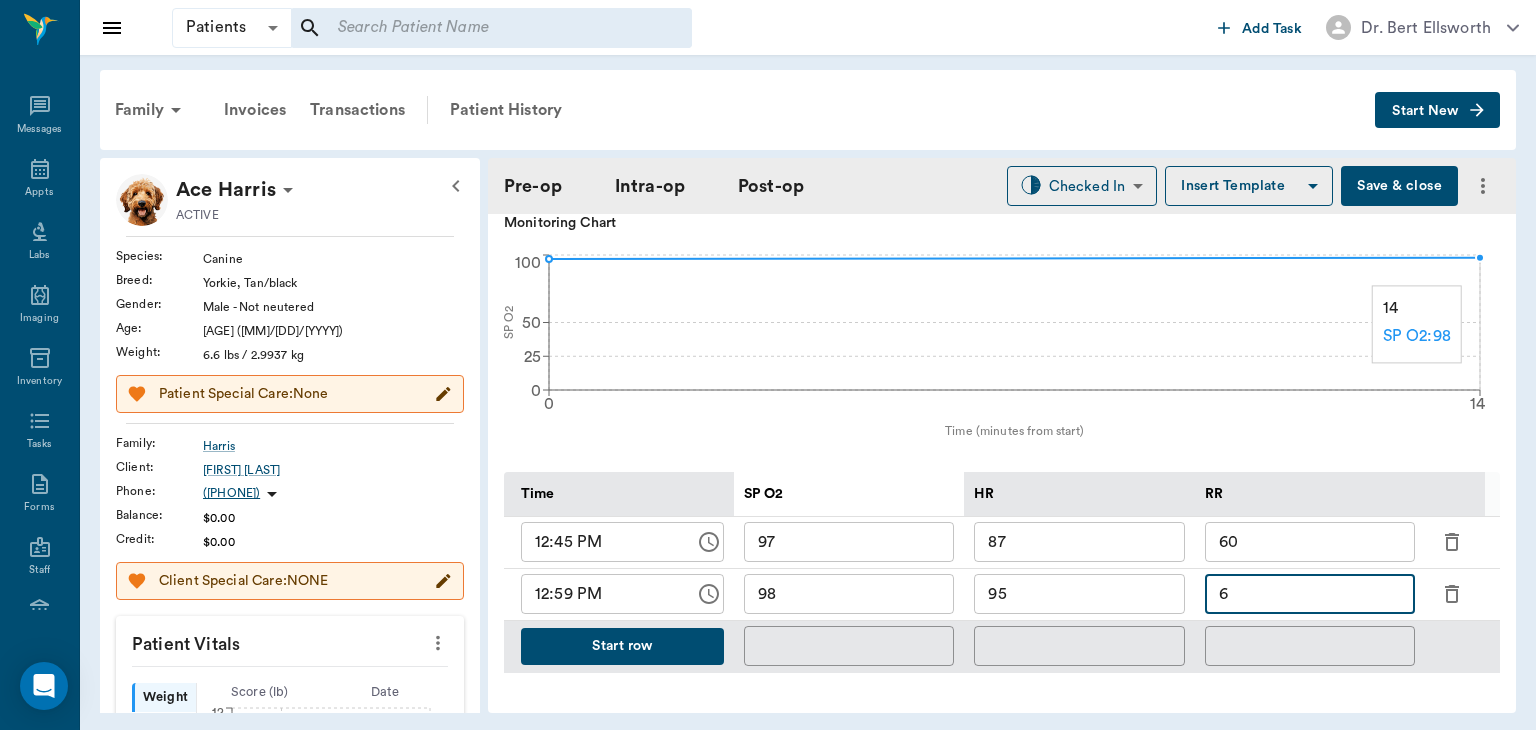 type on "6" 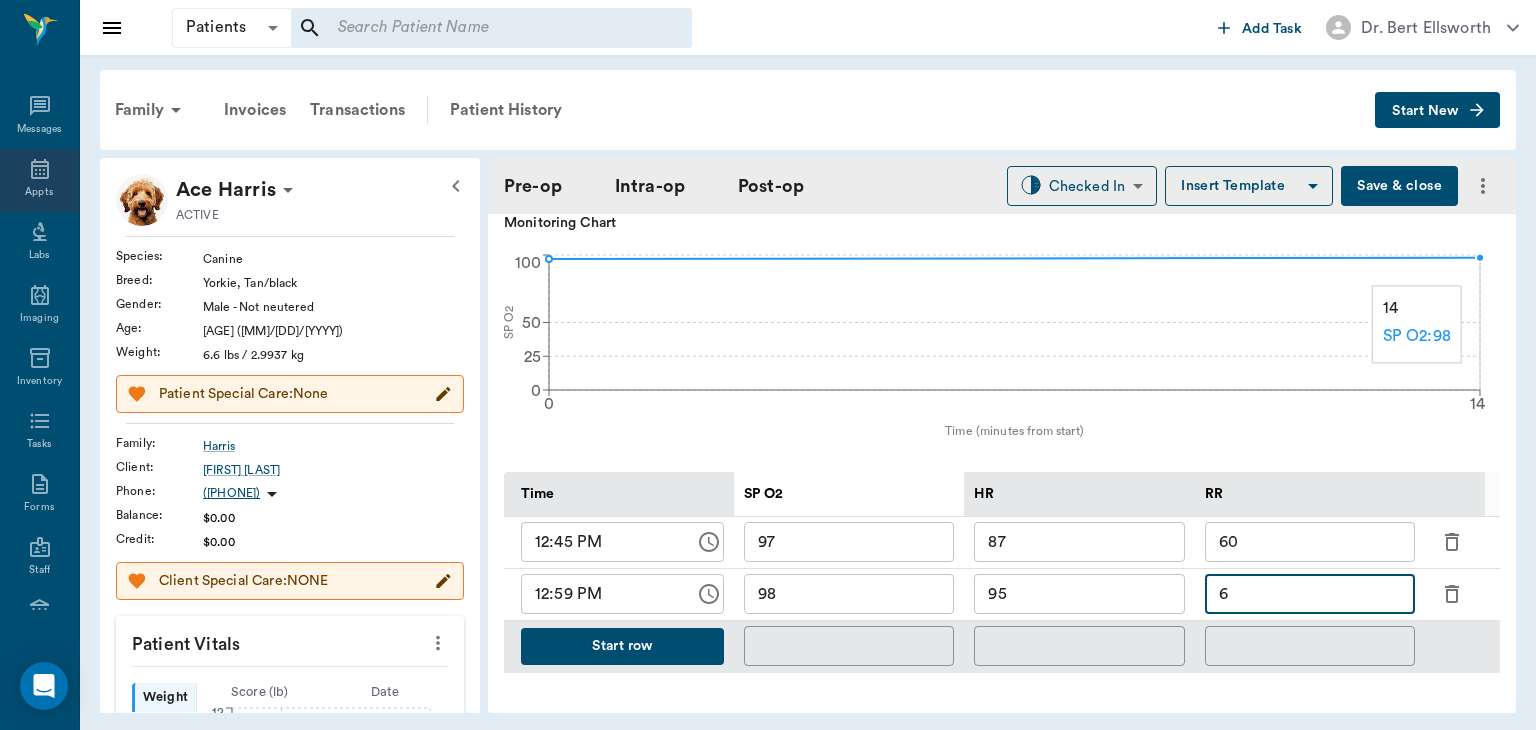 click 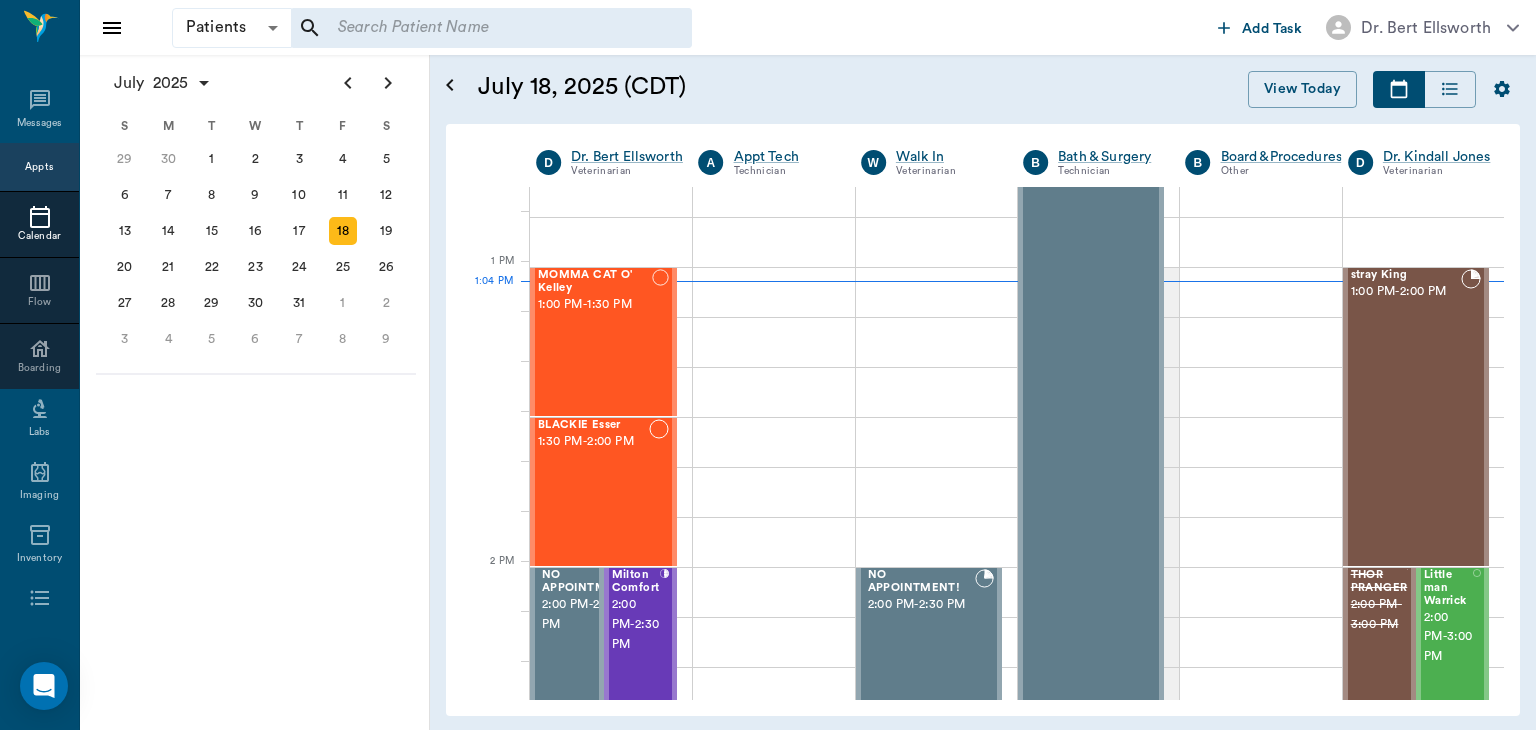 scroll, scrollTop: 1450, scrollLeft: 0, axis: vertical 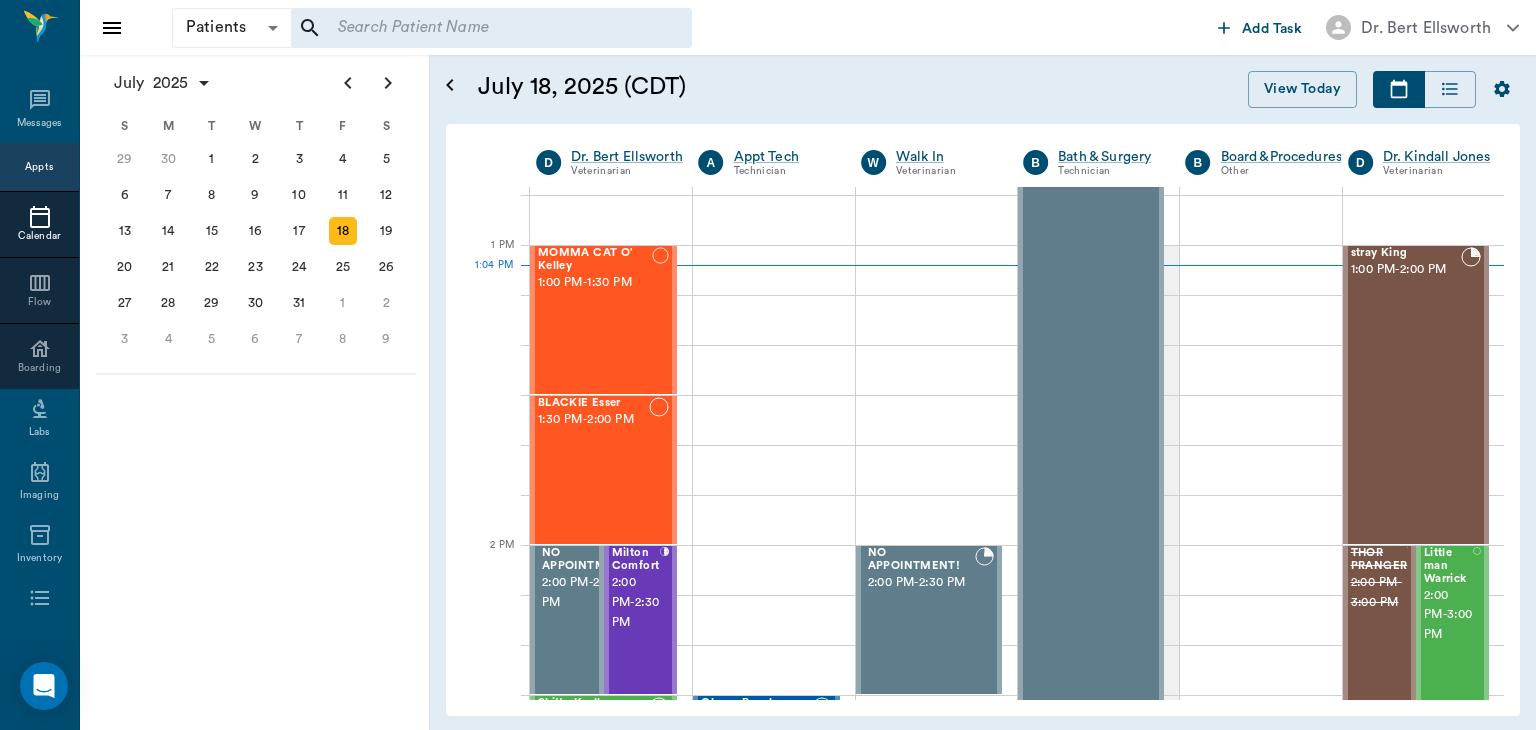 click on "2:00 PM  -  2:30 PM" at bounding box center (636, 603) 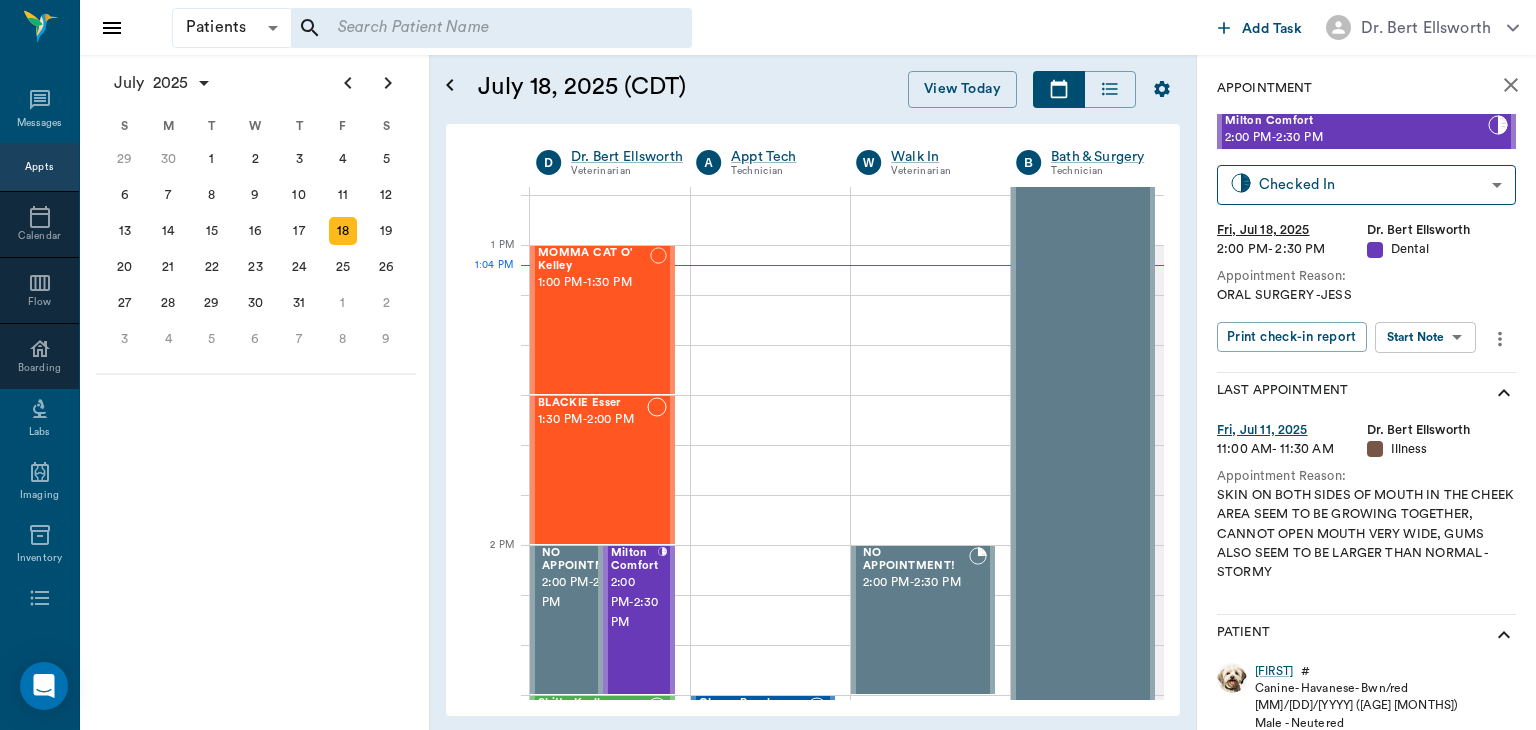 click on "Patients Patients ​ ​ Add Task Dr. Bert Ellsworth Nectar Messages Appts Calendar Flow Boarding Labs Imaging Inventory Tasks Forms Staff Reports Lookup Settings July 2025 S M T W T F S Jun 1 2 3 4 5 6 7 8 9 10 11 12 13 14 15 16 17 18 19 20 21 22 23 24 25 26 27 28 29 30 Jul 1 2 3 4 5 6 7 8 9 10 11 12 S M T W T F S 29 30 Jul 1 2 3 4 5 6 7 8 9 10 11 12 13 14 15 16 17 18 19 20 21 22 23 24 25 26 27 28 29 30 31 Aug 1 2 3 4 5 6 7 8 9 S M T W T F S 27 28 29 30 31 Aug 1 2 3 4 5 6 7 8 9 10 11 12 13 14 15 16 17 18 19 20 21 22 23 24 25 26 27 28 29 30 31 Sep 1 2 3 4 5 6 July 18, 2025 (CDT) View Today July 2025 Today 18 Fri Jul 2025 D Dr. Bert Ellsworth Veterinarian A Appt Tech Technician W Walk In Veterinarian B Bath & Surgery Technician B Board &Procedures Other D Dr. Kindall Jones Veterinarian 8 AM 9 AM 10 AM 11 AM 12 PM 1 PM 2 PM 3 PM 4 PM 5 PM 6 PM 7 PM 8 PM 1:04 PM Gun Side Darlin' Nelson 8:00 AM  -  8:30 AM Fatima Nelson 8:00 AM  -  8:30 AM J Lo Nelson 8:00 AM  -  8:30 AM Candy Girl Nelson 8:30 AM  -  9:00 AM  -" at bounding box center [768, 365] 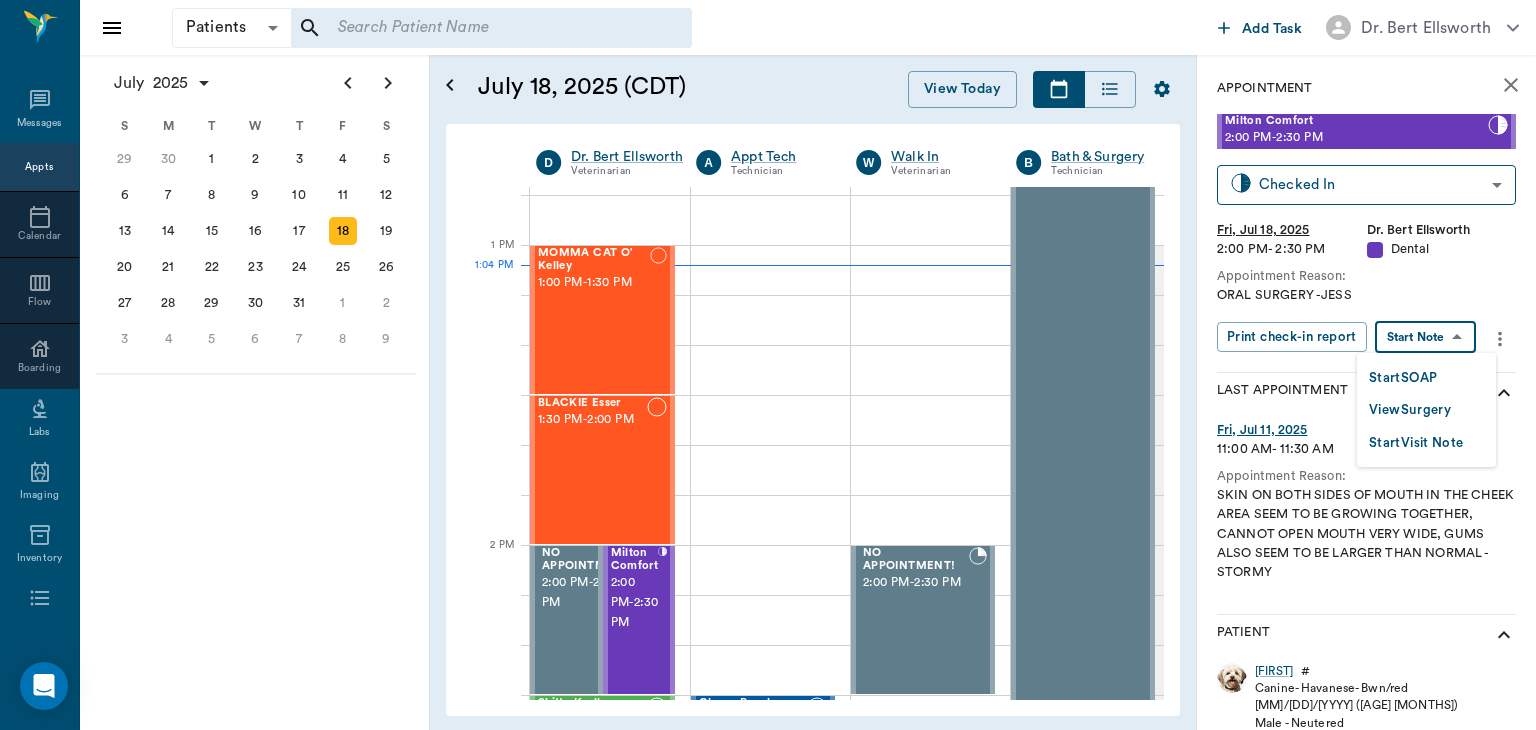 click on "View  Surgery" at bounding box center [1410, 410] 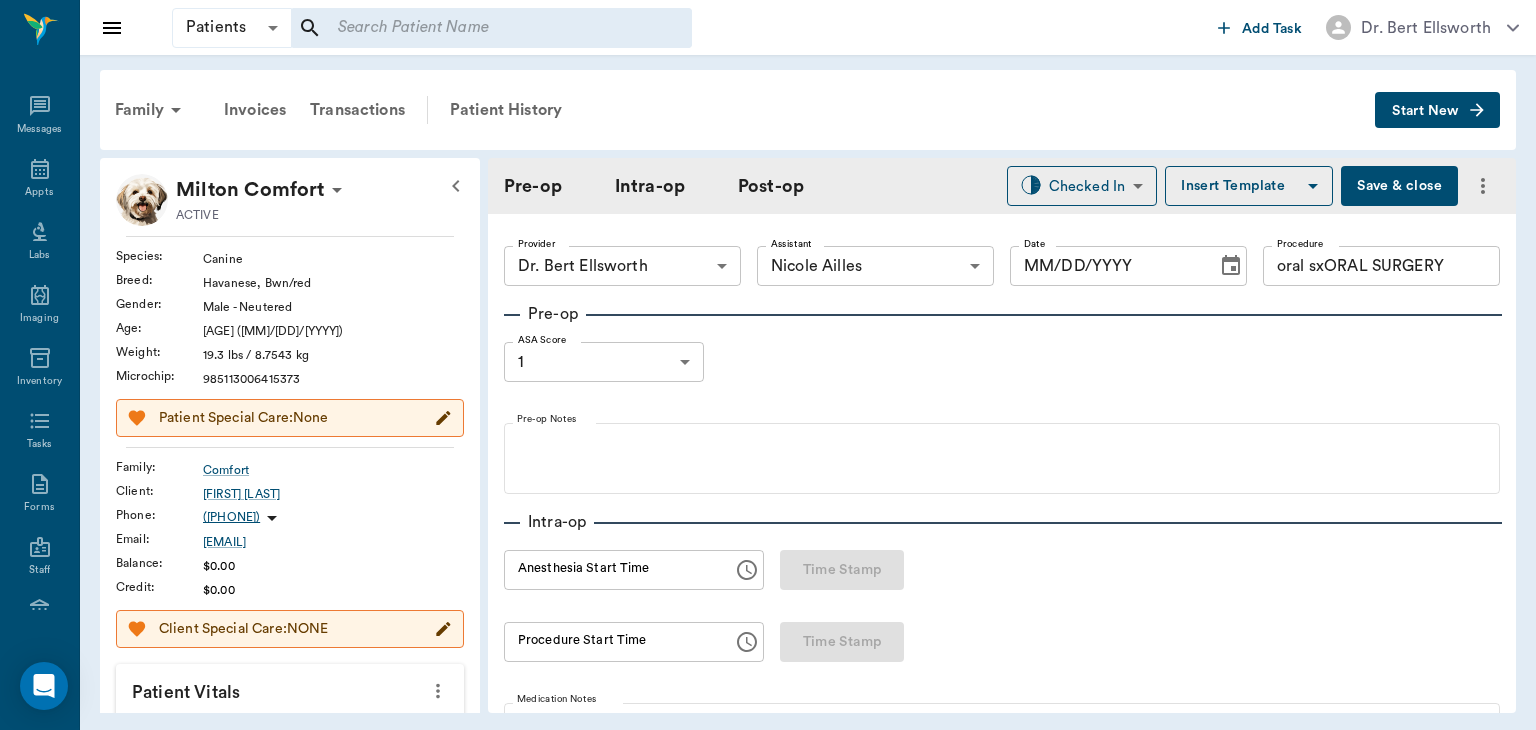 type on "63ec2f075fda476ae8351a4d" 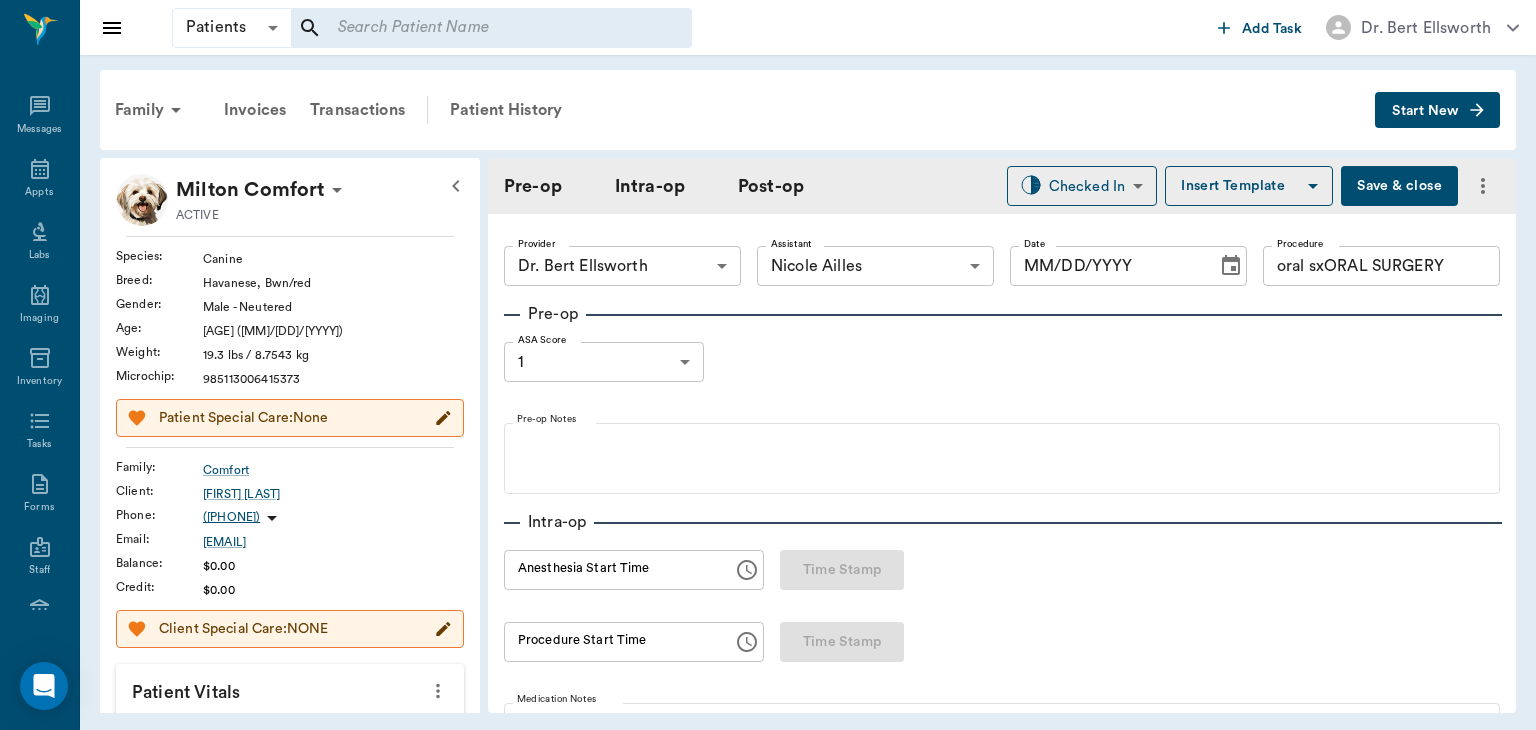 type on "6740bf97de10e07744acf1eb" 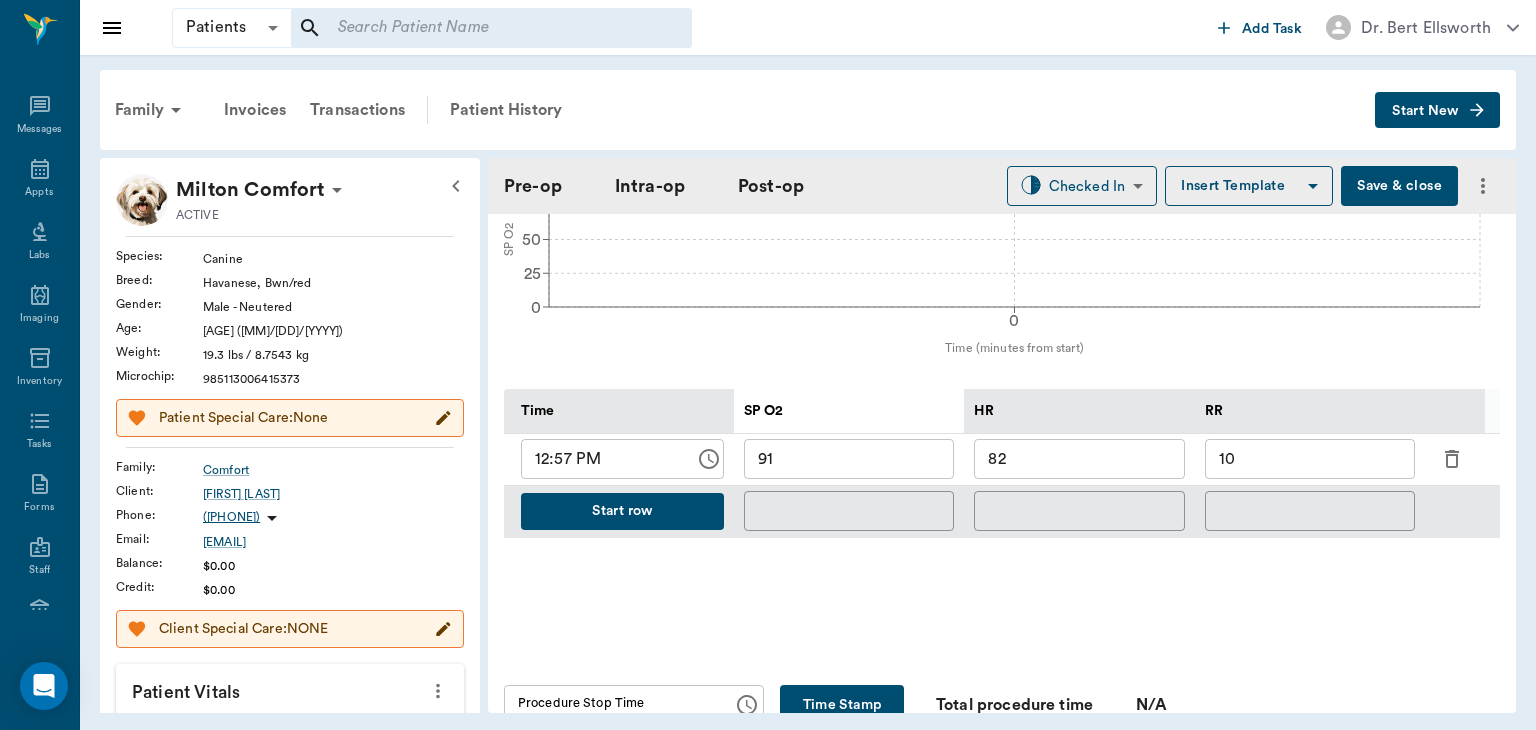 scroll, scrollTop: 820, scrollLeft: 0, axis: vertical 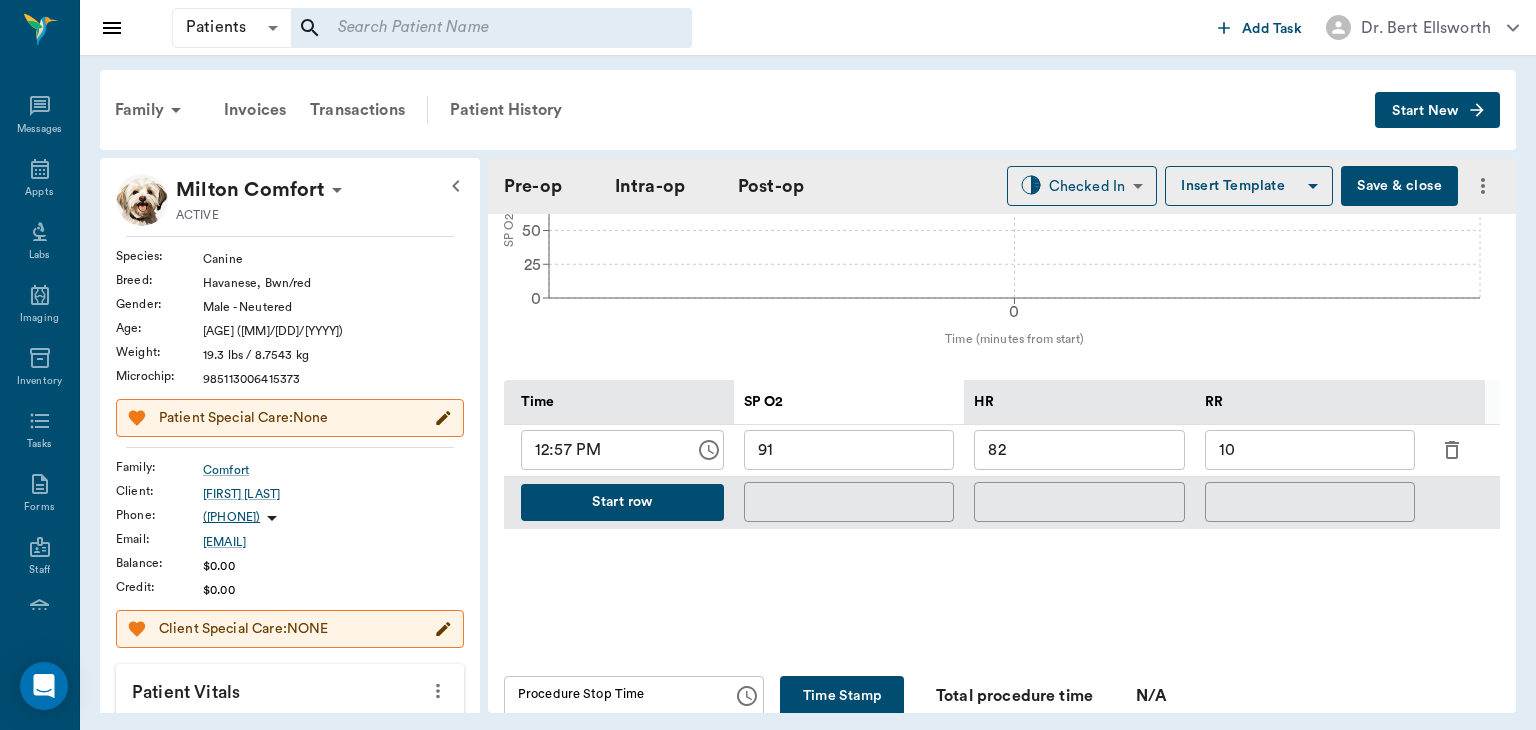 click on "Start row" at bounding box center (622, 502) 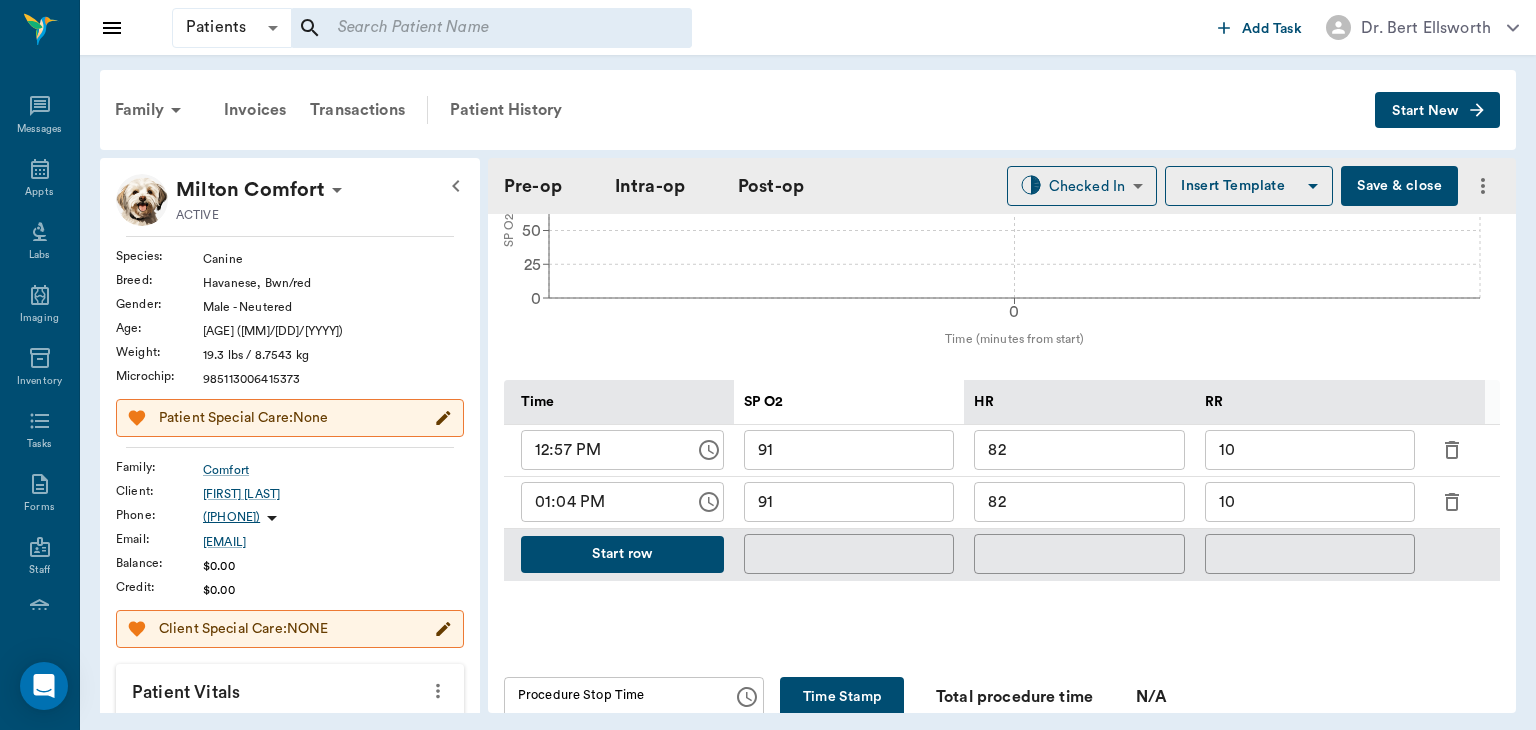 click on "82" at bounding box center (1079, 502) 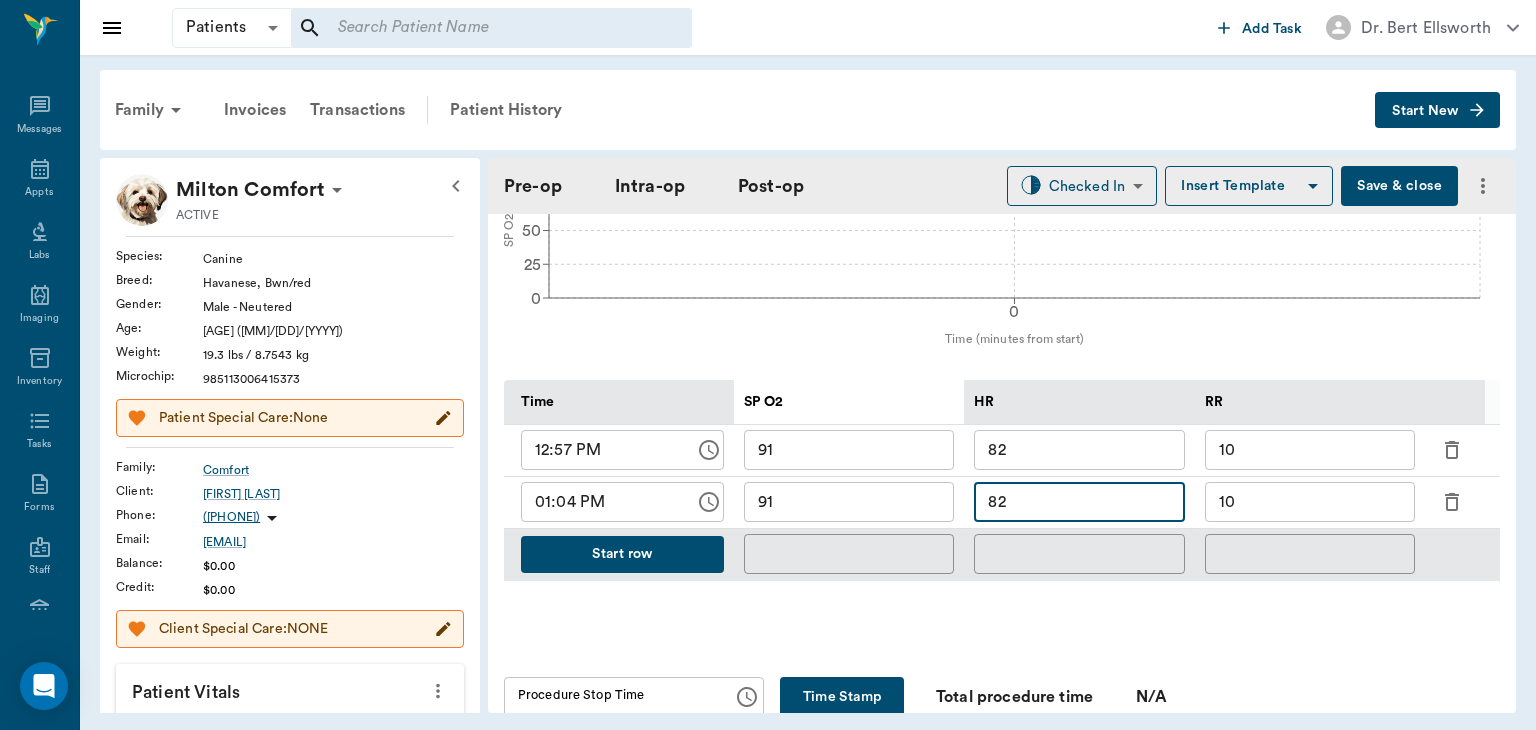 type on "oral sxORAL SURGERY" 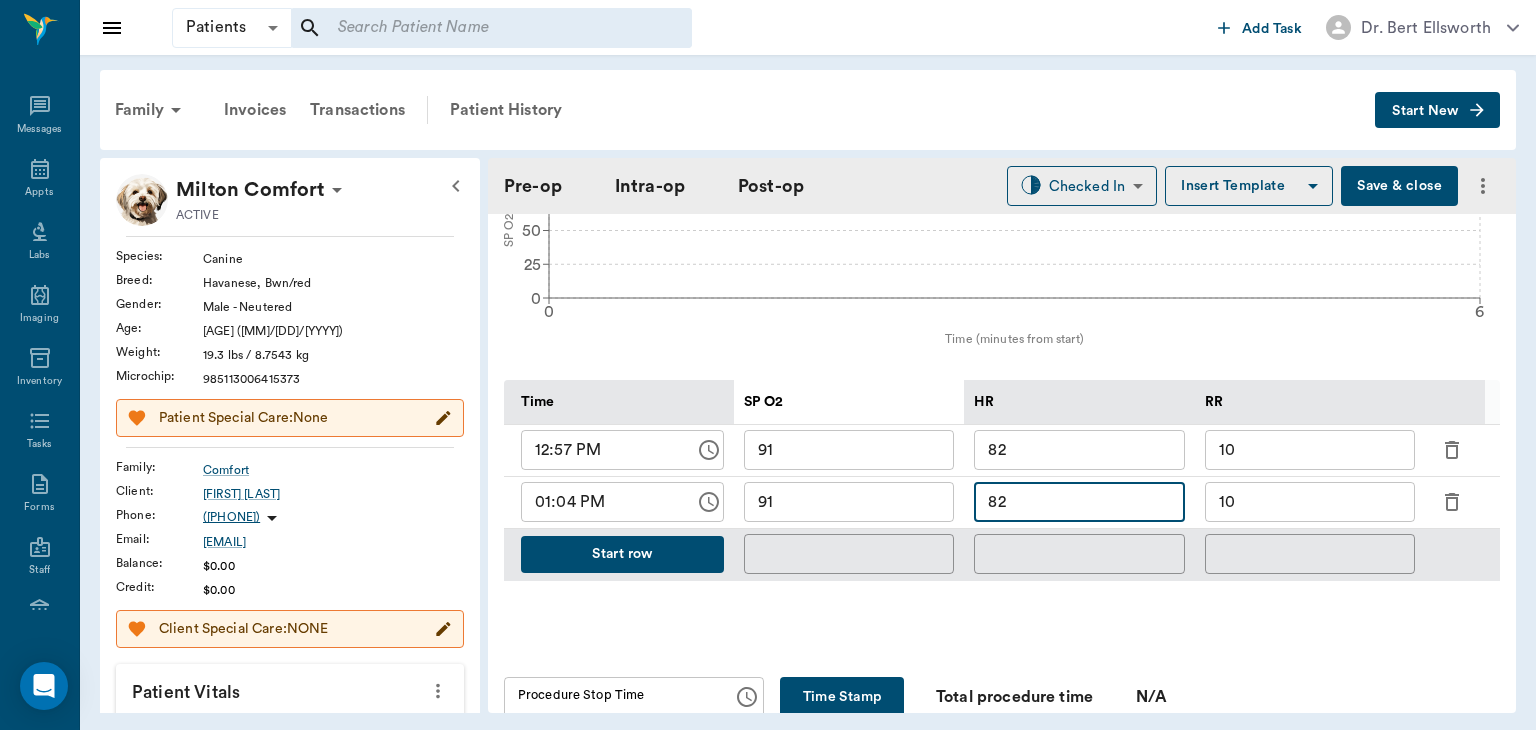 type on "8" 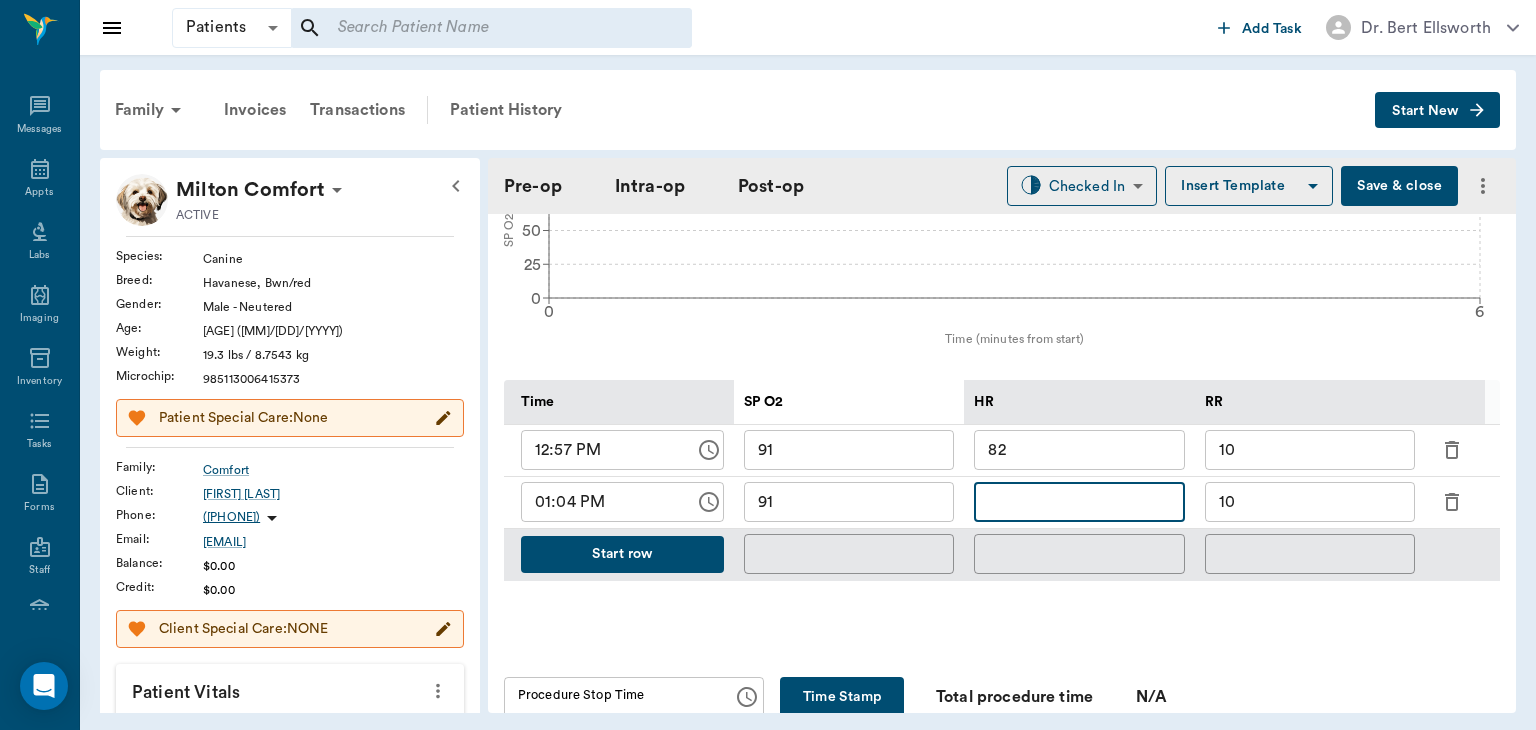 type on "9" 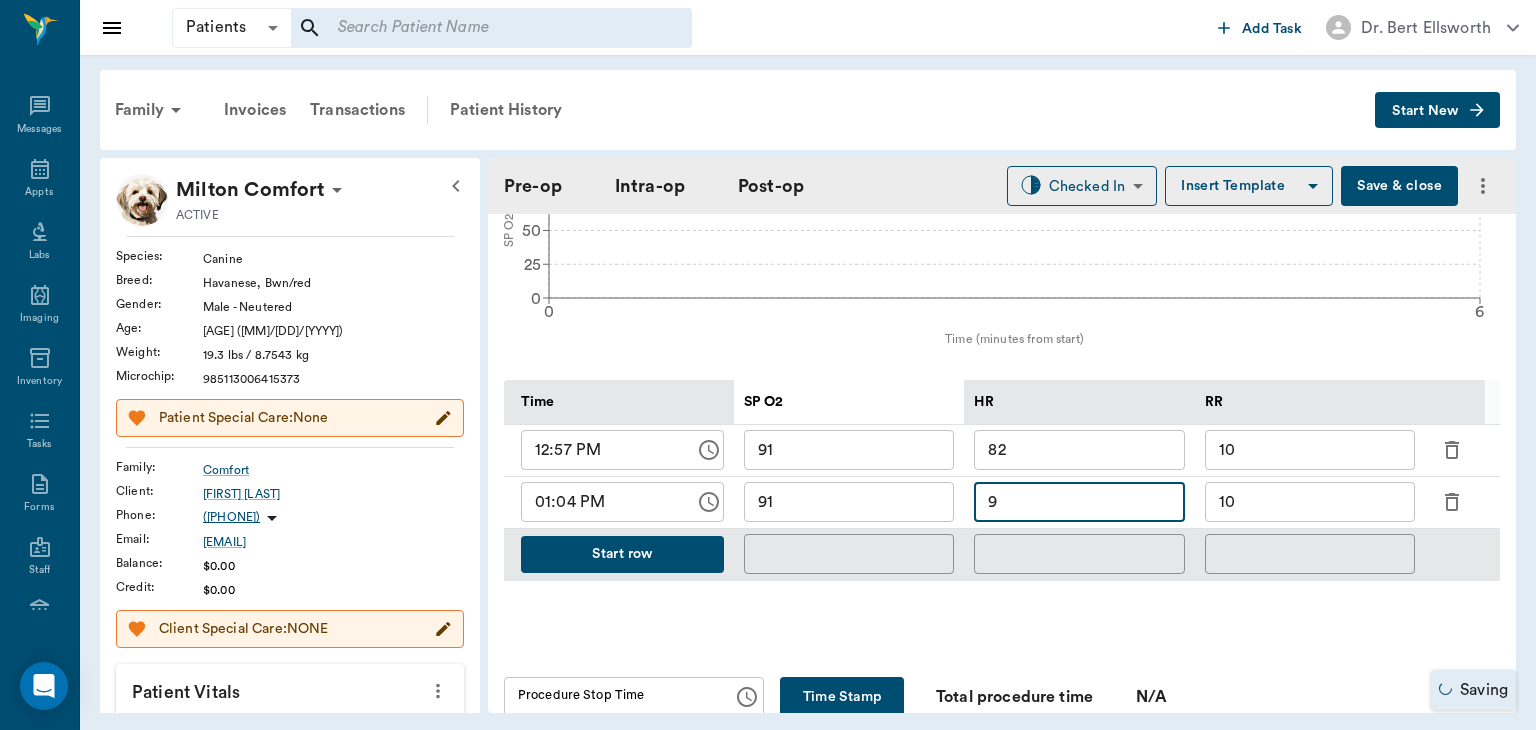 type on "oral sxORAL SURGERY" 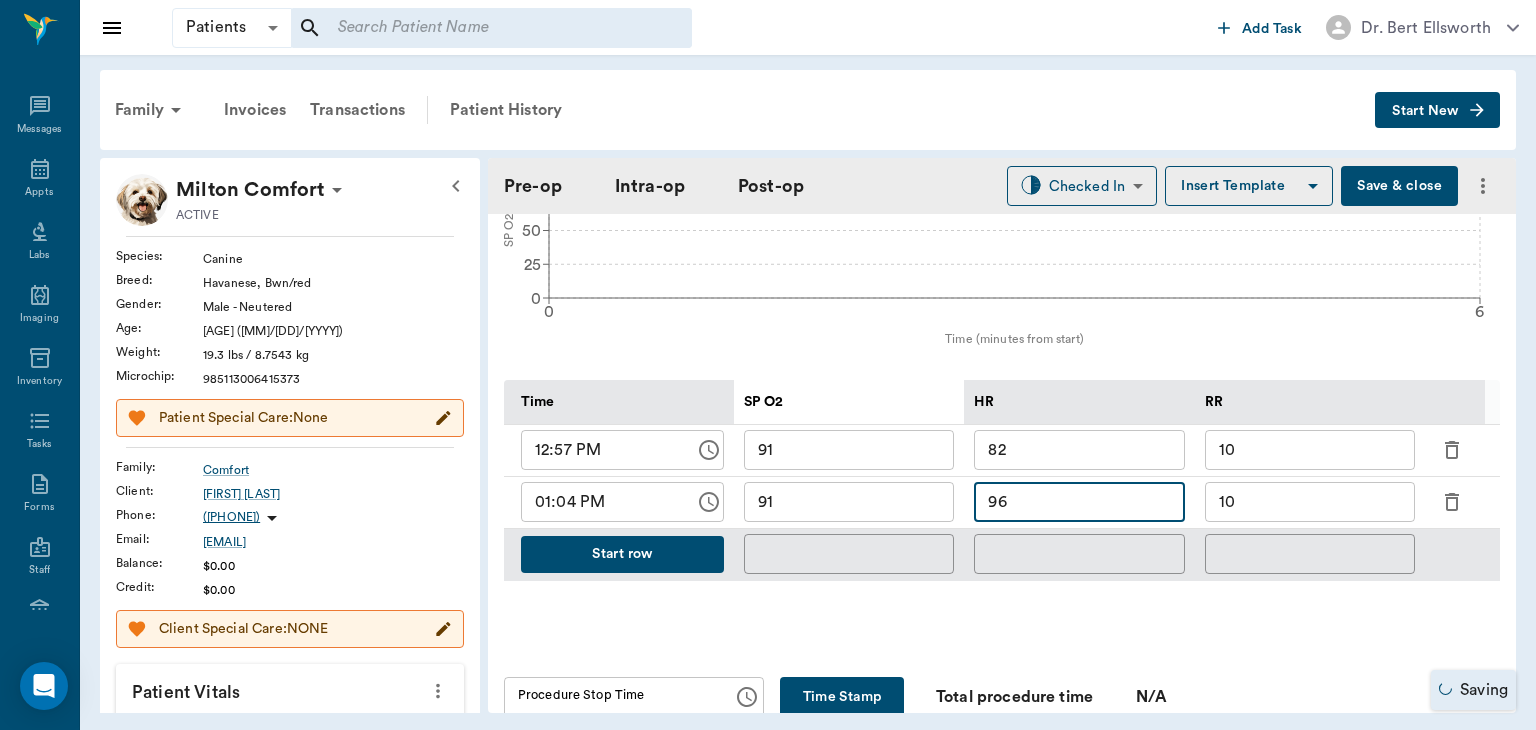 type on "96" 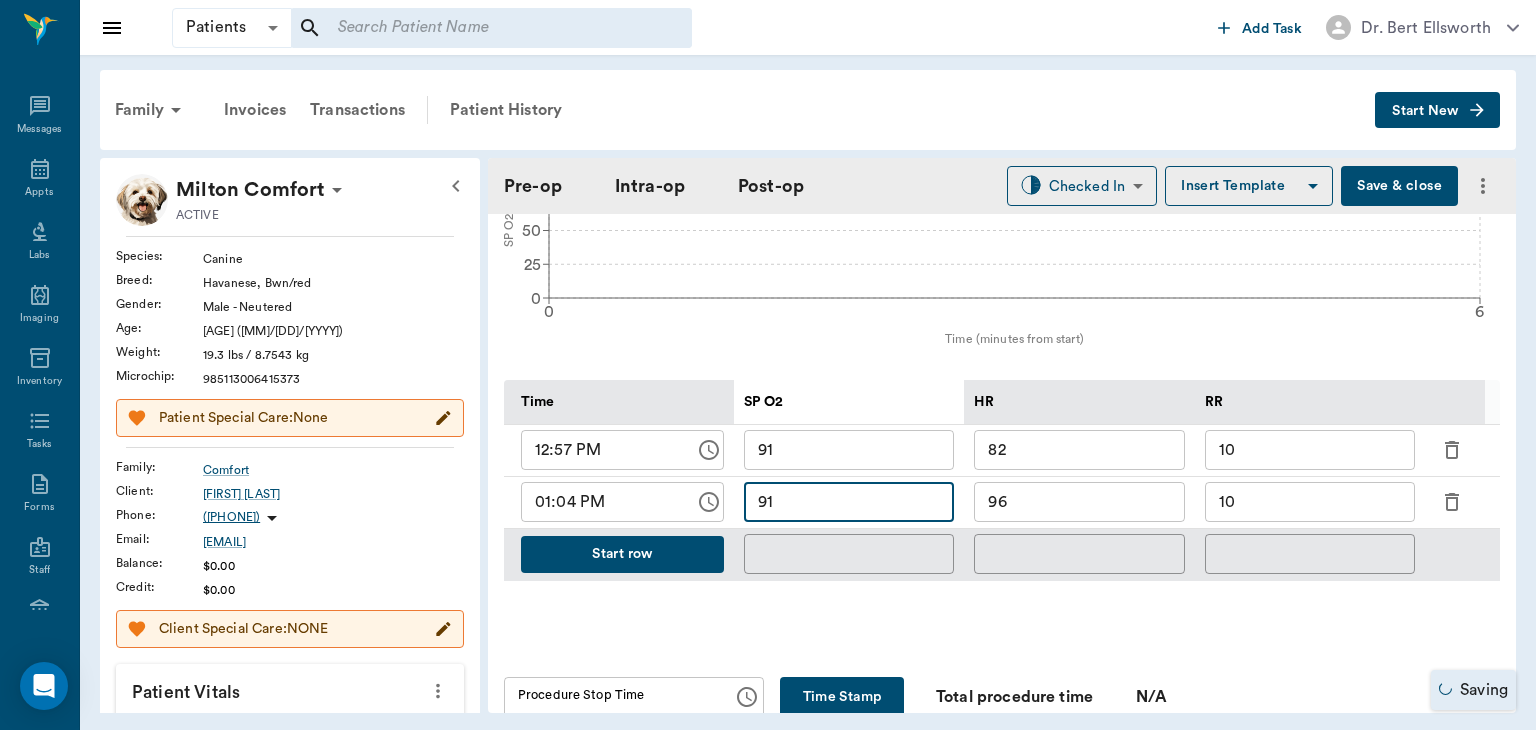 type on "oral sxORAL SURGERY" 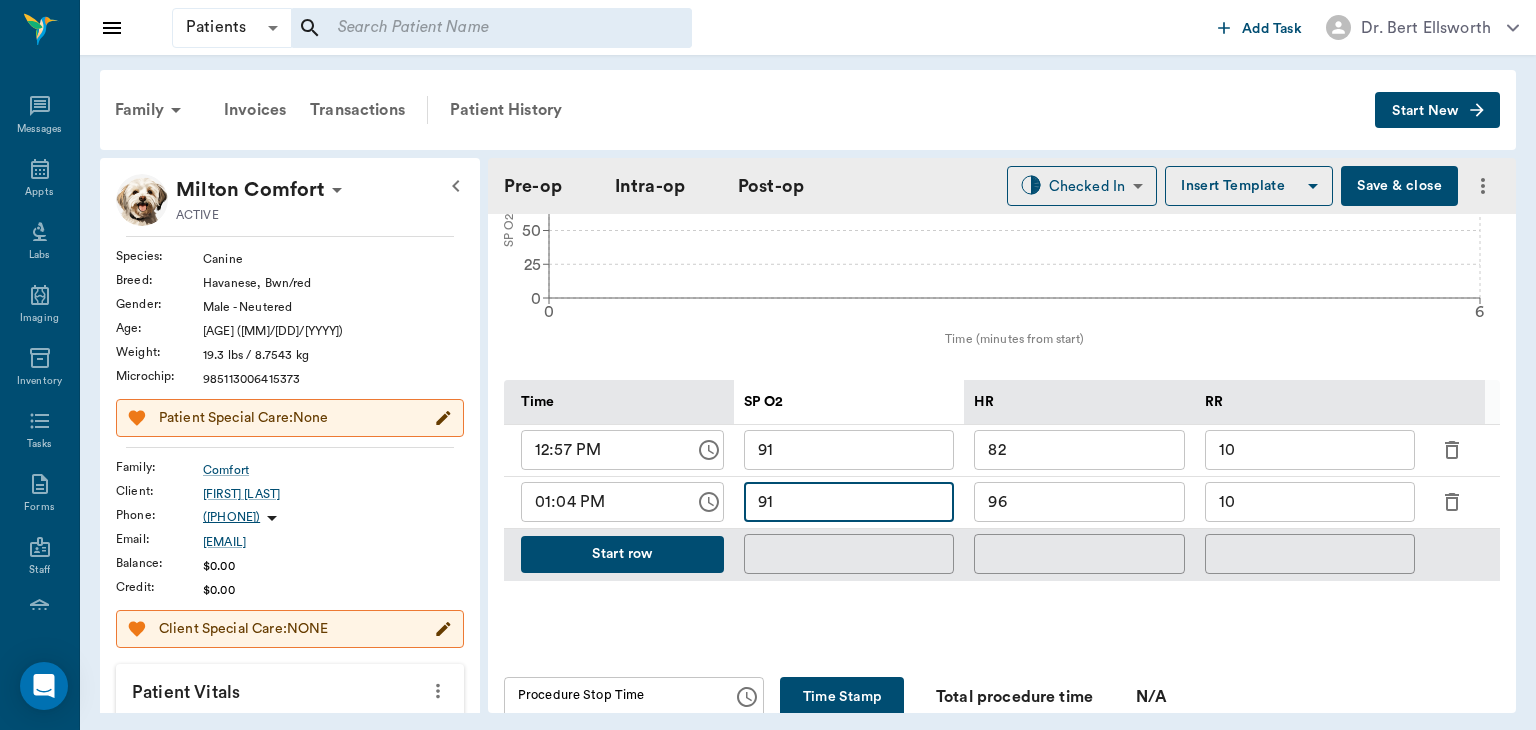 type on "9" 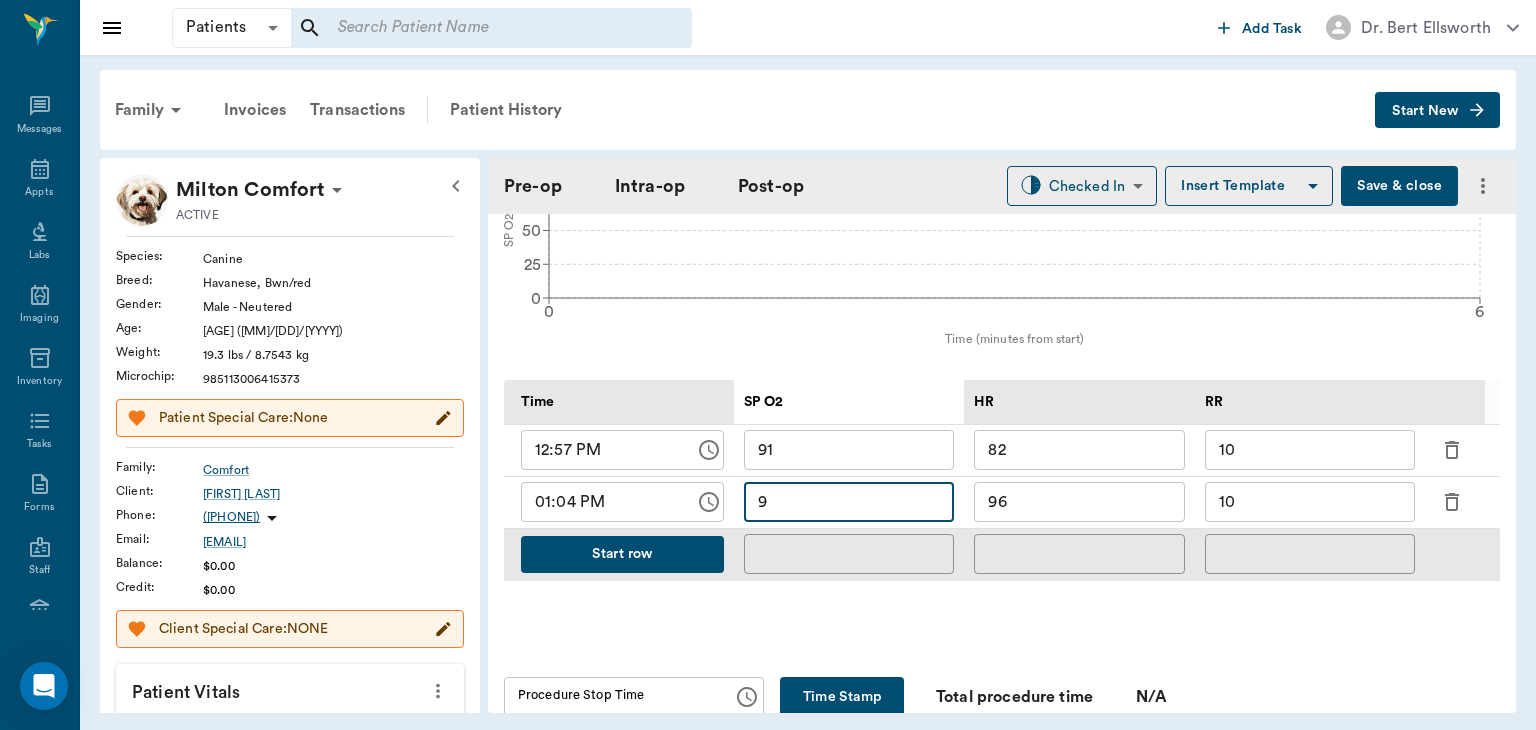 type on "oral sxORAL SURGERY" 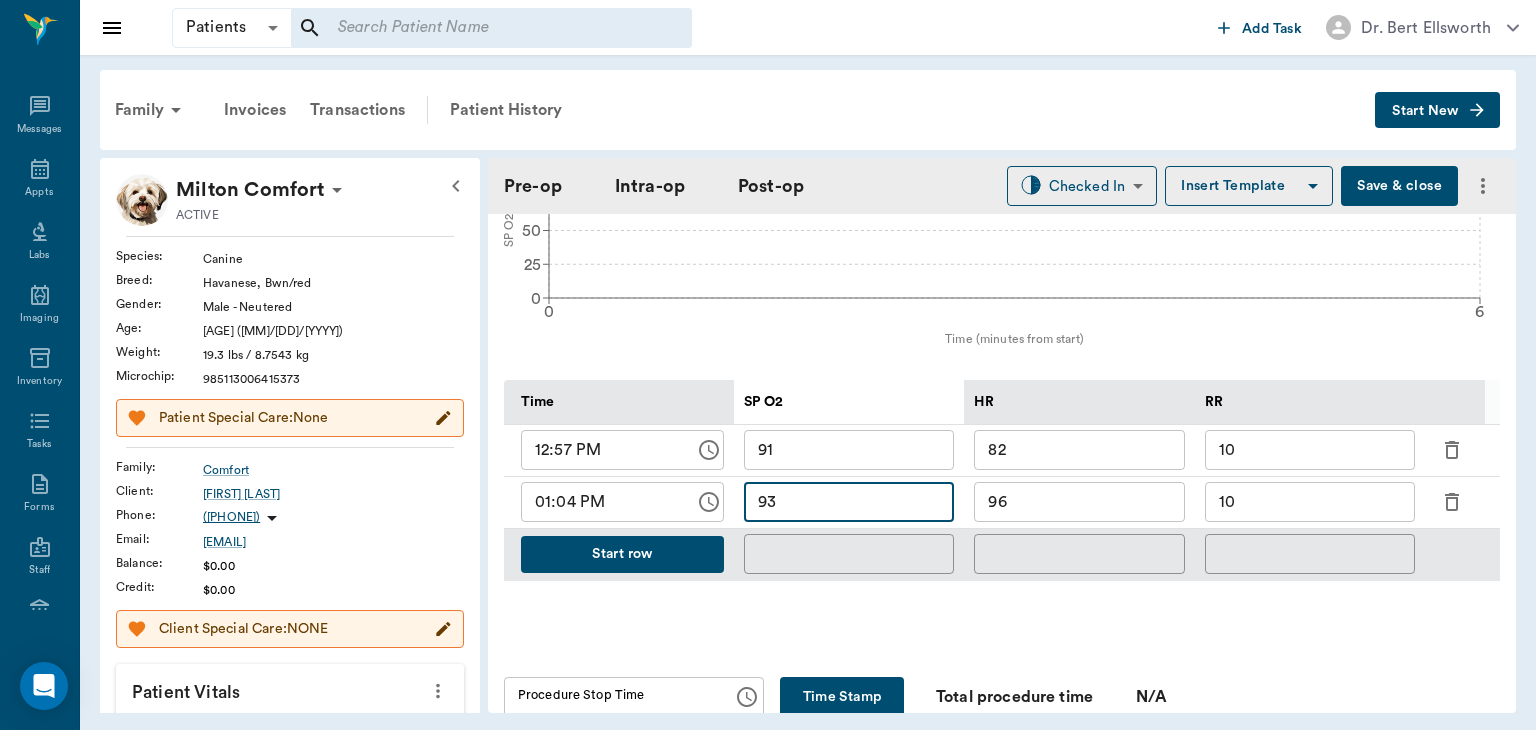 type on "93" 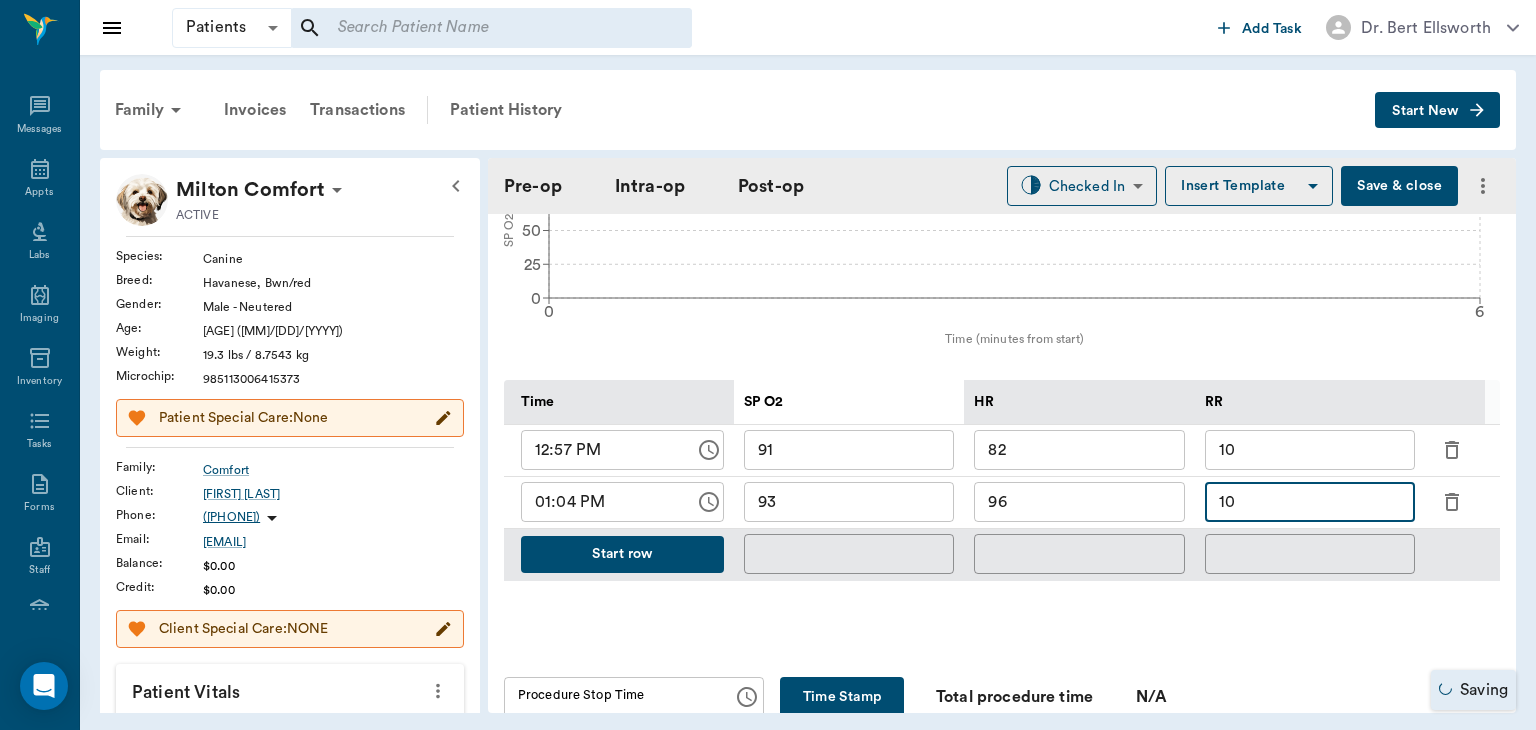 type on "oral sxORAL SURGERY" 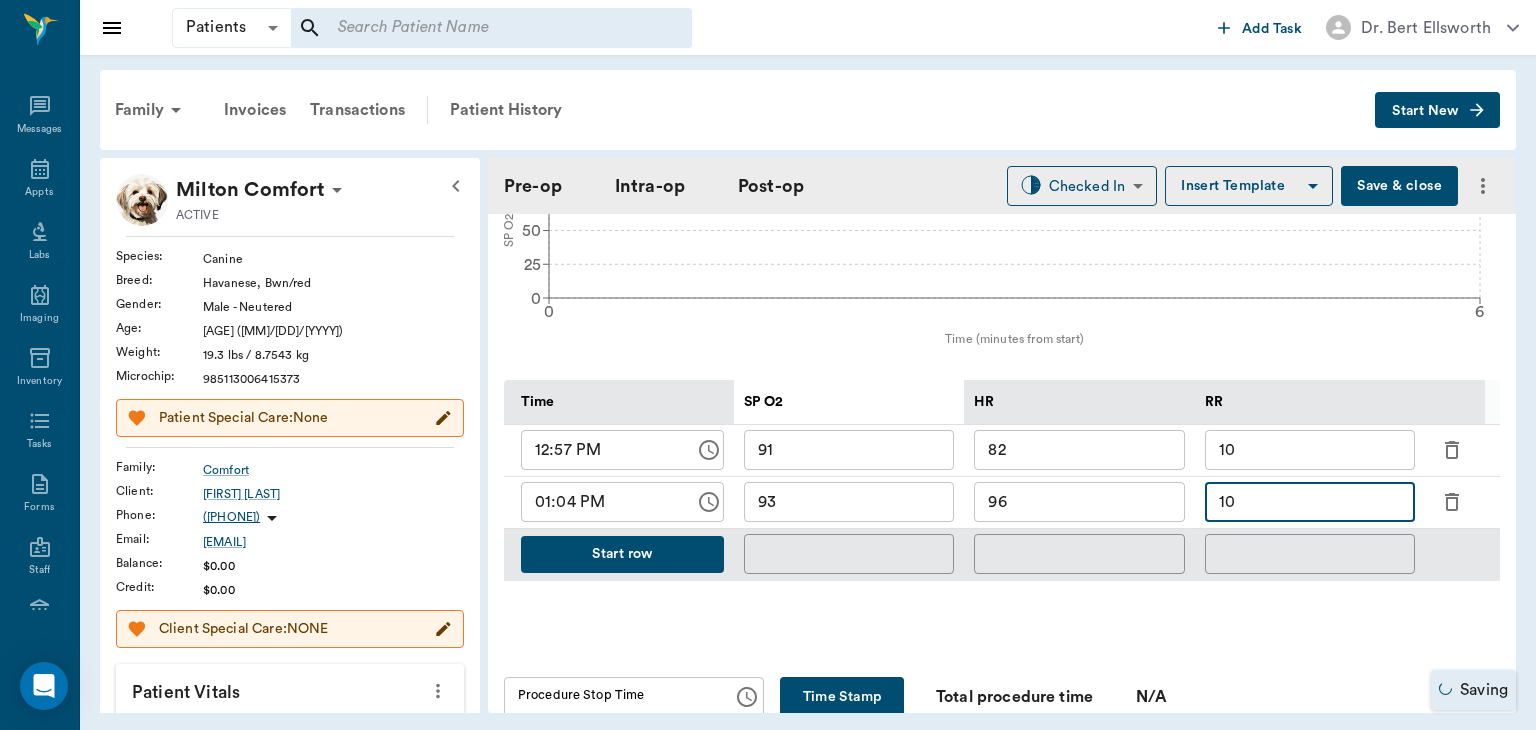 type on "1" 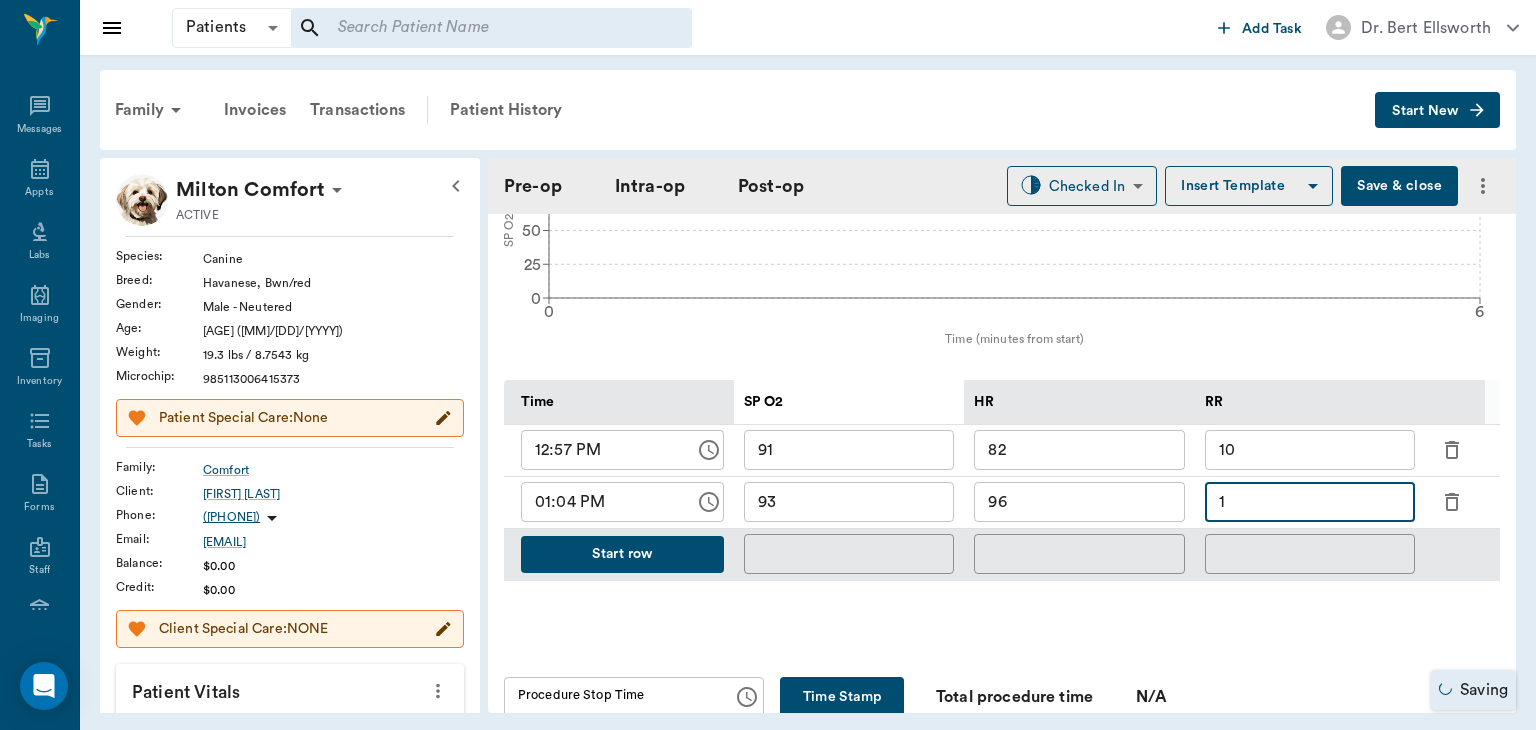 type on "oral sxORAL SURGERY" 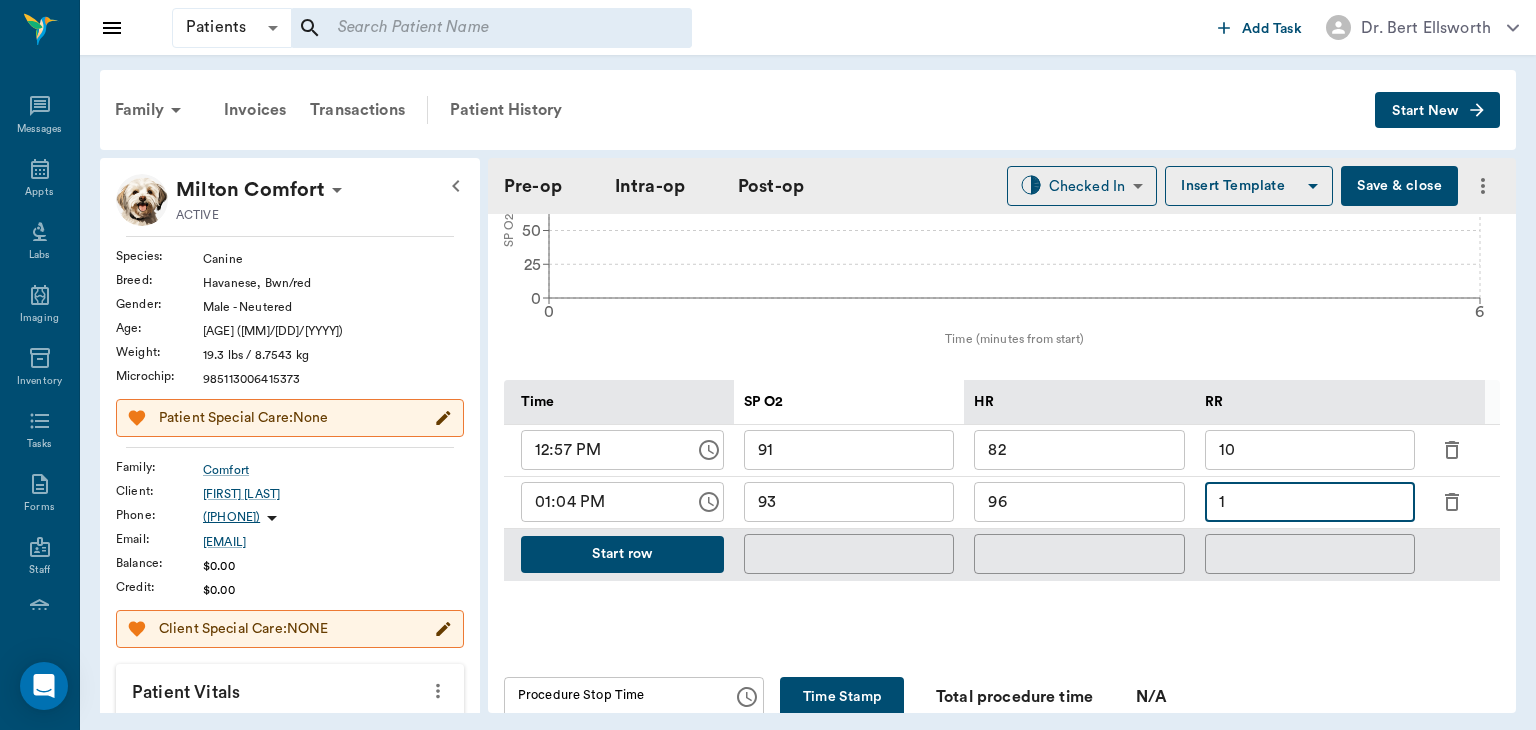 type on "12" 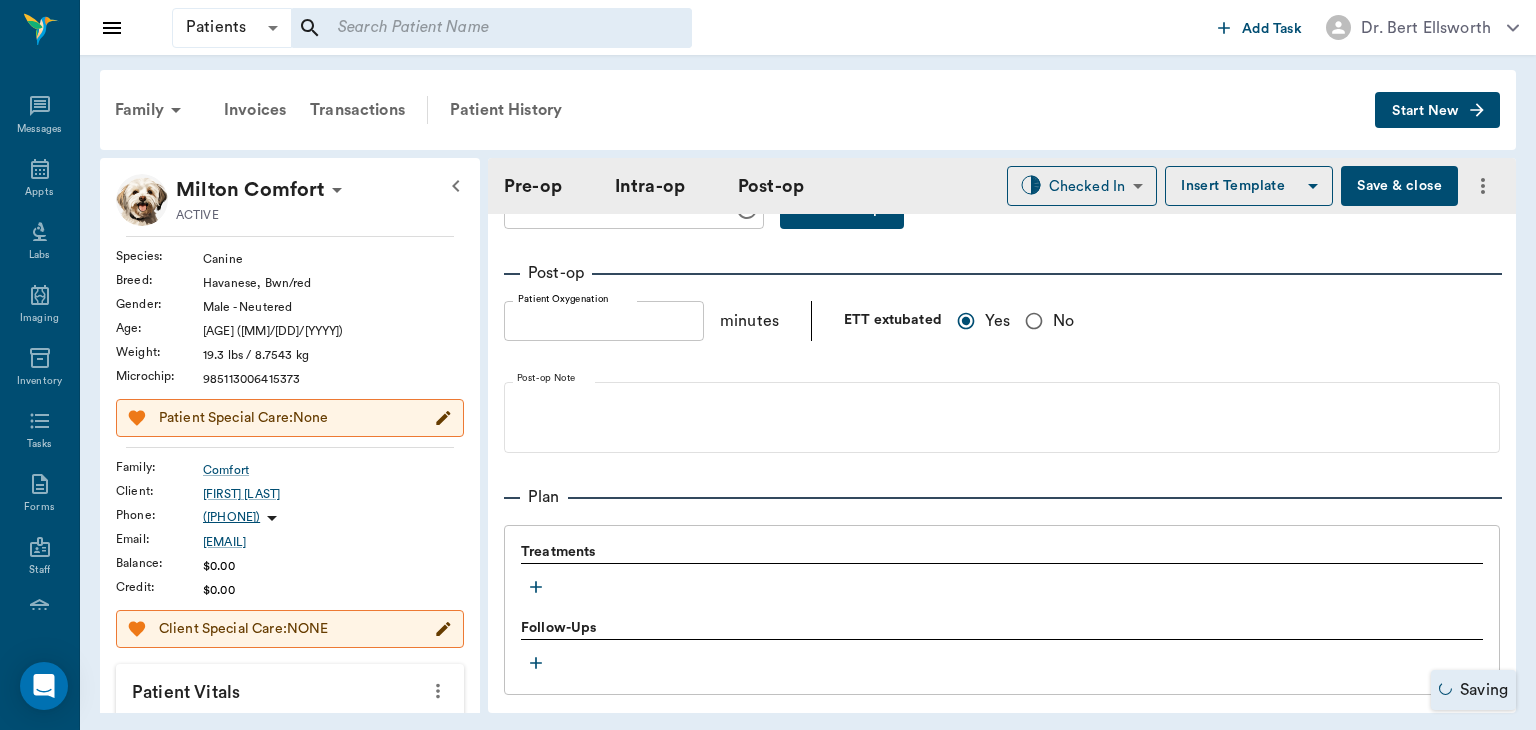 type on "oral sxORAL SURGERY" 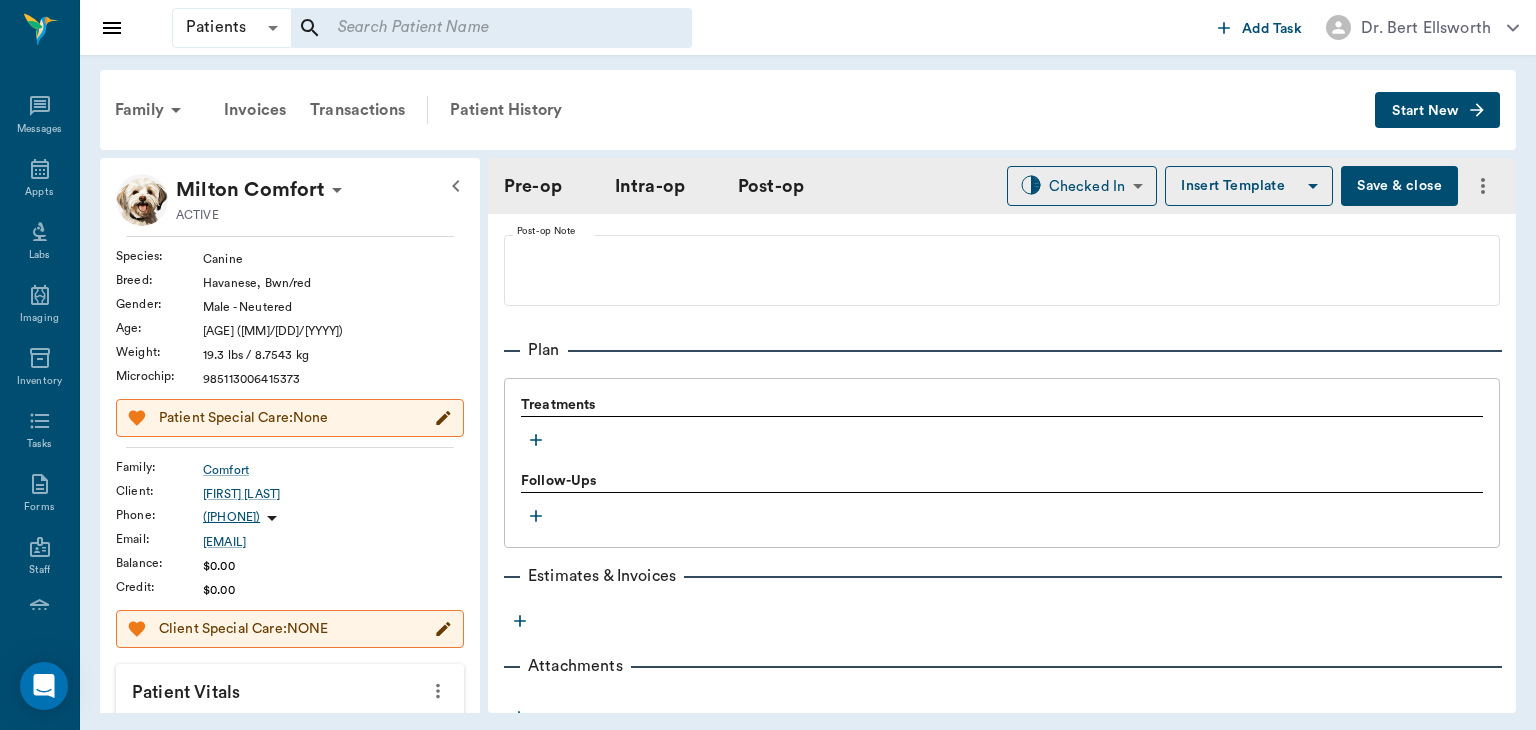 scroll, scrollTop: 1592, scrollLeft: 0, axis: vertical 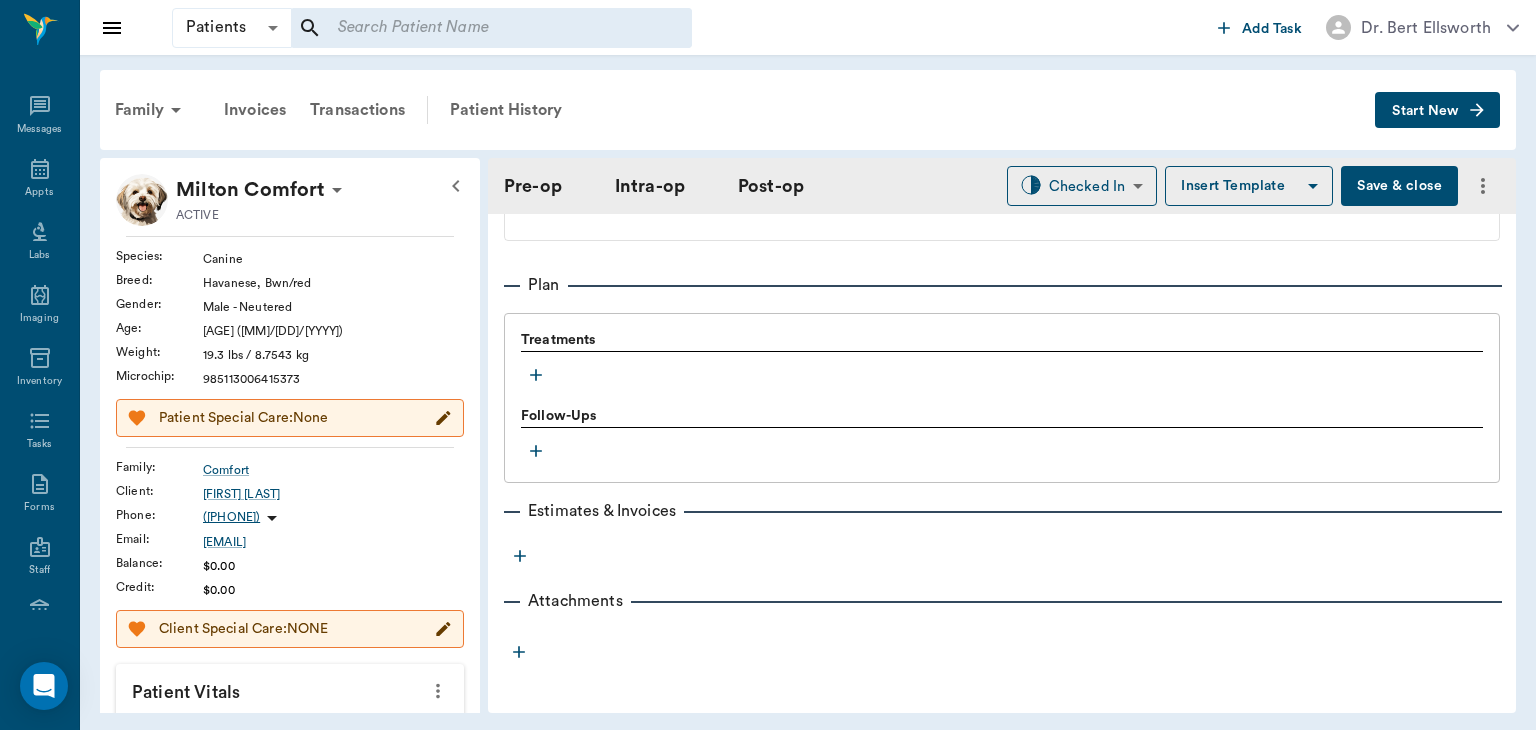type on "12" 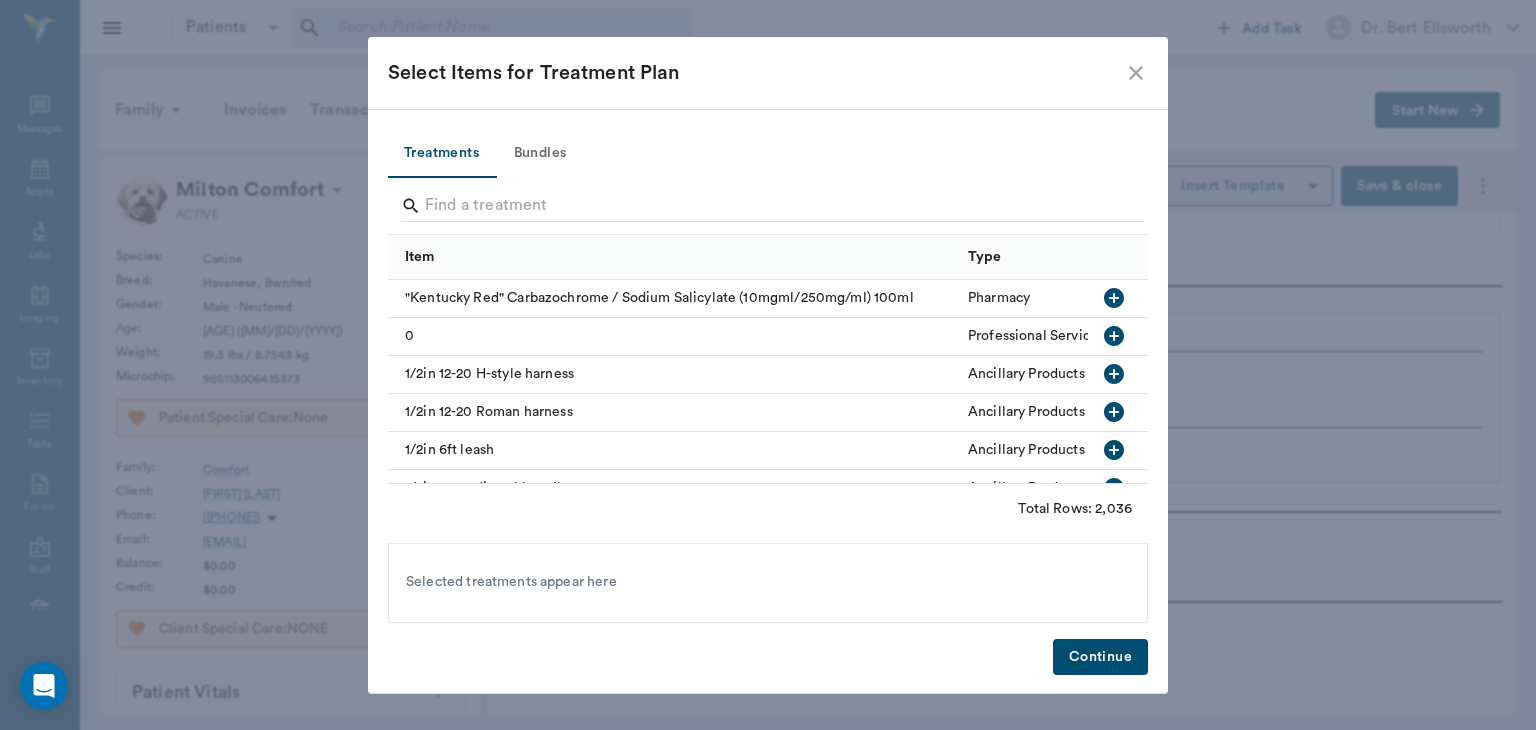 click on "Bundles" at bounding box center (540, 154) 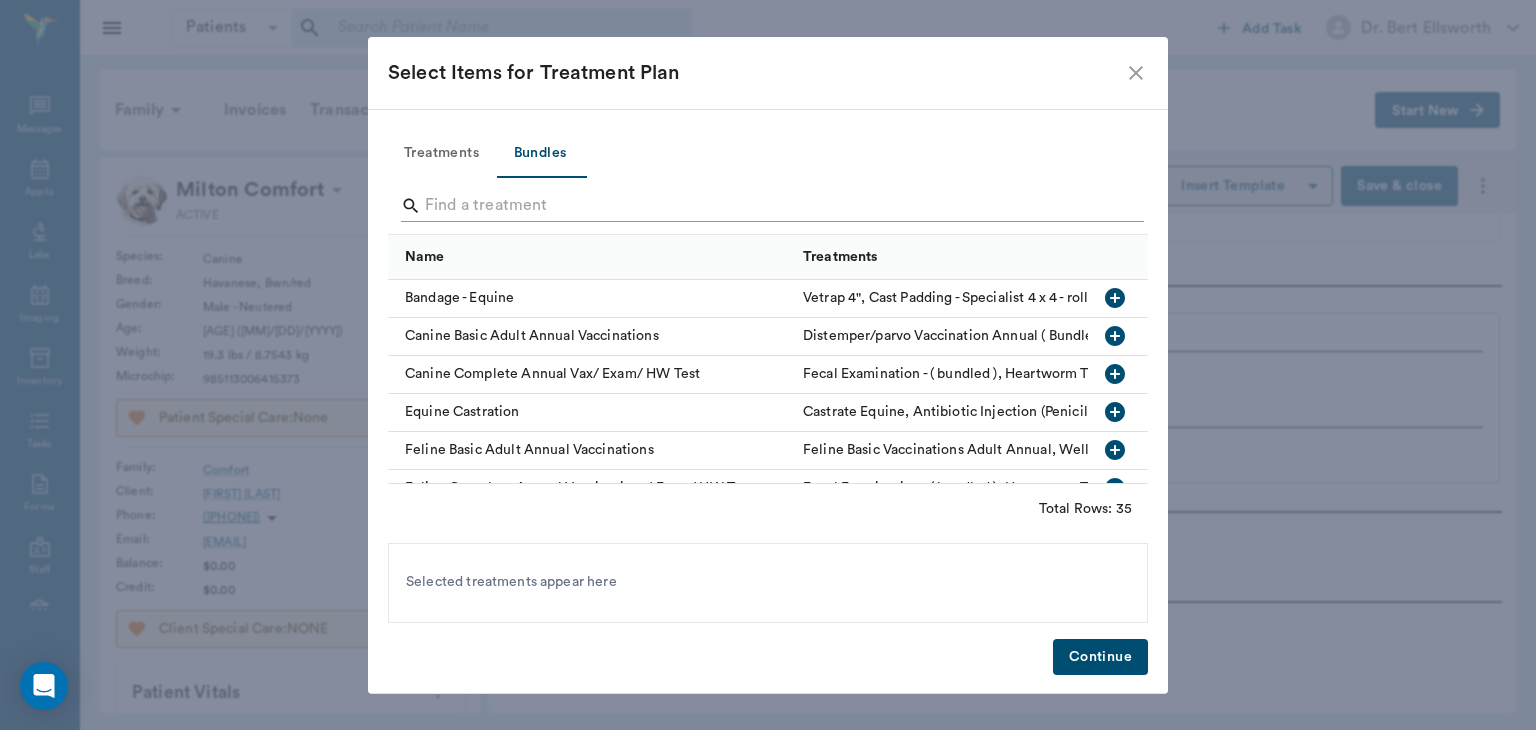 click at bounding box center (769, 206) 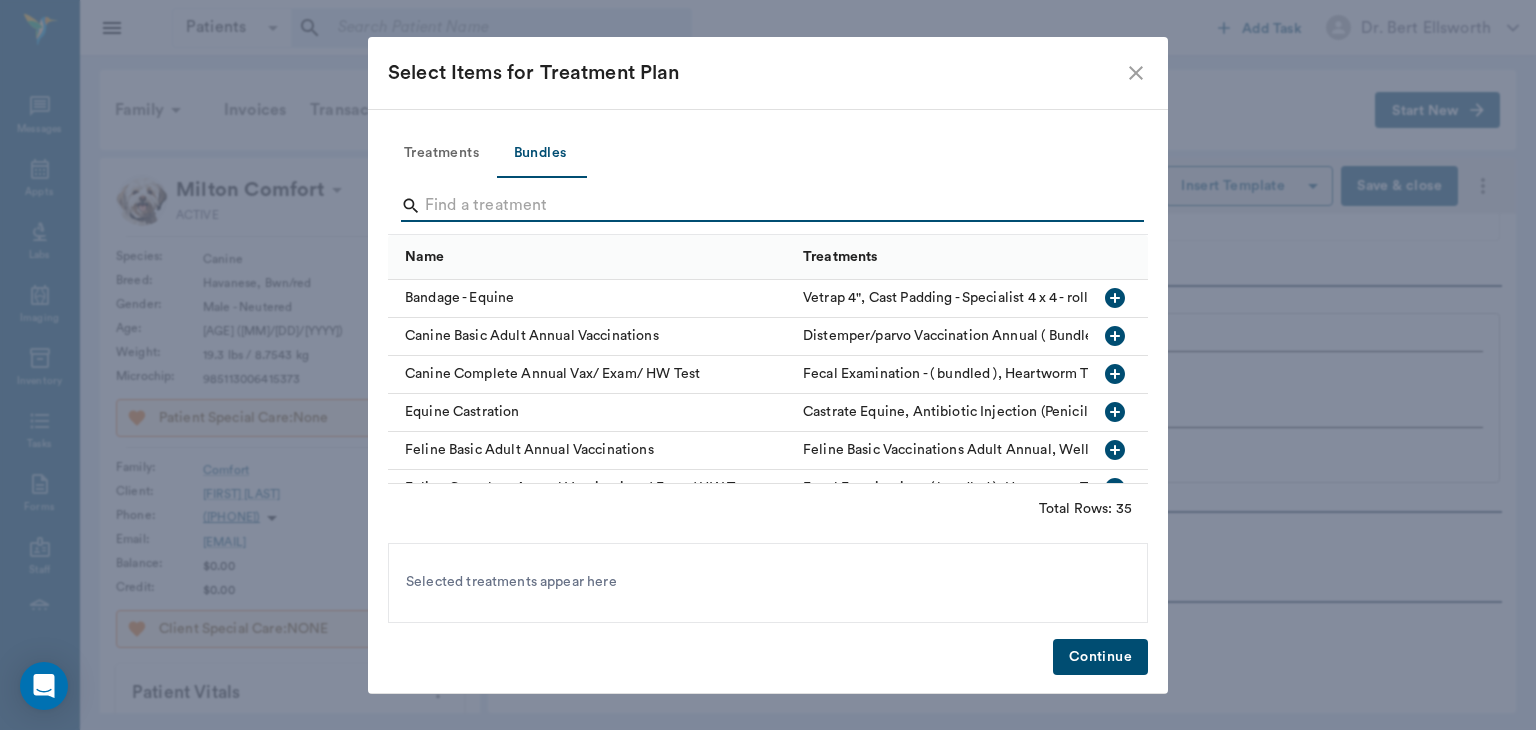 click on "Select Items for Treatment Plan" at bounding box center (756, 73) 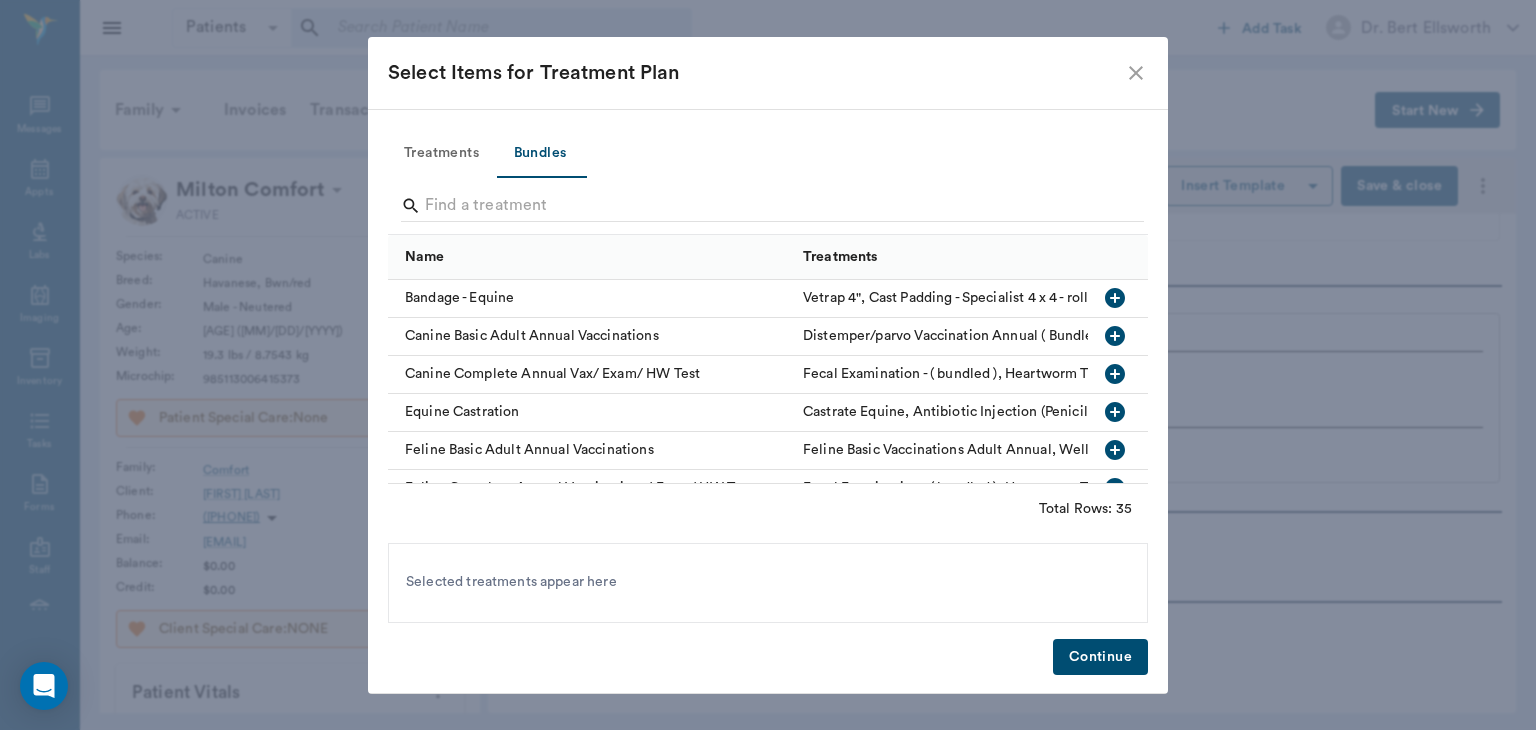 click 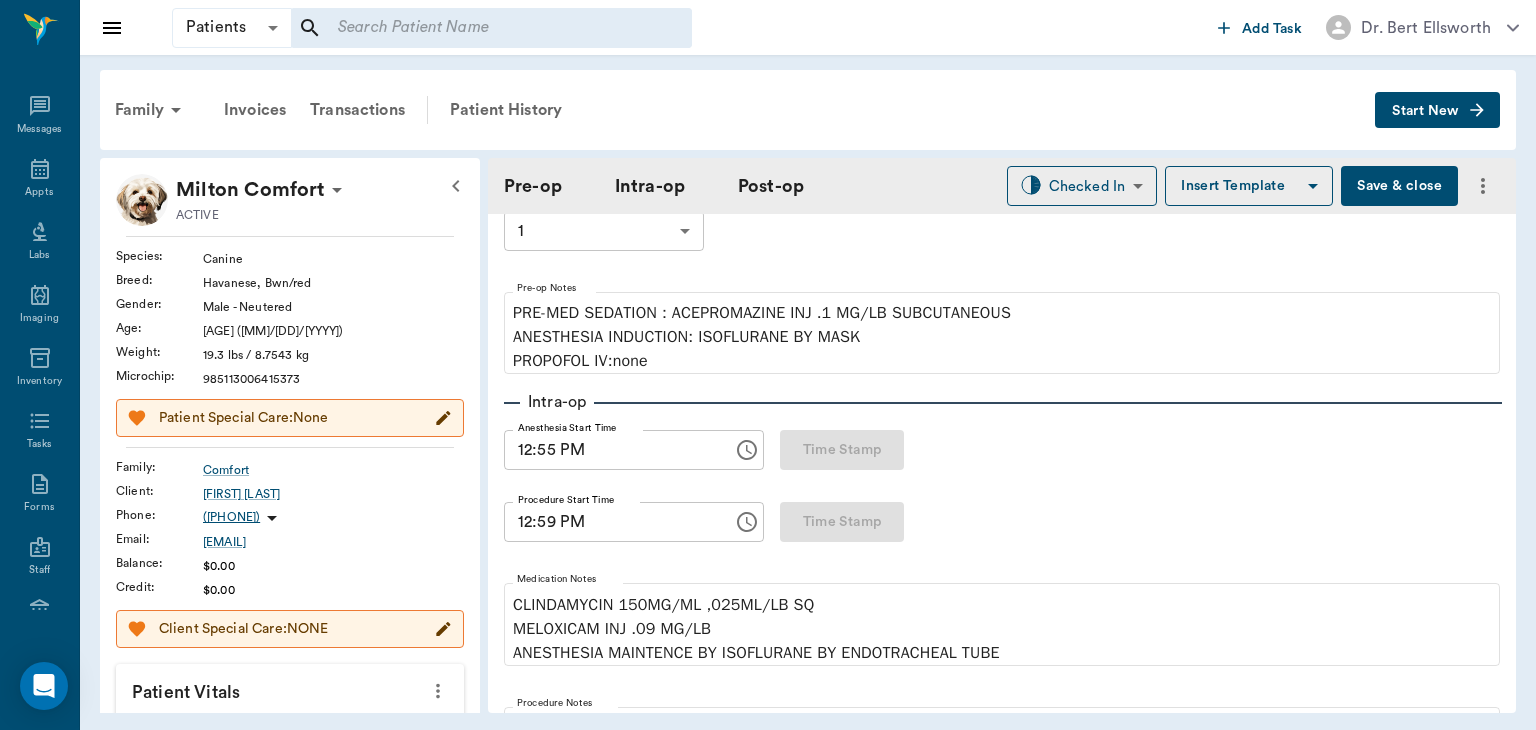 scroll, scrollTop: 0, scrollLeft: 0, axis: both 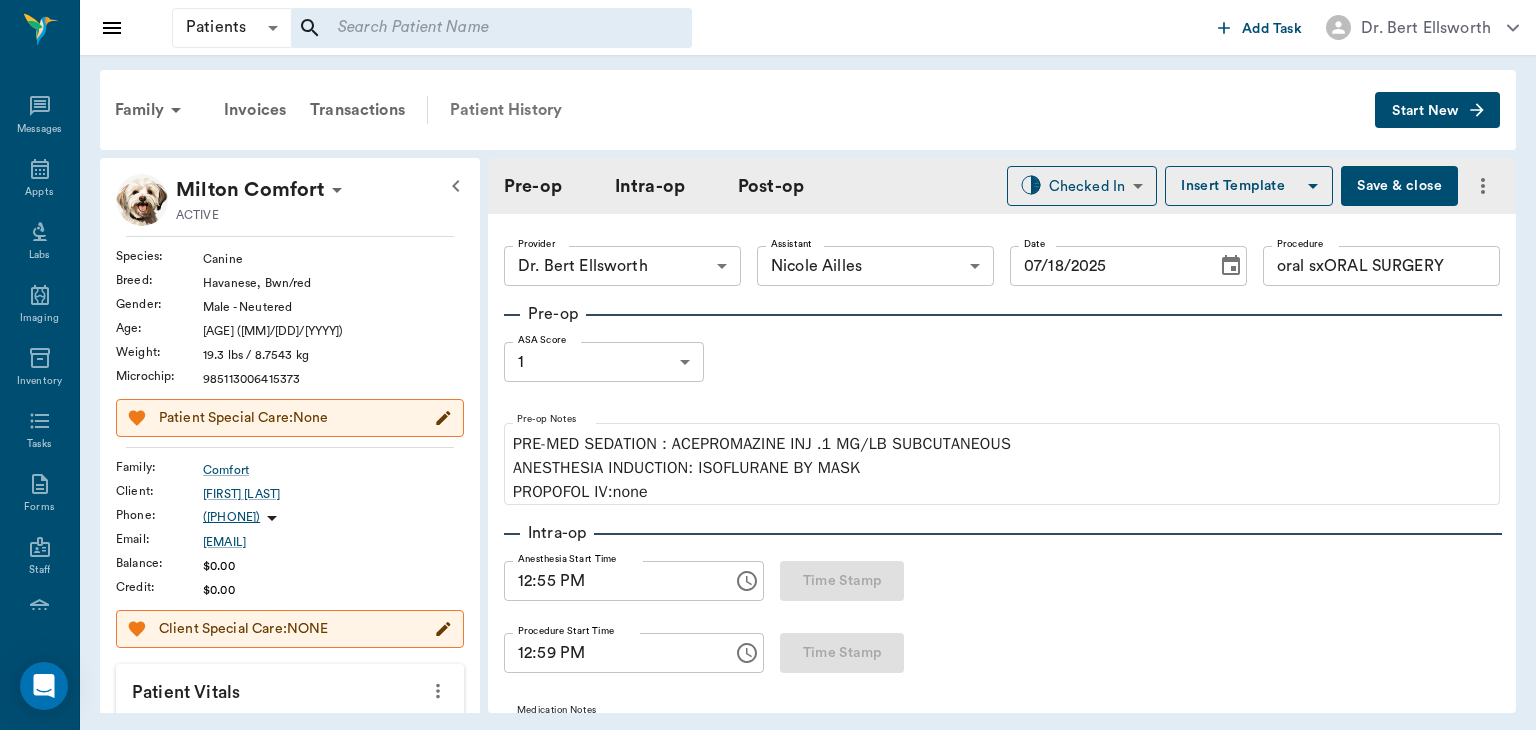 click on "Patient History" at bounding box center (506, 110) 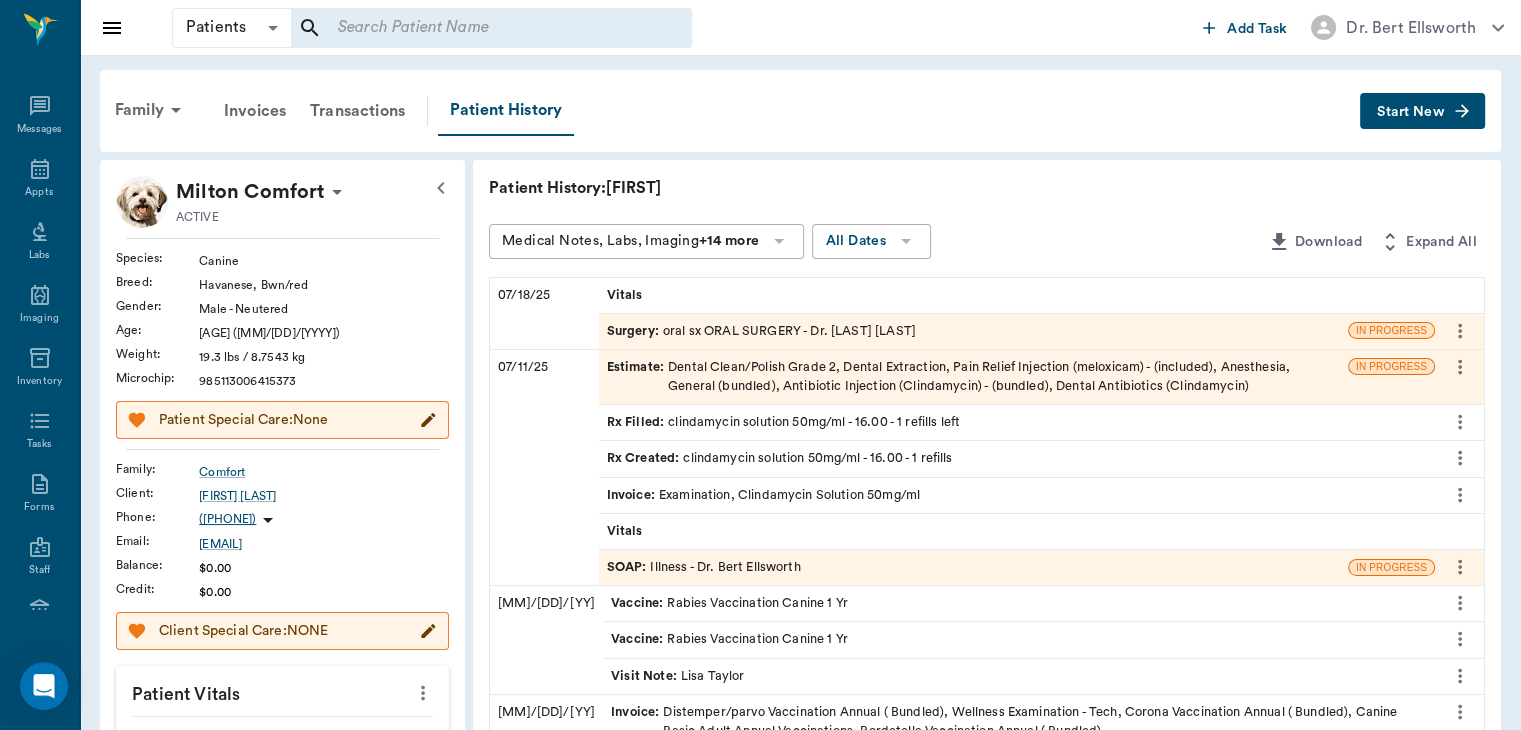 click on "SOAP :" at bounding box center [629, 567] 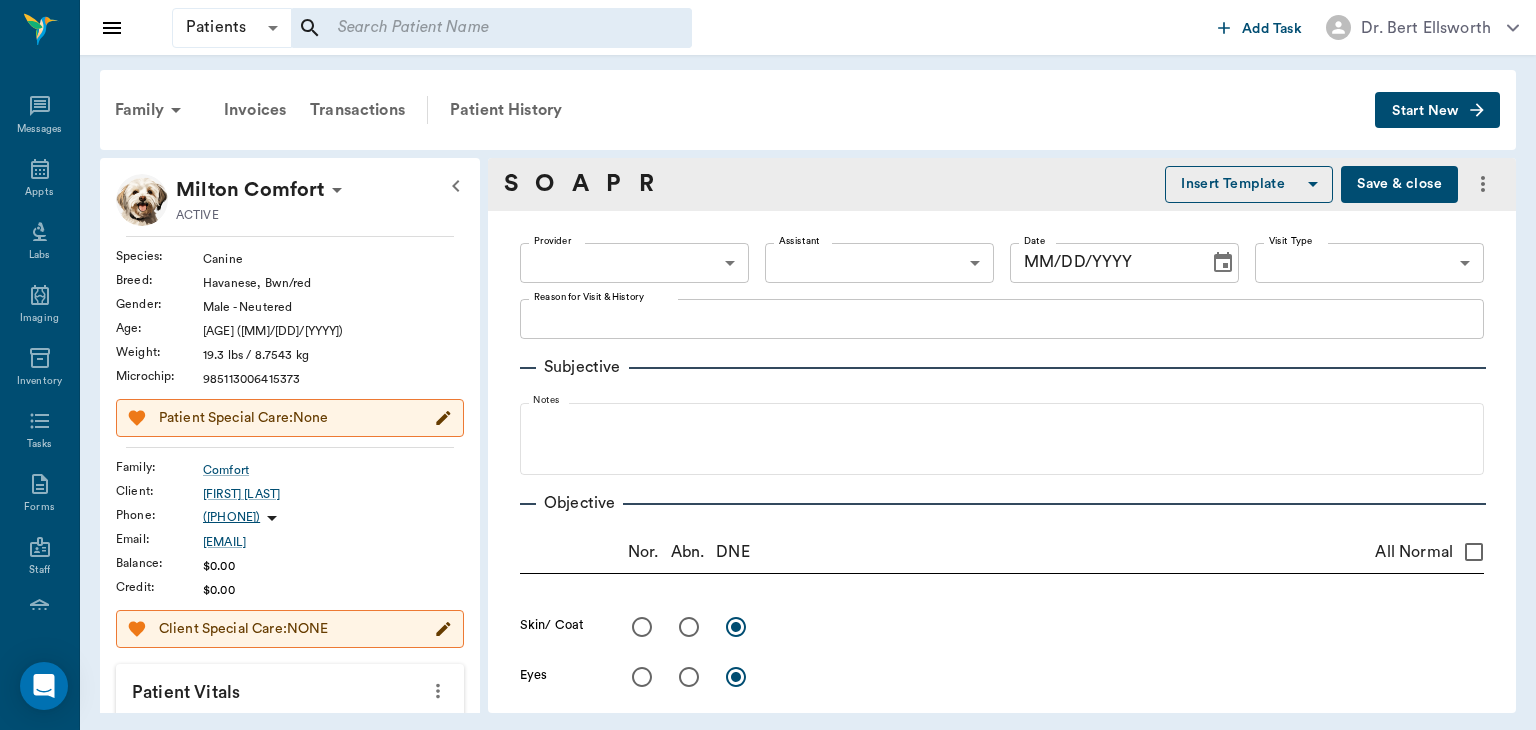 type on "63ec2f075fda476ae8351a4d" 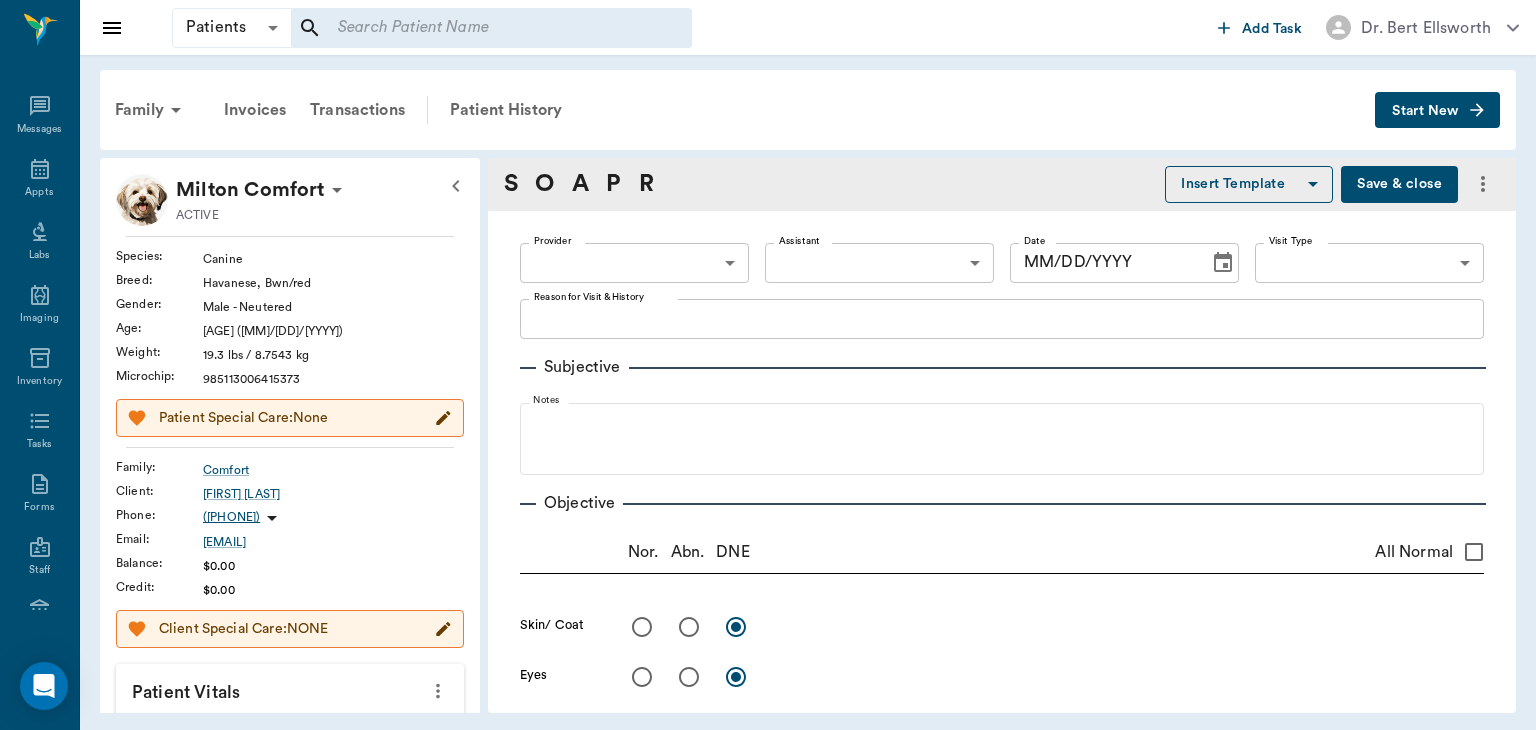 type on "65d2be4f46e3a538d89b8c15" 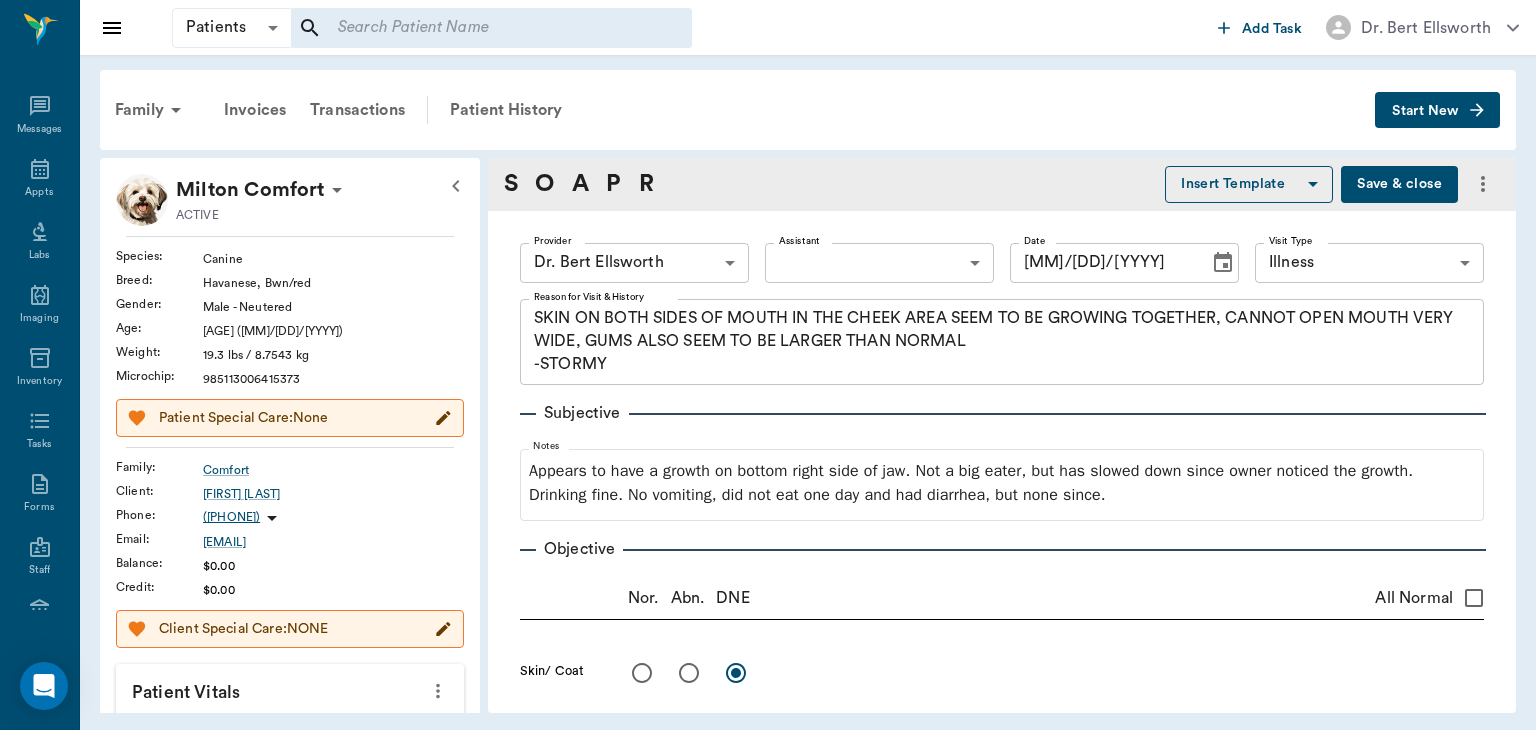 type on "07/11/2025" 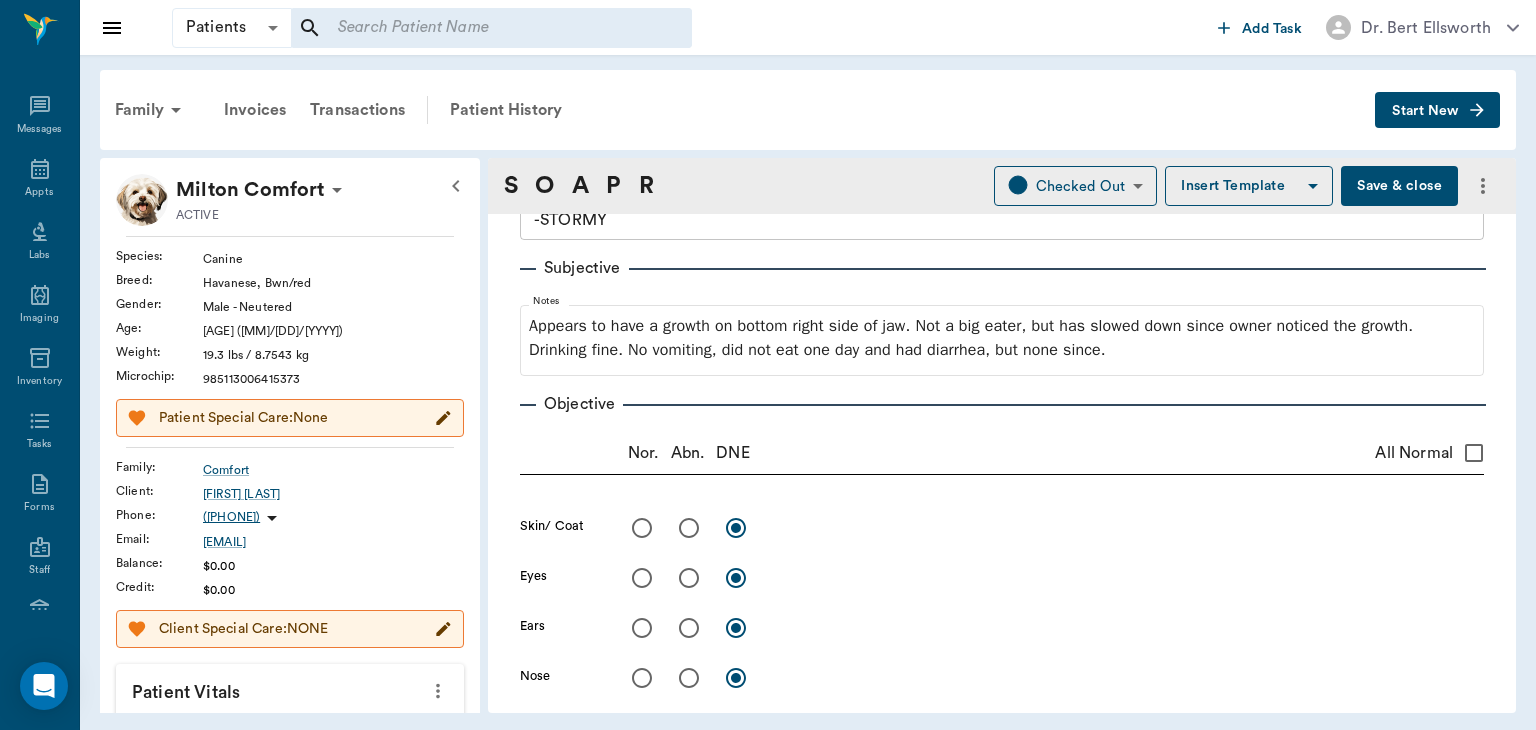 scroll, scrollTop: 0, scrollLeft: 0, axis: both 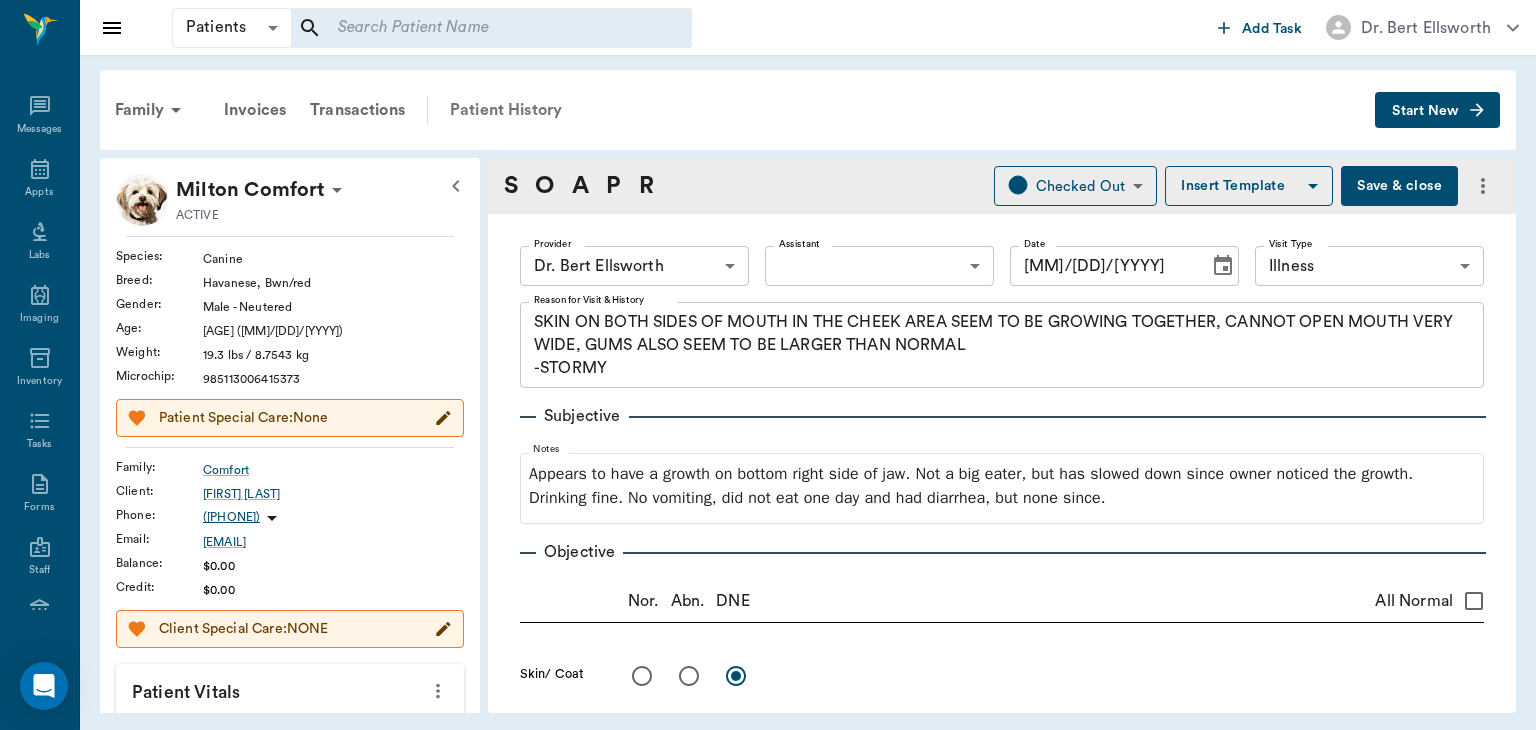 click on "Patient History" at bounding box center [506, 110] 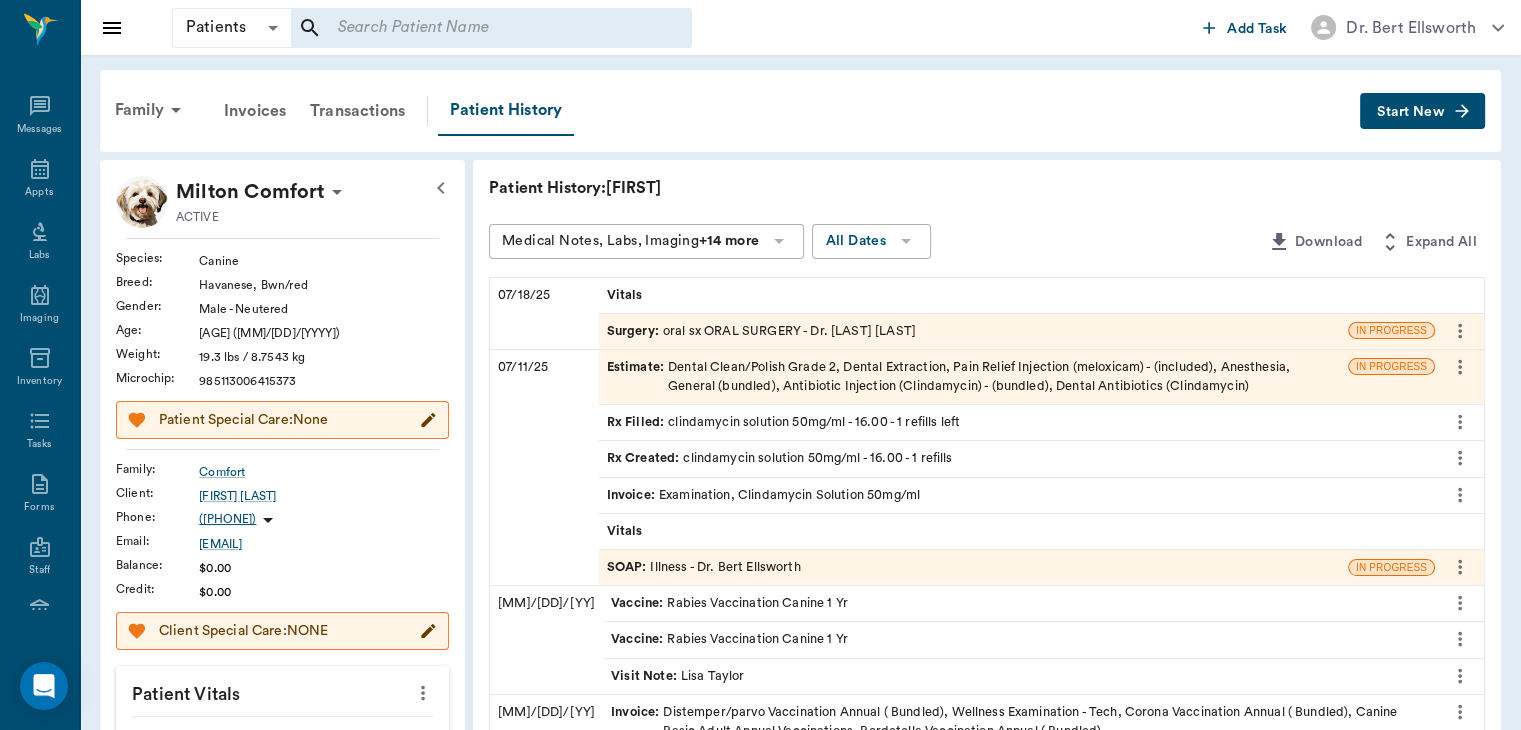 click on "Surgery :" at bounding box center (635, 331) 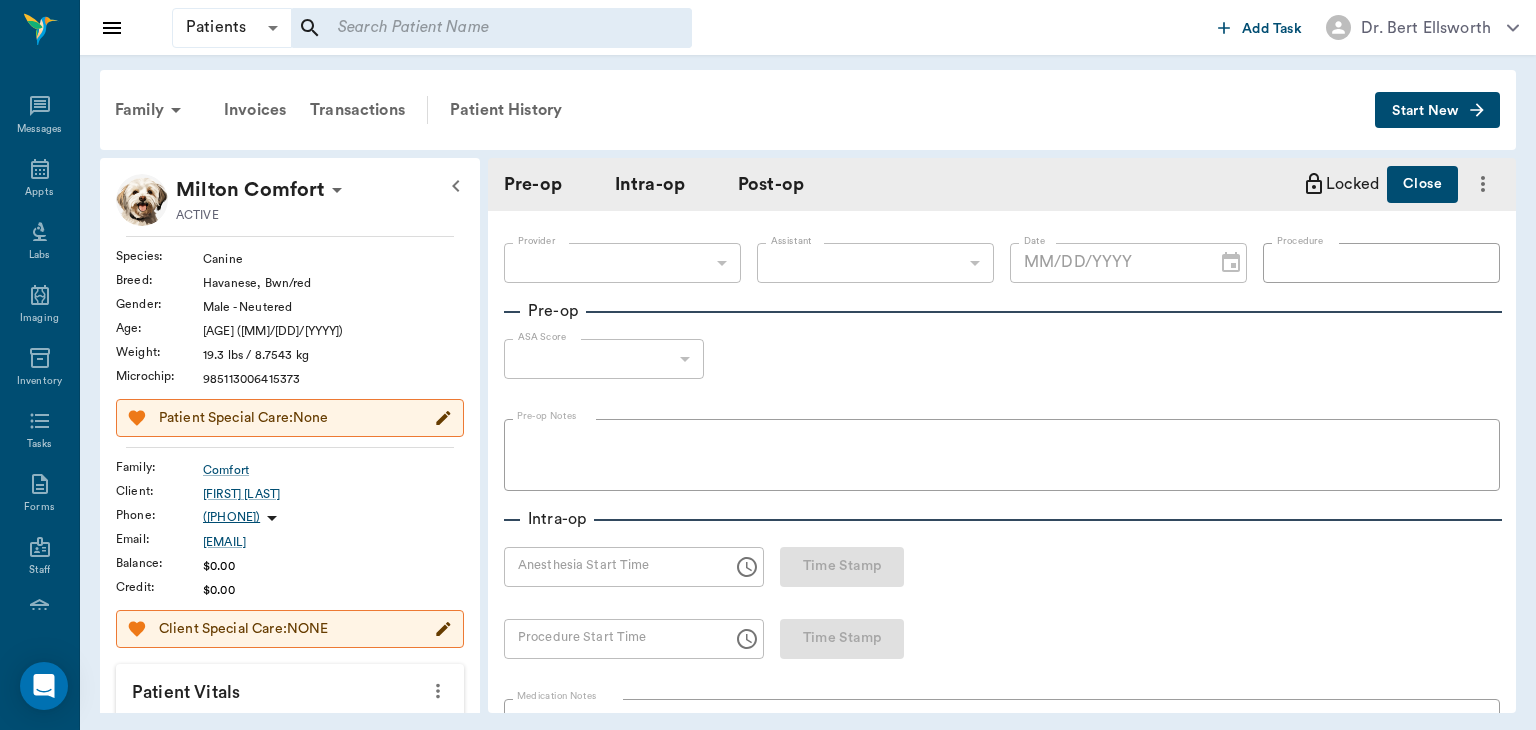 type on "63ec2f075fda476ae8351a4d" 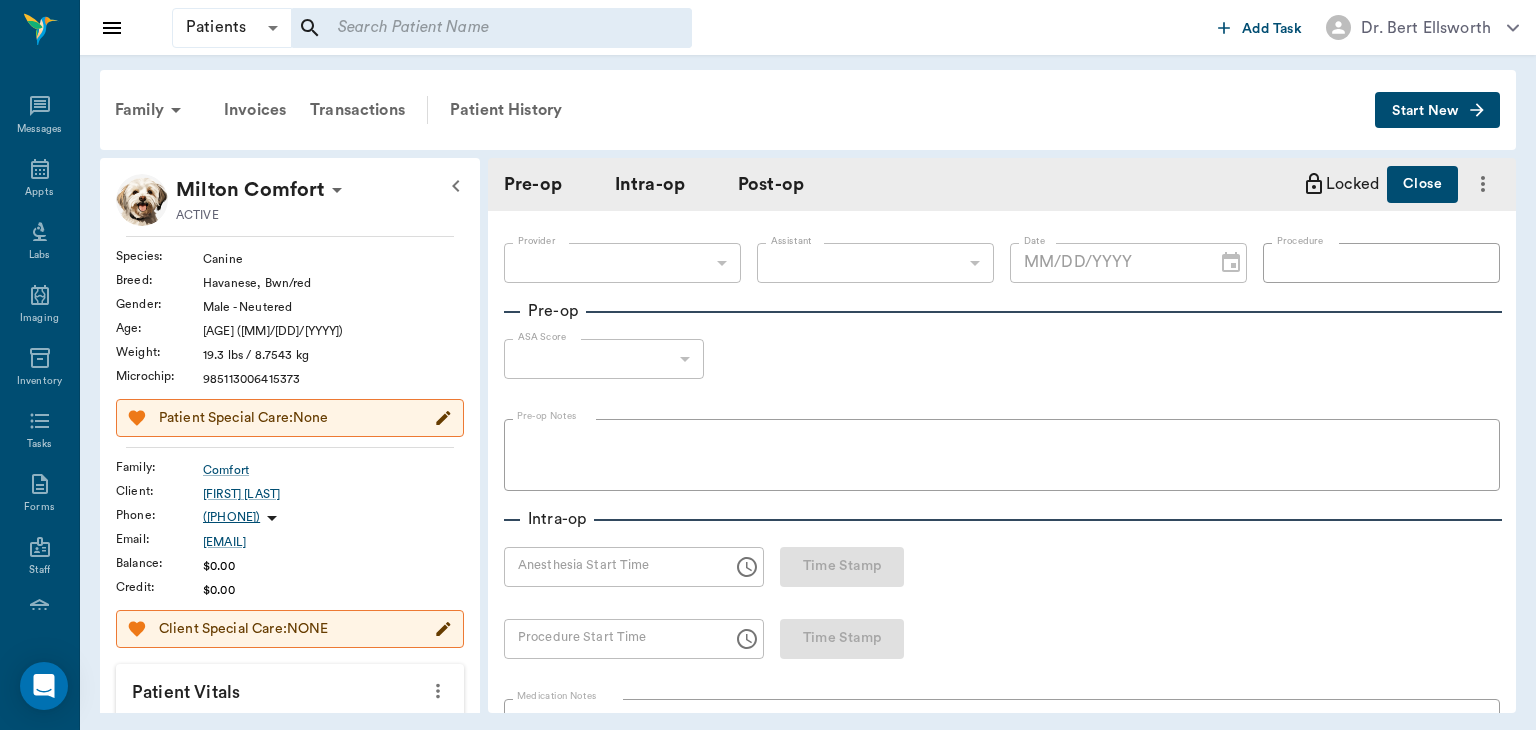type on "6740bf97de10e07744acf1eb" 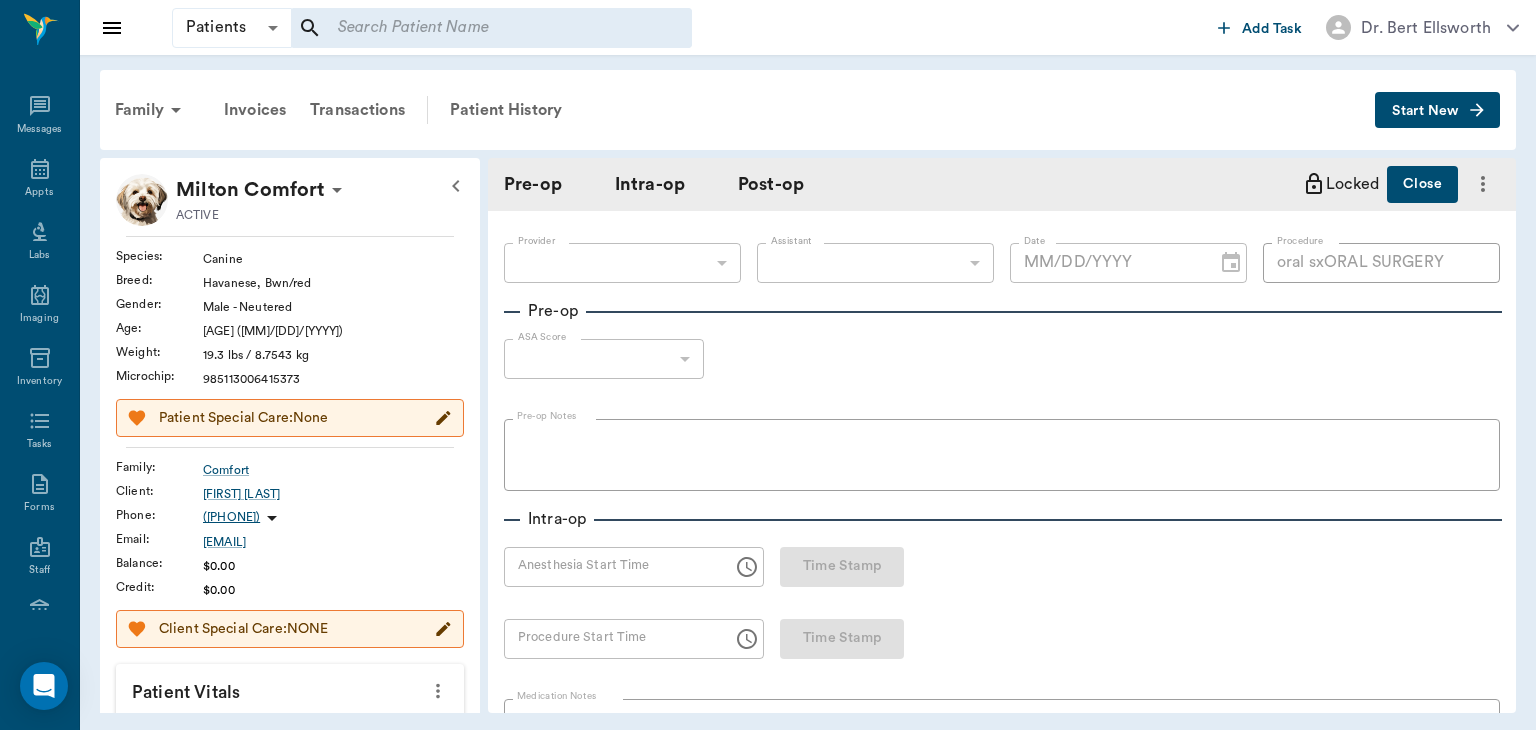 radio on "true" 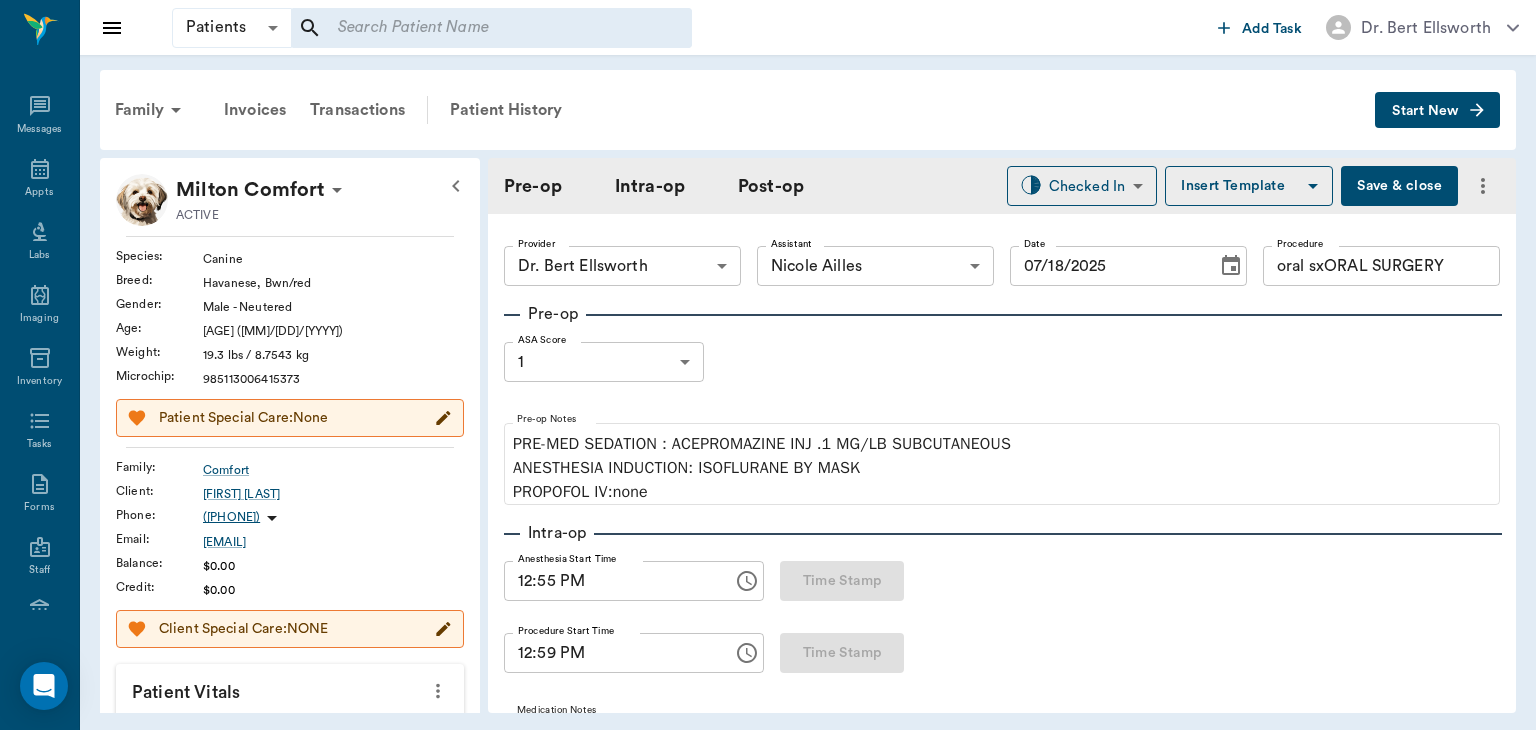 type on "07/18/2025" 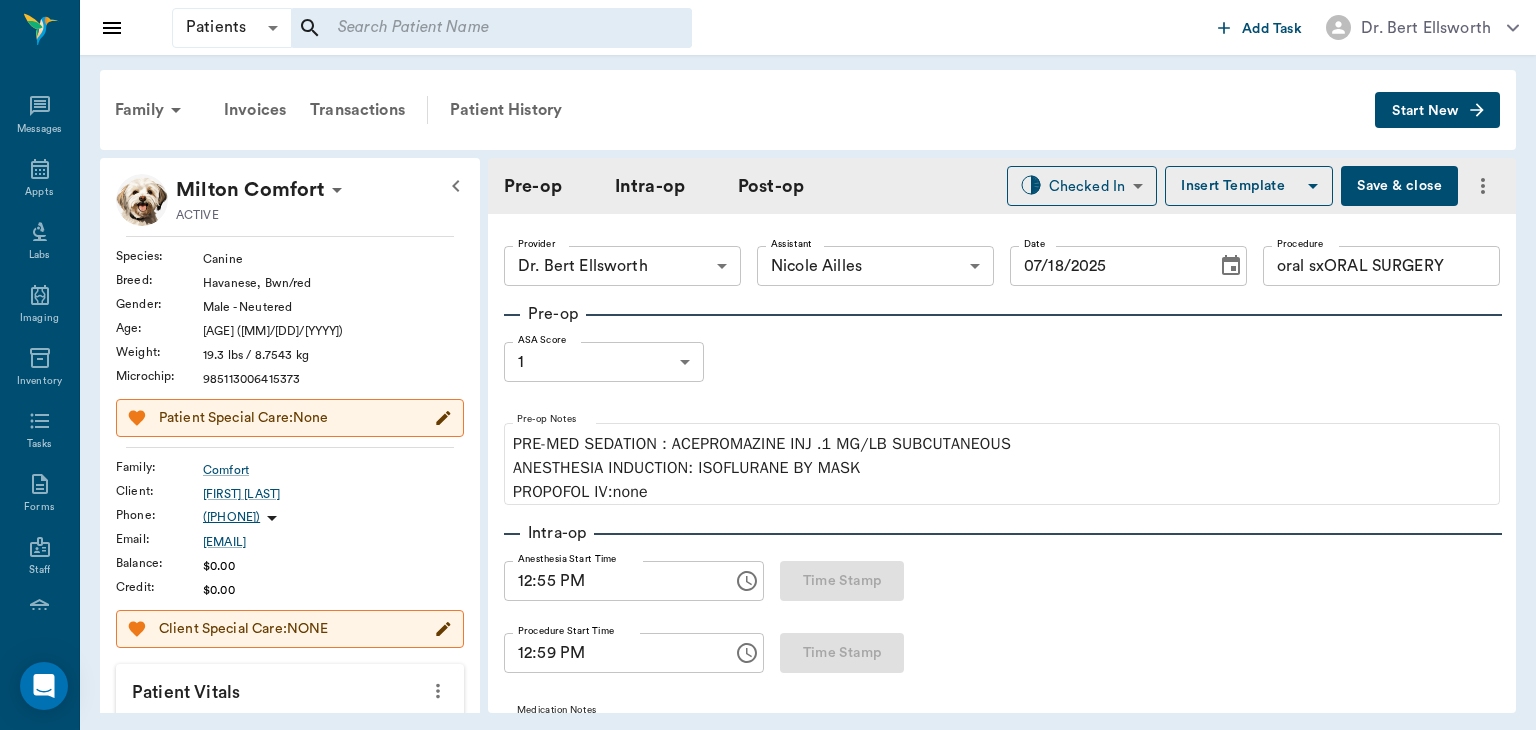 type on "oral sxORAL SURGERY" 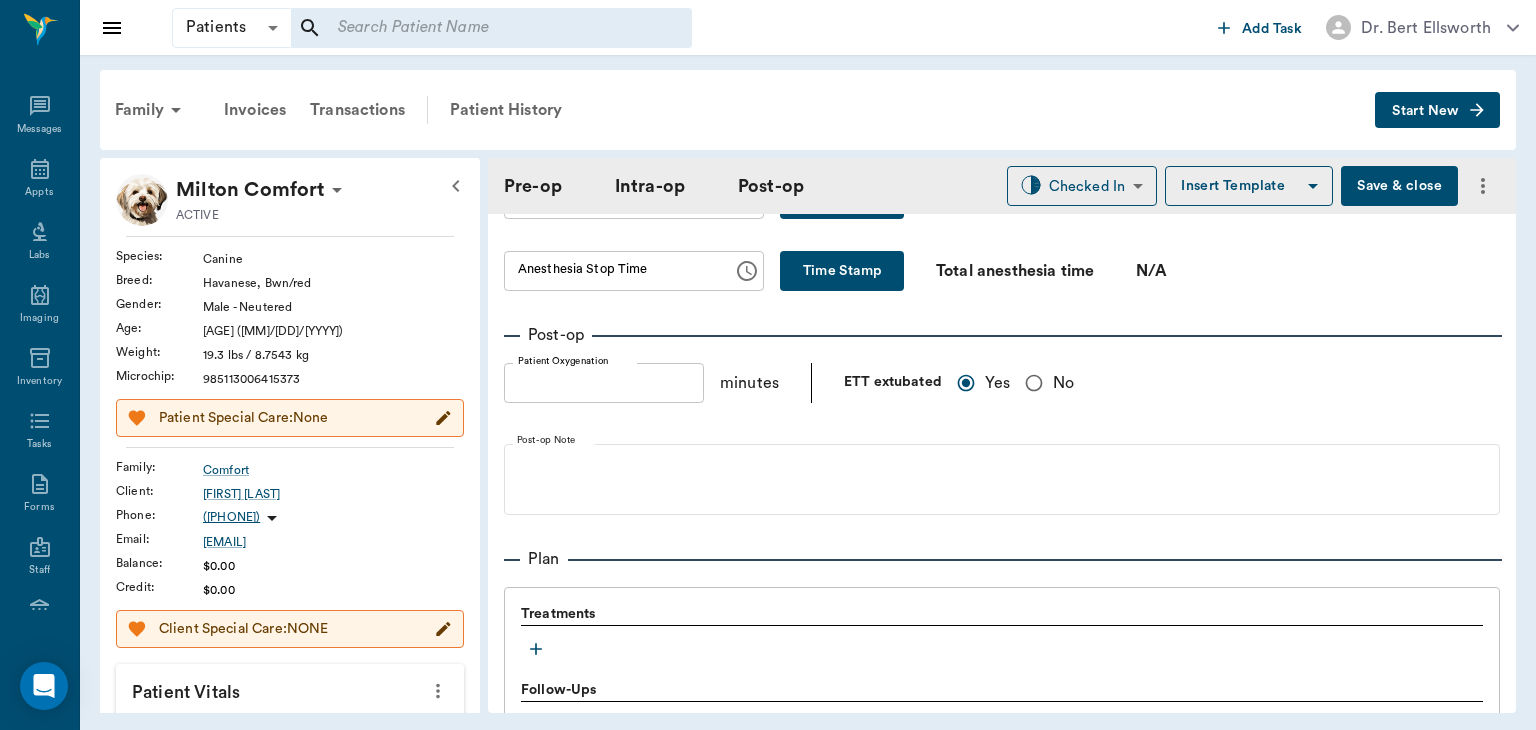 scroll, scrollTop: 1371, scrollLeft: 0, axis: vertical 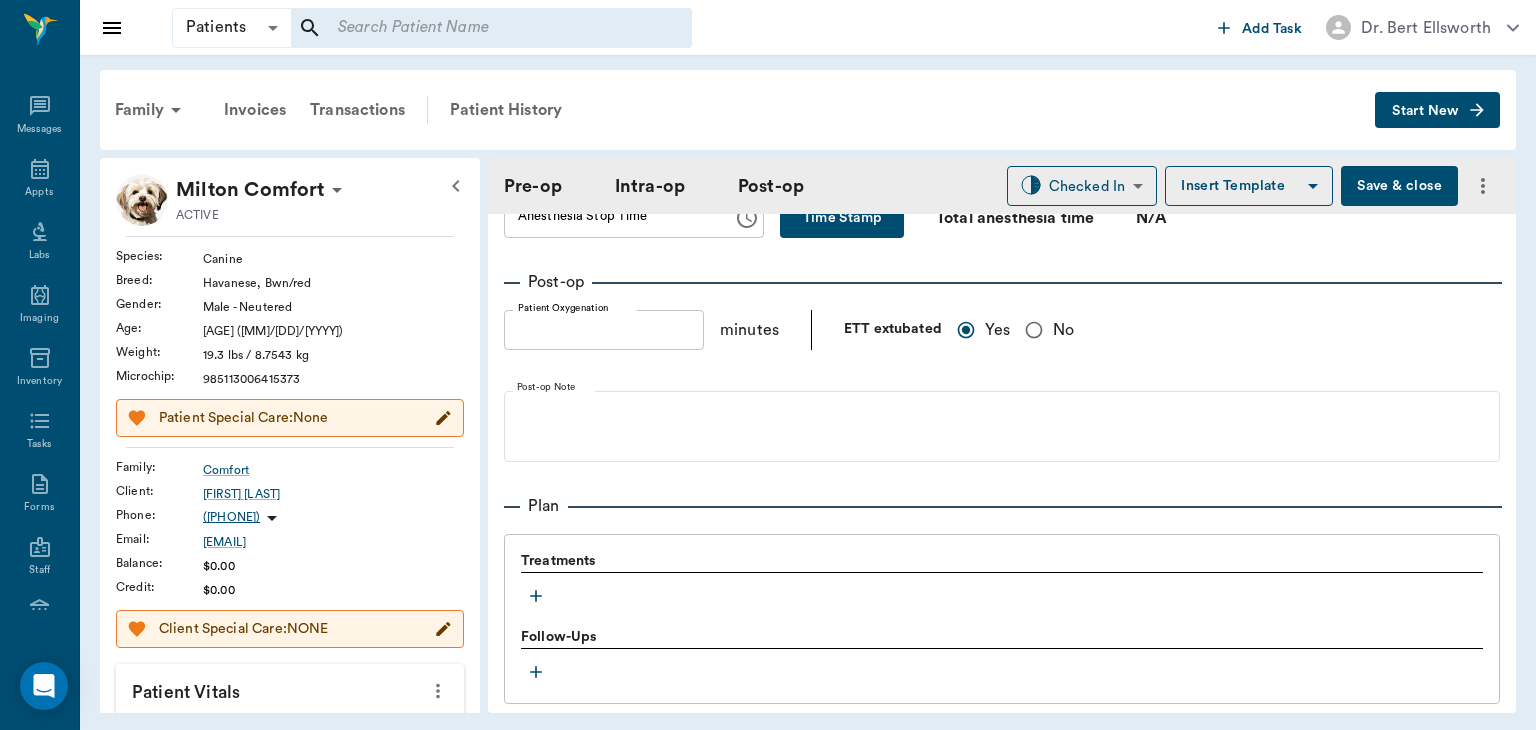 click 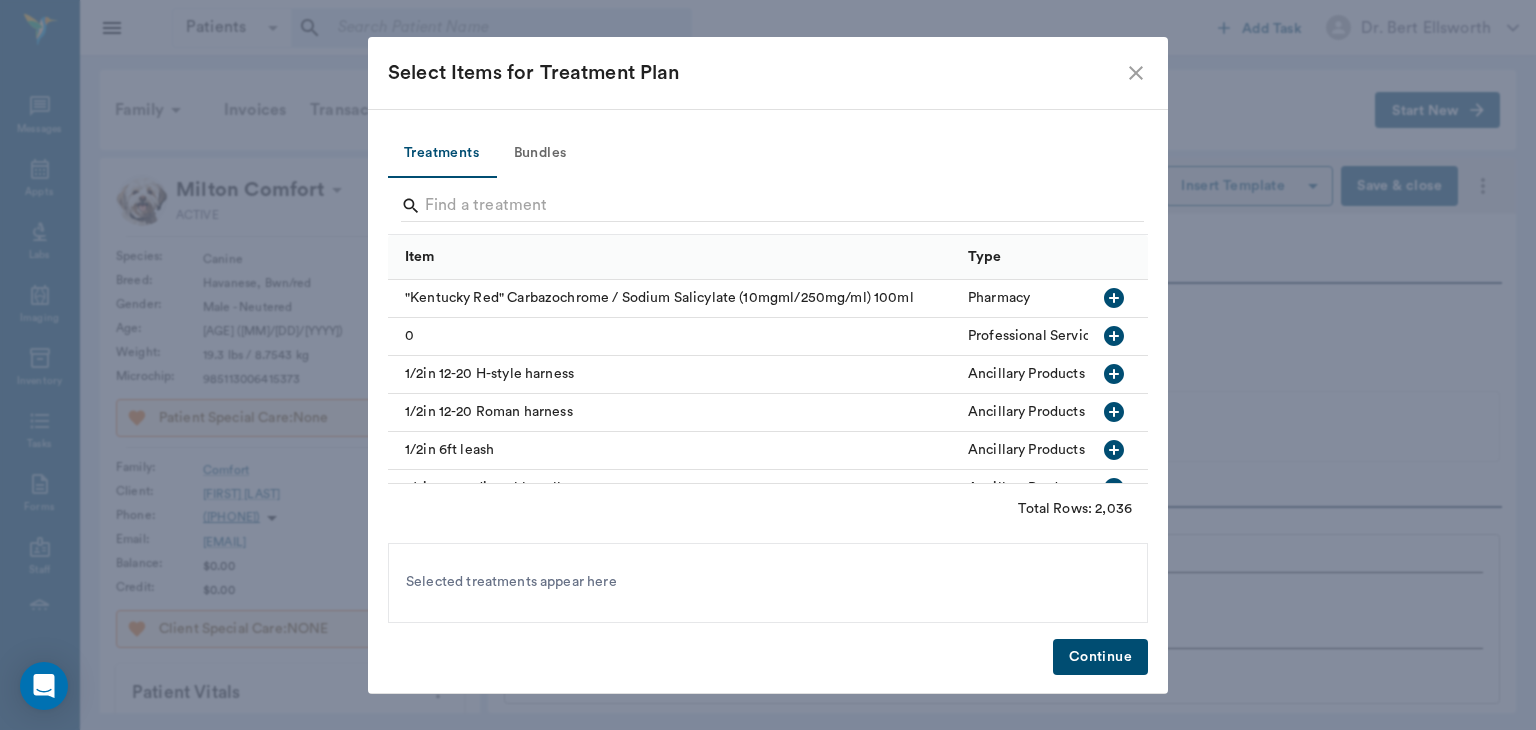 click on "Bundles" at bounding box center (540, 154) 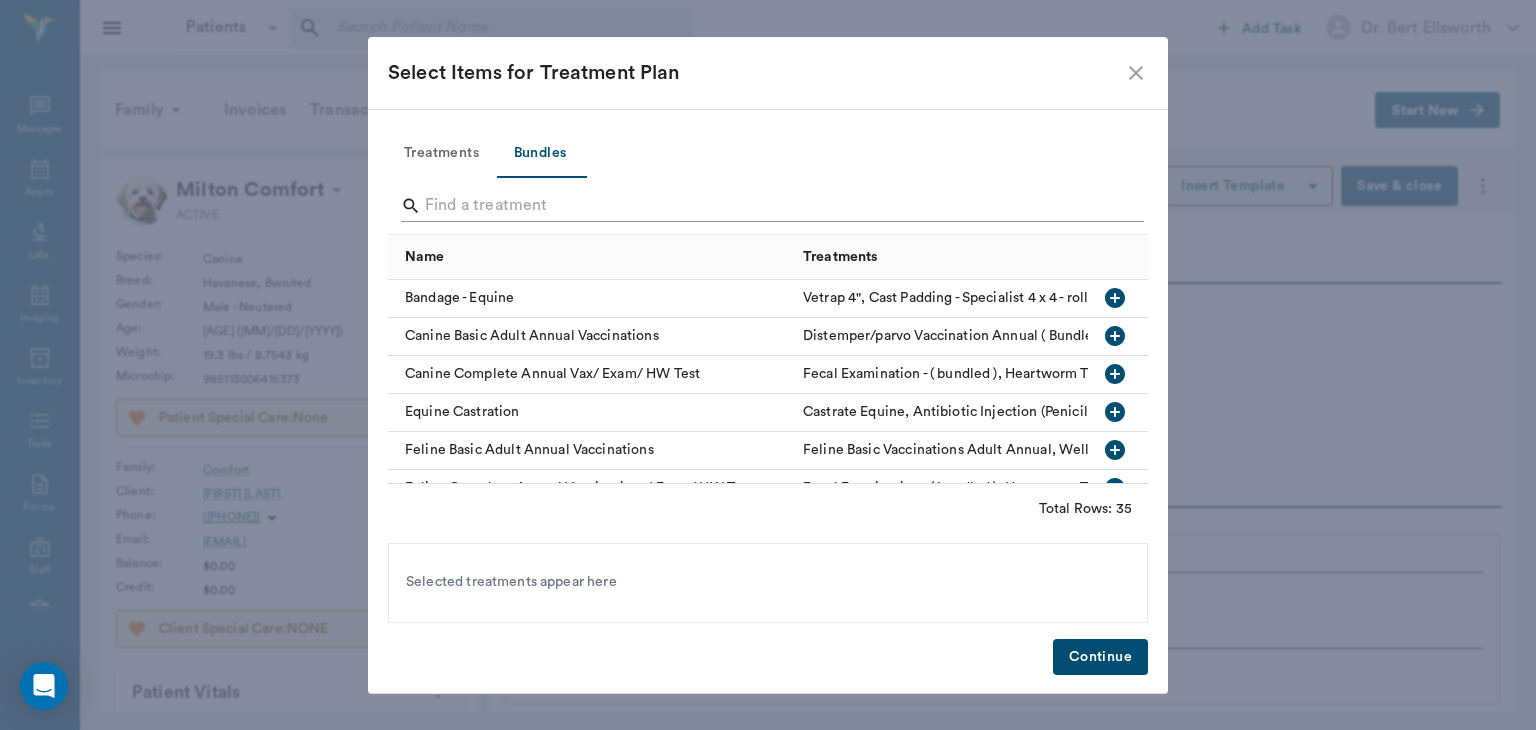 click at bounding box center [769, 206] 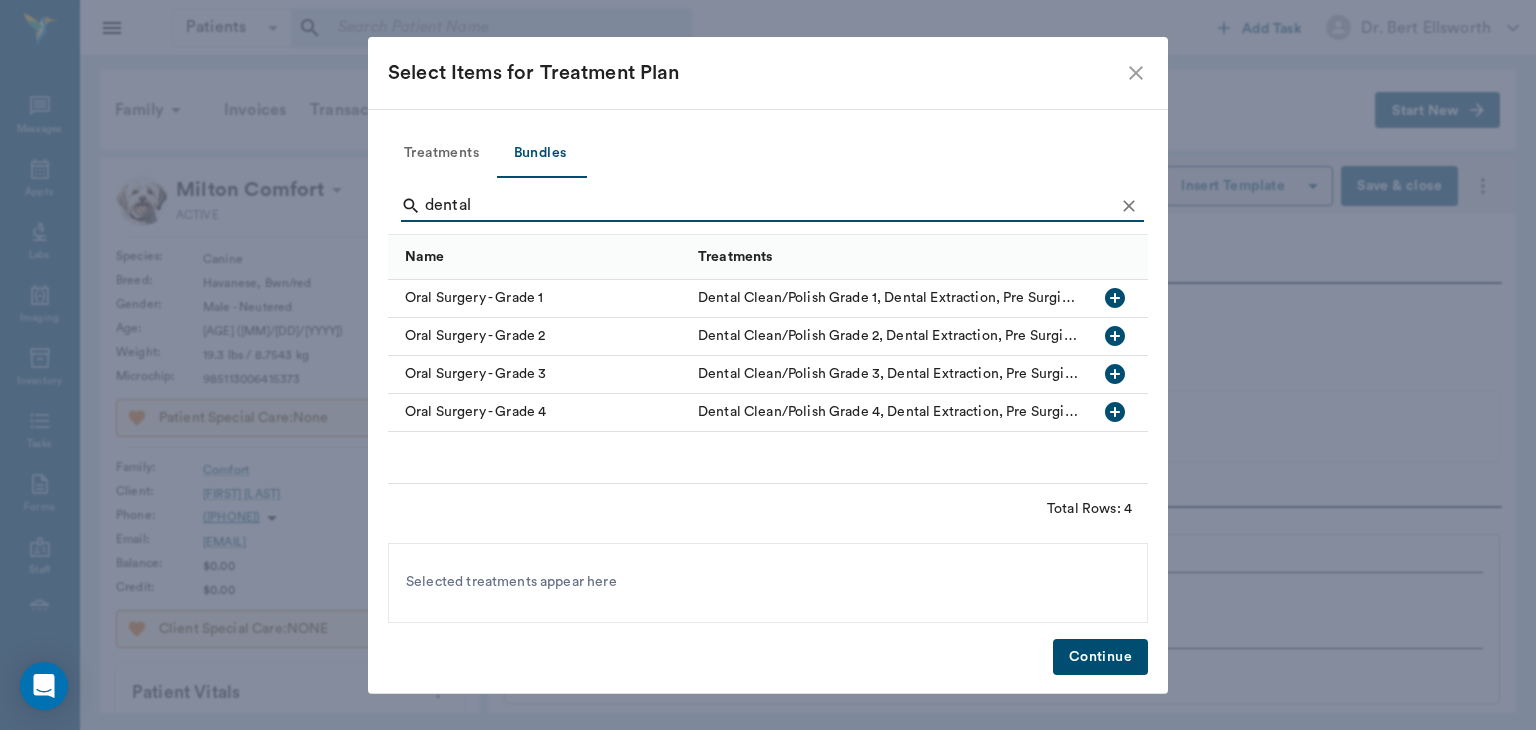 type on "dental" 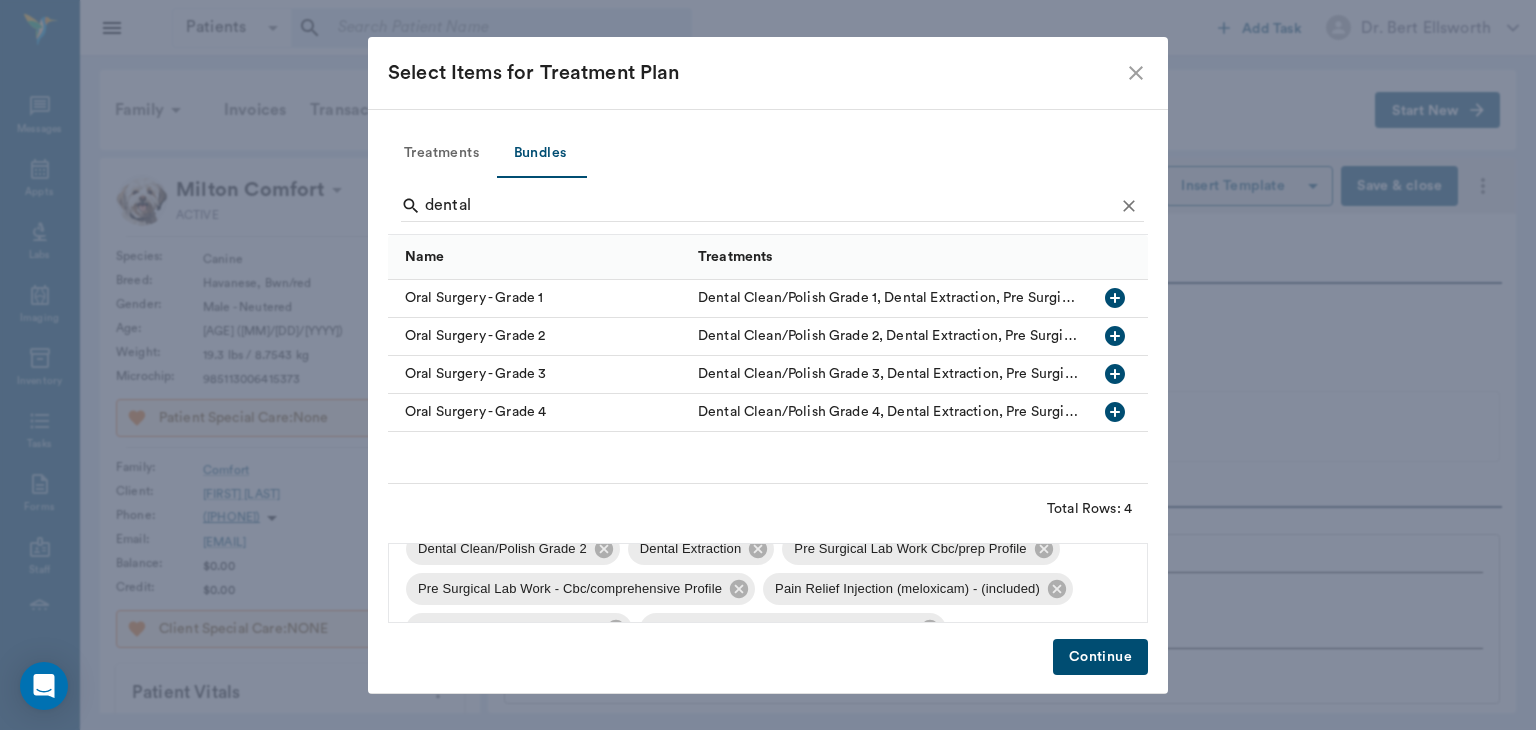 scroll, scrollTop: 14, scrollLeft: 0, axis: vertical 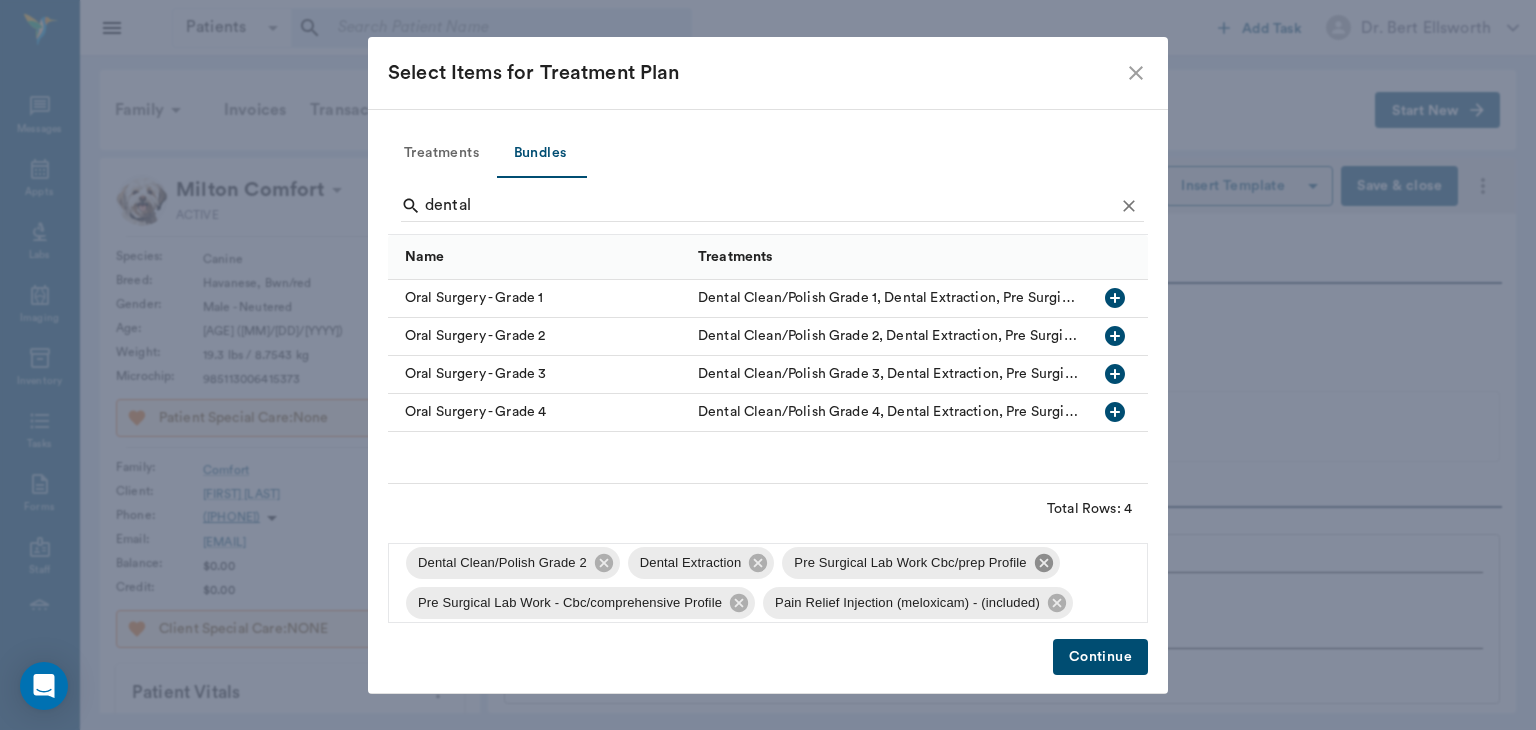 click 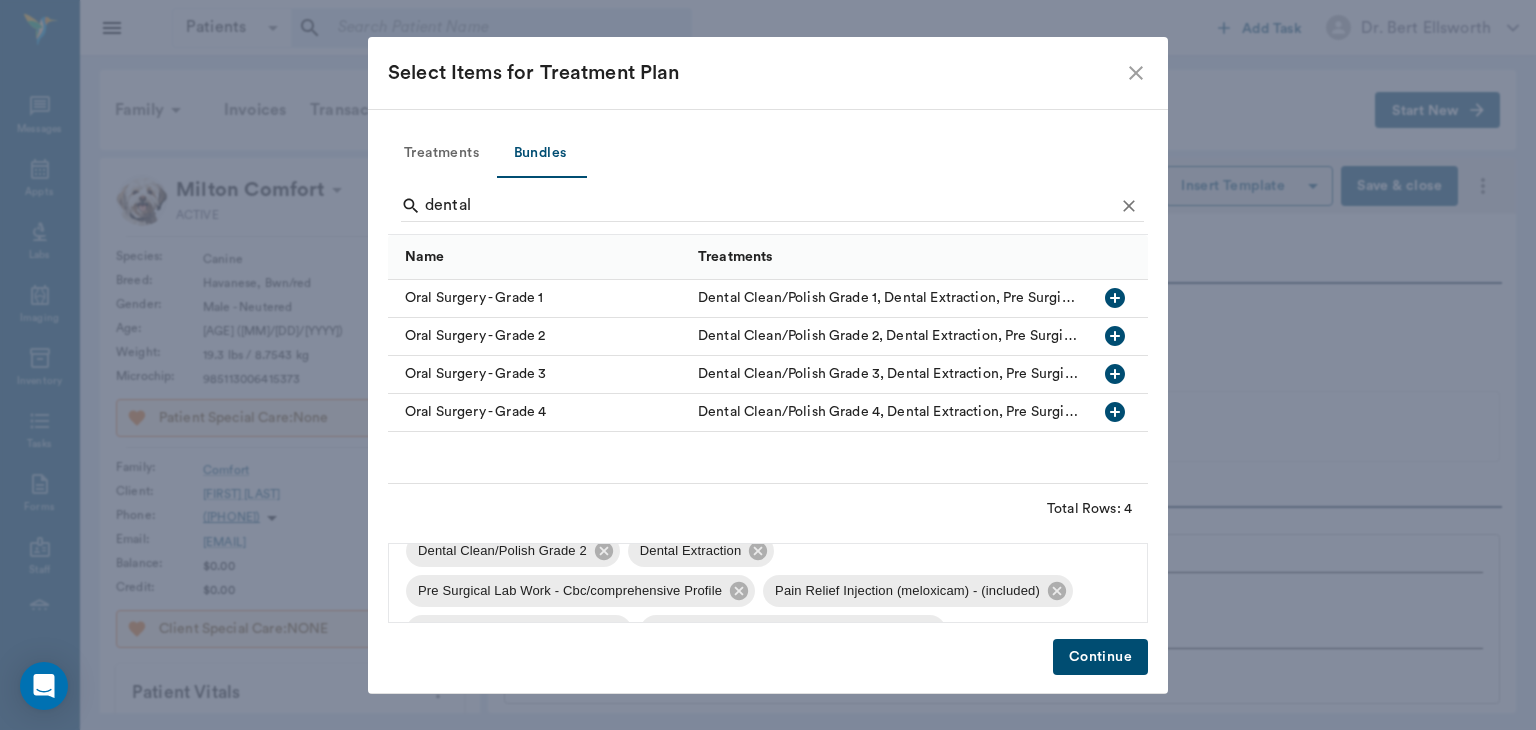 scroll, scrollTop: 27, scrollLeft: 0, axis: vertical 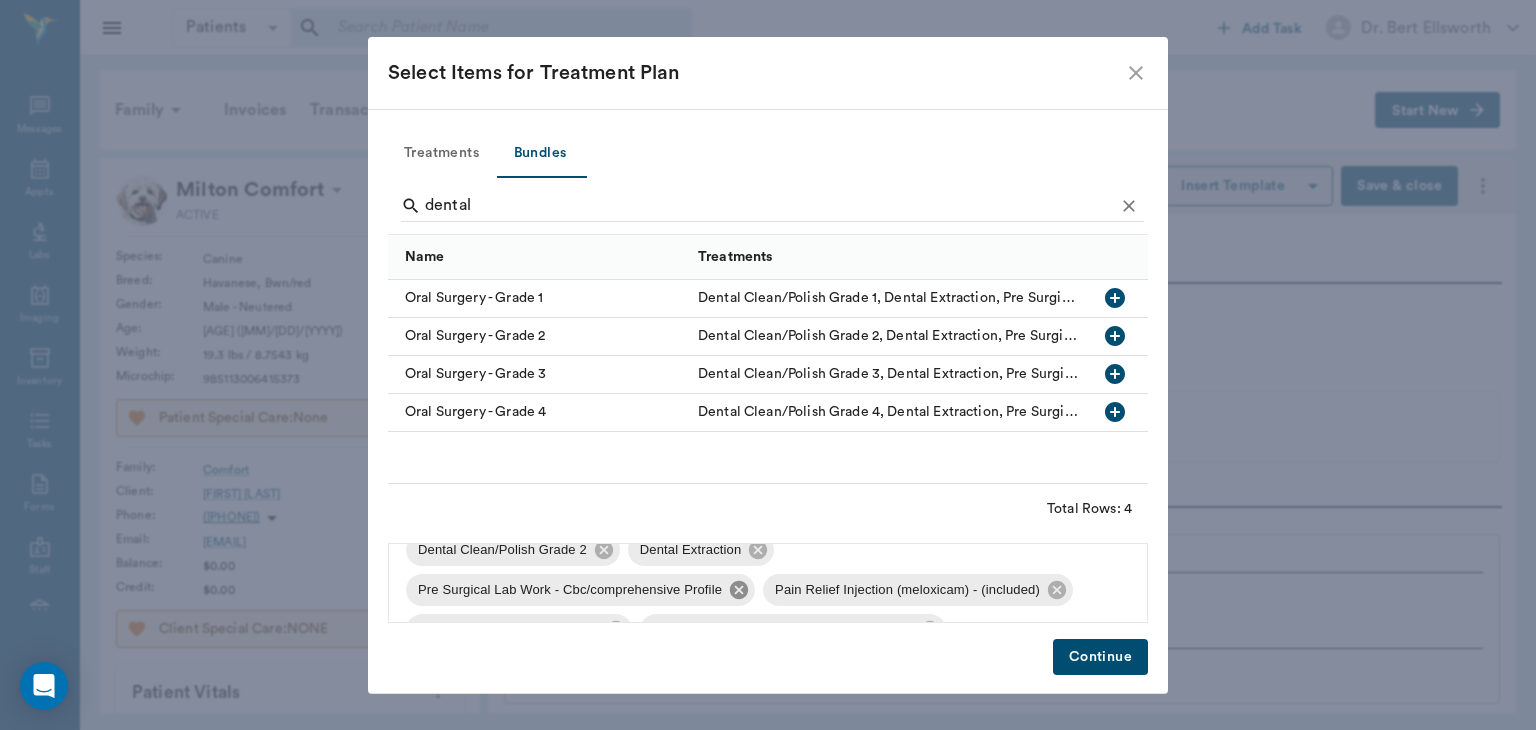 click 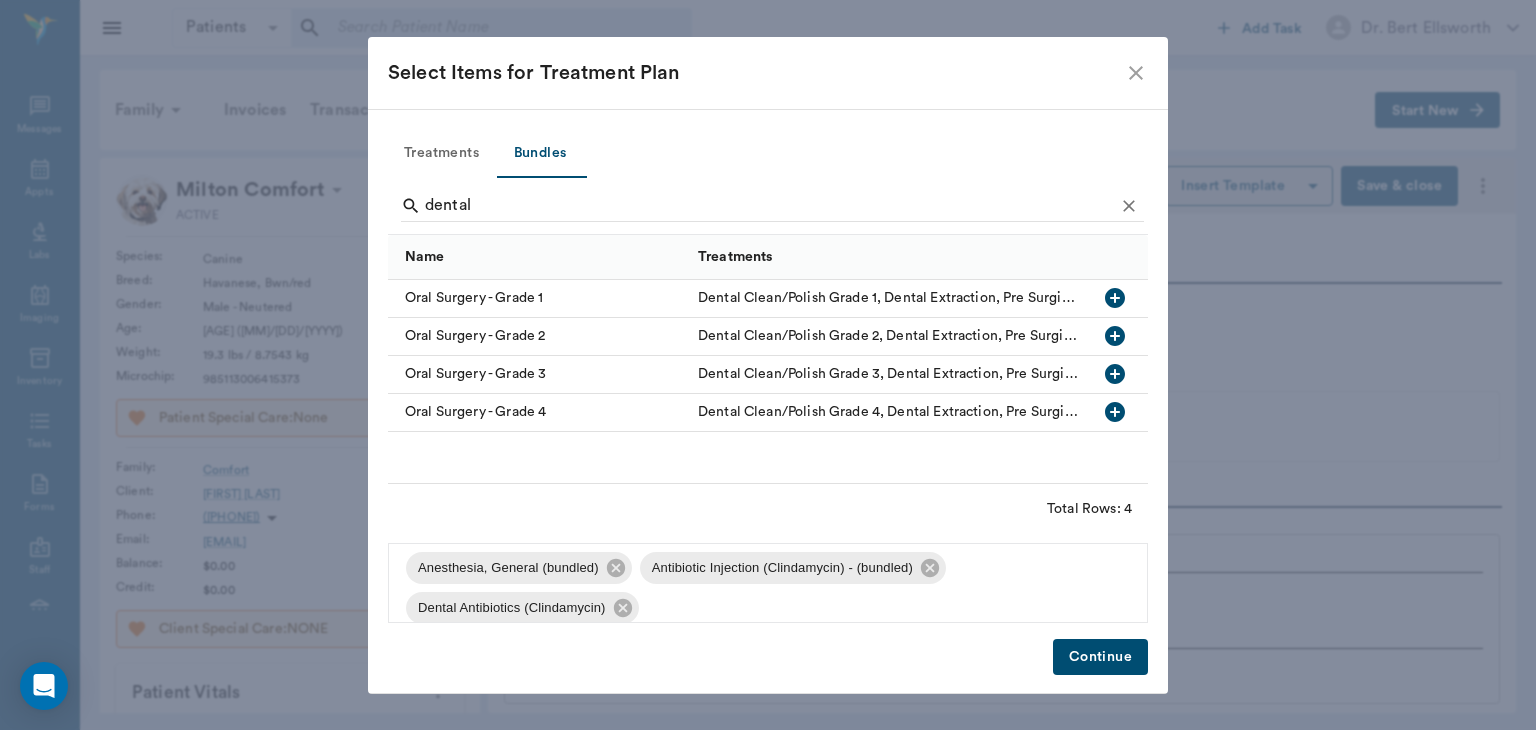 scroll, scrollTop: 67, scrollLeft: 0, axis: vertical 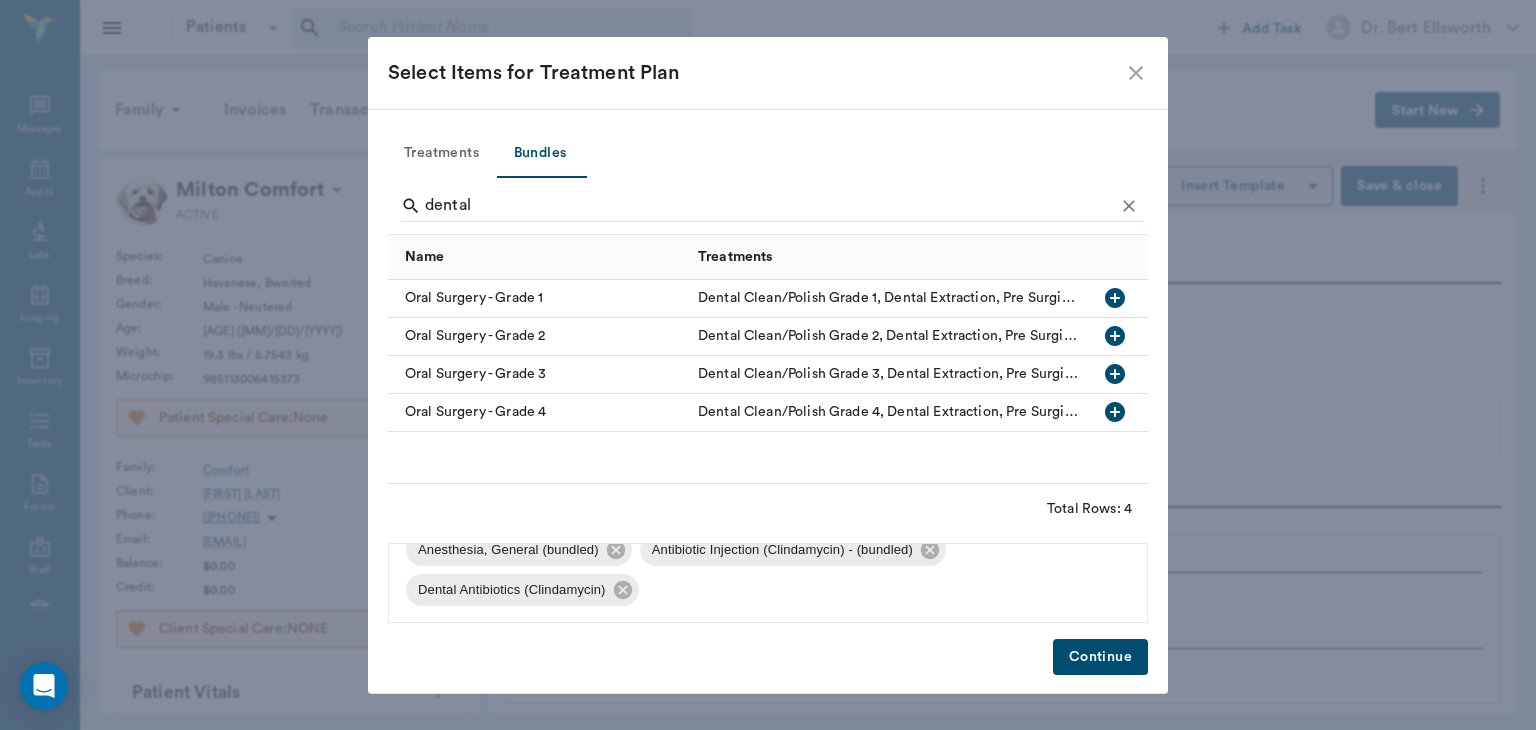 click 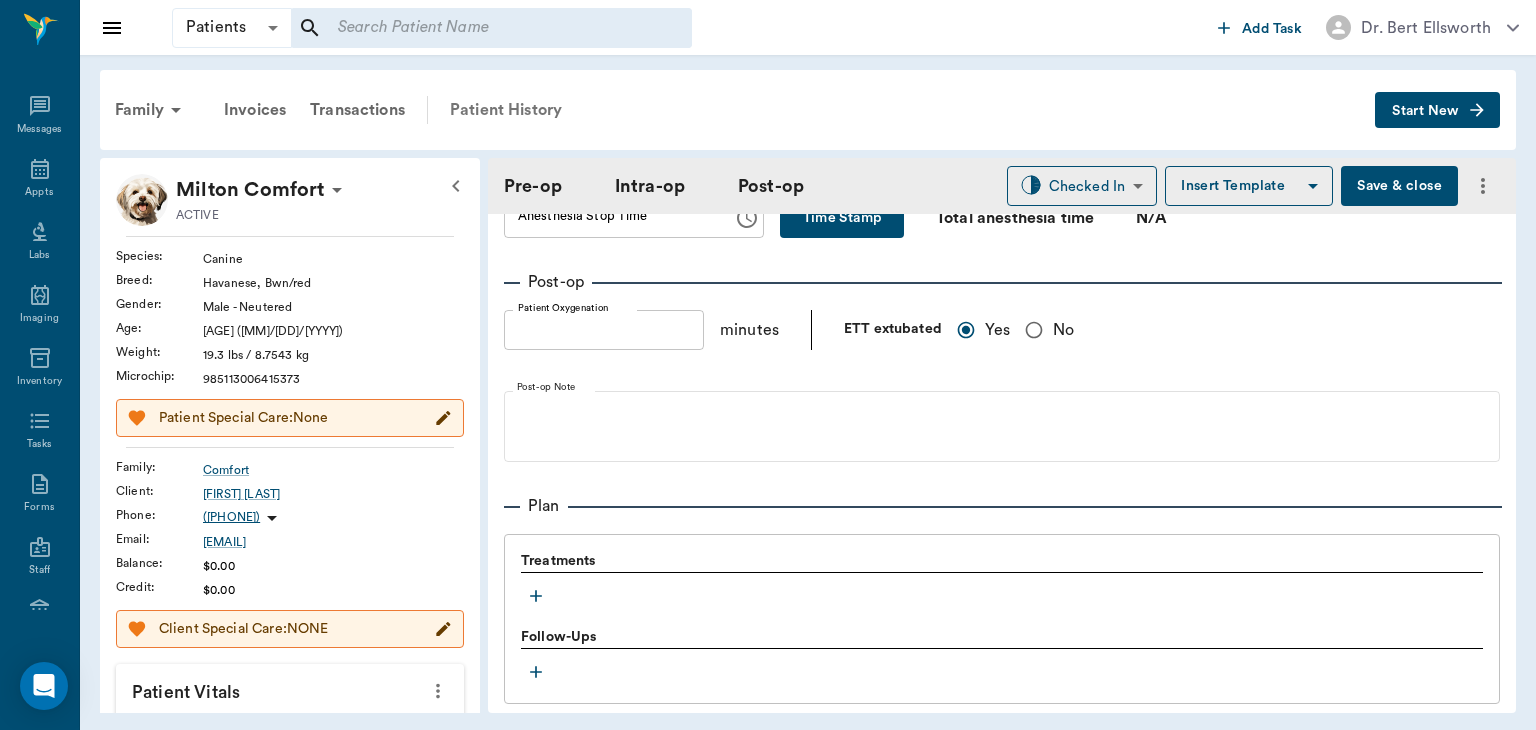 click on "Patient History" at bounding box center [506, 110] 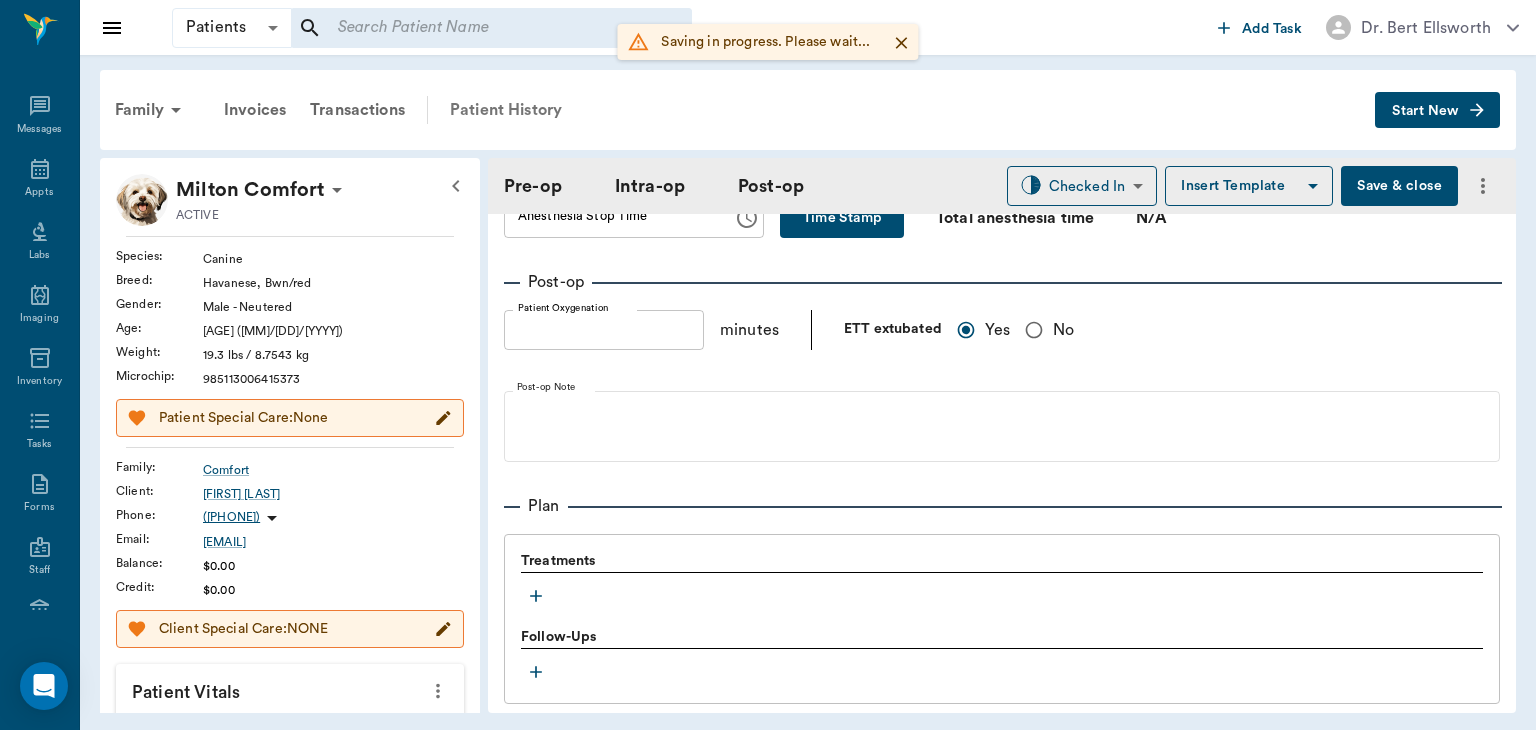 click on "Patient History" at bounding box center (506, 110) 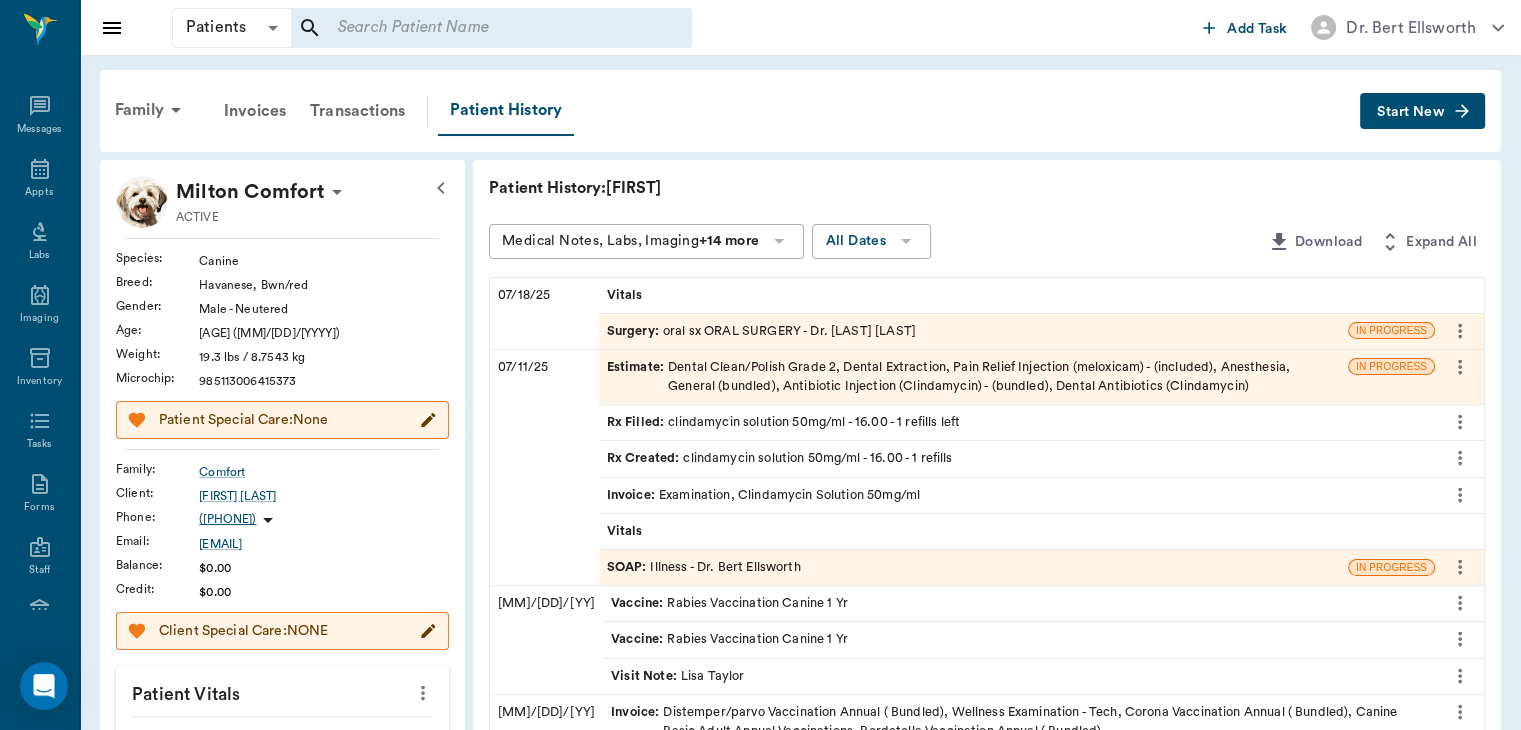 click on "Surgery :" at bounding box center [635, 331] 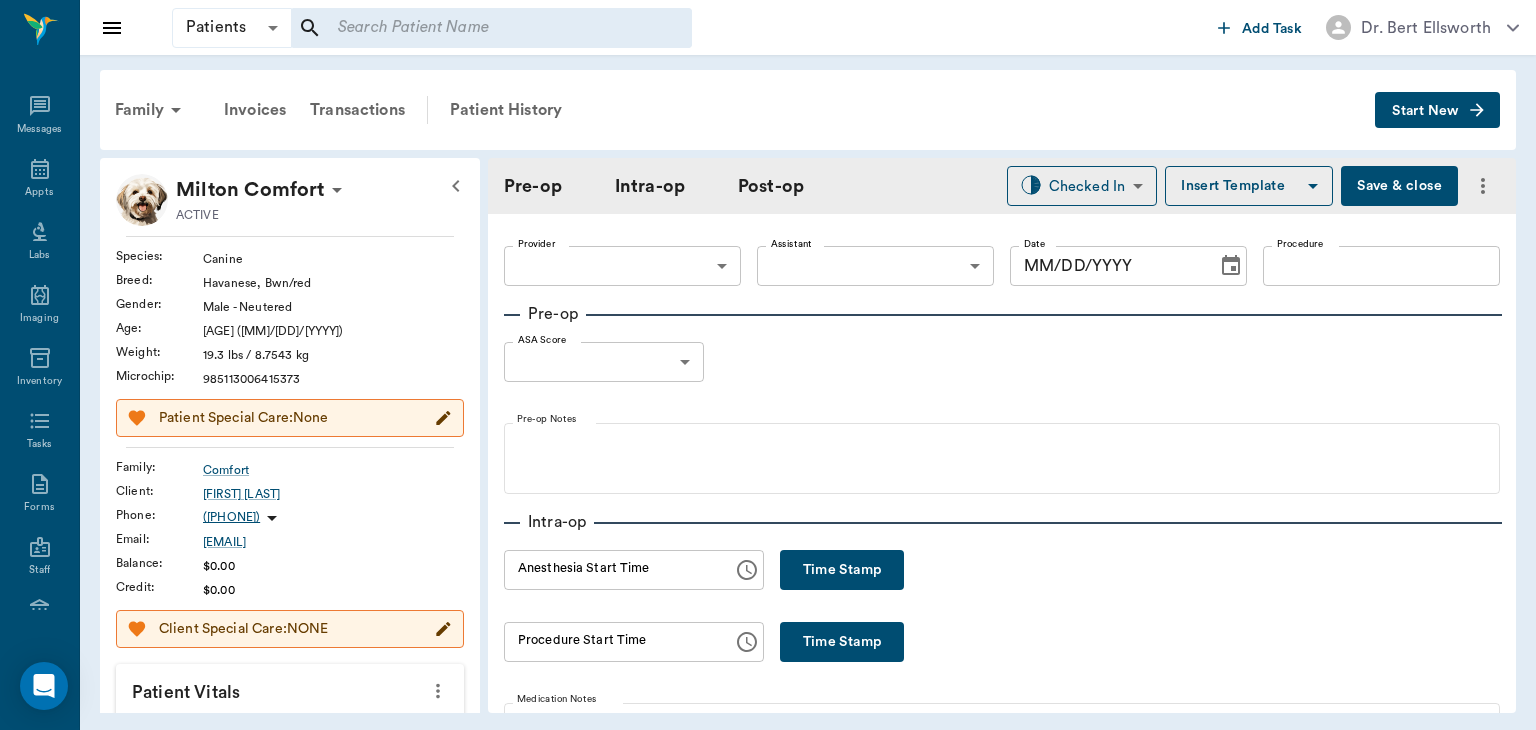 type on "63ec2f075fda476ae8351a4d" 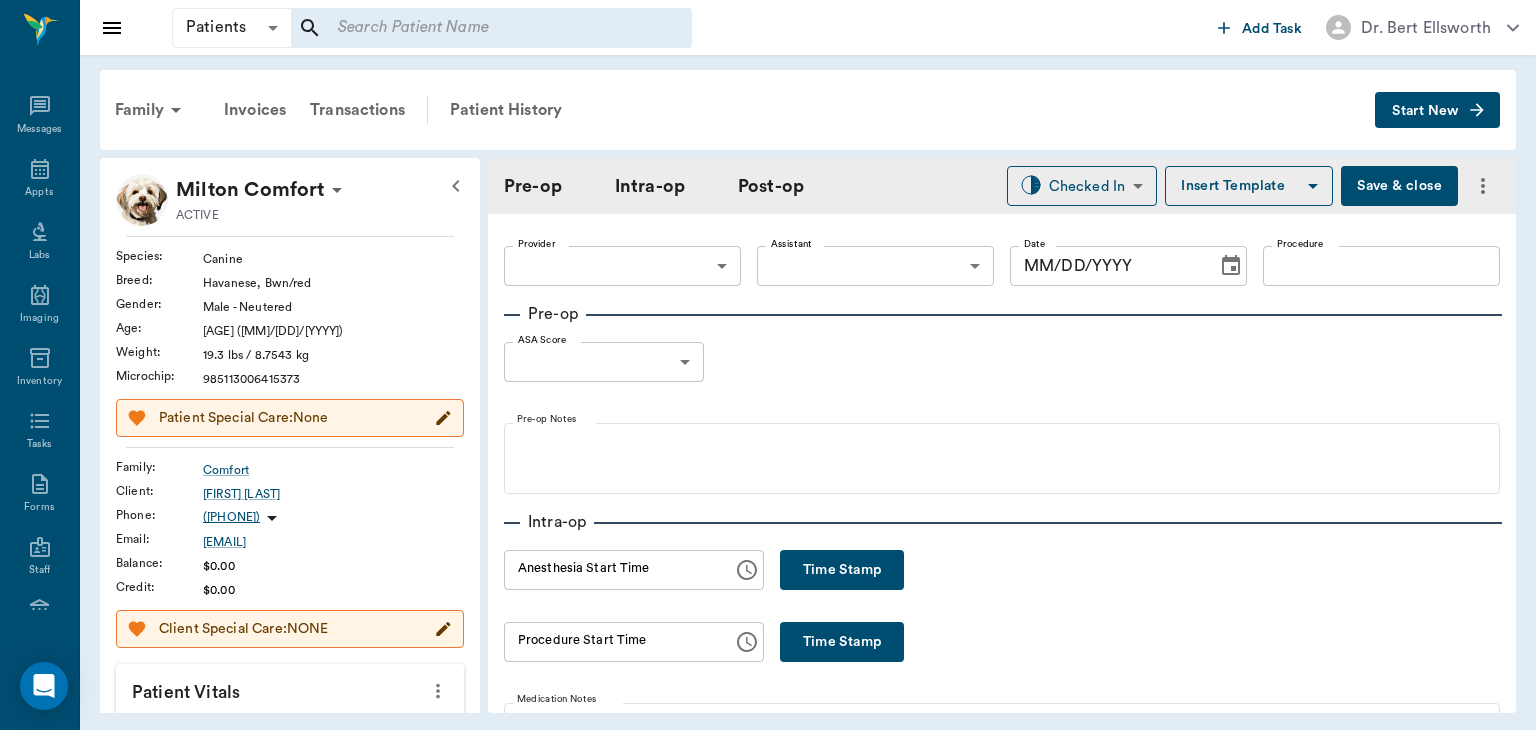 type on "6740bf97de10e07744acf1eb" 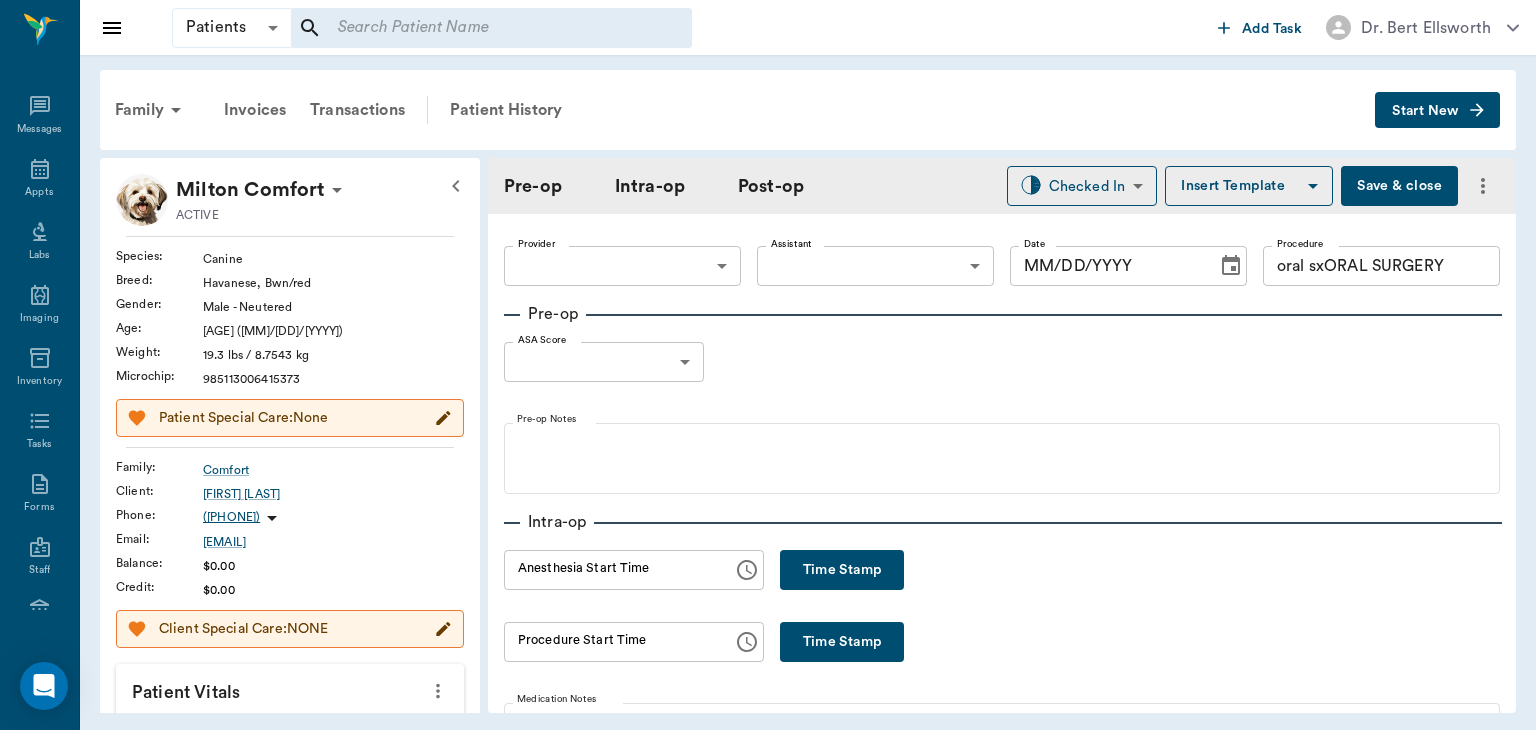 type on "07/18/2025" 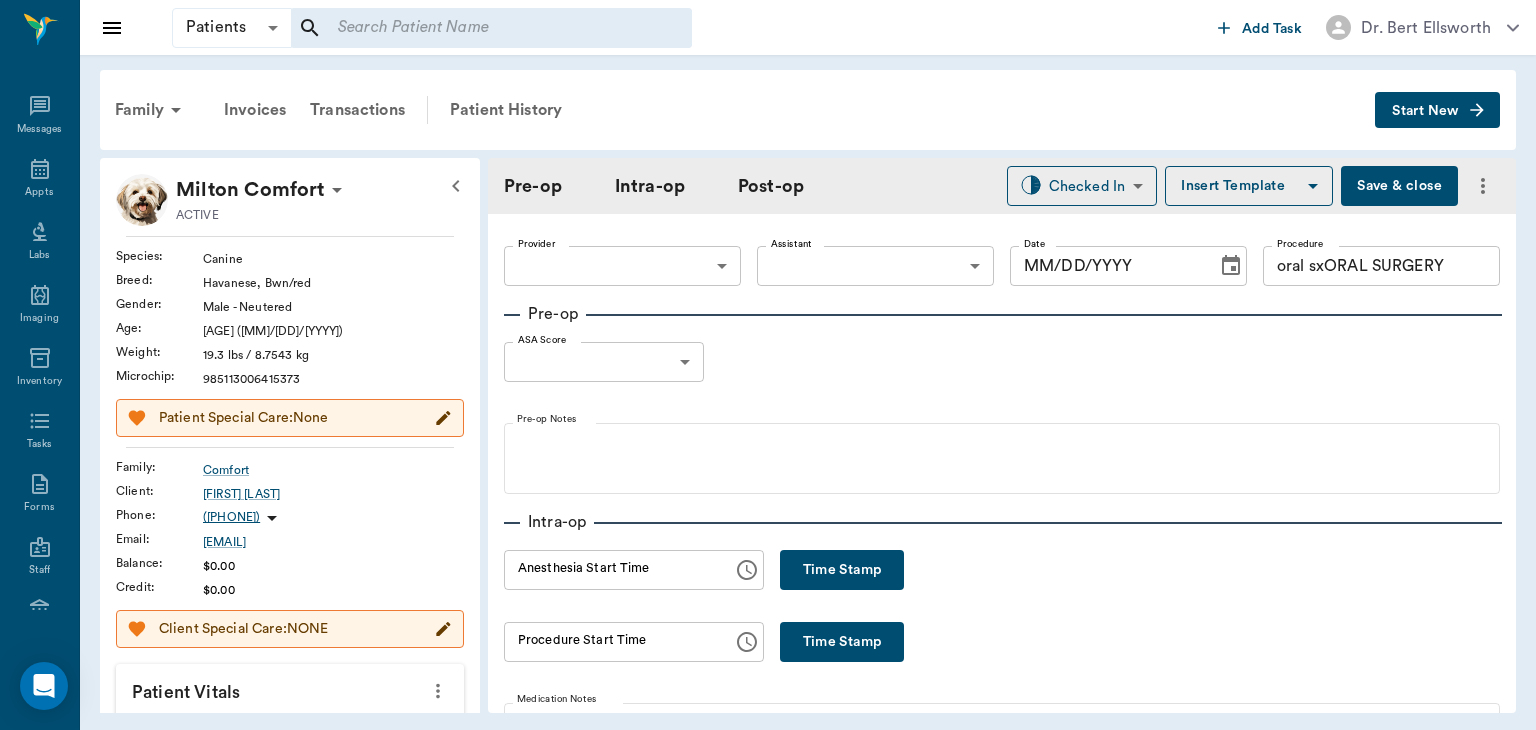type on "12:55 PM" 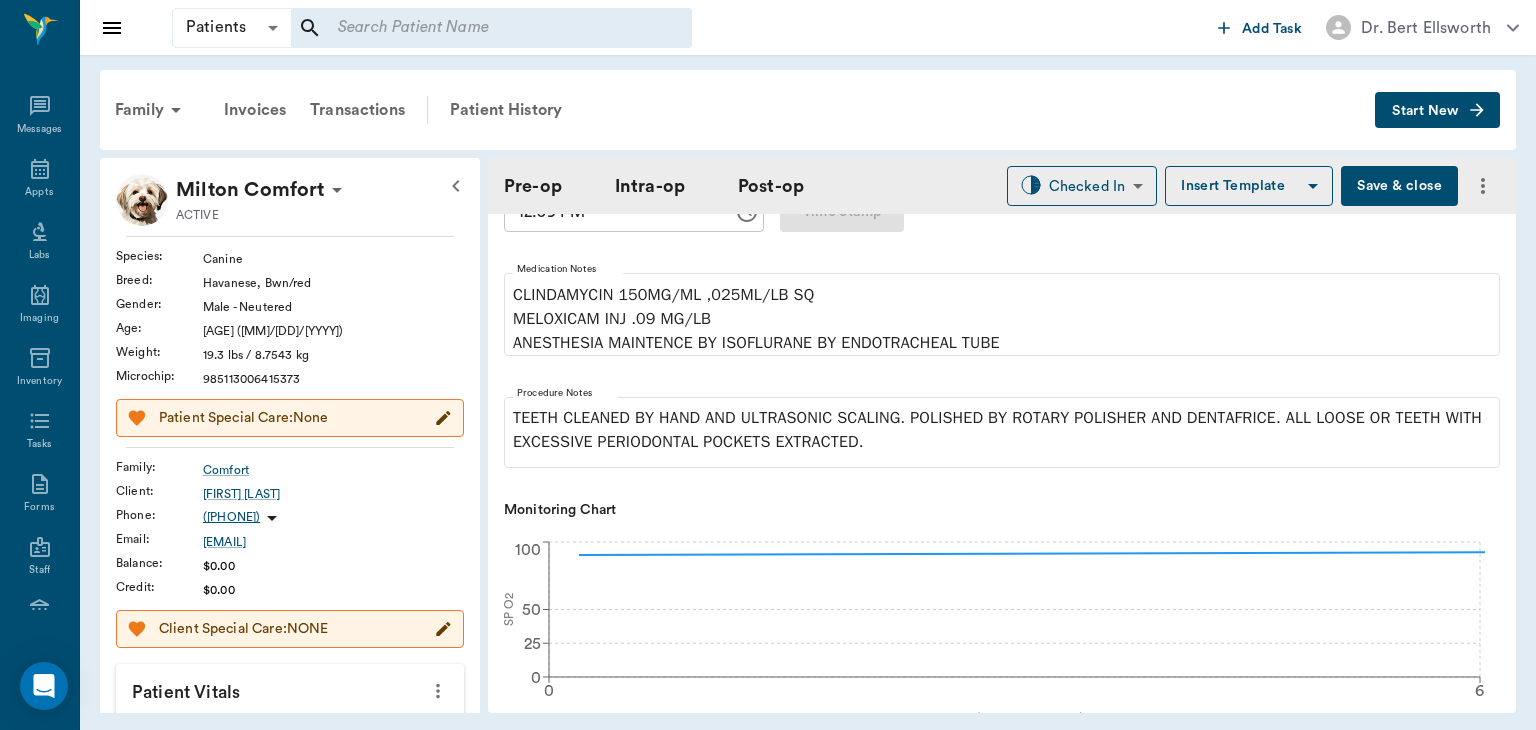 type on "oral sxORAL SURGERY" 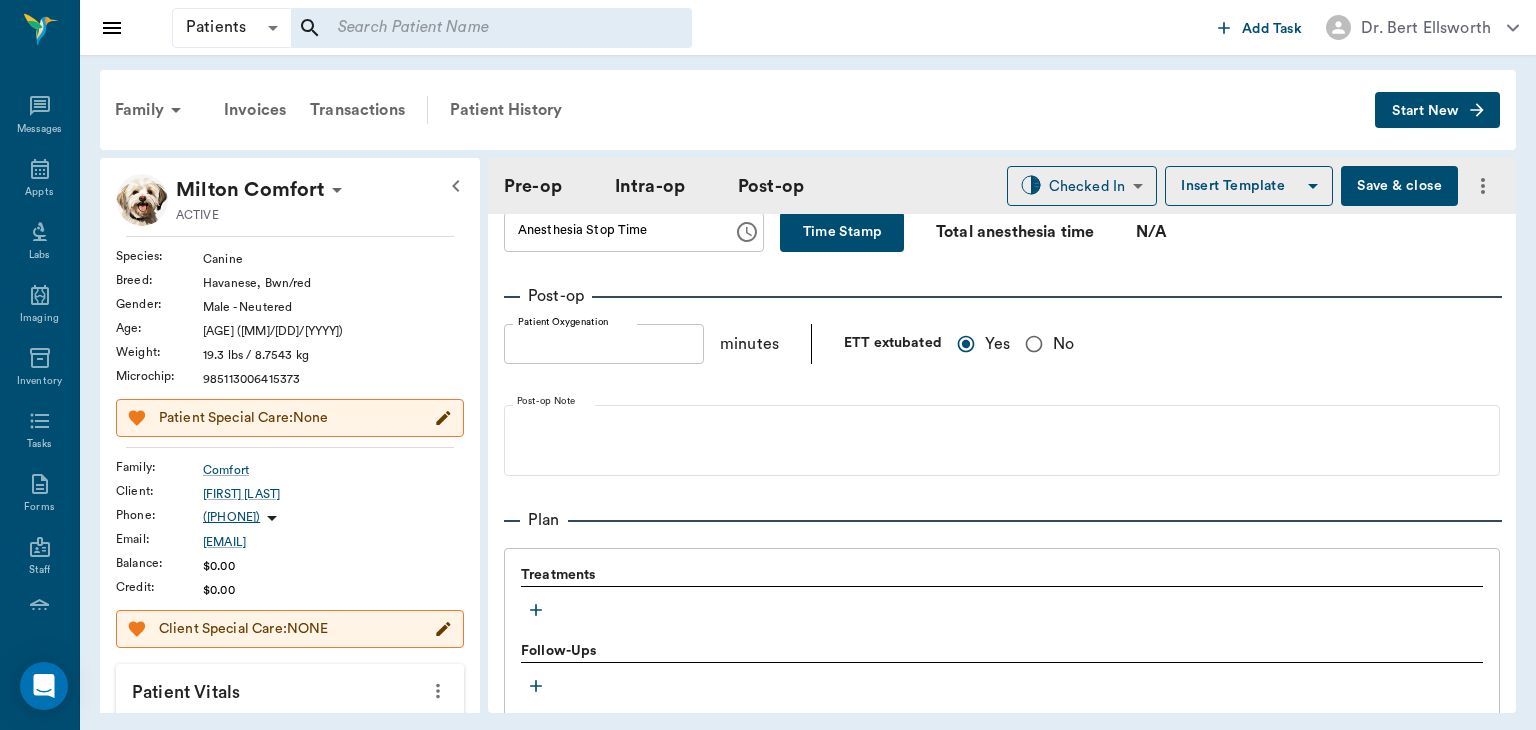 scroll, scrollTop: 1364, scrollLeft: 0, axis: vertical 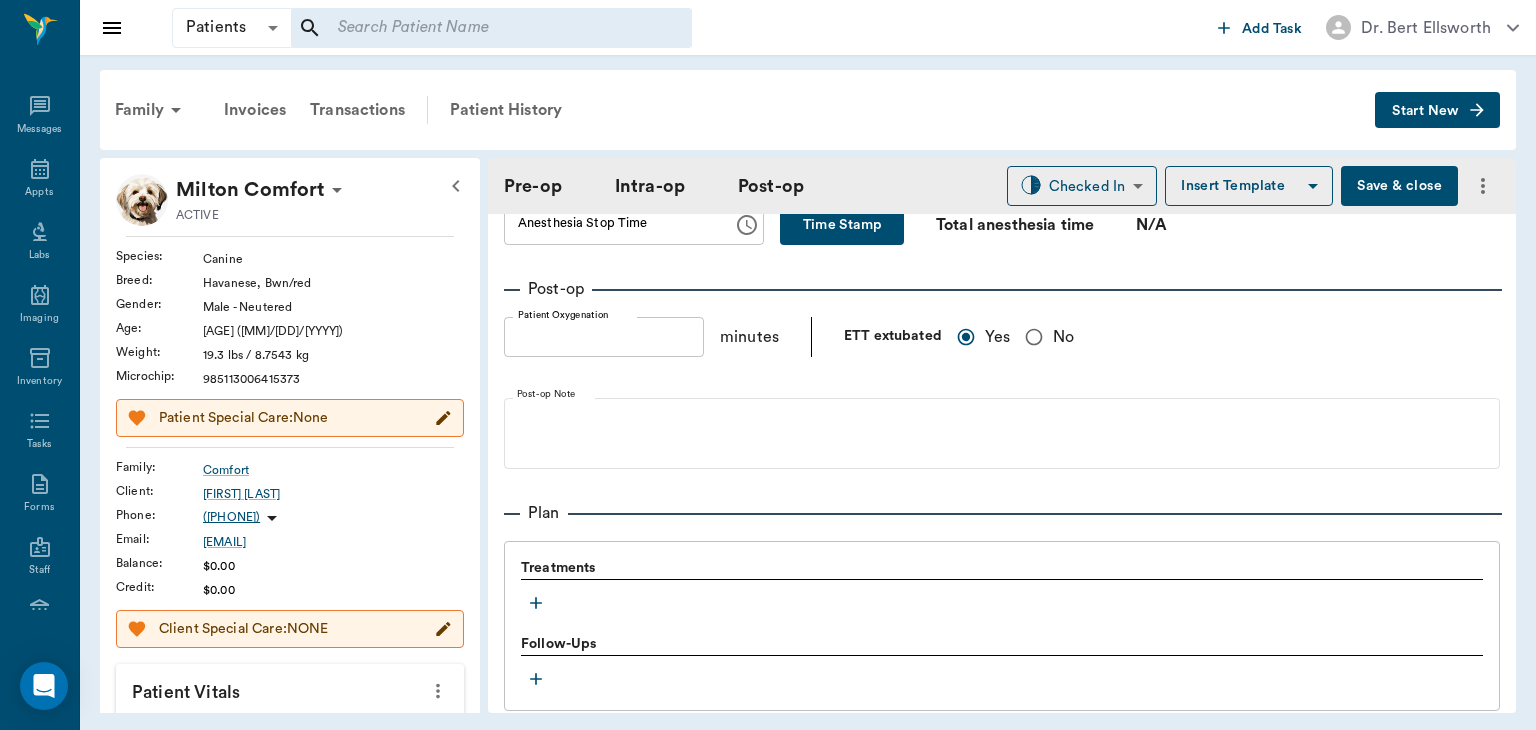 click 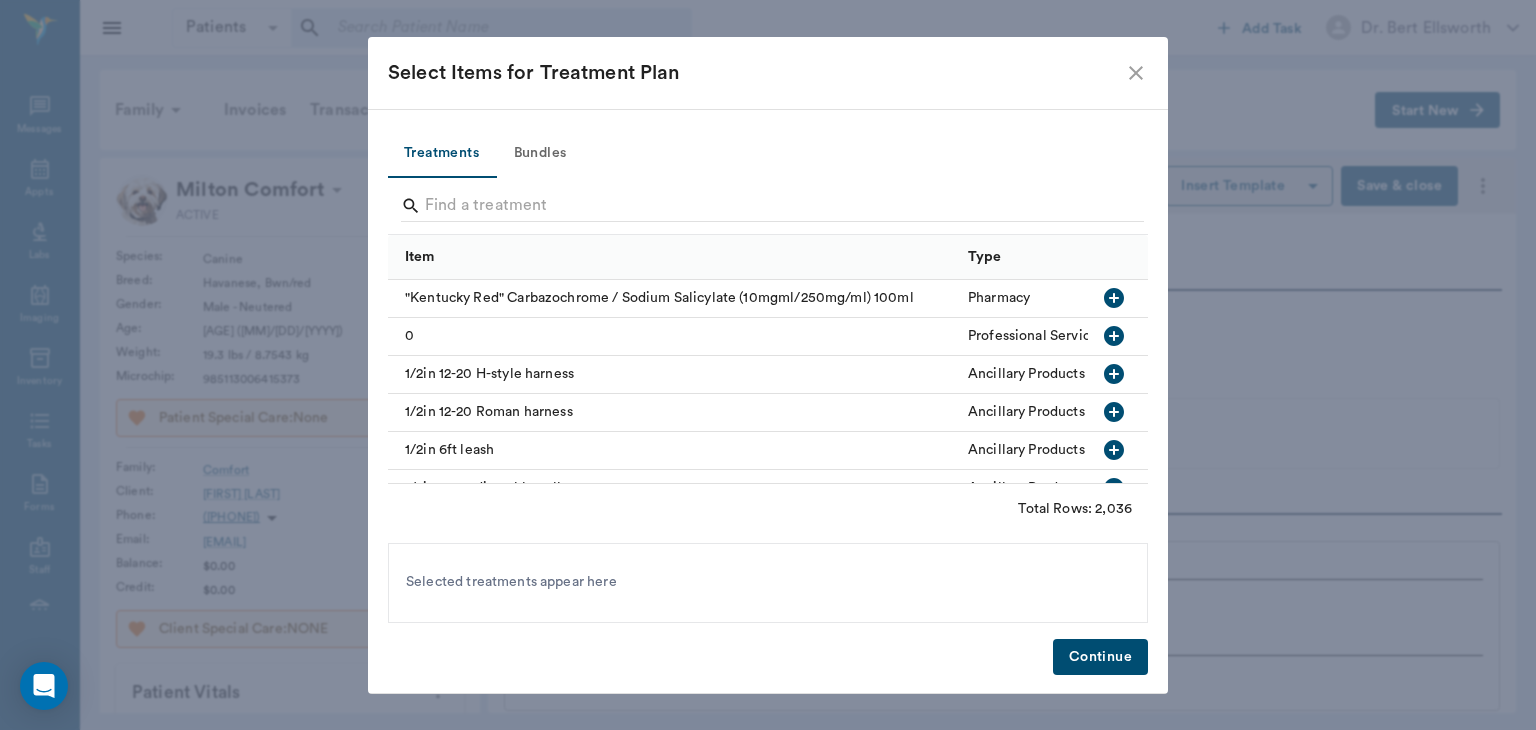 click on "Bundles" at bounding box center [540, 154] 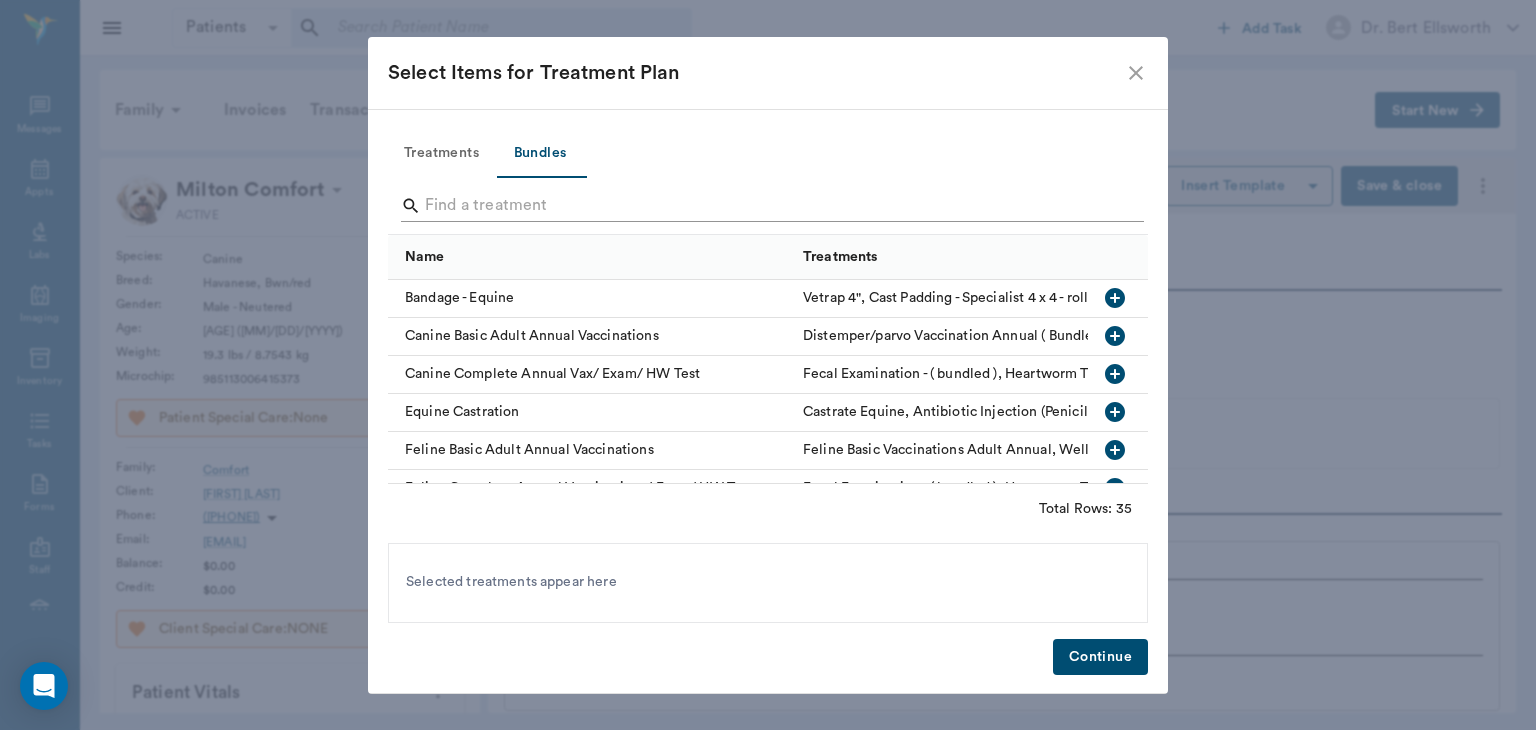 click at bounding box center (769, 206) 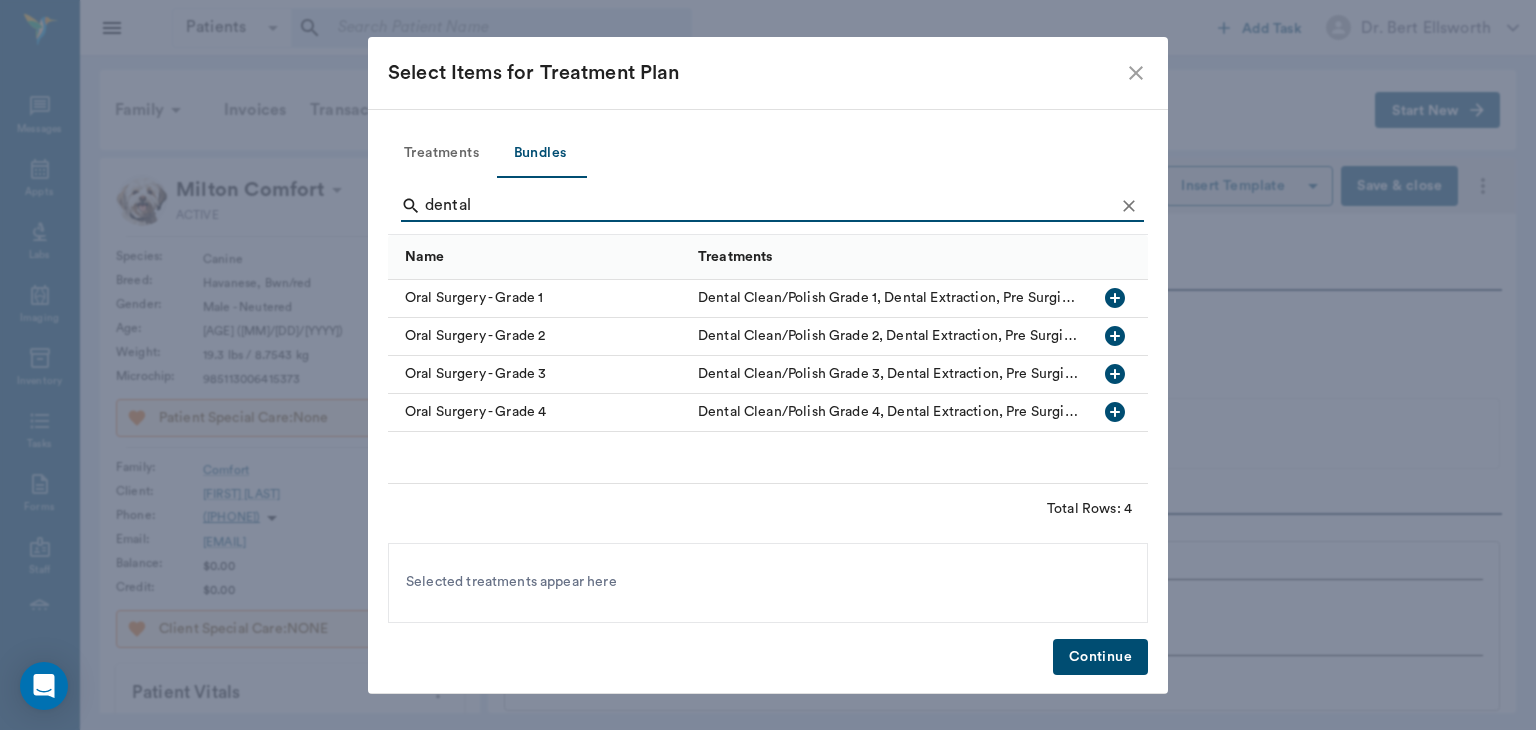 type on "denta" 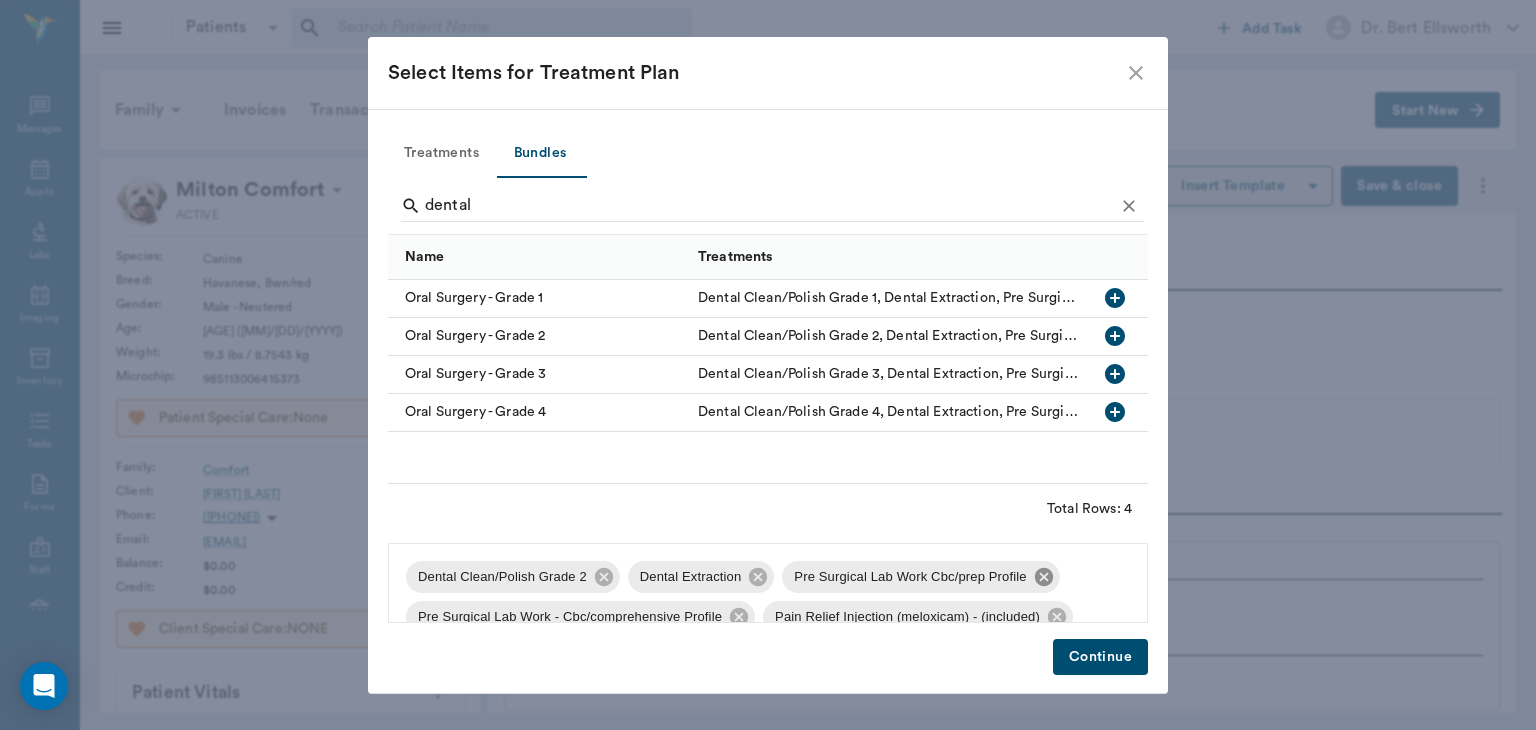 click 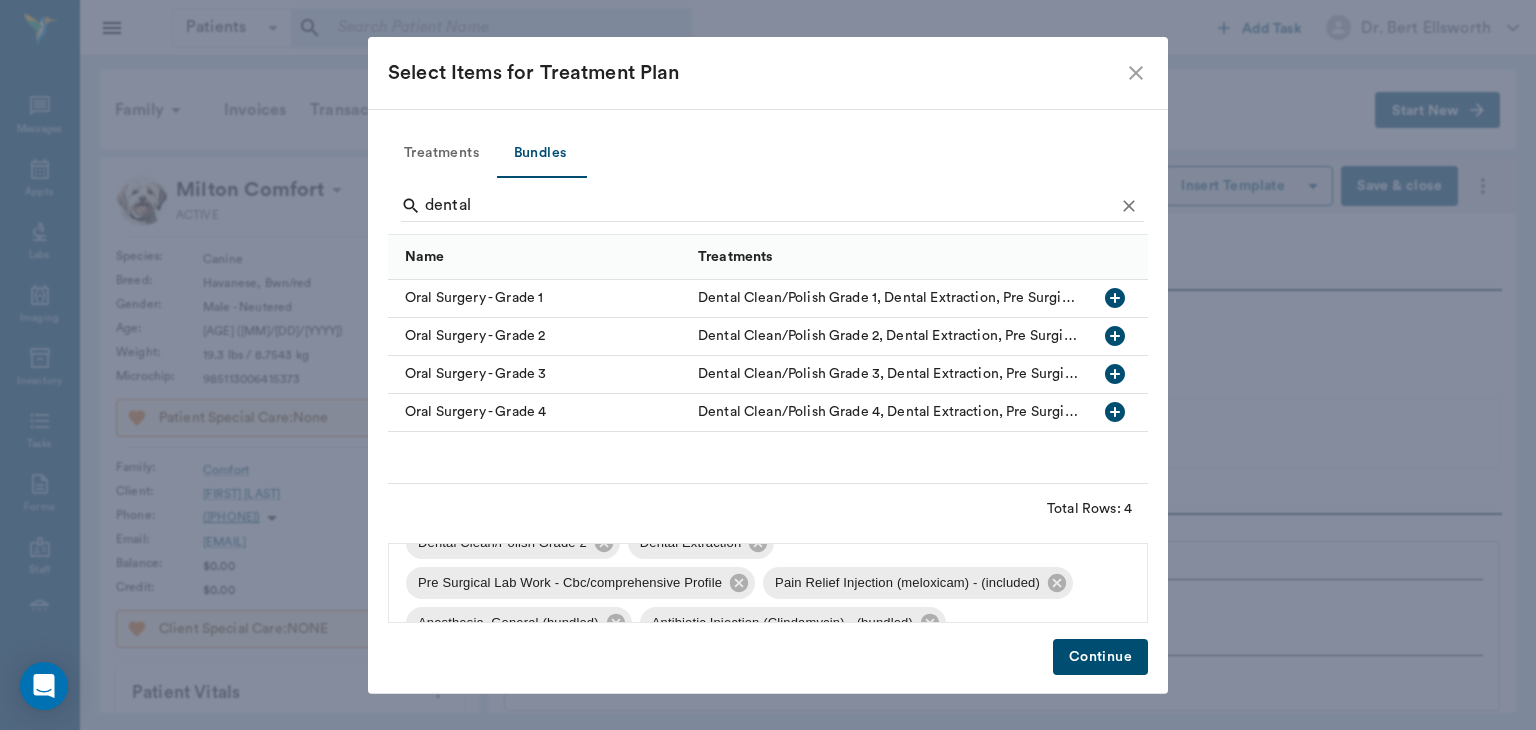 scroll, scrollTop: 35, scrollLeft: 0, axis: vertical 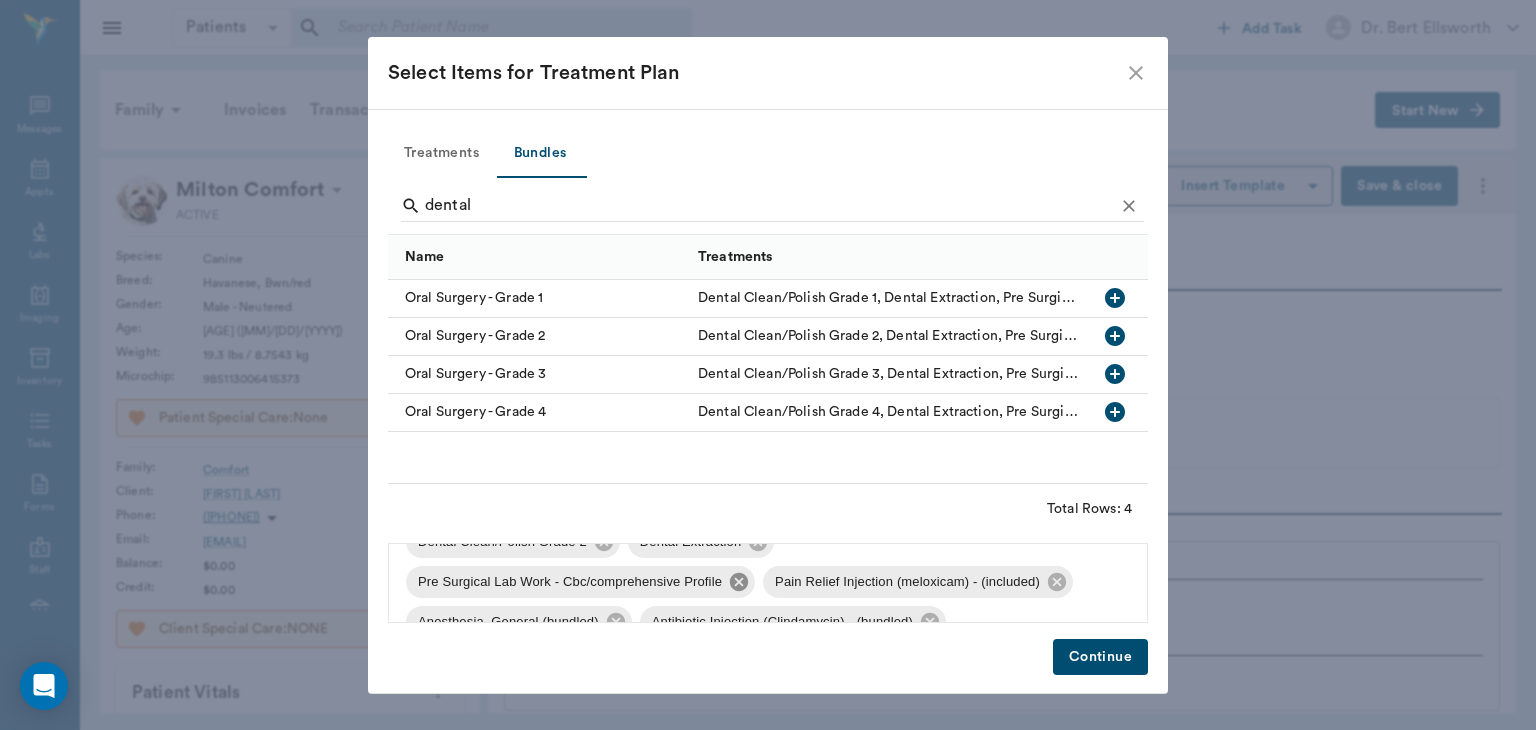 click 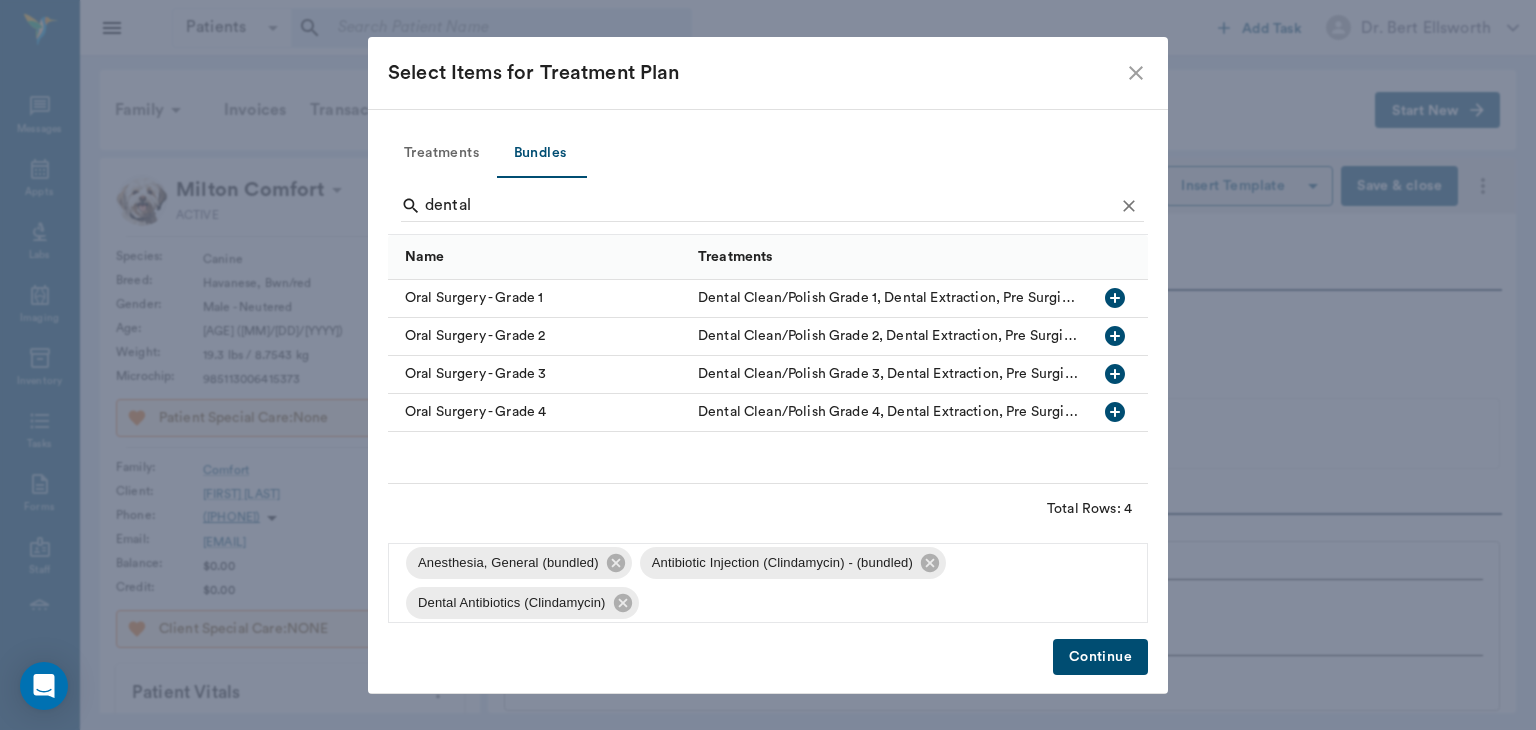 scroll, scrollTop: 62, scrollLeft: 0, axis: vertical 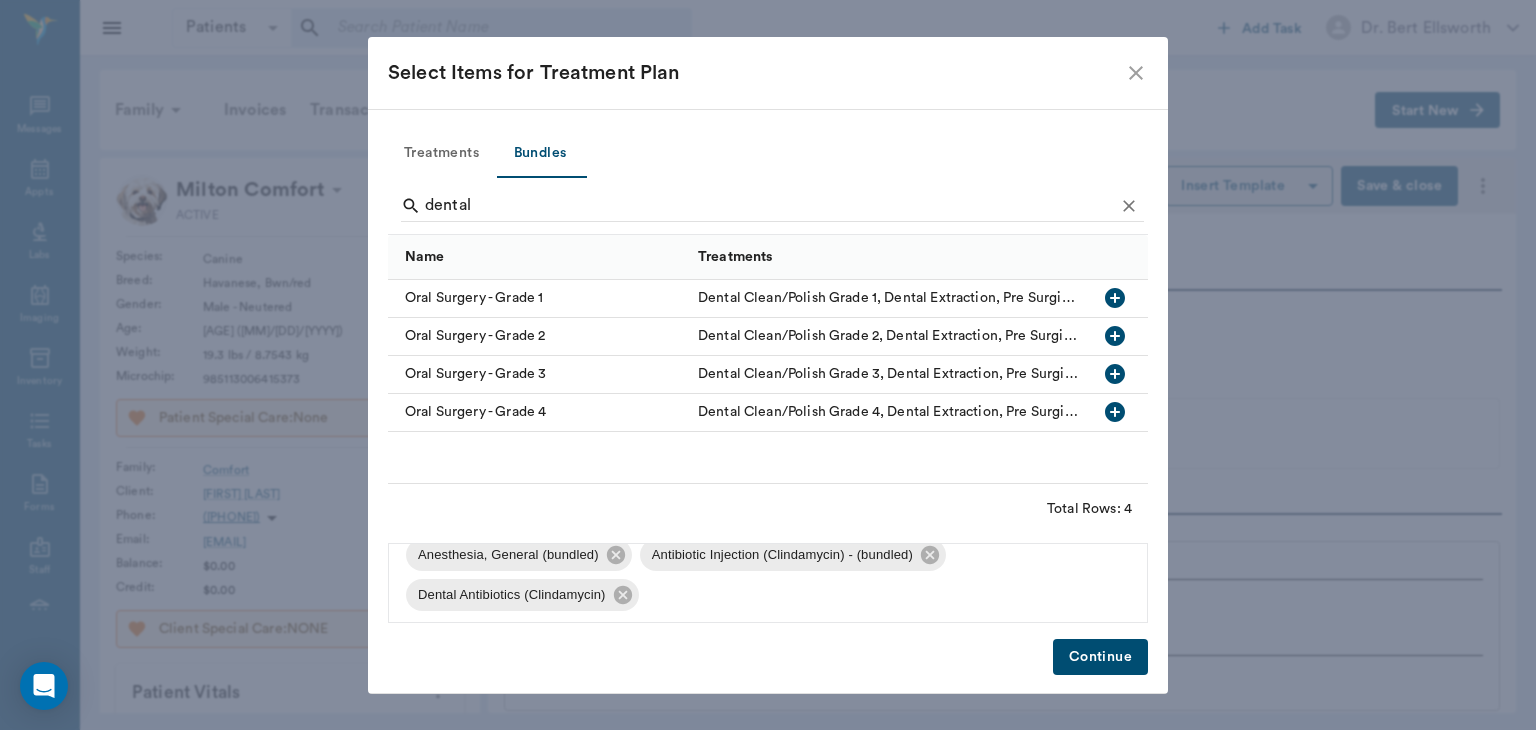 click on "Continue" at bounding box center (1100, 657) 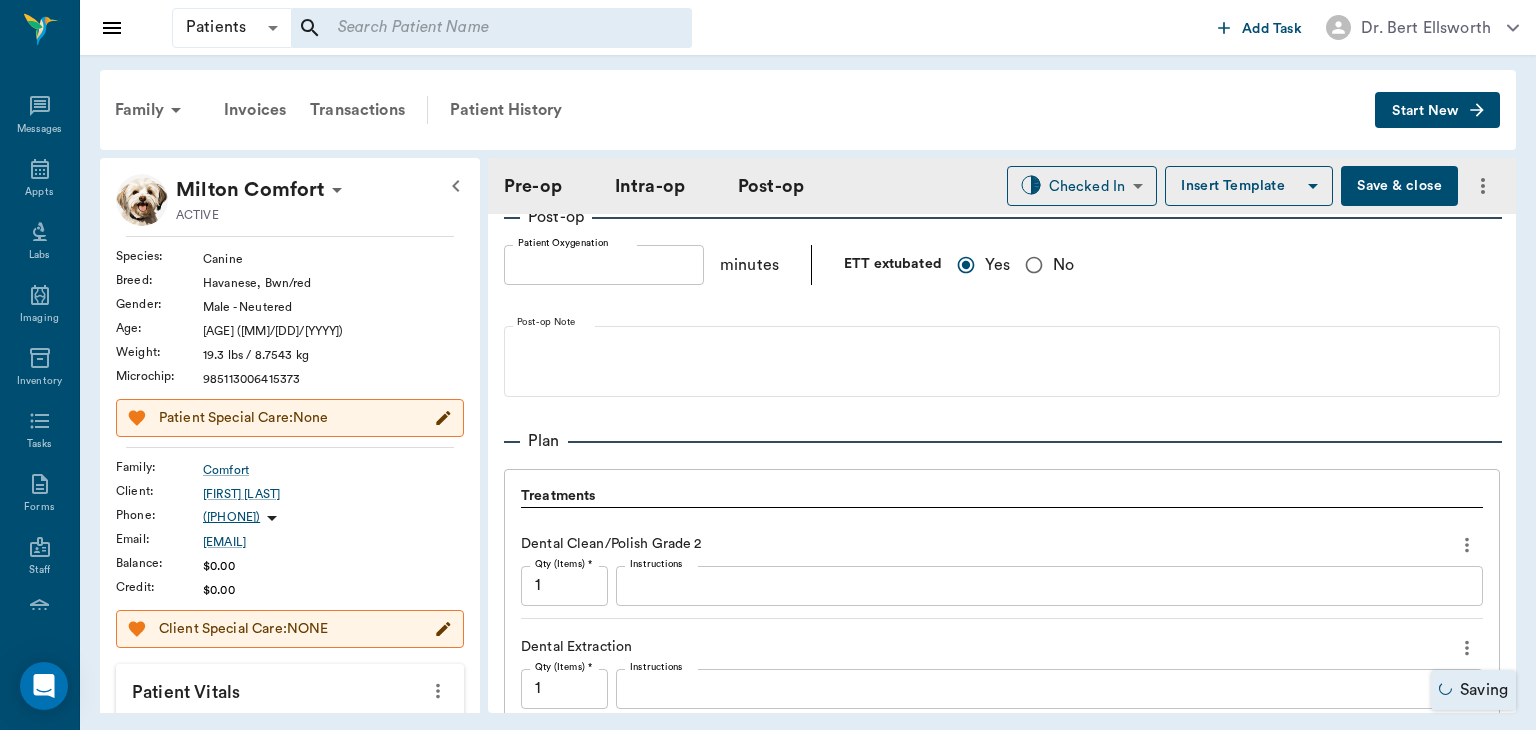 type on "oral sxORAL SURGERY" 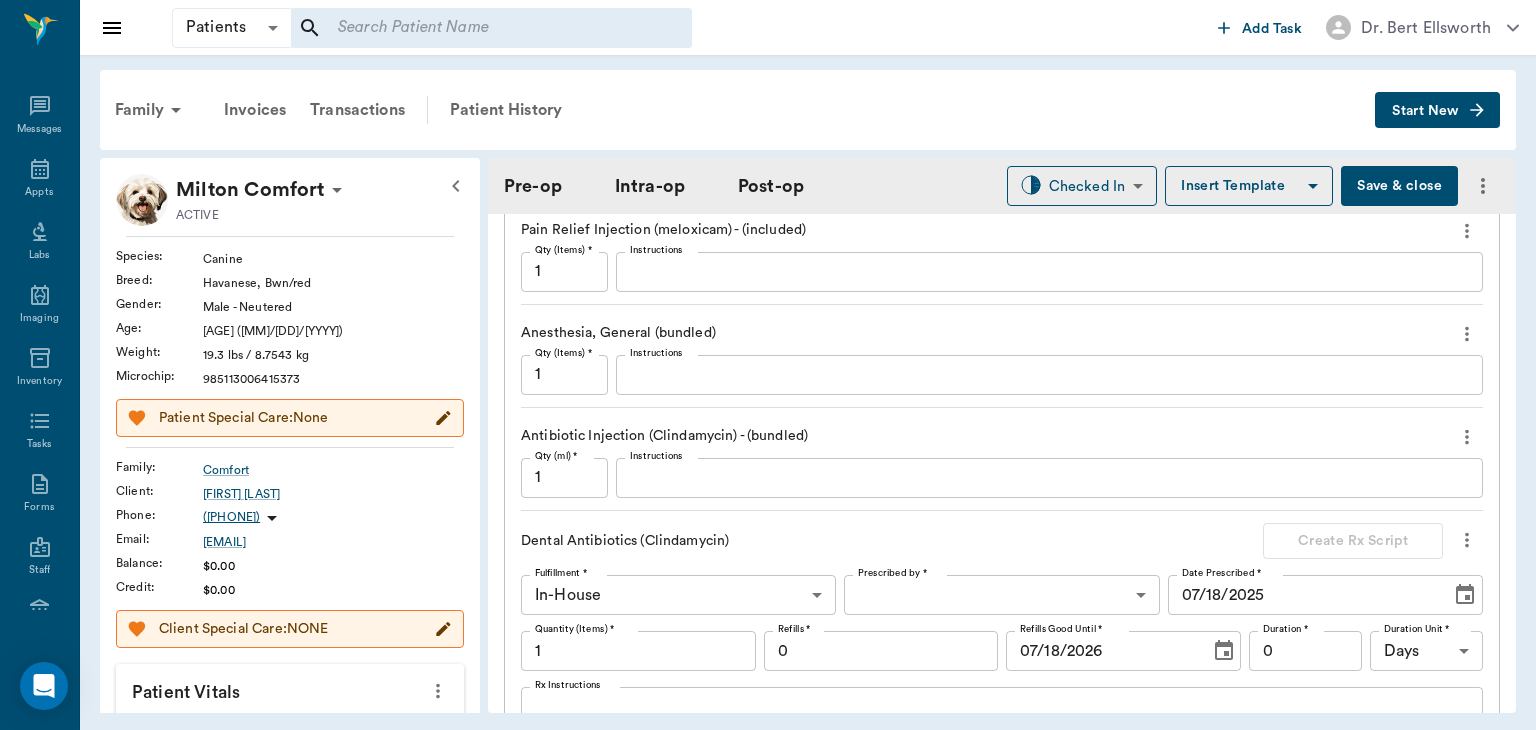 scroll, scrollTop: 1960, scrollLeft: 0, axis: vertical 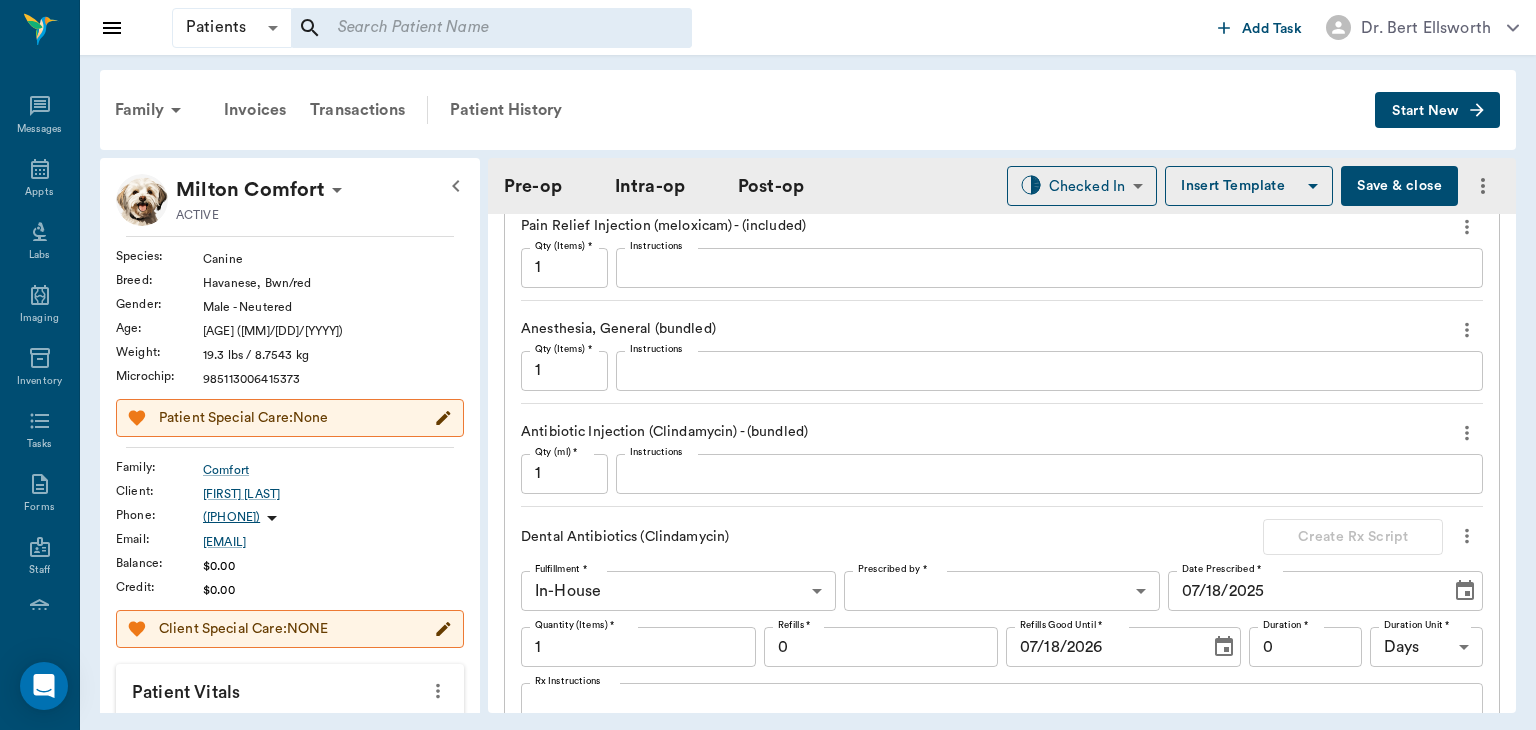 click on "Save & close" at bounding box center [1399, 186] 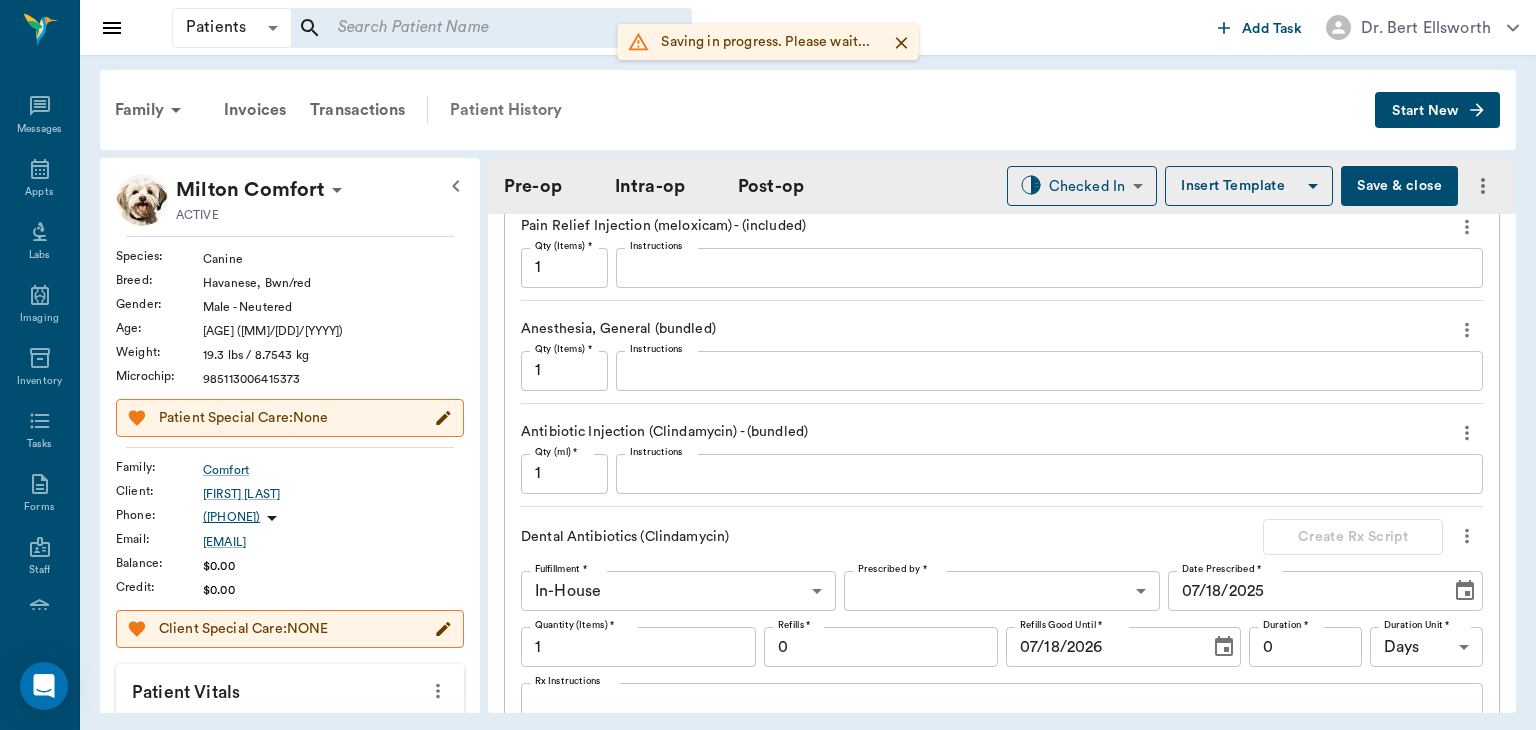 click on "Patient History" at bounding box center [506, 110] 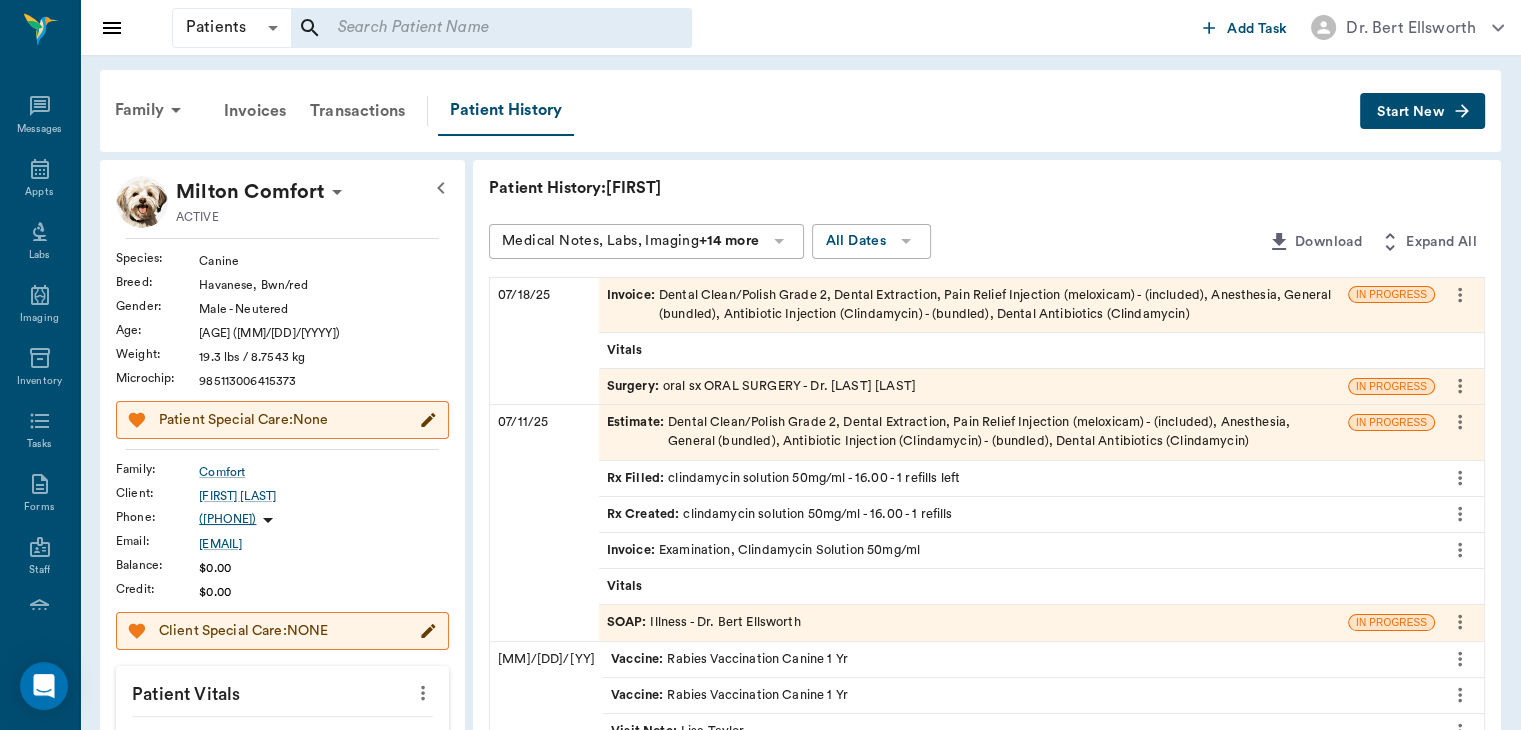 click on "Rx Created :" at bounding box center [645, 514] 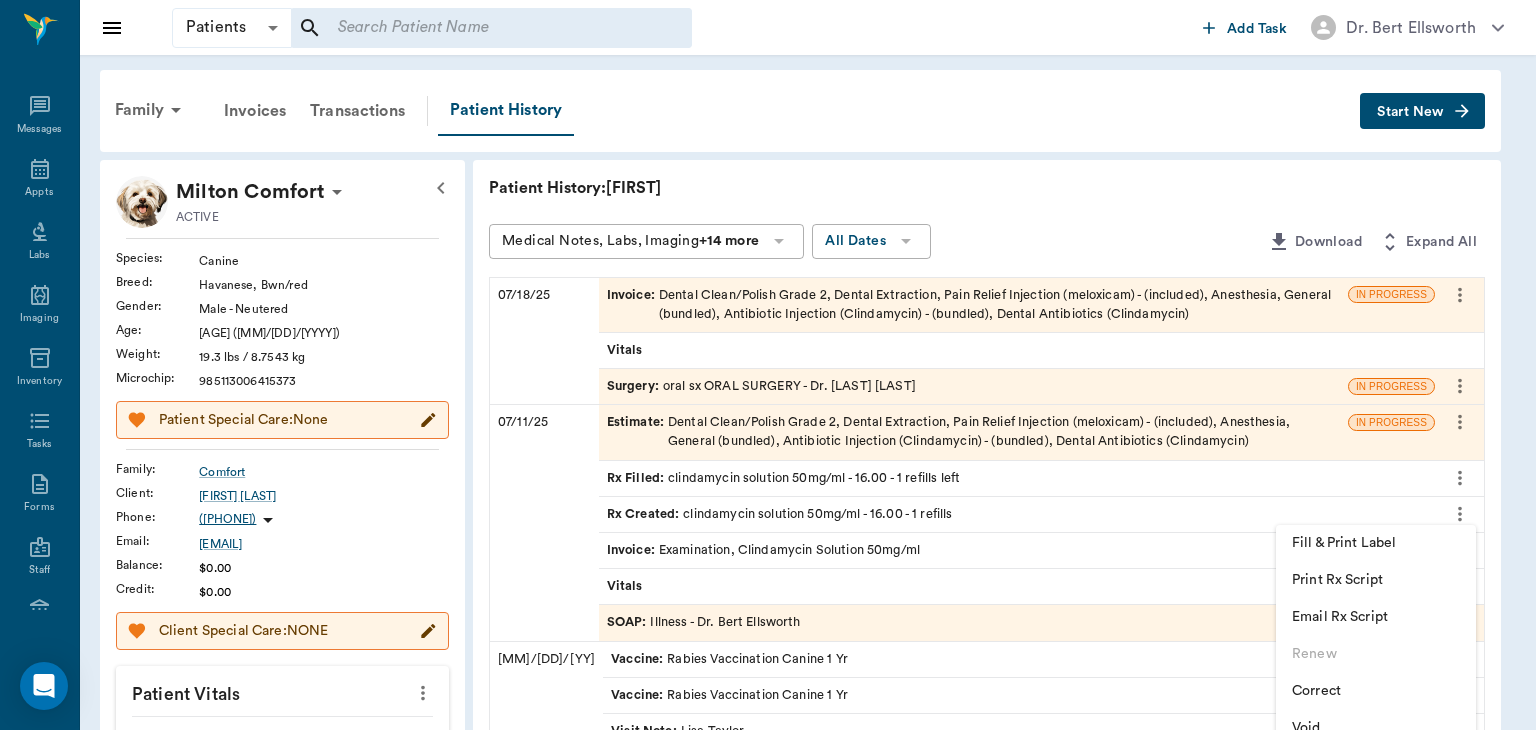 click at bounding box center [768, 365] 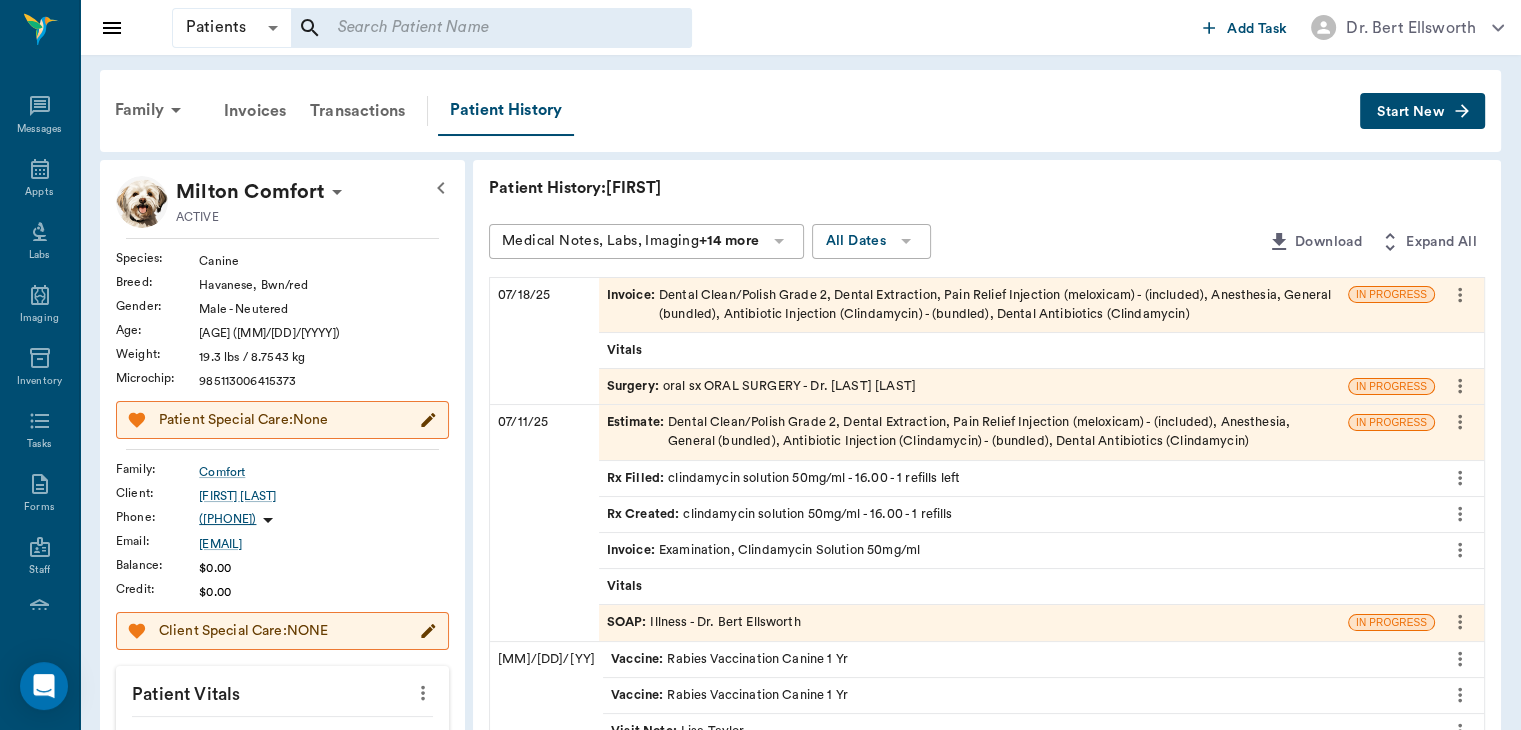 click 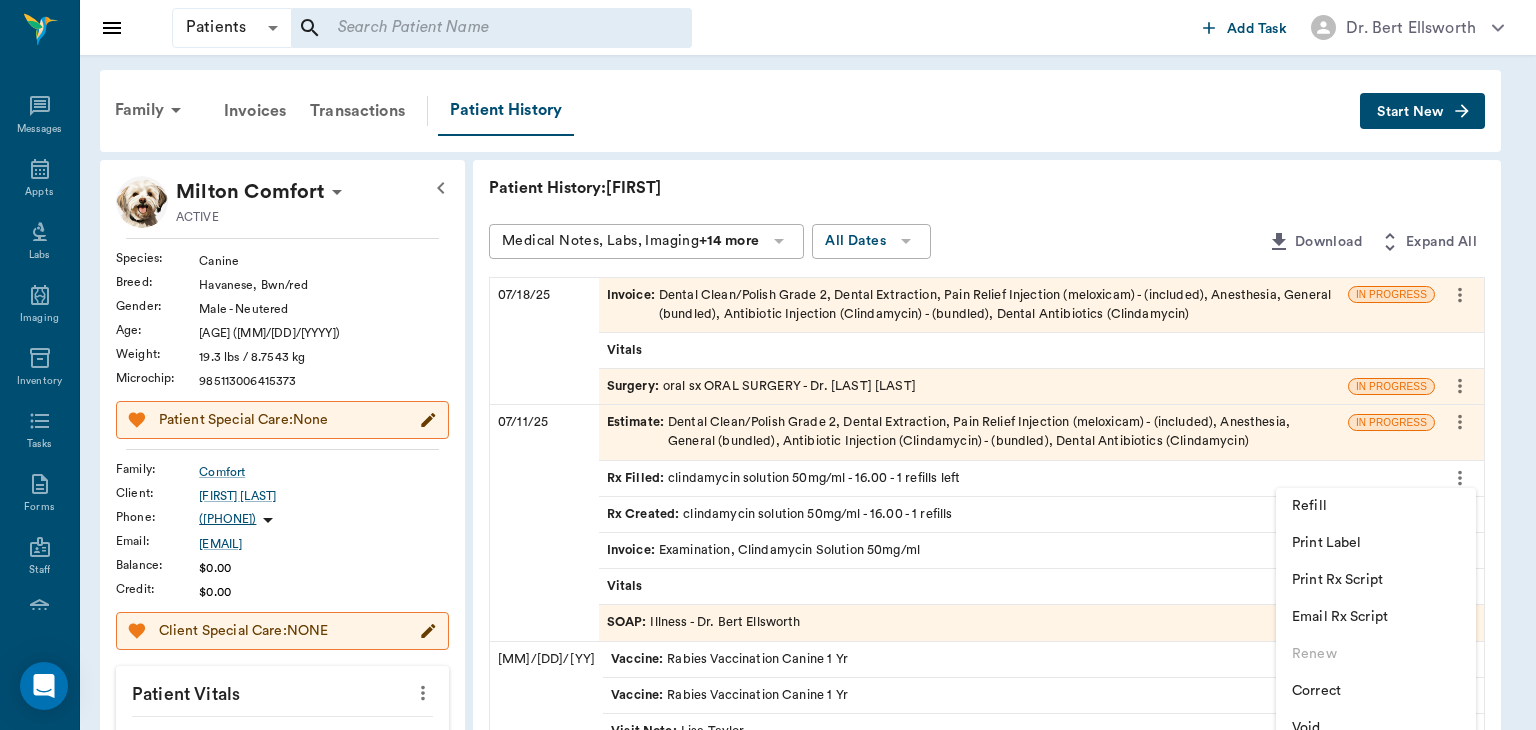 click at bounding box center [768, 365] 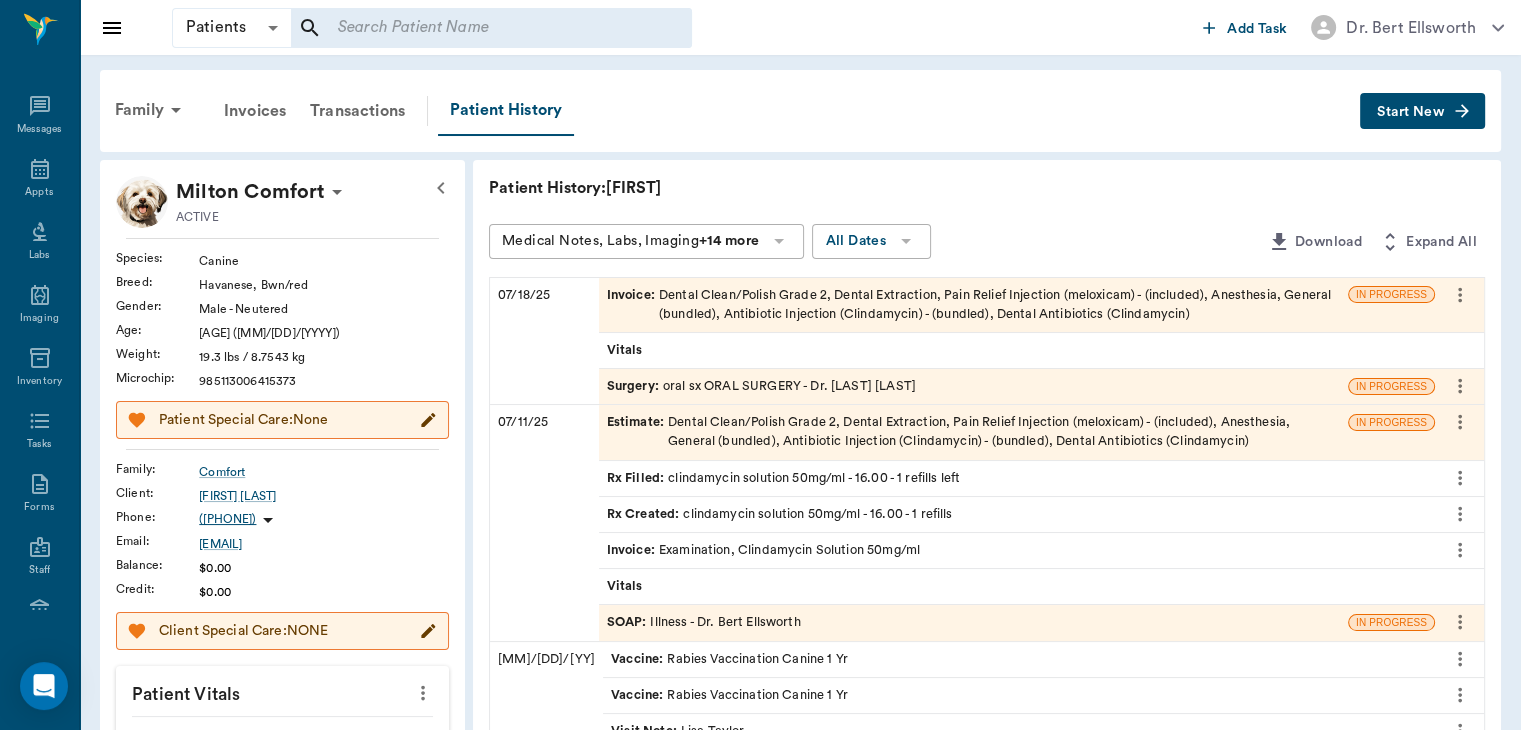 click on "SOAP :" at bounding box center [629, 622] 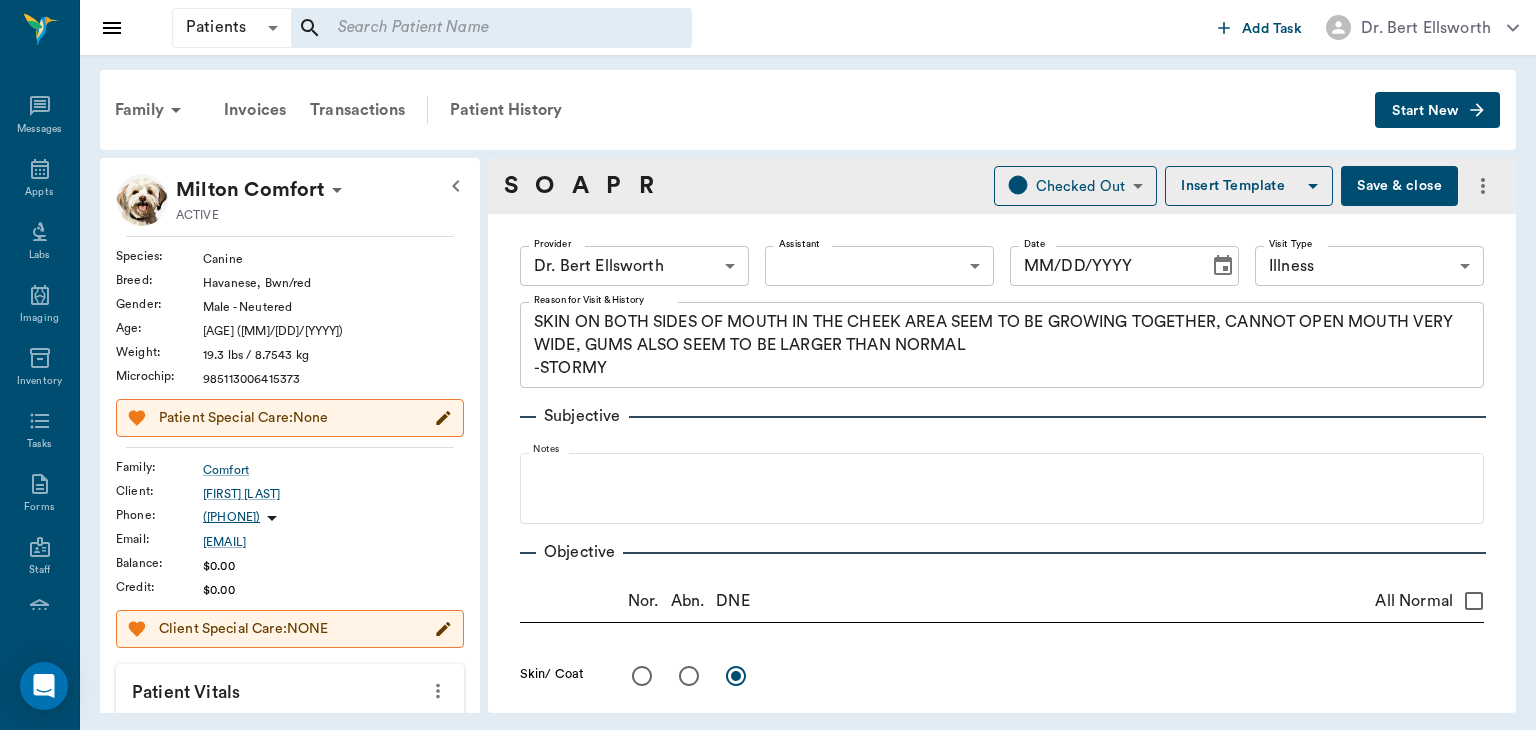 type on "63ec2f075fda476ae8351a4d" 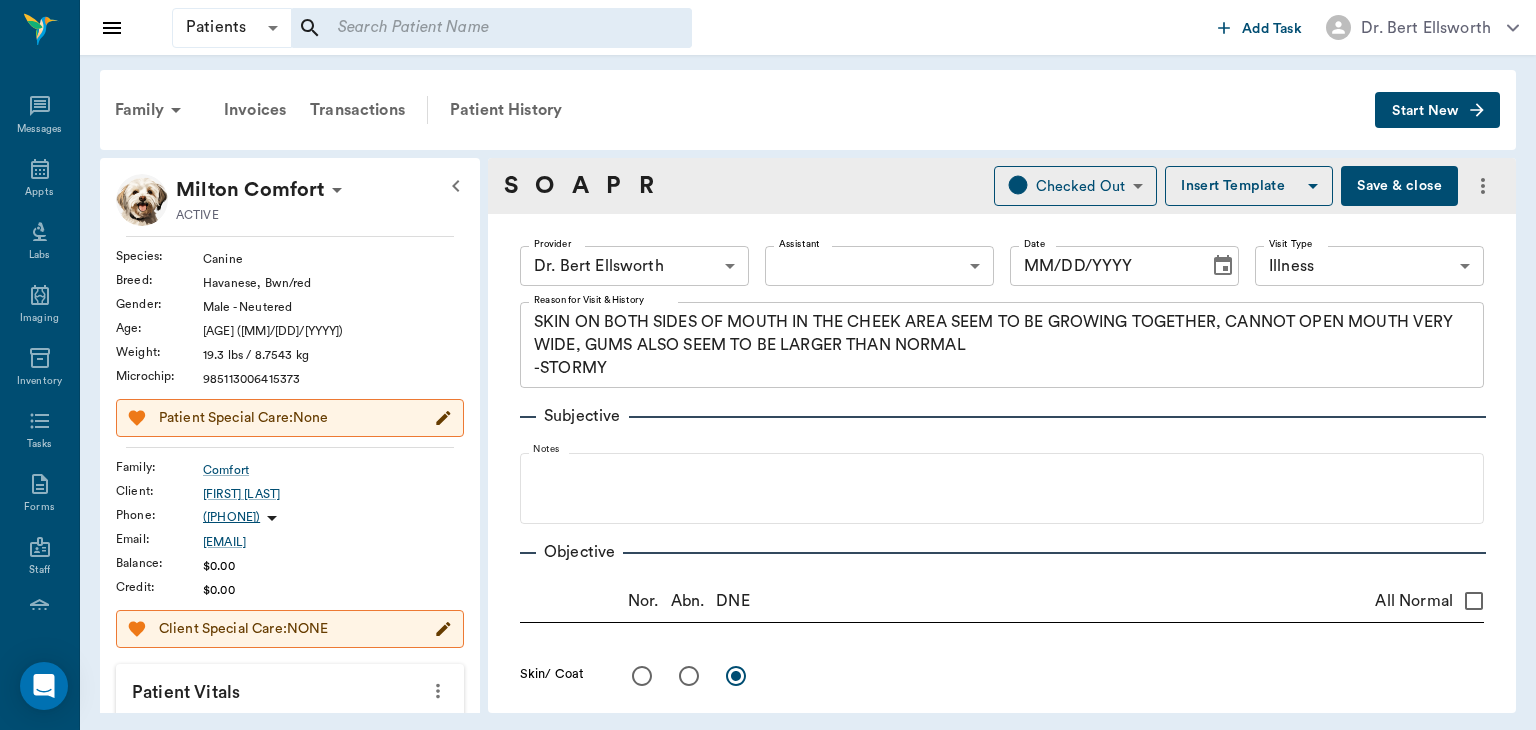 type on "65d2be4f46e3a538d89b8c15" 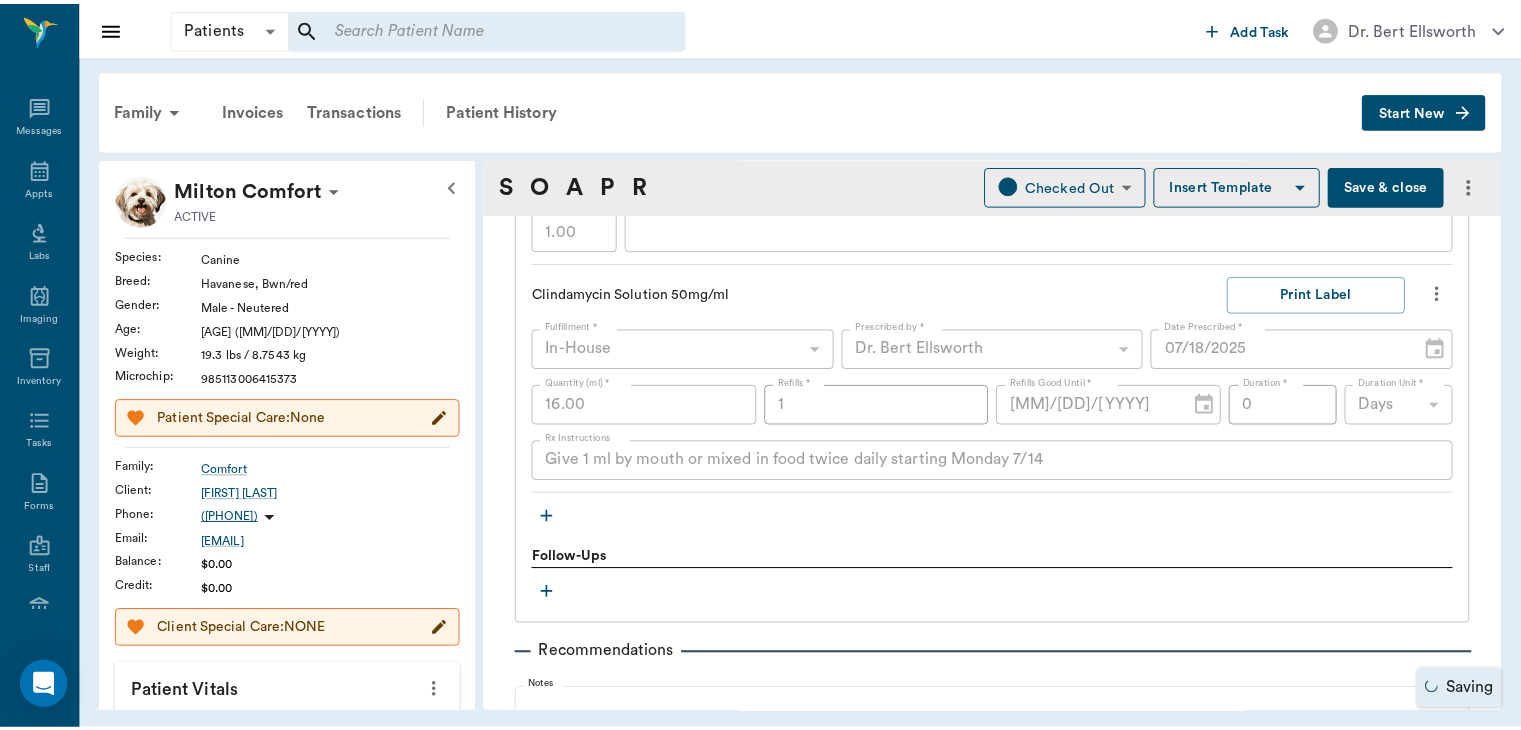 scroll, scrollTop: 1523, scrollLeft: 0, axis: vertical 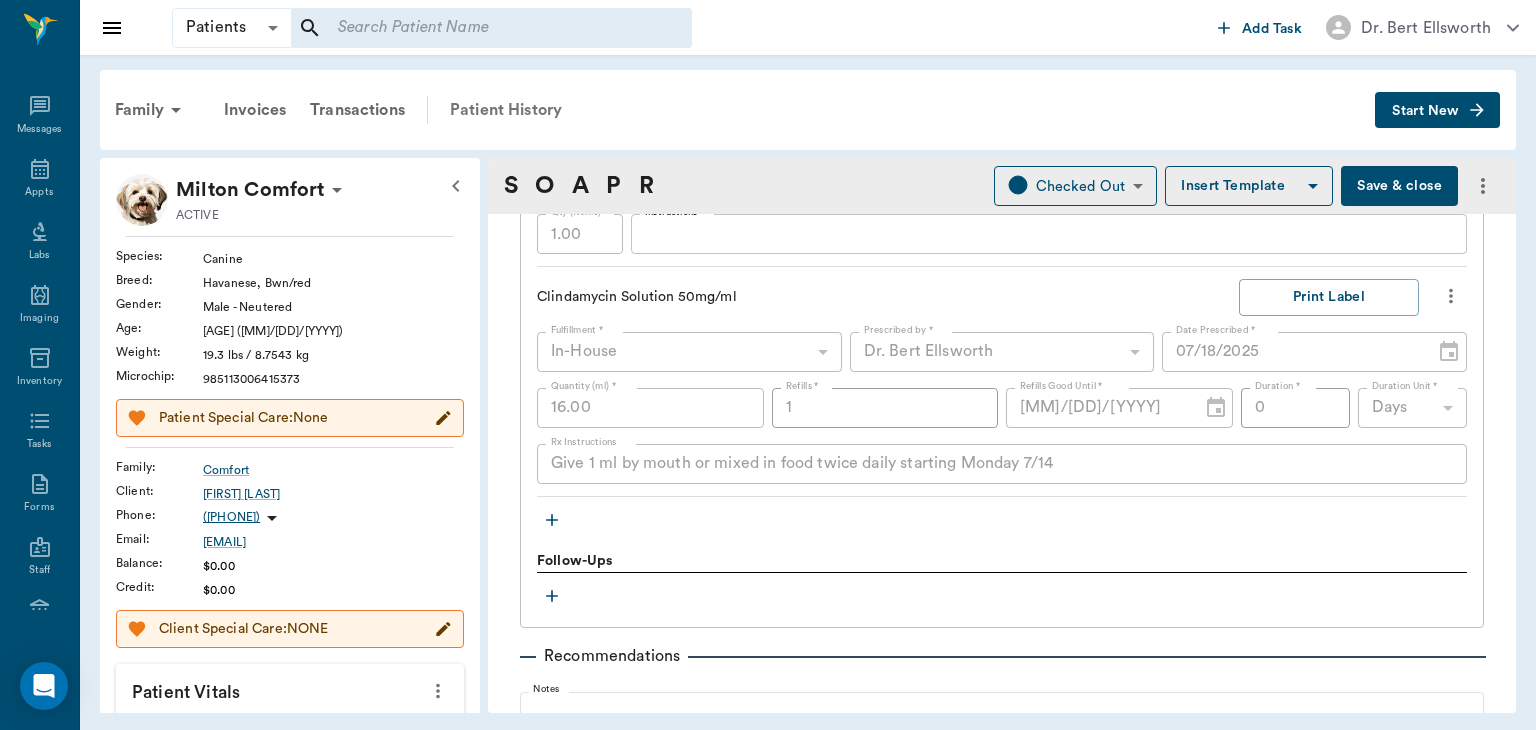 click on "Patient History" at bounding box center (506, 110) 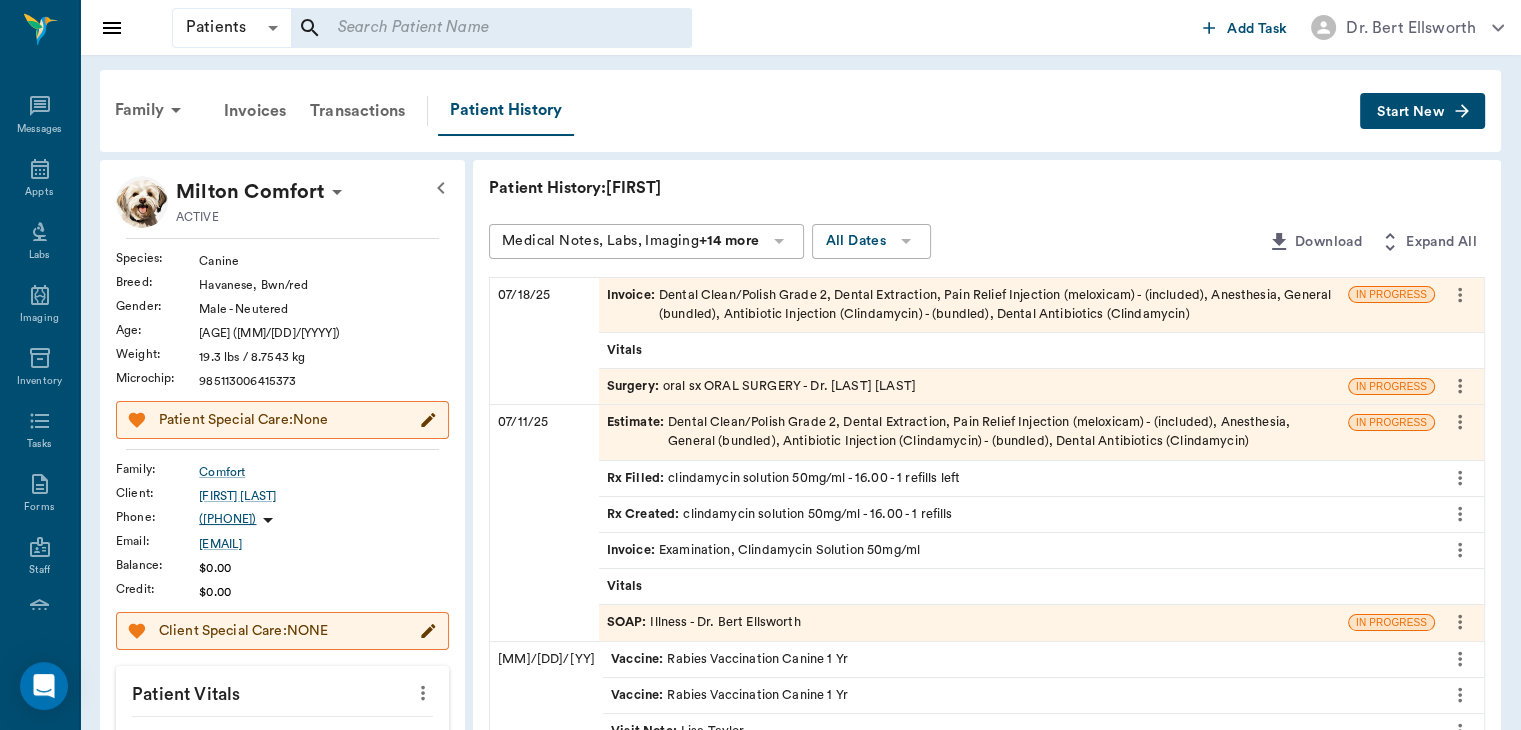 click on "Estimate :" at bounding box center (637, 432) 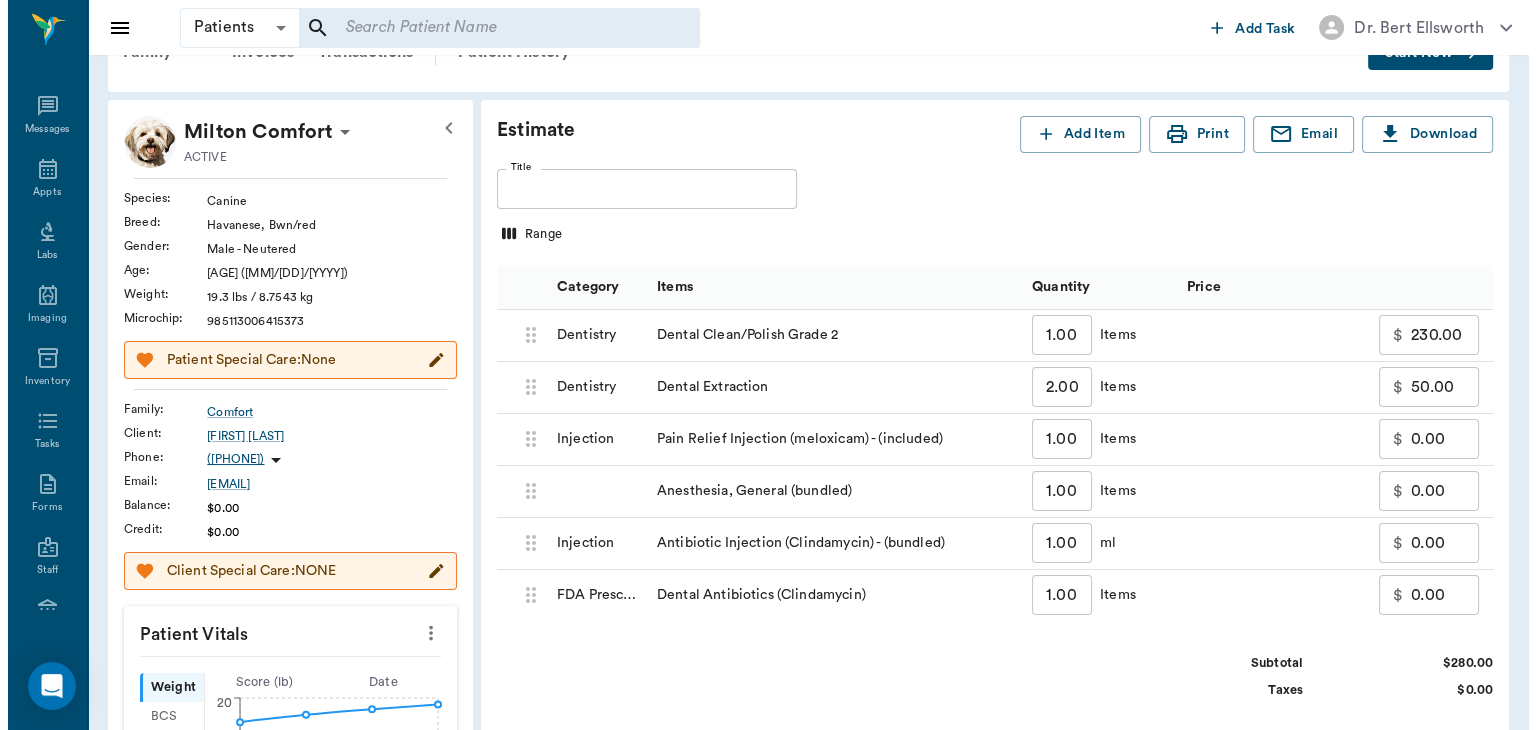 scroll, scrollTop: 0, scrollLeft: 0, axis: both 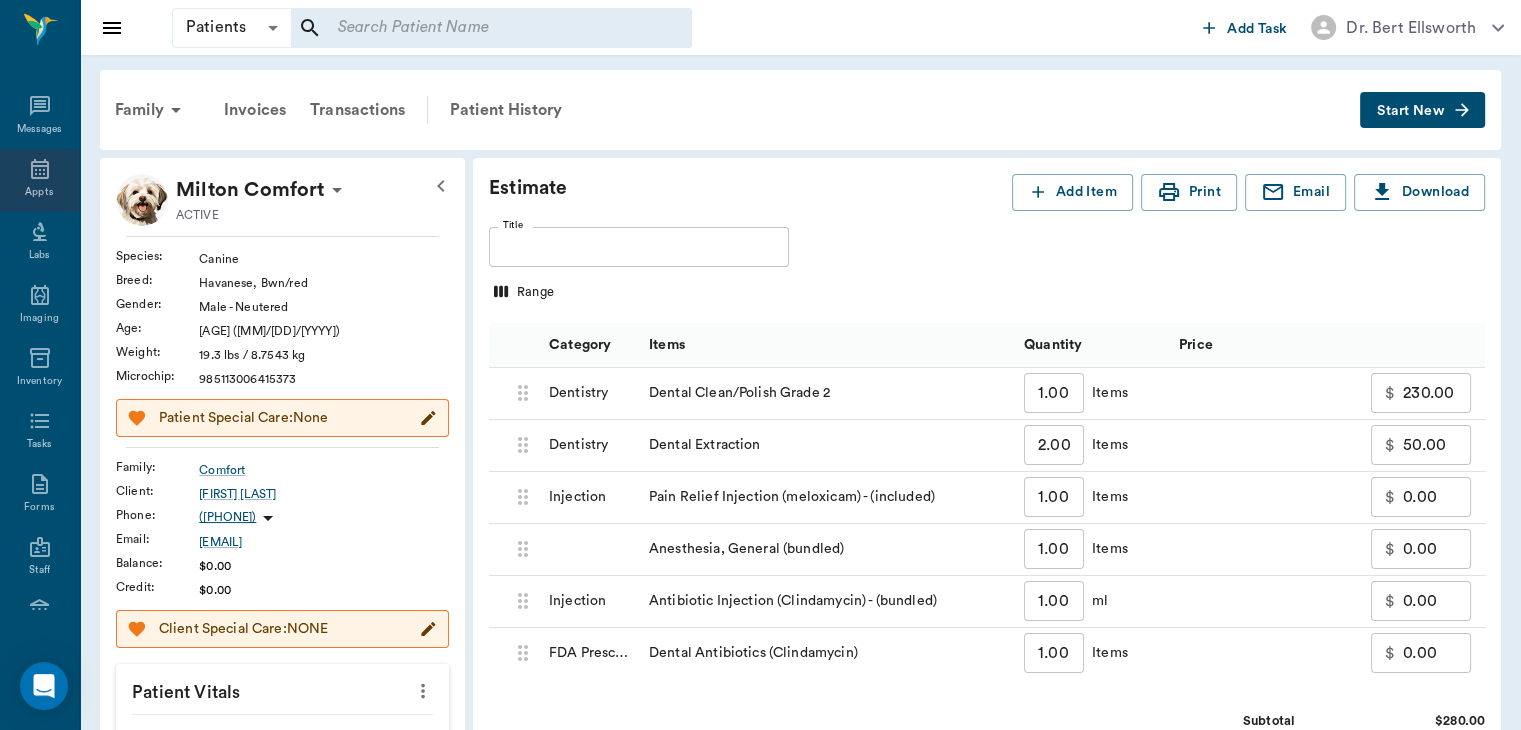 click 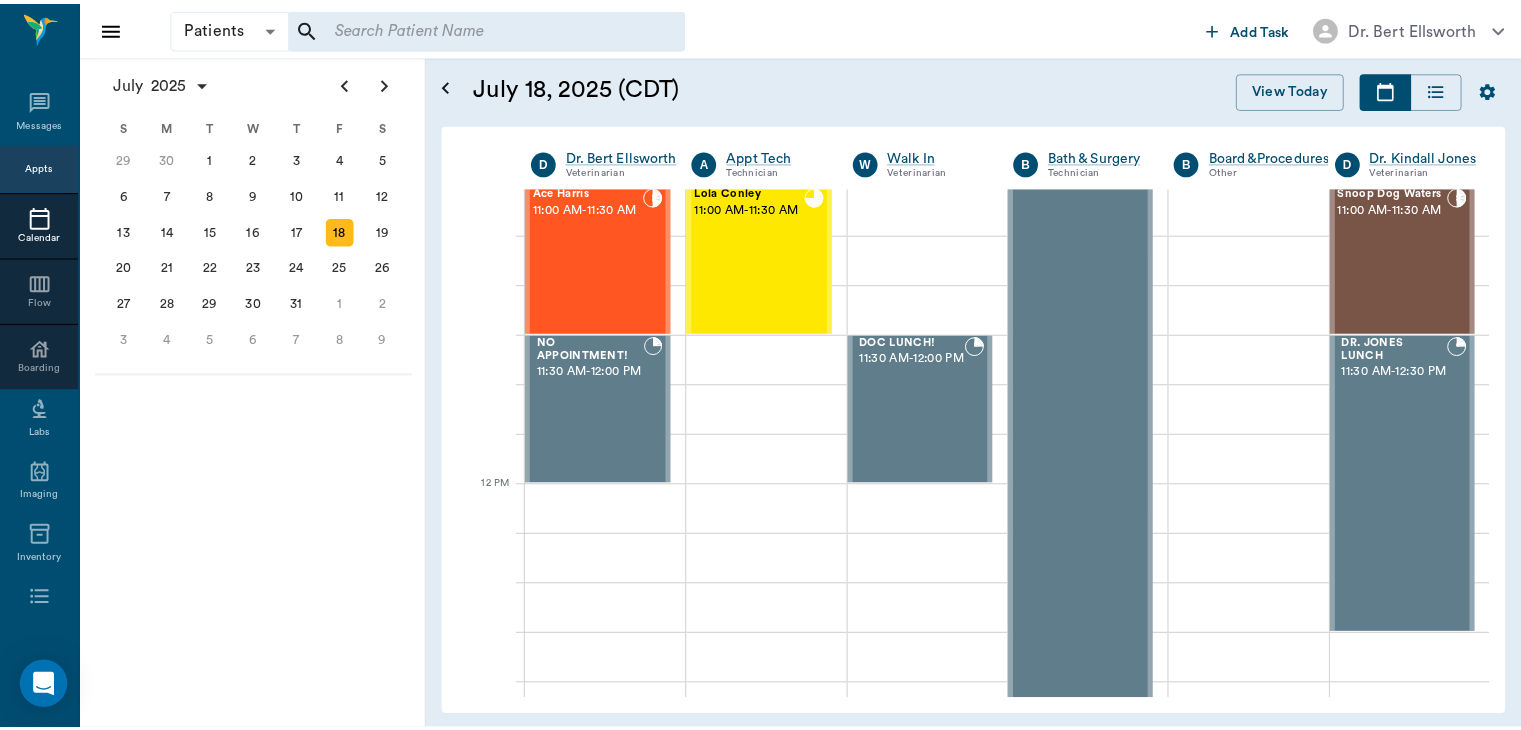 scroll, scrollTop: 850, scrollLeft: 0, axis: vertical 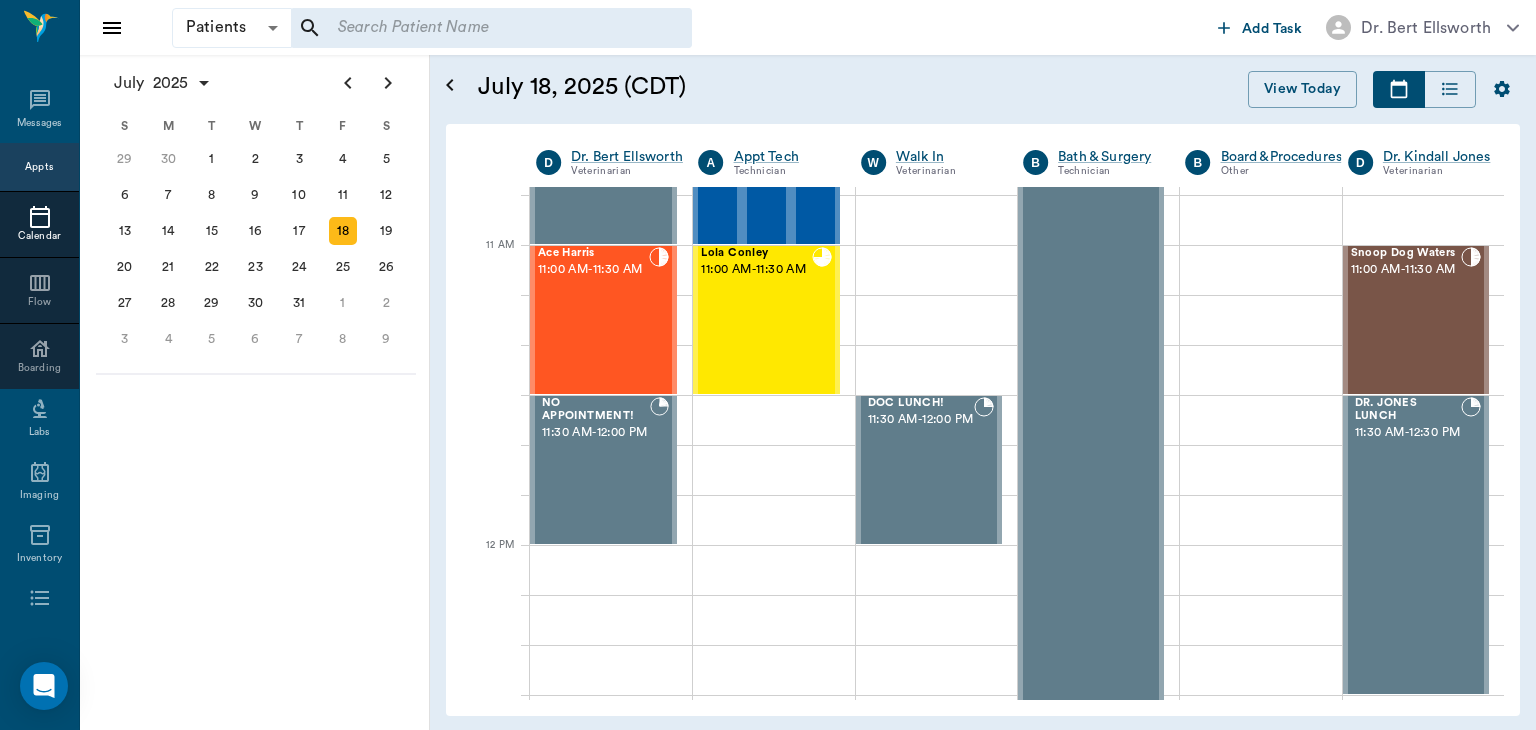 click on "11:00 AM  -  11:30 AM" at bounding box center (593, 270) 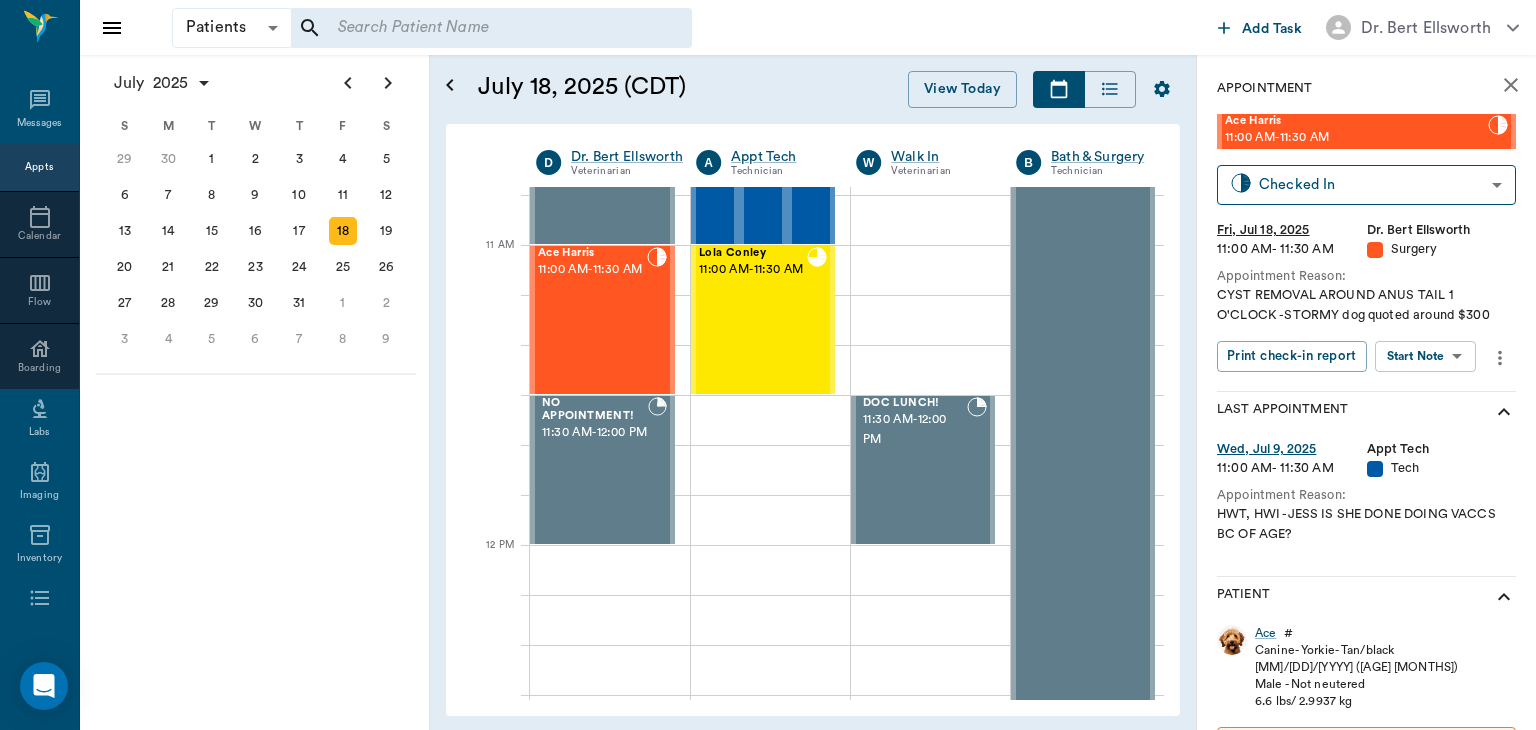 click on "Patients Patients ​ ​ Add Task Dr. Bert Ellsworth Nectar Messages Appts Calendar Flow Boarding Labs Imaging Inventory Tasks Forms Staff Reports Lookup Settings July 2025 S M T W T F S Jun 1 2 3 4 5 6 7 8 9 10 11 12 13 14 15 16 17 18 19 20 21 22 23 24 25 26 27 28 29 30 Jul 1 2 3 4 5 6 7 8 9 10 11 12 S M T W T F S 29 30 Jul 1 2 3 4 5 6 7 8 9 10 11 12 13 14 15 16 17 18 19 20 21 22 23 24 25 26 27 28 29 30 31 Aug 1 2 3 4 5 6 7 8 9 S M T W T F S 27 28 29 30 31 Aug 1 2 3 4 5 6 7 8 9 10 11 12 13 14 15 16 17 18 19 20 21 22 23 24 25 26 27 28 29 30 31 Sep 1 2 3 4 5 6 July 18, 2025 (CDT) View Today July 2025 Today 18 Fri Jul 2025 D Dr. Bert Ellsworth Veterinarian A Appt Tech Technician W Walk In Veterinarian B Bath & Surgery Technician B Board &Procedures Other D Dr. Kindall Jones Veterinarian 8 AM 9 AM 10 AM 11 AM 12 PM 1 PM 2 PM 3 PM 4 PM 5 PM 6 PM 7 PM 8 PM 1:09 PM Gun Side Darlin' Nelson 8:00 AM  -  8:30 AM Fatima Nelson 8:00 AM  -  8:30 AM J Lo Nelson 8:00 AM  -  8:30 AM Candy Girl Nelson 8:30 AM  -  9:00 AM  -" at bounding box center (768, 365) 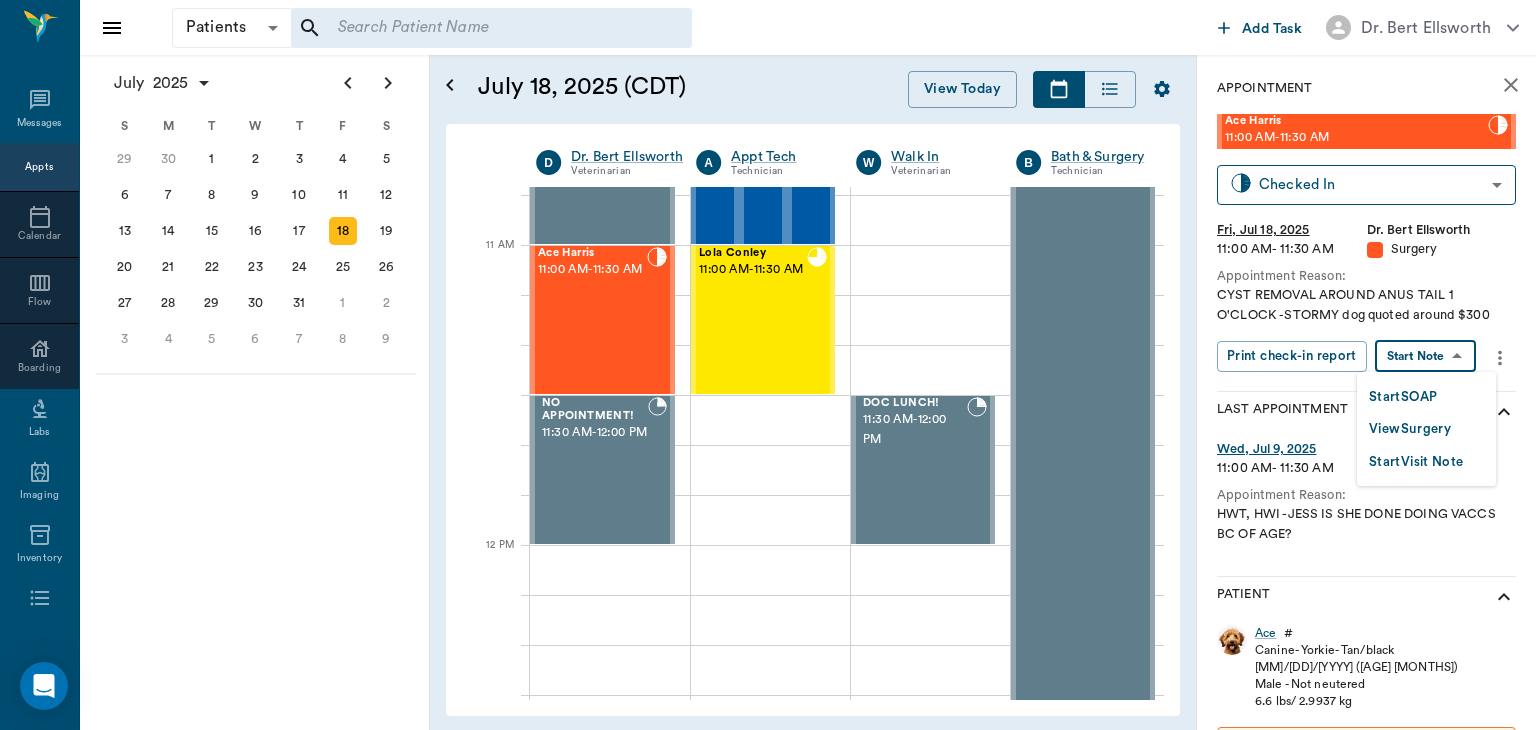 click on "View  Surgery" at bounding box center (1410, 429) 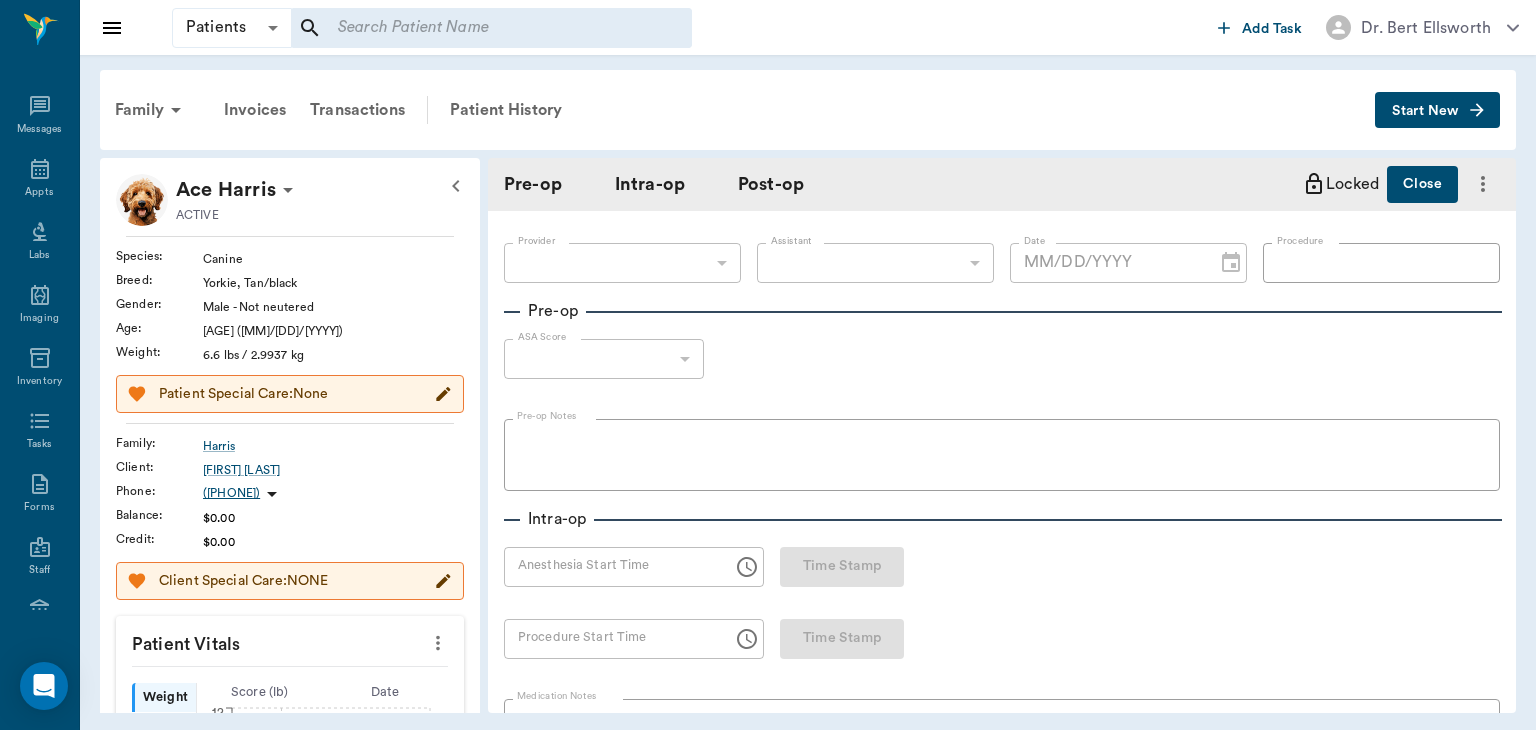 type on "63ec2f075fda476ae8351a4d" 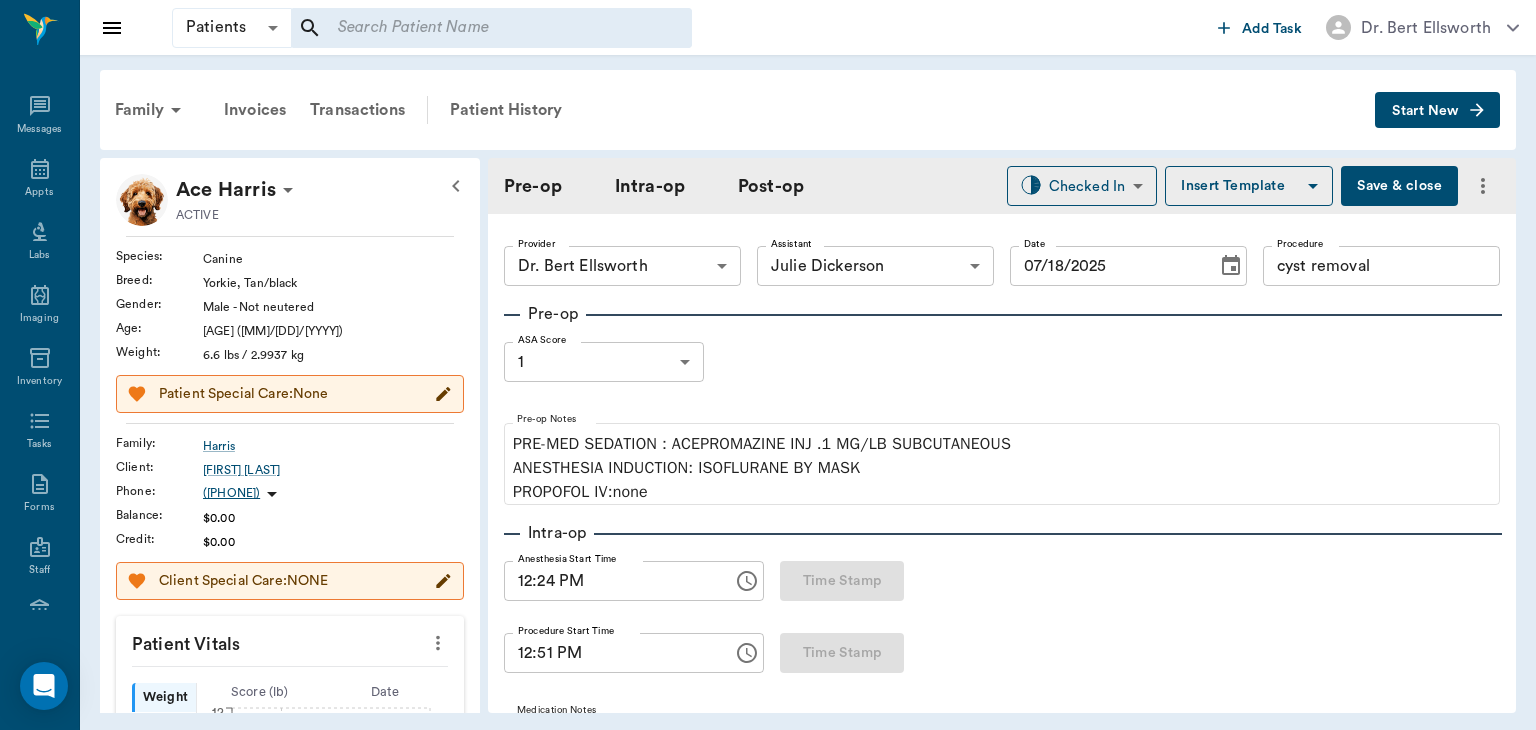 type on "07/18/2025" 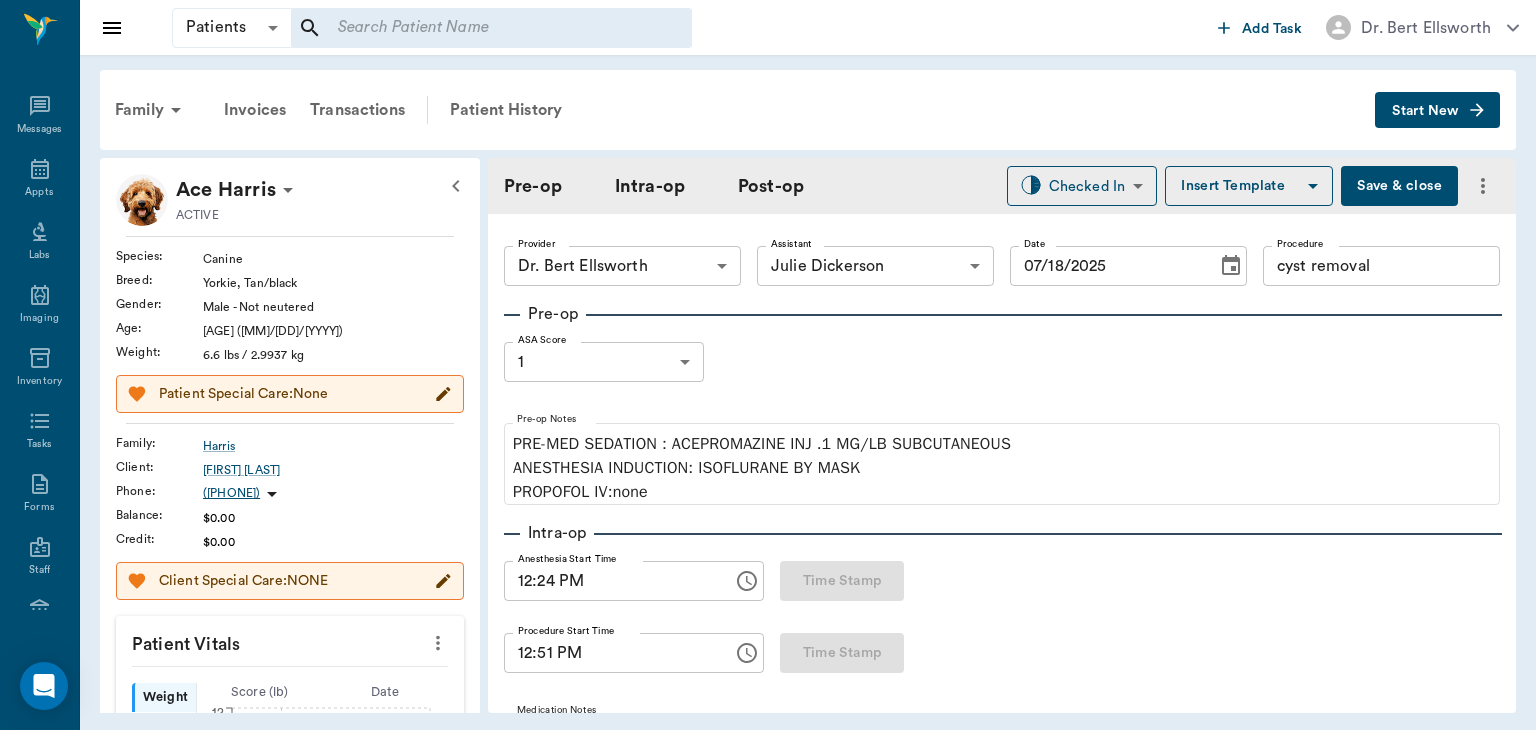 type on "12:24 PM" 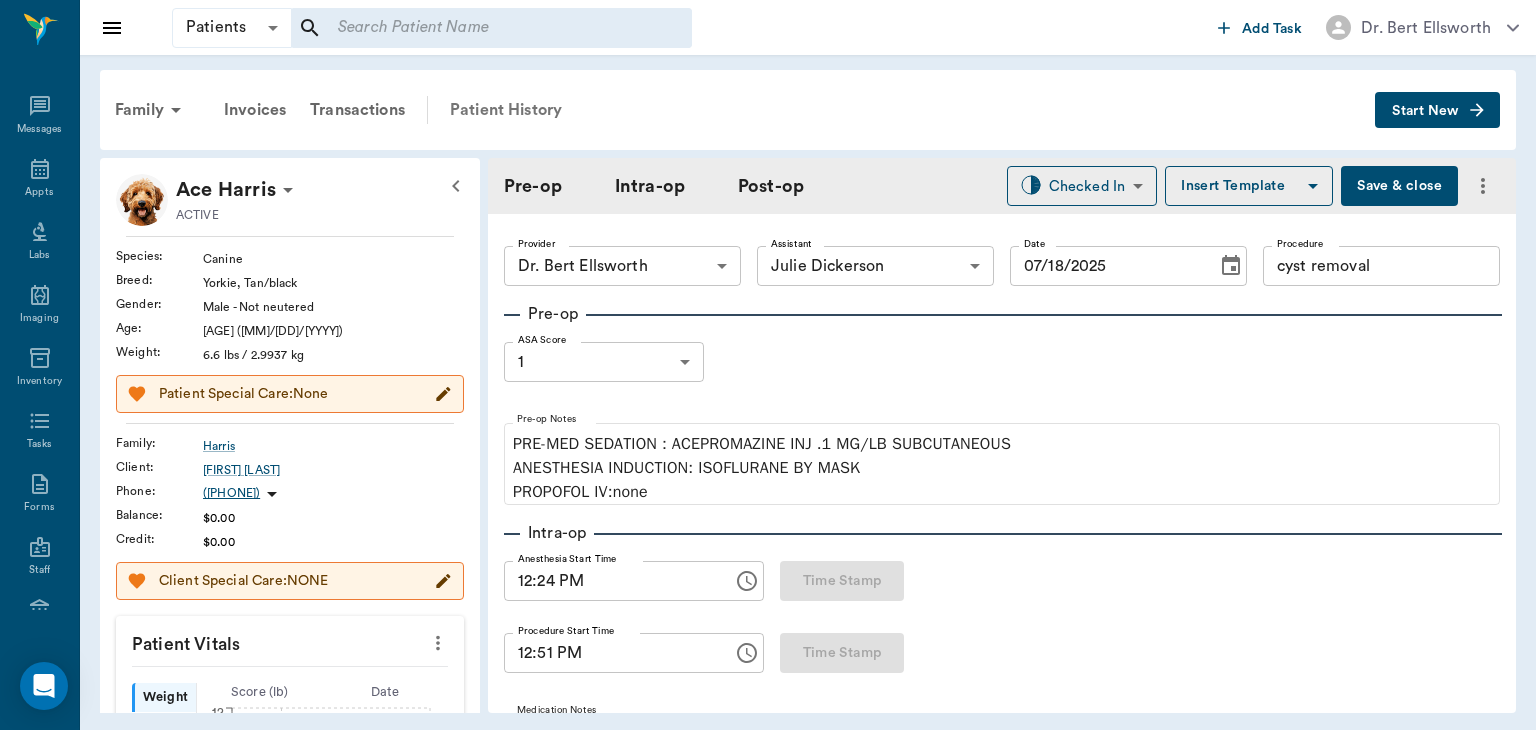 click on "Patient History" at bounding box center (506, 110) 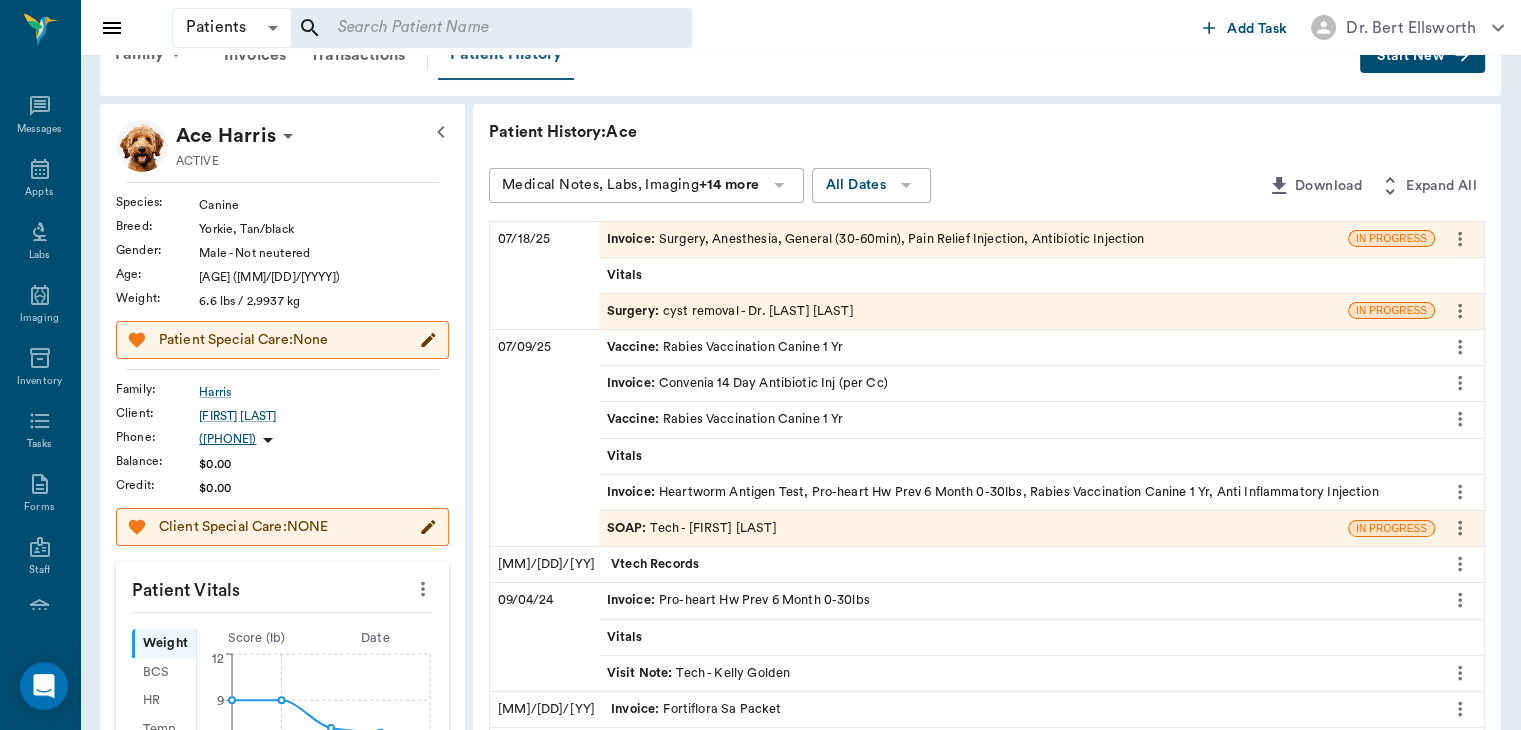 scroll, scrollTop: 71, scrollLeft: 0, axis: vertical 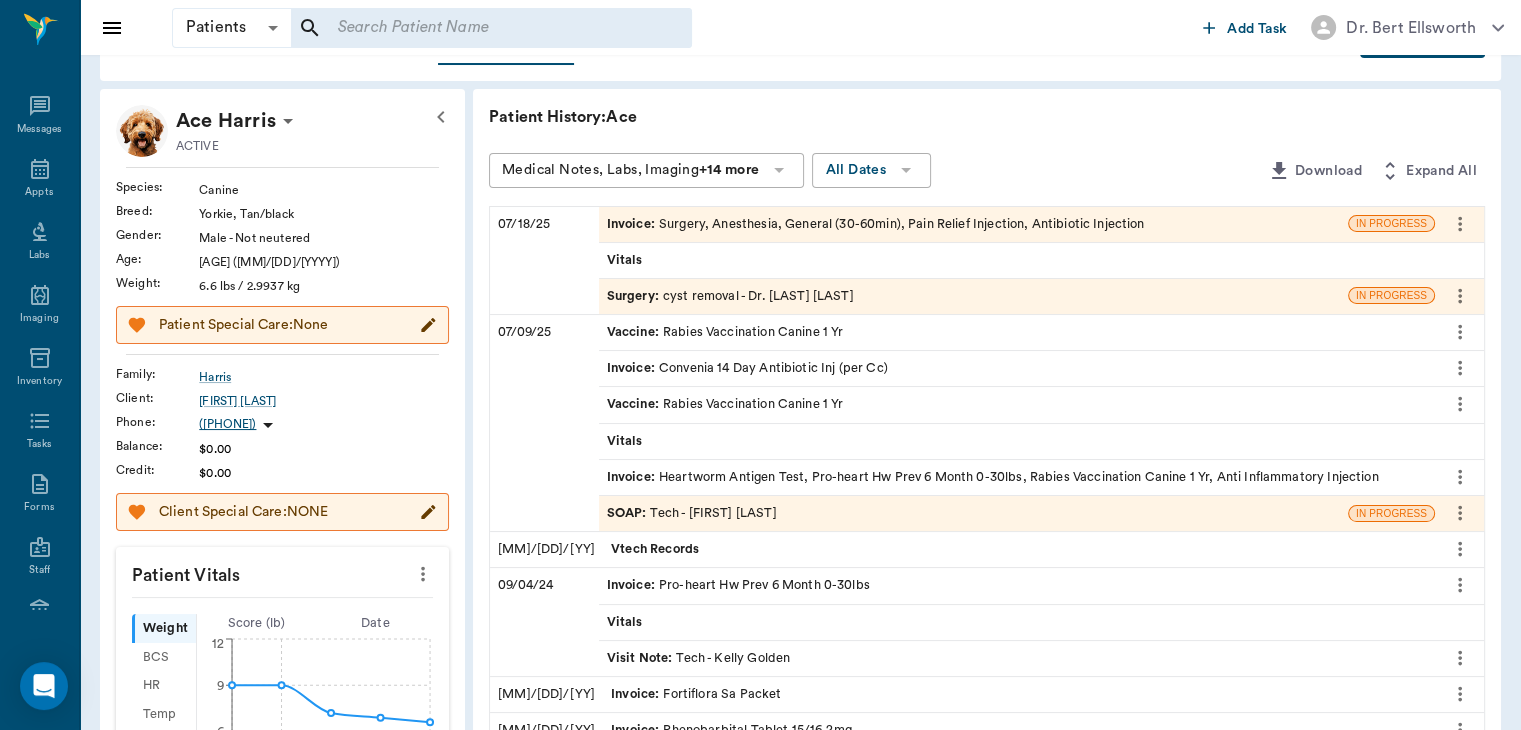click on "Invoice : Pro-heart Hw Prev 6 Month 0-30lbs" at bounding box center [738, 585] 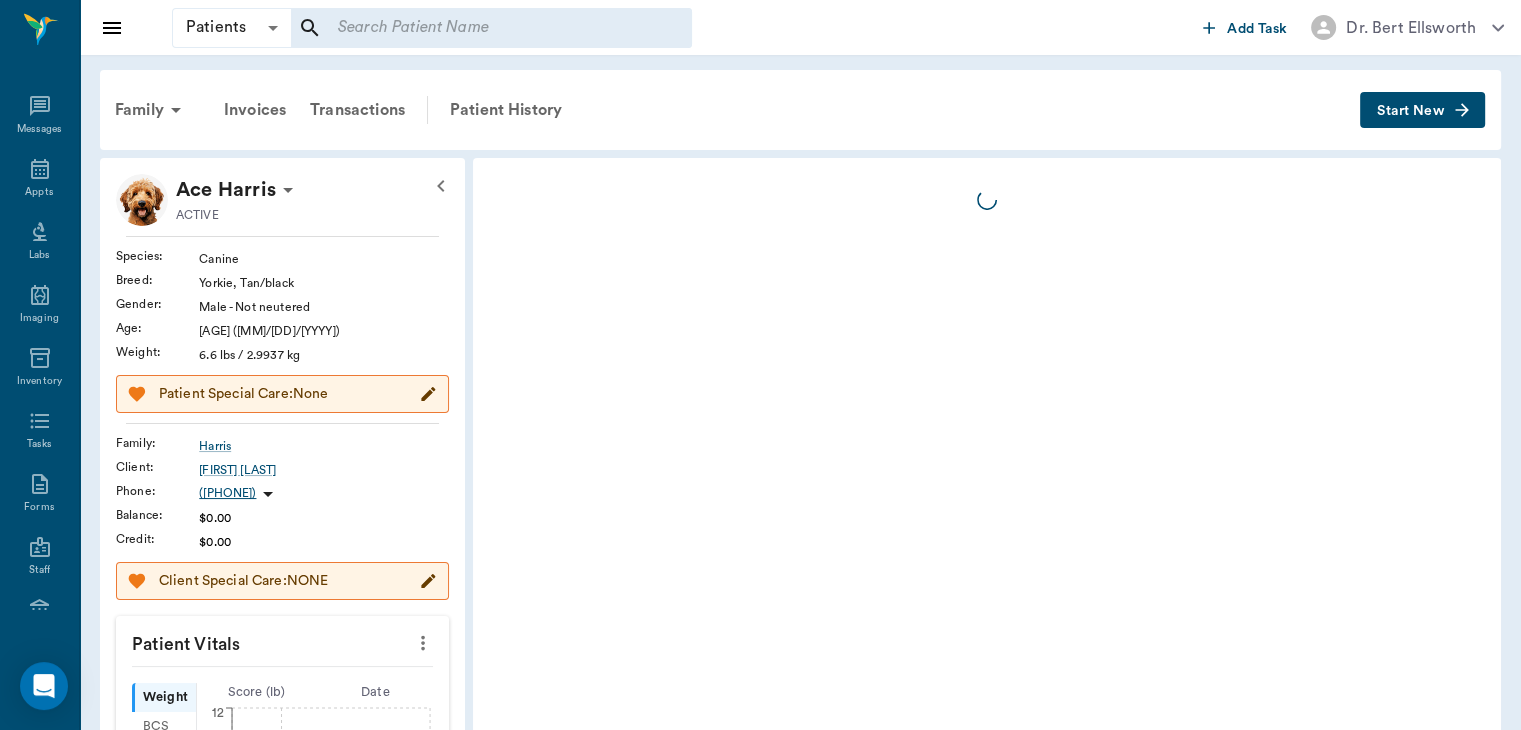 scroll, scrollTop: 3, scrollLeft: 0, axis: vertical 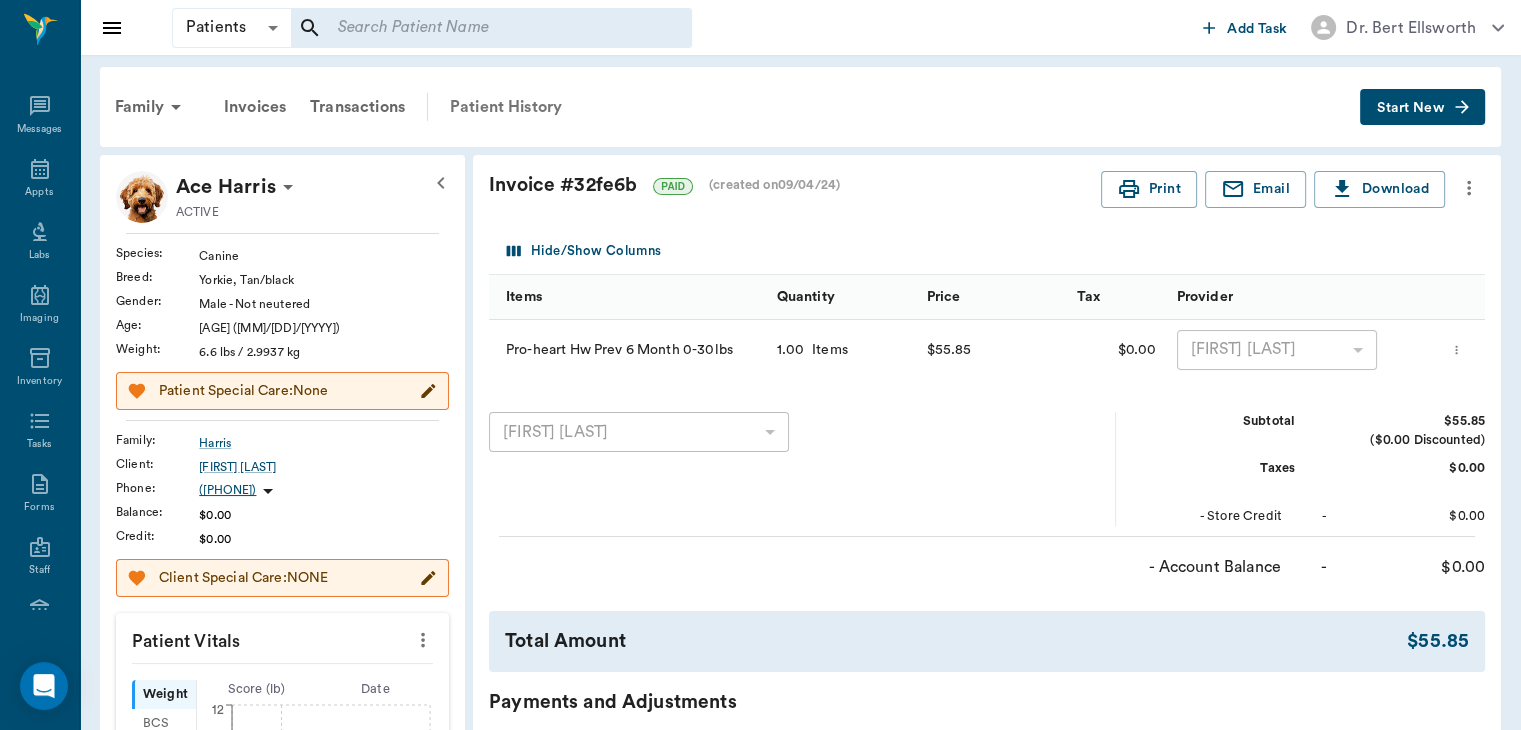 click on "Patient History" at bounding box center (506, 107) 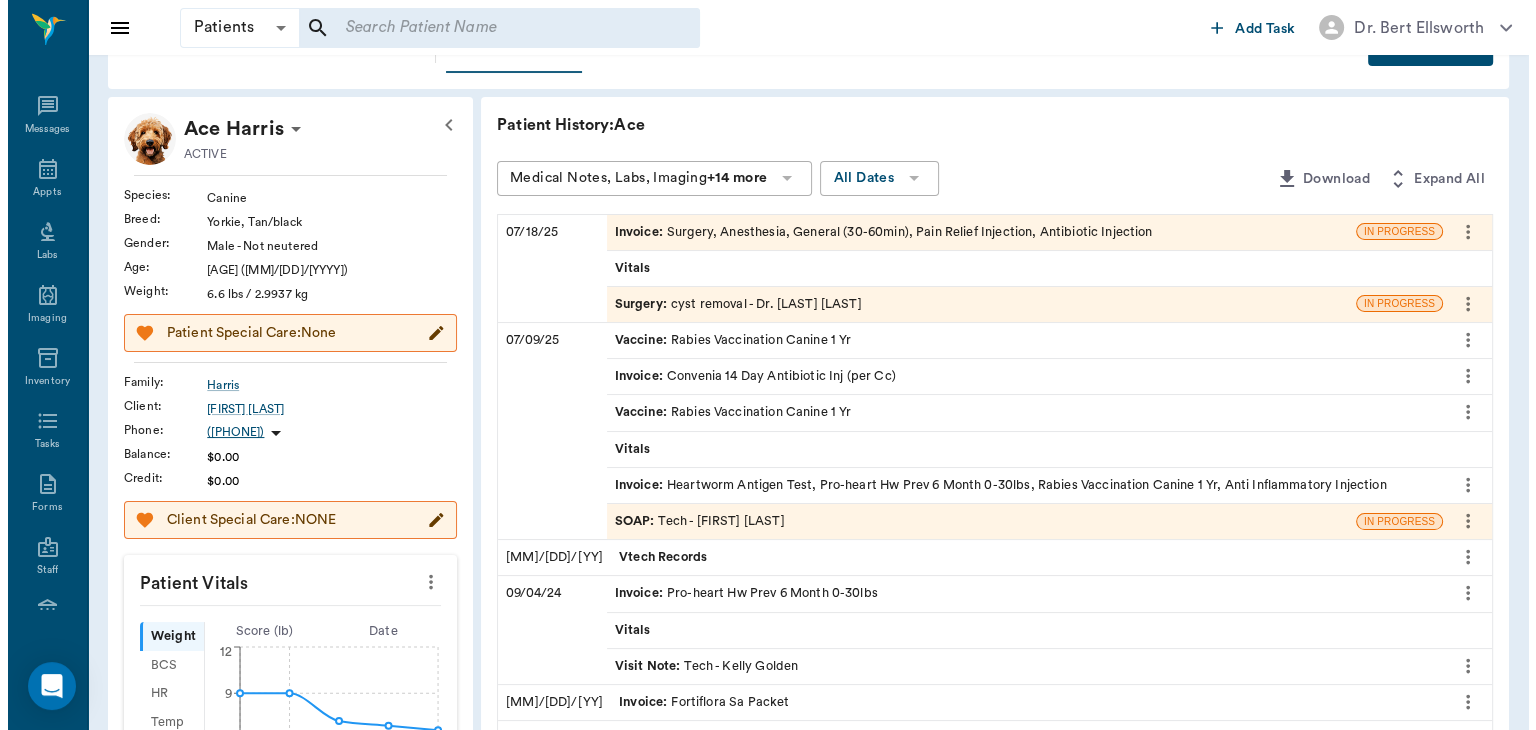 scroll, scrollTop: 0, scrollLeft: 0, axis: both 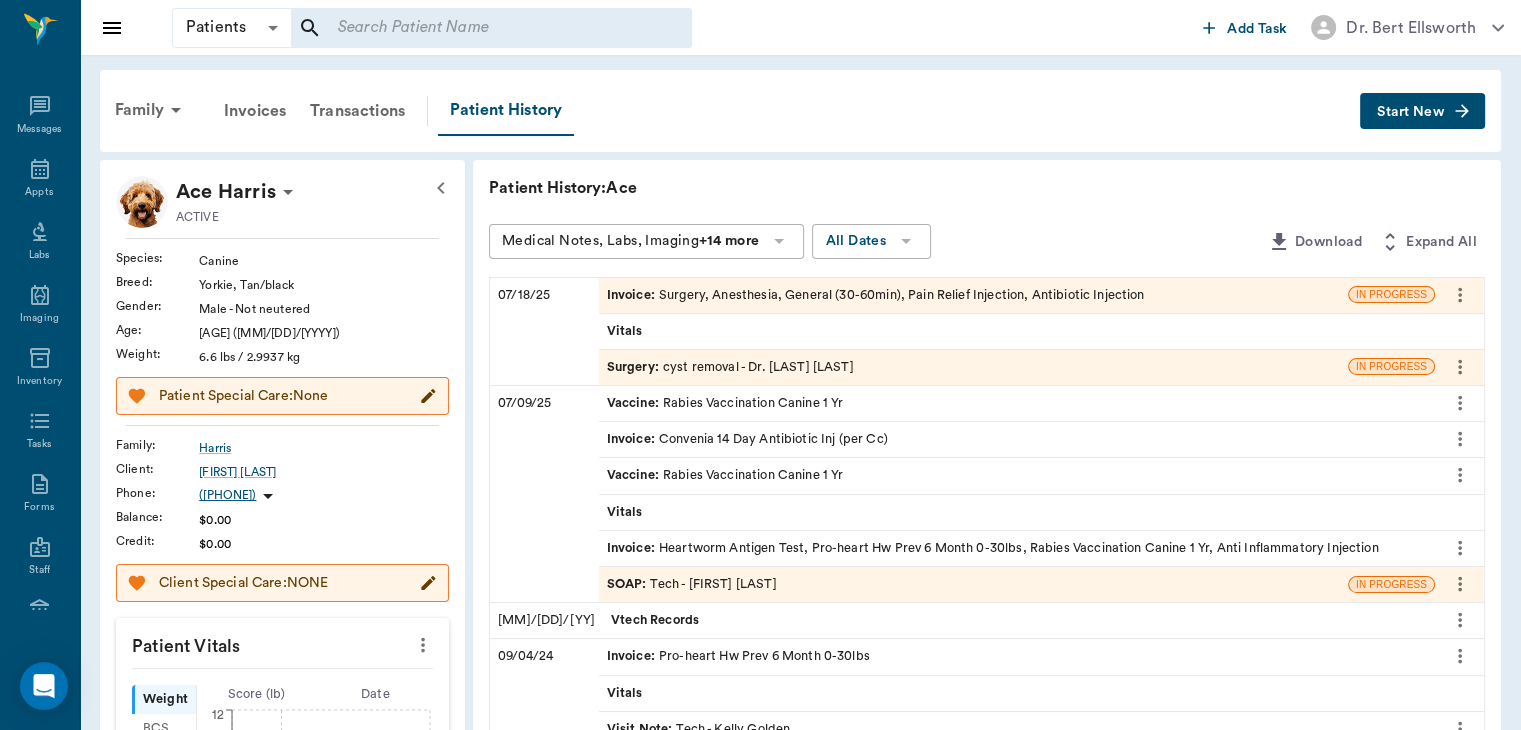 click on "Surgery :" at bounding box center (635, 367) 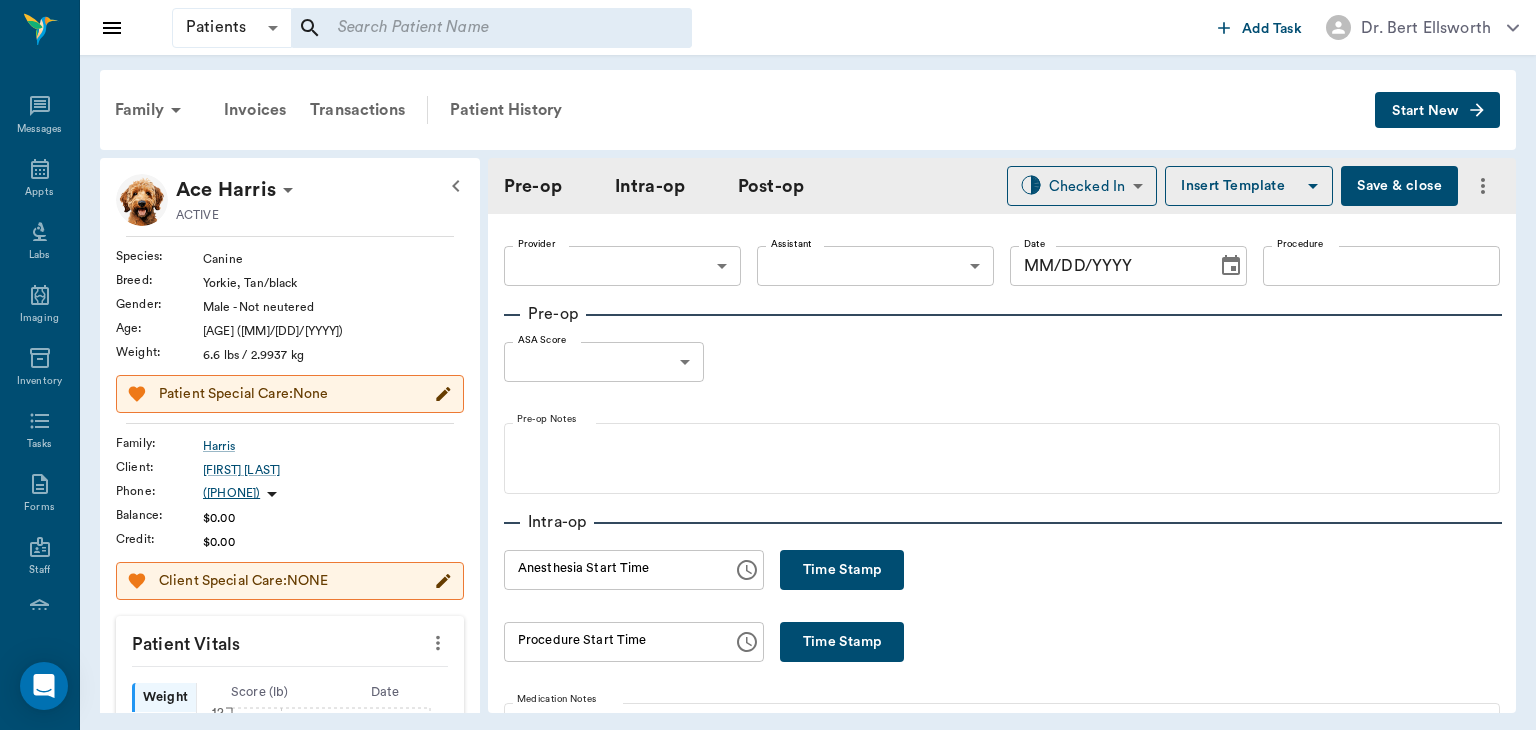type on "63ec2f075fda476ae8351a4d" 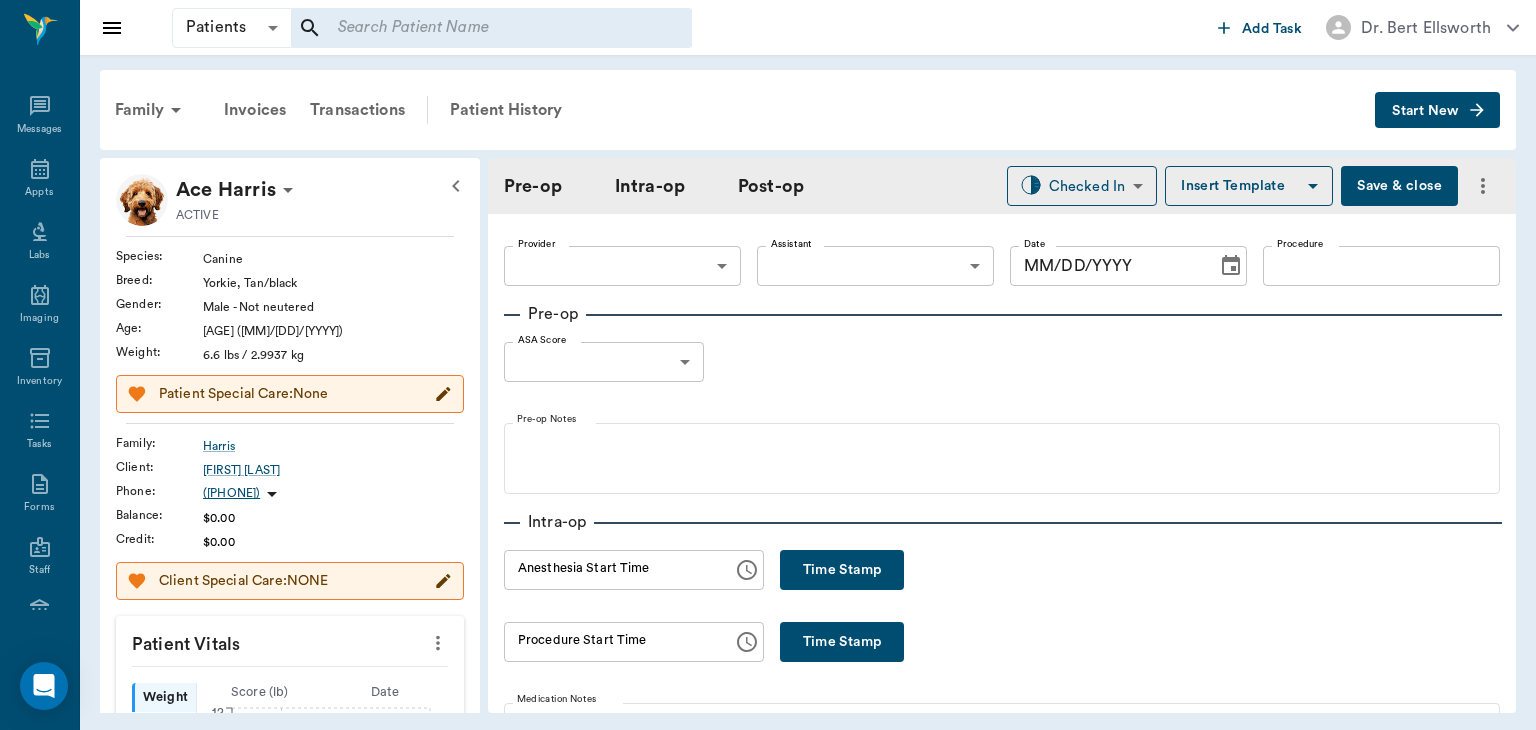 type on "63ec2e7e52e12b0ba117b124" 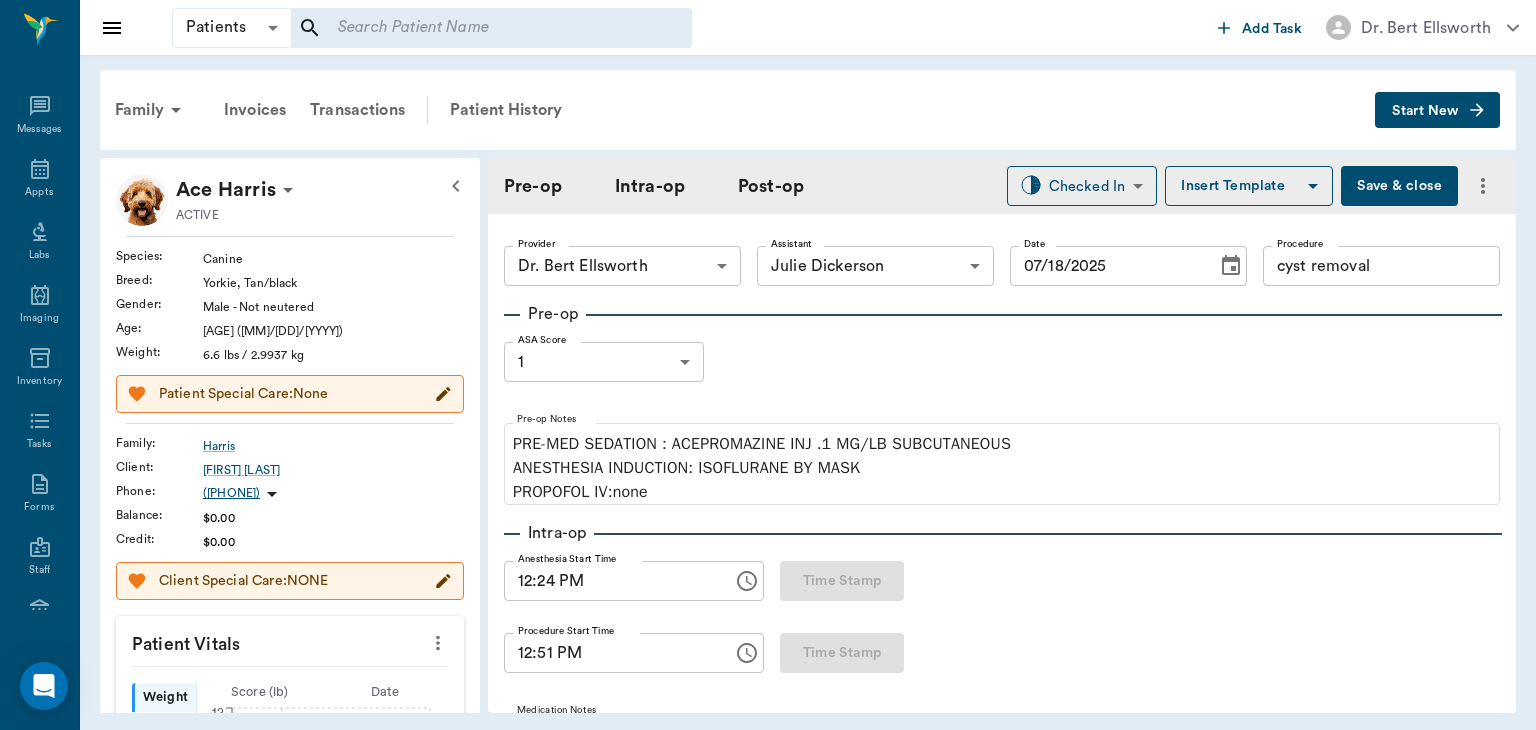 type on "07/18/2025" 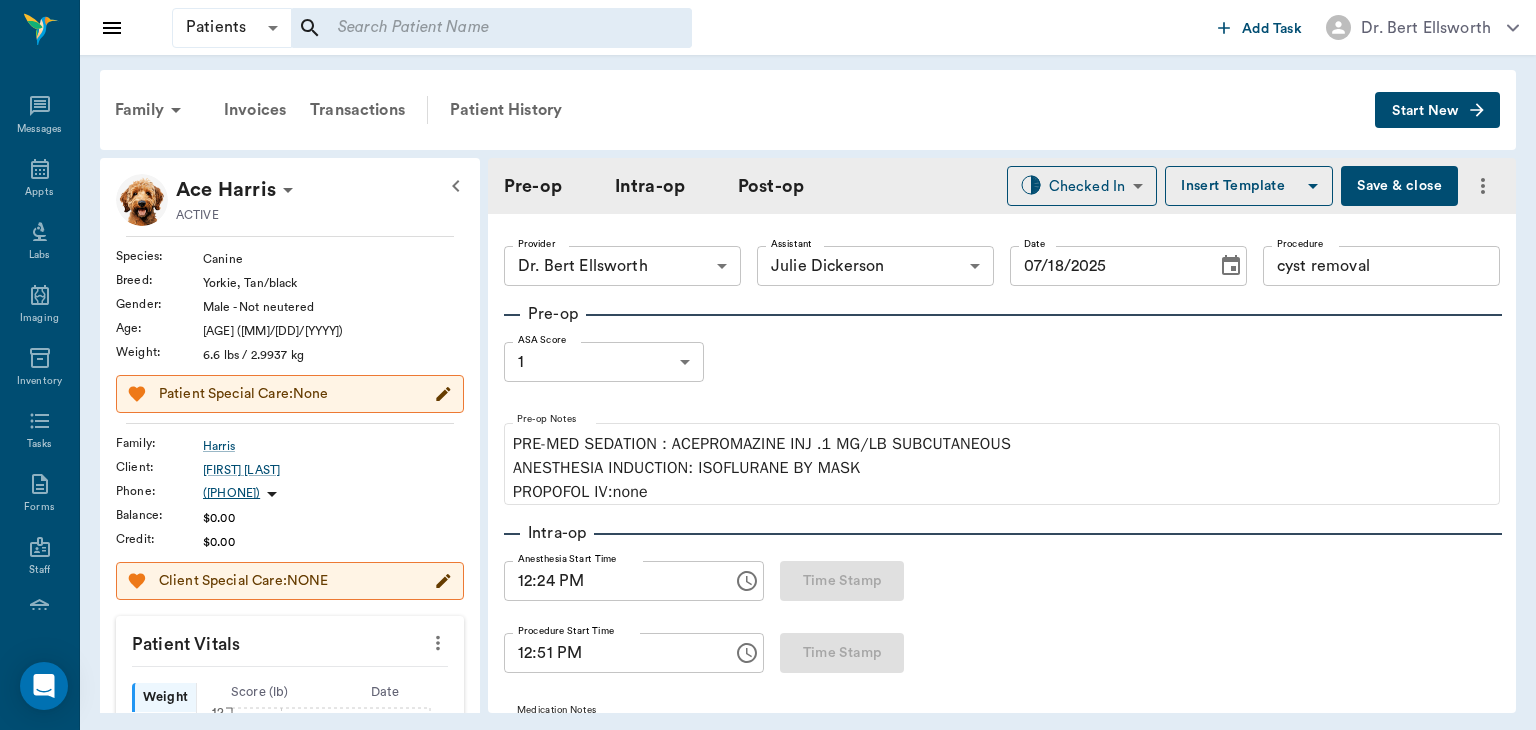 type on "12:24 PM" 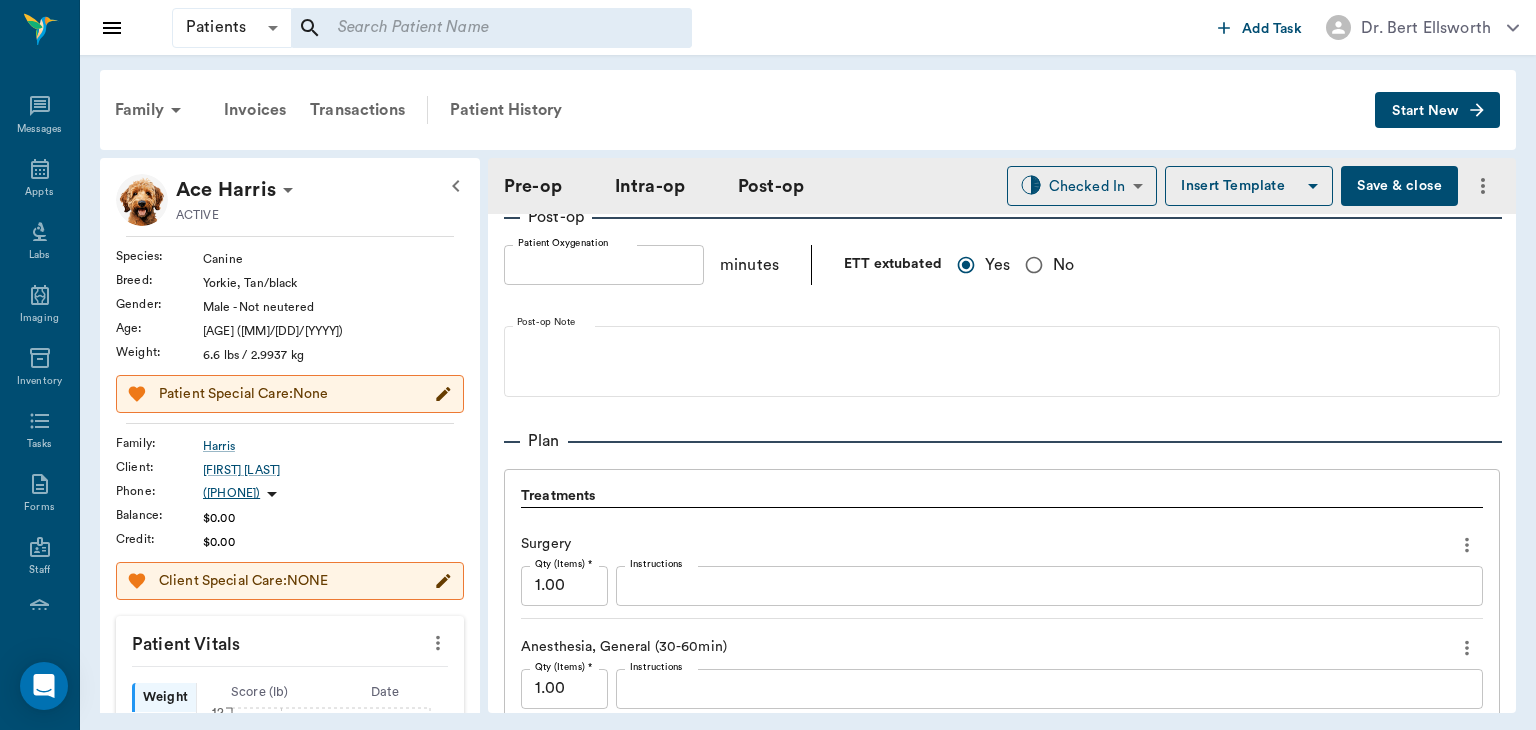 scroll, scrollTop: 2036, scrollLeft: 0, axis: vertical 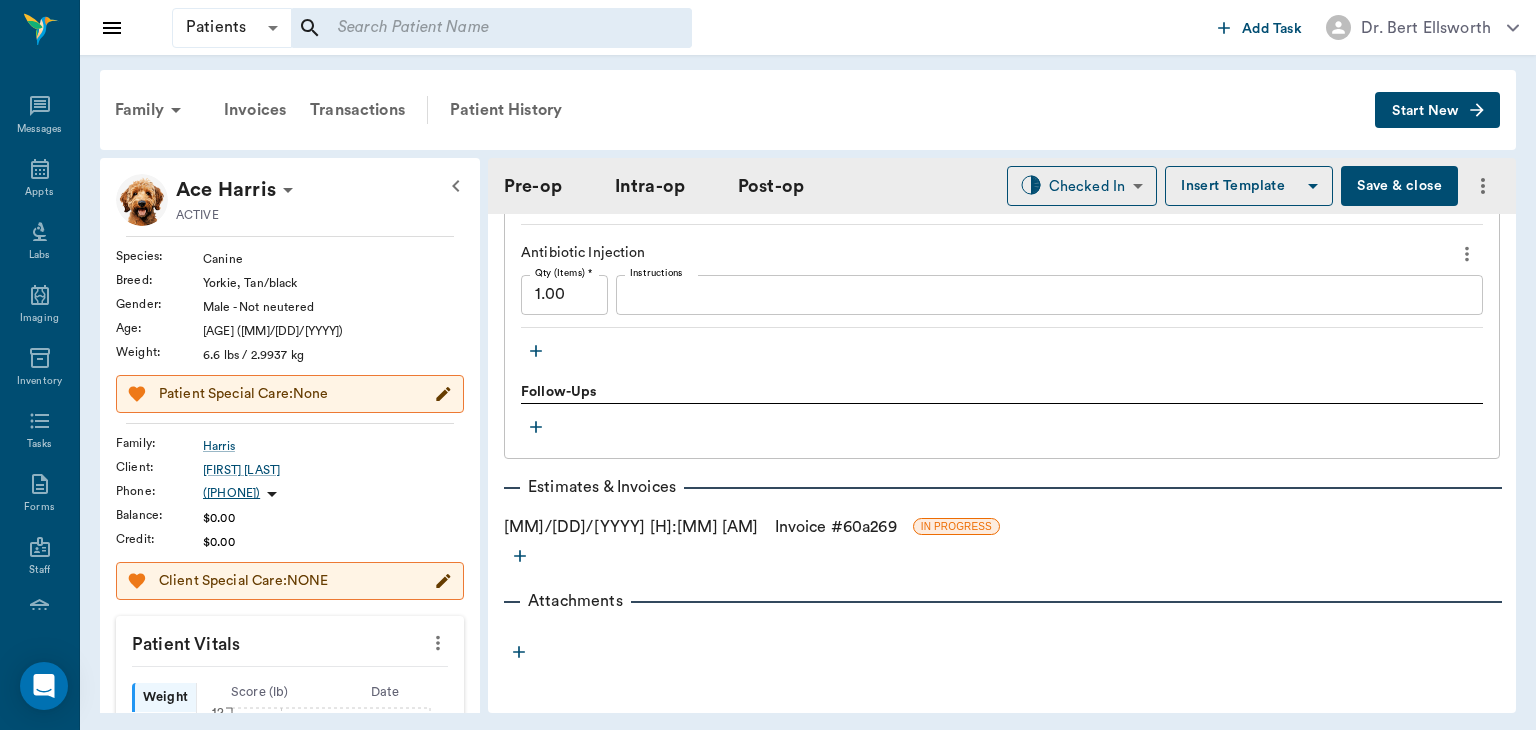 click 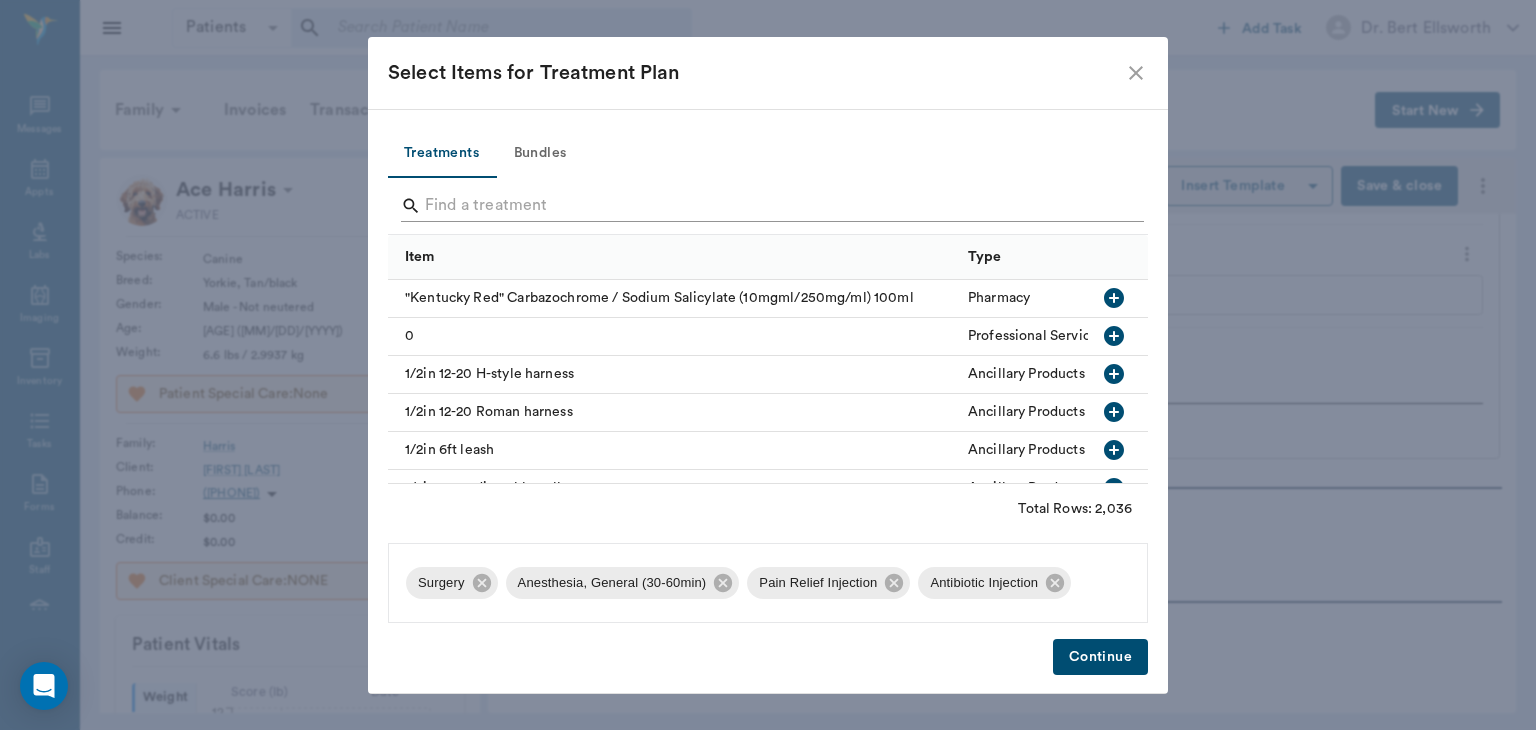 click at bounding box center (769, 206) 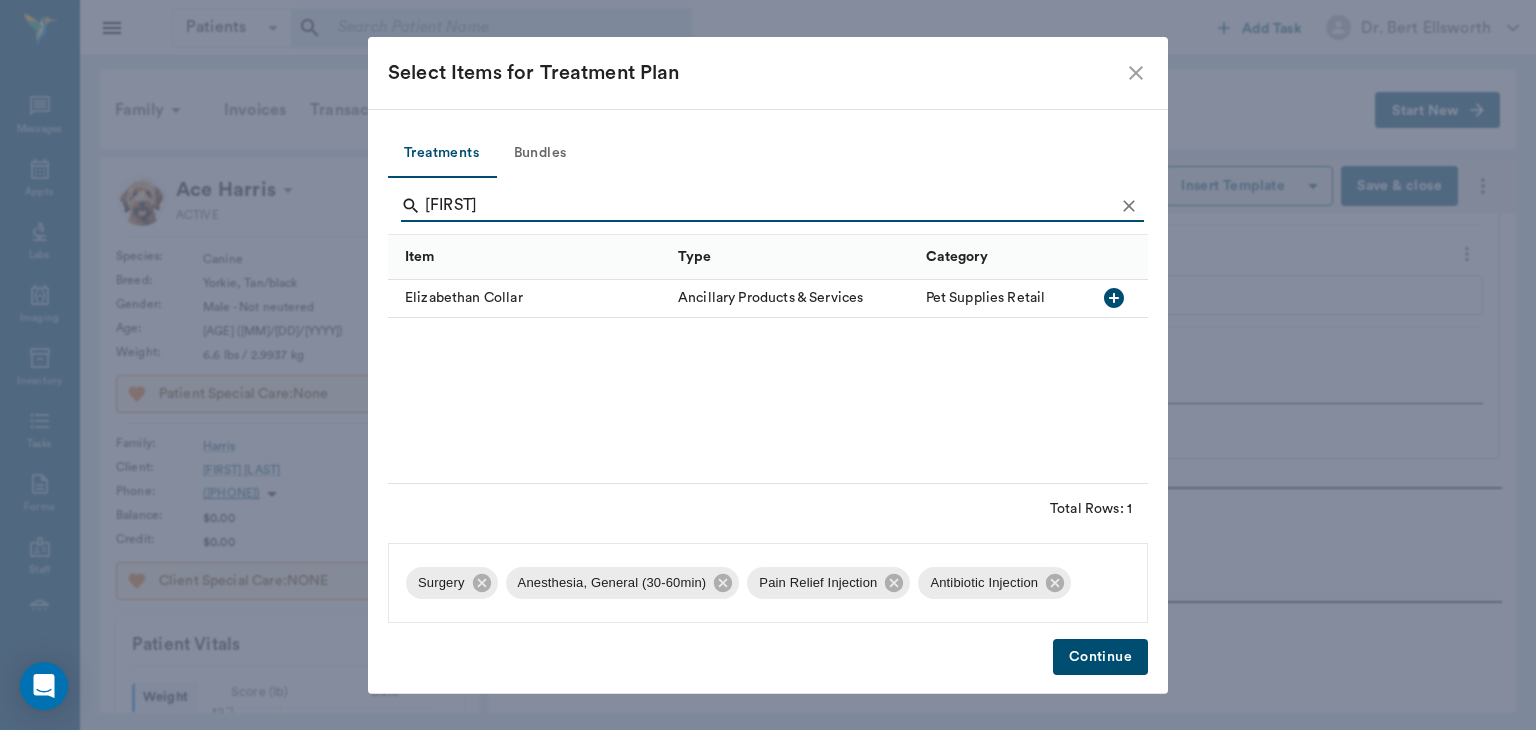type on "eliz" 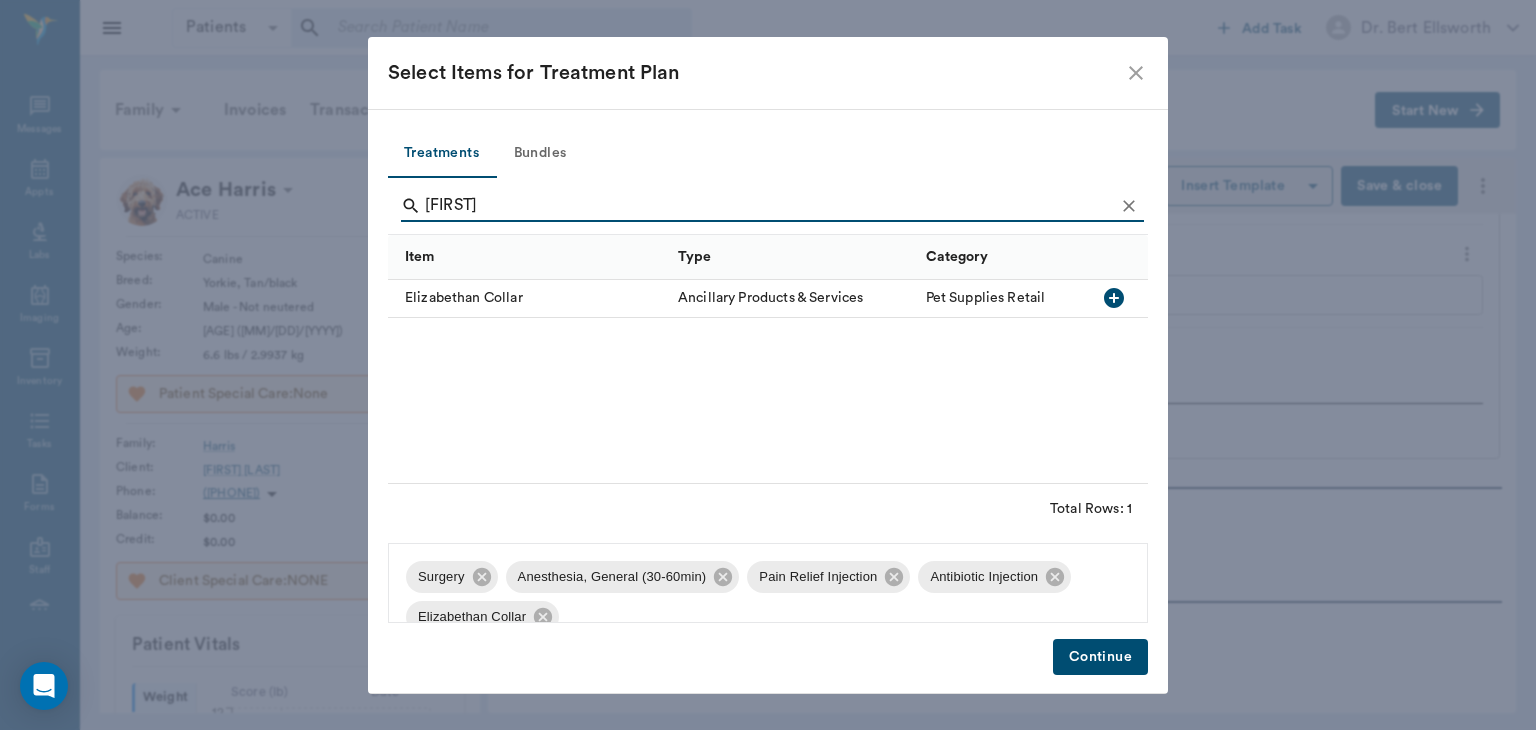 click on "Continue" at bounding box center [1100, 657] 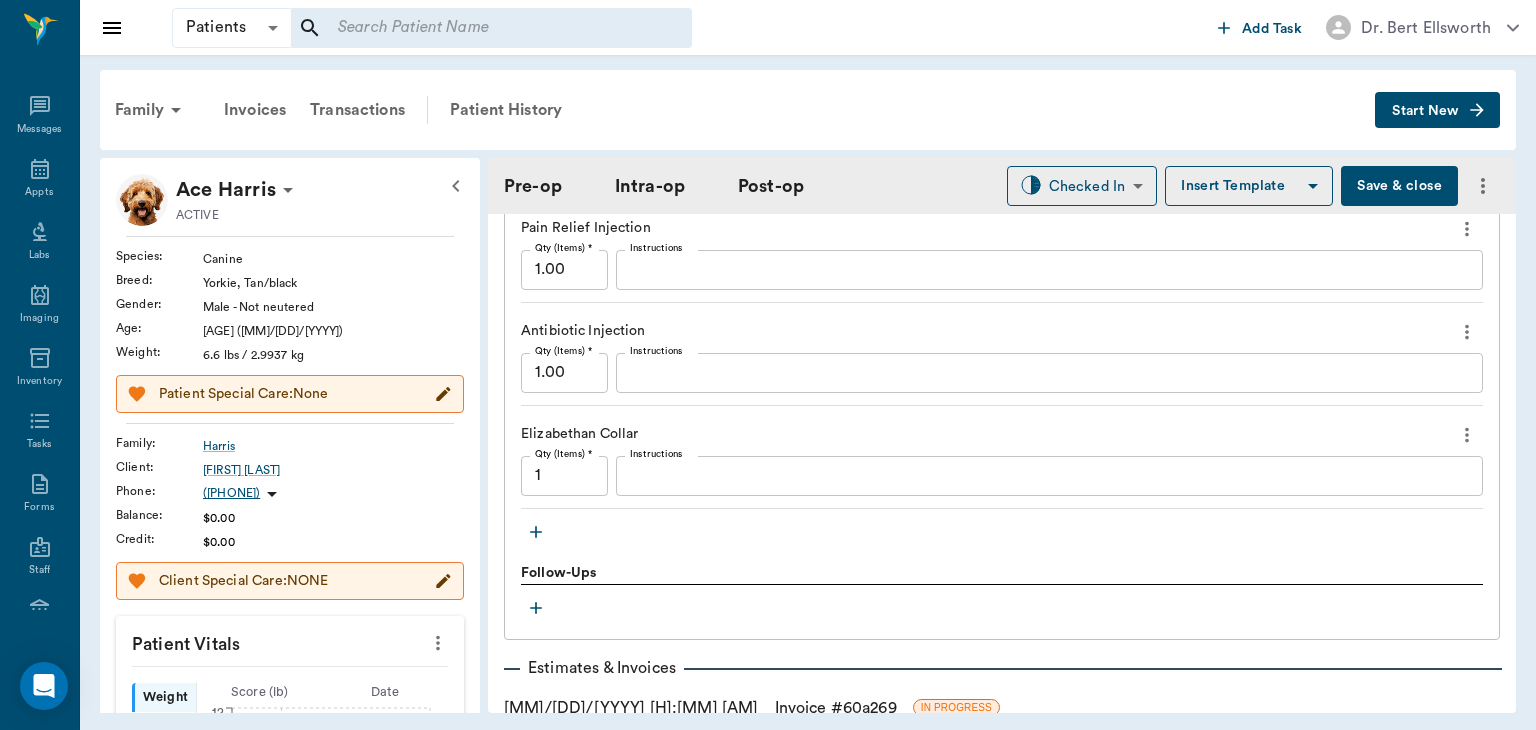 scroll, scrollTop: 1950, scrollLeft: 0, axis: vertical 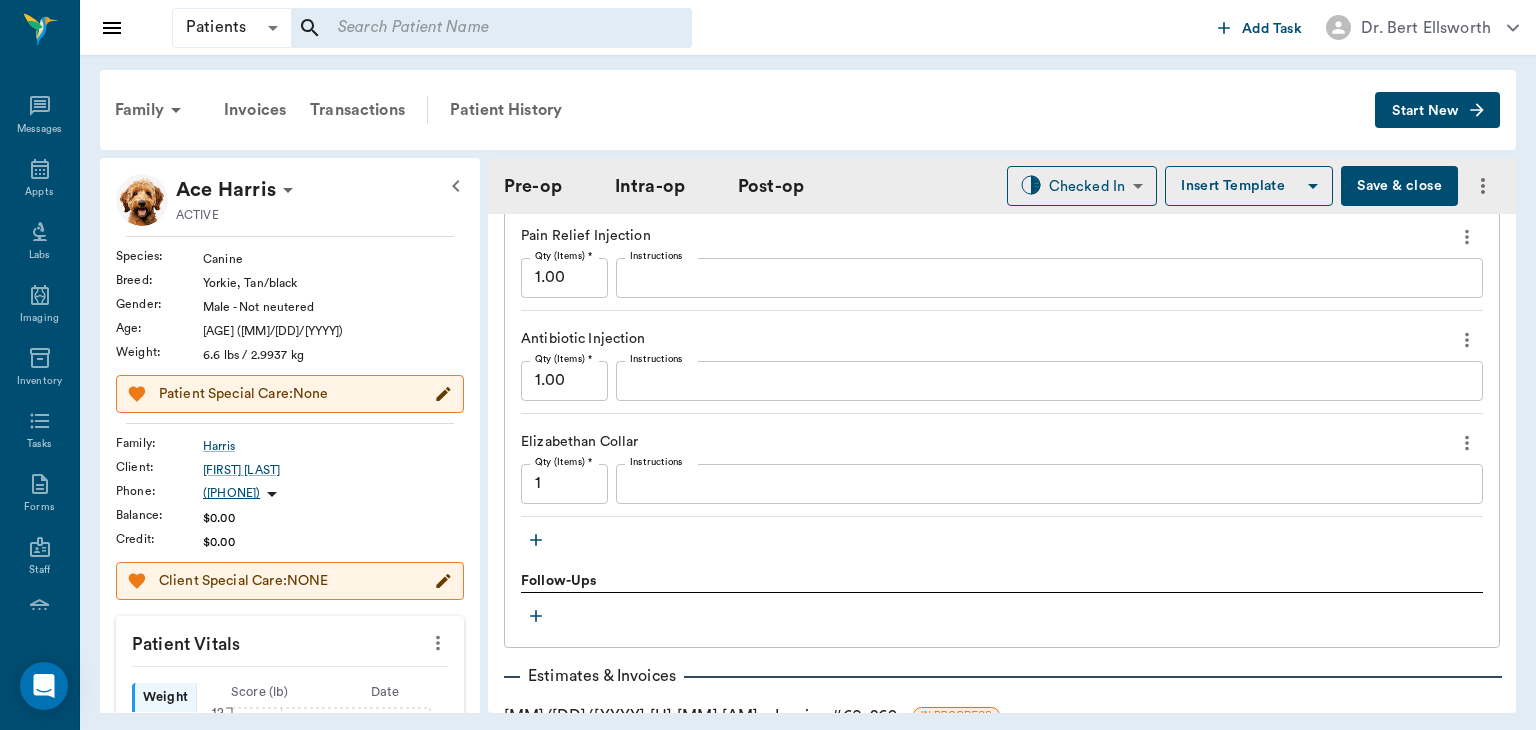 click 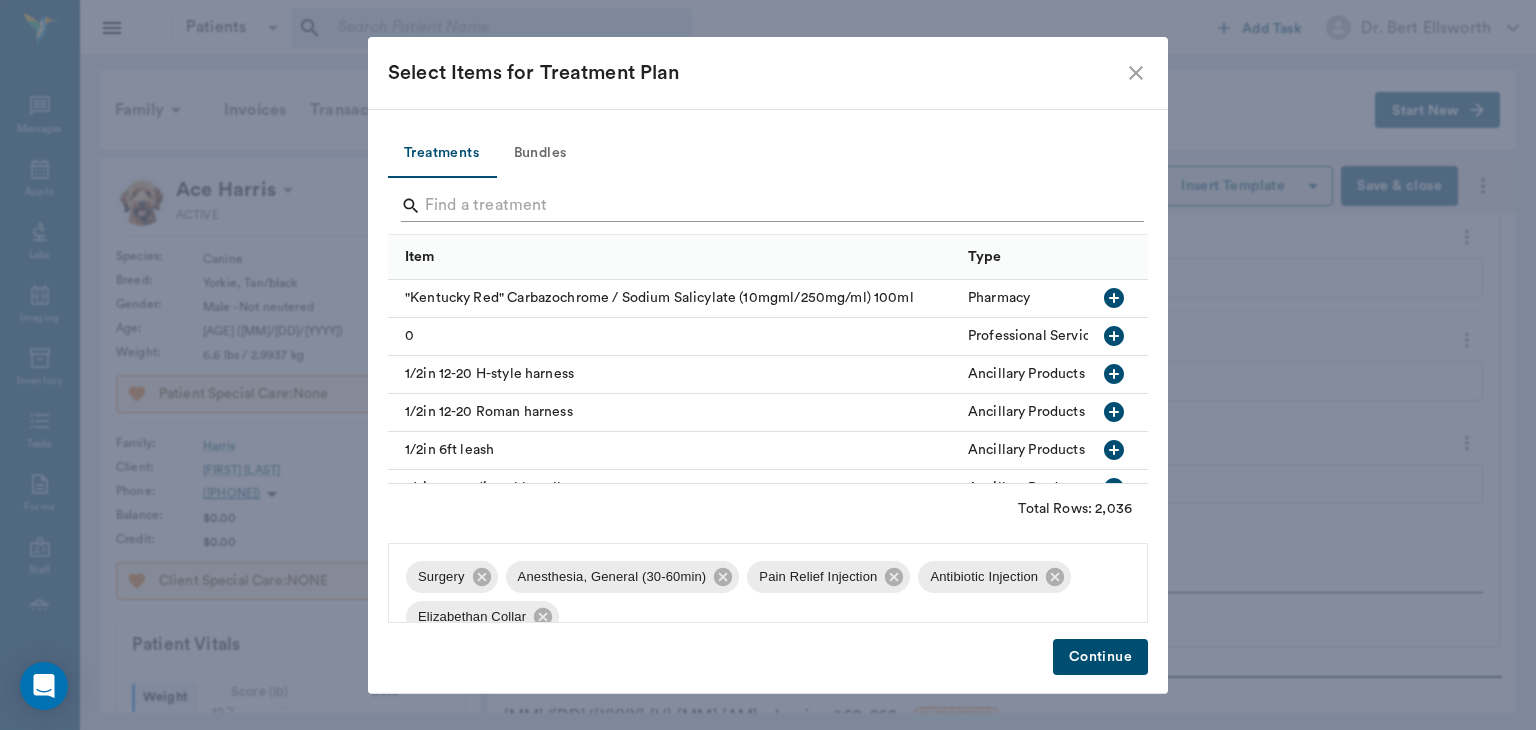click at bounding box center (769, 206) 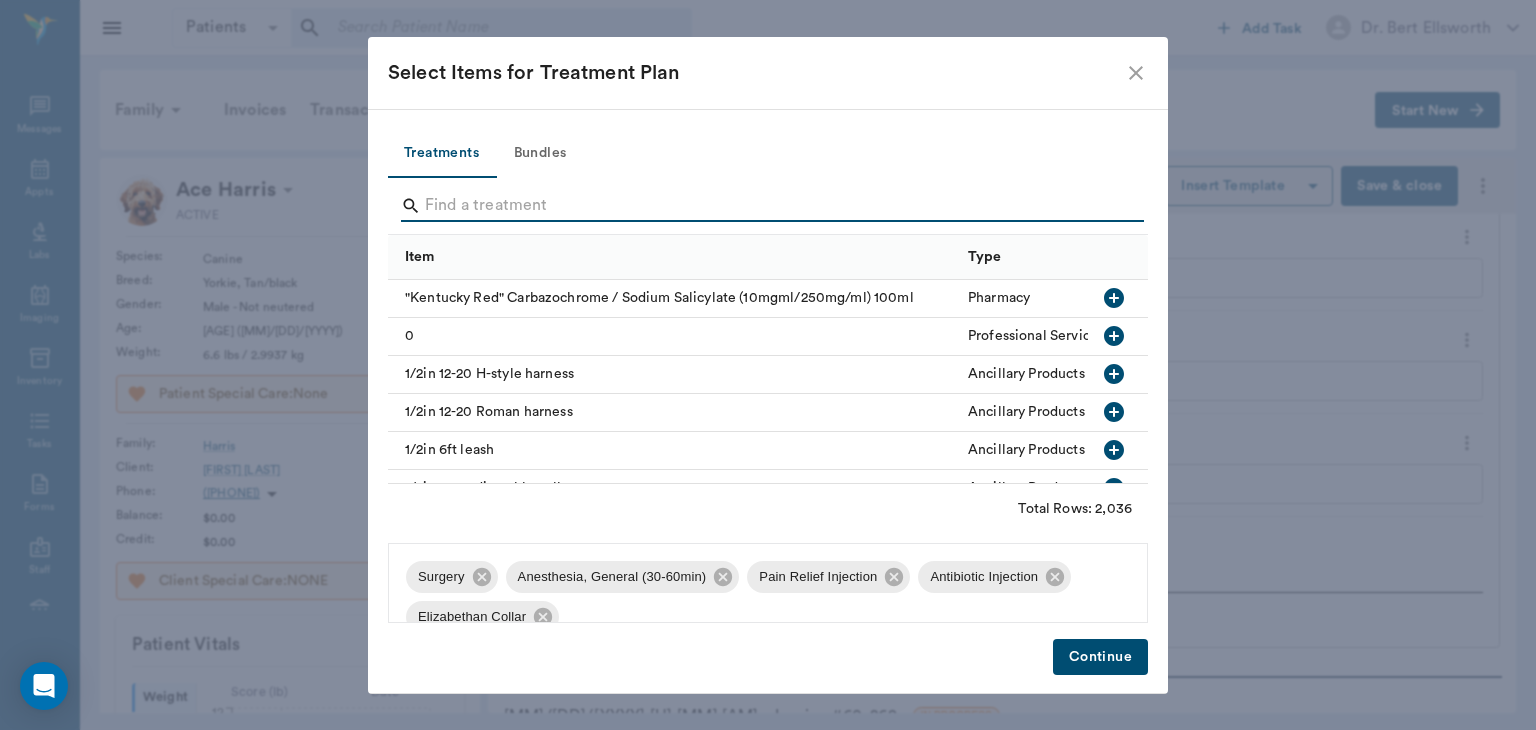 click on "Select Items for Treatment Plan" at bounding box center [768, 73] 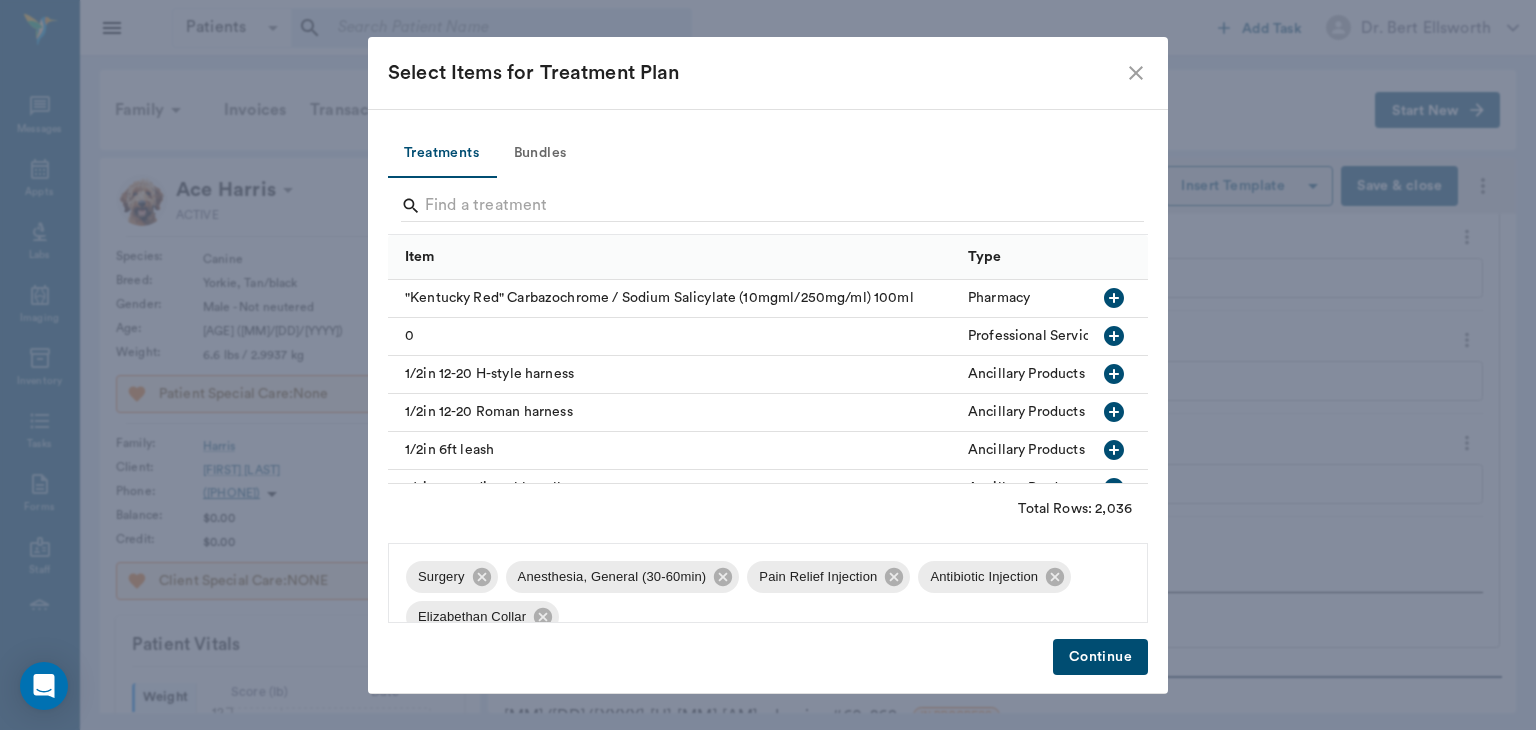 click 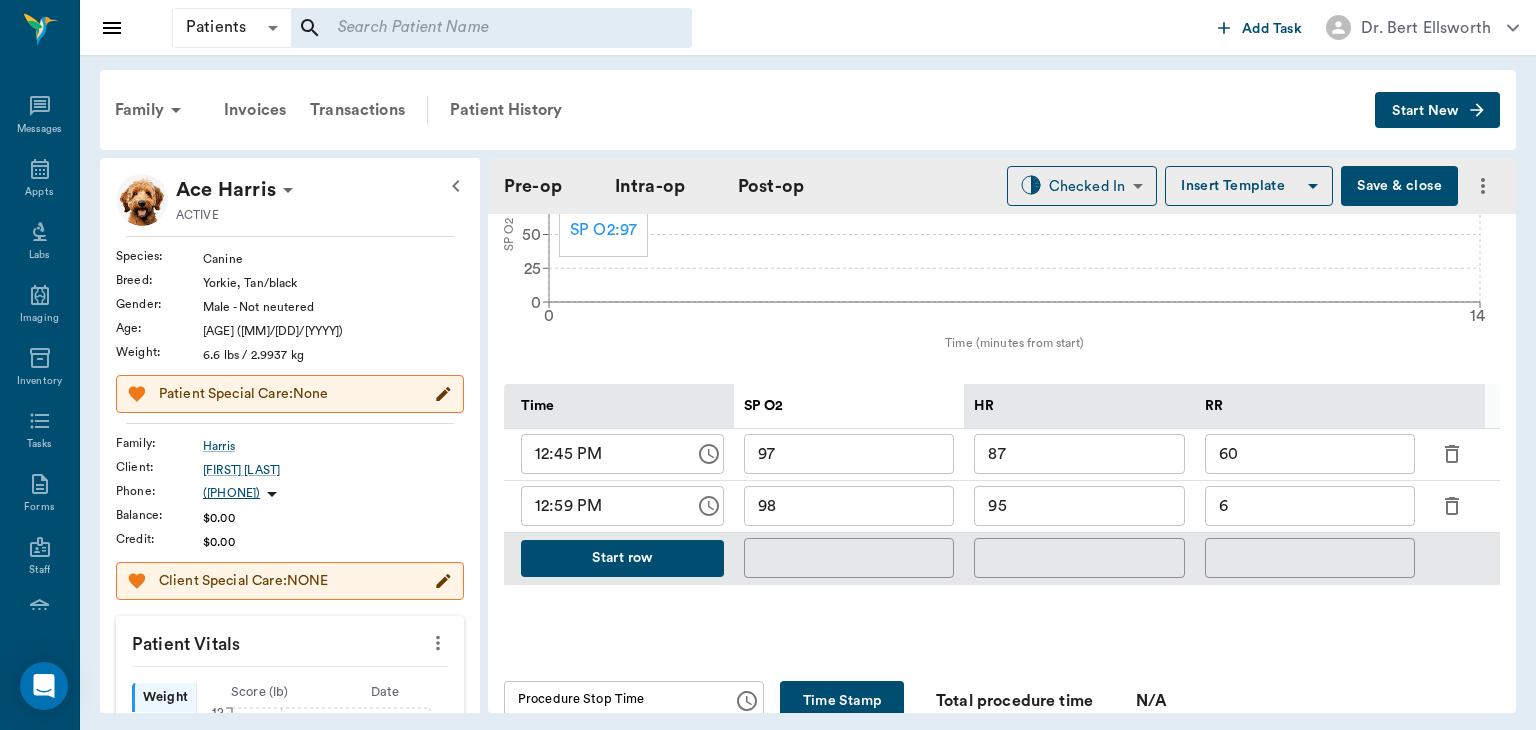scroll, scrollTop: 868, scrollLeft: 0, axis: vertical 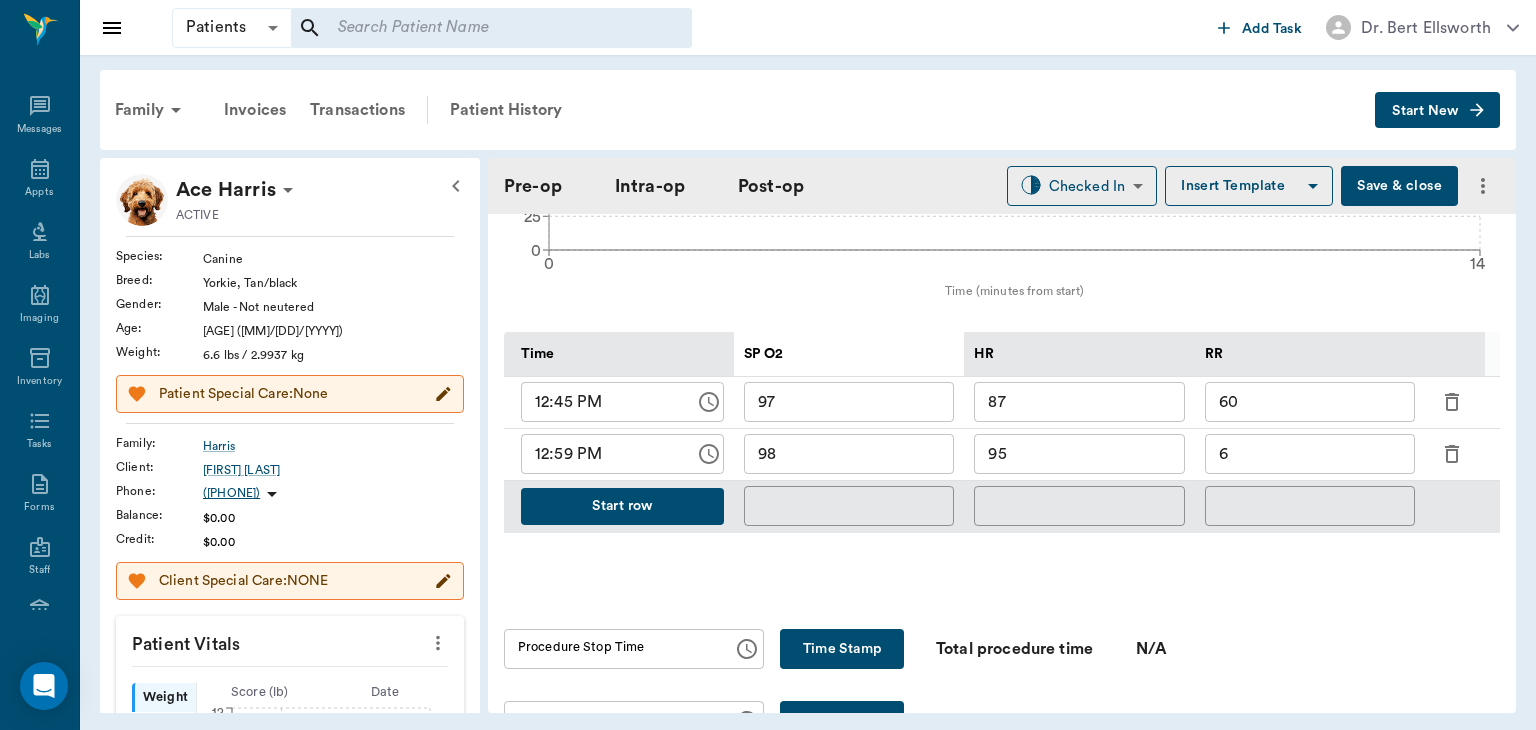 click on "Start row" at bounding box center [622, 506] 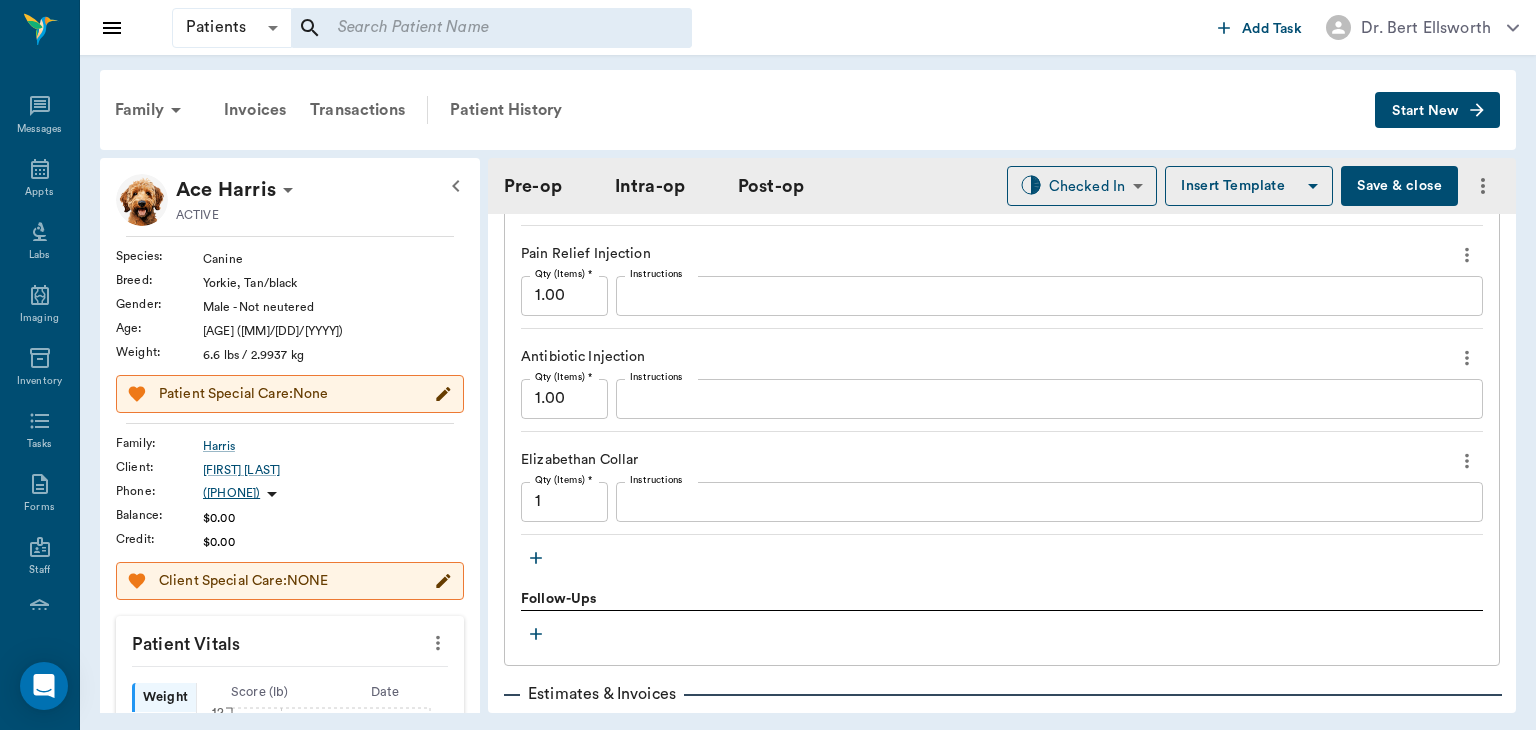 scroll, scrollTop: 2191, scrollLeft: 0, axis: vertical 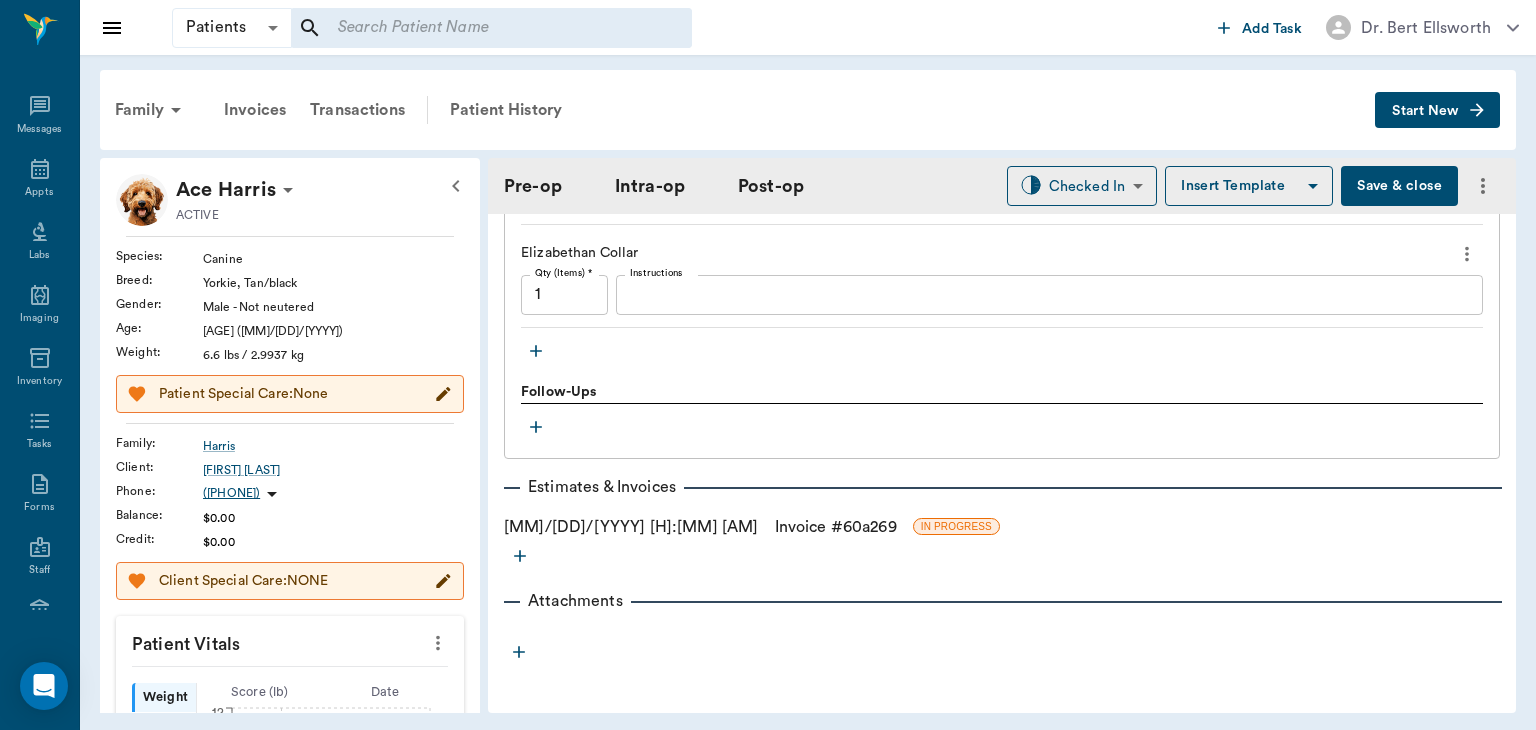 click 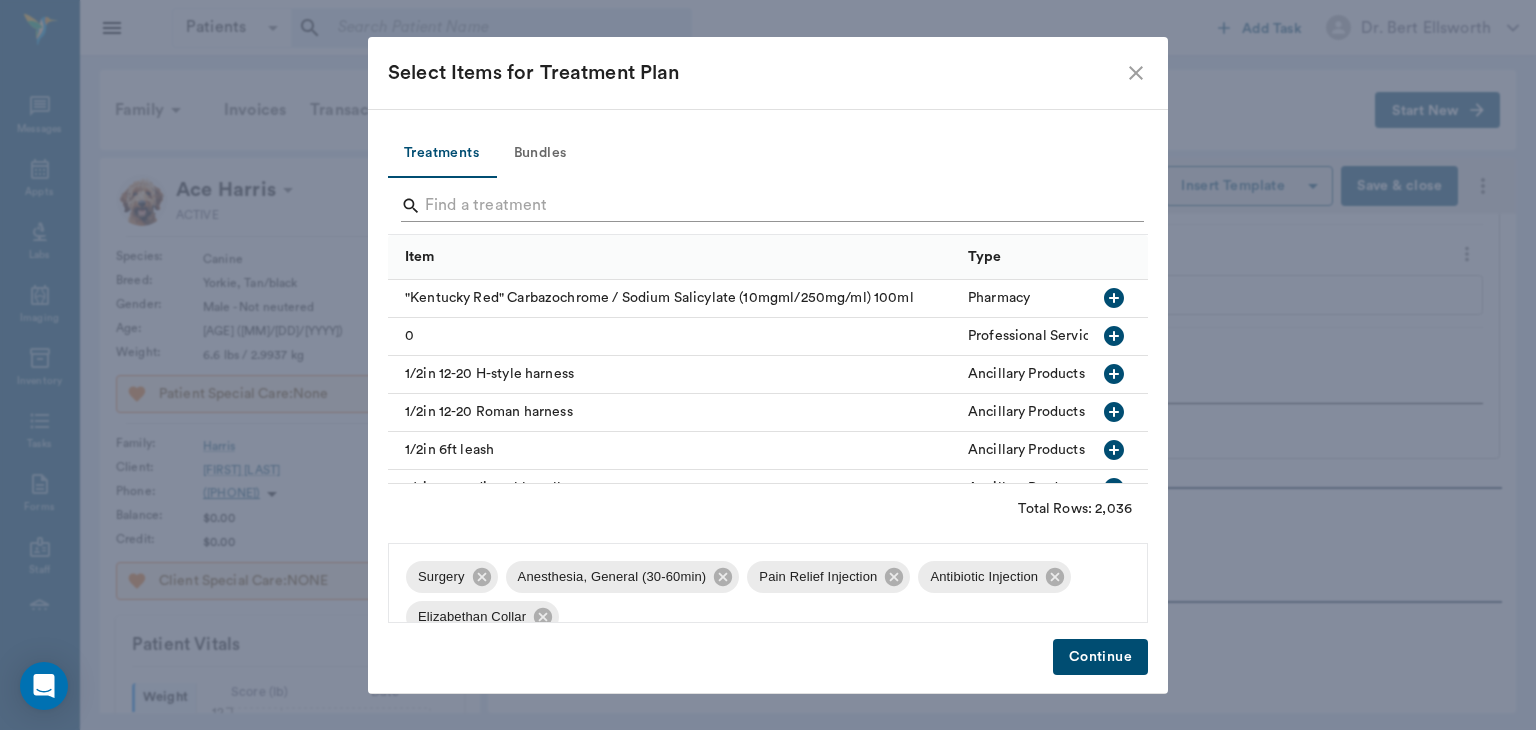 click at bounding box center (769, 206) 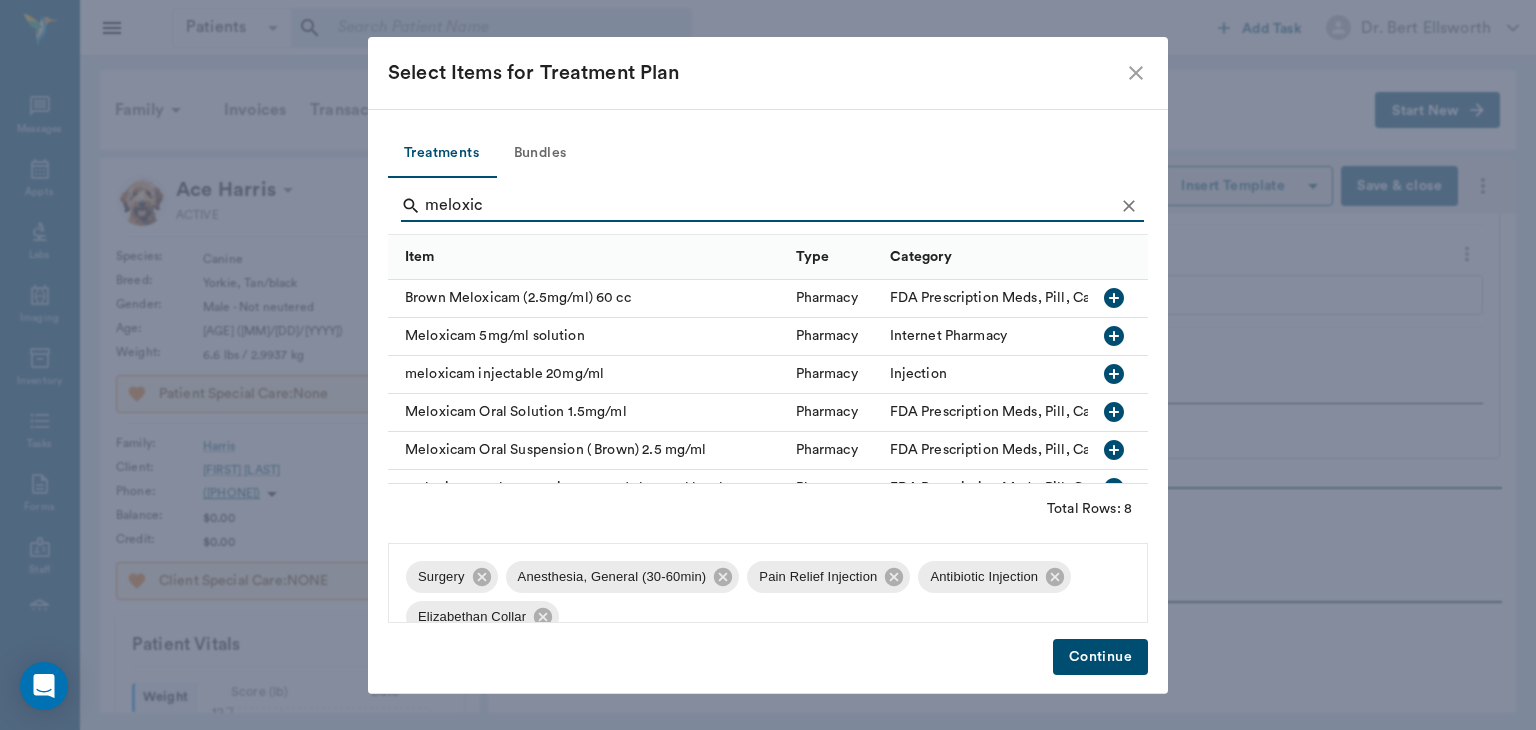 type on "meloxic" 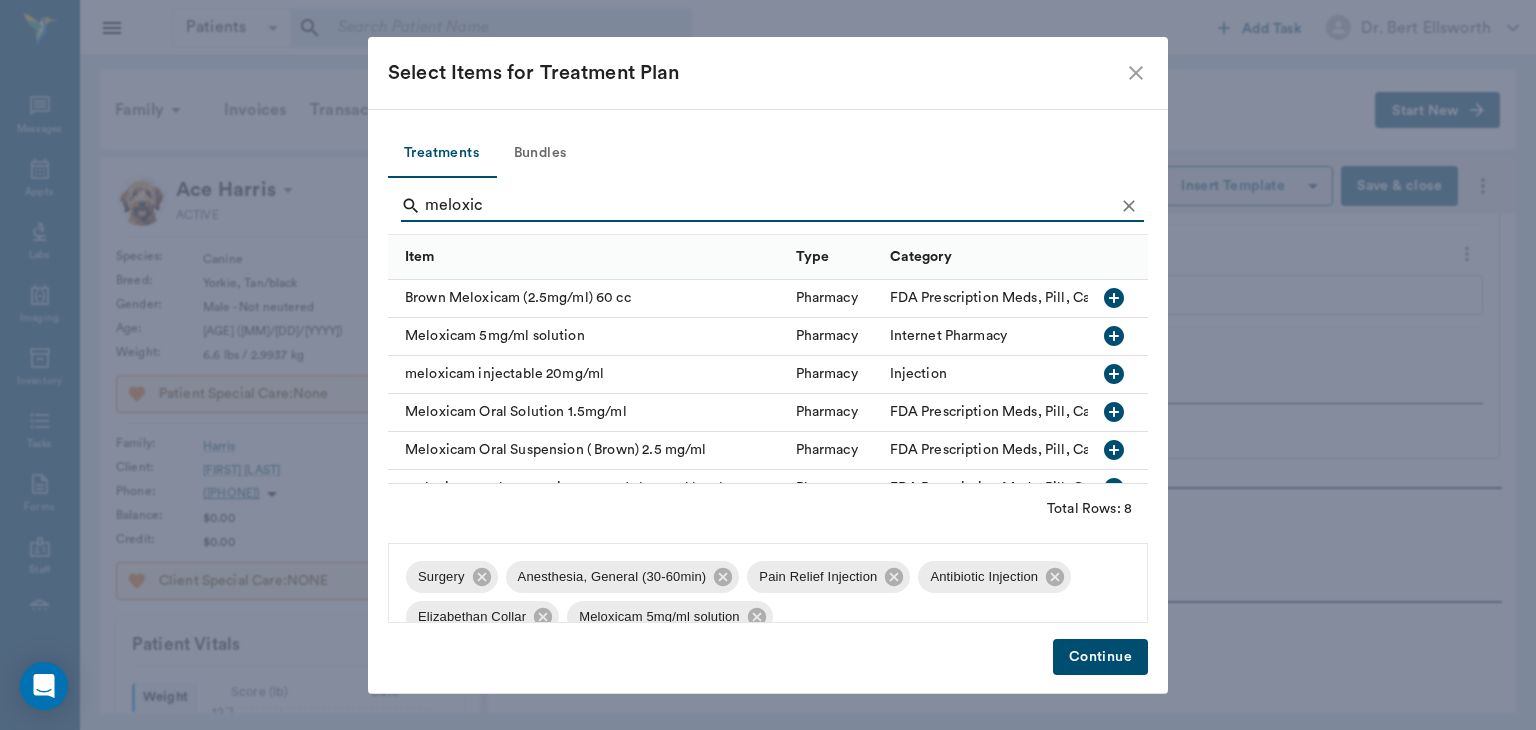 click on "Continue" at bounding box center [1100, 657] 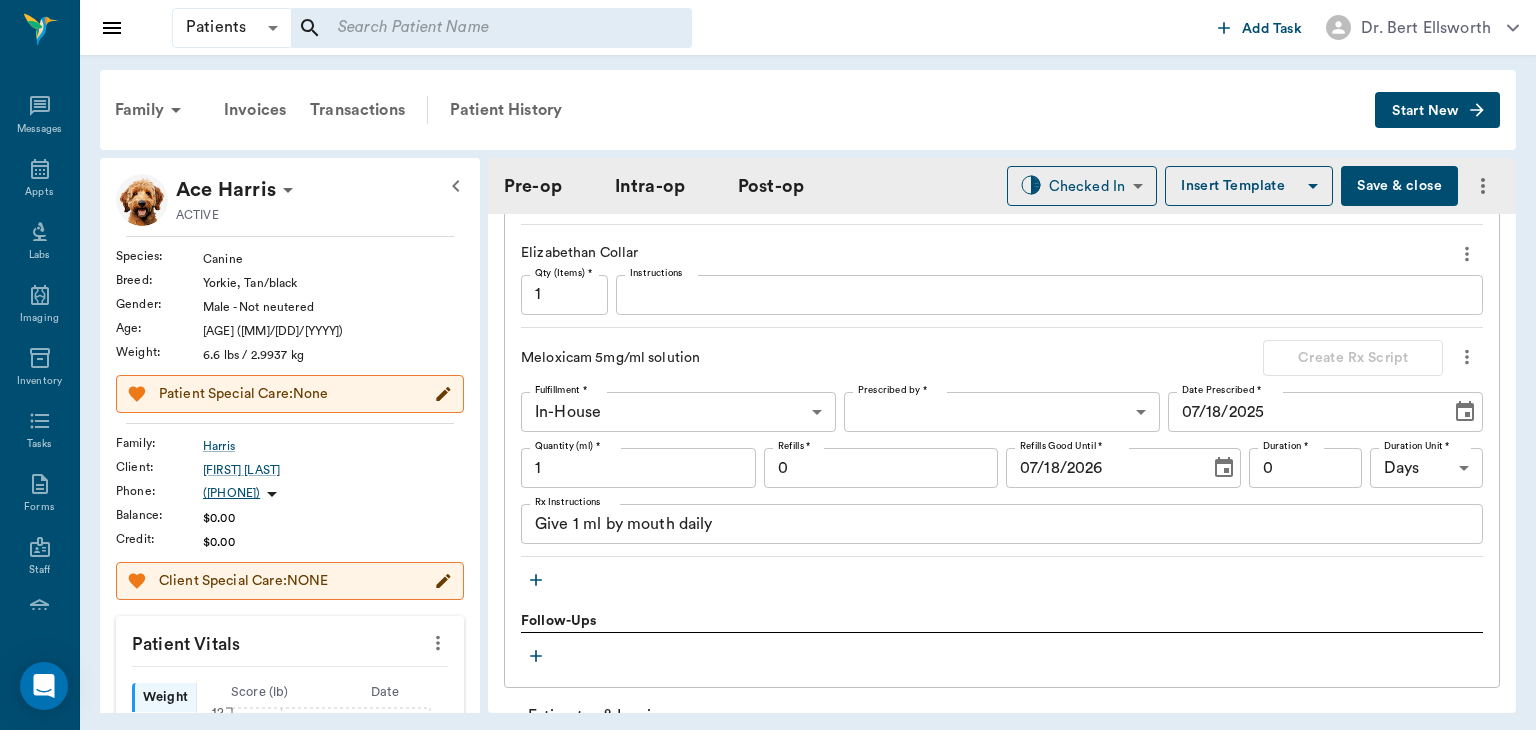 scroll, scrollTop: 2072, scrollLeft: 0, axis: vertical 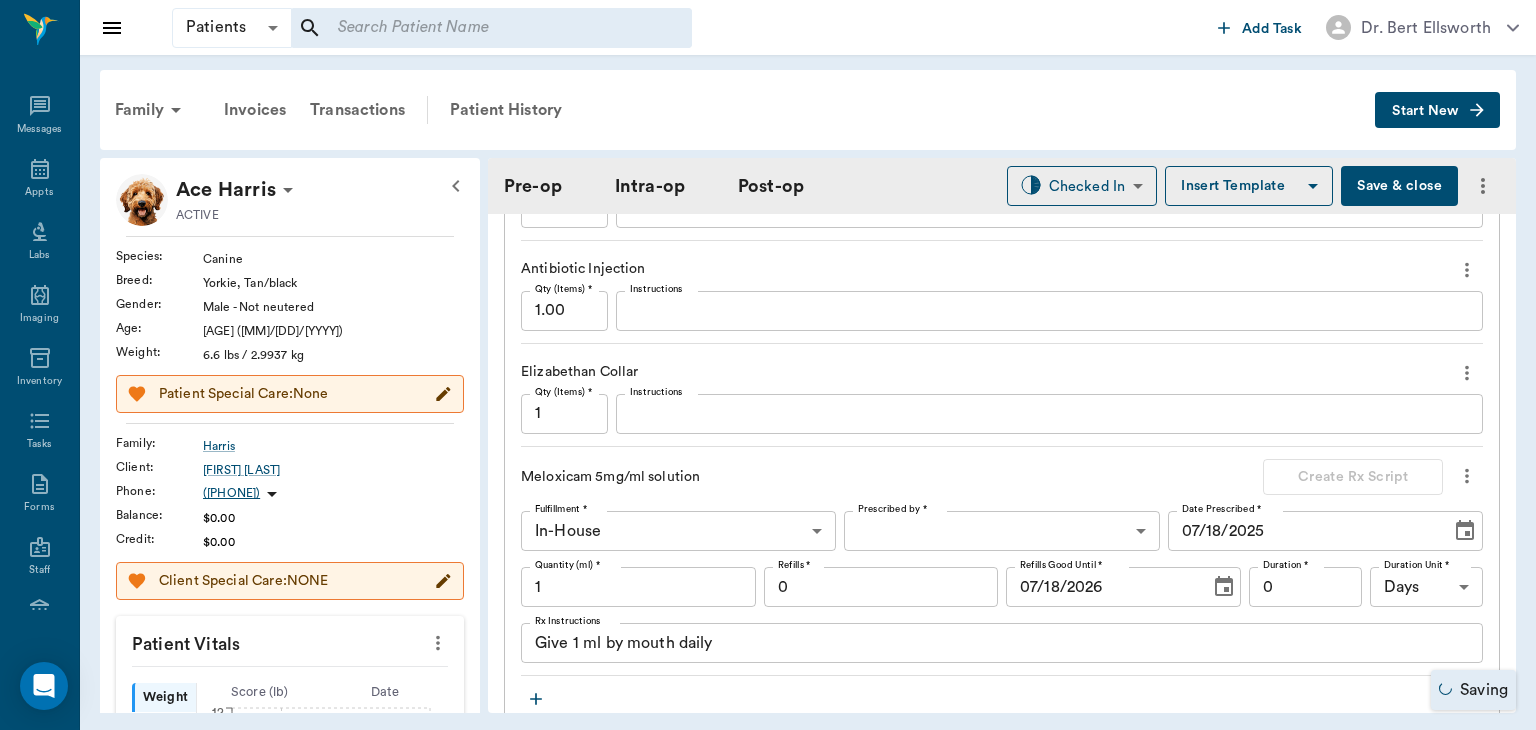 click on "1" at bounding box center [638, 587] 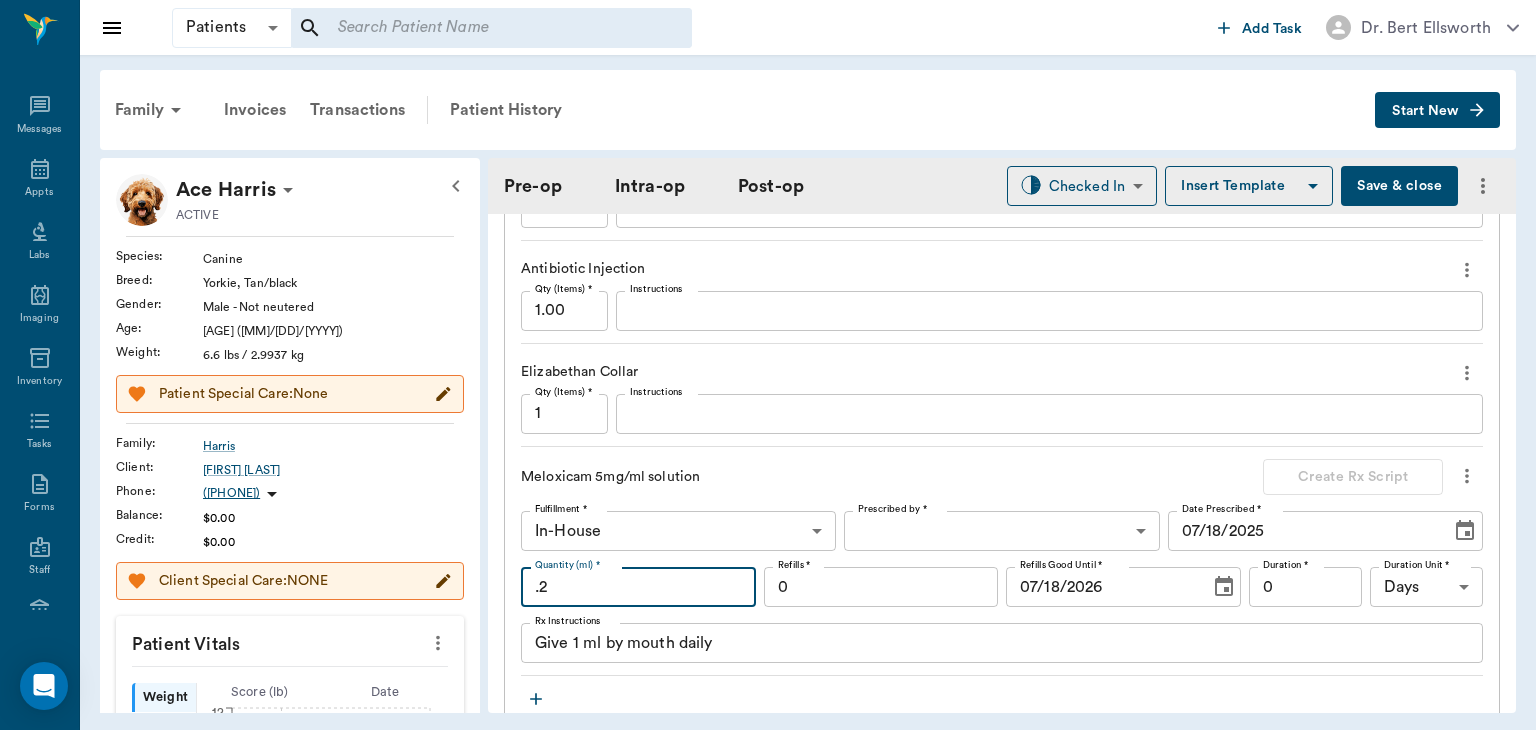 type on "." 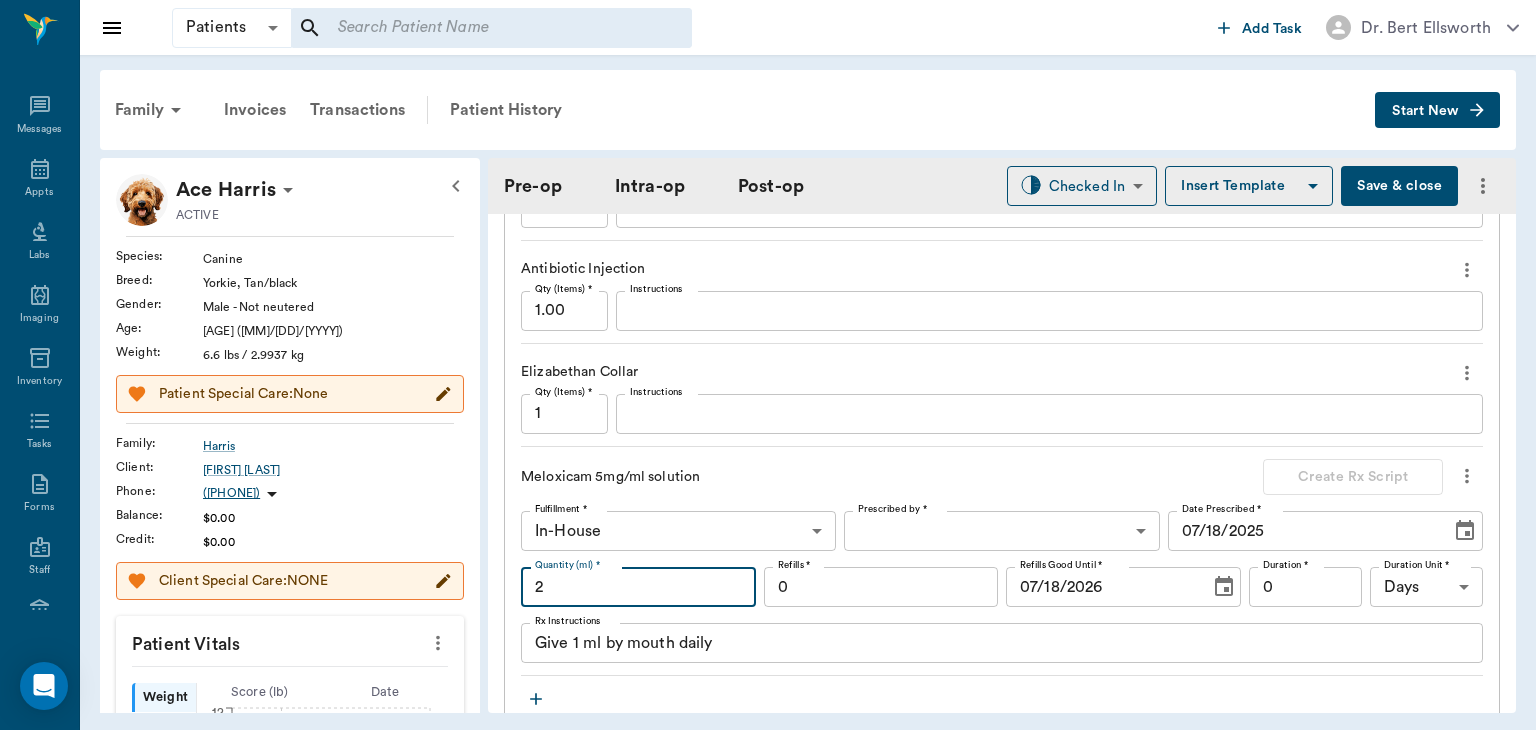 type on "2" 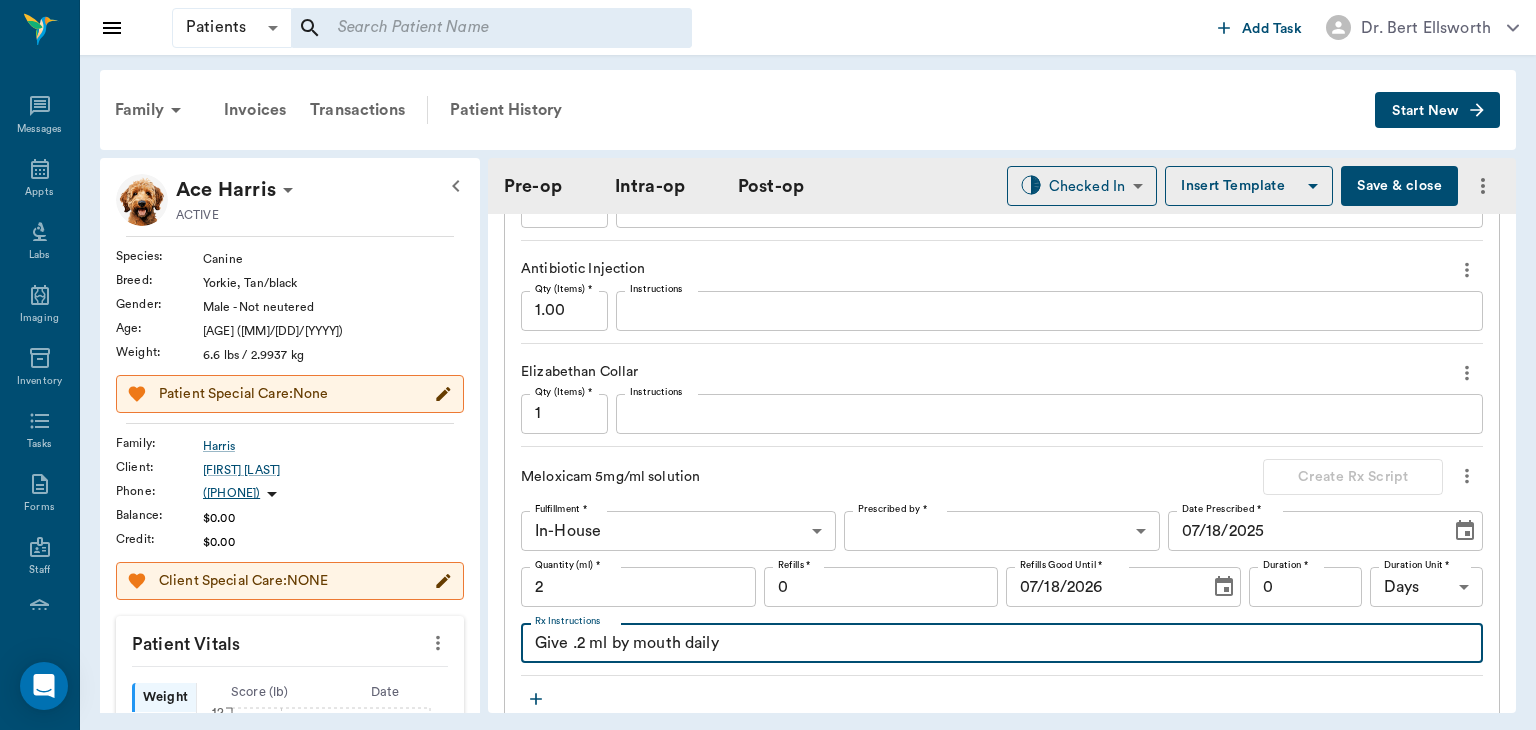 click on "Give .2 ml by mouth daily" at bounding box center (1002, 643) 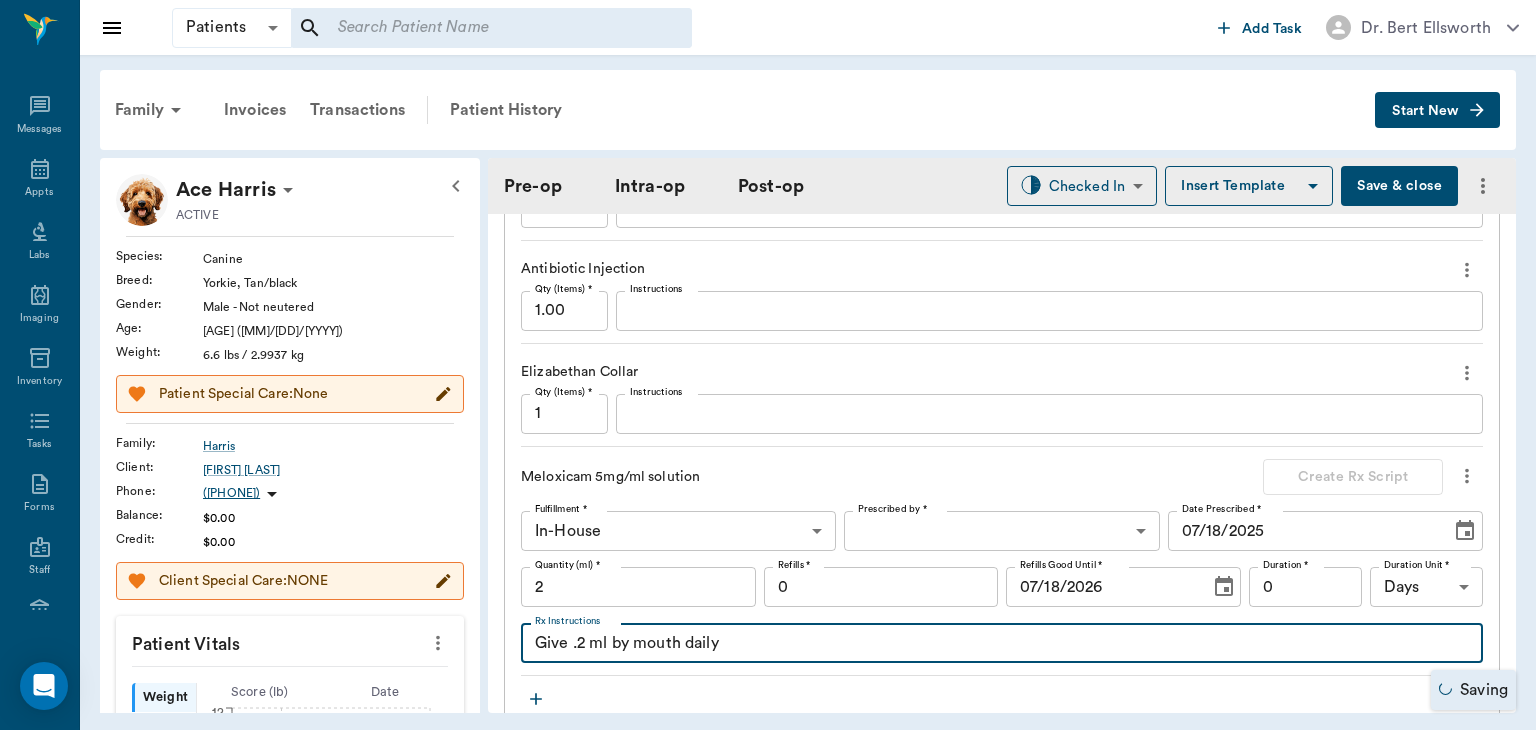 click on "Give .2 ml by mouth daily" at bounding box center (1002, 643) 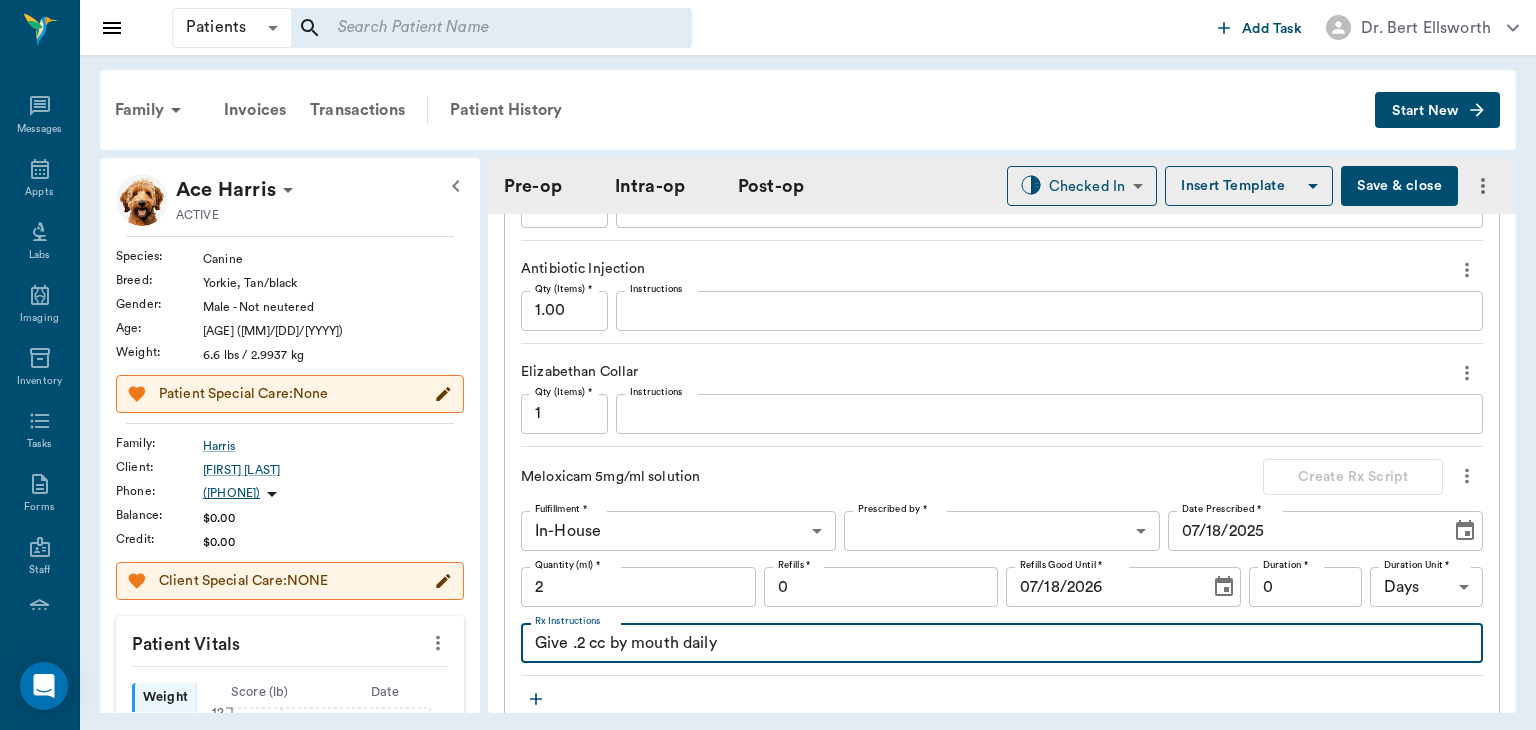 type on "Give .2 cc by mouth daily" 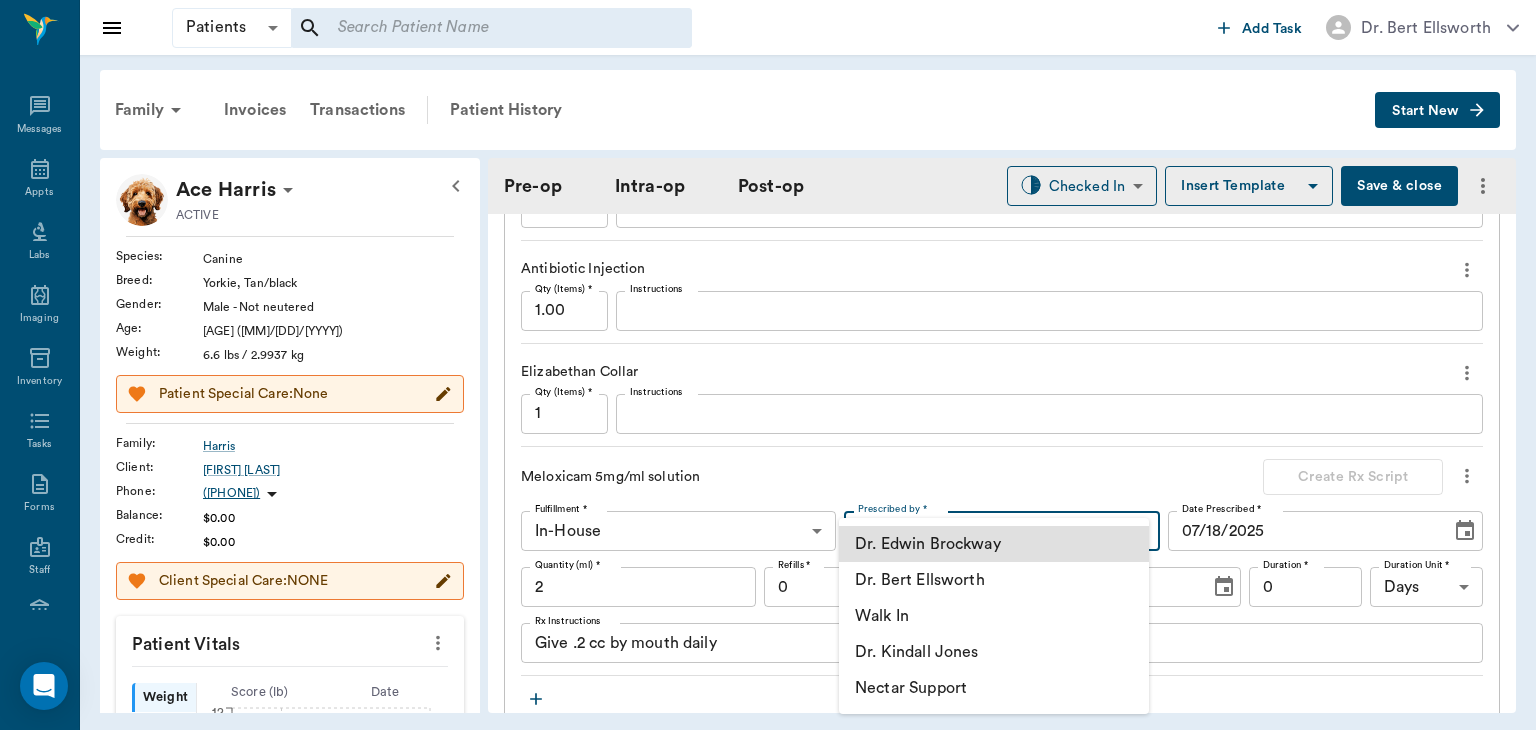 click on "Dr. Bert Ellsworth" at bounding box center [994, 580] 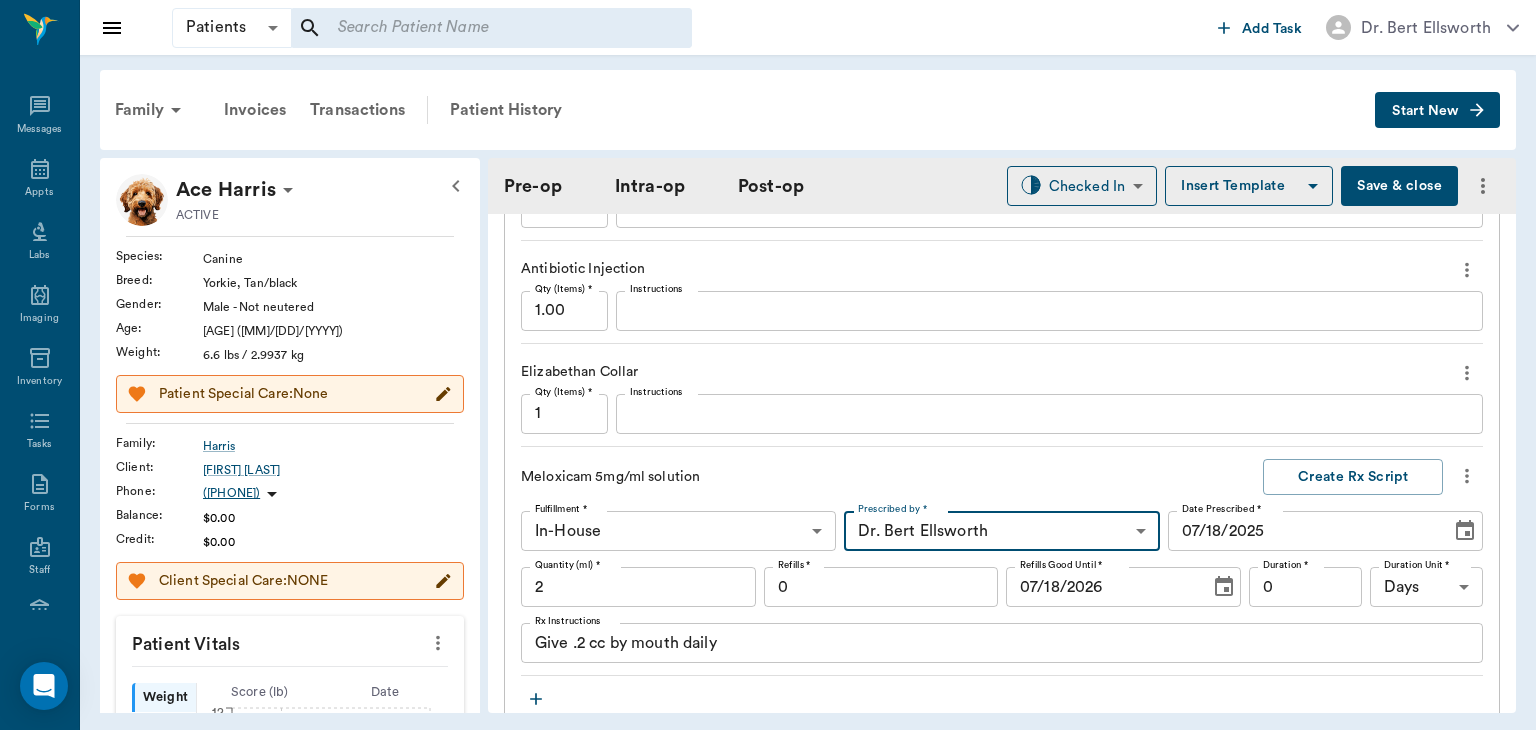 click on "Give .2 cc by mouth daily" at bounding box center (1002, 643) 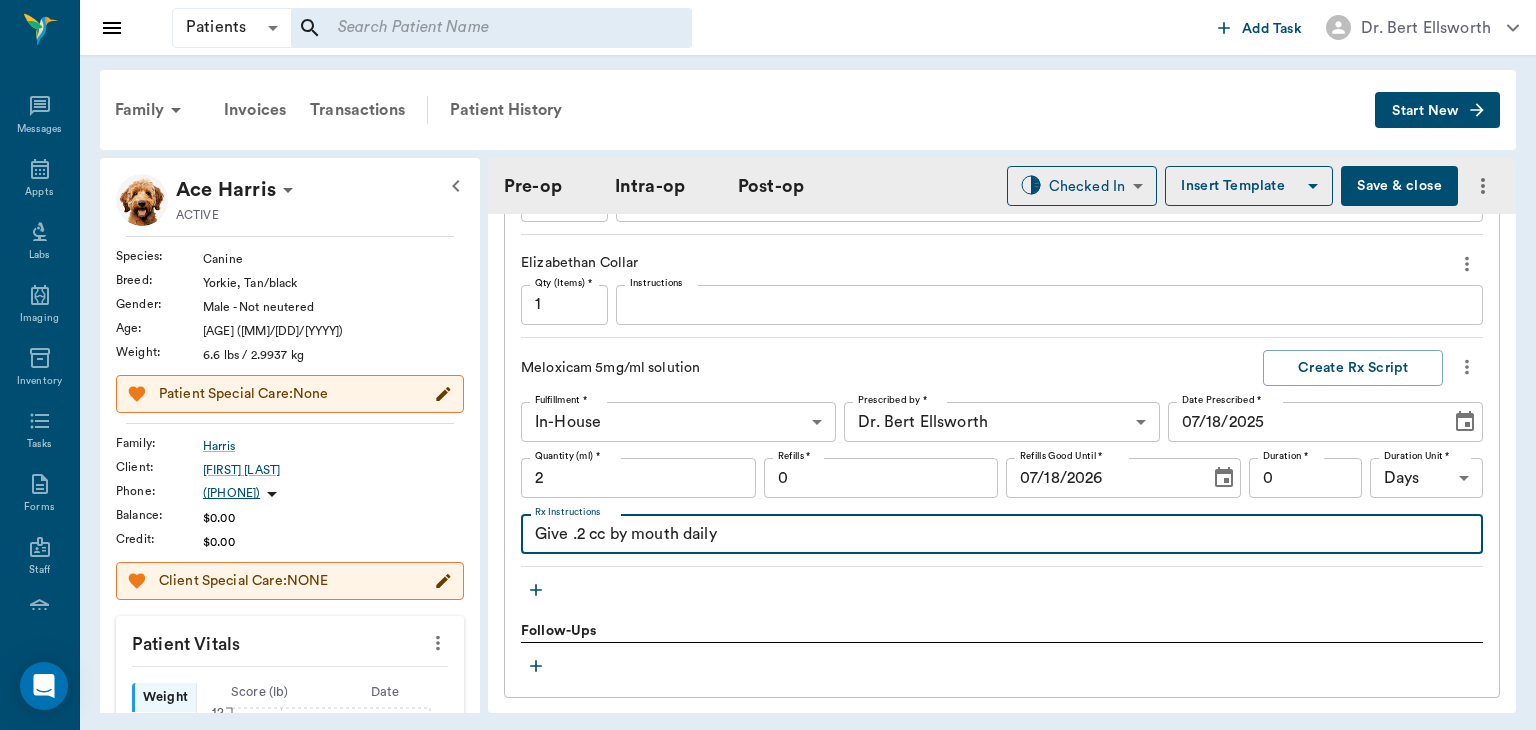 scroll, scrollTop: 2182, scrollLeft: 0, axis: vertical 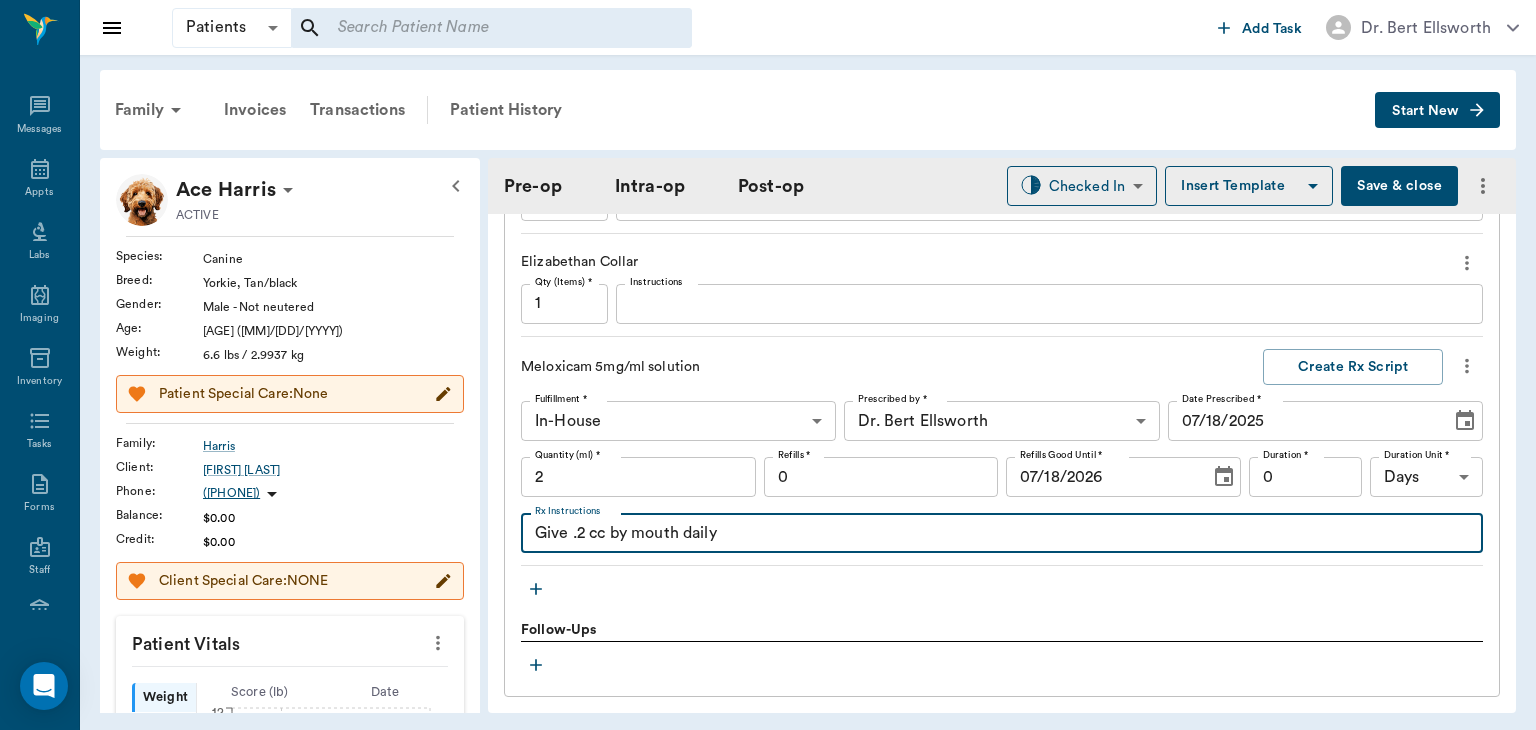 click on "0" at bounding box center [1305, 477] 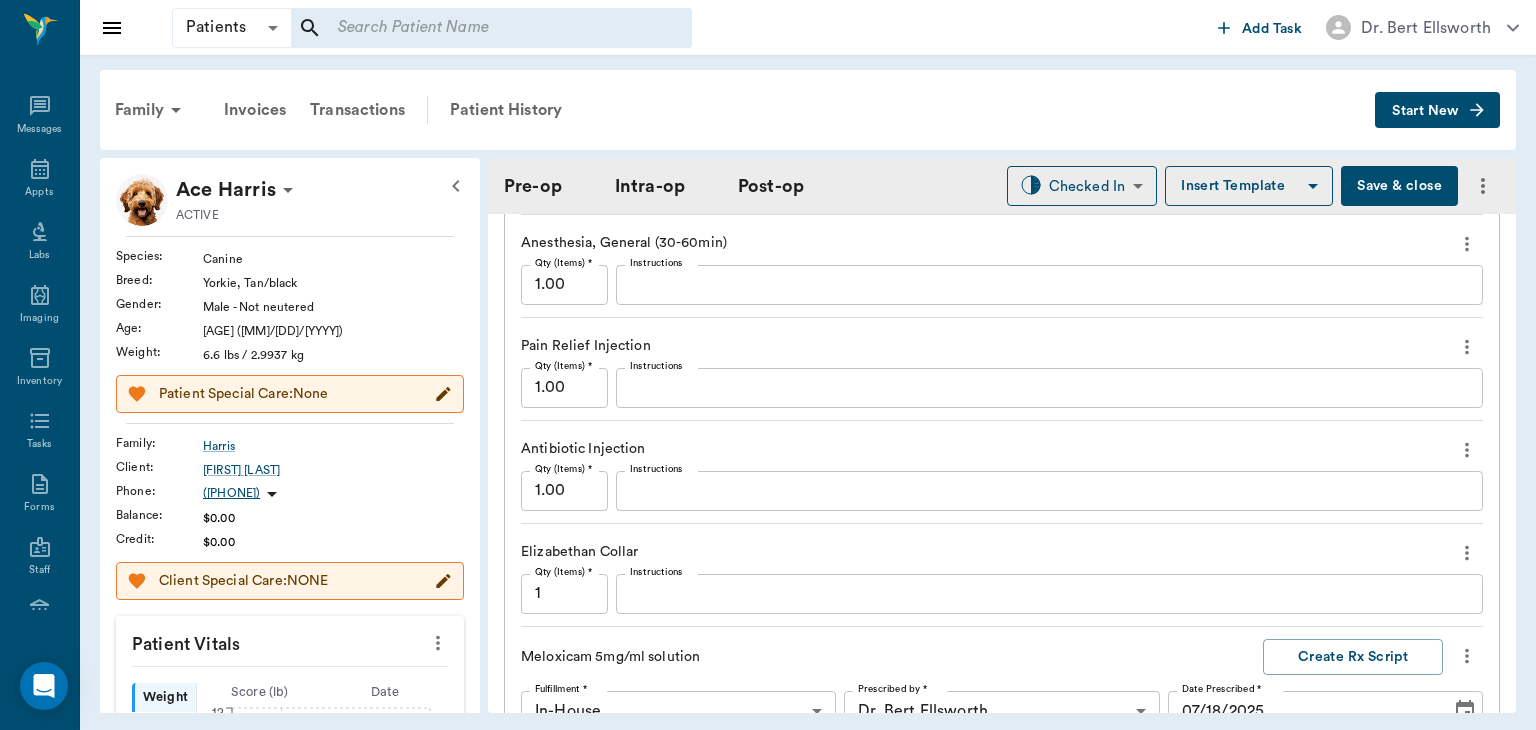 scroll, scrollTop: 1889, scrollLeft: 0, axis: vertical 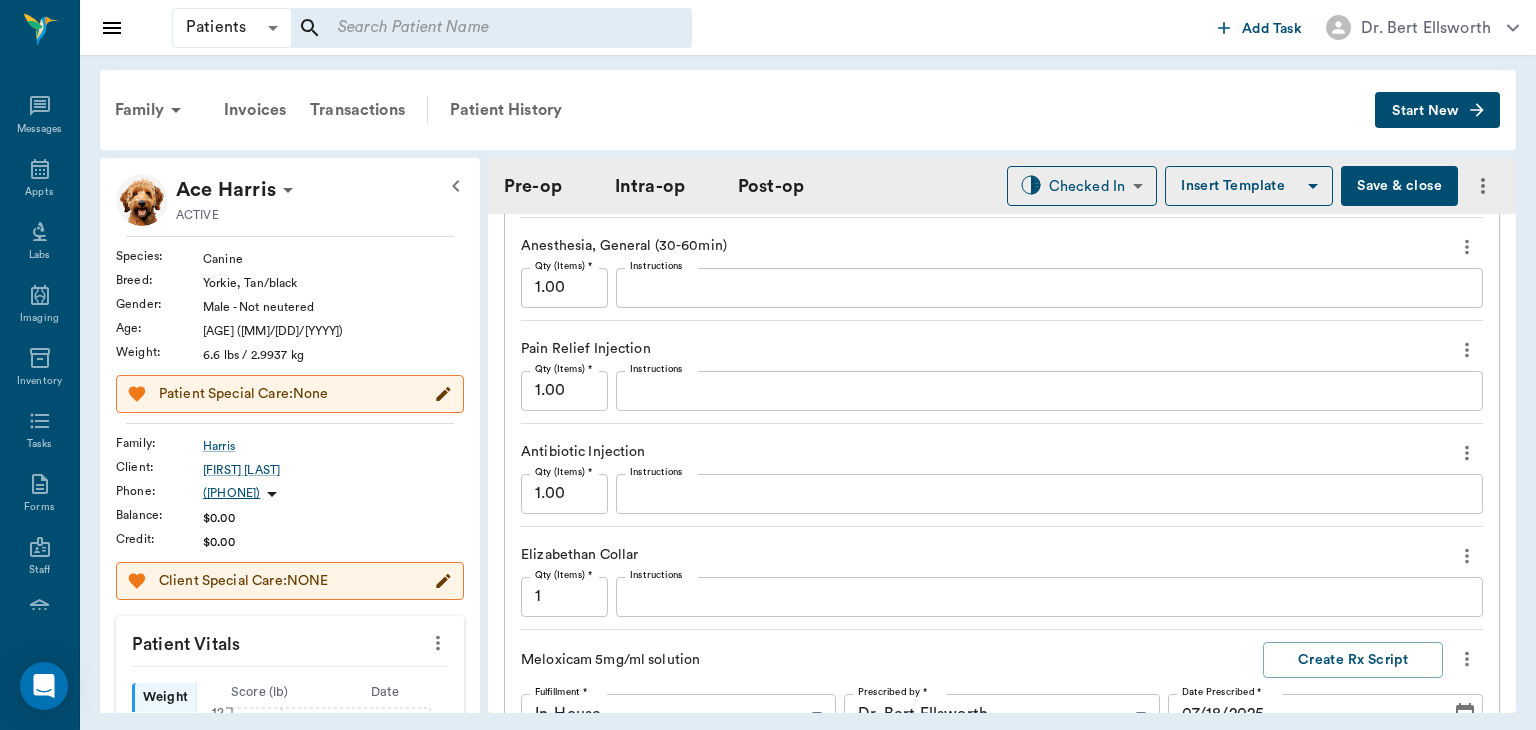 type on "10" 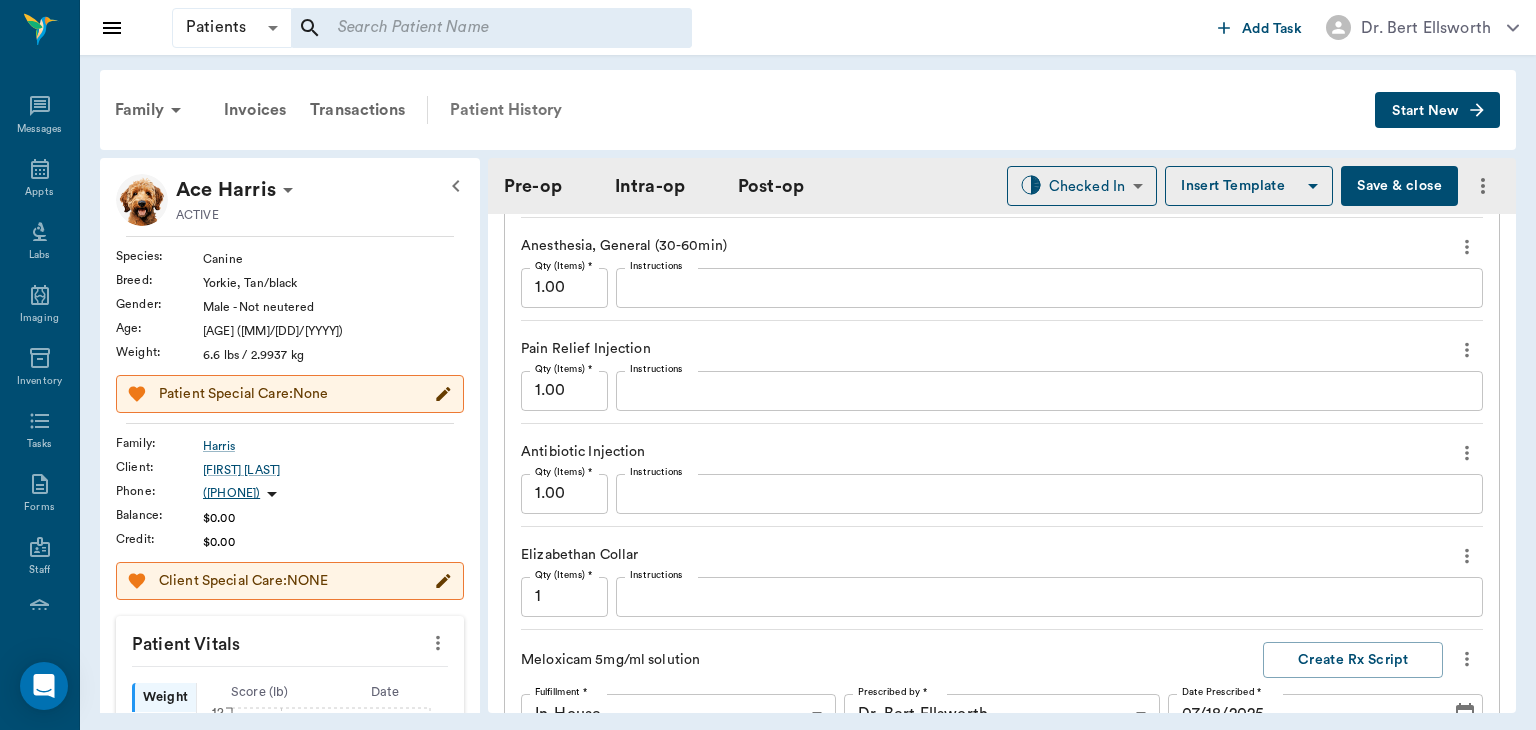 click on "Patient History" at bounding box center [506, 110] 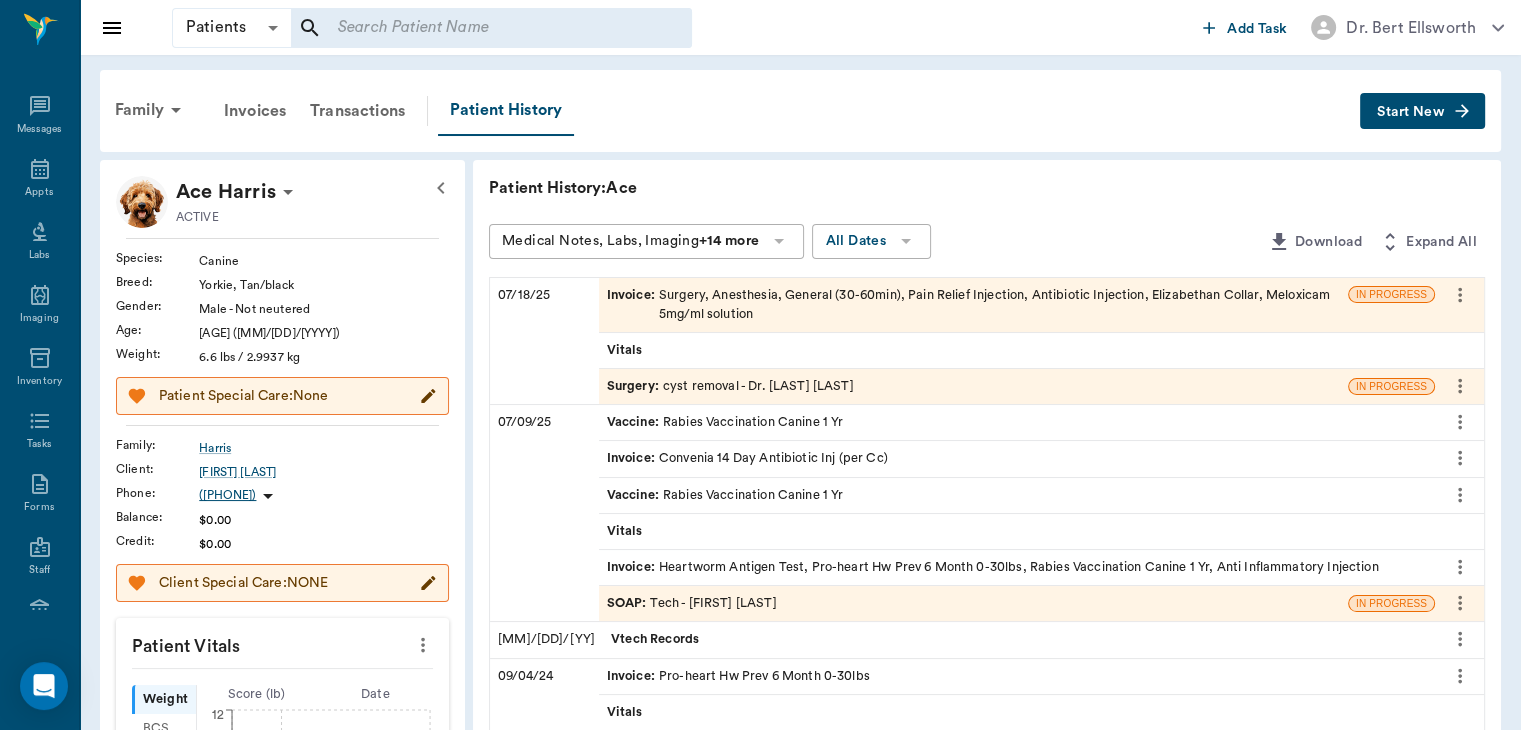 click on "Surgery :" at bounding box center [635, 386] 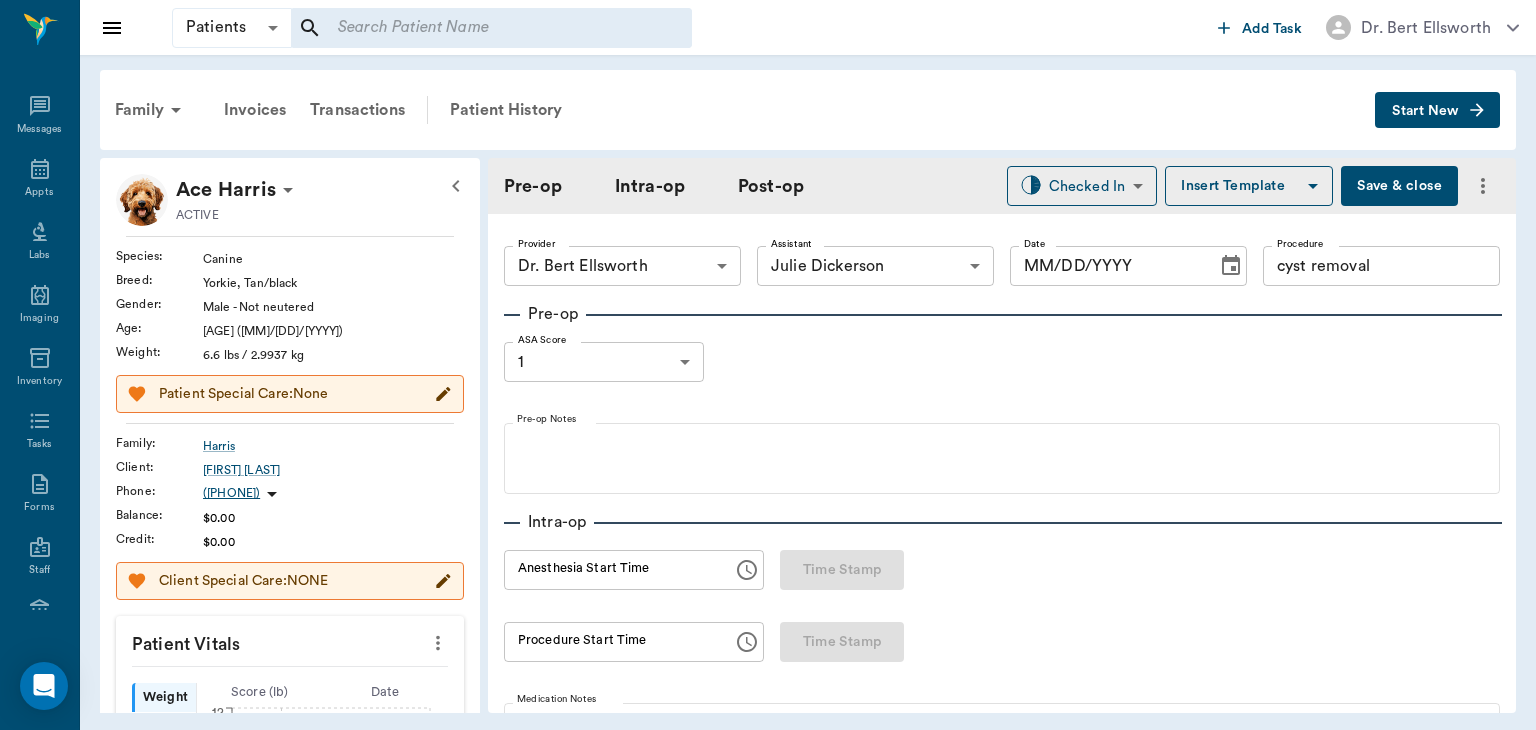 type on "63ec2f075fda476ae8351a4d" 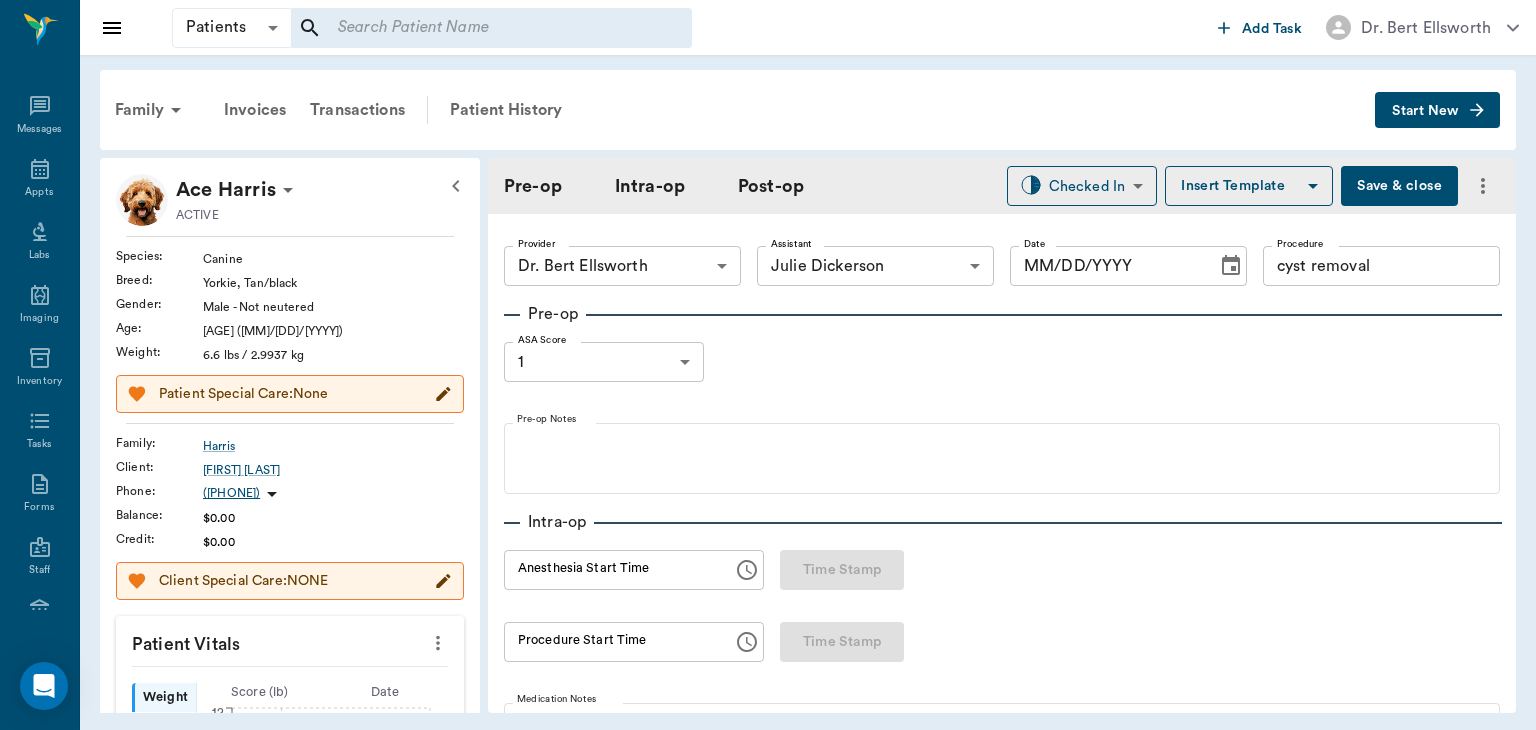 type on "63ec2e7e52e12b0ba117b124" 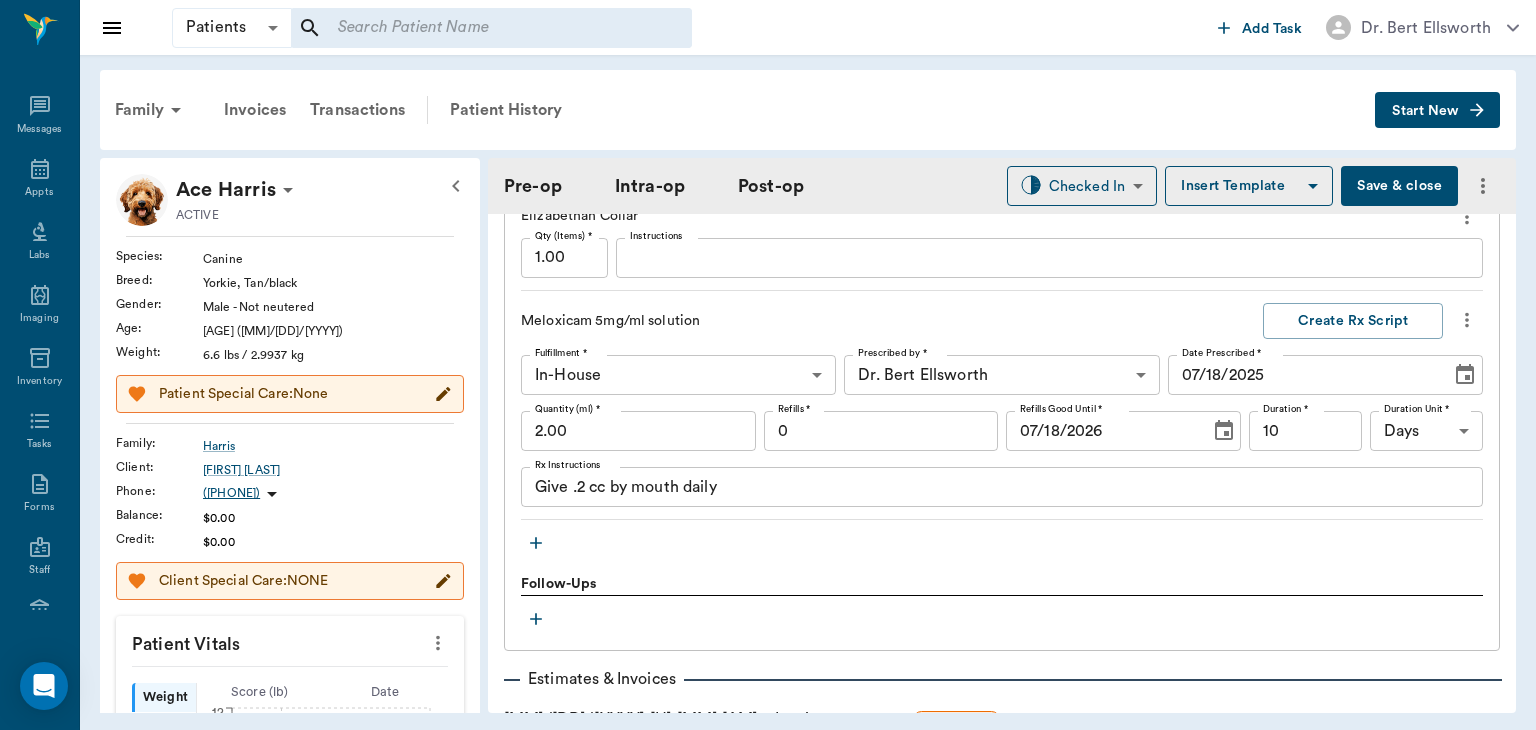 scroll, scrollTop: 2228, scrollLeft: 0, axis: vertical 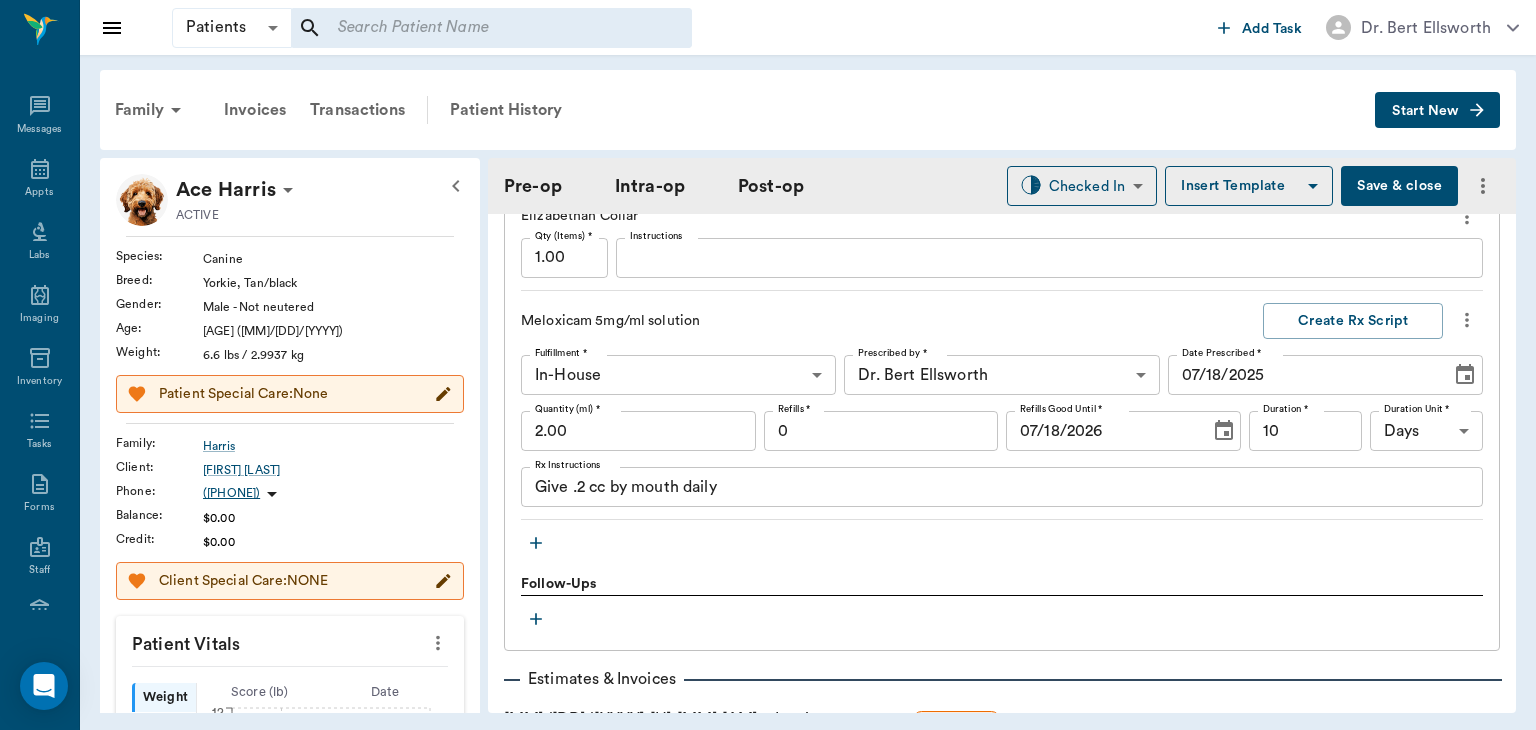 click 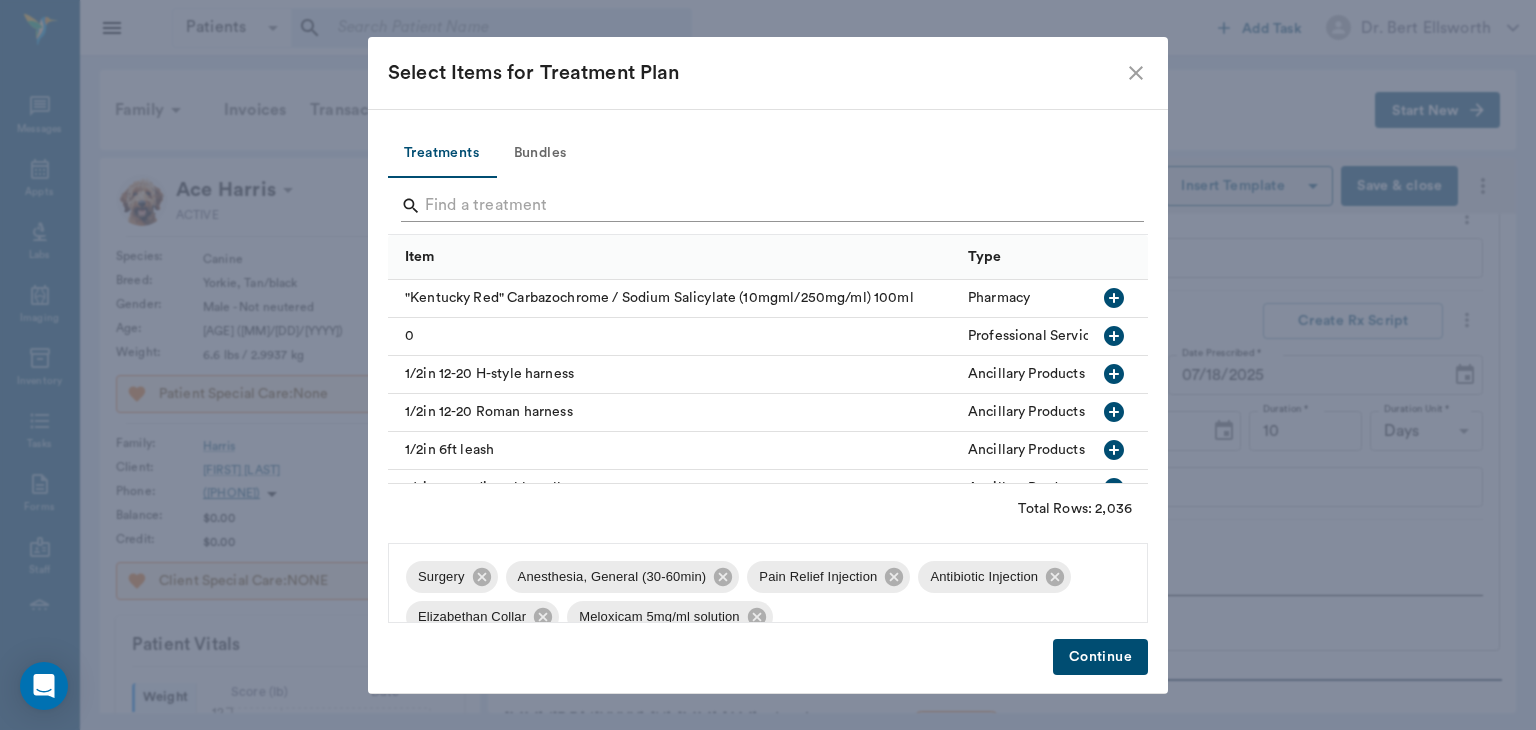 click at bounding box center (769, 206) 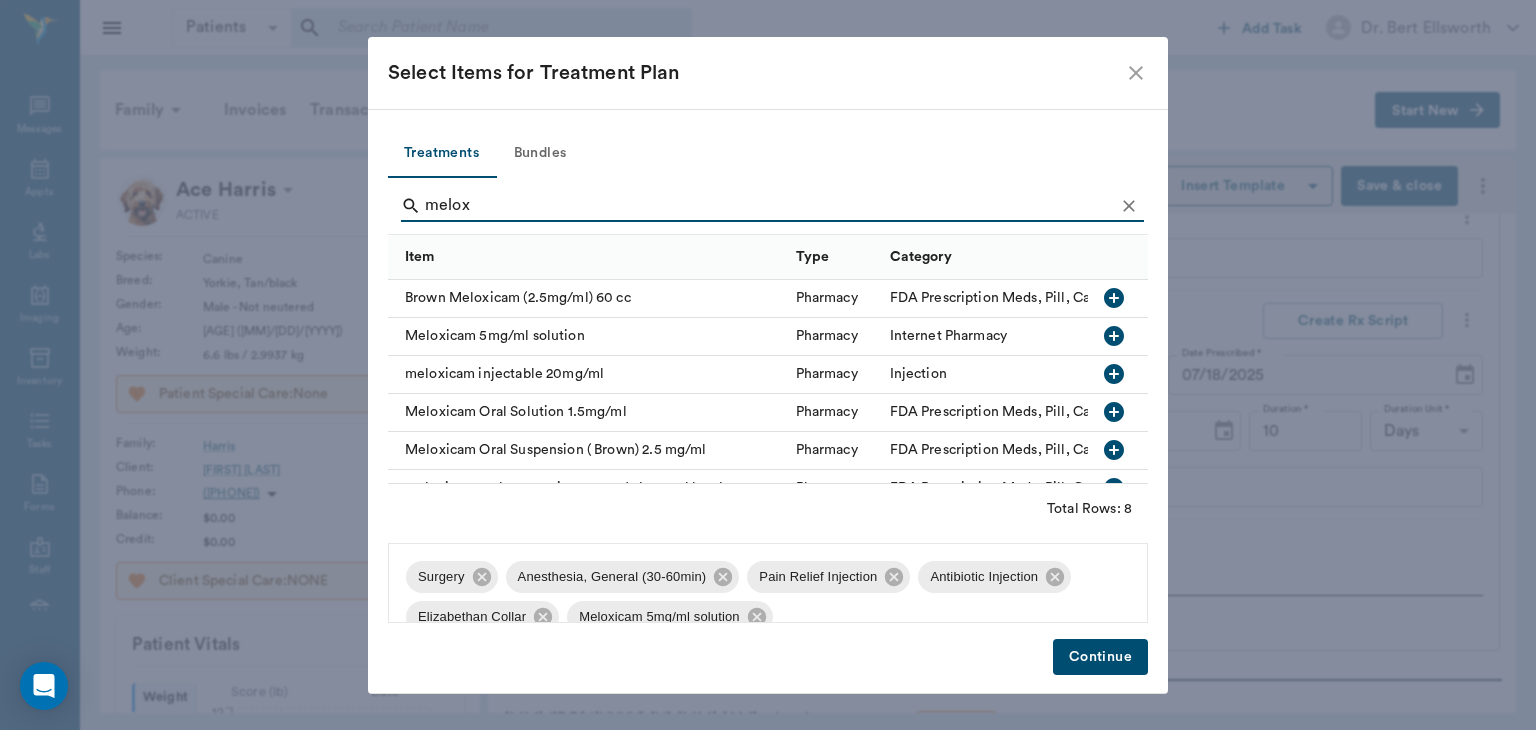 type on "melox" 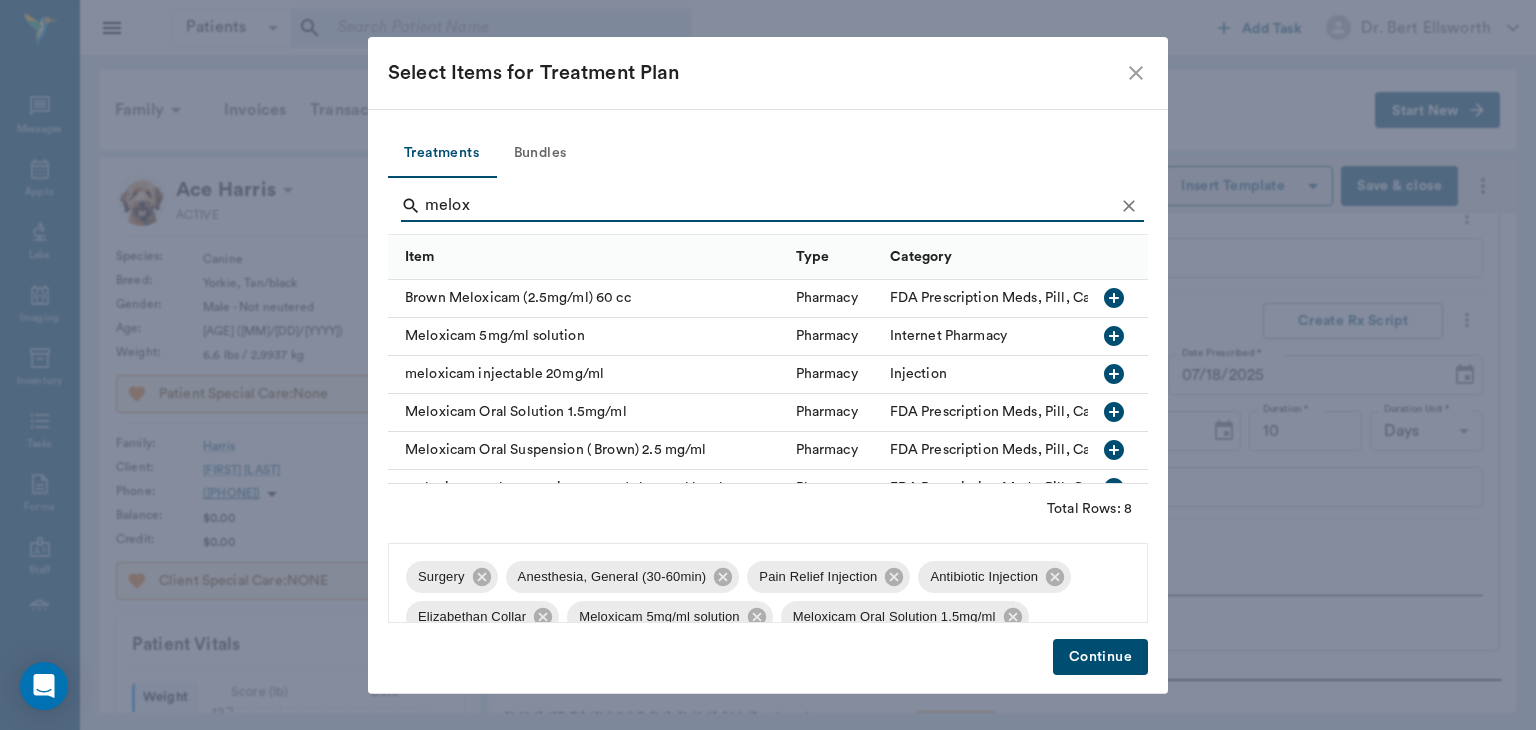 click on "Continue" at bounding box center [1100, 657] 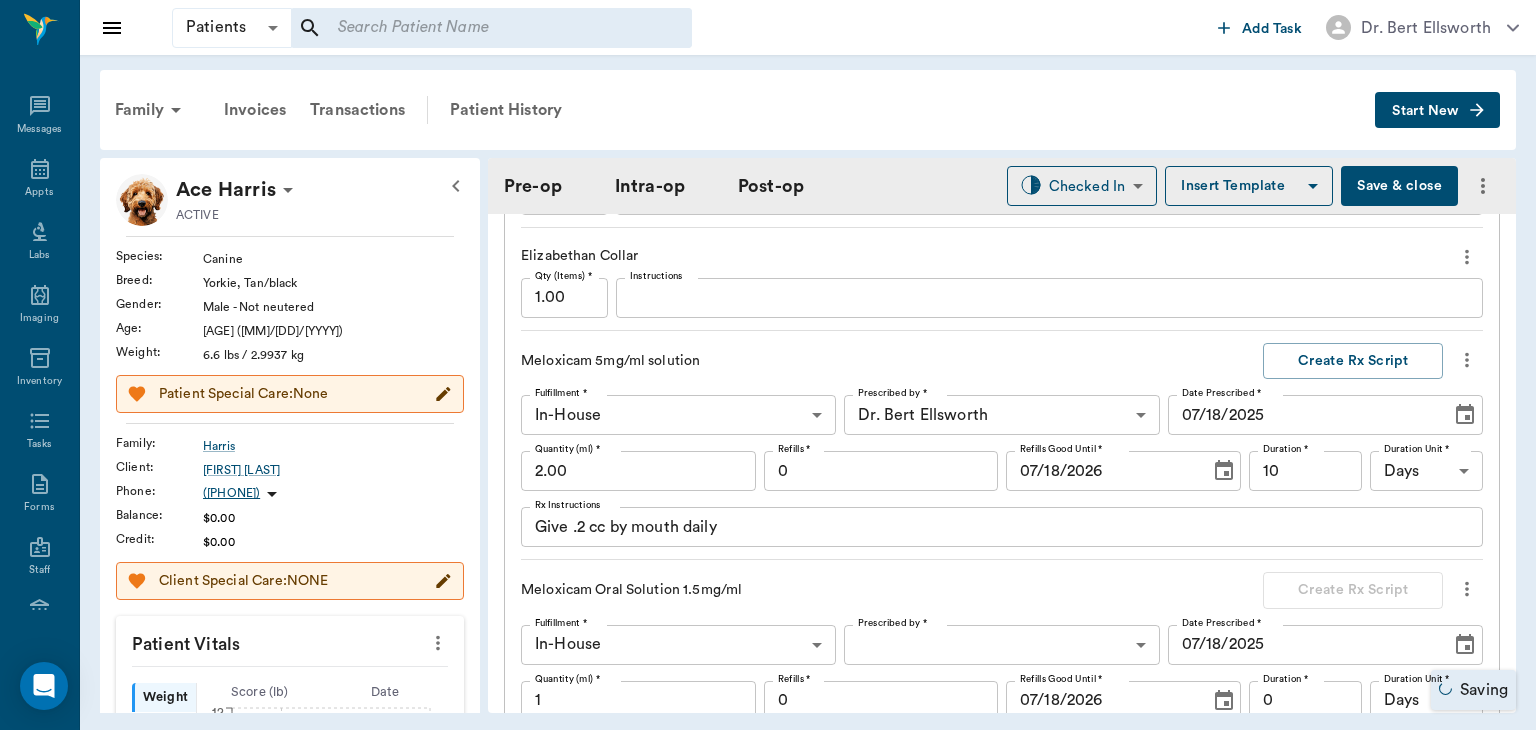 scroll, scrollTop: 2188, scrollLeft: 0, axis: vertical 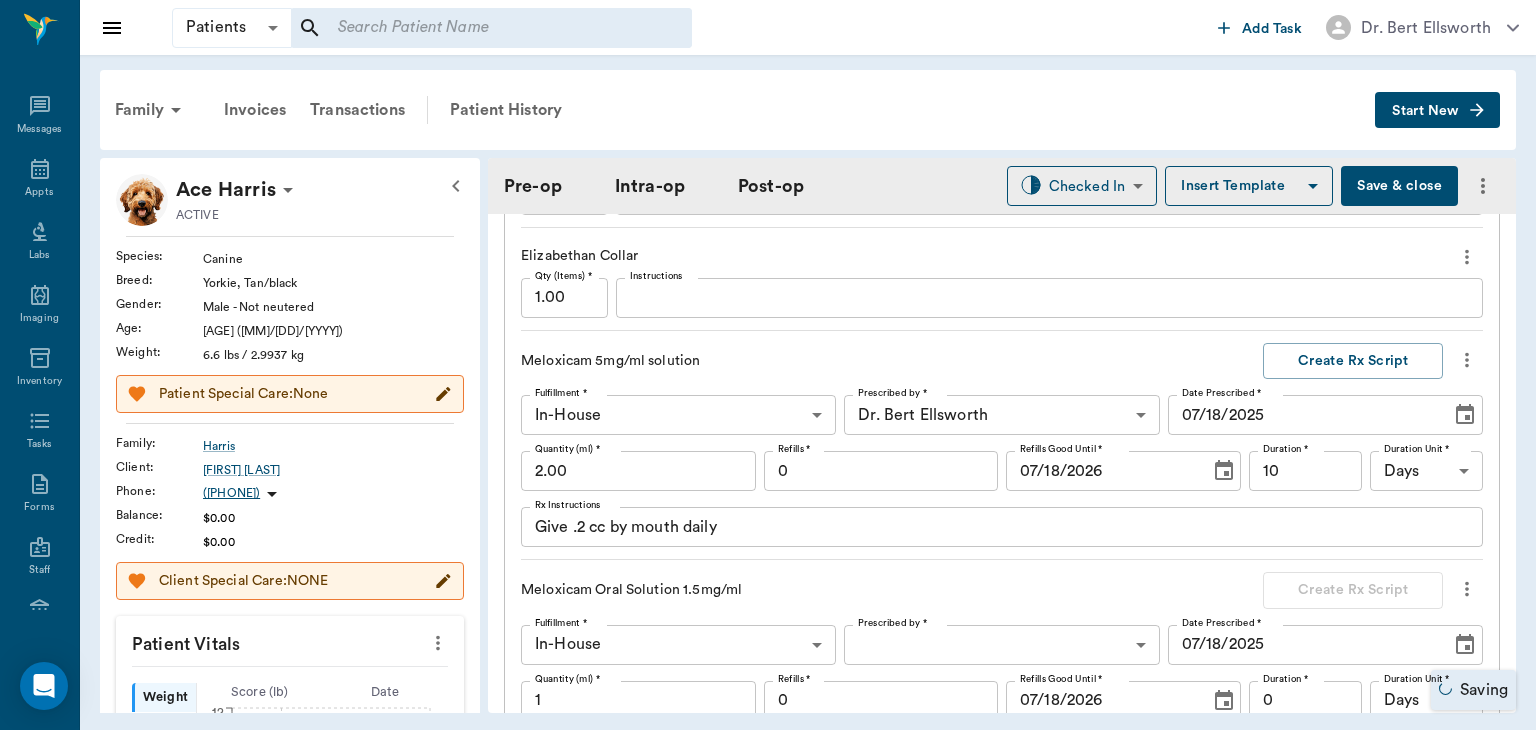 click at bounding box center (1467, 360) 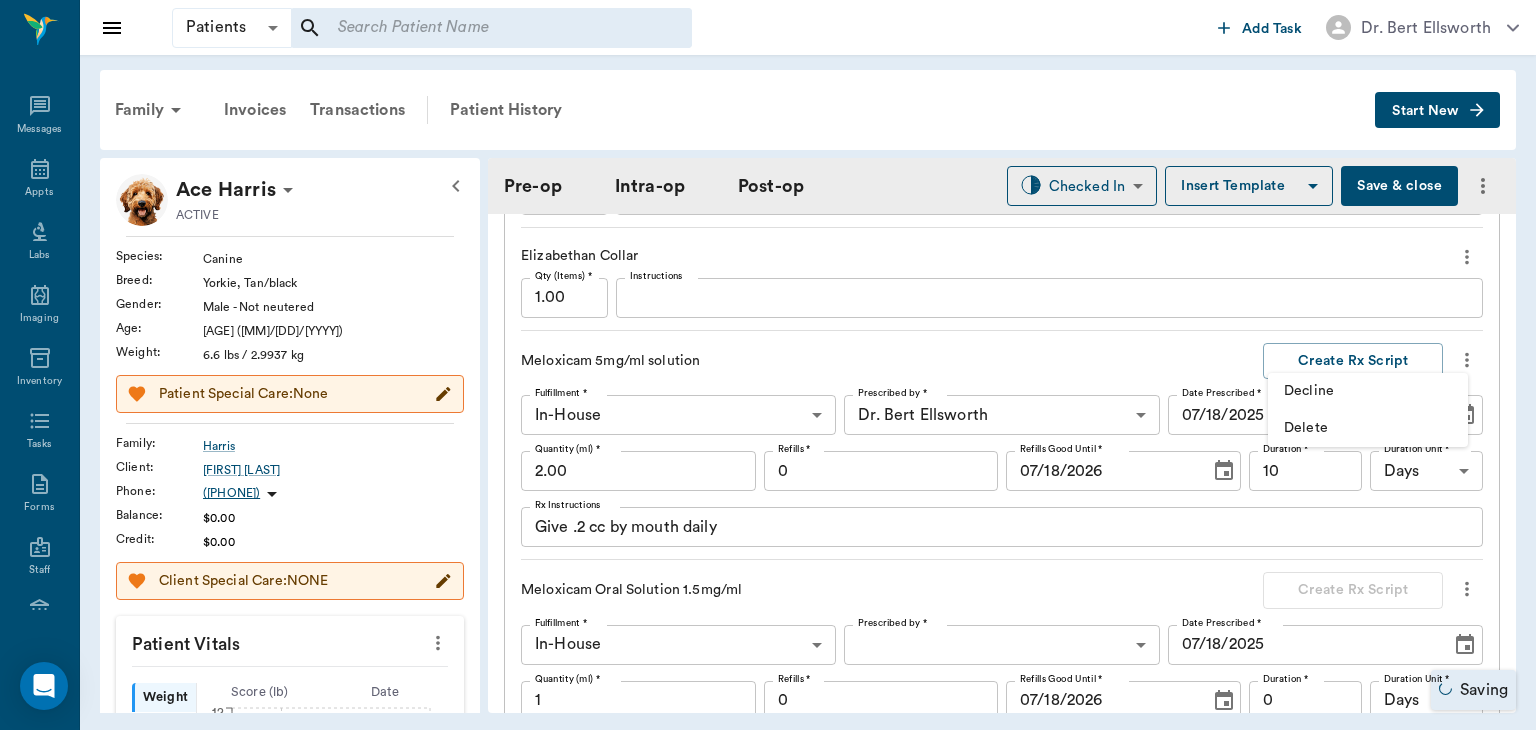 click at bounding box center (768, 365) 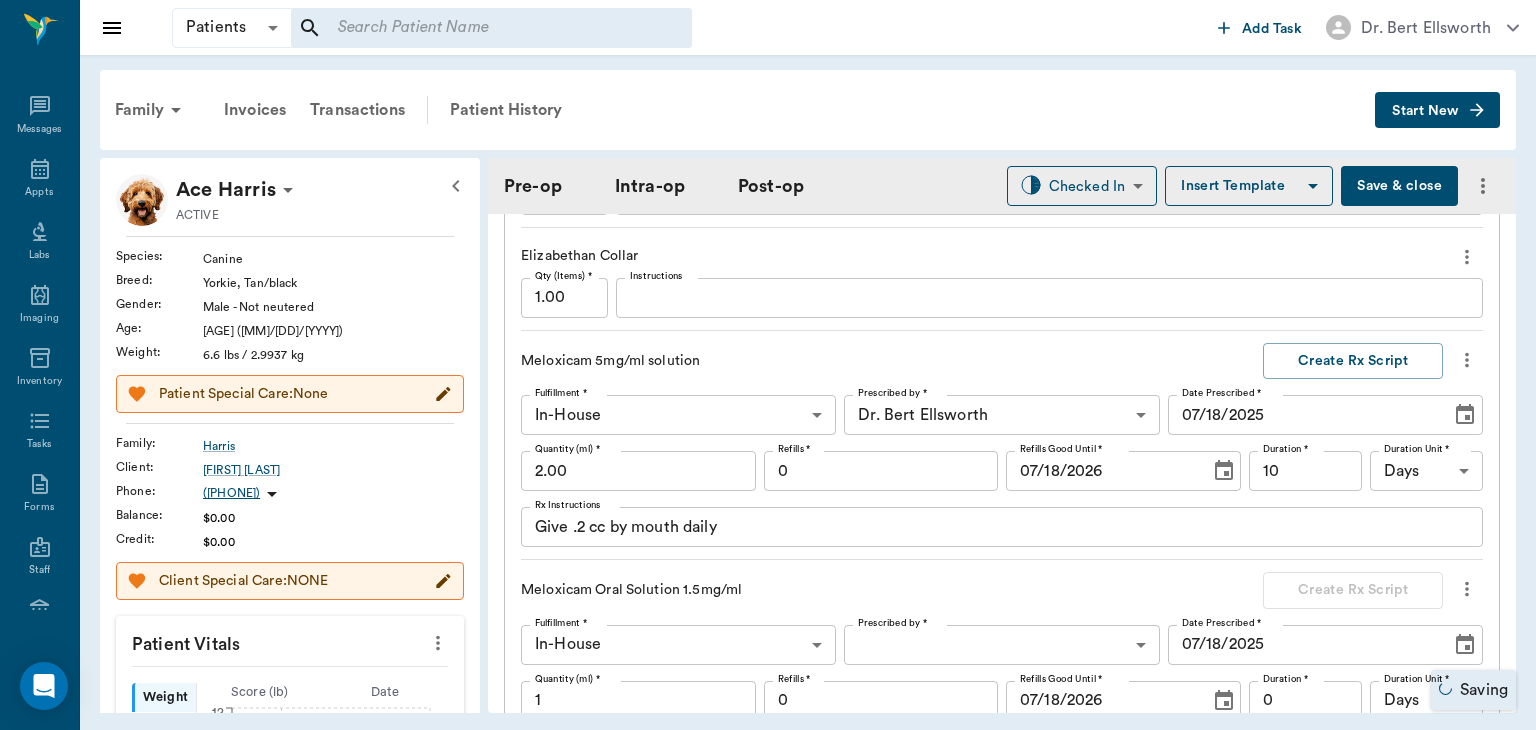 click 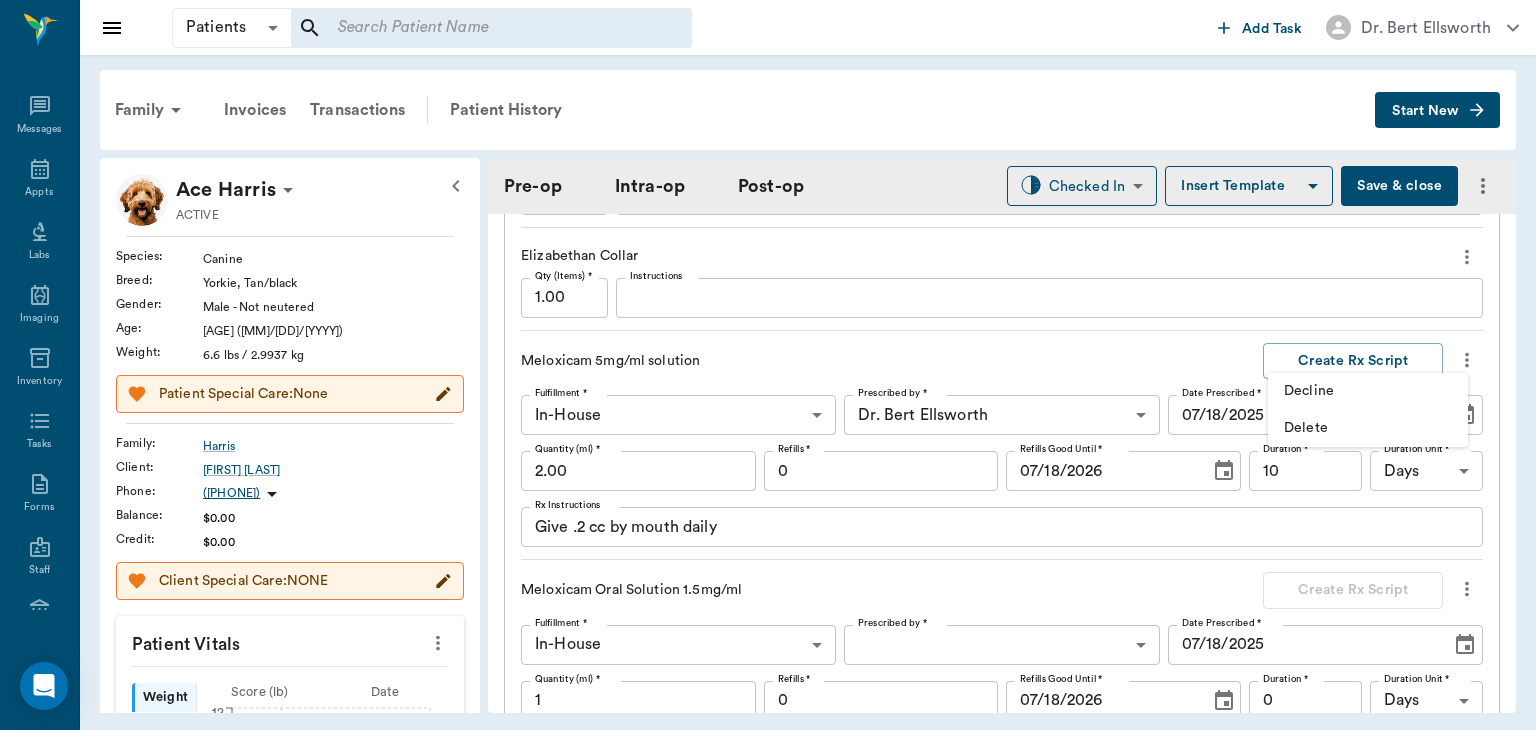 click on "Delete" at bounding box center (1368, 428) 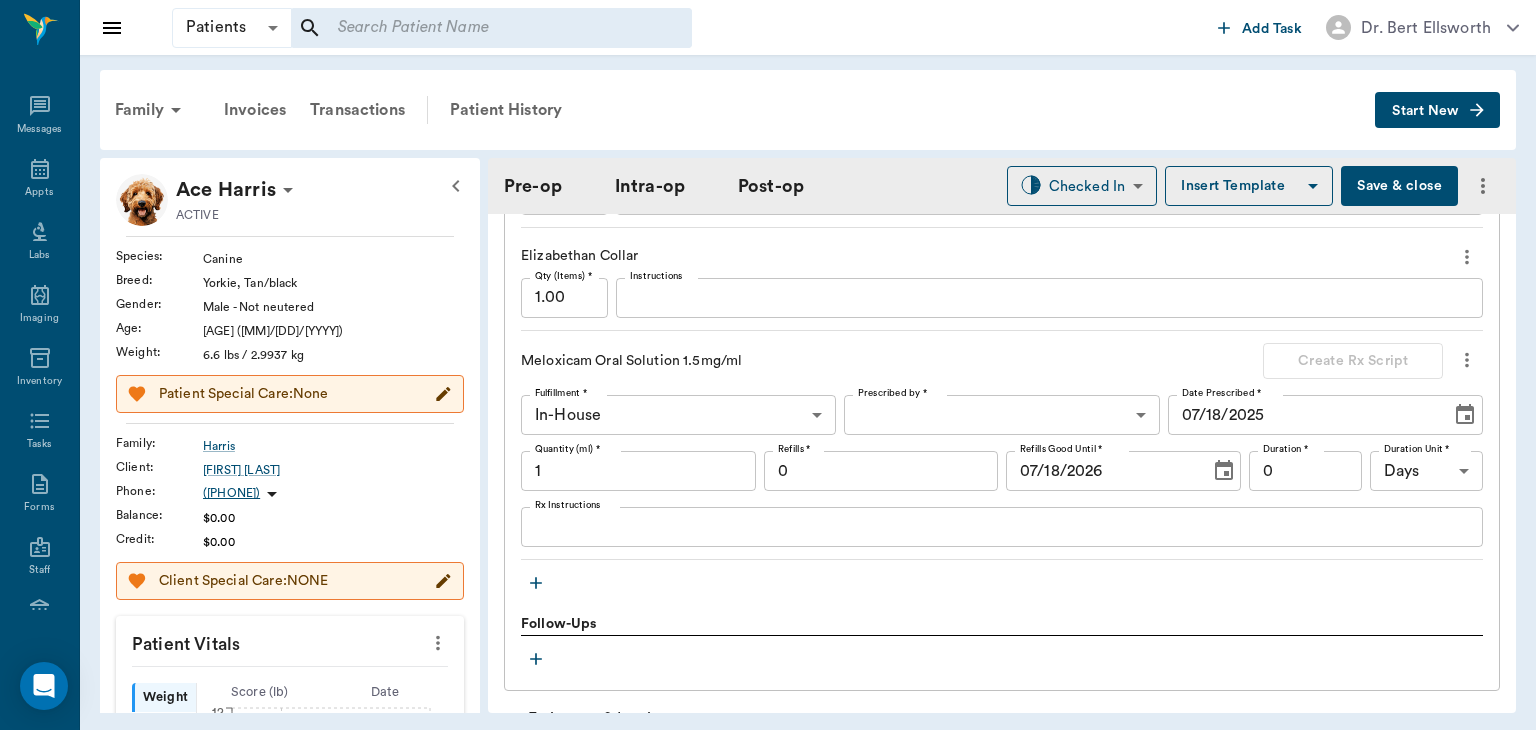 click on "Patients Patients ​ ​ Add Task Dr. Bert Ellsworth Nectar Messages Appts Labs Imaging Inventory Tasks Forms Staff Reports Lookup Settings Family Invoices Transactions Patient History Start New Ace Harris     ACTIVE   Species : Canine Breed : Yorkie, Tan/black Gender : Male - Not neutered Age : 10 yr 4 mo (03/20/2015) Weight : 6.6 lbs / 2.9937 kg Patient Special Care:  None Family : Harris Client : Margie Harris Phone : (903) 952-2163 Balance : $0.00 Credit : $0.00 Client Special Care:  NONE Patient Vitals Weight BCS HR Temp Resp BP Dia Pain Perio Score ( lb ) Date 11/14/23 2PM 07/18/25 12PM 0 3 6 9 12 Ongoing diagnosis Current Rx Reminders Distemper/Parvo Vaccination Annual 11/12/24 Corona Vaccination Annual 11/12/24 Bordetella Vaccination Annual 11/12/24 Rabies Vaccination Canine 1 Yr 11/12/24 Upcoming appointments Schedule Appointment Pre-op Intra-op Post-op Checked In CHECKED_IN ​ Insert Template  Save & close Provider Dr. Bert Ellsworth 63ec2f075fda476ae8351a4d Provider Assistant Julie Dickerson 1" at bounding box center (768, 365) 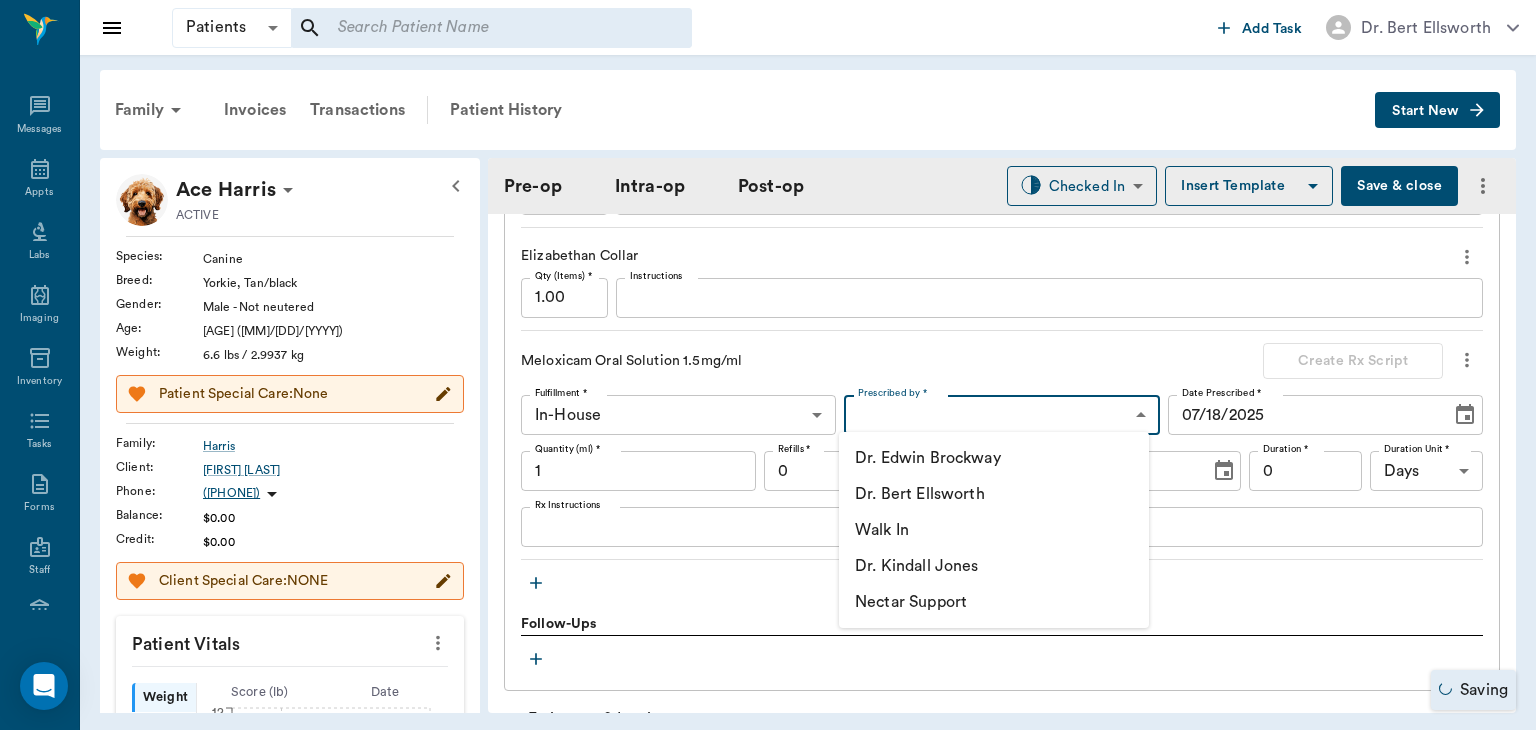 click on "Dr. Bert Ellsworth" at bounding box center [994, 494] 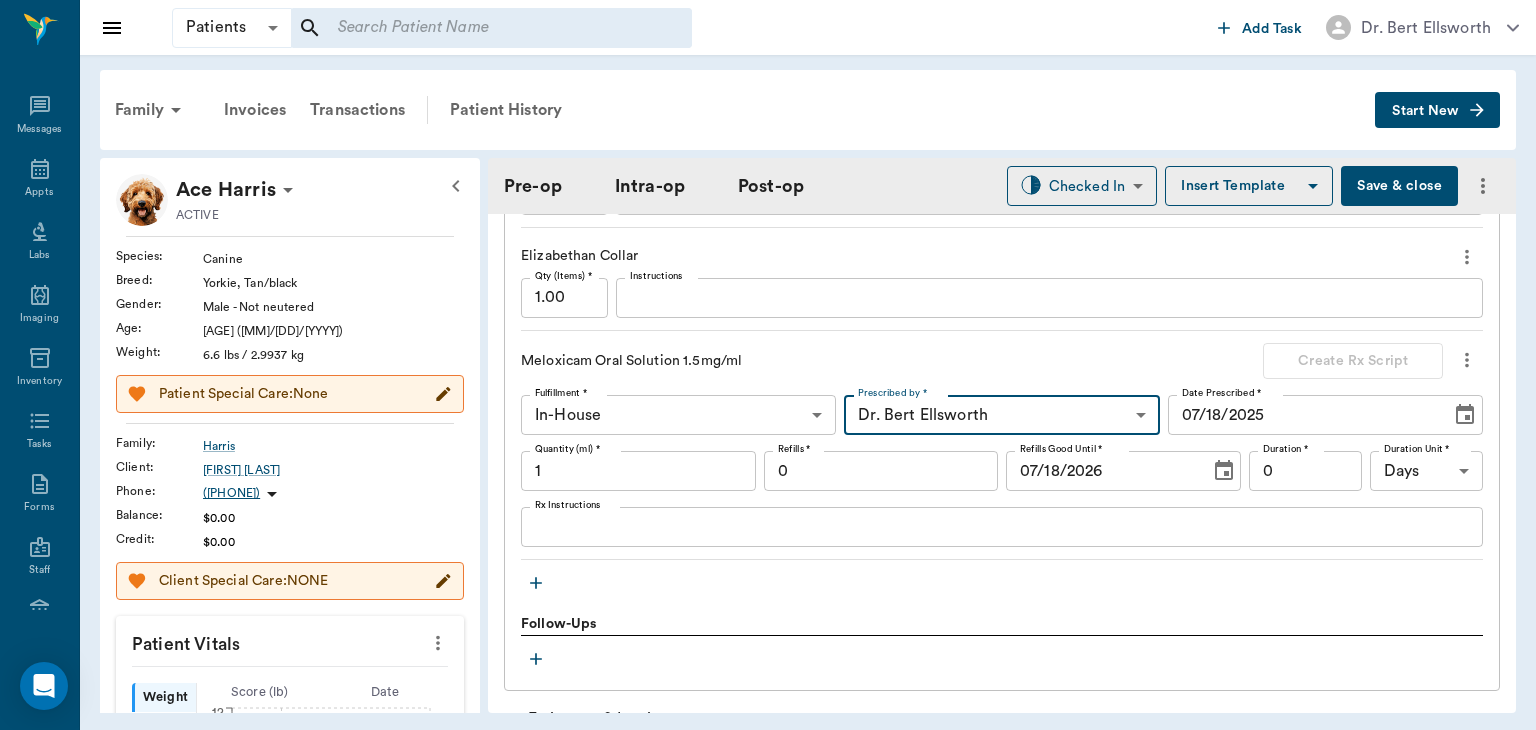 click on "1" at bounding box center [638, 471] 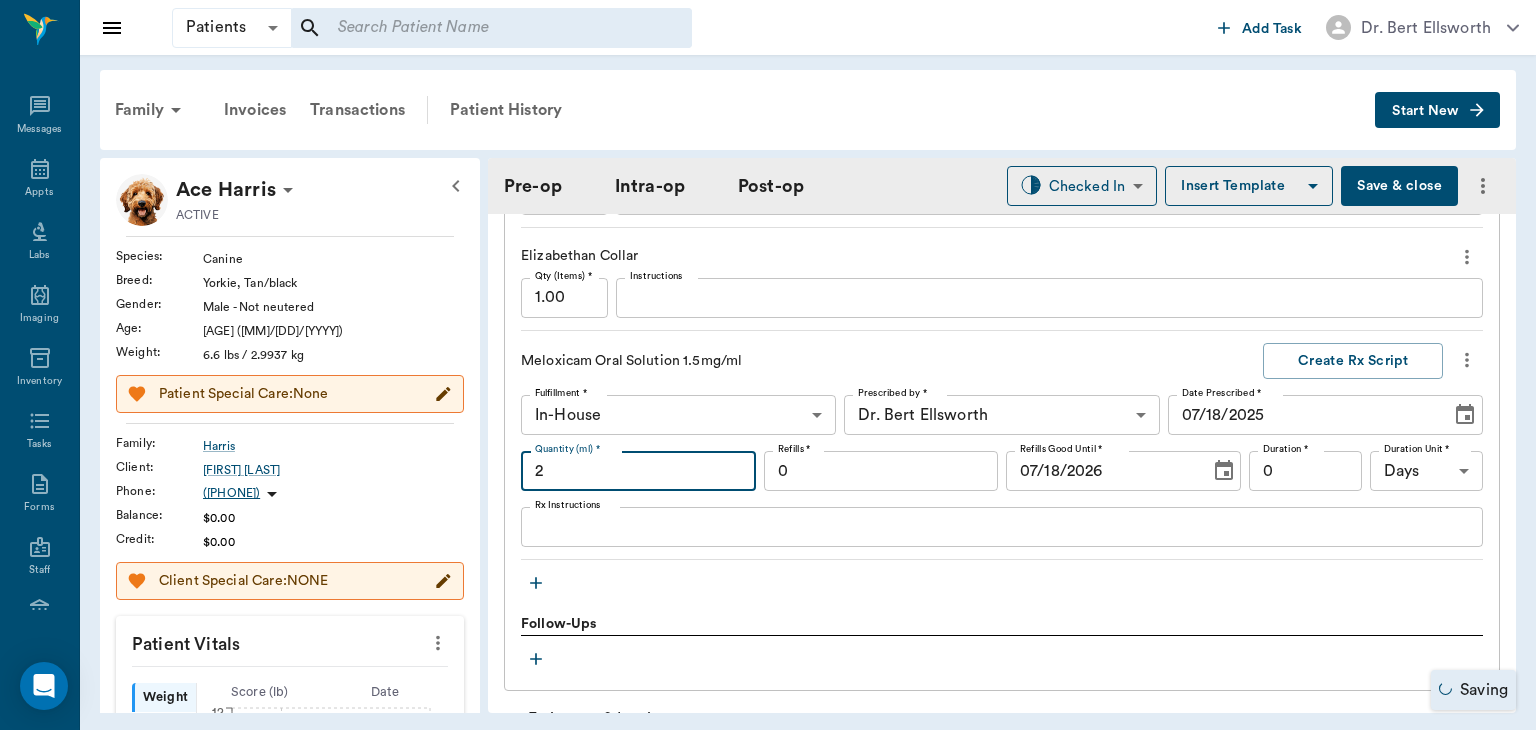 type on "2" 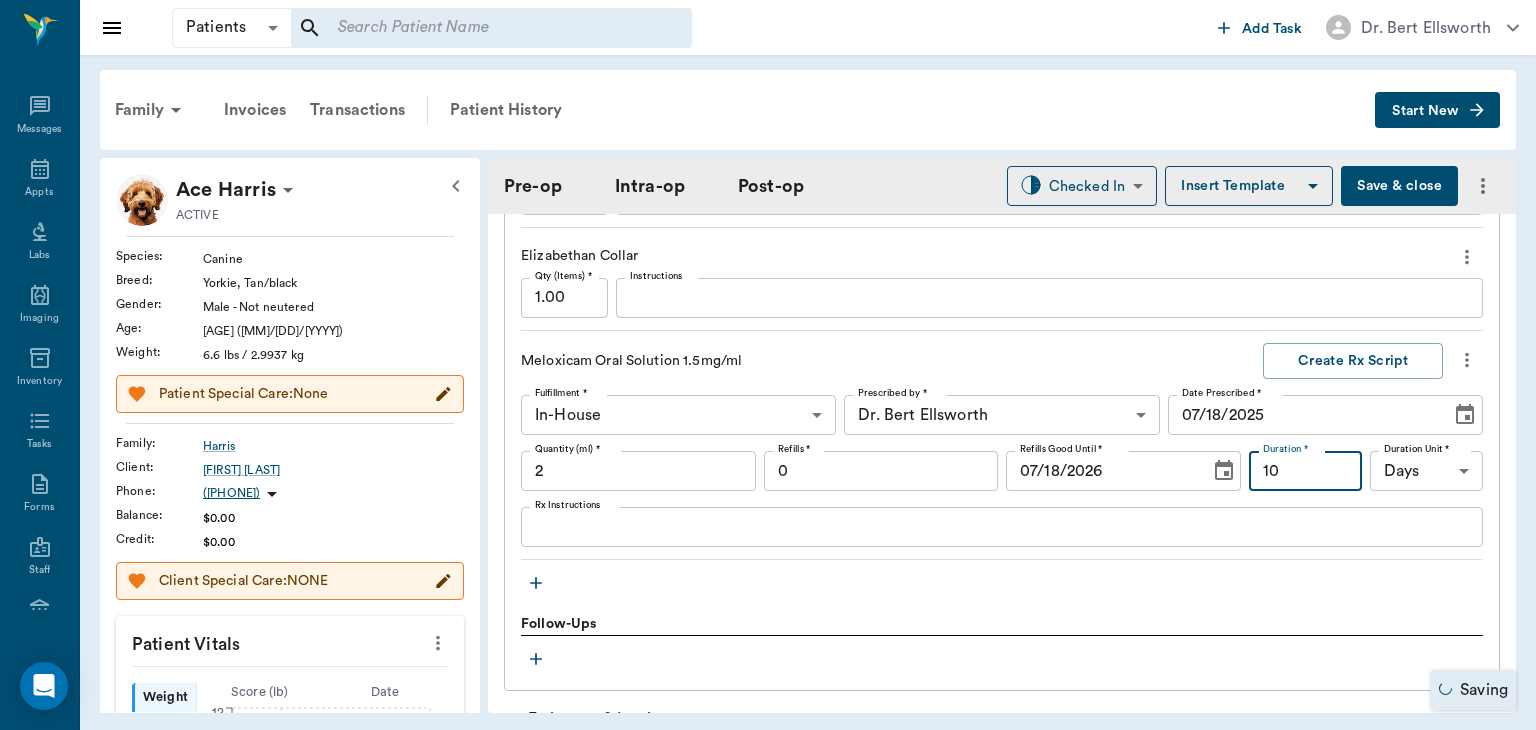 type on "10" 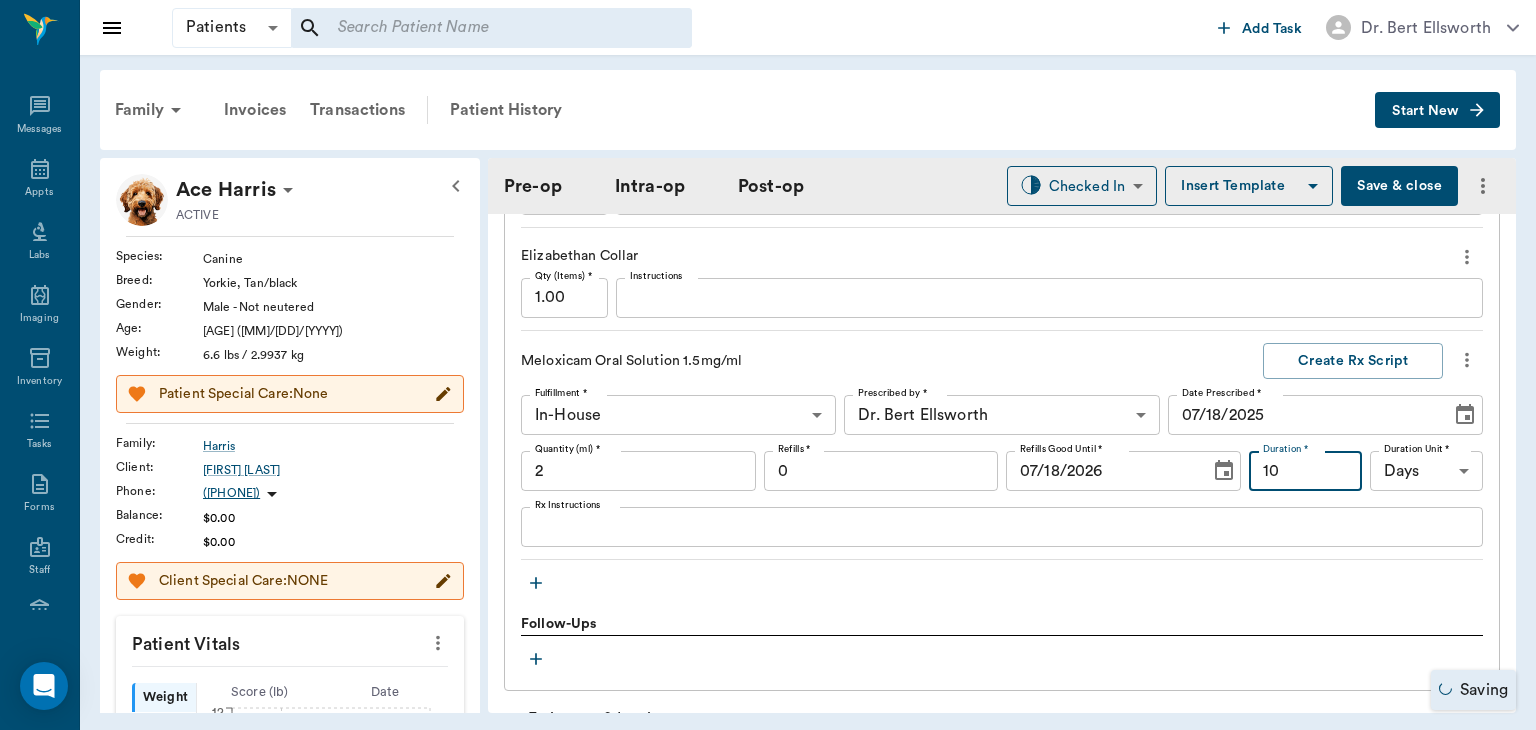click on "Rx Instructions" at bounding box center (1002, 527) 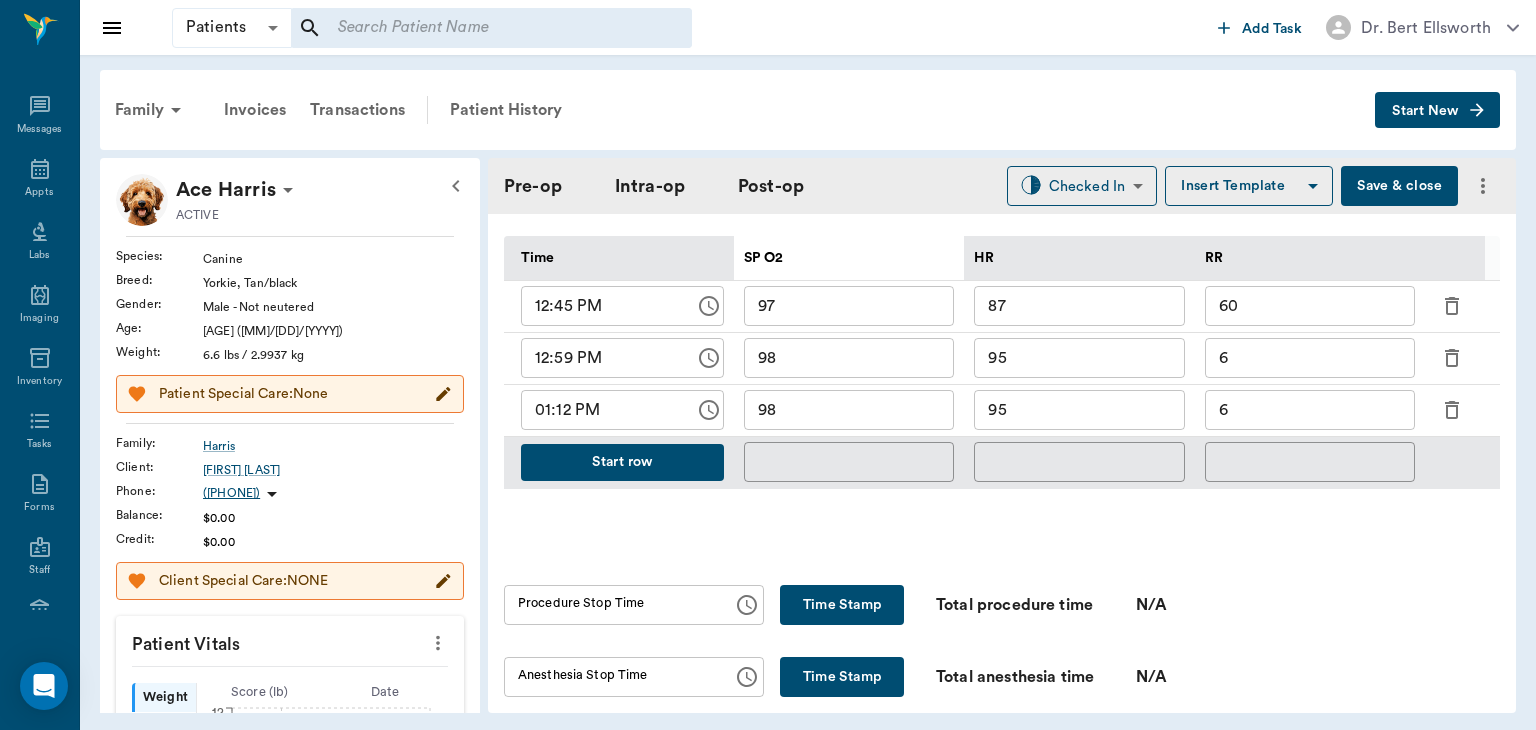 scroll, scrollTop: 960, scrollLeft: 0, axis: vertical 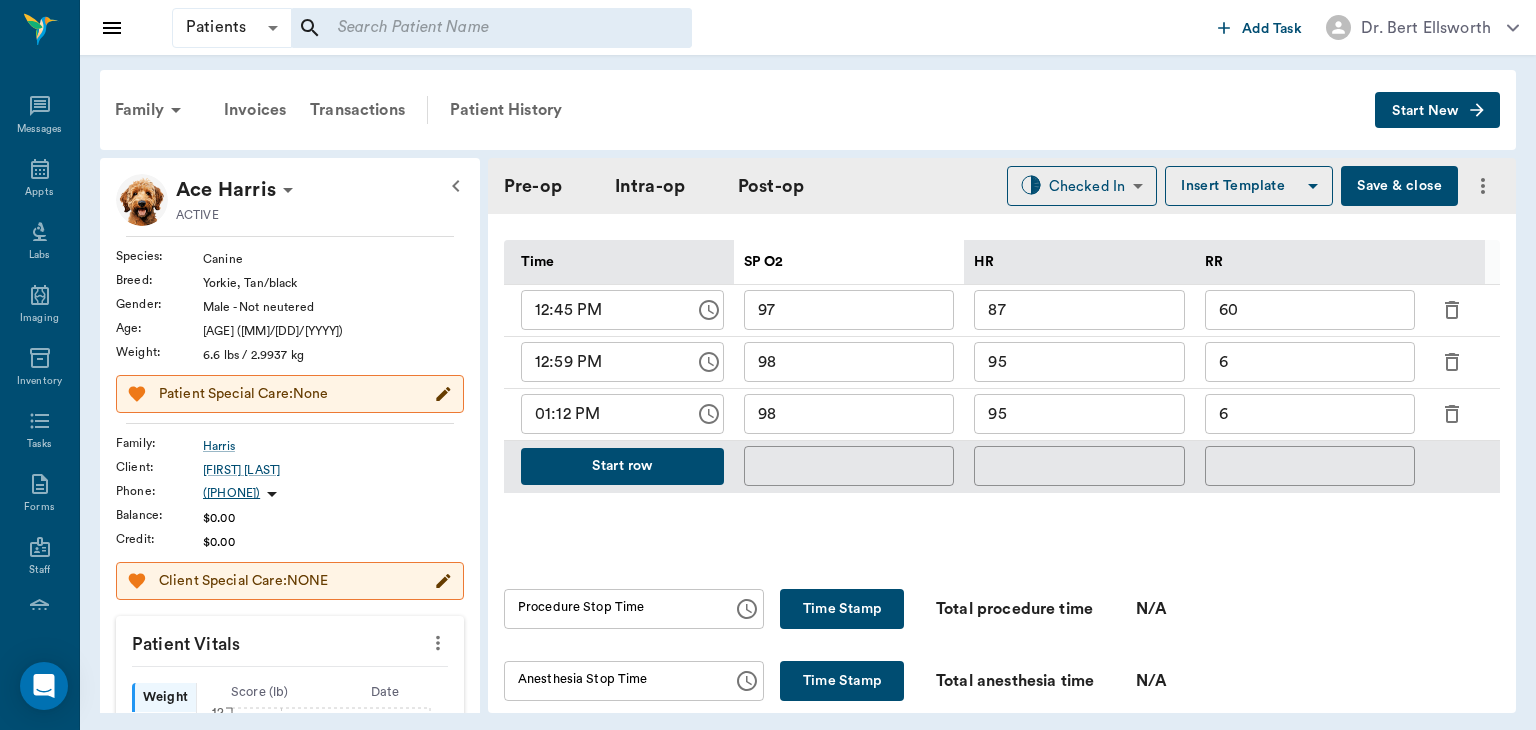 type on "give .2cc by mouth once a day" 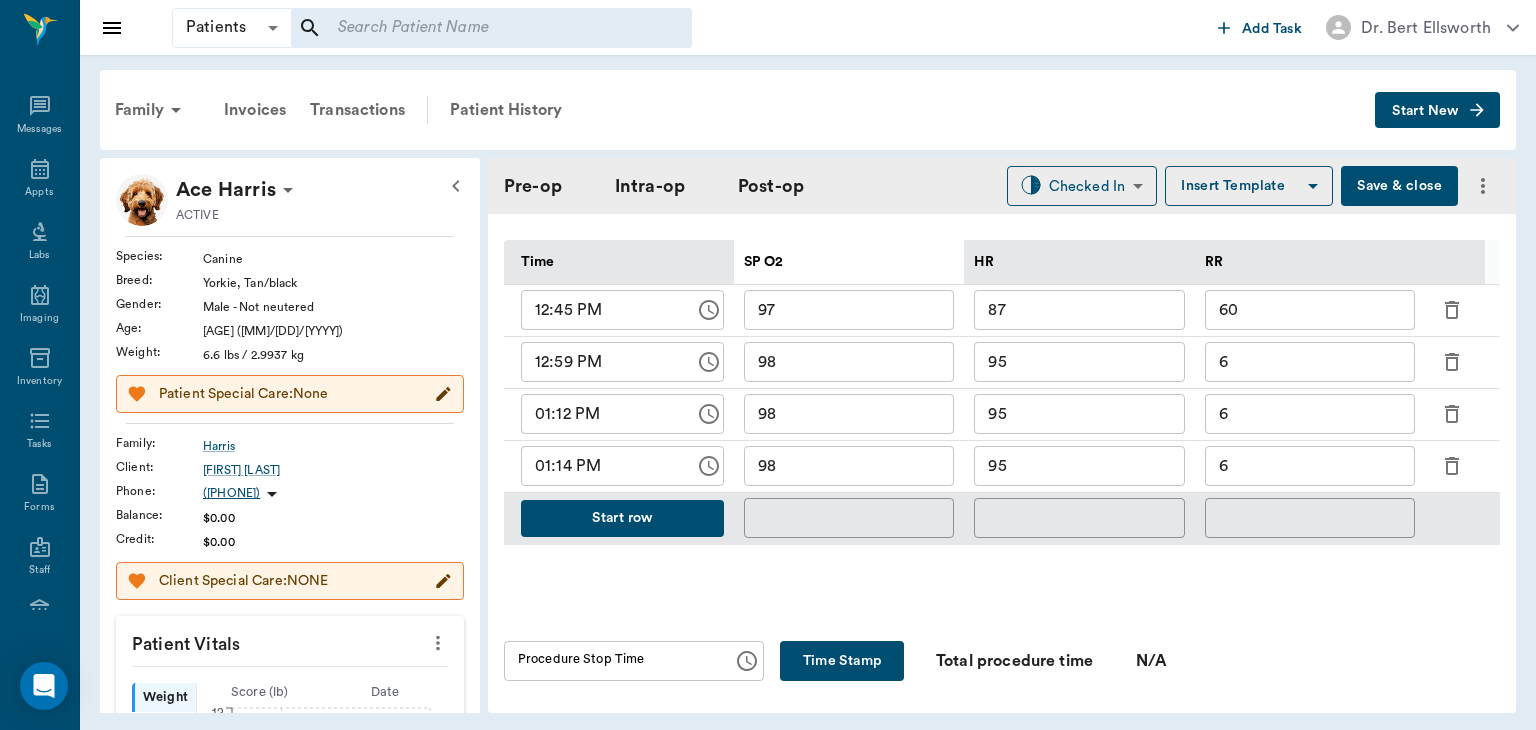 click on "95" at bounding box center (1079, 466) 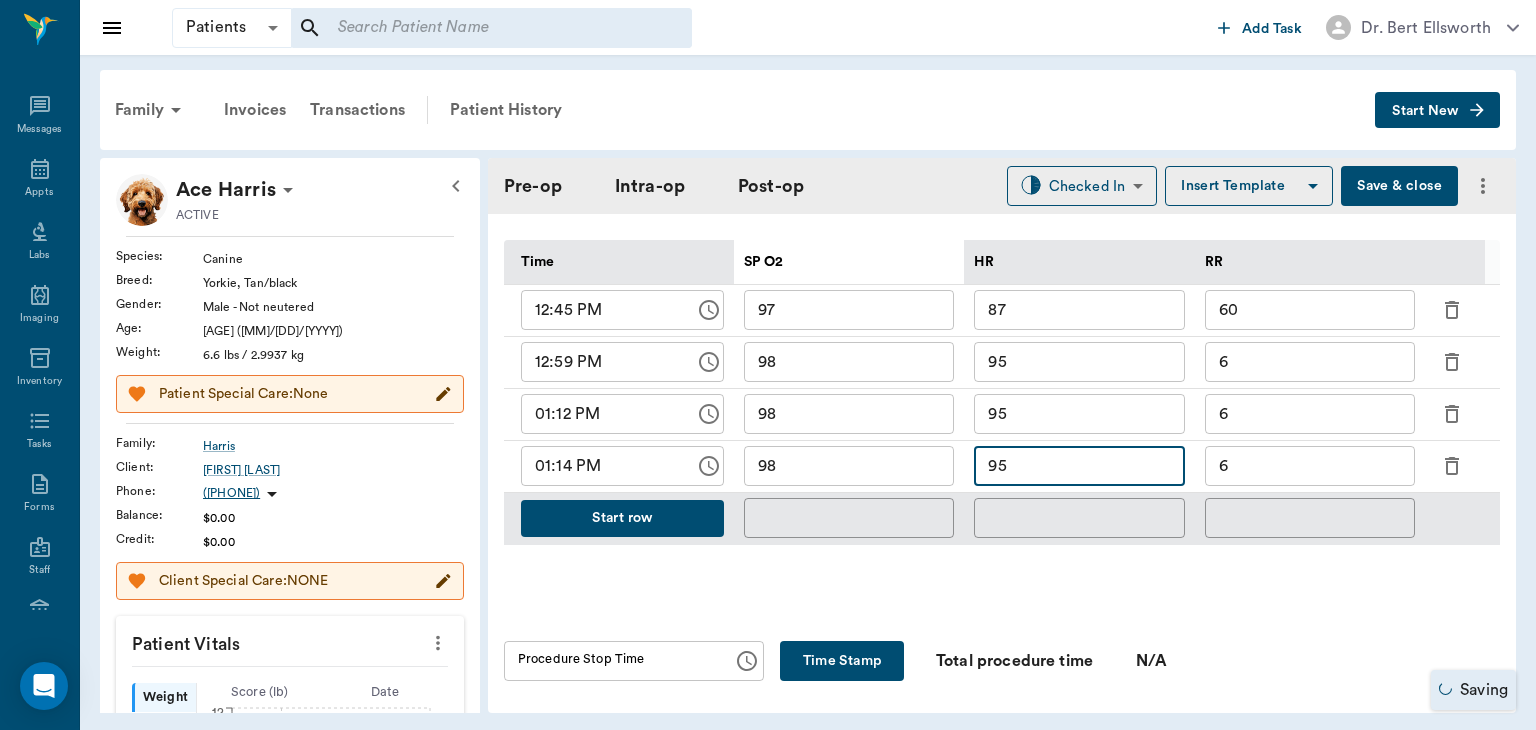 type on "9" 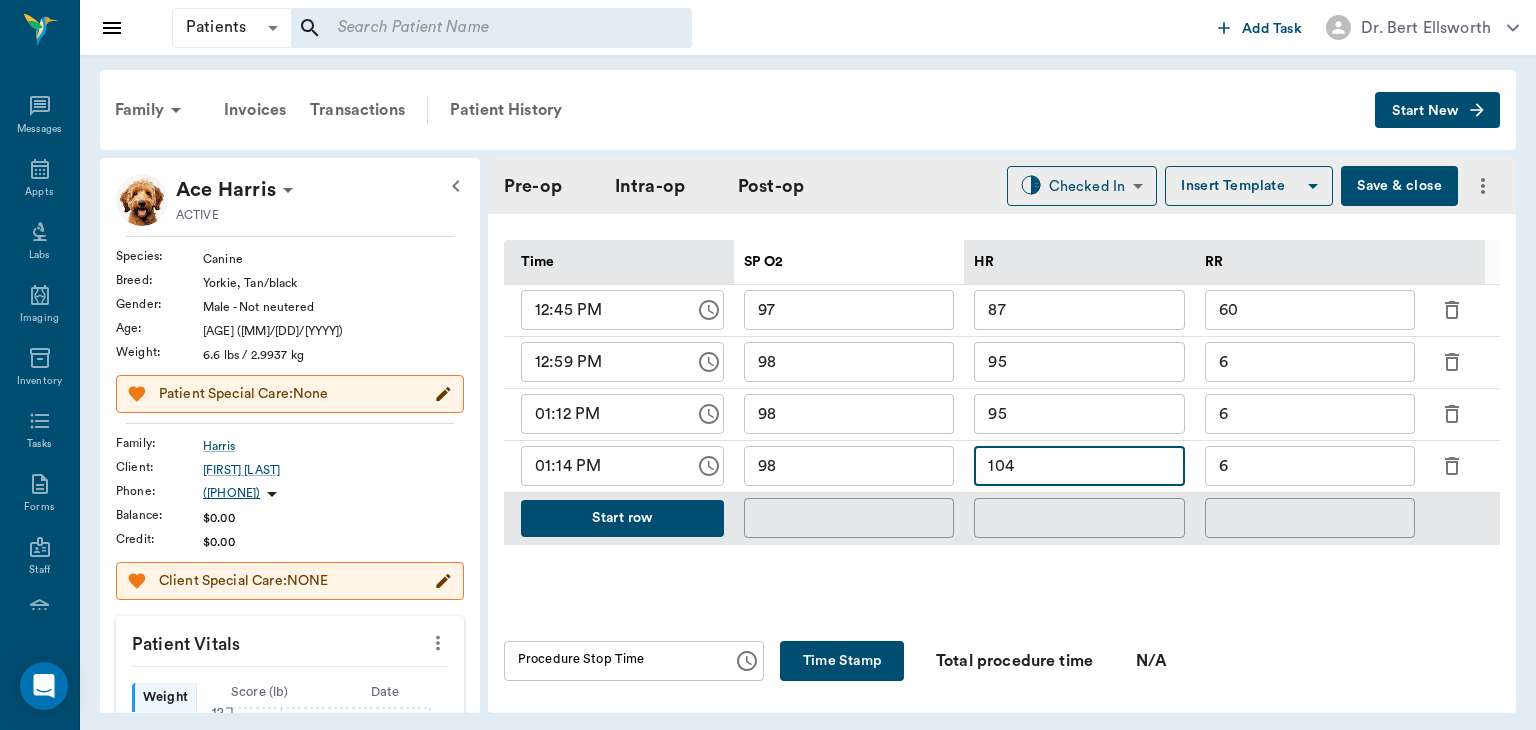 type on "104" 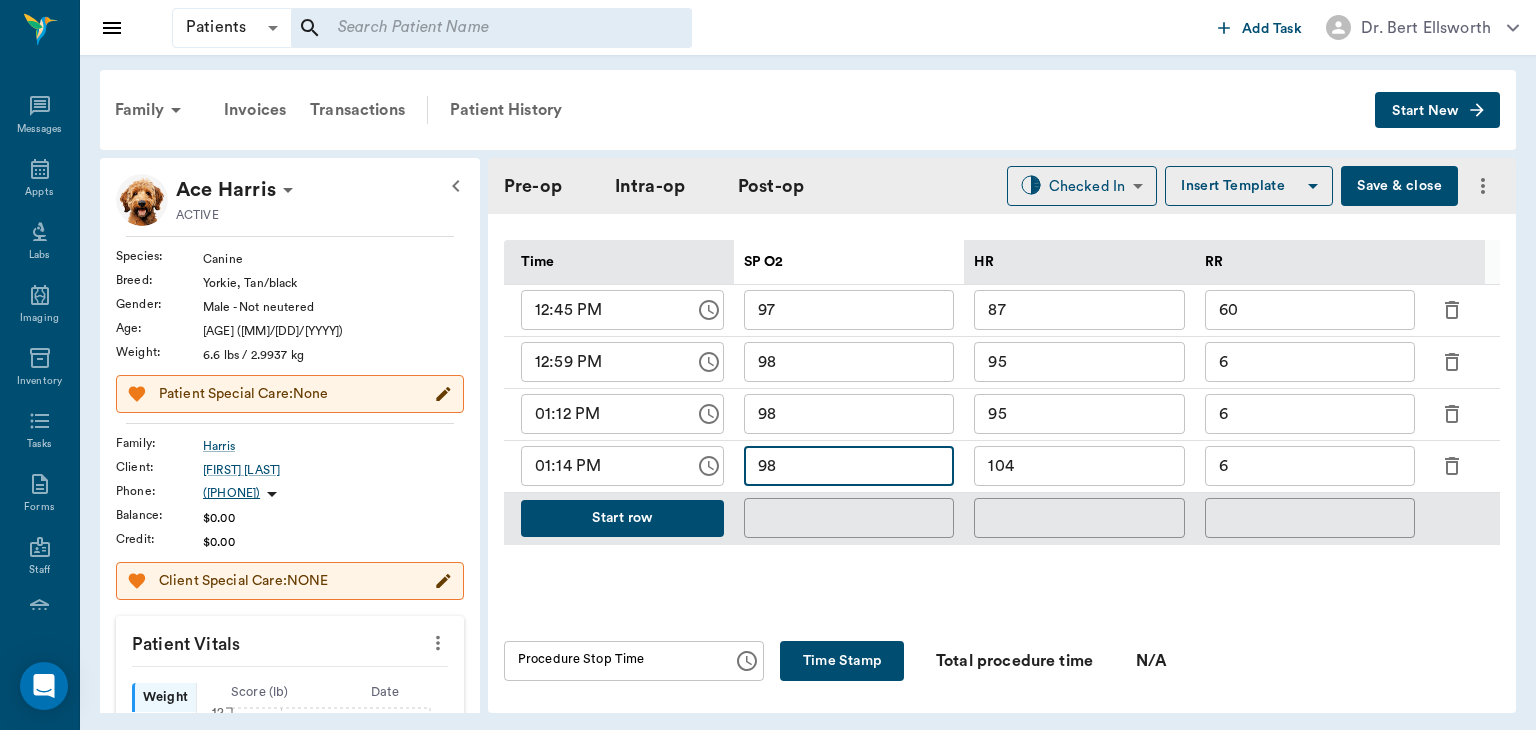 type on "9" 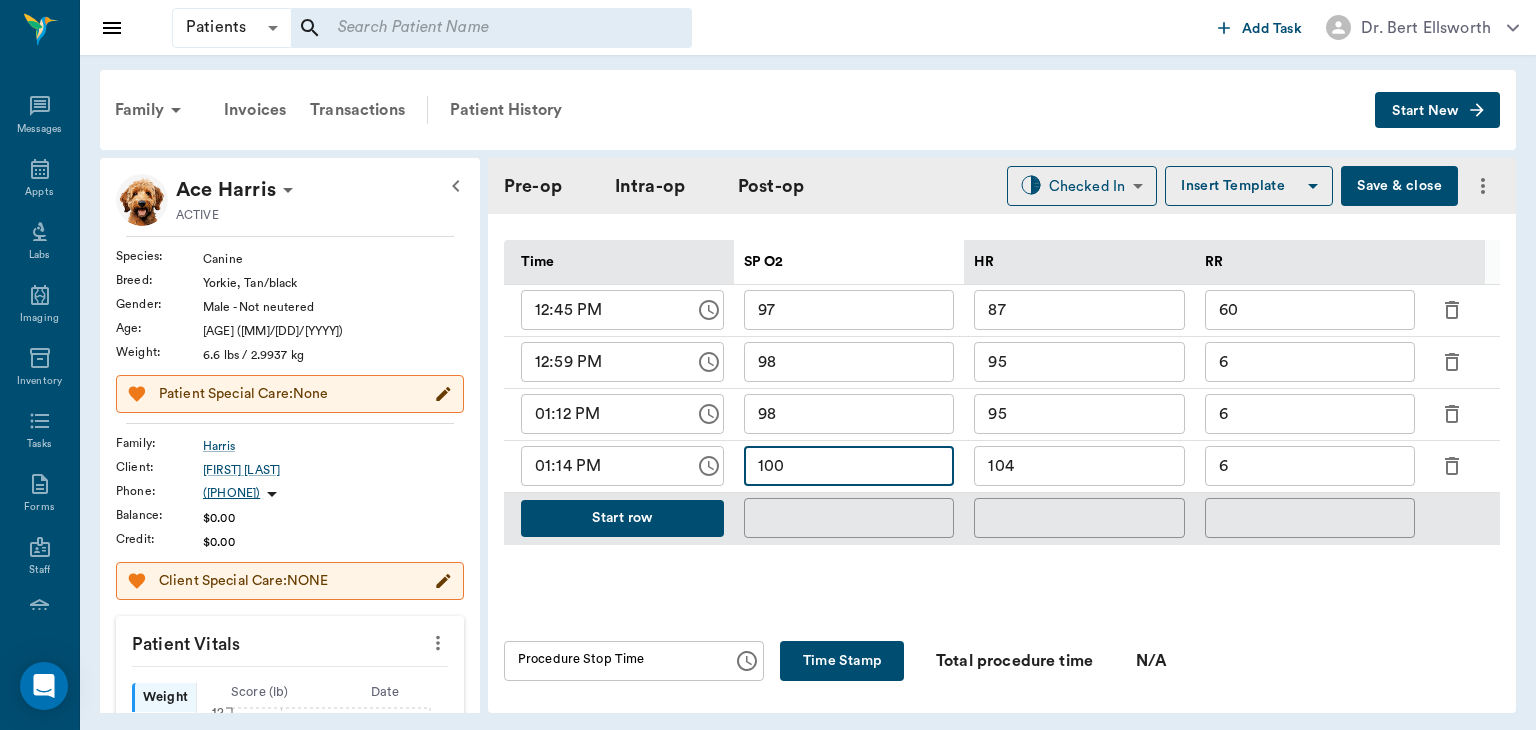type on "100" 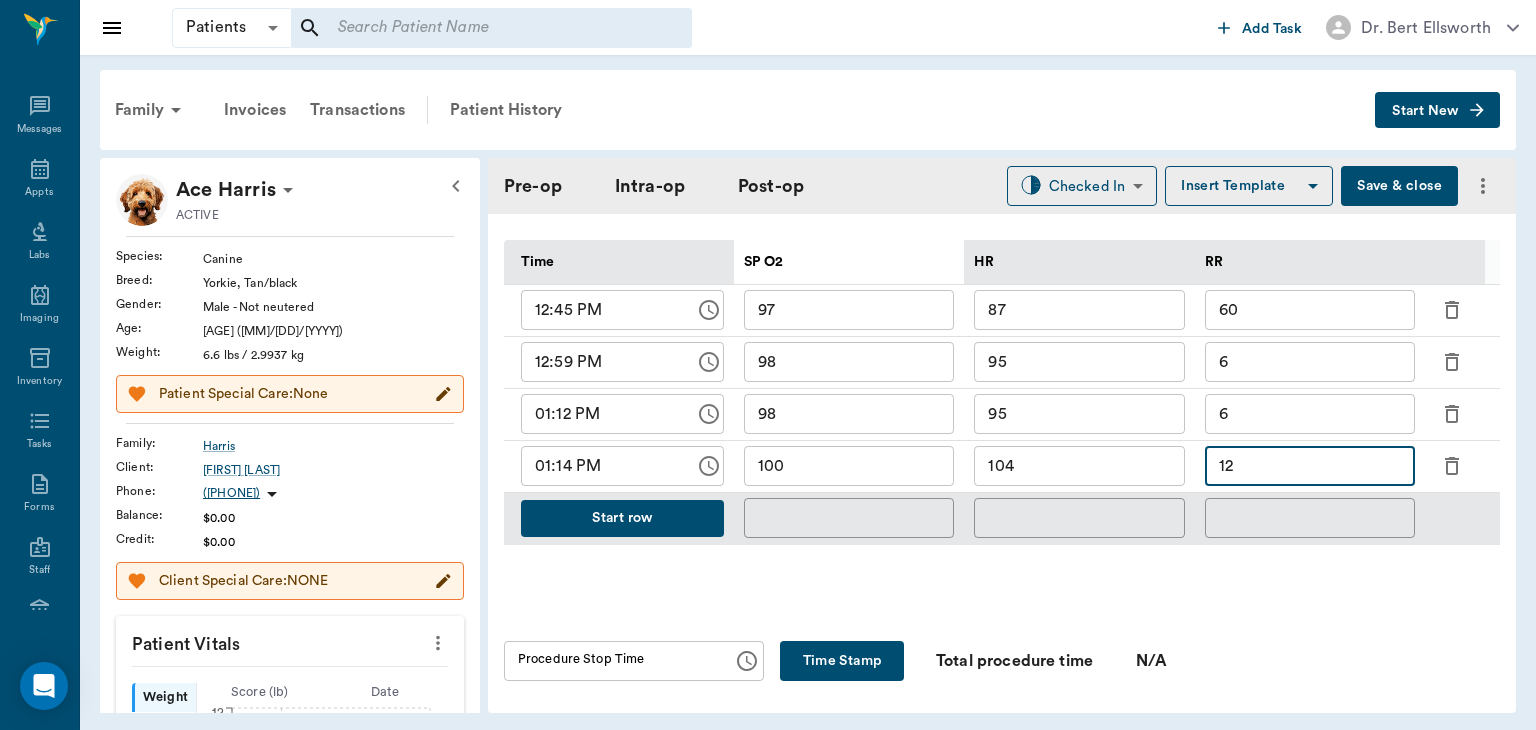 type on "12" 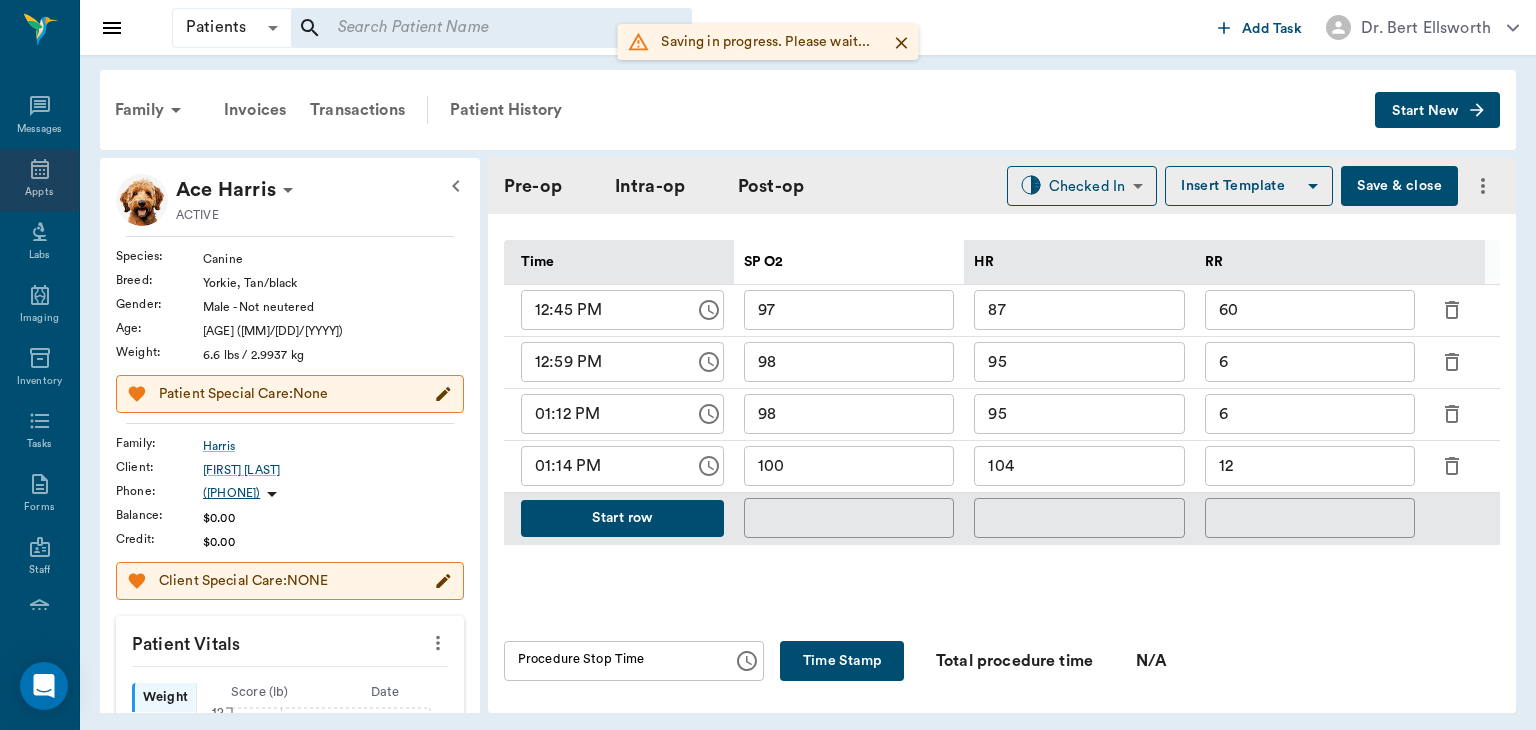 click on "Appts" at bounding box center [39, 180] 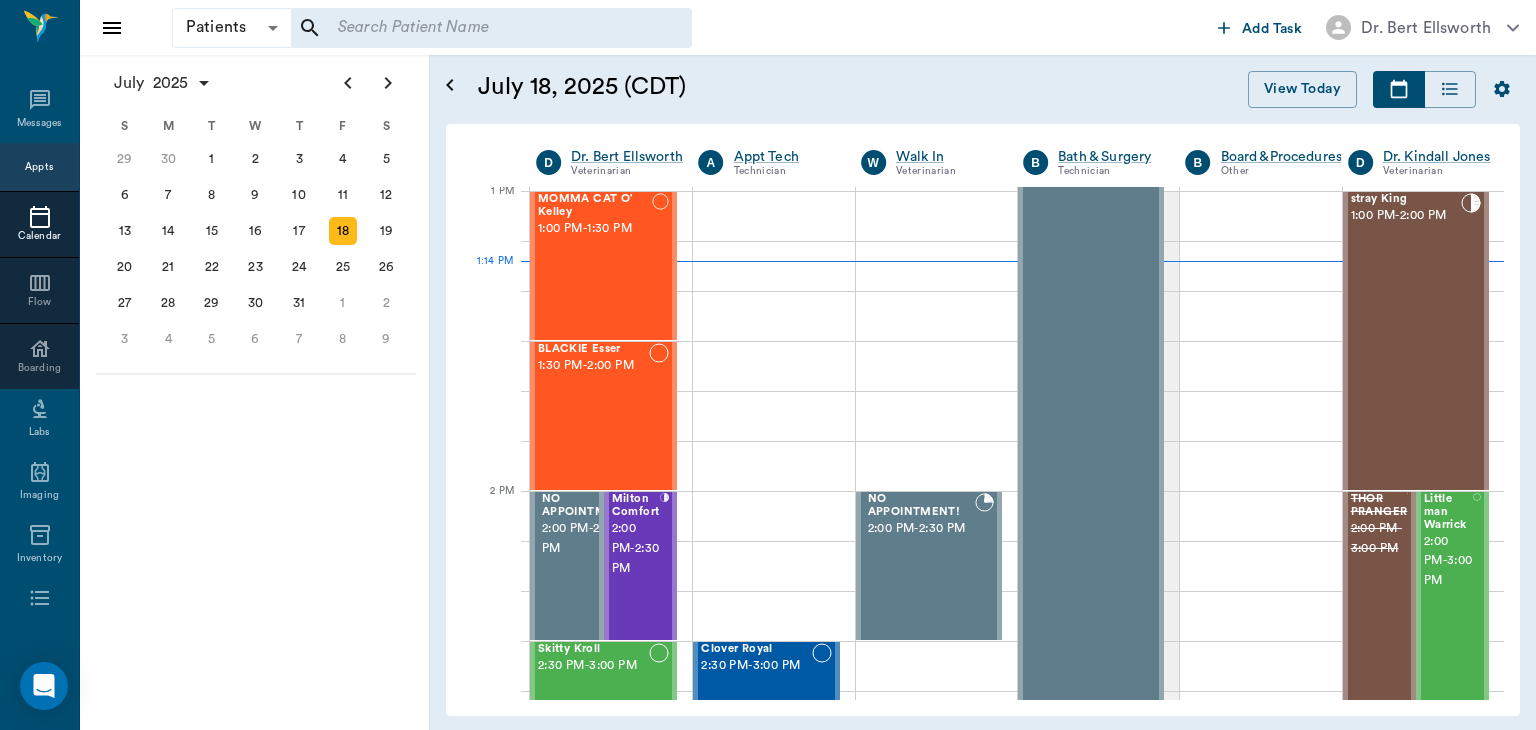 scroll, scrollTop: 1504, scrollLeft: 0, axis: vertical 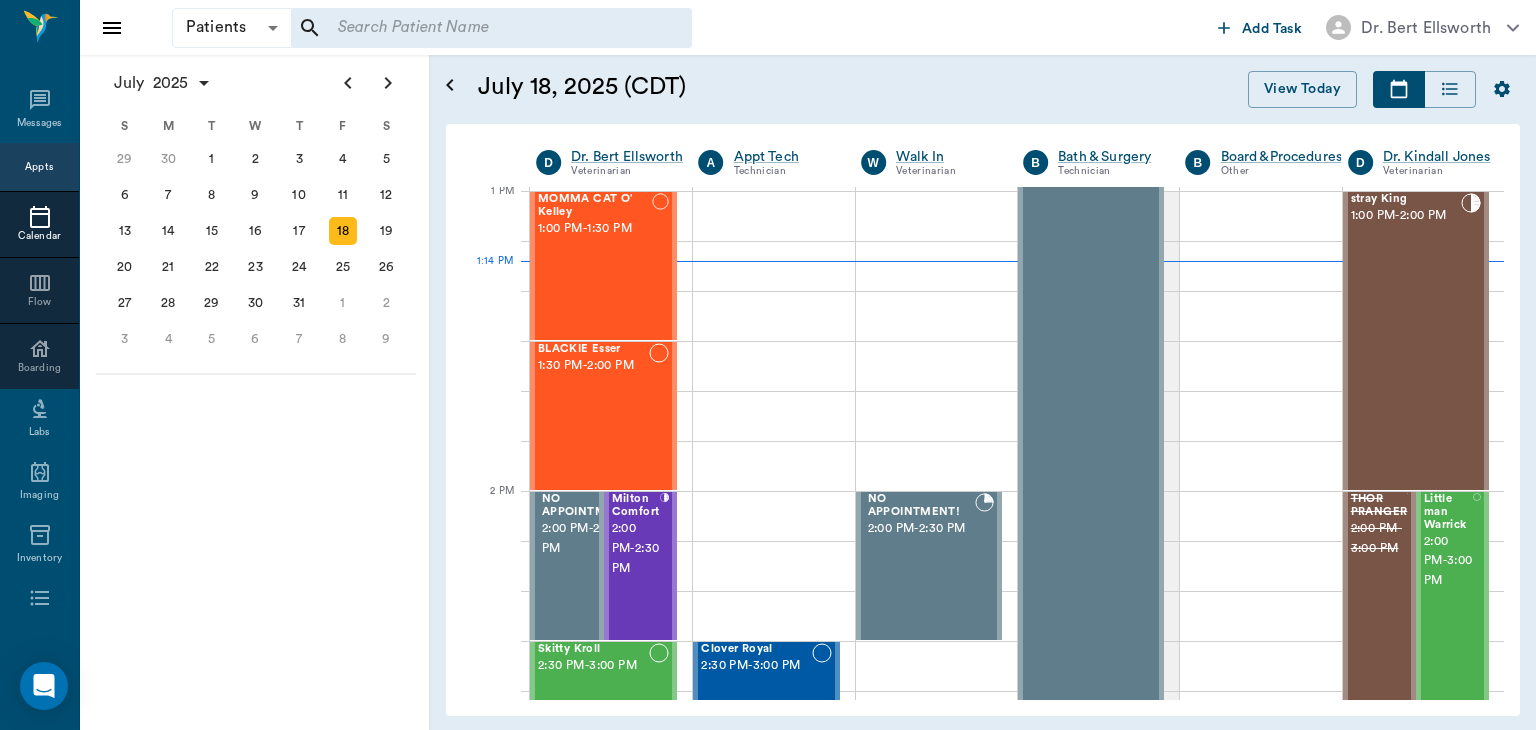 click on "2:00 PM  -  2:30 PM" at bounding box center [636, 549] 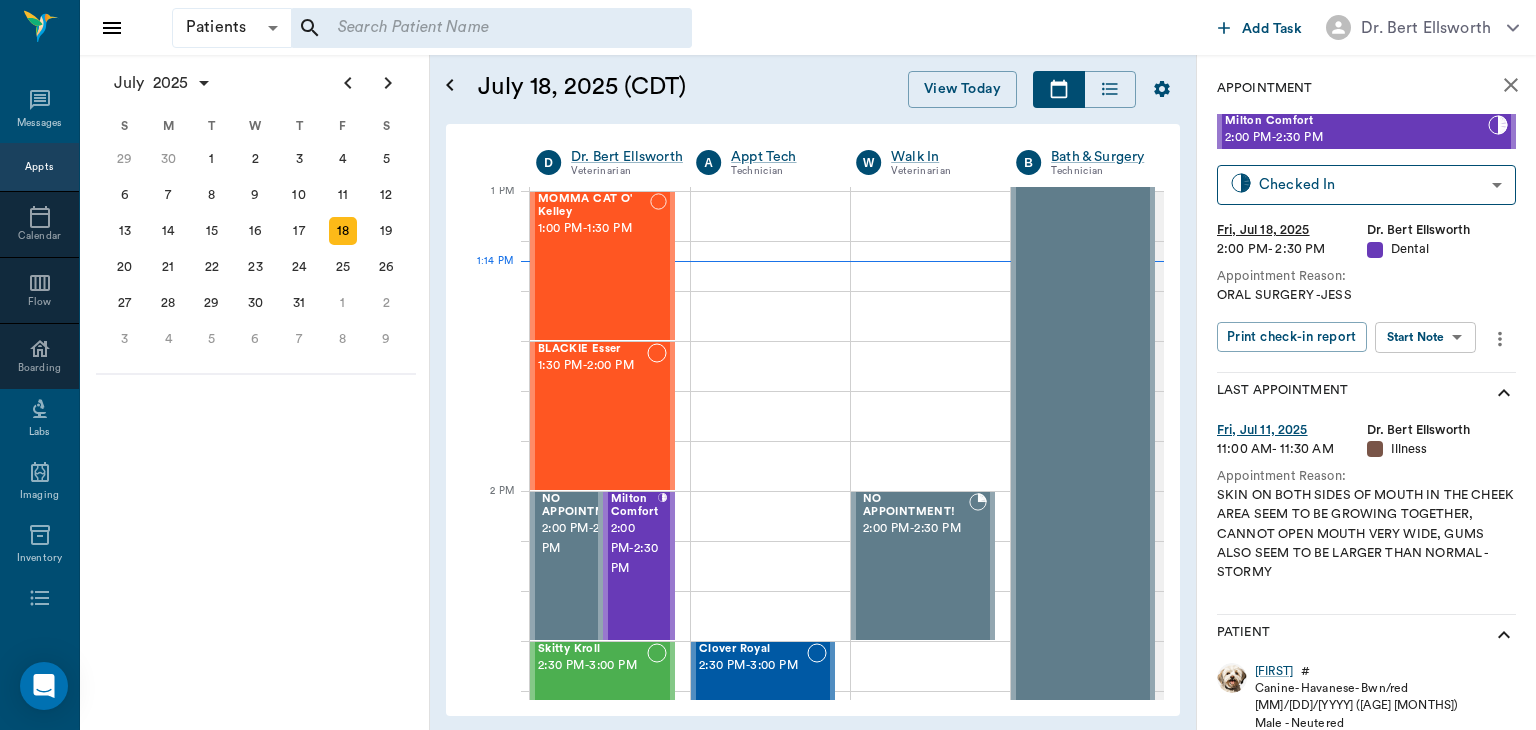 click on "Patients Patients ​ ​ Add Task Dr. Bert Ellsworth Nectar Messages Appts Calendar Flow Boarding Labs Imaging Inventory Tasks Forms Staff Reports Lookup Settings July 2025 S M T W T F S Jun 1 2 3 4 5 6 7 8 9 10 11 12 13 14 15 16 17 18 19 20 21 22 23 24 25 26 27 28 29 30 Jul 1 2 3 4 5 6 7 8 9 10 11 12 S M T W T F S 29 30 Jul 1 2 3 4 5 6 7 8 9 10 11 12 13 14 15 16 17 18 19 20 21 22 23 24 25 26 27 28 29 30 31 Aug 1 2 3 4 5 6 7 8 9 S M T W T F S 27 28 29 30 31 Aug 1 2 3 4 5 6 7 8 9 10 11 12 13 14 15 16 17 18 19 20 21 22 23 24 25 26 27 28 29 30 31 Sep 1 2 3 4 5 6 July 18, 2025 (CDT) View Today July 2025 Today 18 Fri Jul 2025 D Dr. Bert Ellsworth Veterinarian A Appt Tech Technician W Walk In Veterinarian B Bath & Surgery Technician B Board &Procedures Other D Dr. Kindall Jones Veterinarian 8 AM 9 AM 10 AM 11 AM 12 PM 1 PM 2 PM 3 PM 4 PM 5 PM 6 PM 7 PM 8 PM 1:14 PM Gun Side Darlin' Nelson 8:00 AM  -  8:30 AM Fatima Nelson 8:00 AM  -  8:30 AM J Lo Nelson 8:00 AM  -  8:30 AM Candy Girl Nelson 8:30 AM  -  9:00 AM  -" at bounding box center (768, 365) 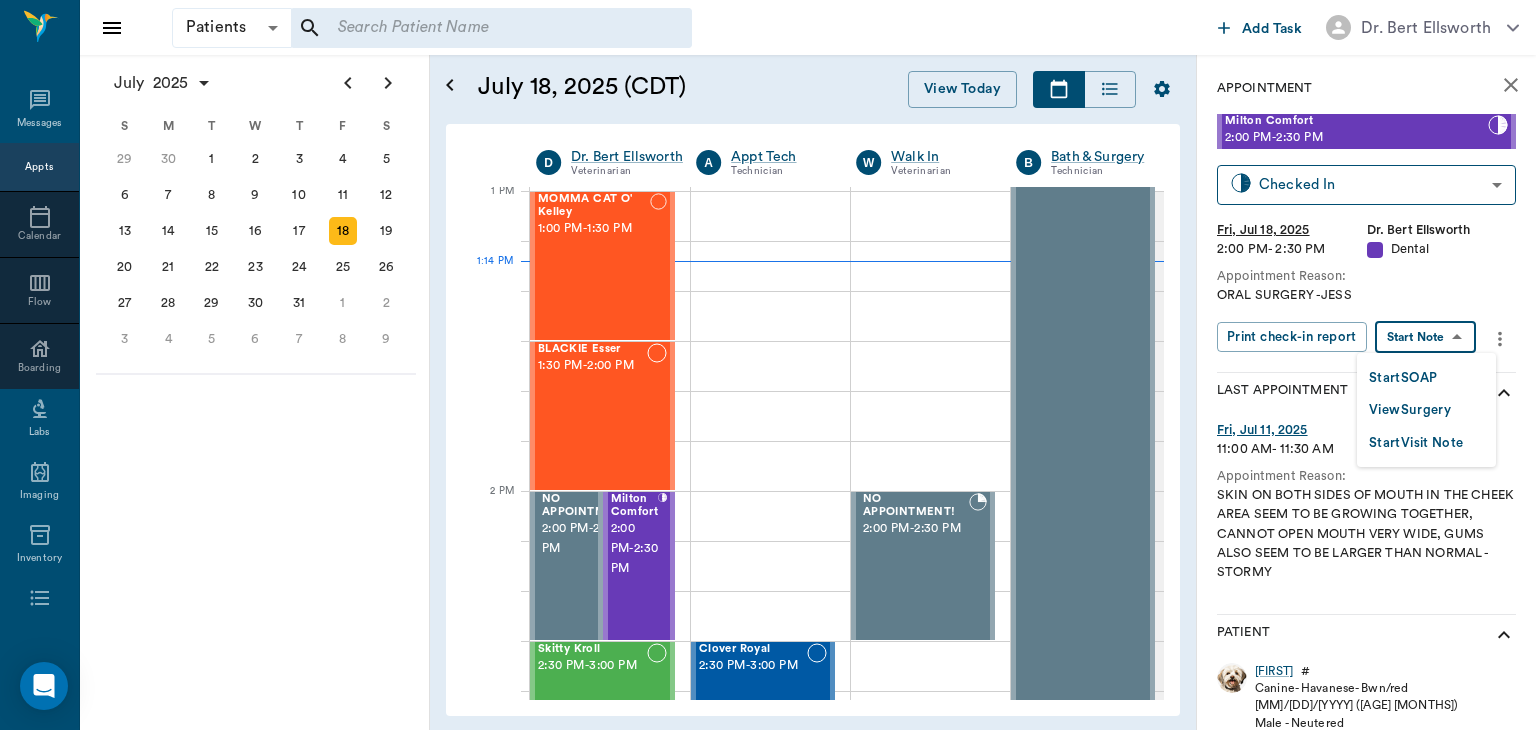click on "View  Surgery" at bounding box center [1410, 410] 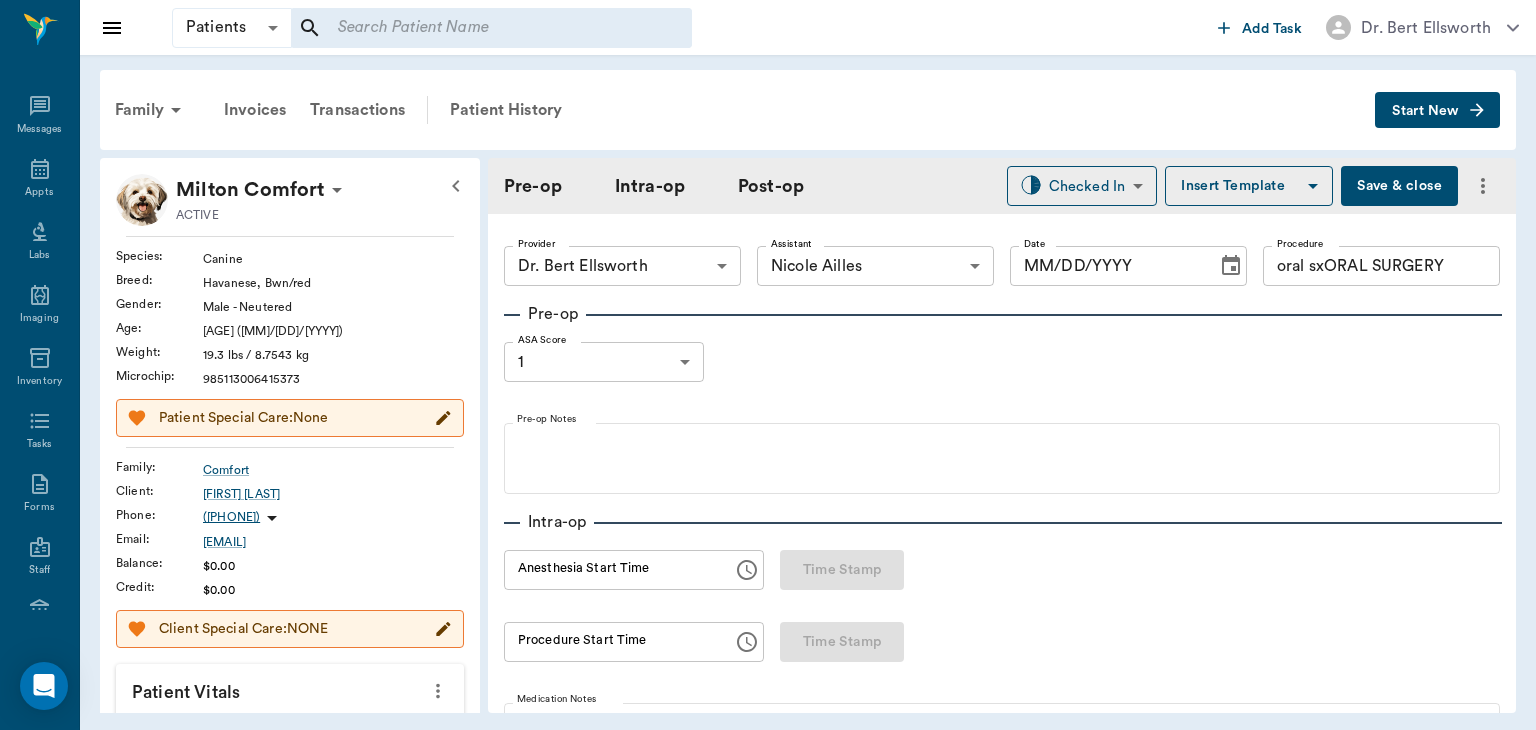 type on "63ec2f075fda476ae8351a4d" 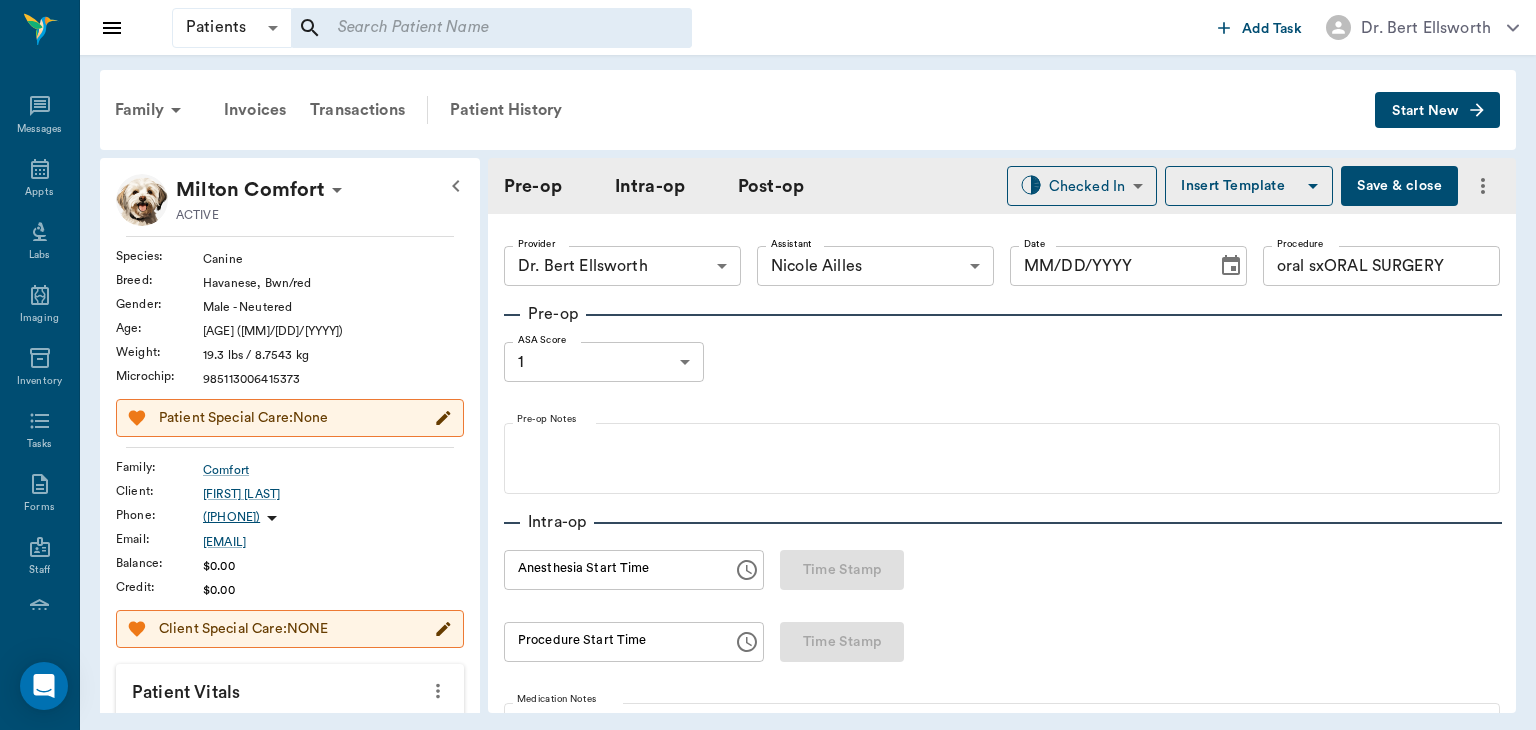 type on "6740bf97de10e07744acf1eb" 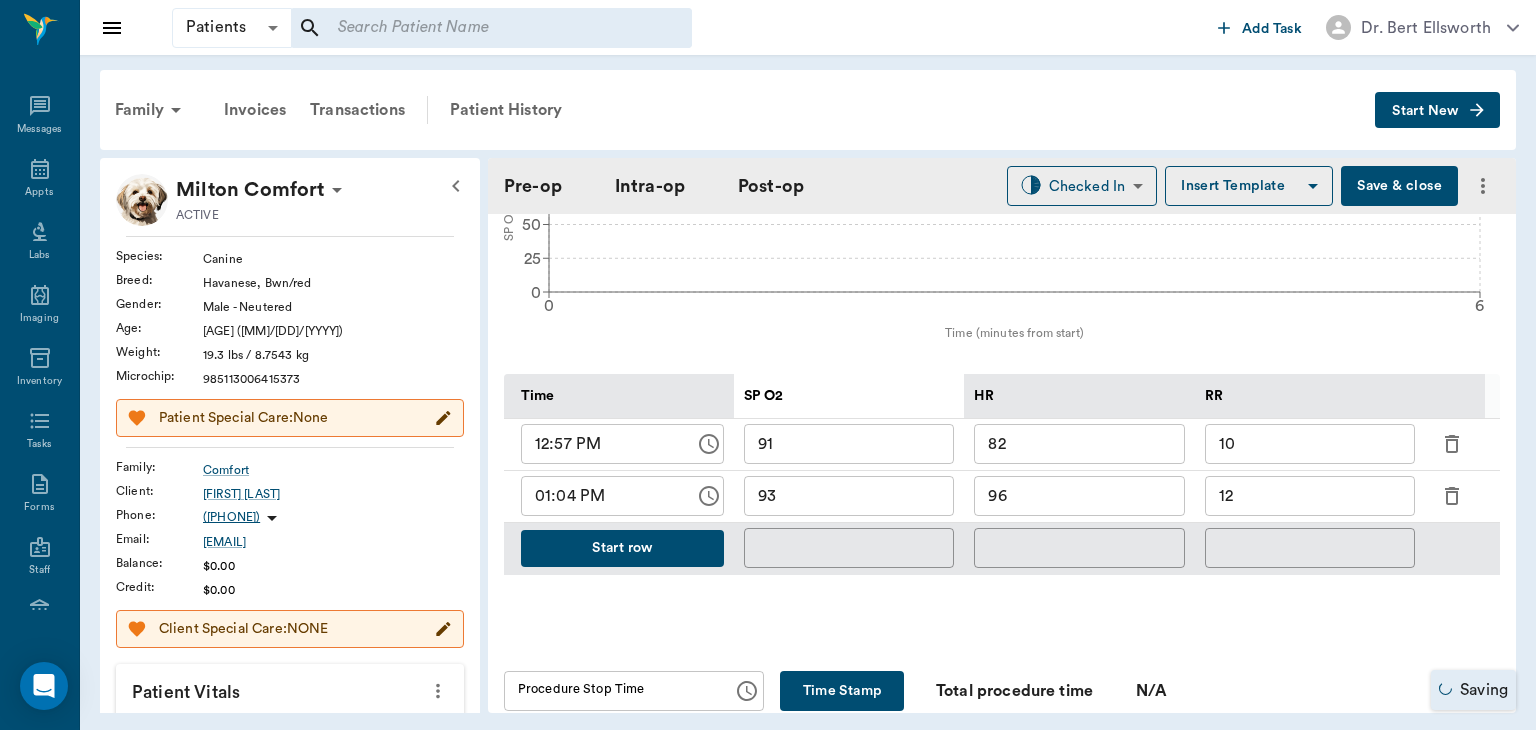 scroll, scrollTop: 828, scrollLeft: 0, axis: vertical 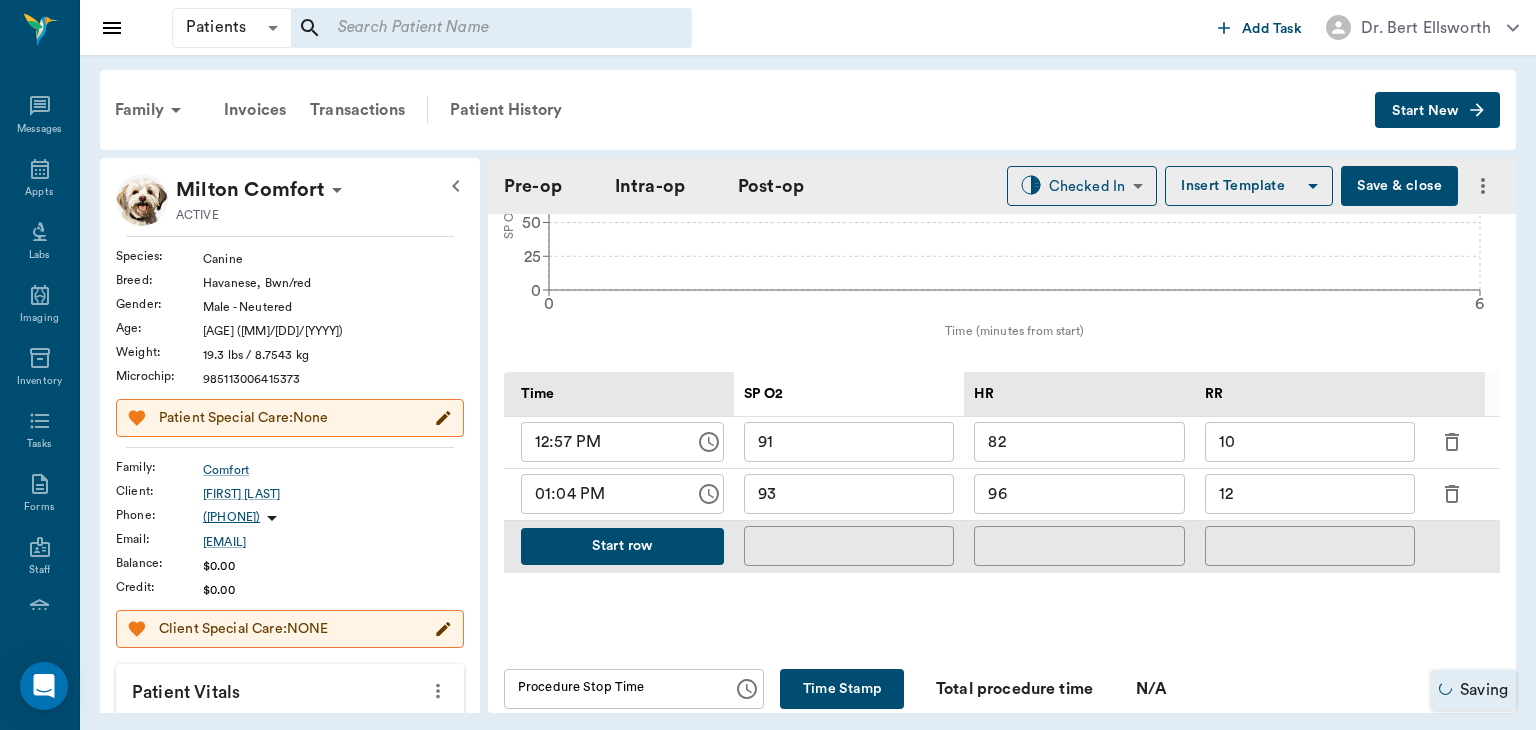 click on "Start row" at bounding box center [622, 546] 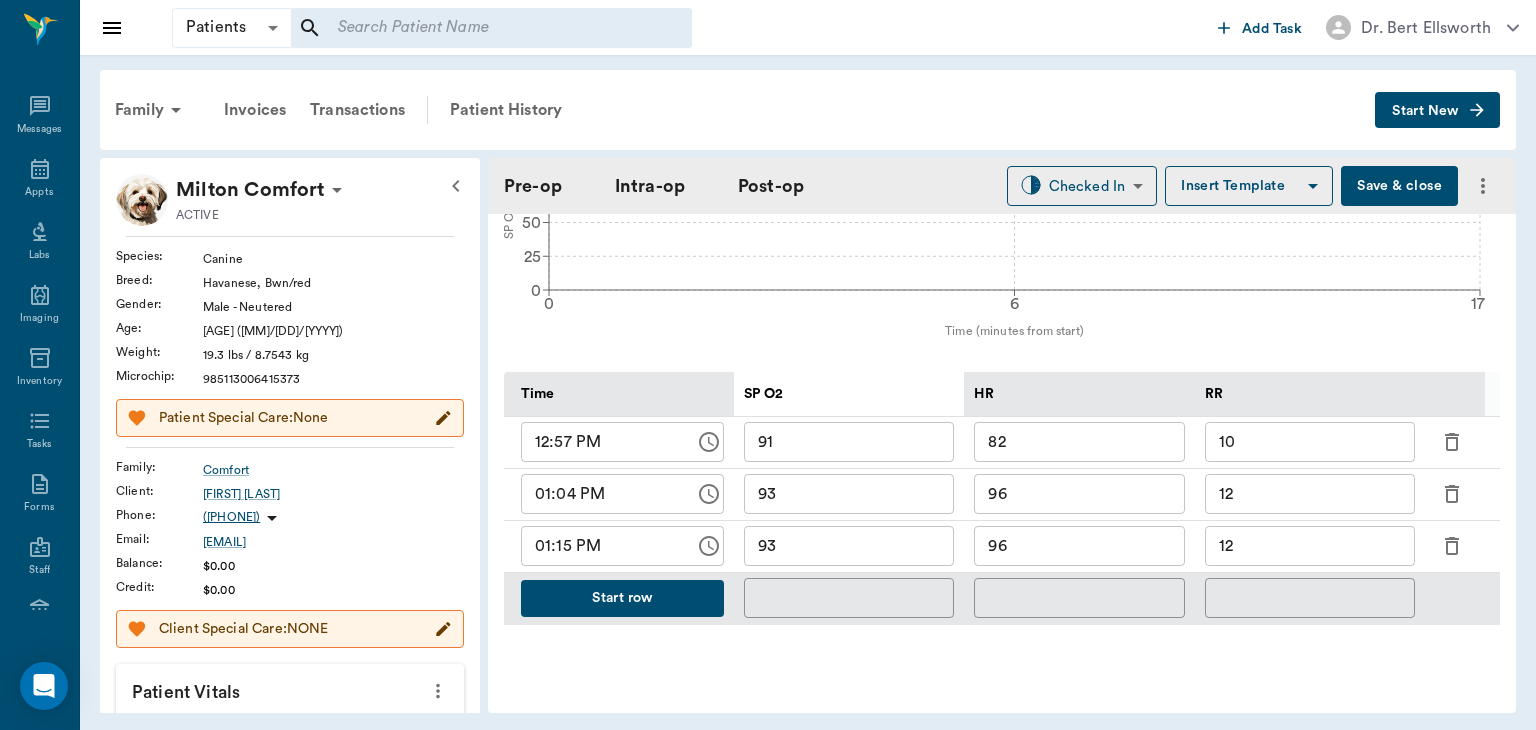 click on "93" at bounding box center [849, 546] 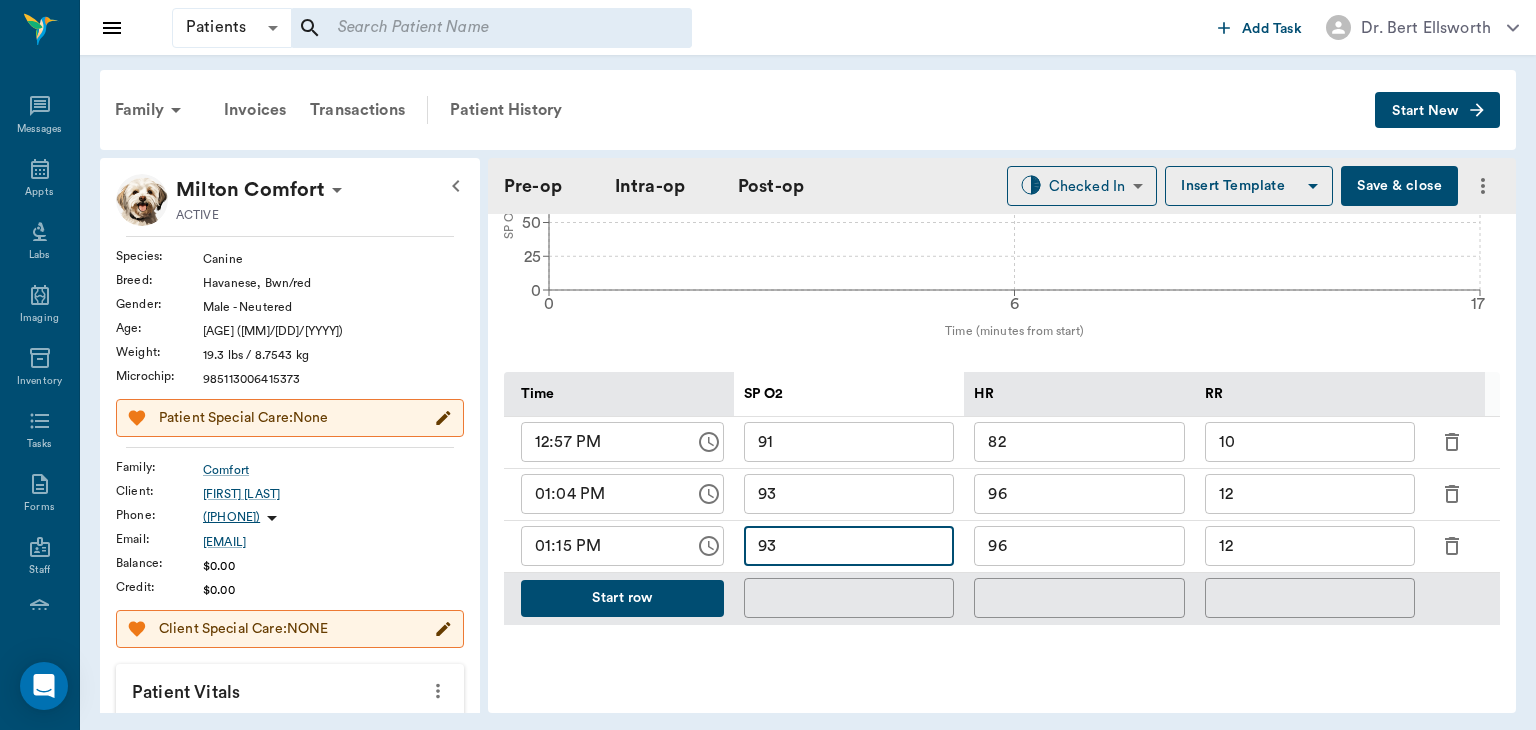 type on "oral sxORAL SURGERY" 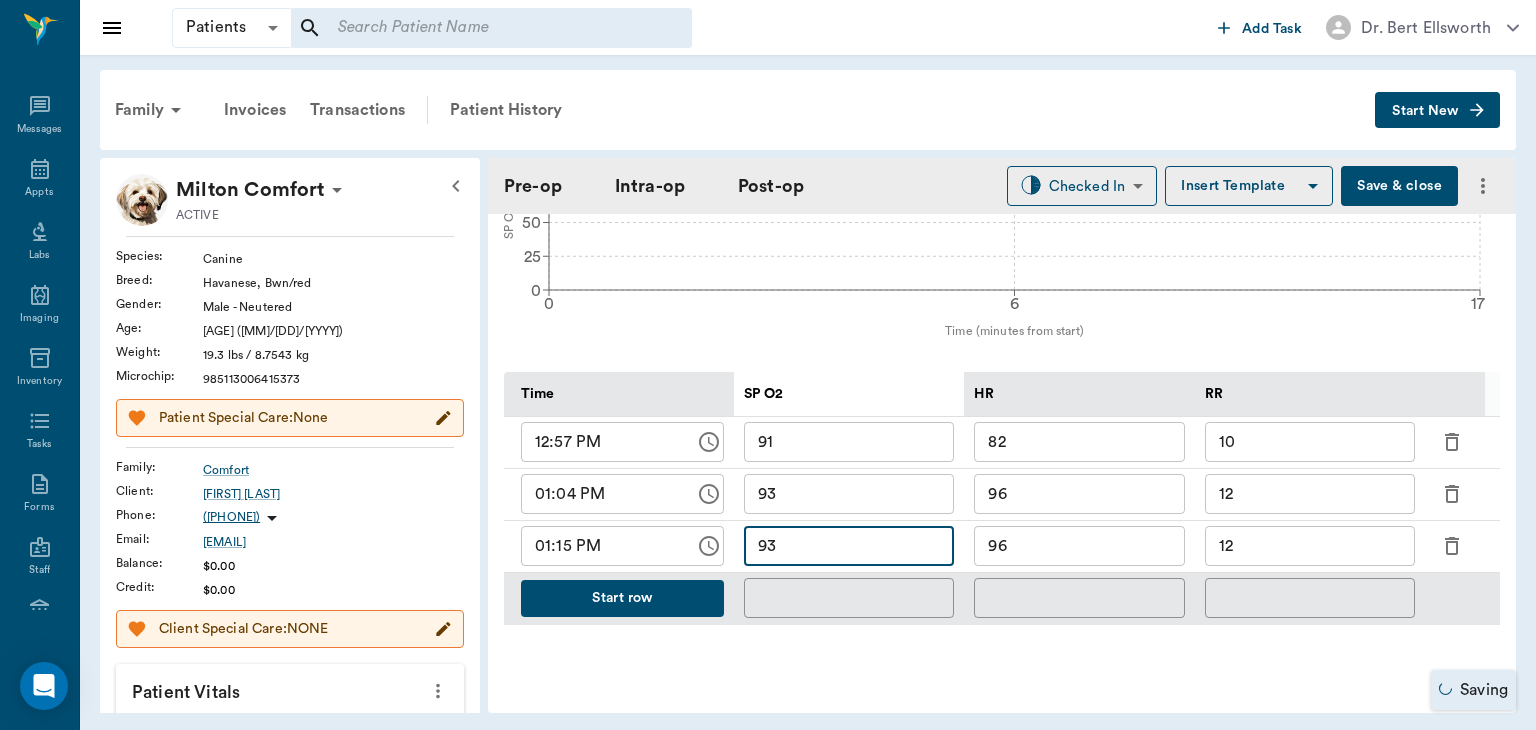 type on "9" 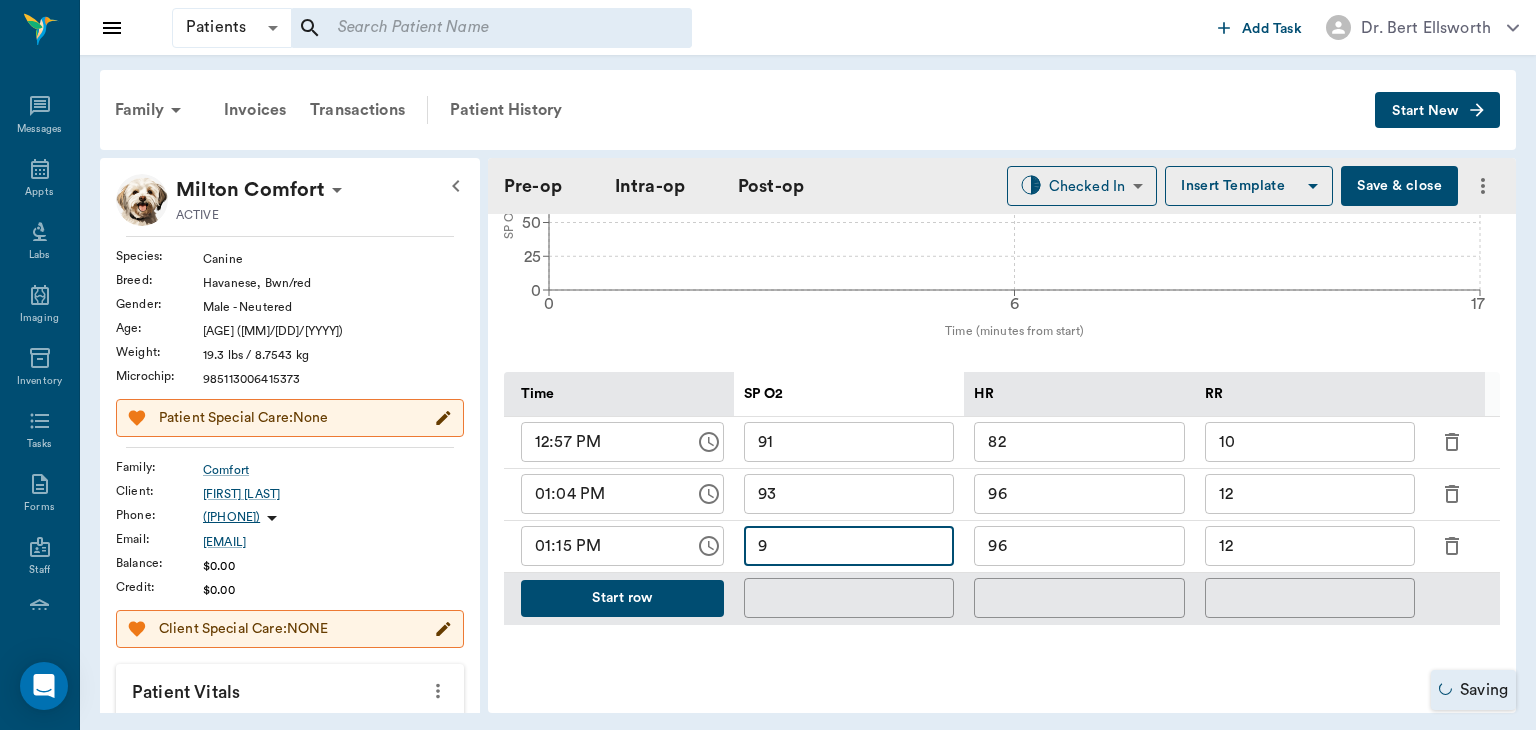 type on "oral sxORAL SURGERY" 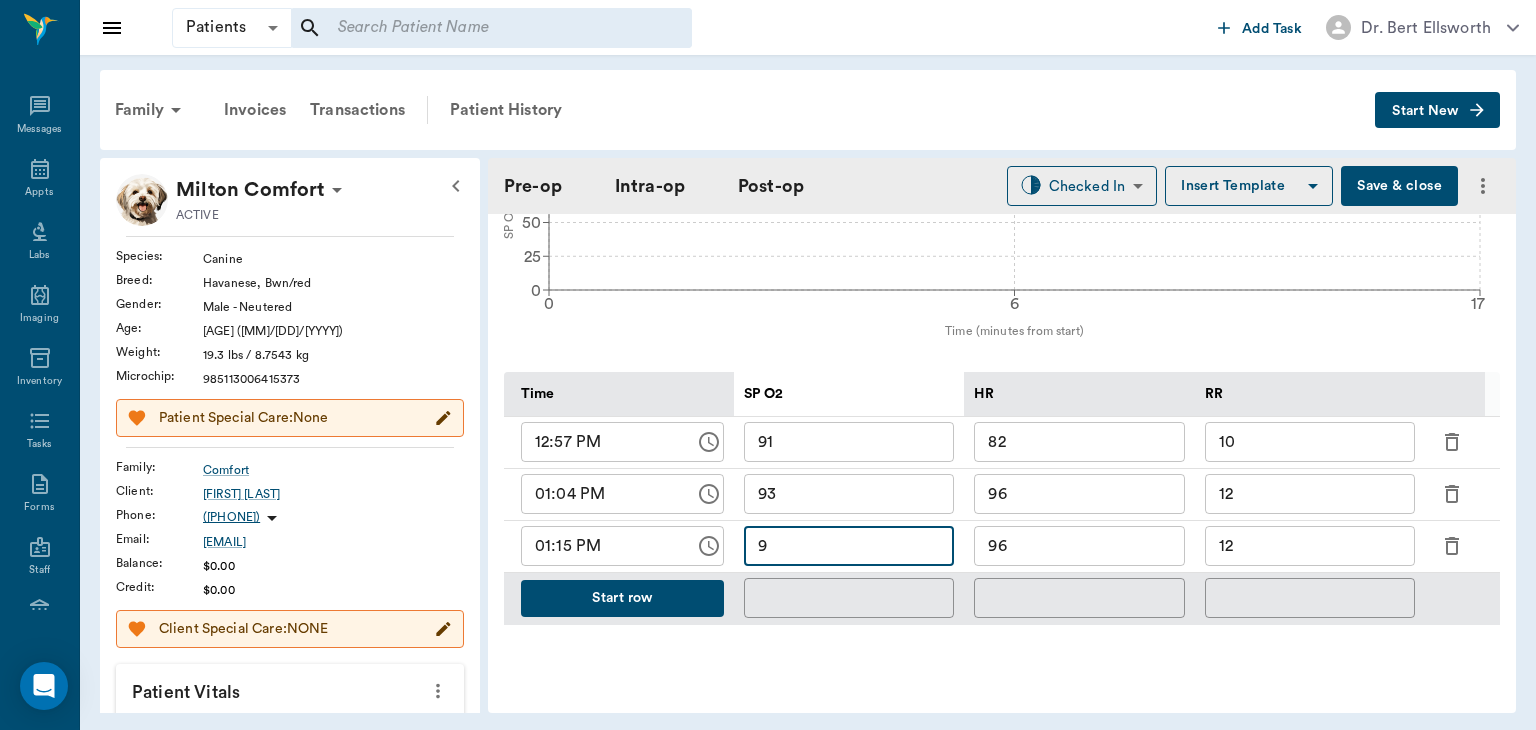 type on "92" 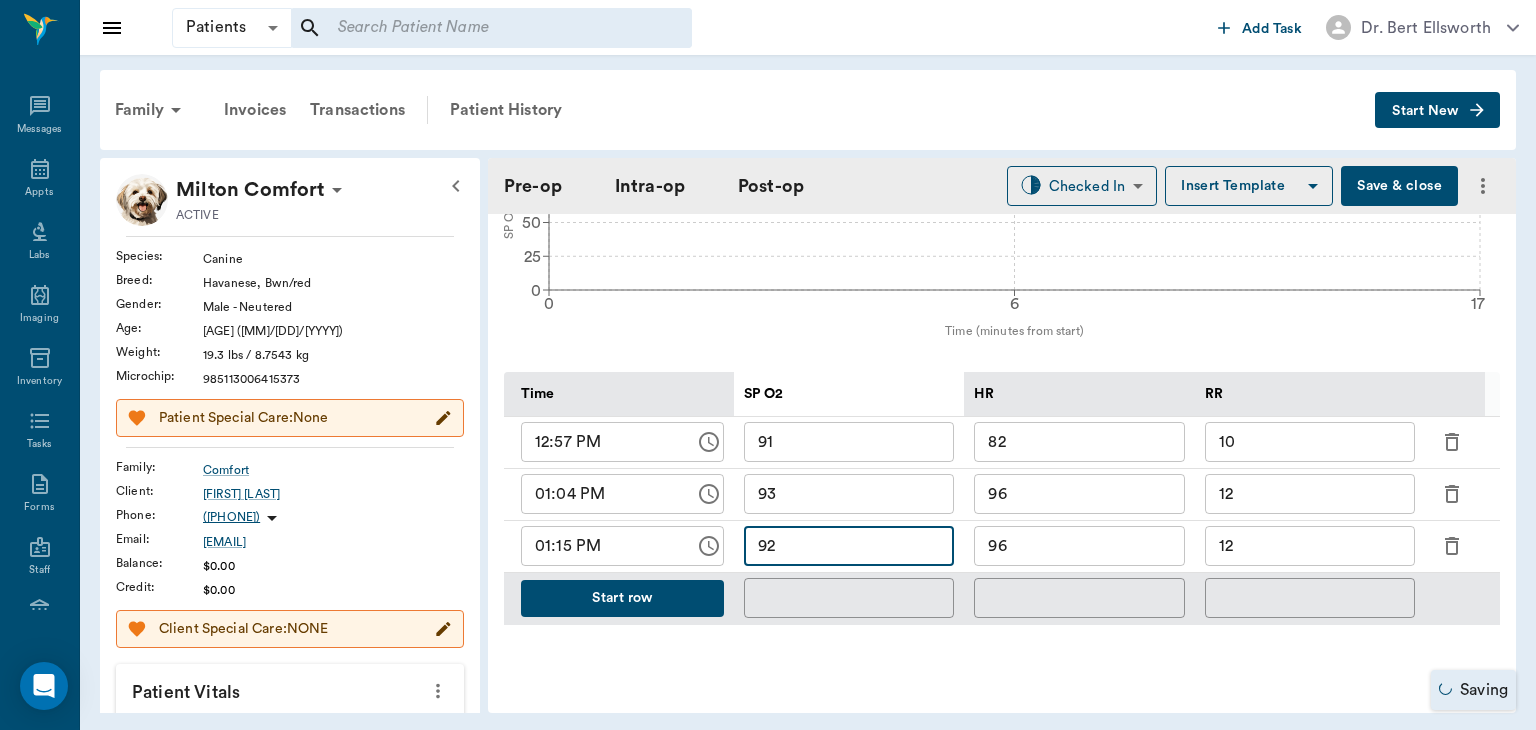 type on "oral sxORAL SURGERY" 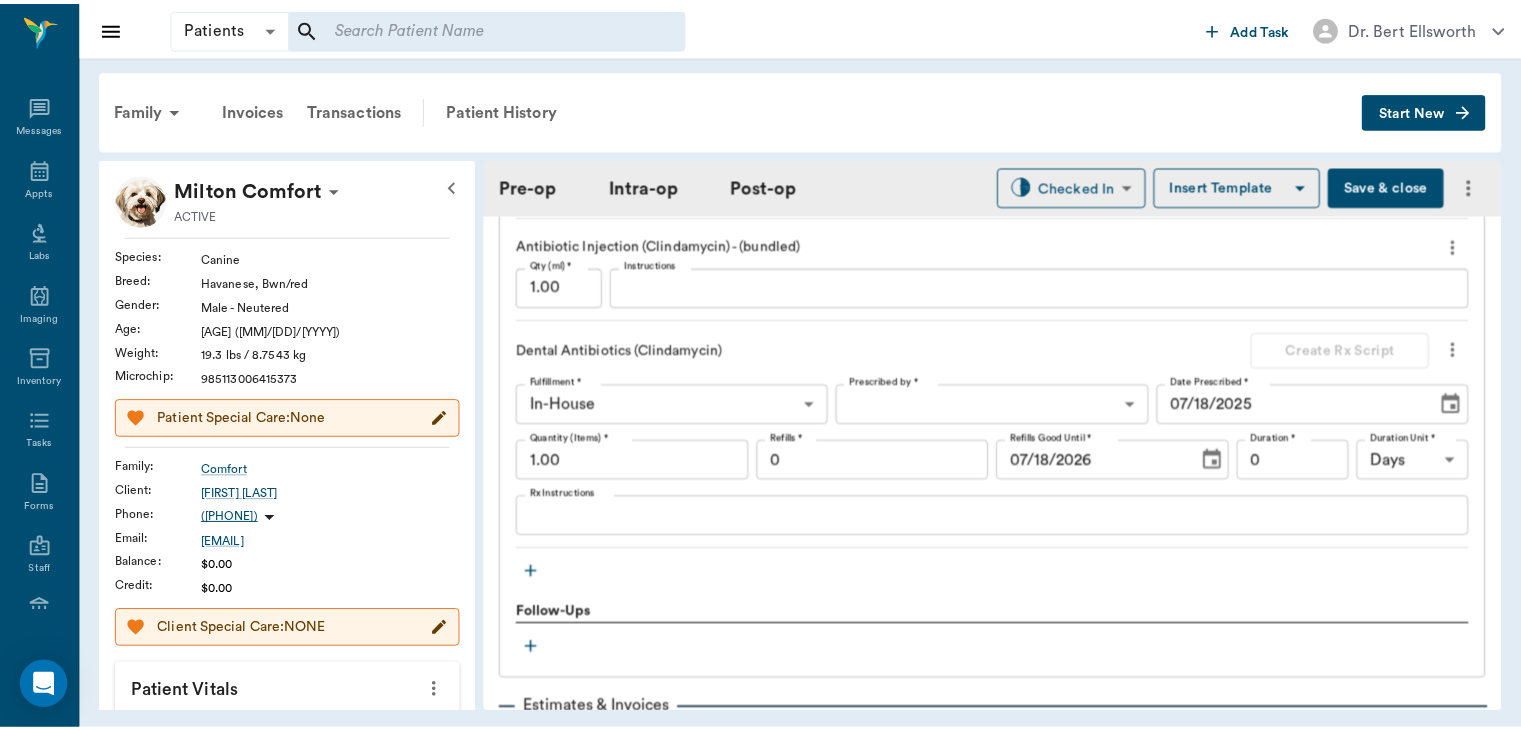 scroll, scrollTop: 2192, scrollLeft: 0, axis: vertical 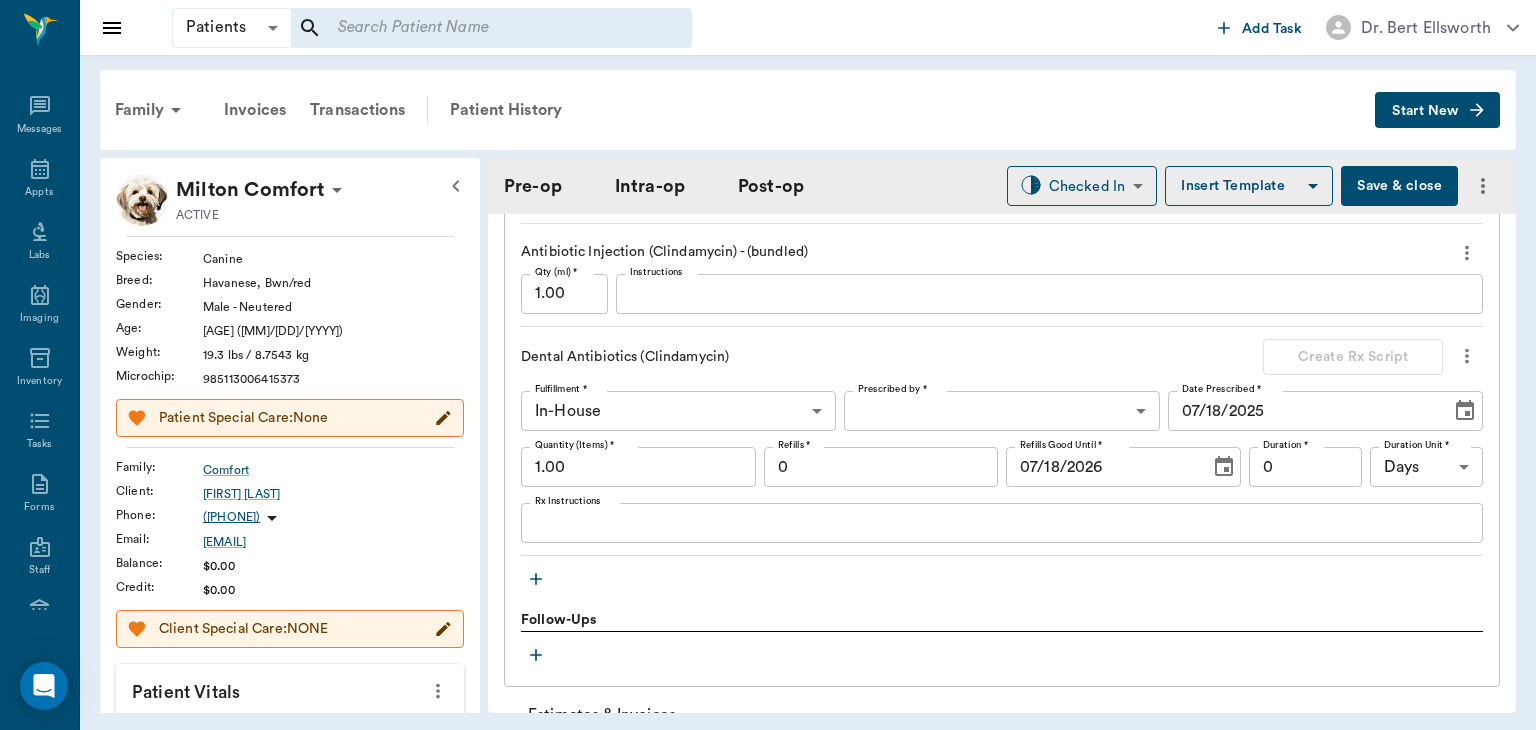type on "92" 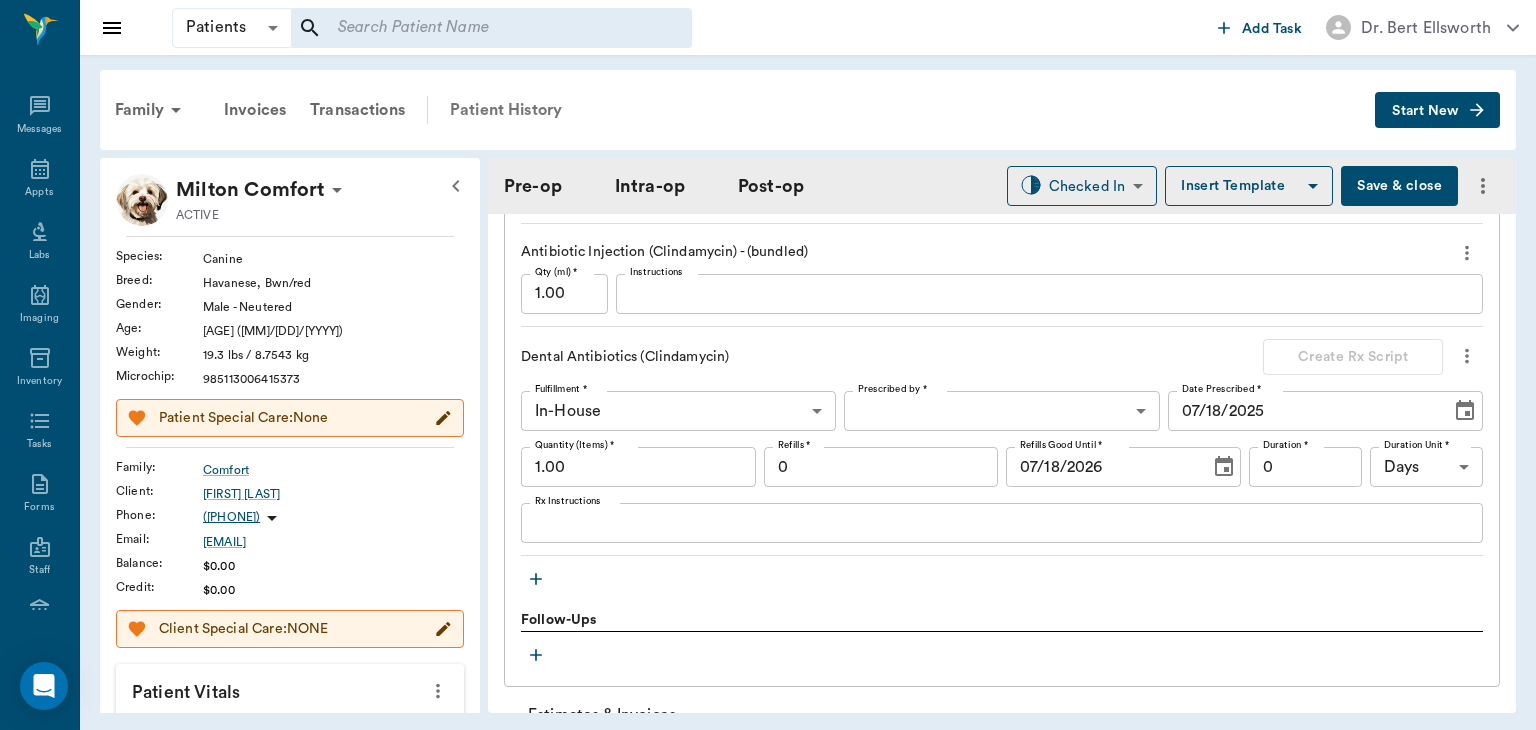 click on "Patient History" at bounding box center (506, 110) 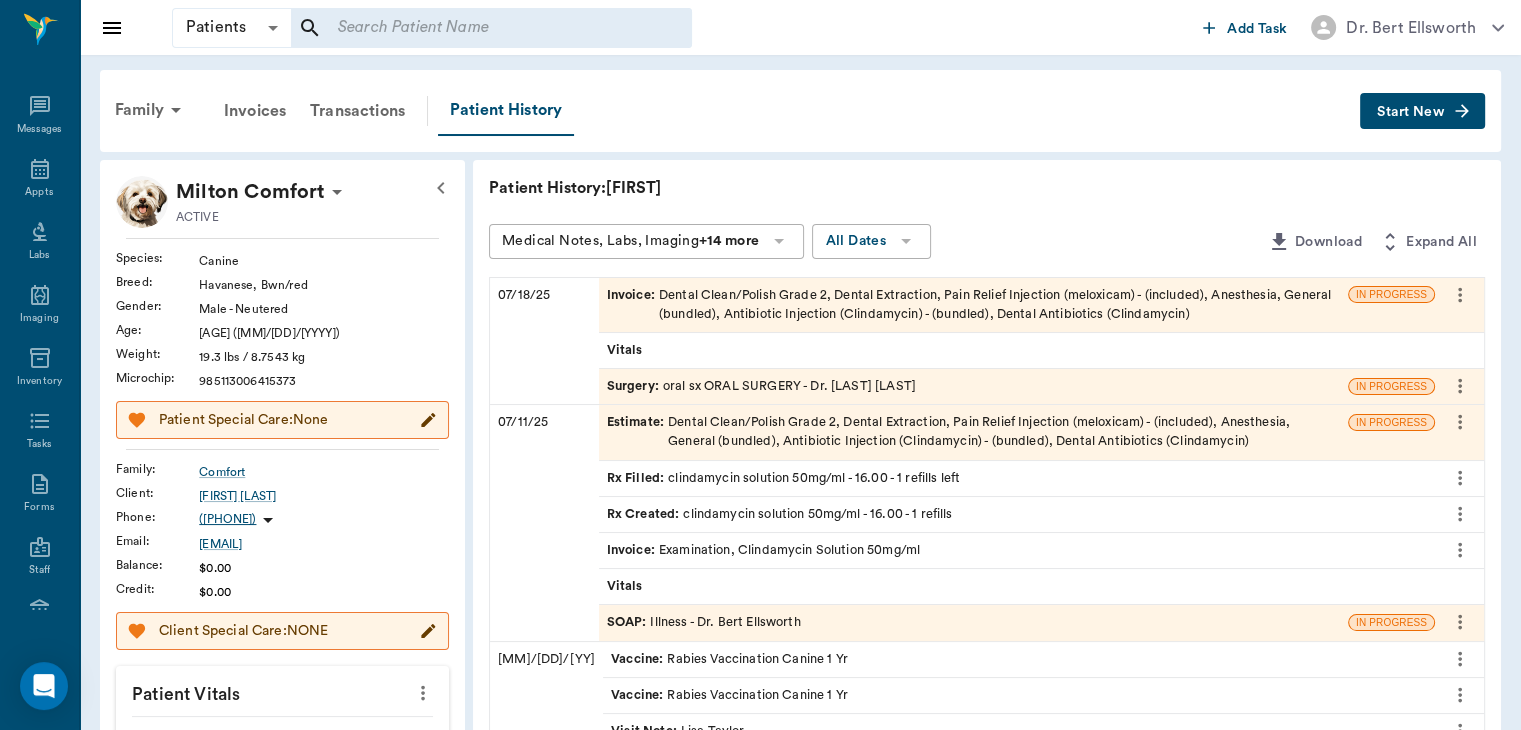 click on "Estimate :" at bounding box center (637, 432) 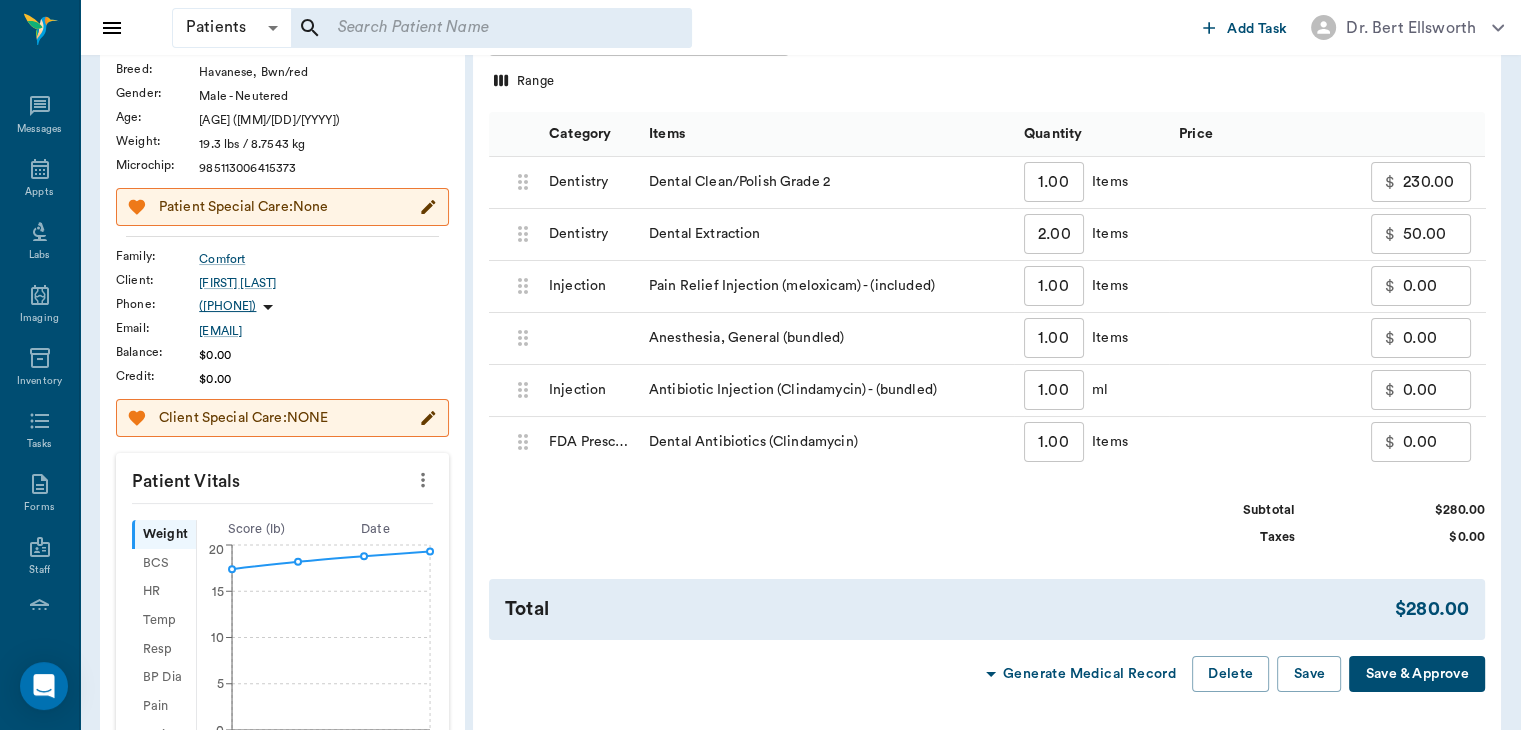 scroll, scrollTop: 179, scrollLeft: 0, axis: vertical 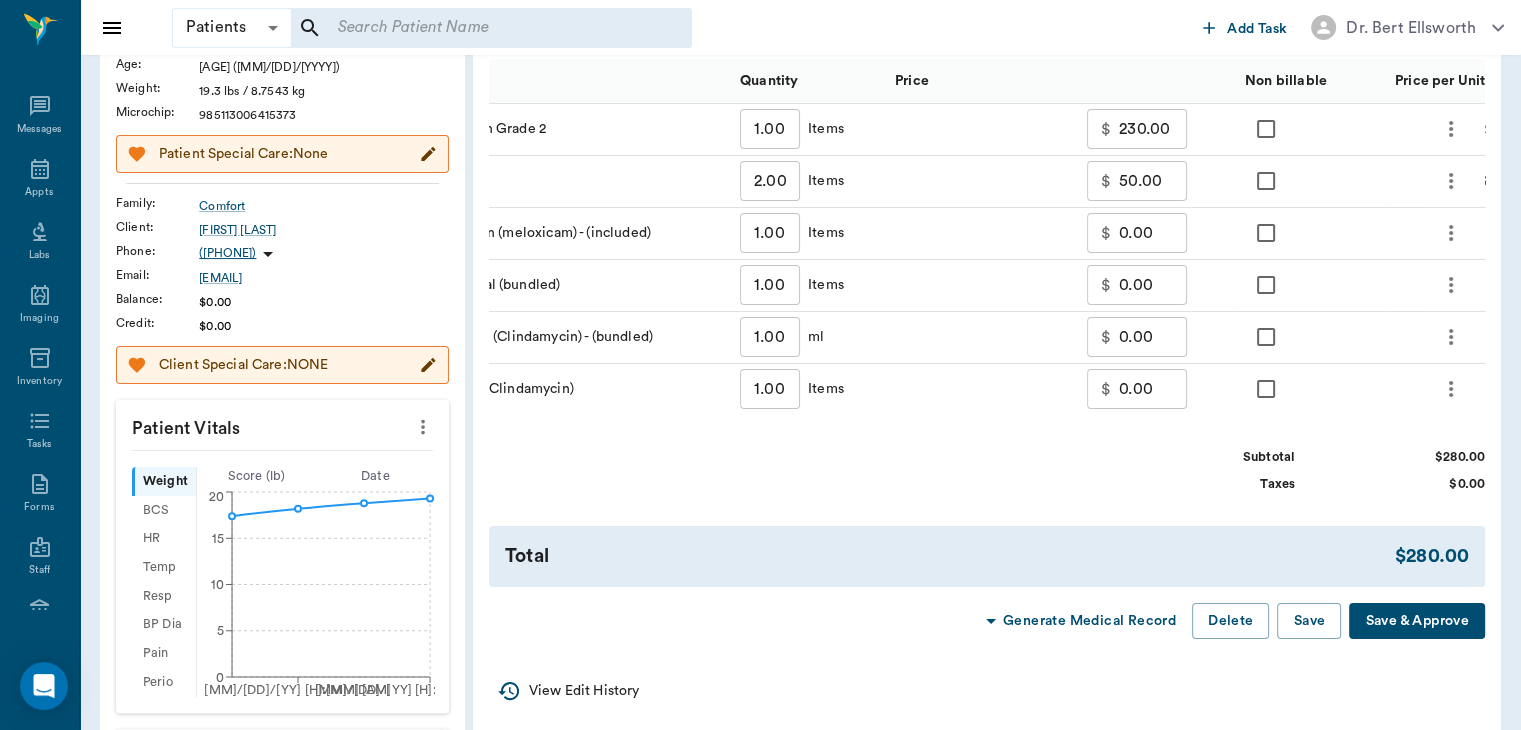 click on "Save & Approve" at bounding box center [1417, 621] 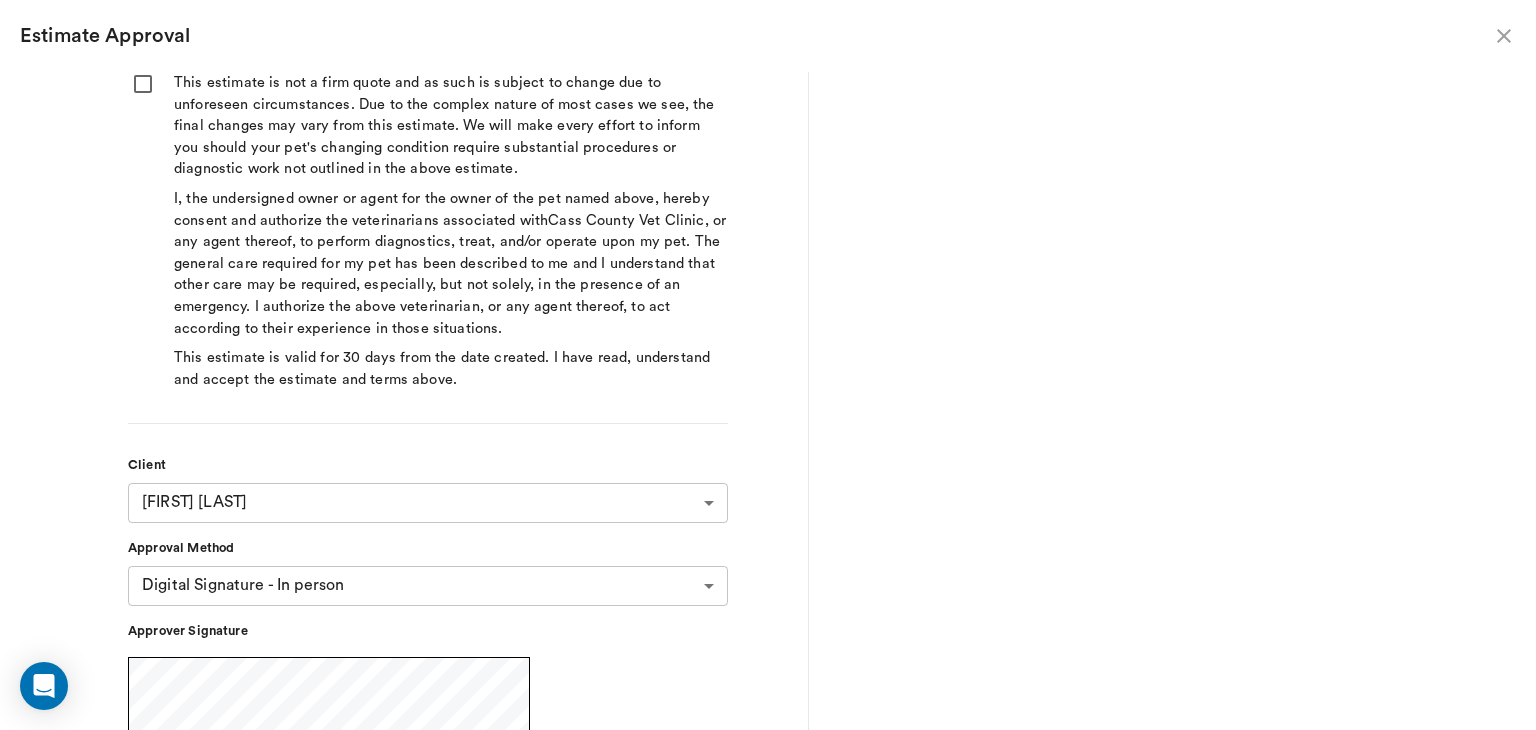 scroll, scrollTop: 0, scrollLeft: 0, axis: both 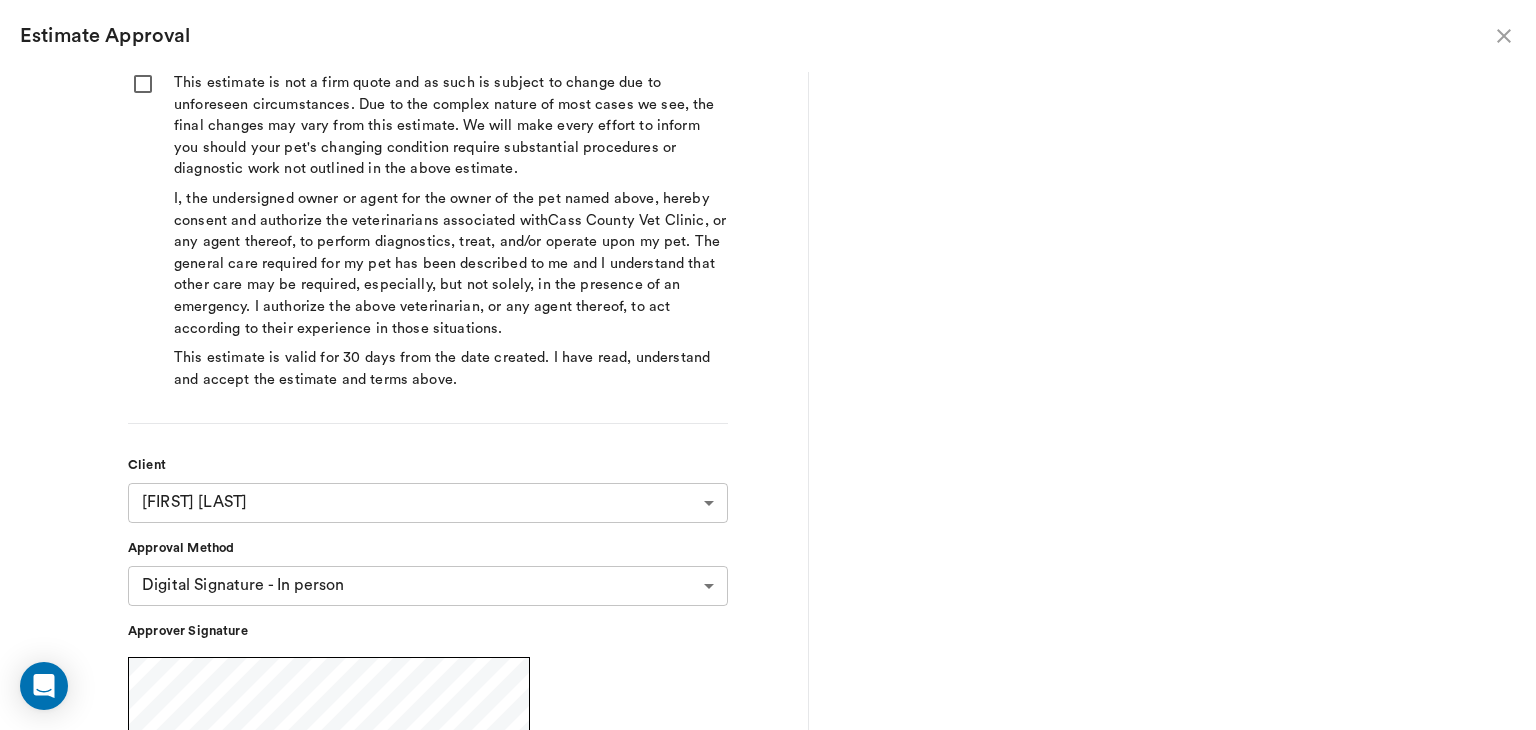 click at bounding box center [143, 84] 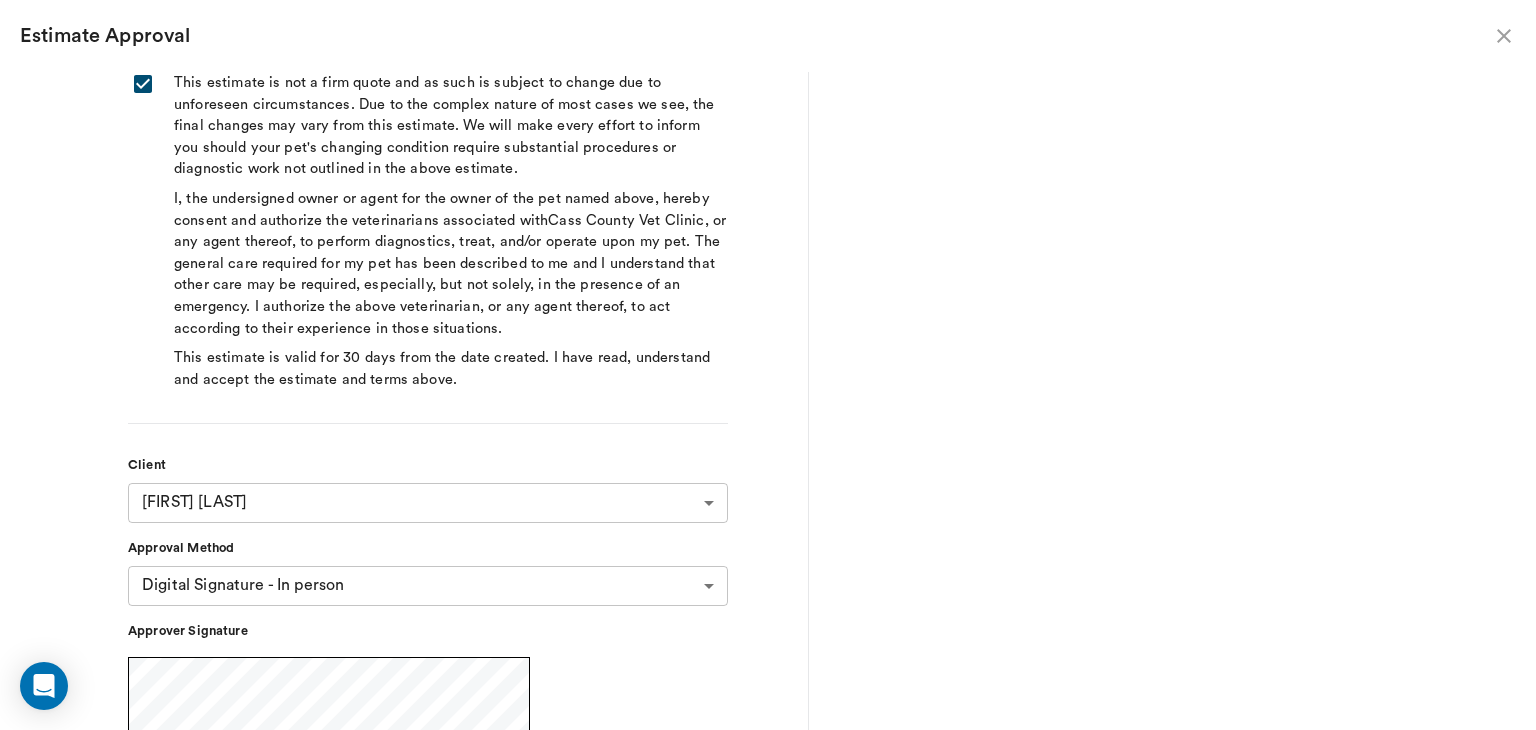 scroll, scrollTop: 84, scrollLeft: 0, axis: vertical 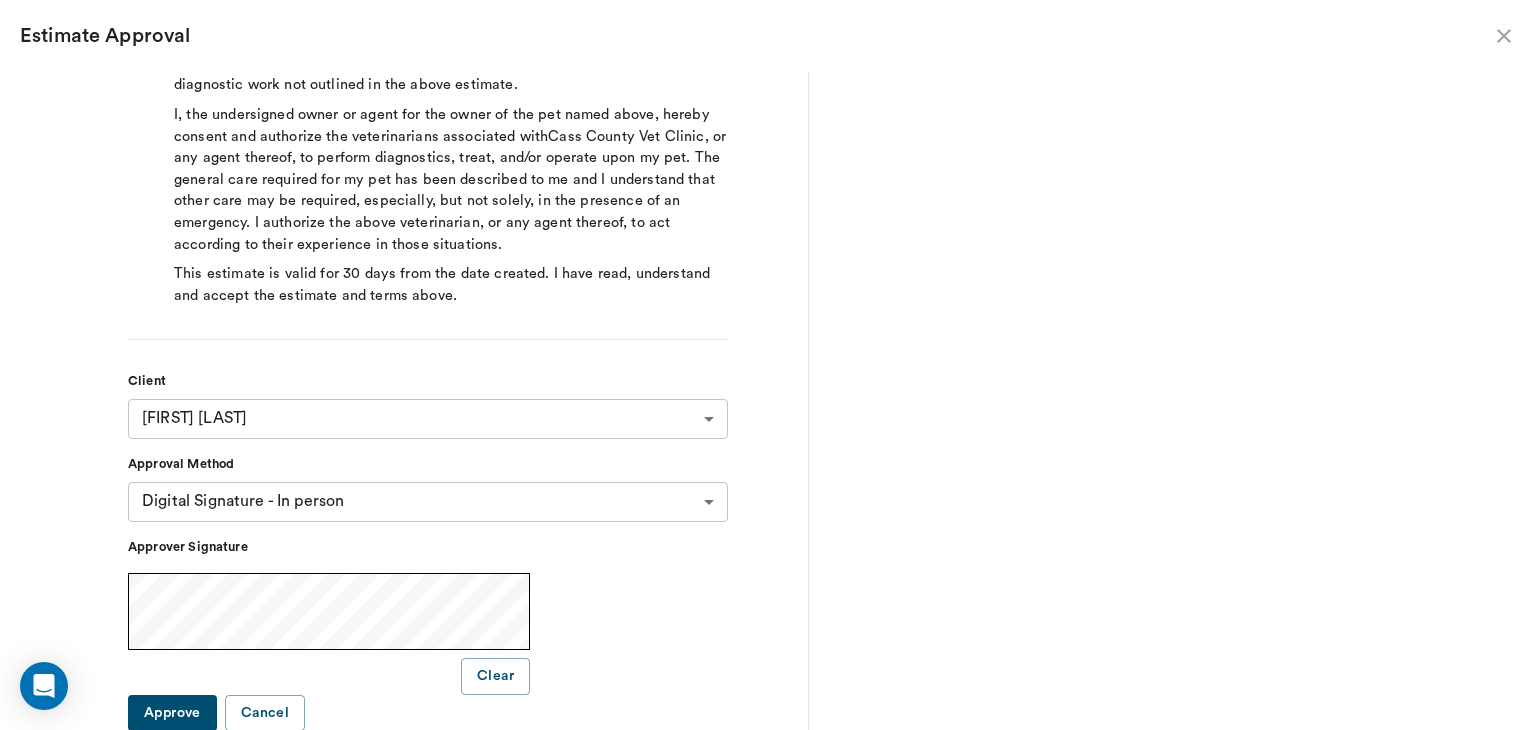 click on "Approve" at bounding box center [172, 713] 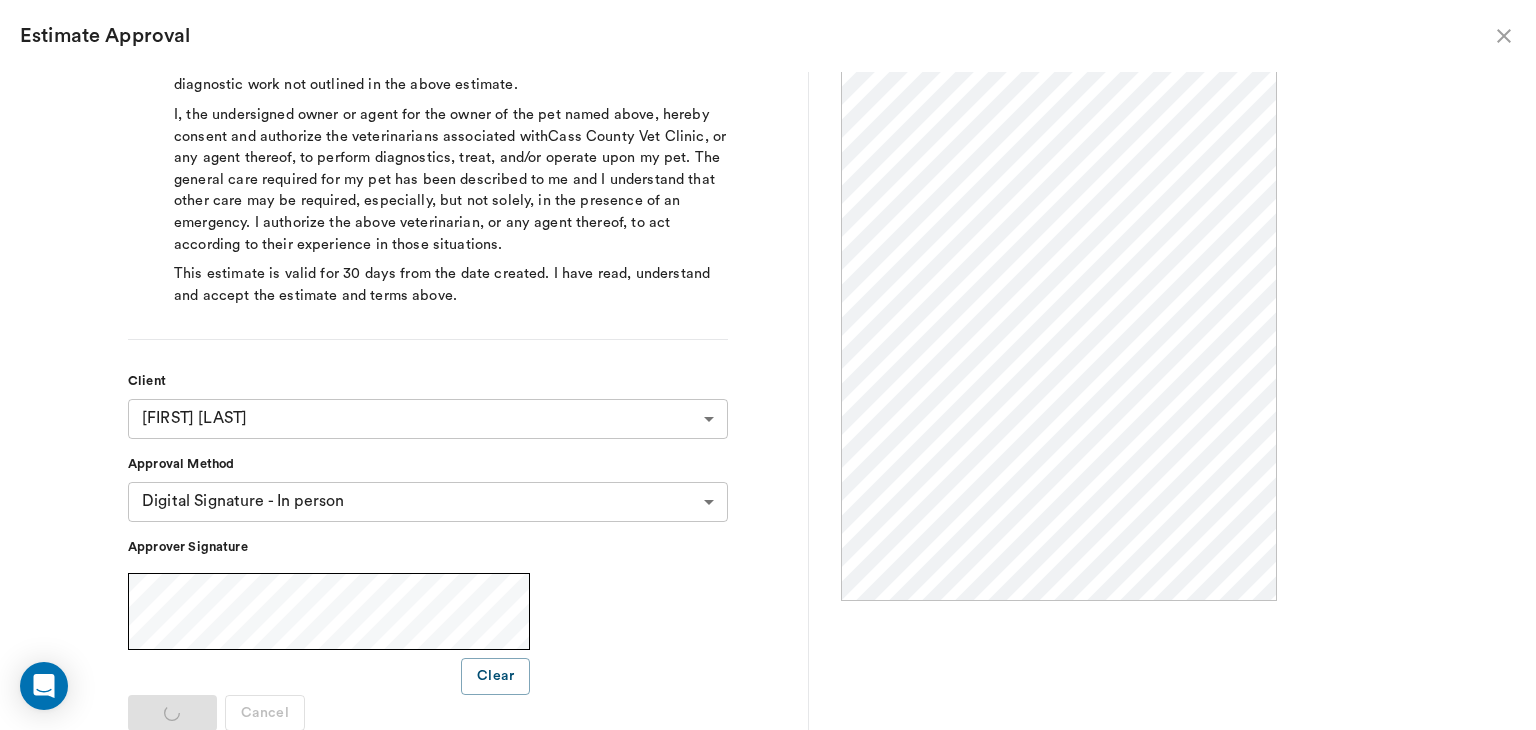scroll, scrollTop: 0, scrollLeft: 0, axis: both 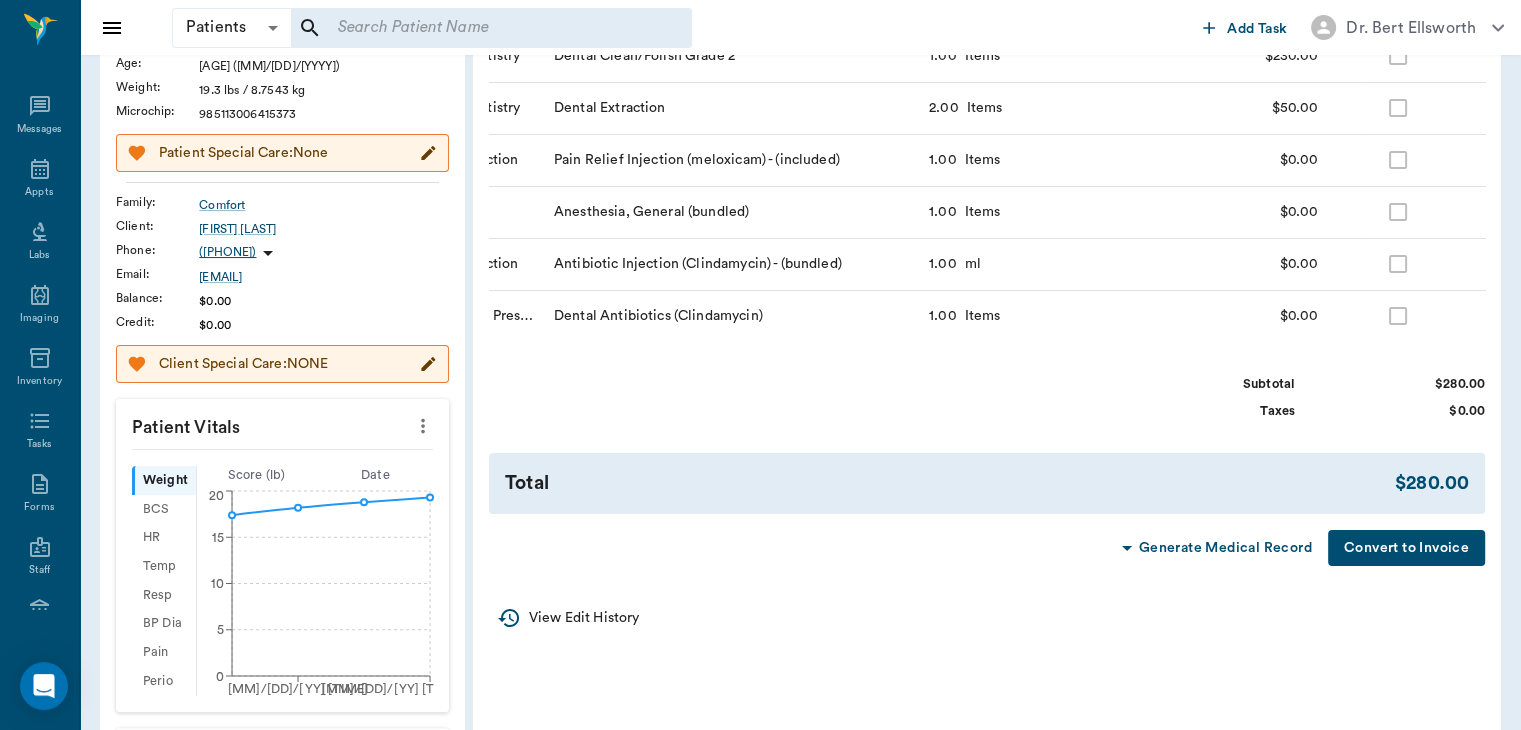click on "Convert to Invoice" at bounding box center [1406, 548] 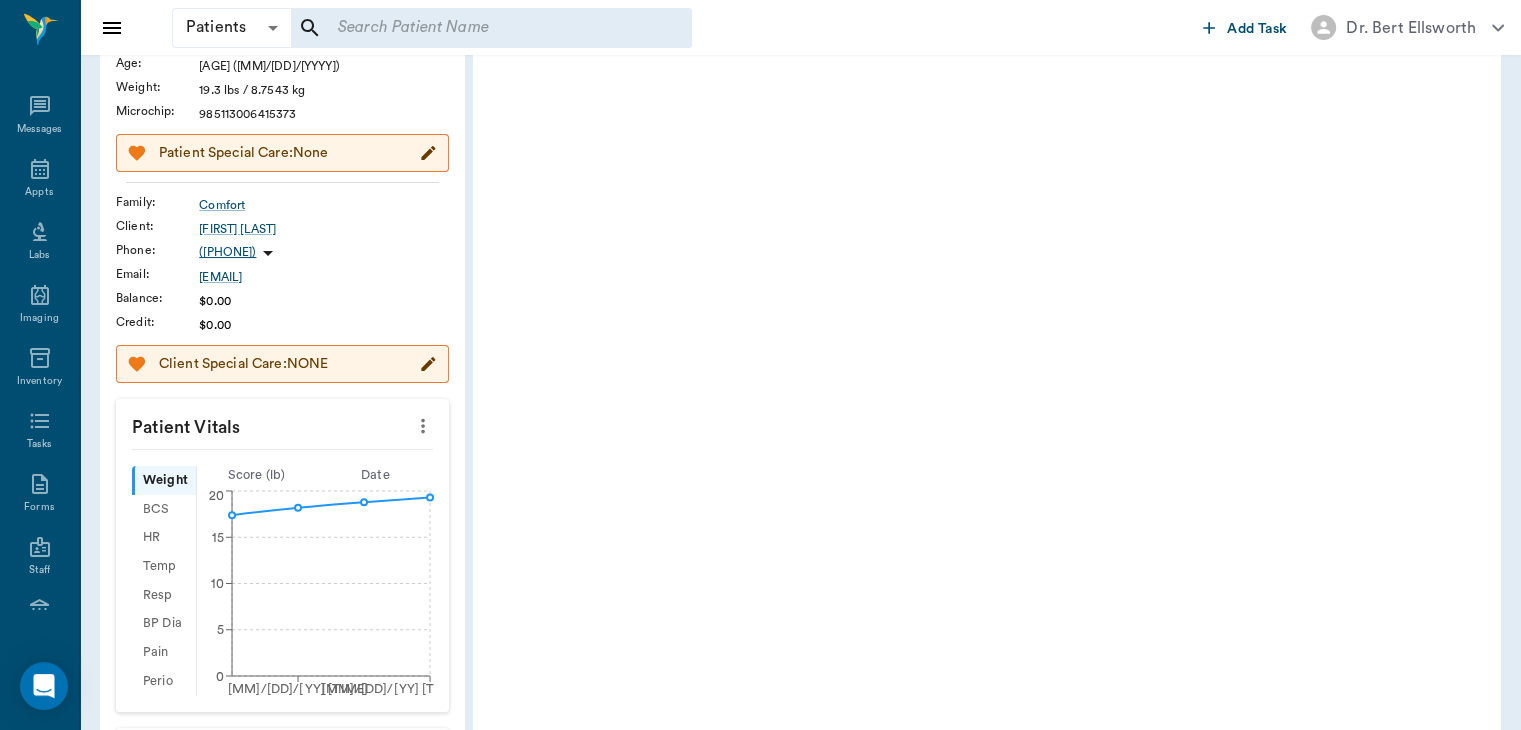 scroll, scrollTop: 0, scrollLeft: 0, axis: both 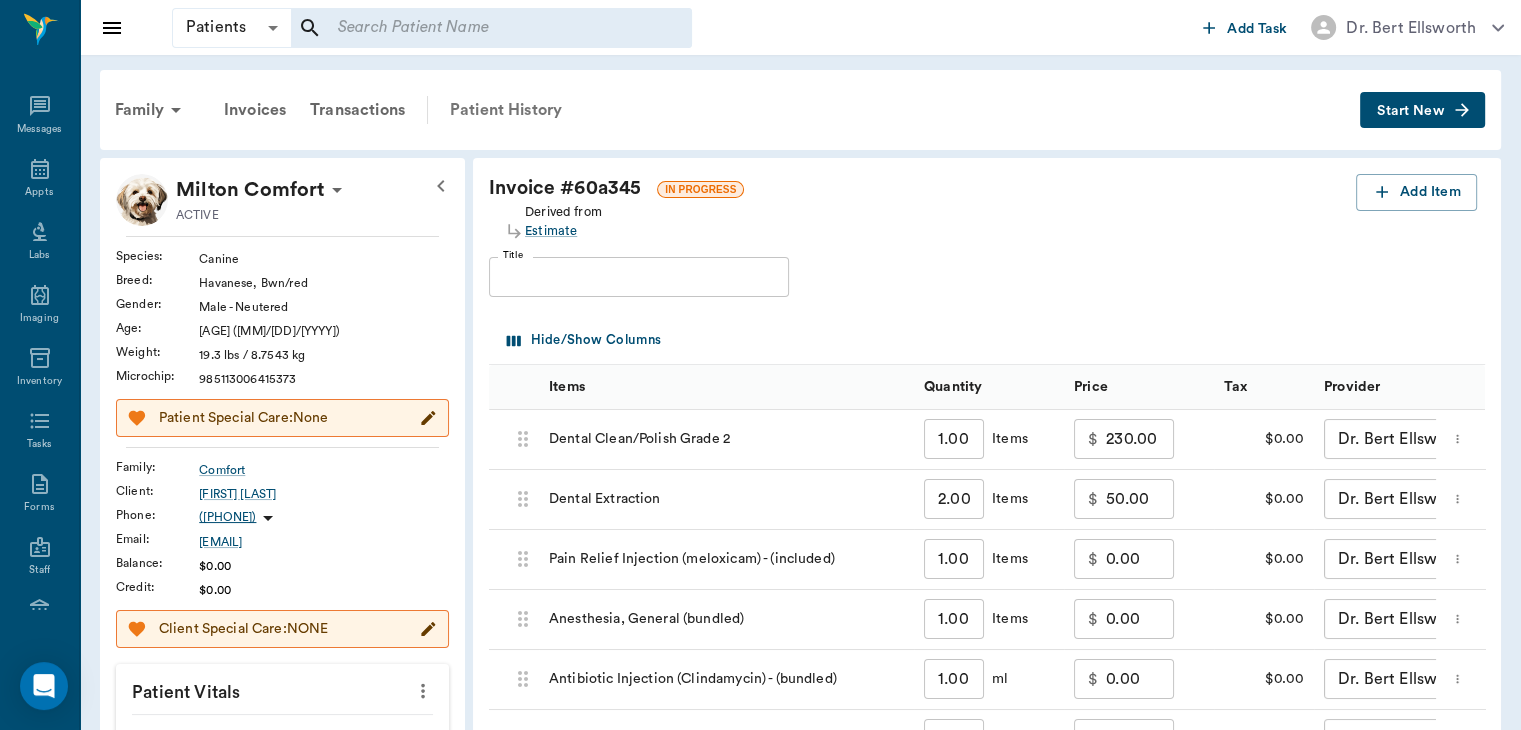 click on "Patient History" at bounding box center (506, 110) 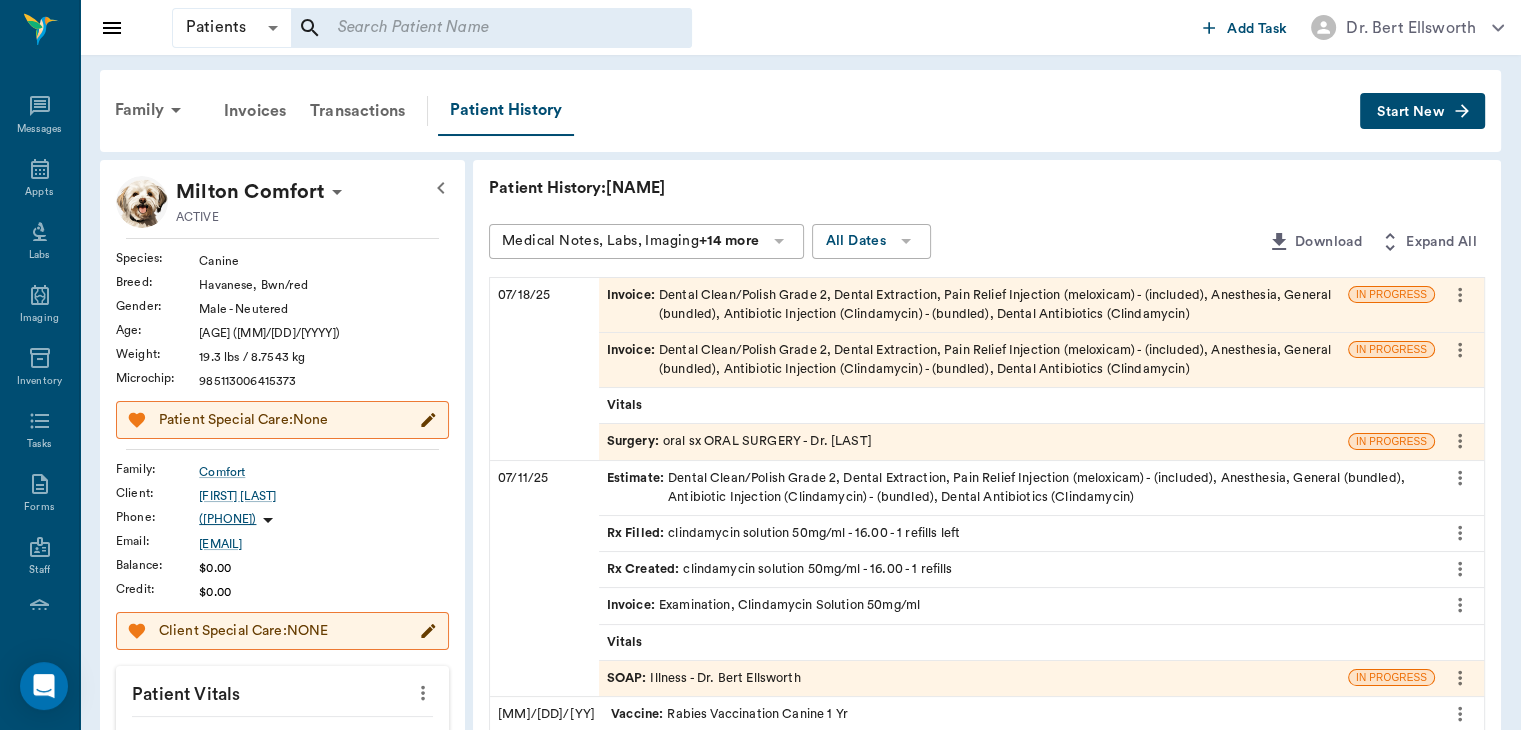 click on "Surgery :" at bounding box center [635, 441] 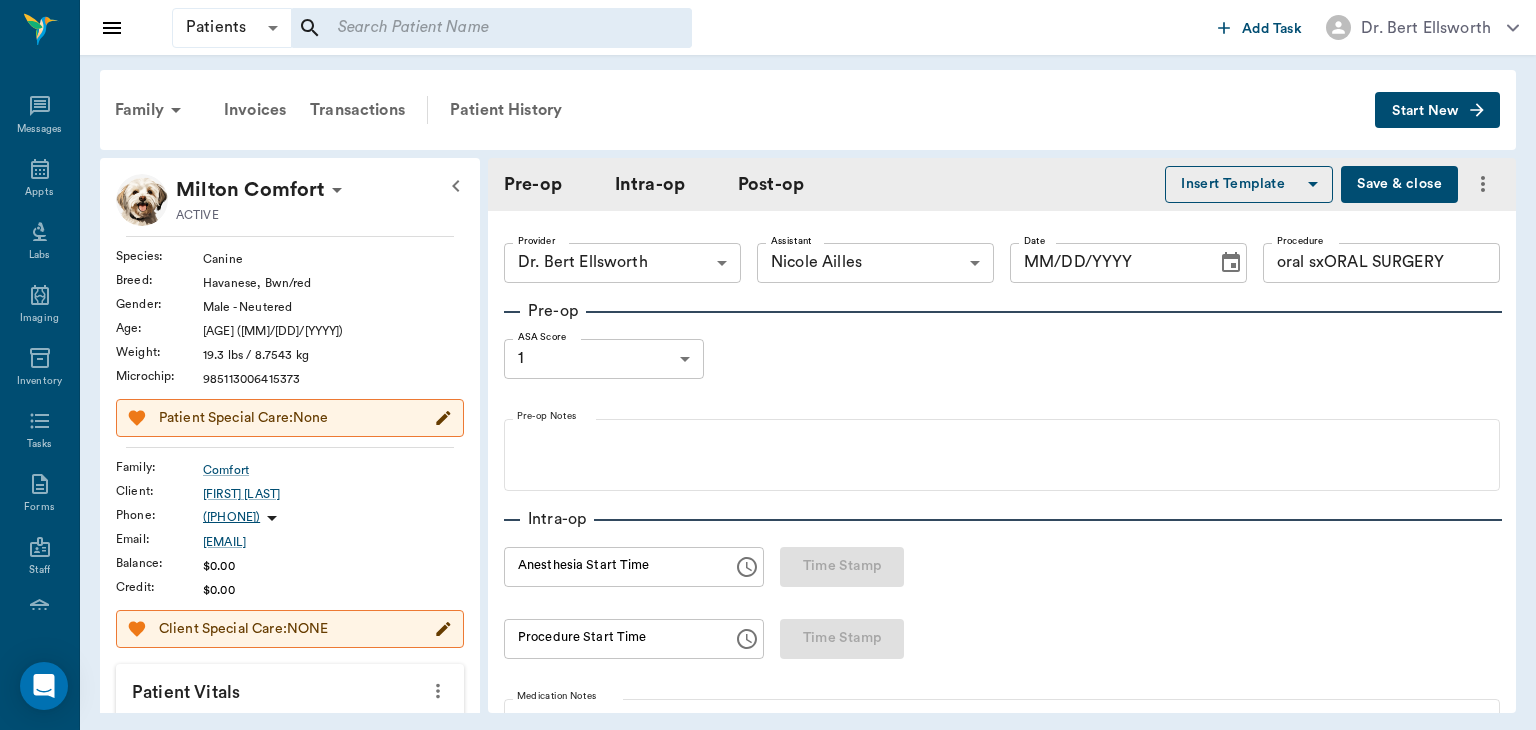 type on "63ec2f075fda476ae8351a4d" 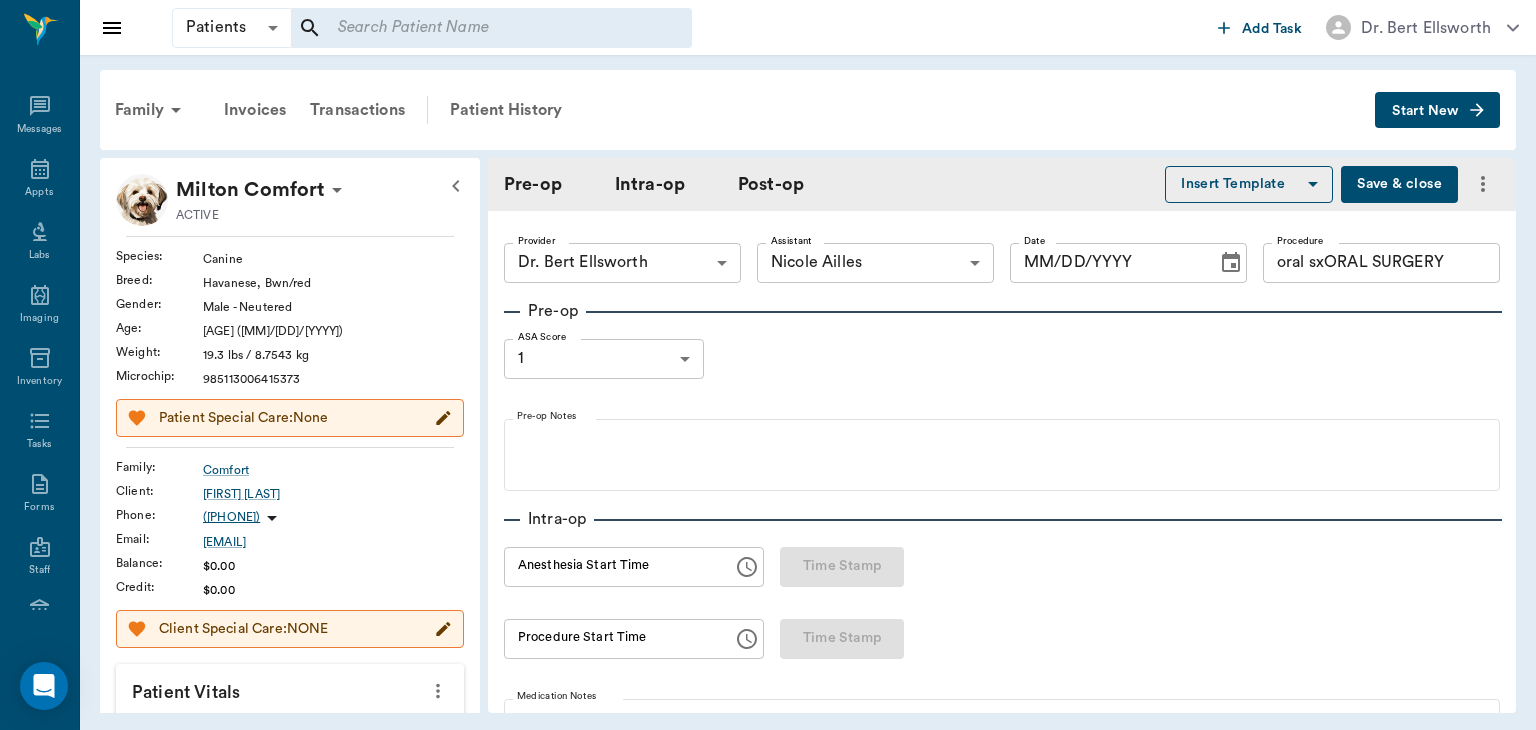 type on "oral sxORAL SURGERY" 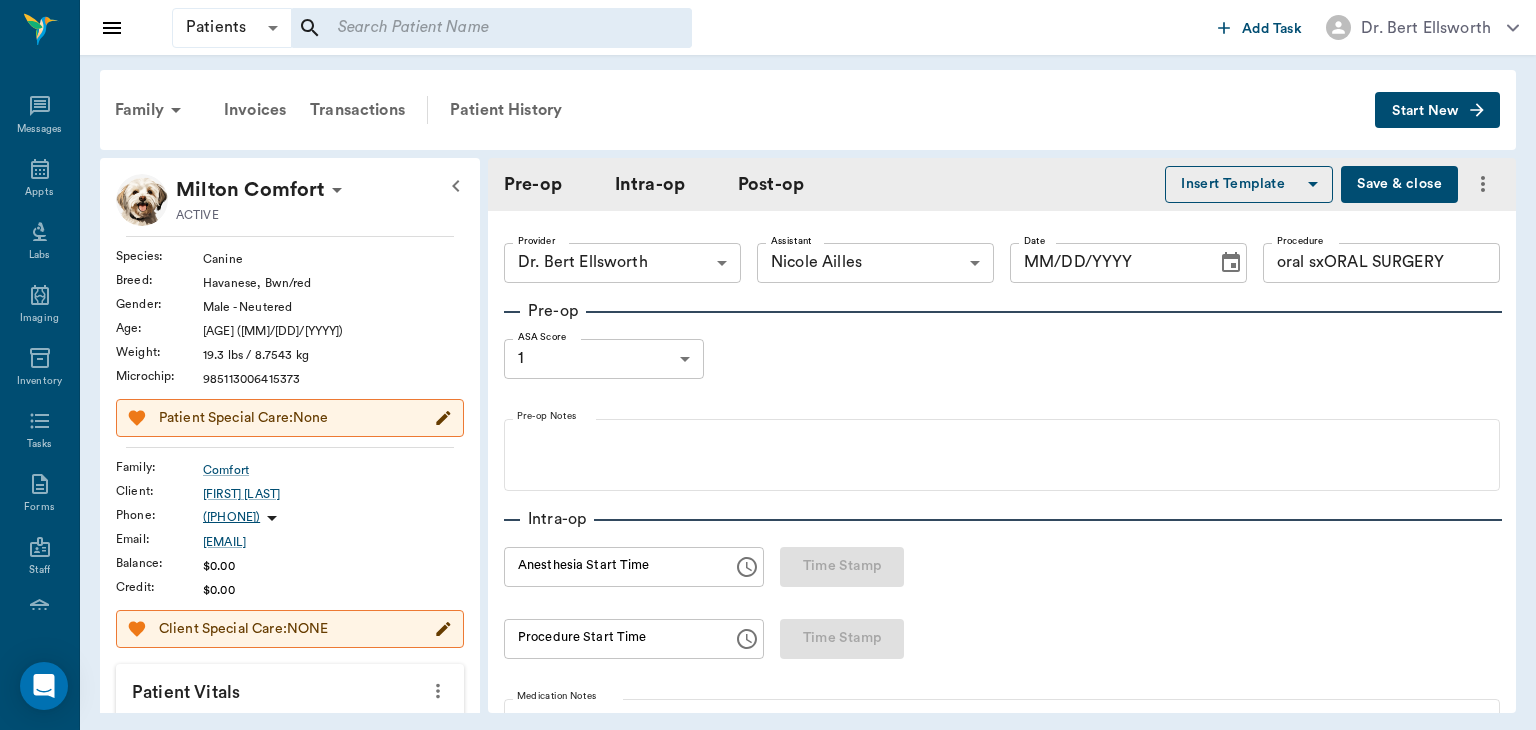 radio on "true" 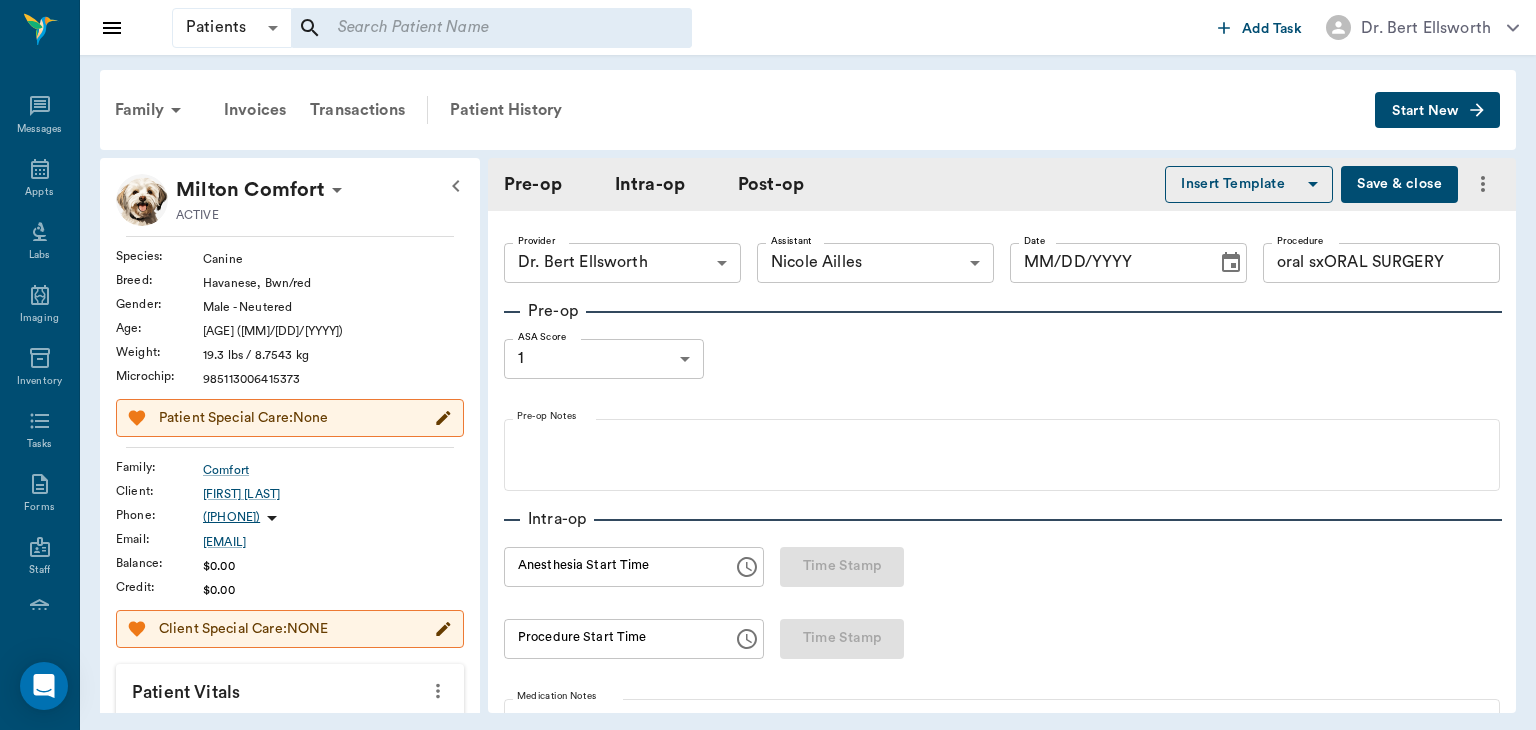 type on "07/18/2025" 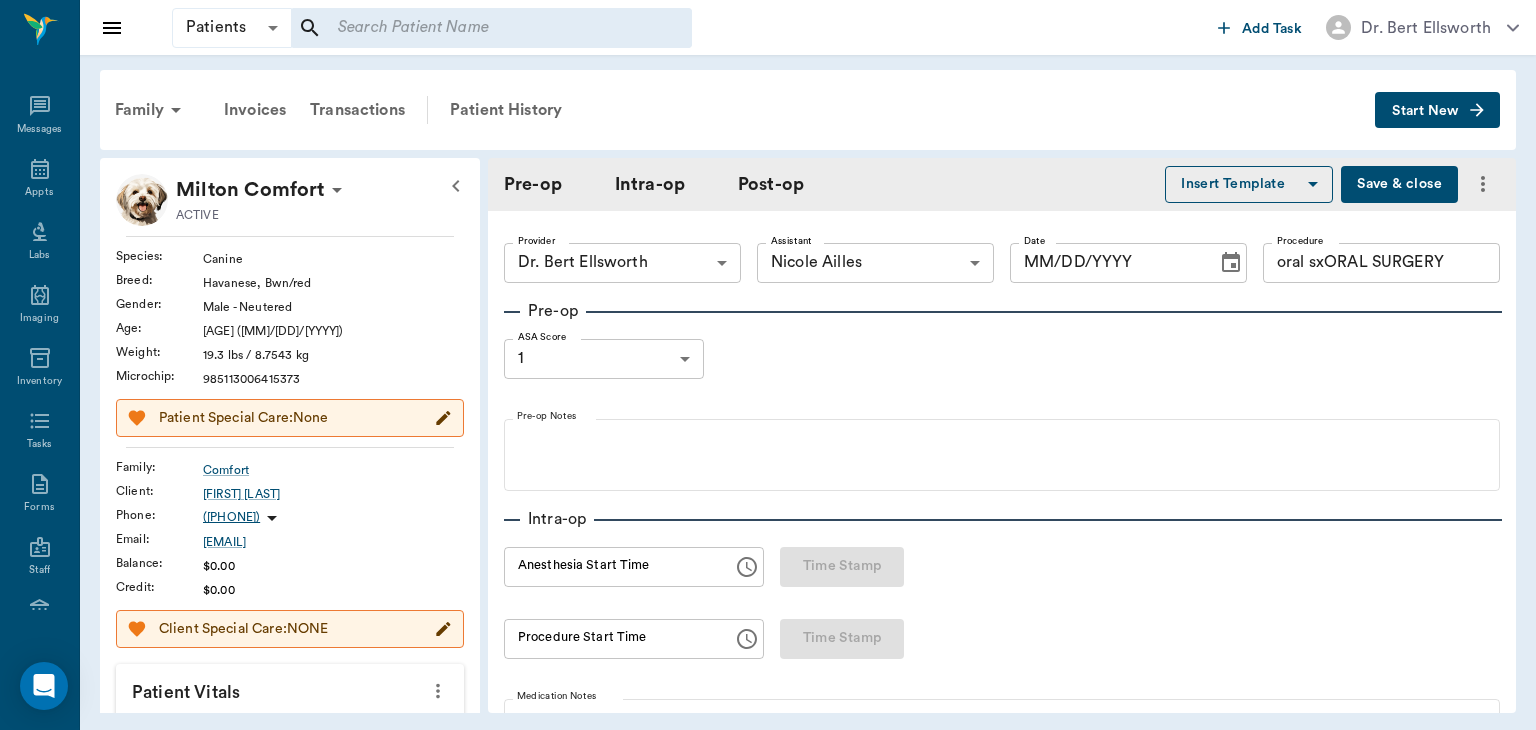 type on "12:59 PM" 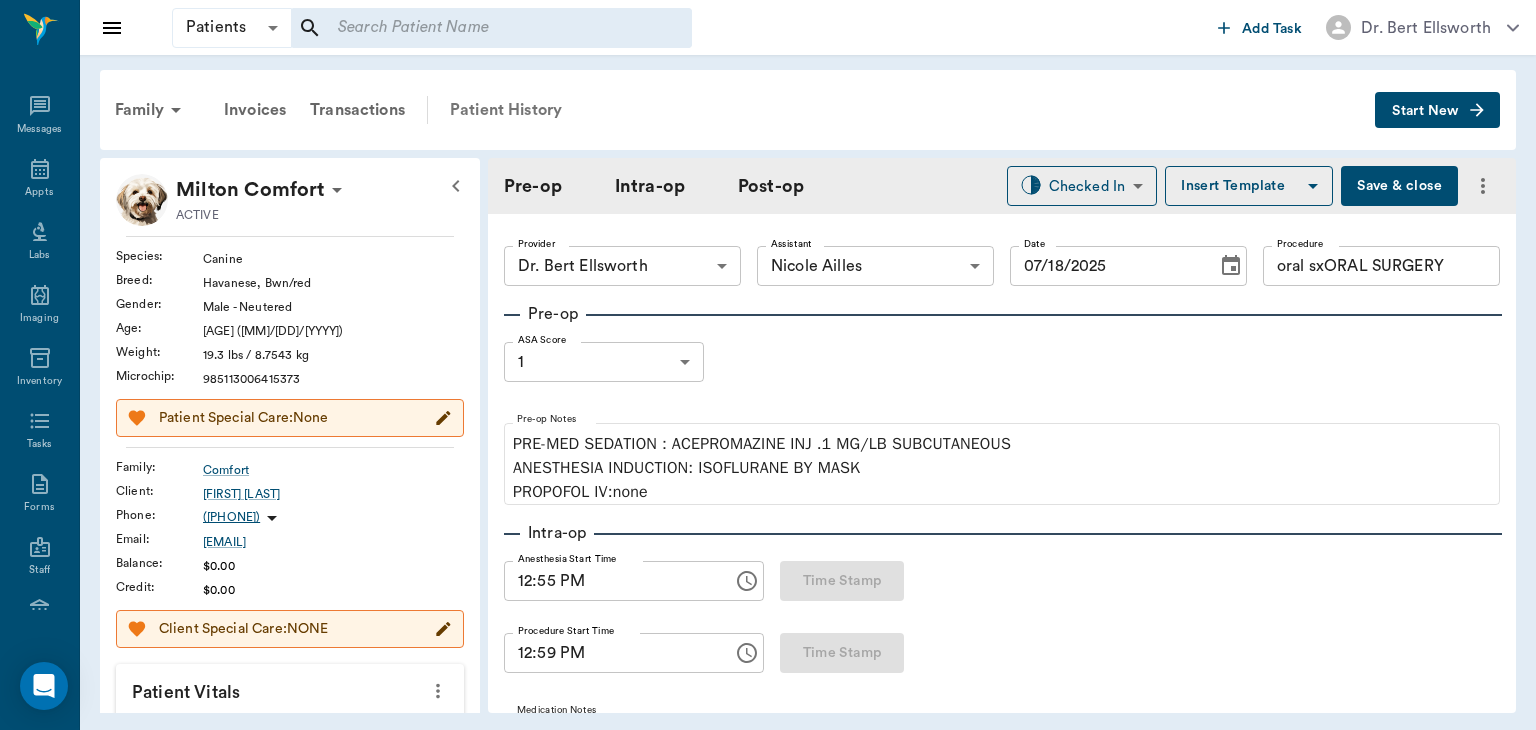 click on "Patient History" at bounding box center [506, 110] 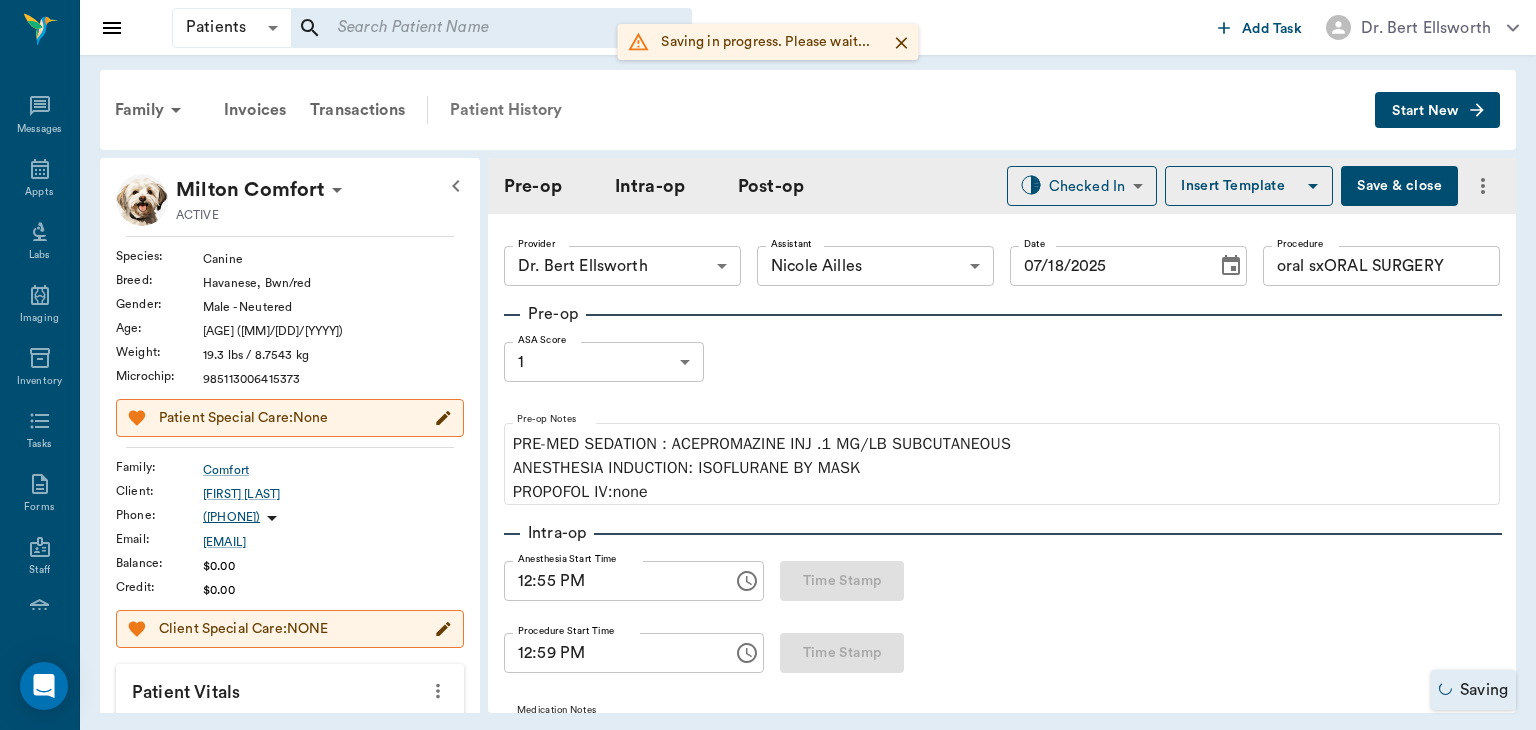click on "Patient History" at bounding box center (506, 110) 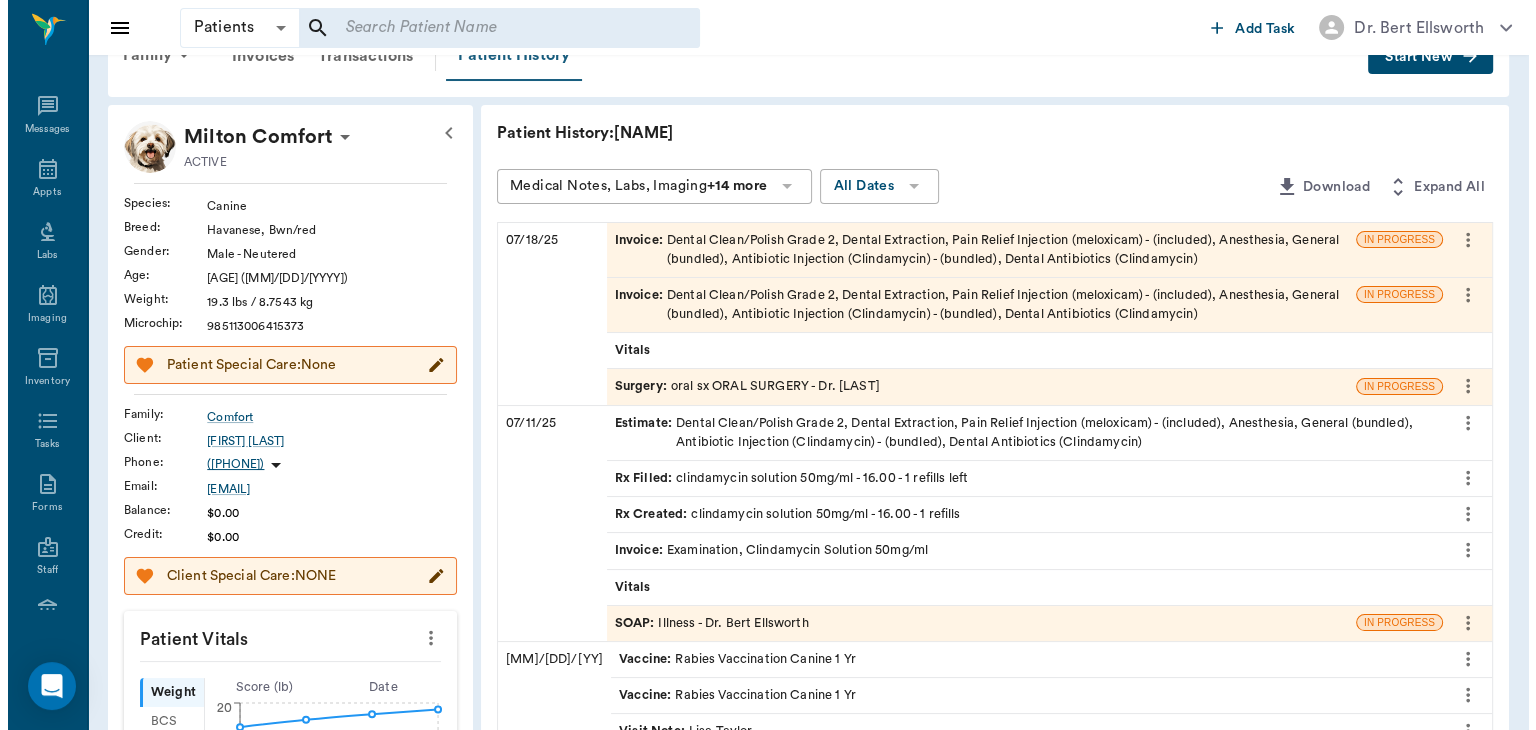 scroll, scrollTop: 0, scrollLeft: 0, axis: both 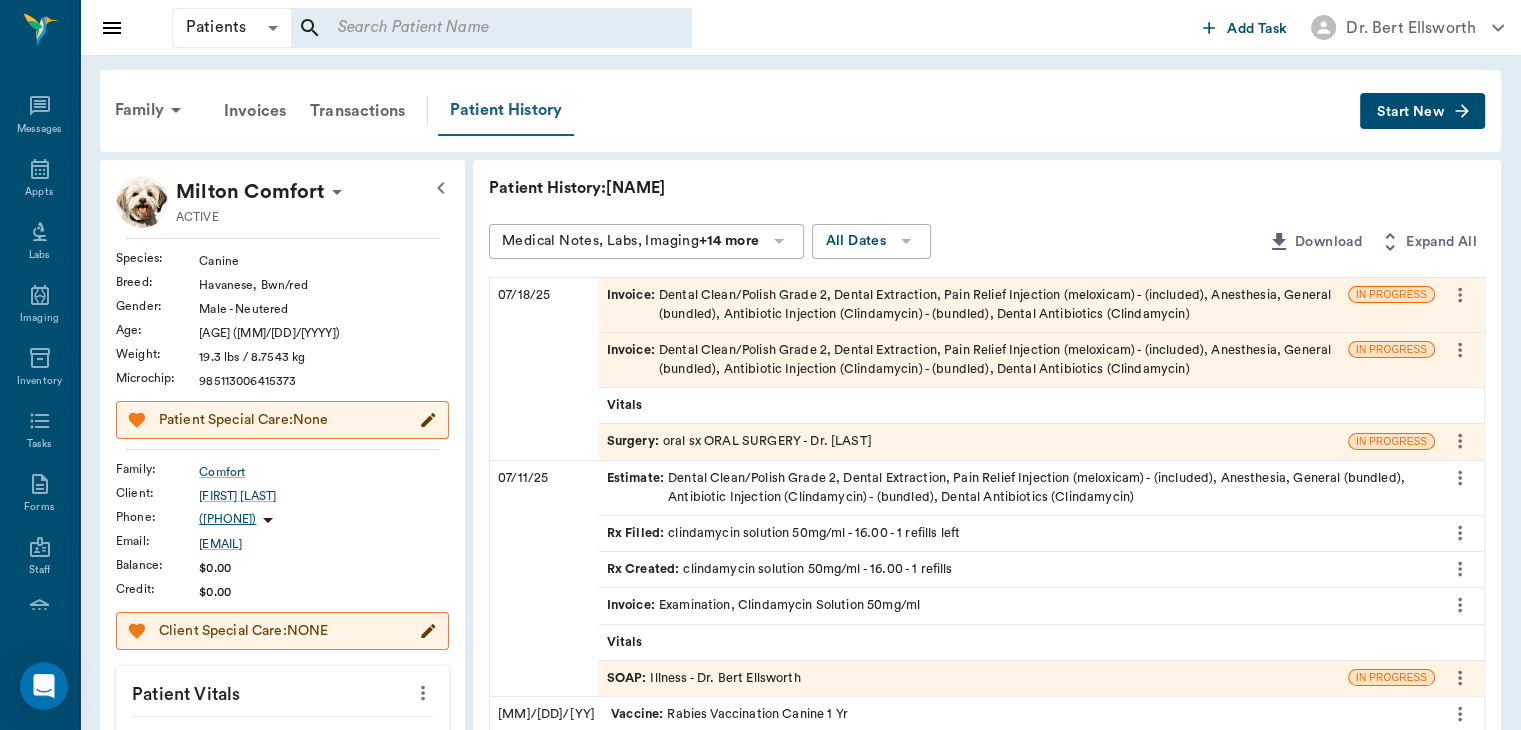 click on "Patient History" at bounding box center (506, 111) 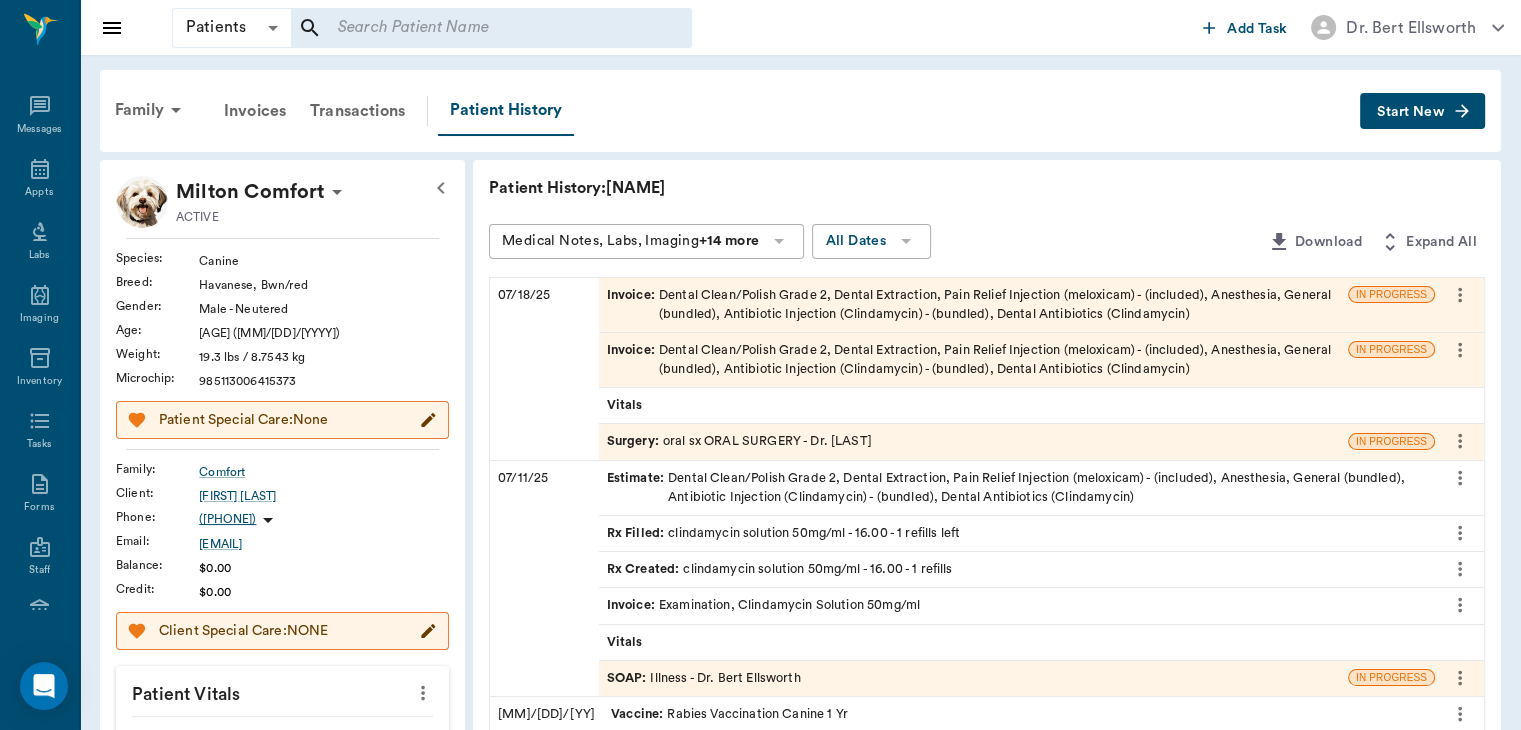 click on "Surgery :" at bounding box center [635, 441] 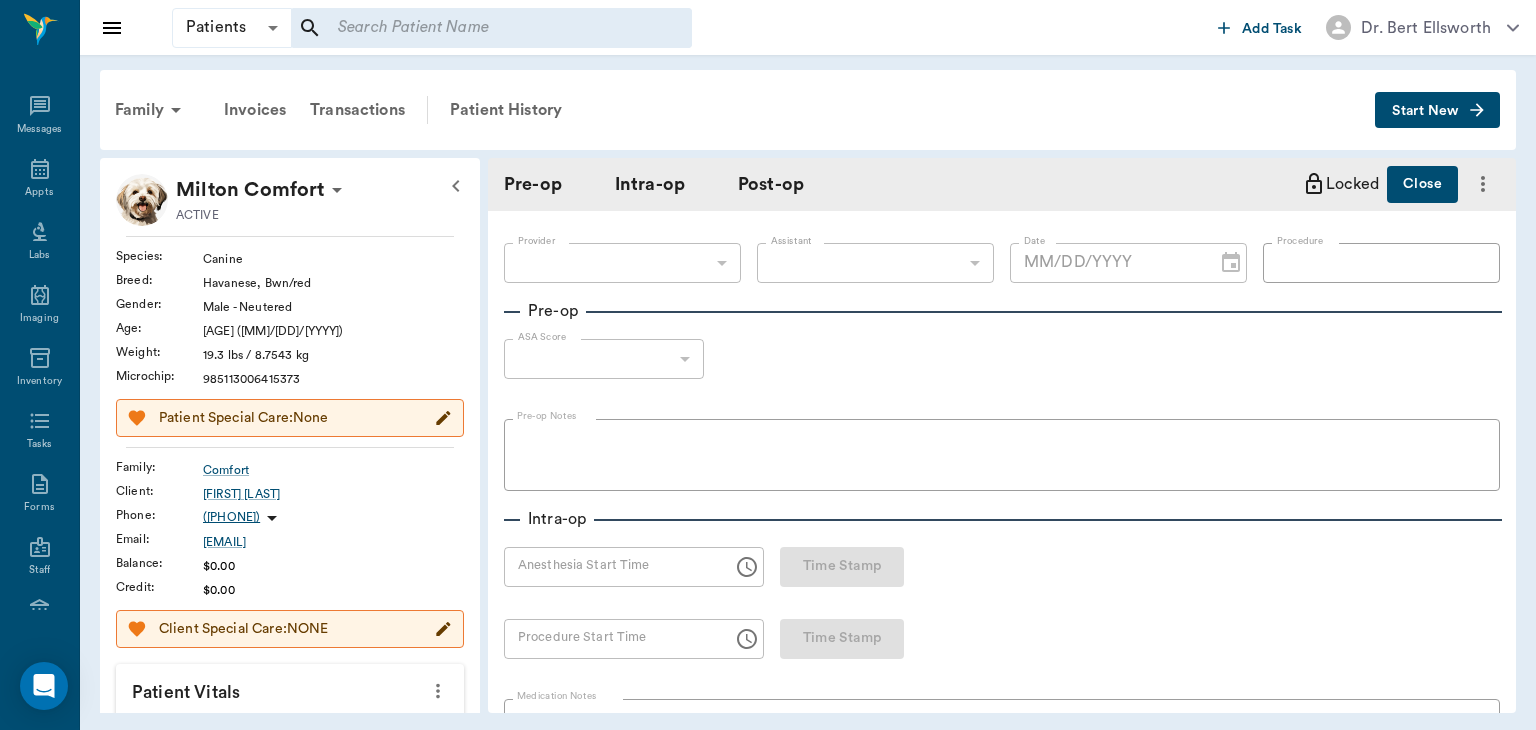 type on "63ec2f075fda476ae8351a4d" 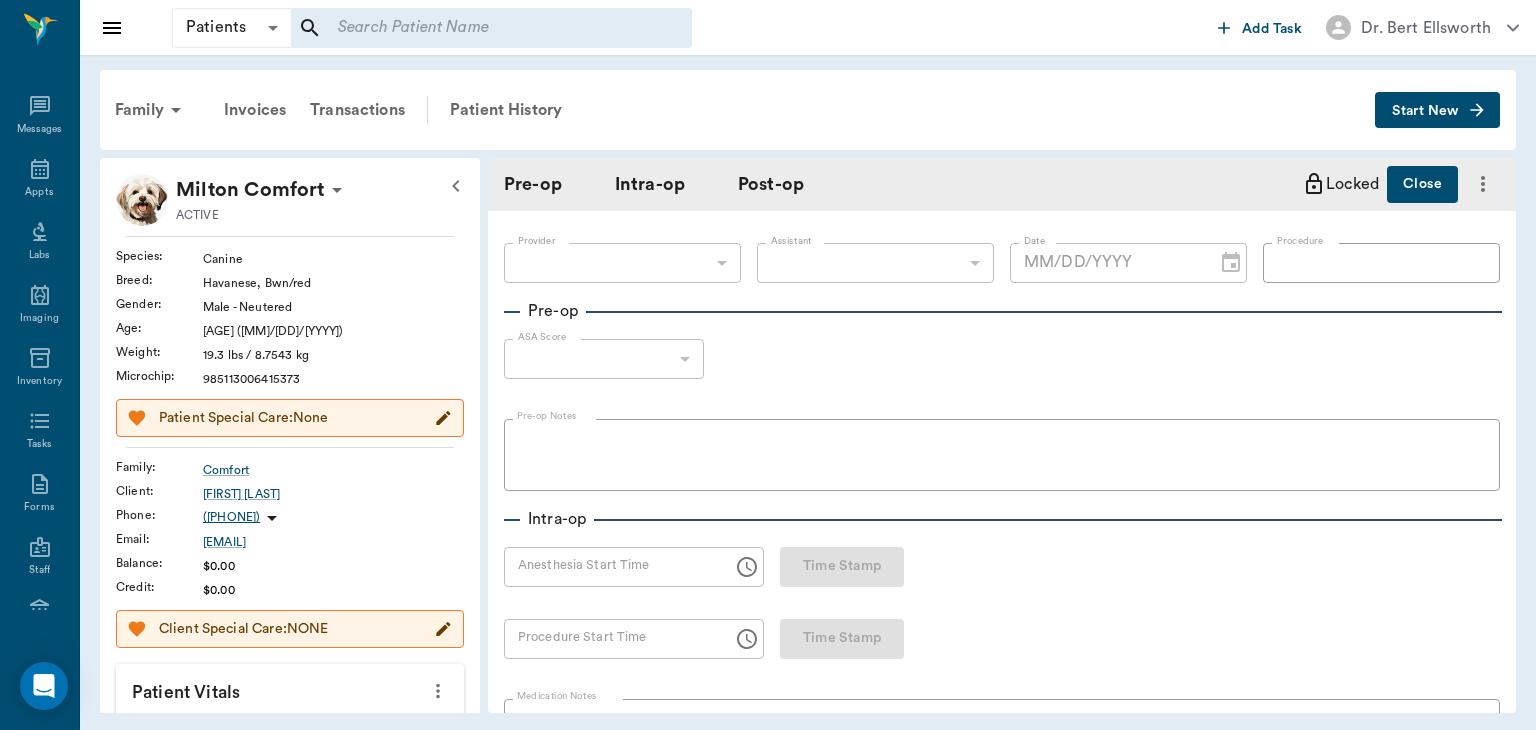 type on "oral sxORAL SURGERY" 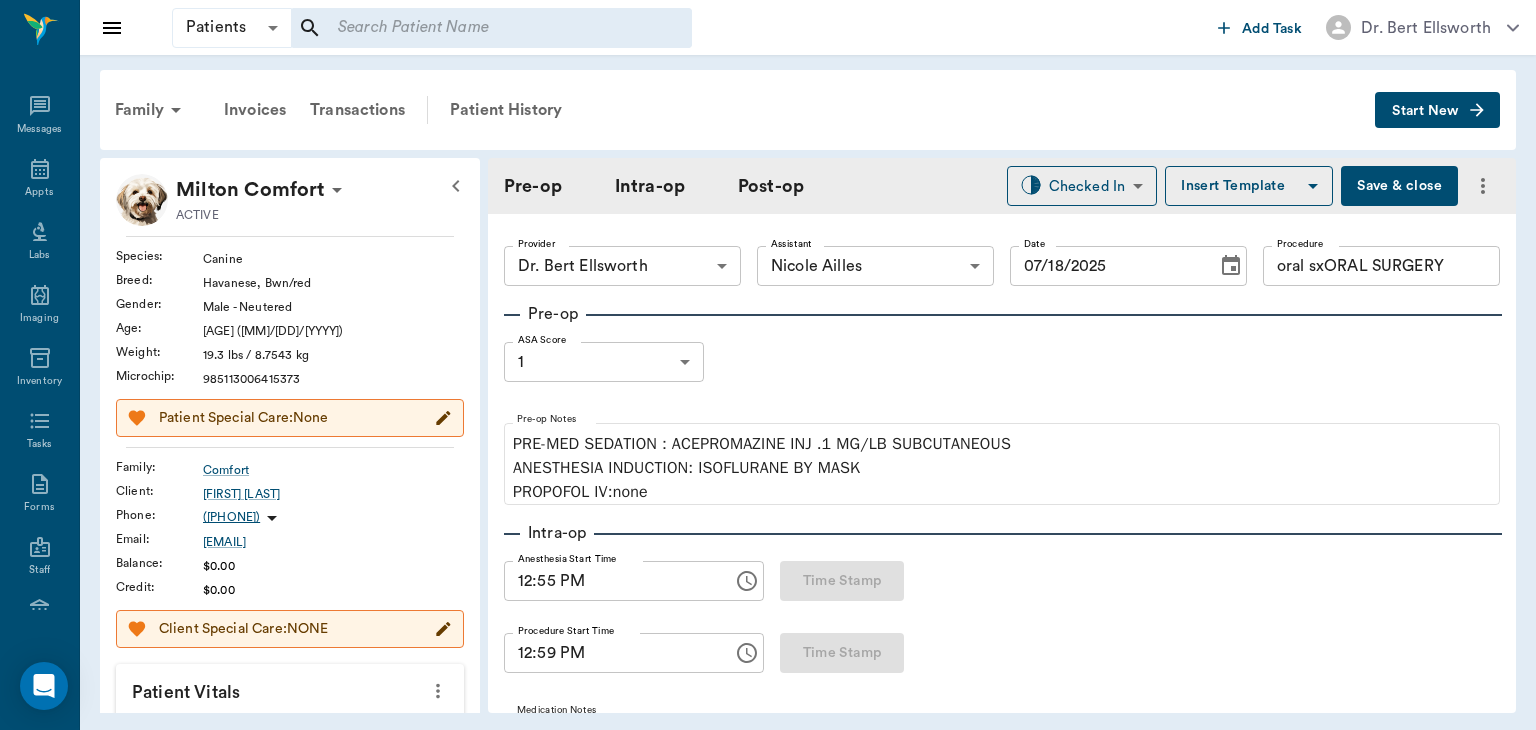 type on "07/18/2025" 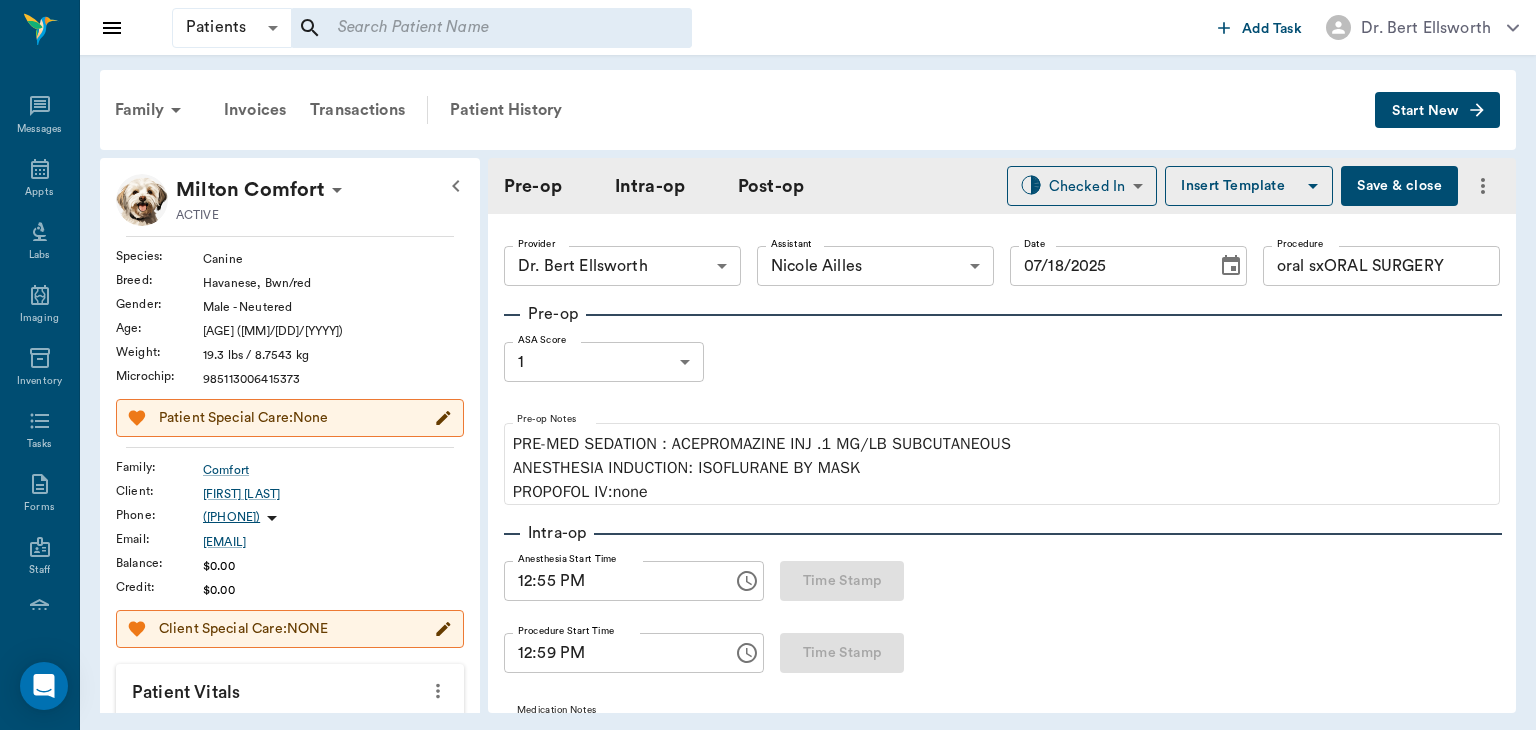 type on "12:55 PM" 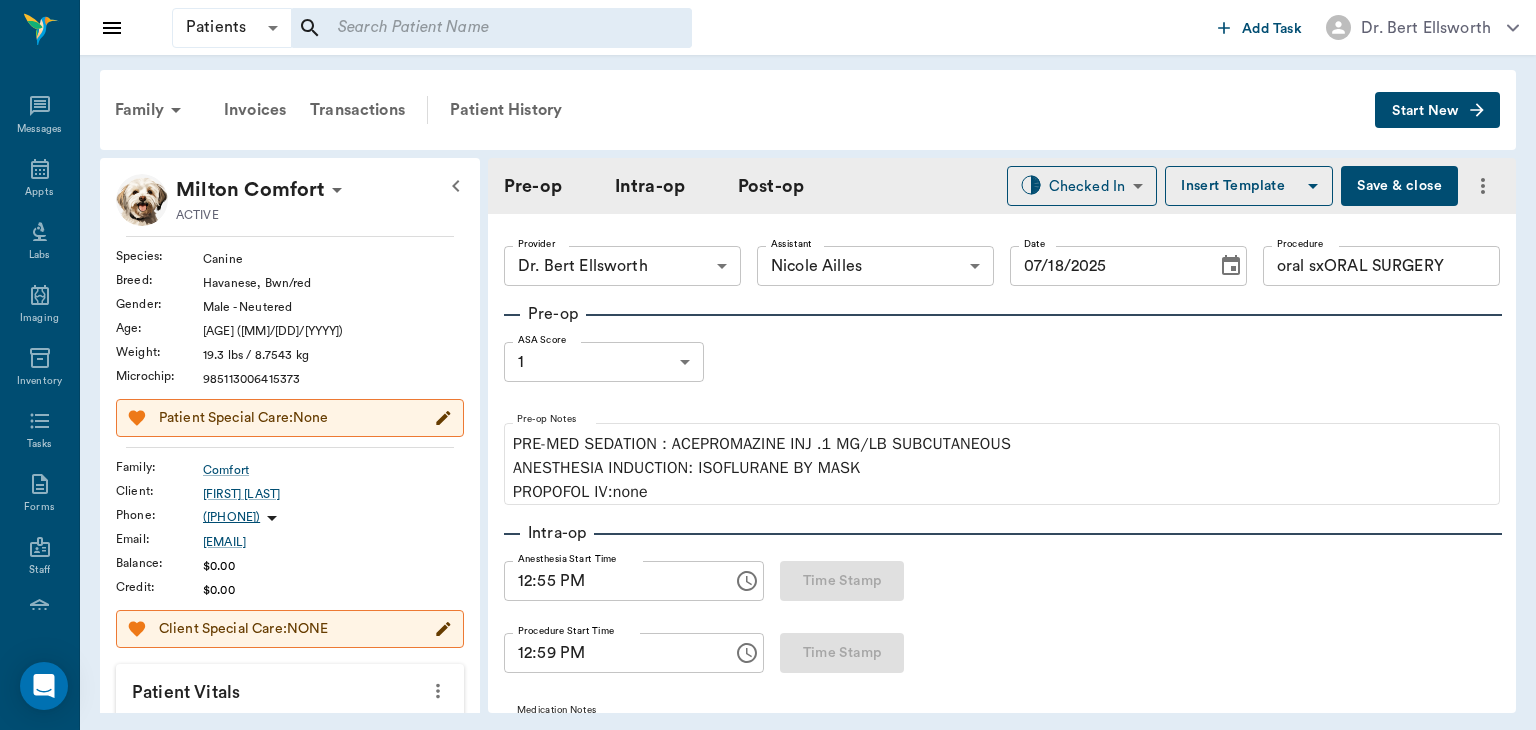 type on "12:59 PM" 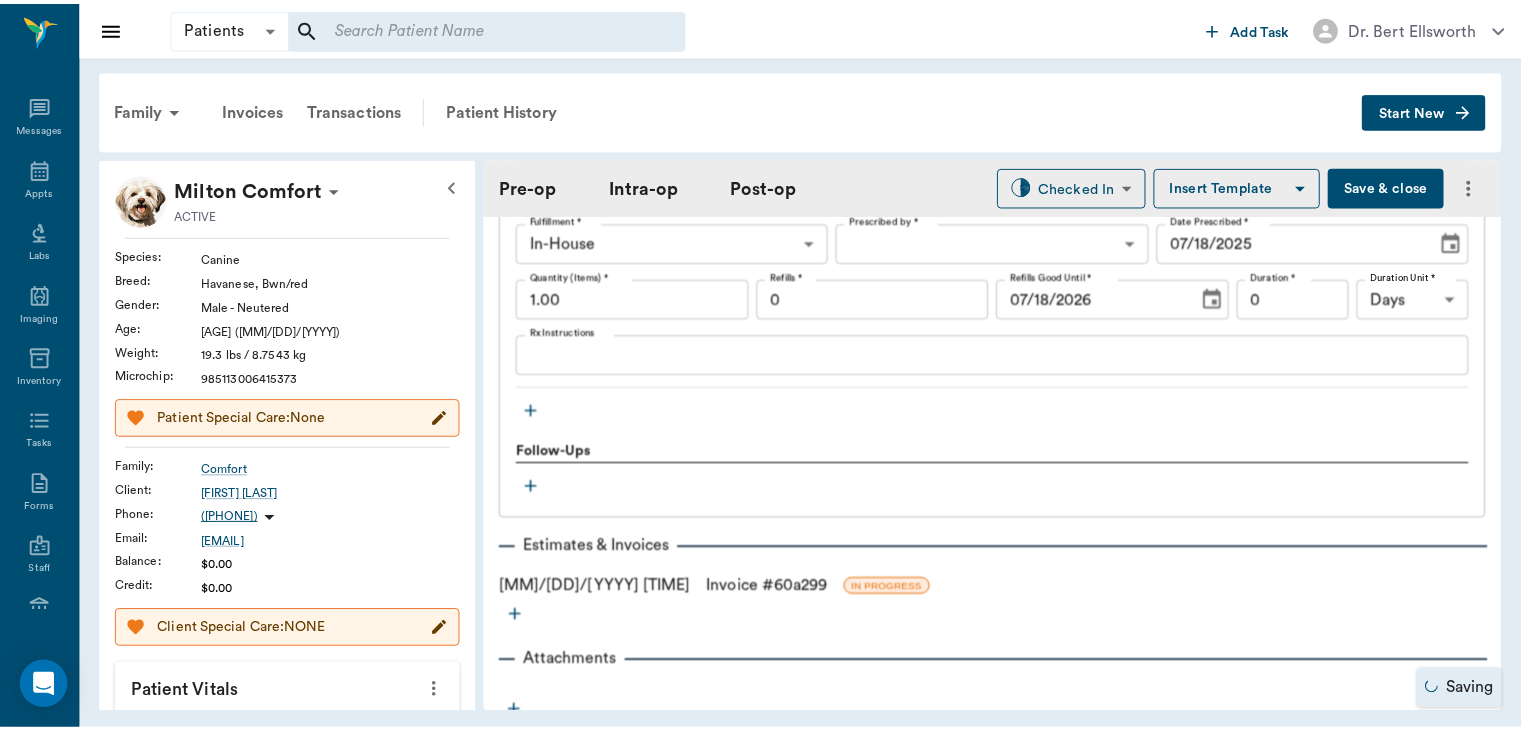 scroll, scrollTop: 2420, scrollLeft: 0, axis: vertical 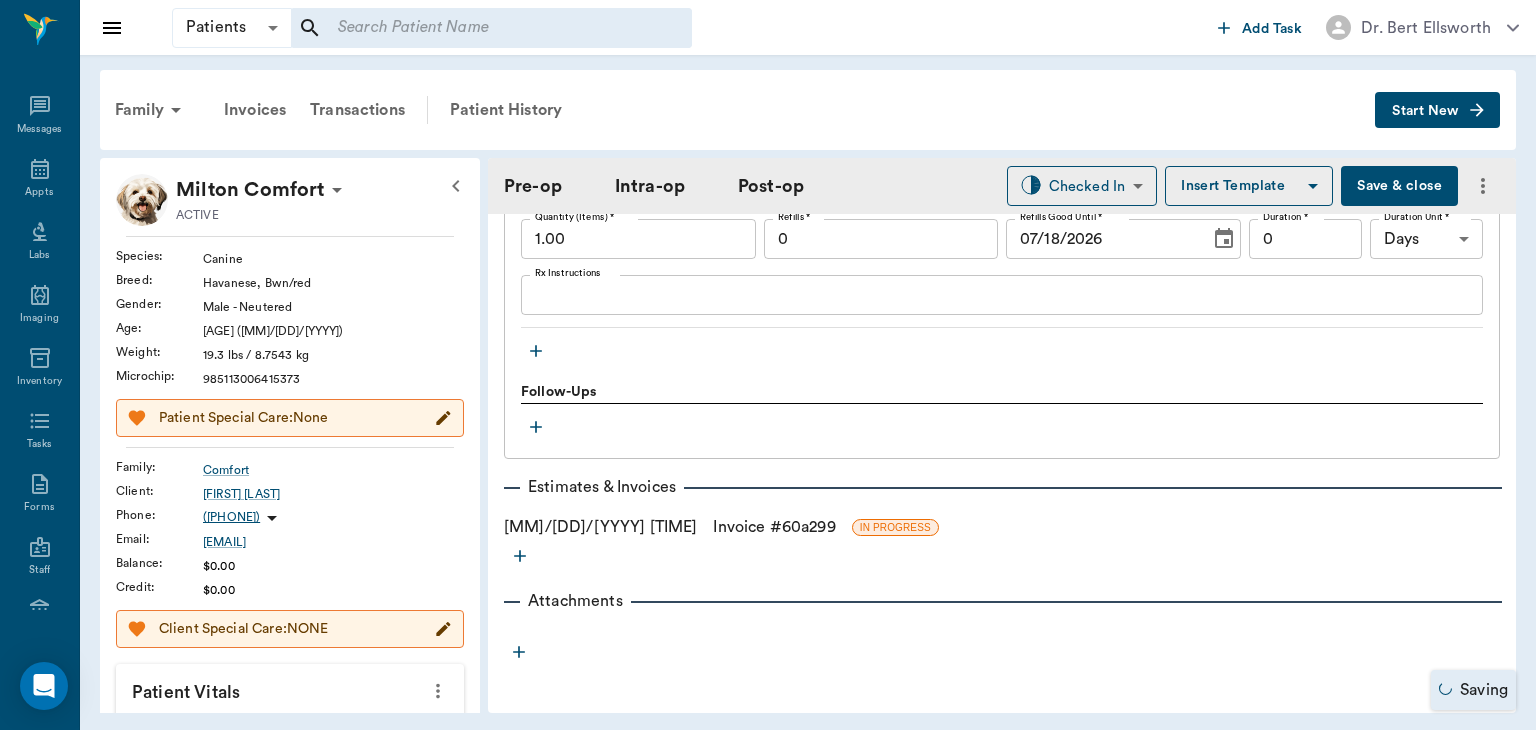 type on "oral sxORAL SURGERY" 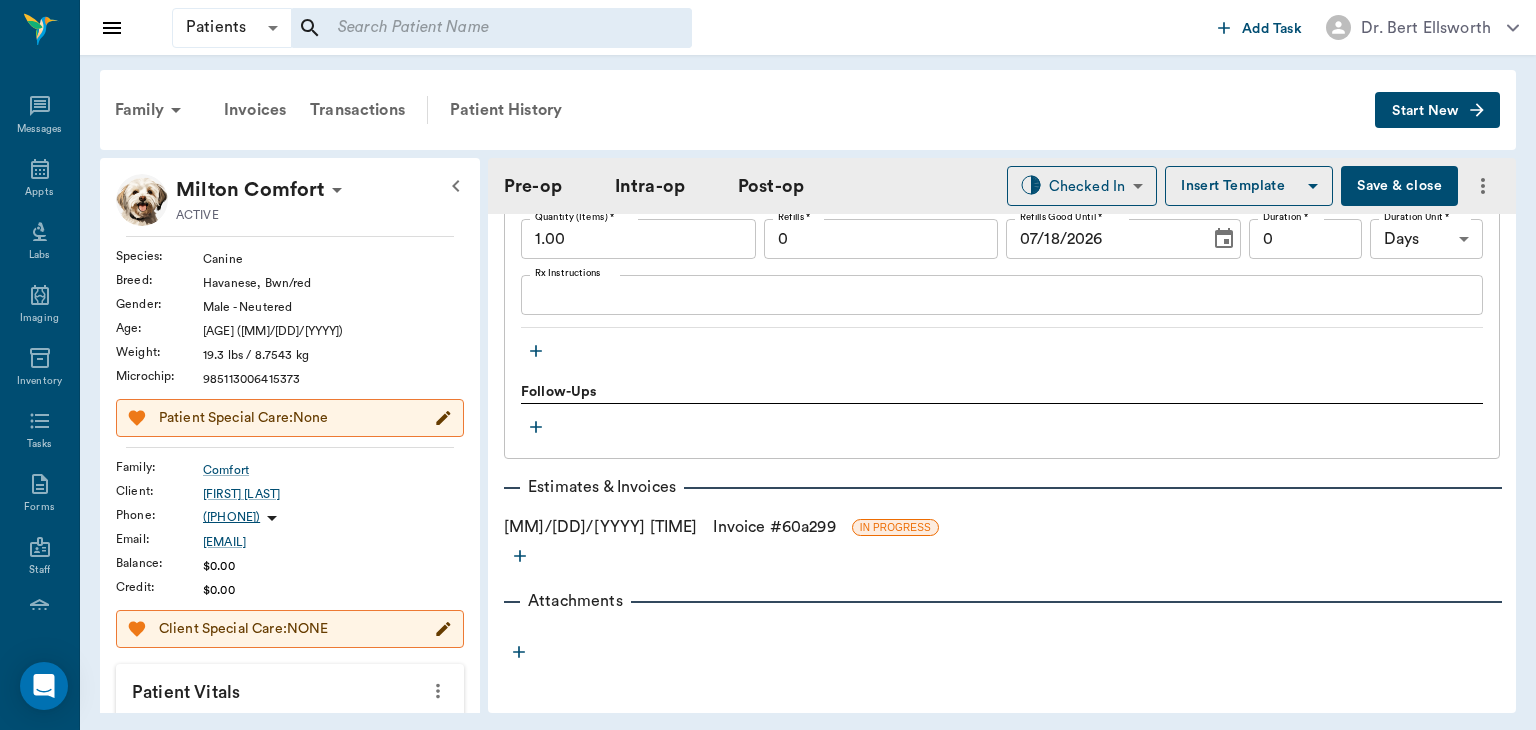 click on "Invoice # 60a299" at bounding box center [774, 527] 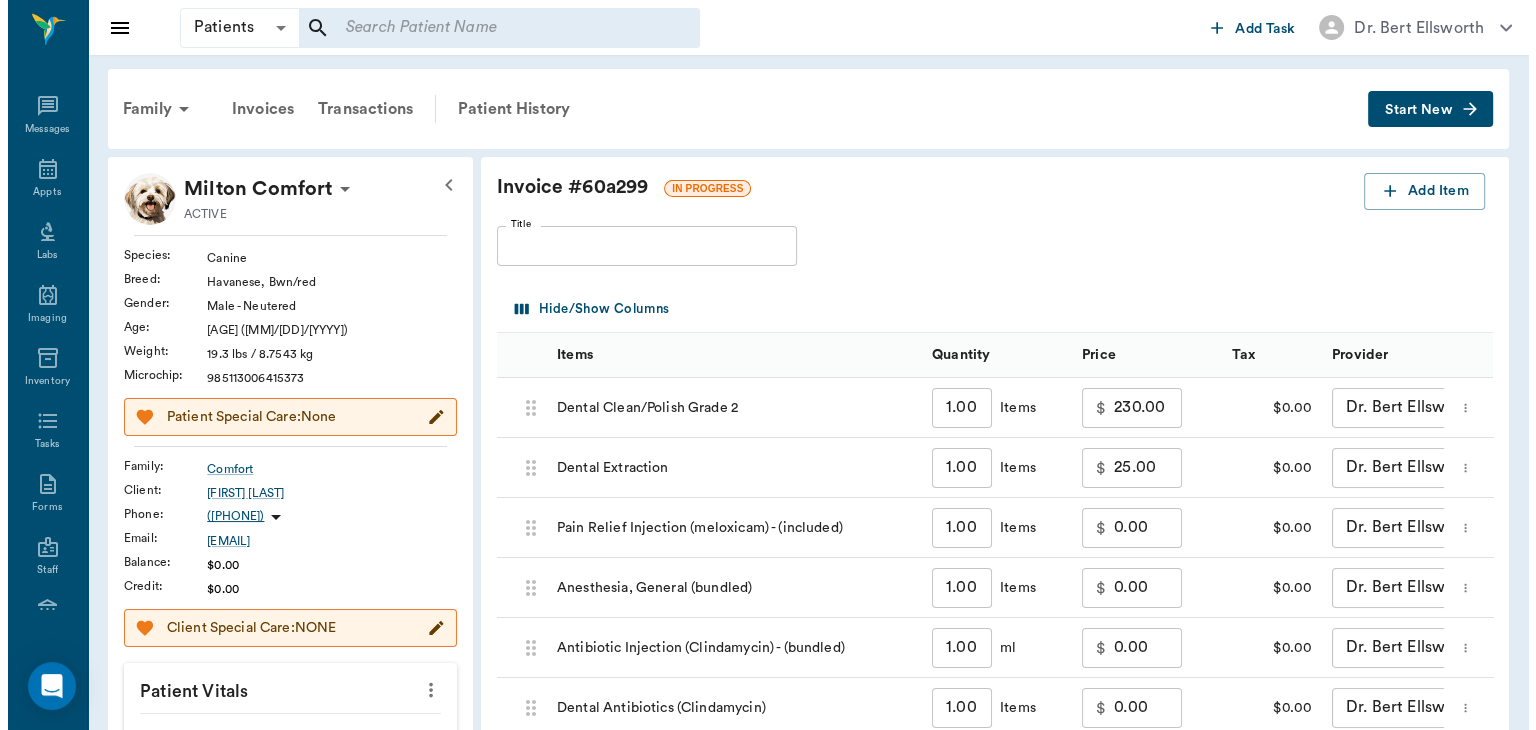 scroll, scrollTop: 0, scrollLeft: 0, axis: both 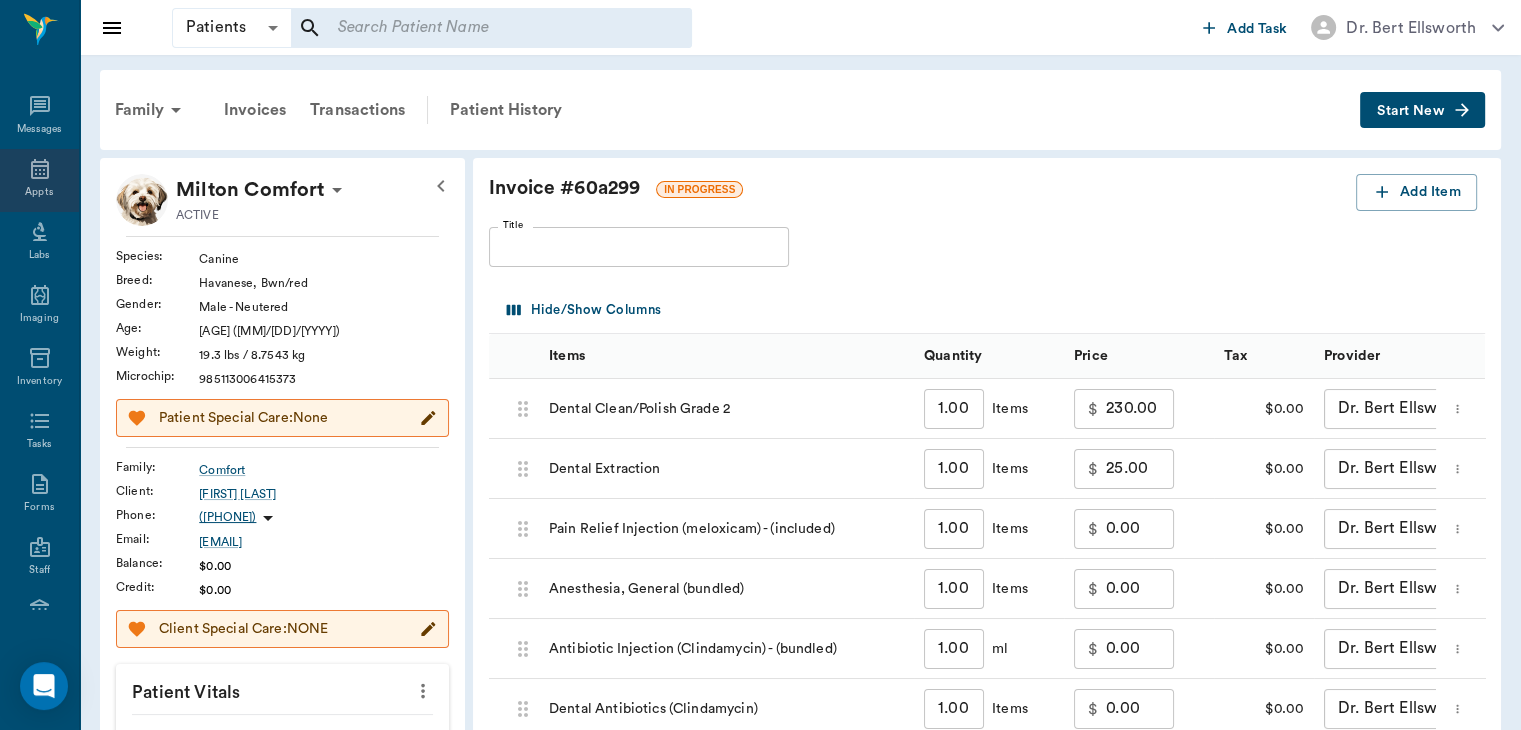 click on "Appts" at bounding box center (39, 180) 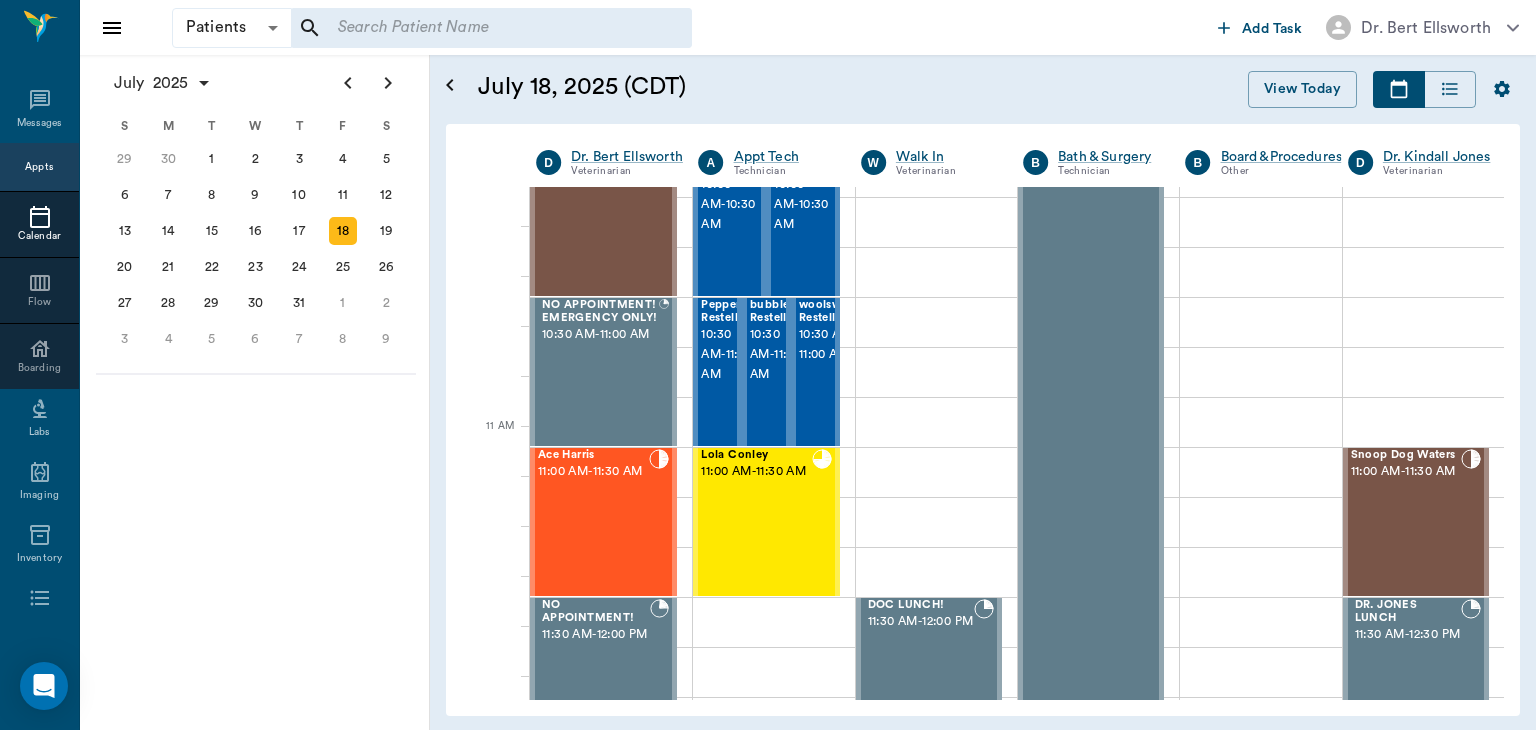 scroll, scrollTop: 672, scrollLeft: 0, axis: vertical 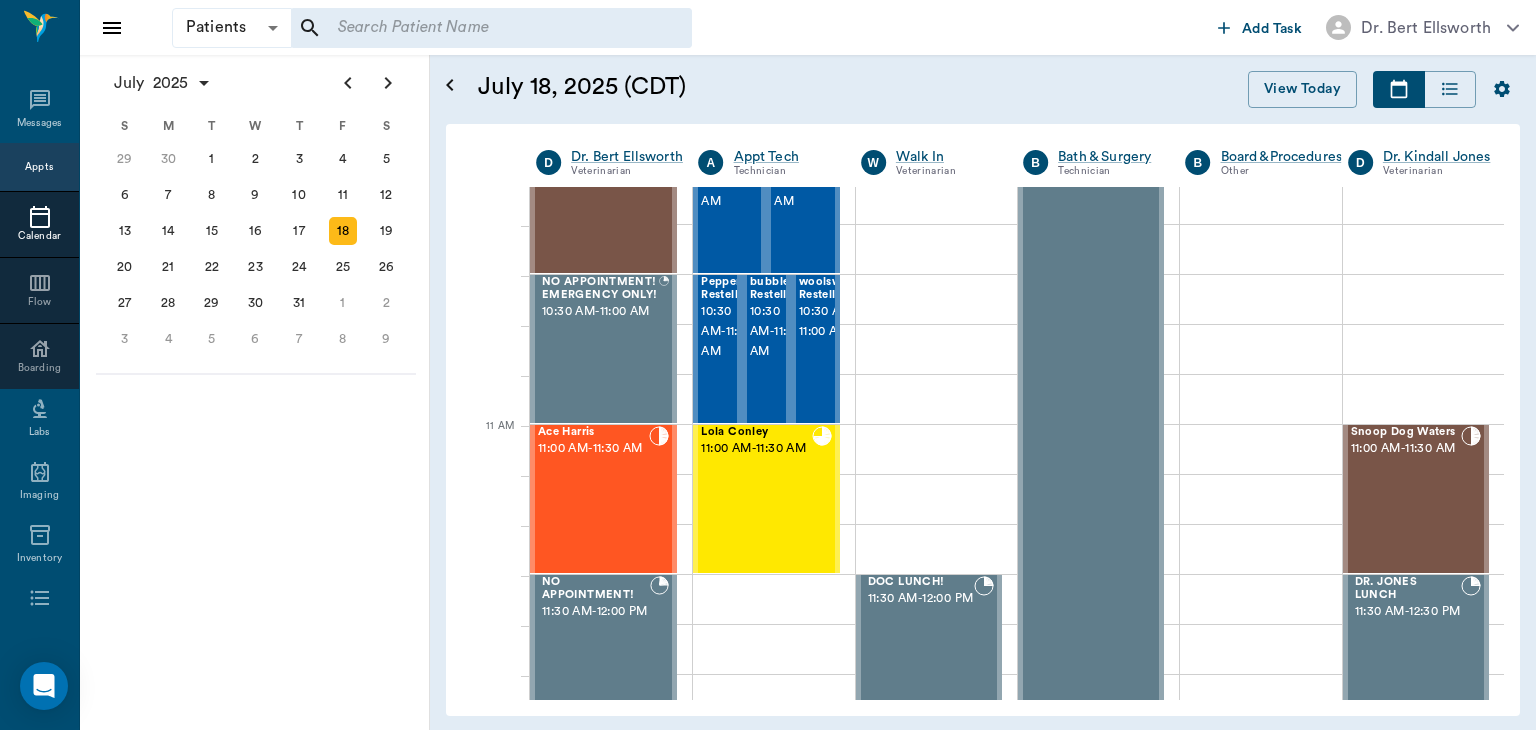 click on "Ace Harris 11:00 AM  -  11:30 AM" at bounding box center (593, 499) 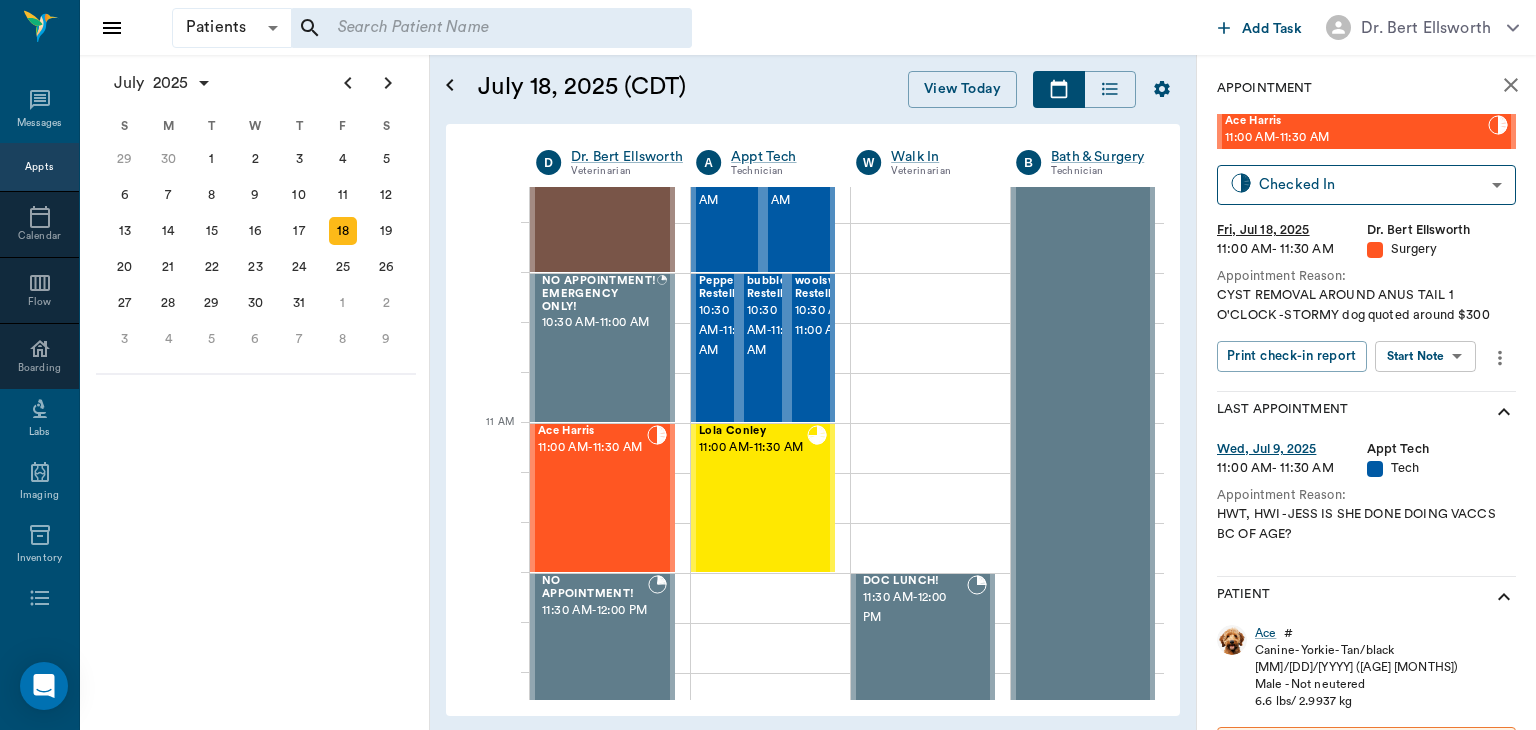 click on "Patients Patients ​ ​ Add Task Dr. Bert Ellsworth Nectar Messages Appts Calendar Flow Boarding Labs Imaging Inventory Tasks Forms Staff Reports Lookup Settings July 2025 S M T W T F S Jun 1 2 3 4 5 6 7 8 9 10 11 12 13 14 15 16 17 18 19 20 21 22 23 24 25 26 27 28 29 30 Jul 1 2 3 4 5 6 7 8 9 10 11 12 S M T W T F S 29 30 Jul 1 2 3 4 5 6 7 8 9 10 11 12 13 14 15 16 17 18 19 20 21 22 23 24 25 26 27 28 29 30 31 Aug 1 2 3 4 5 6 7 8 9 S M T W T F S 27 28 29 30 31 Aug 1 2 3 4 5 6 7 8 9 10 11 12 13 14 15 16 17 18 19 20 21 22 23 24 25 26 27 28 29 30 31 Sep 1 2 3 4 5 6 July 18, 2025 (CDT) View Today July 2025 Today 18 Fri Jul 2025 D Dr. Bert Ellsworth Veterinarian A Appt Tech Technician W Walk In Veterinarian B Bath & Surgery Technician B Board &Procedures Other D Dr. Kindall Jones Veterinarian 8 AM 9 AM 10 AM 11 AM 12 PM 1 PM 2 PM 3 PM 4 PM 5 PM 6 PM 7 PM 8 PM 1:17 PM Gun Side Darlin' Nelson 8:00 AM  -  8:30 AM Fatima Nelson 8:00 AM  -  8:30 AM J Lo Nelson 8:00 AM  -  8:30 AM Candy Girl Nelson 8:30 AM  -  9:00 AM  -" at bounding box center (768, 365) 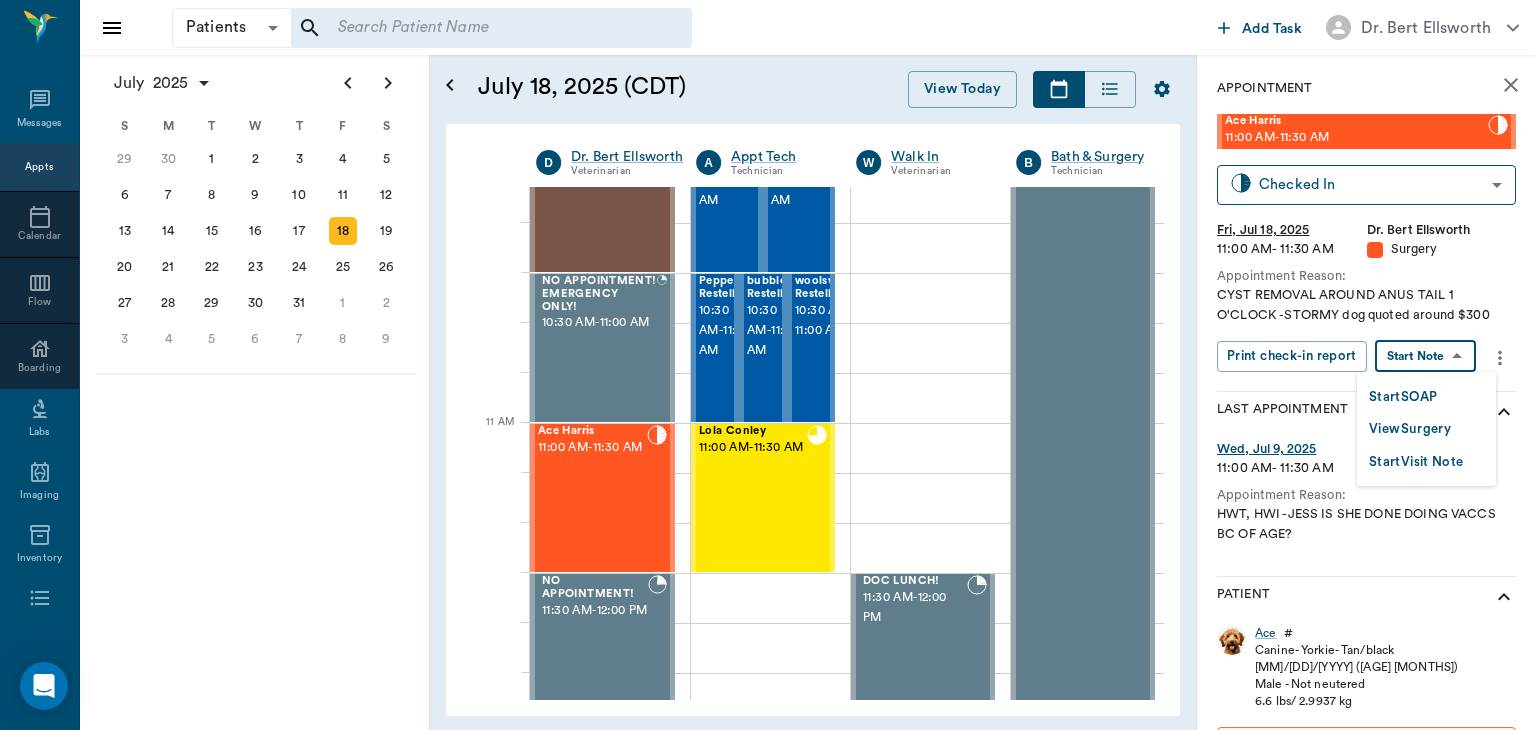 click on "View  Surgery" at bounding box center [1410, 429] 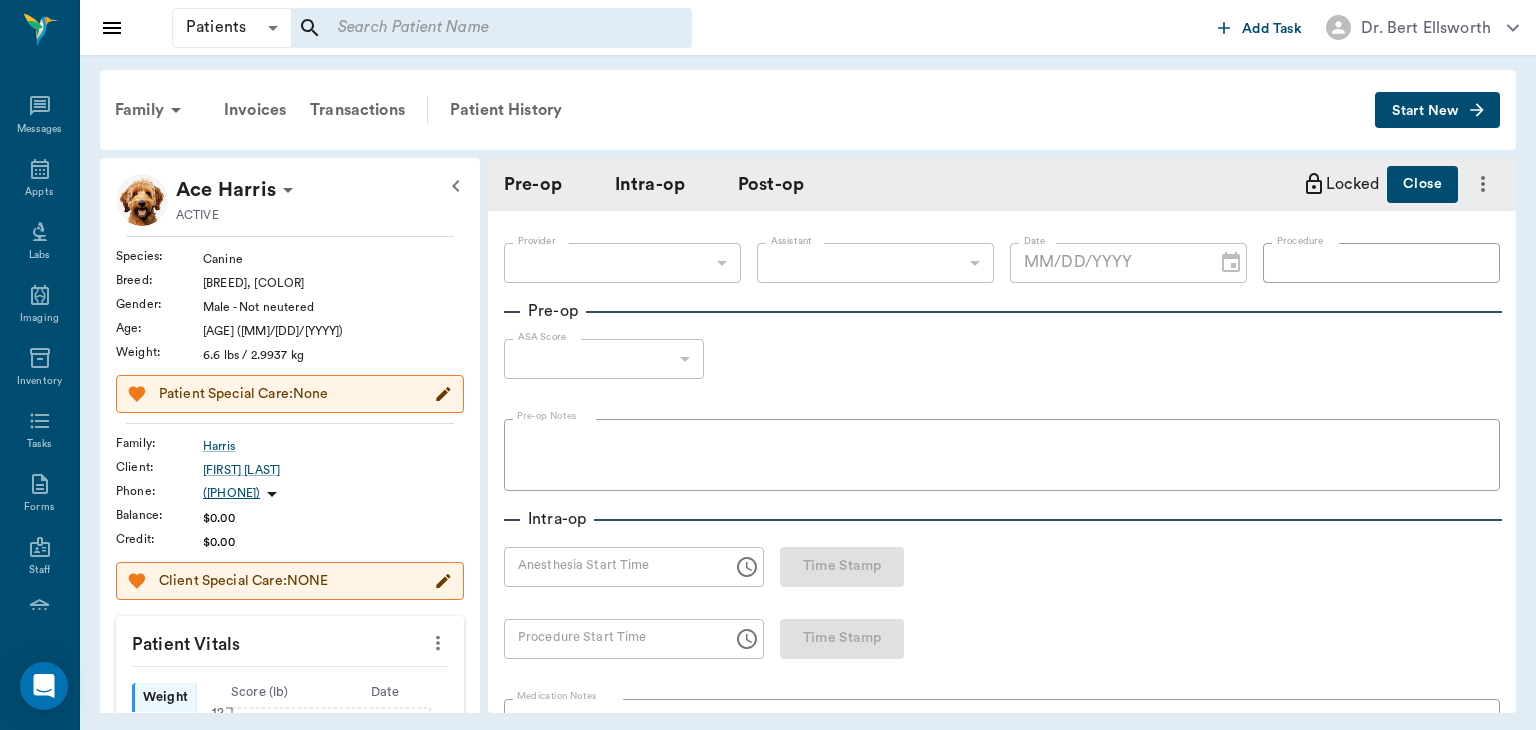 type on "63ec2f075fda476ae8351a4d" 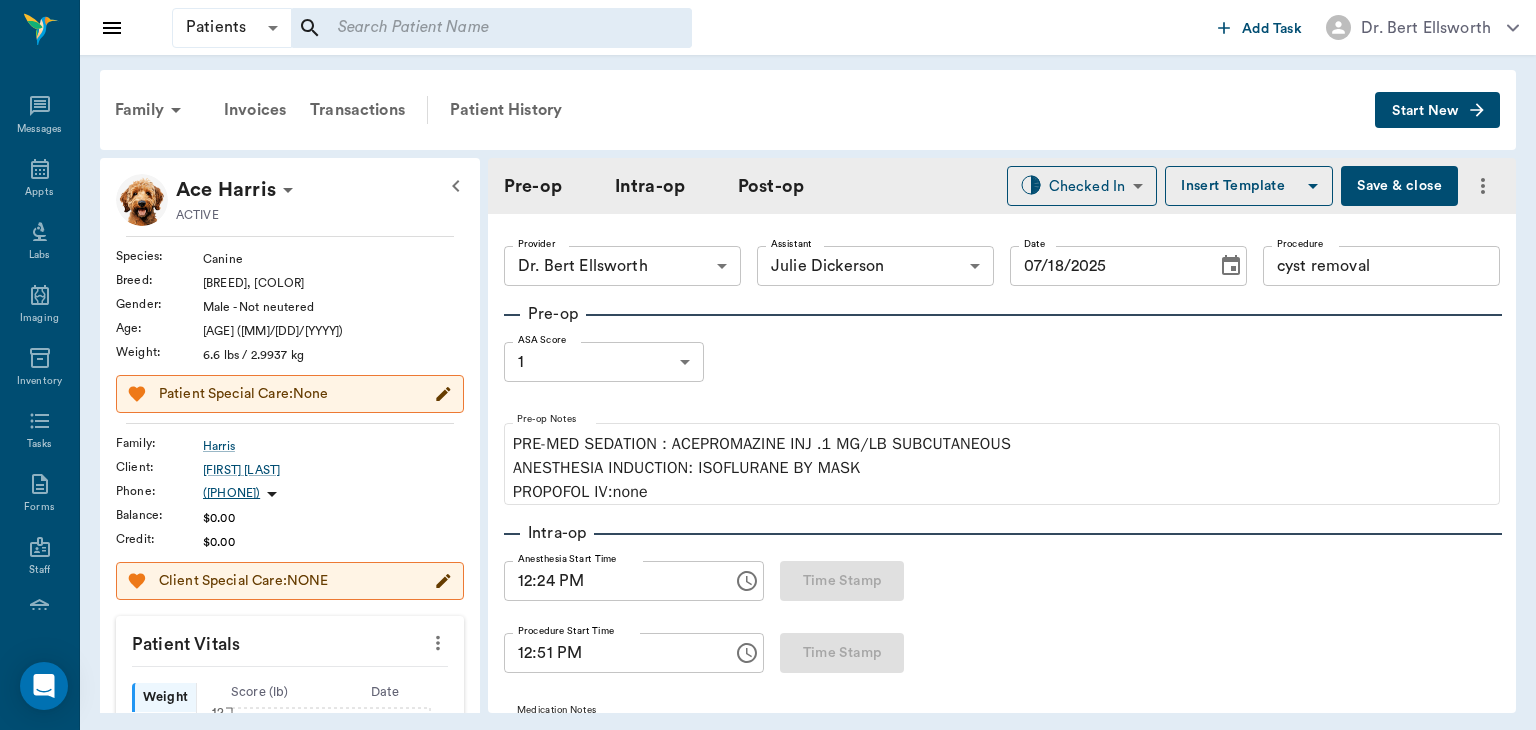 type on "07/18/2025" 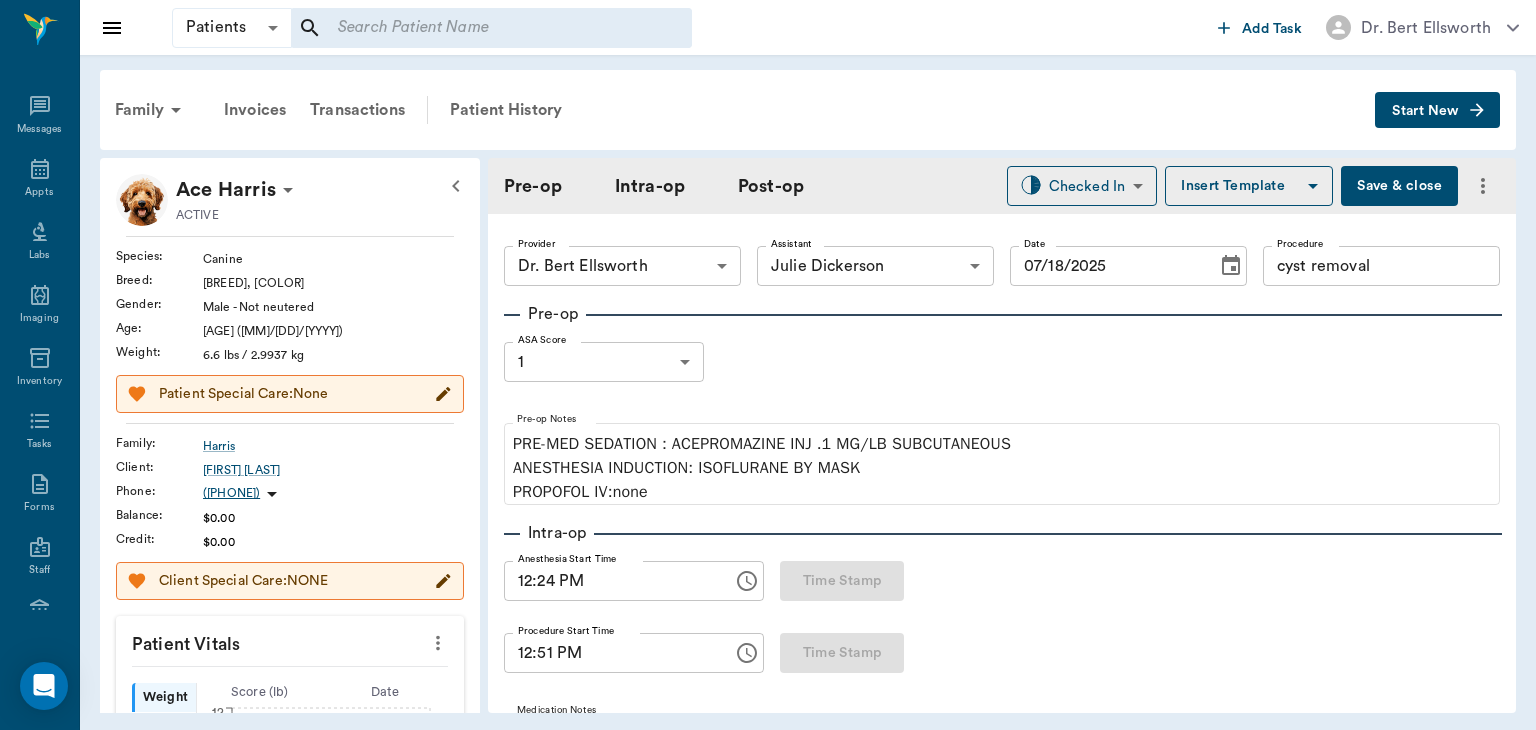 type on "12:24 PM" 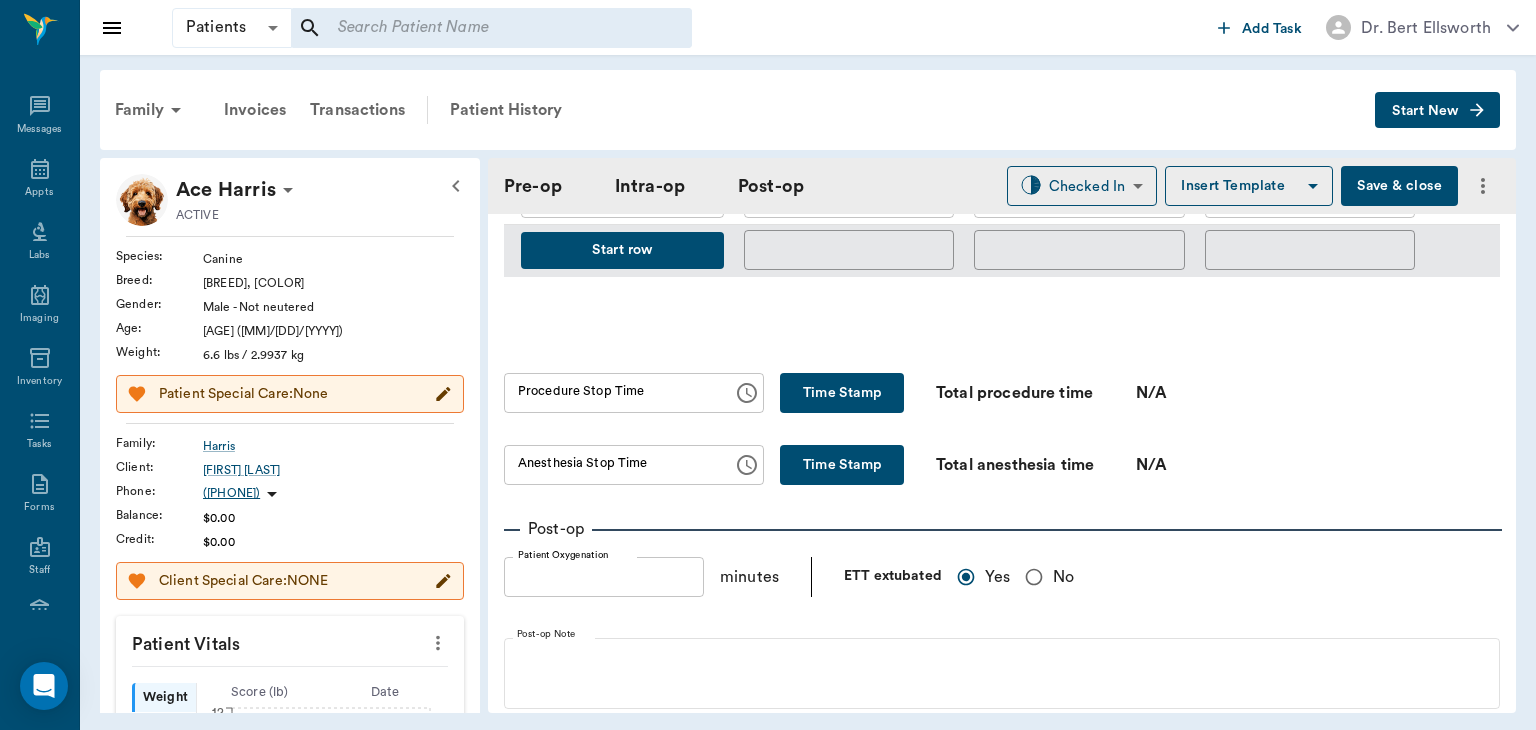 scroll, scrollTop: 1235, scrollLeft: 0, axis: vertical 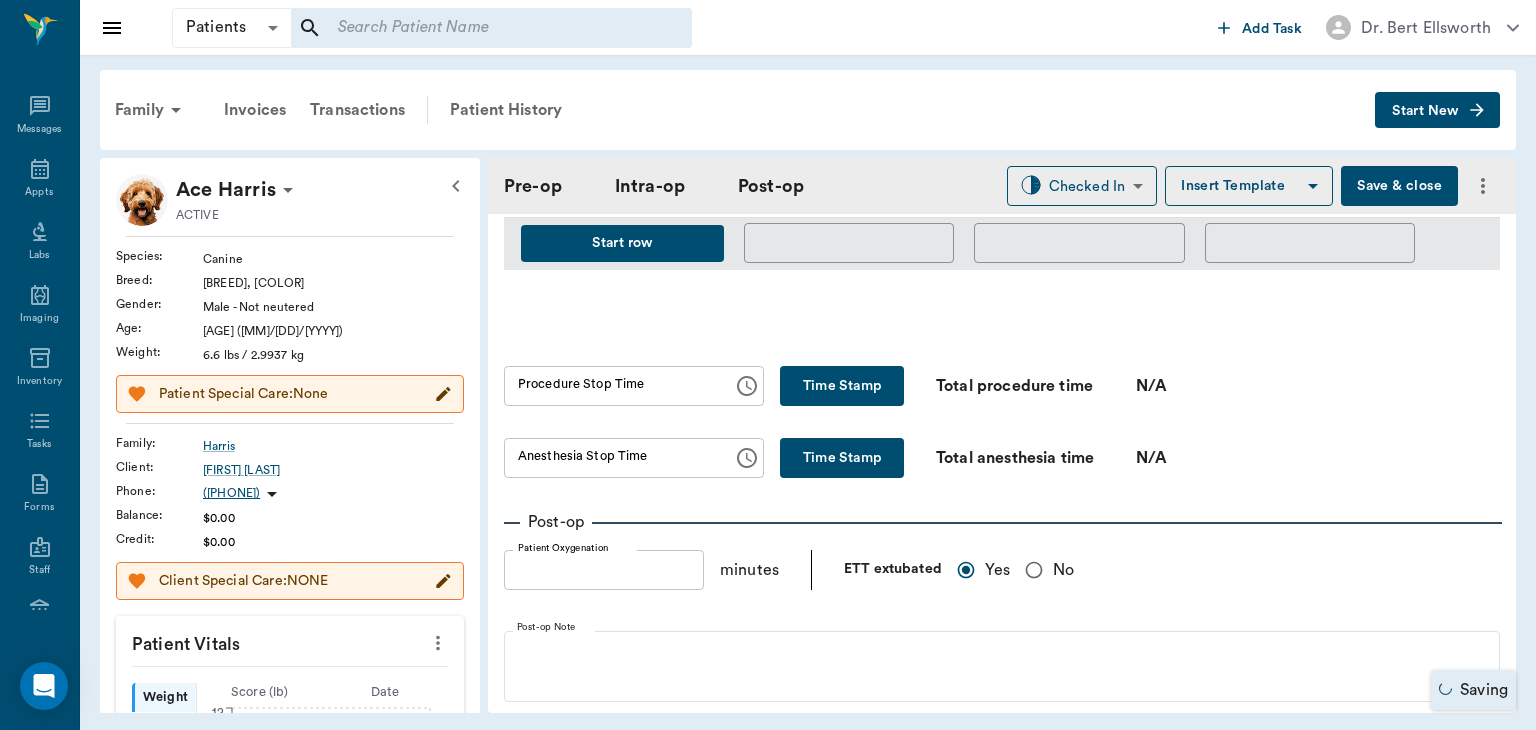 click on "Time Stamp" at bounding box center [842, 386] 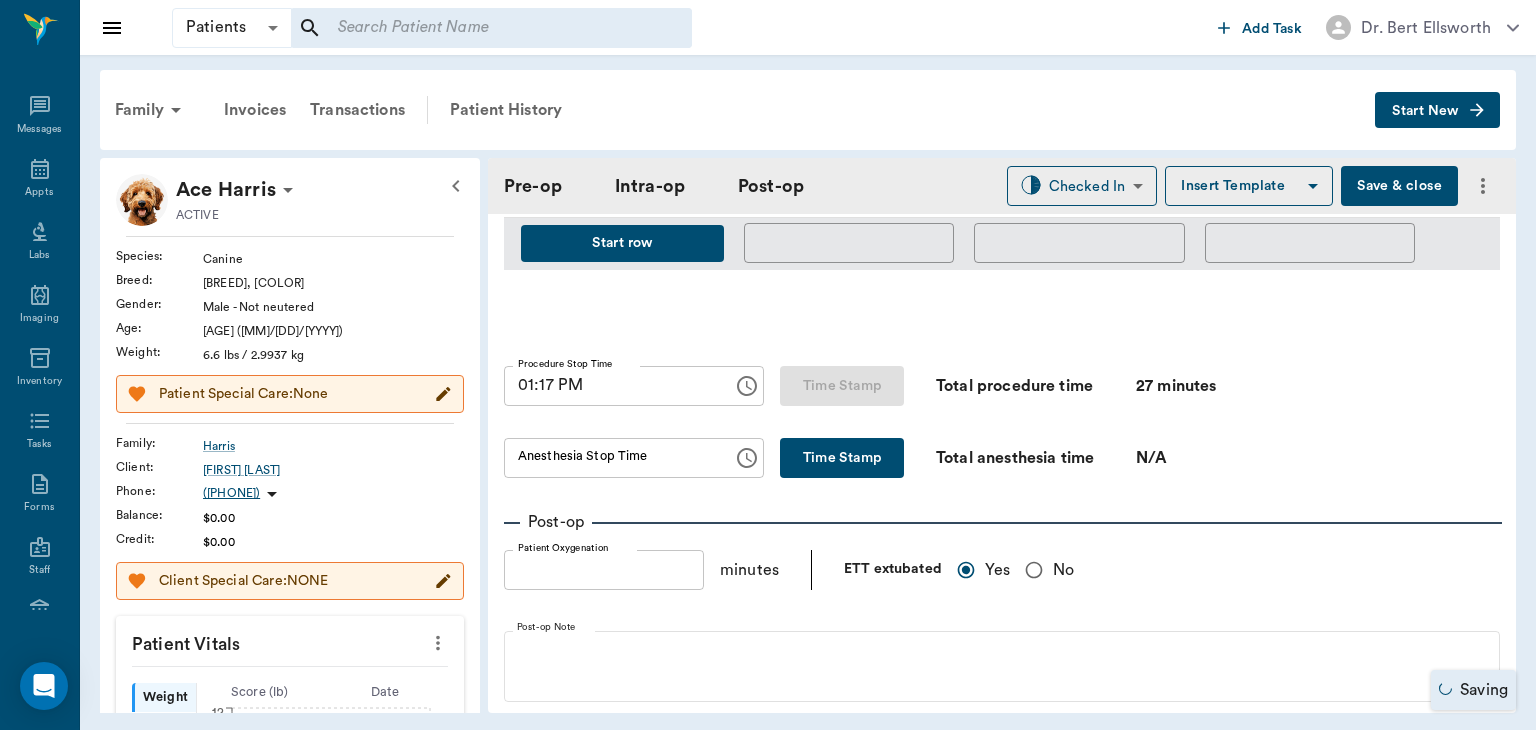 click on "Time Stamp" at bounding box center (842, 458) 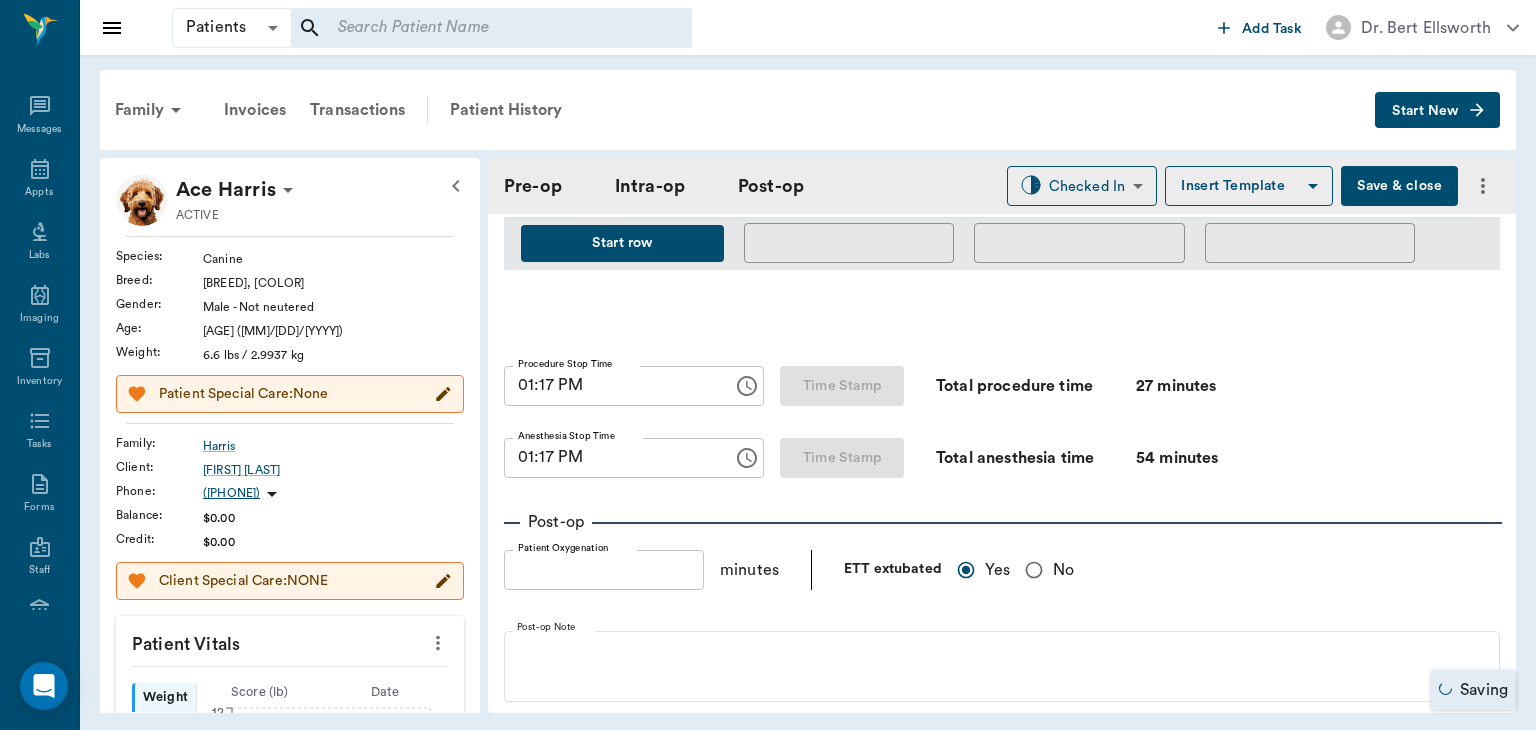 type on "01:17 PM" 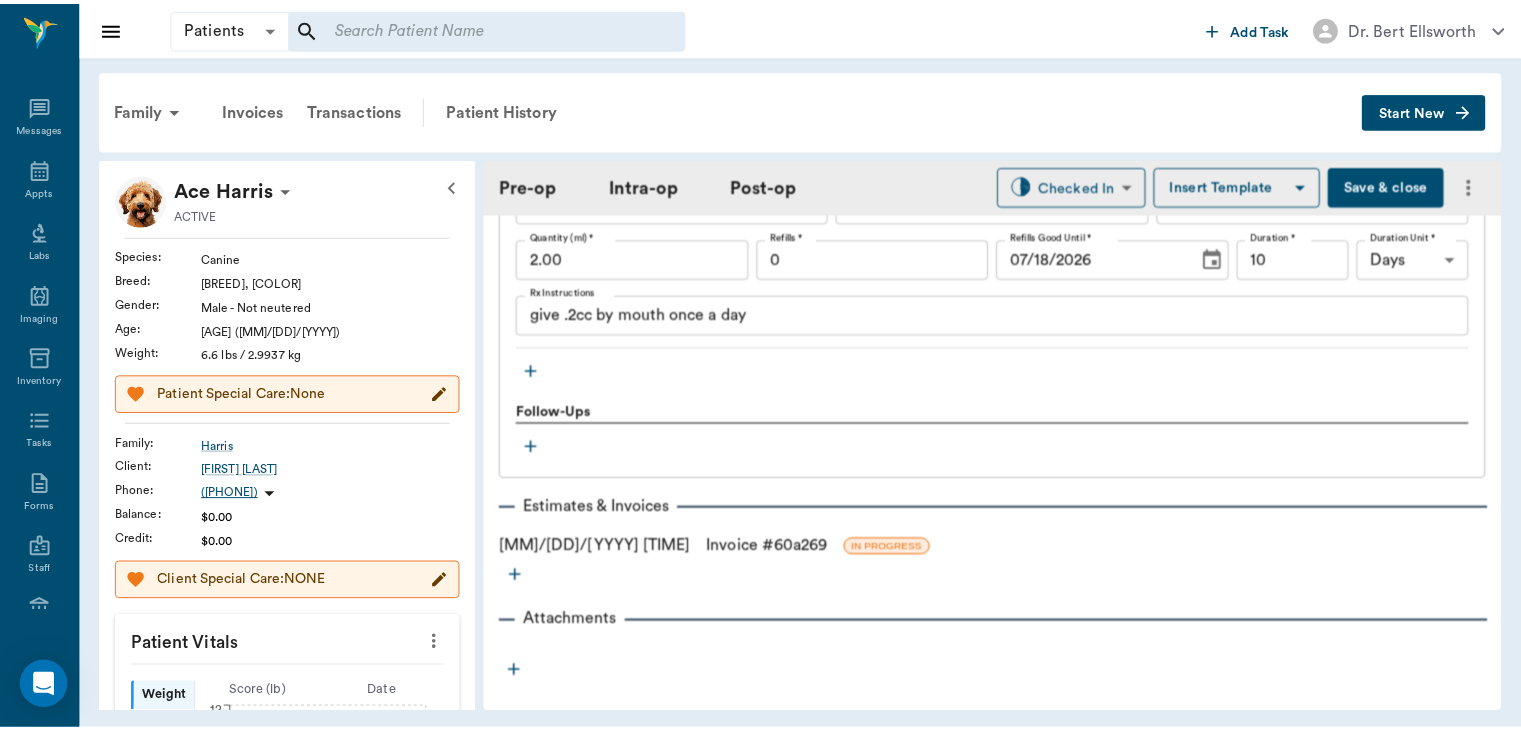 scroll, scrollTop: 2456, scrollLeft: 0, axis: vertical 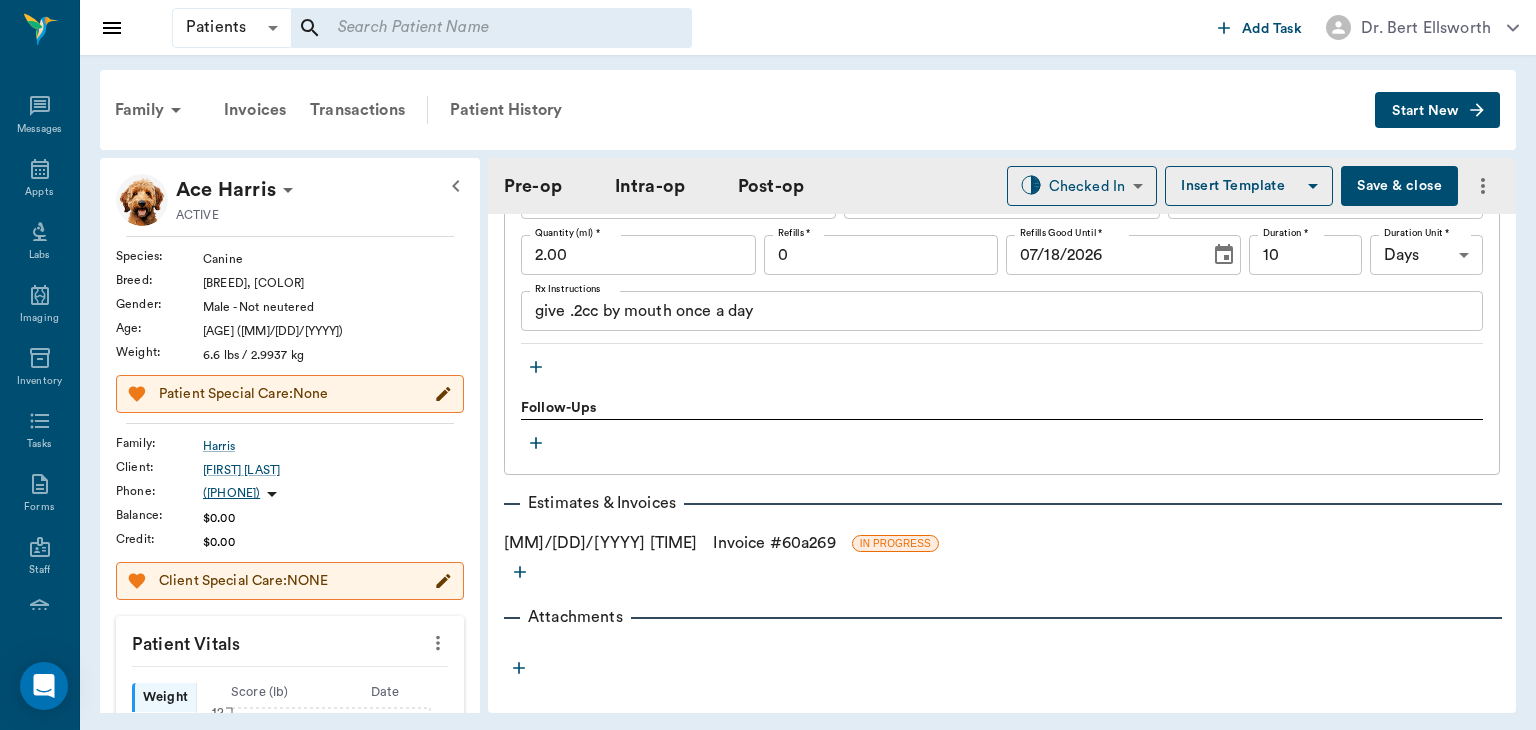 click on "Invoice # 60a269" at bounding box center (774, 543) 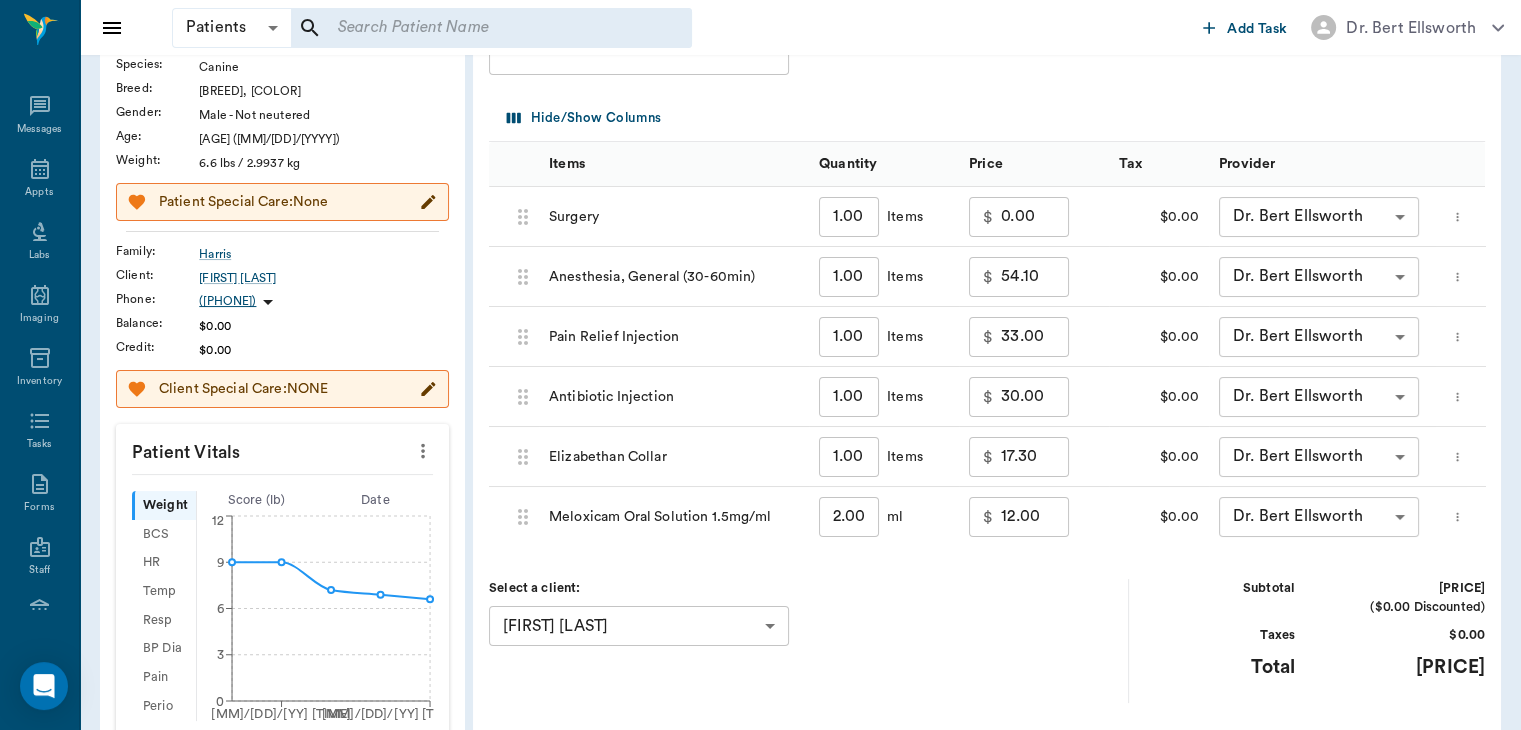scroll, scrollTop: 190, scrollLeft: 0, axis: vertical 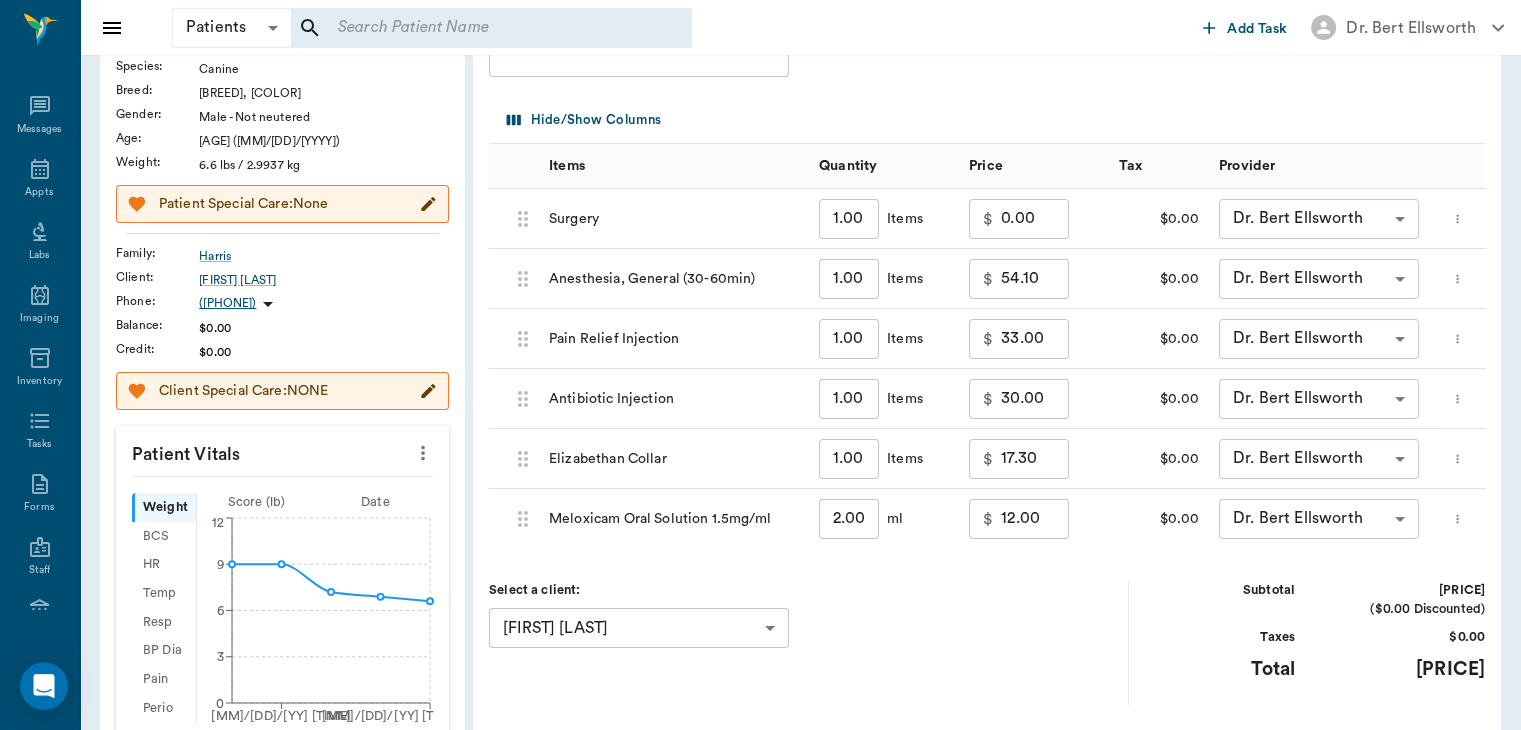 click on "0.00" at bounding box center [1035, 219] 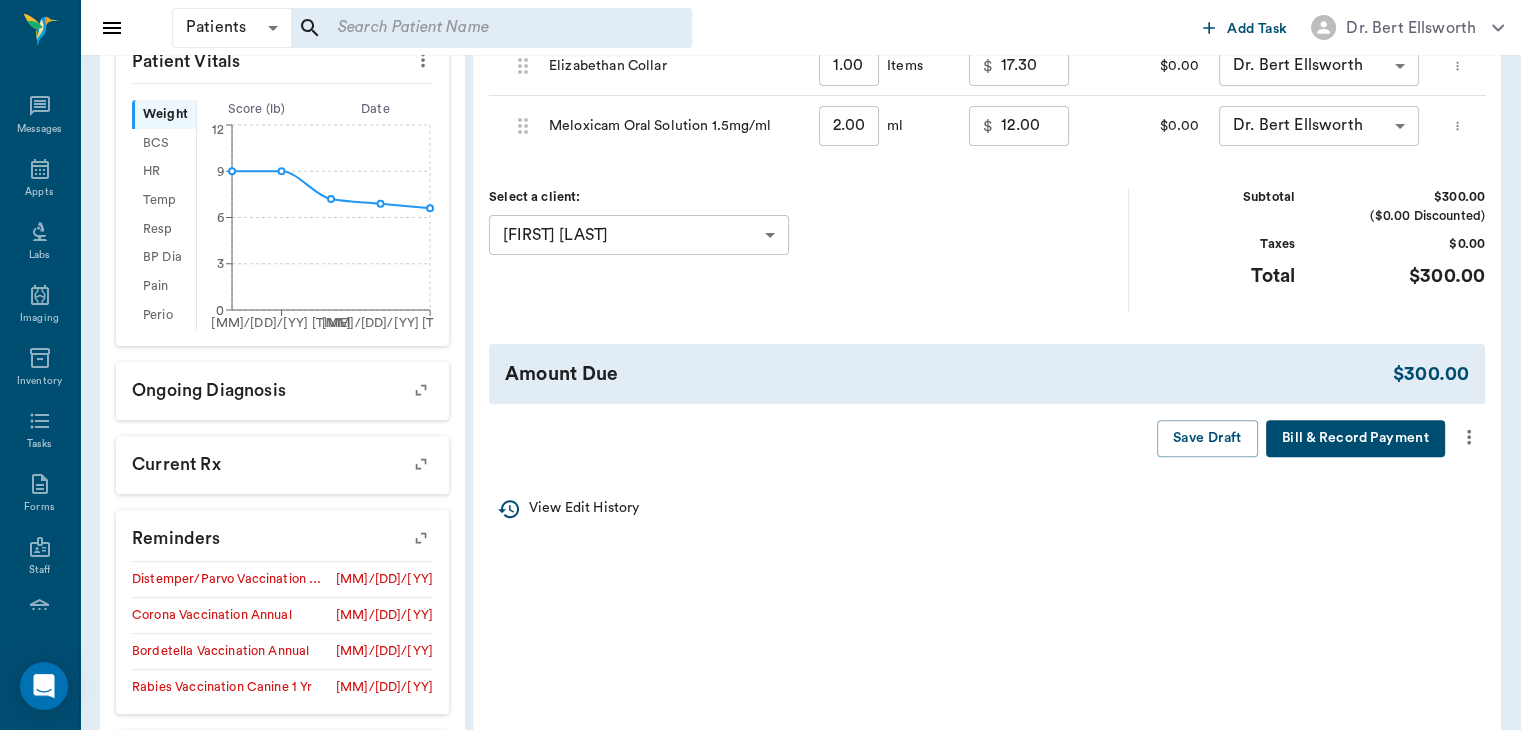 scroll, scrollTop: 587, scrollLeft: 0, axis: vertical 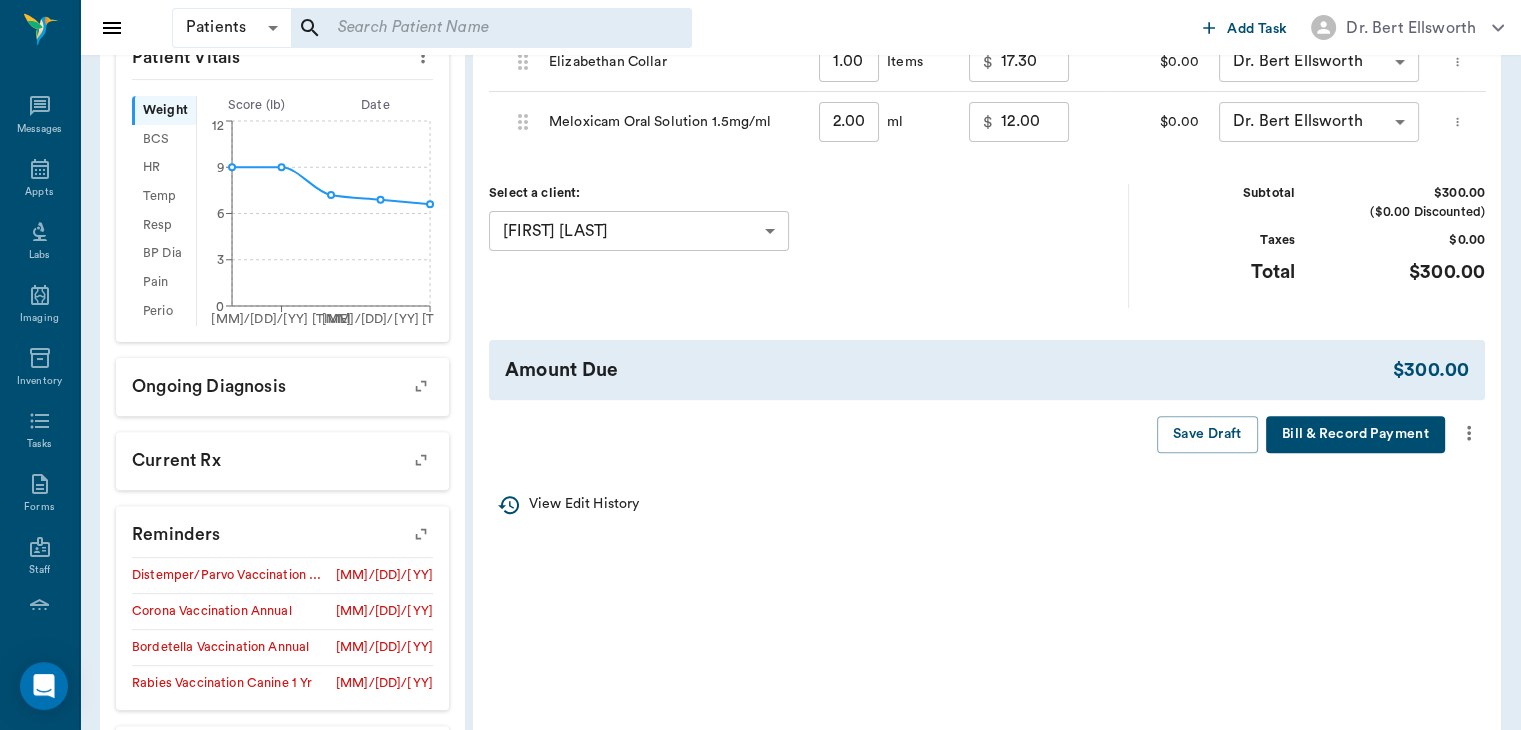 type on "153.60" 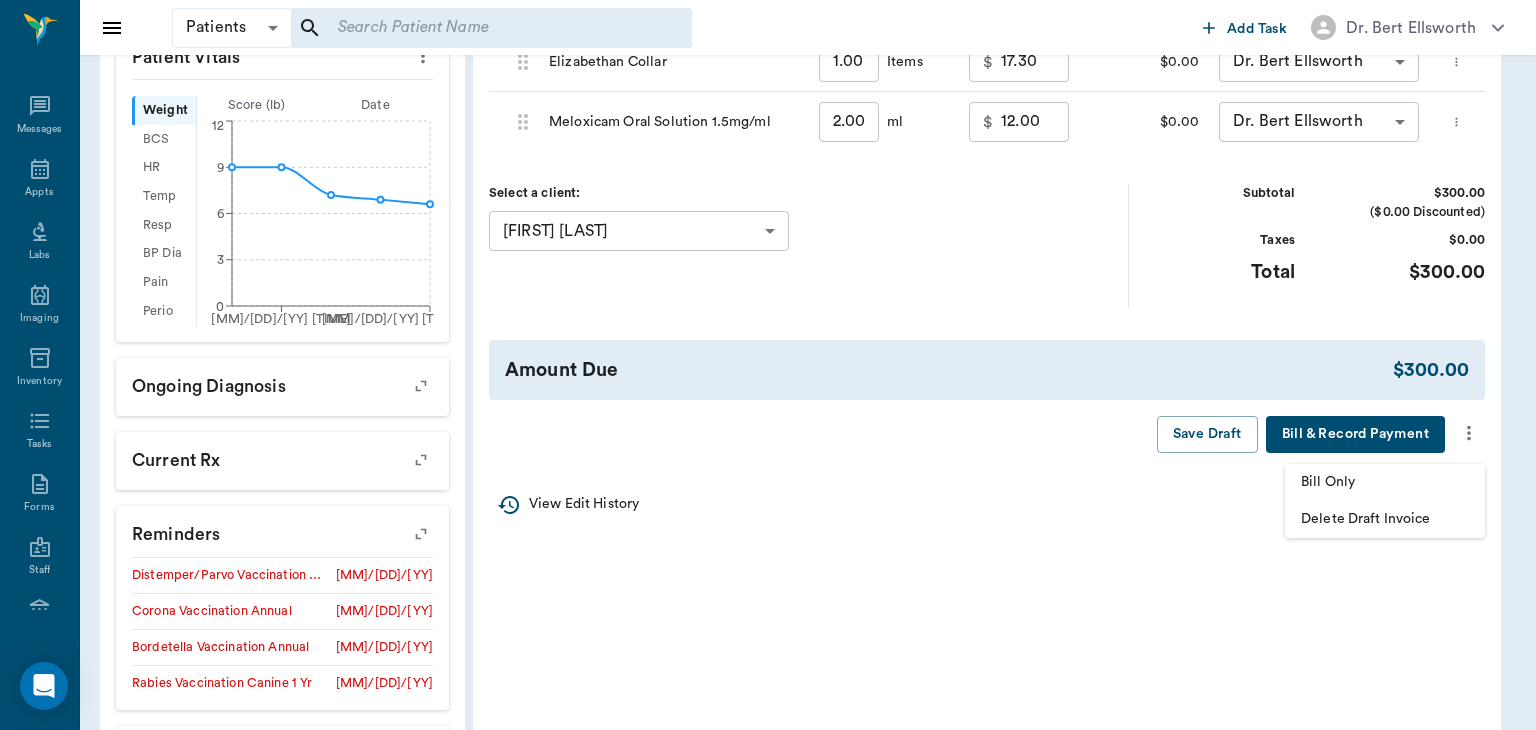 click on "Bill Only" at bounding box center [1385, 482] 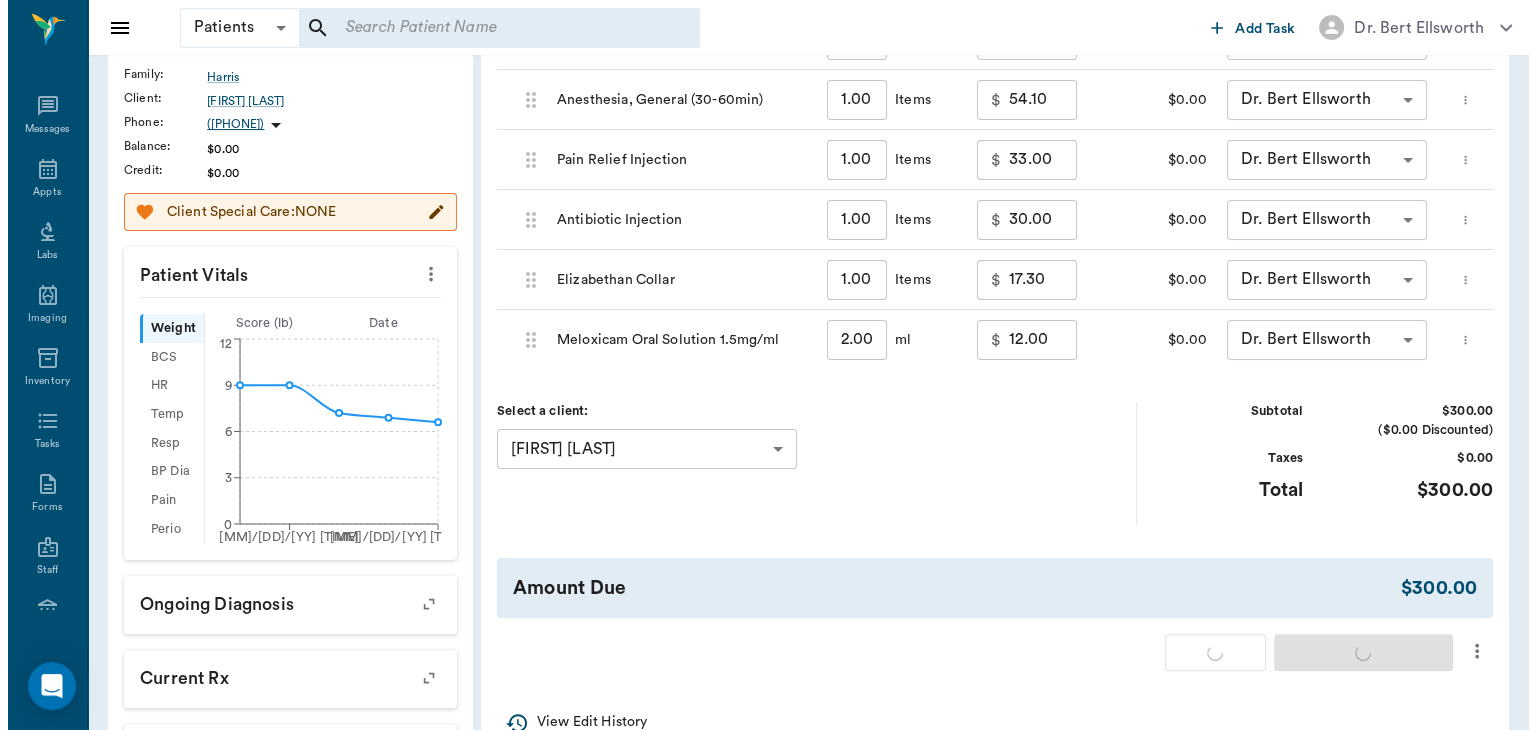 scroll, scrollTop: 0, scrollLeft: 0, axis: both 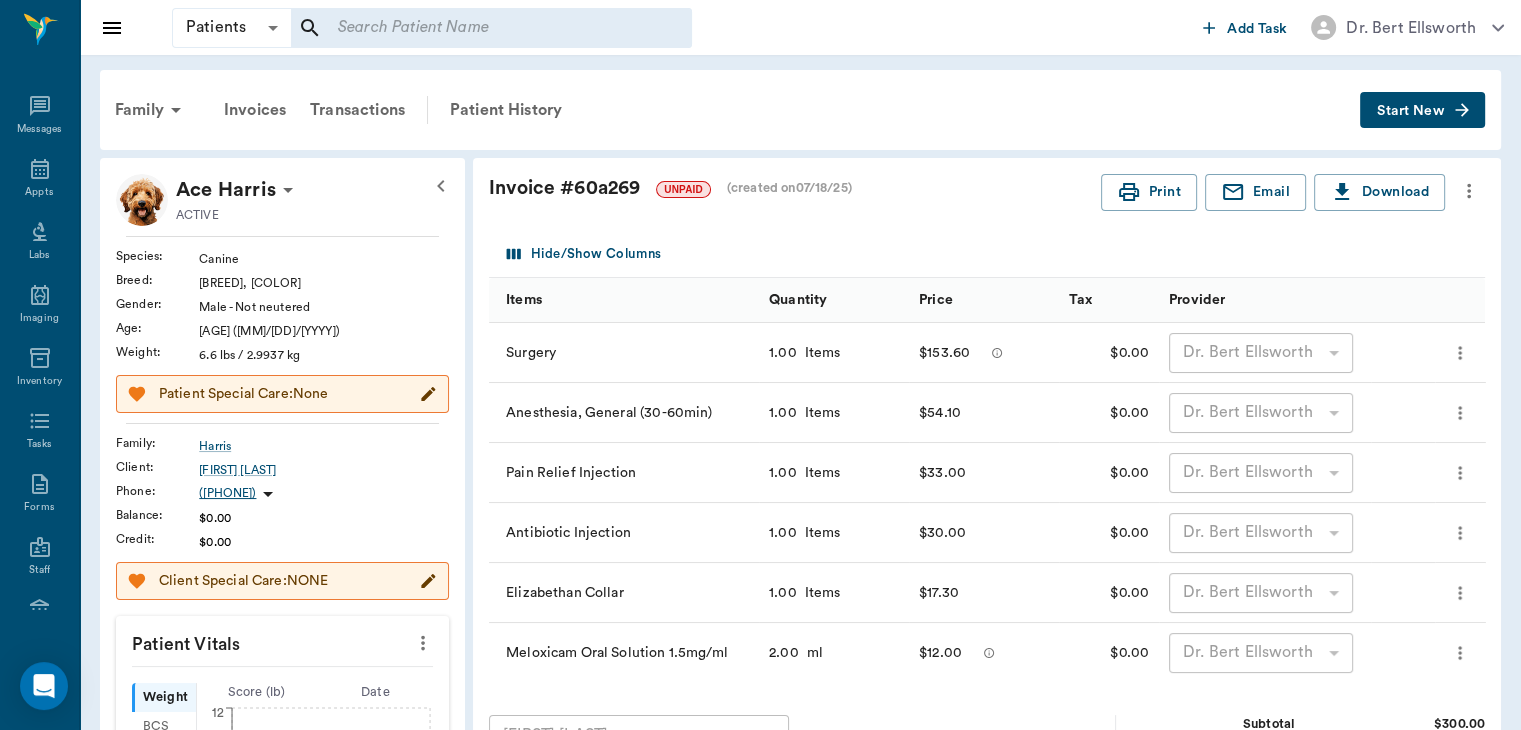 click on "Appts" at bounding box center (39, 192) 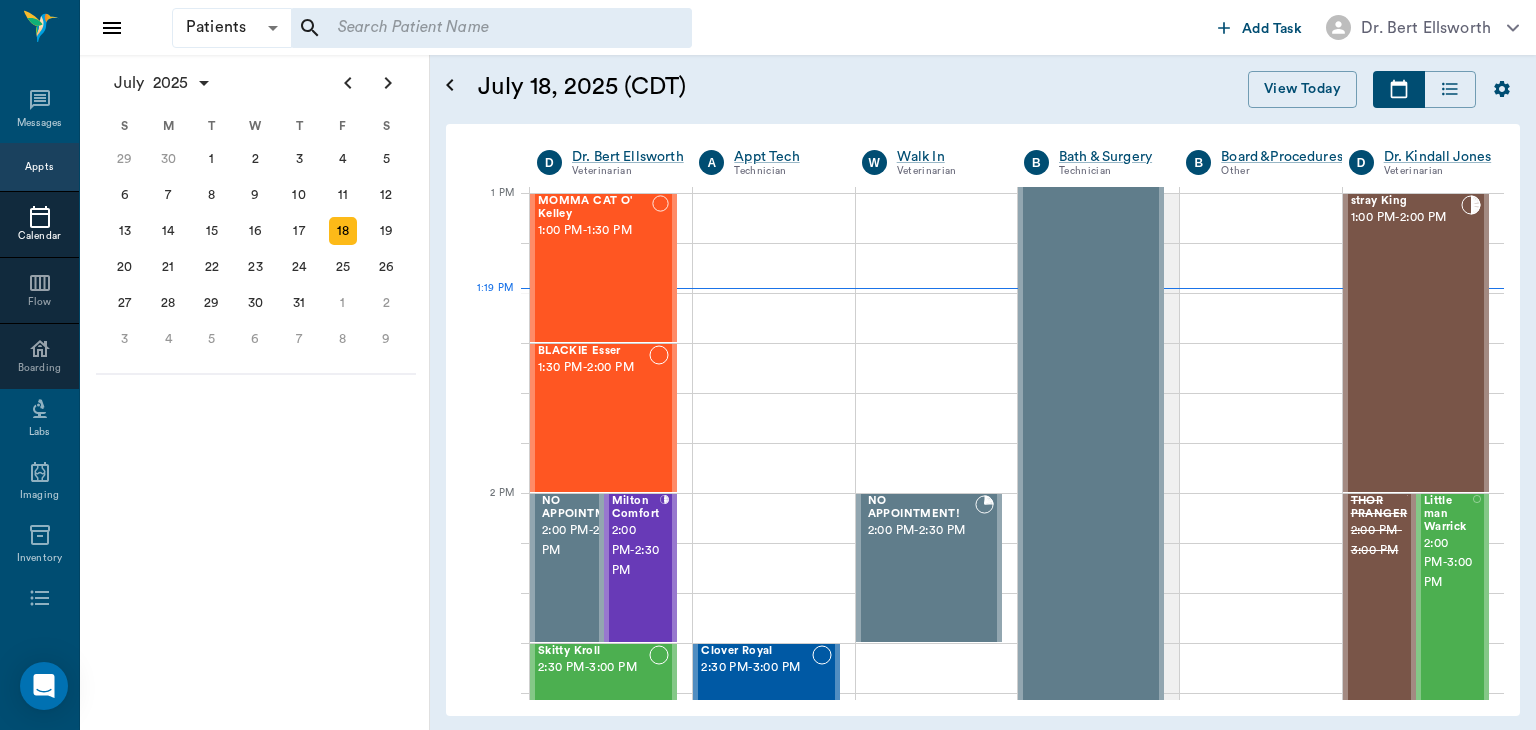 scroll, scrollTop: 1502, scrollLeft: 0, axis: vertical 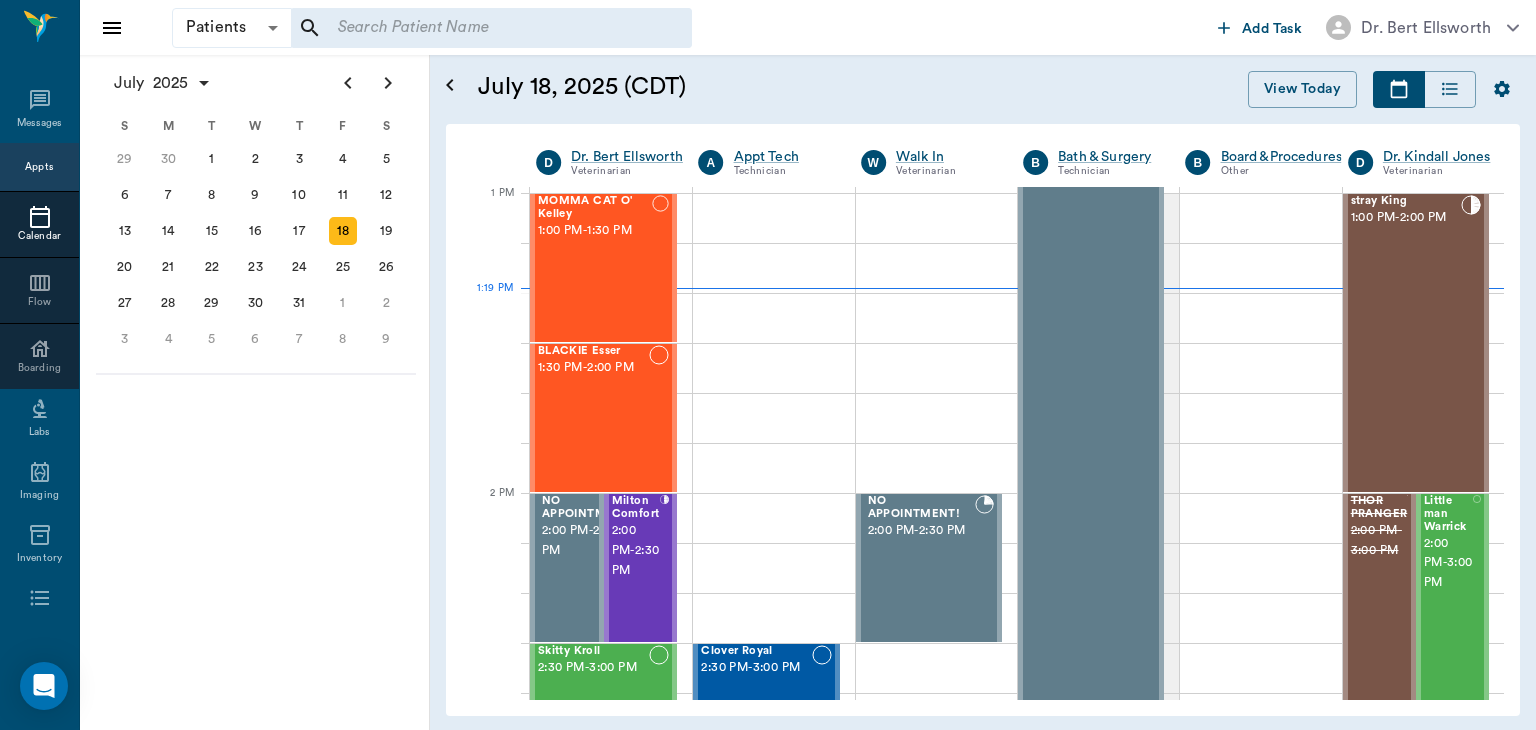 click on "2:00 PM  -  2:30 PM" at bounding box center (636, 551) 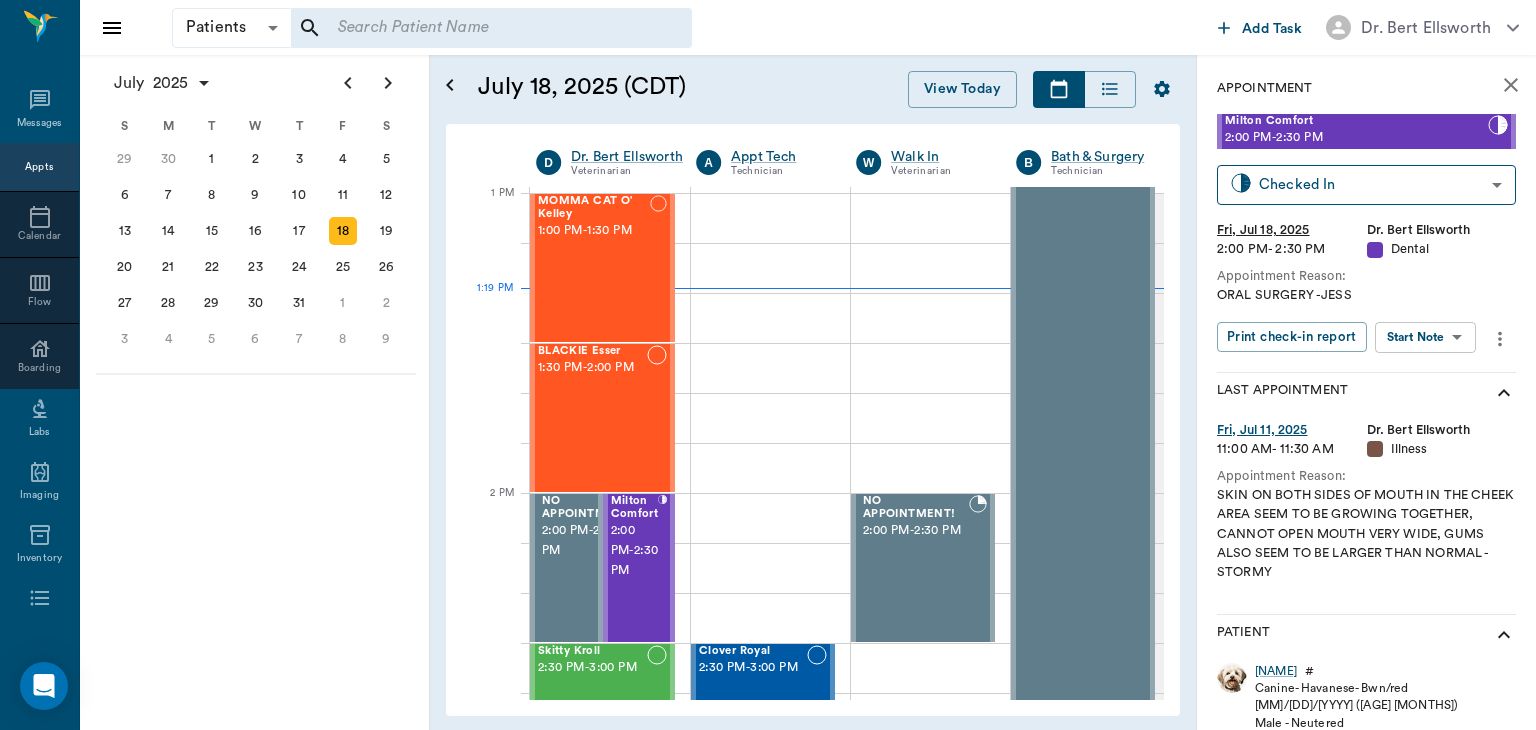 click on "Patients Patients ​ ​ Add Task Dr. Bert Ellsworth Nectar Messages Appts Calendar Flow Boarding Labs Imaging Inventory Tasks Forms Staff Reports Lookup Settings July 2025 S M T W T F S Jun 1 2 3 4 5 6 7 8 9 10 11 12 13 14 15 16 17 18 19 20 21 22 23 24 25 26 27 28 29 30 Jul 1 2 3 4 5 6 7 8 9 10 11 12 S M T W T F S 29 30 Jul 1 2 3 4 5 6 7 8 9 10 11 12 13 14 15 16 17 18 19 20 21 22 23 24 25 26 27 28 29 30 31 Aug 1 2 3 4 5 6 7 8 9 S M T W T F S 27 28 29 30 31 Aug 1 2 3 4 5 6 7 8 9 10 11 12 13 14 15 16 17 18 19 20 21 22 23 24 25 26 27 28 29 30 31 Sep 1 2 3 4 5 6 July 18, 2025 (CDT) View Today July 2025 Today 18 Fri Jul 2025 D Dr. Bert Ellsworth Veterinarian A Appt Tech Technician W Walk In Veterinarian B Bath & Surgery Technician B Board &Procedures Other D Dr. Kindall Jones Veterinarian 8 AM 9 AM 10 AM 11 AM 12 PM 1 PM 2 PM 3 PM 4 PM 5 PM 6 PM 7 PM 8 PM 1:19 PM Gun Side Darlin' Nelson 8:00 AM  -  8:30 AM Fatima Nelson 8:00 AM  -  8:30 AM J Lo Nelson 8:00 AM  -  8:30 AM Candy Girl Nelson 8:30 AM  -  9:00 AM  -" at bounding box center (768, 365) 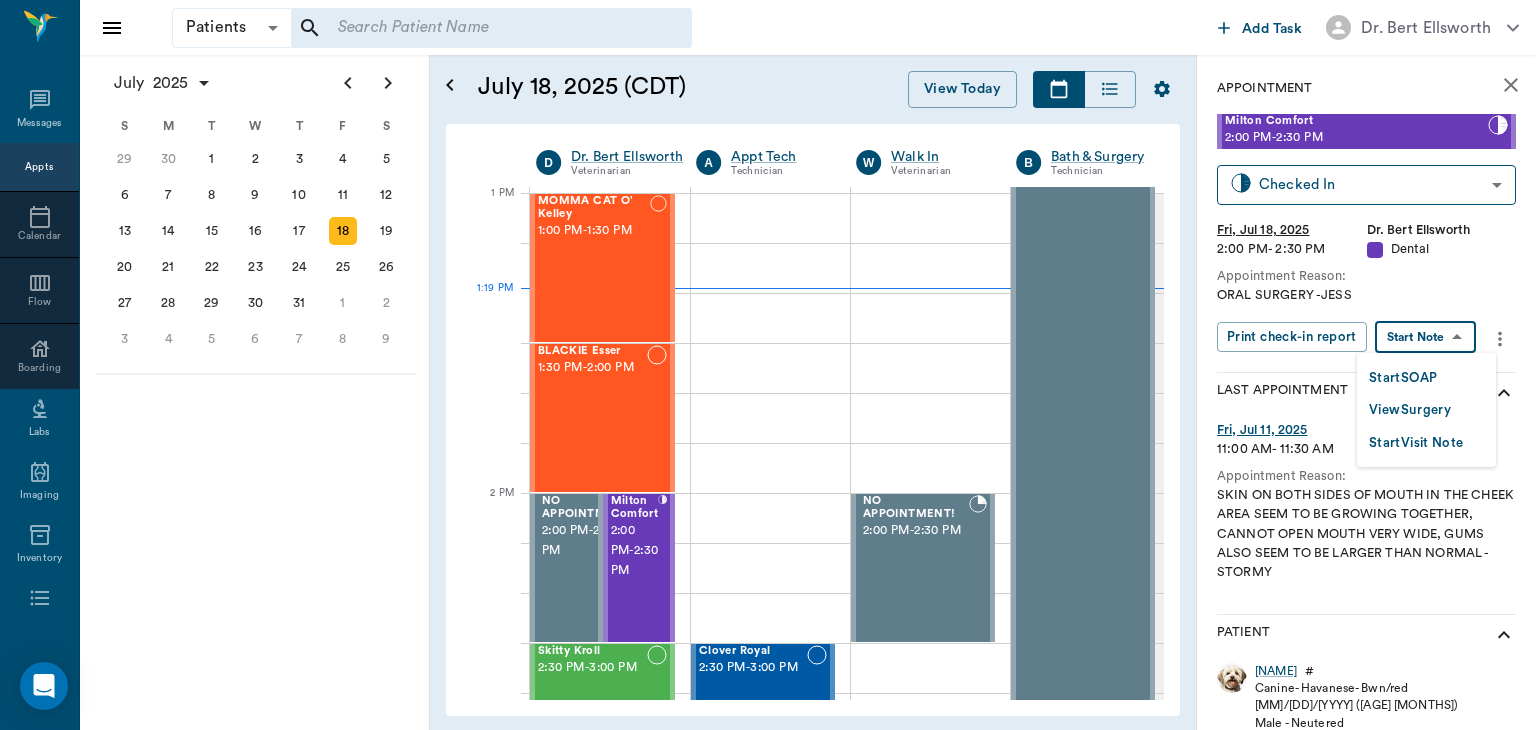 click on "View  Surgery" at bounding box center [1410, 410] 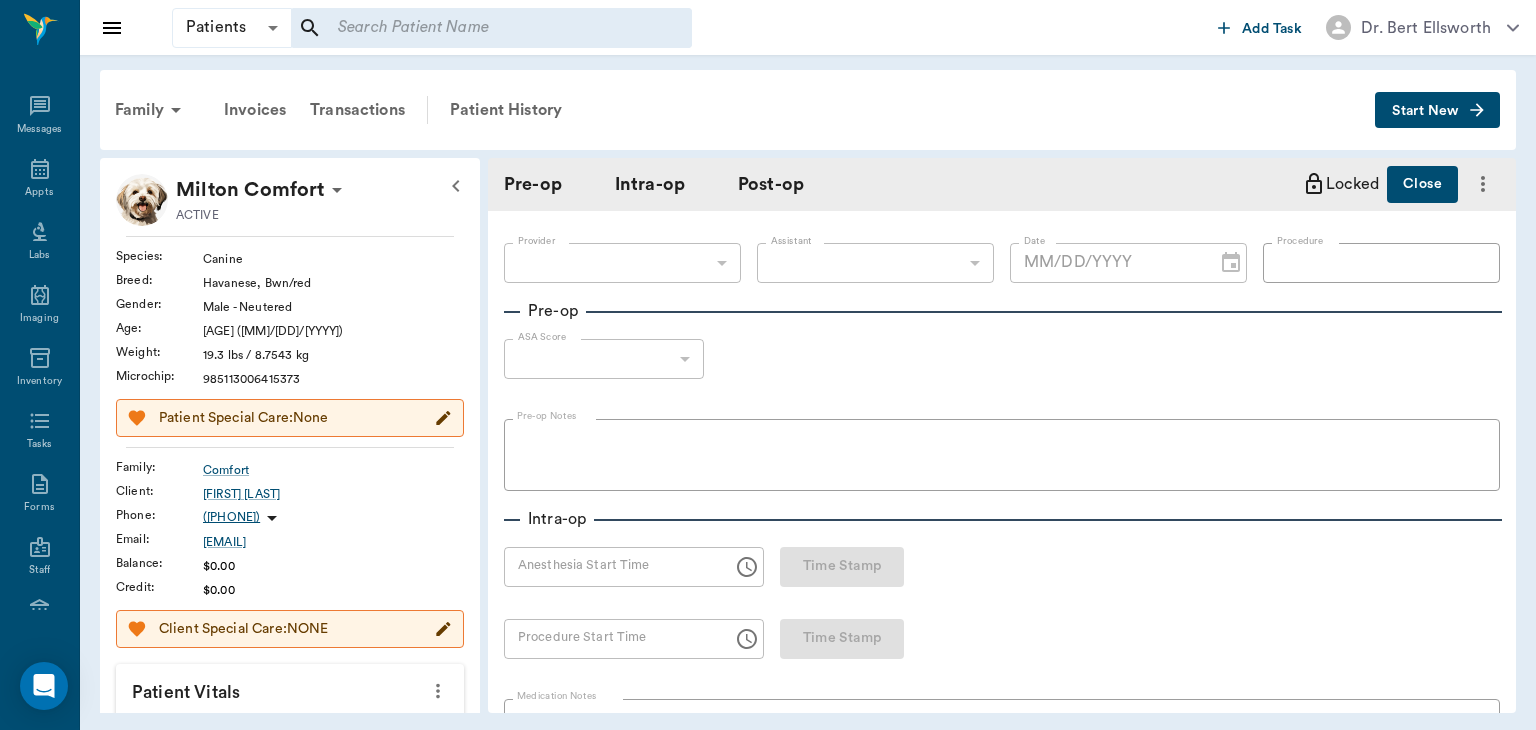 type on "63ec2f075fda476ae8351a4d" 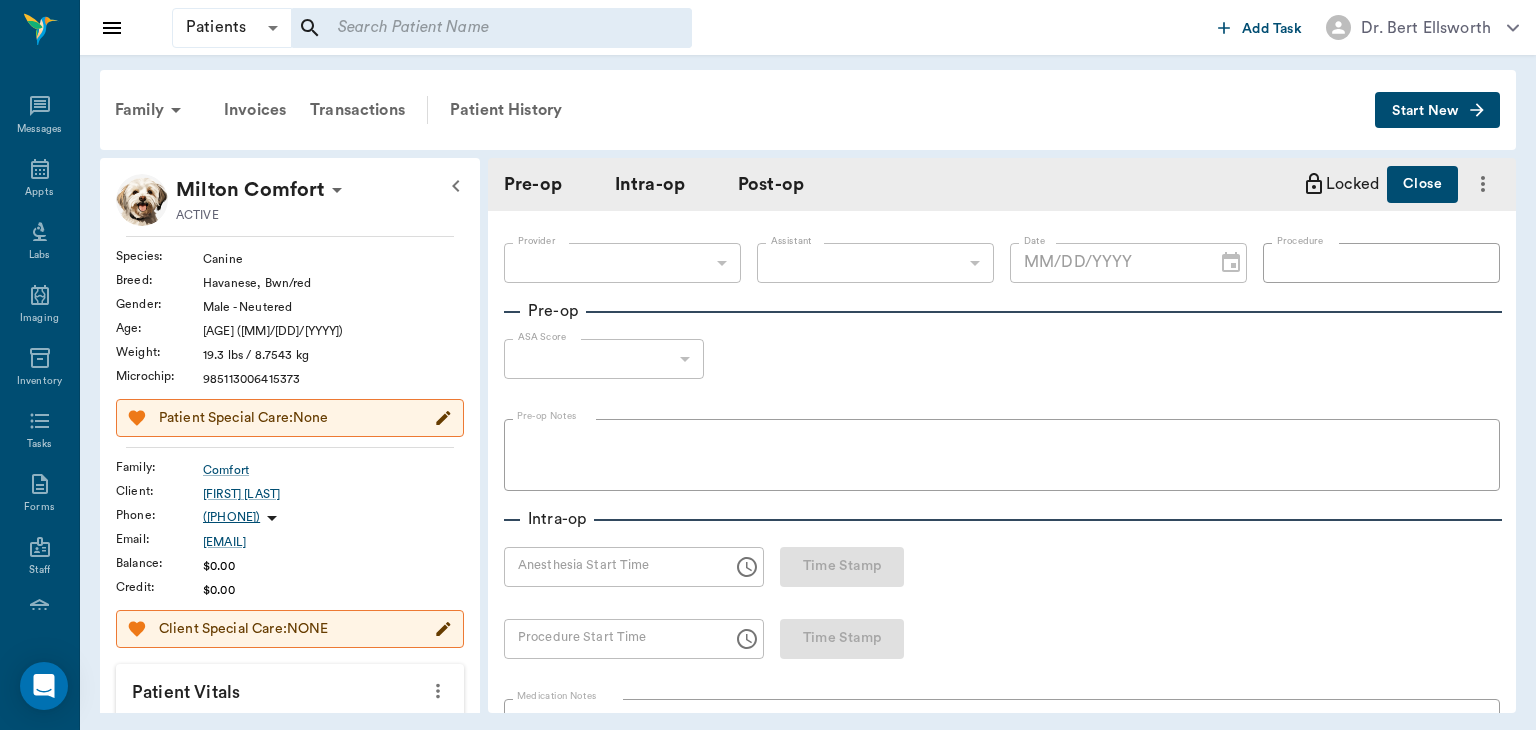 type on "6740bf97de10e07744acf1eb" 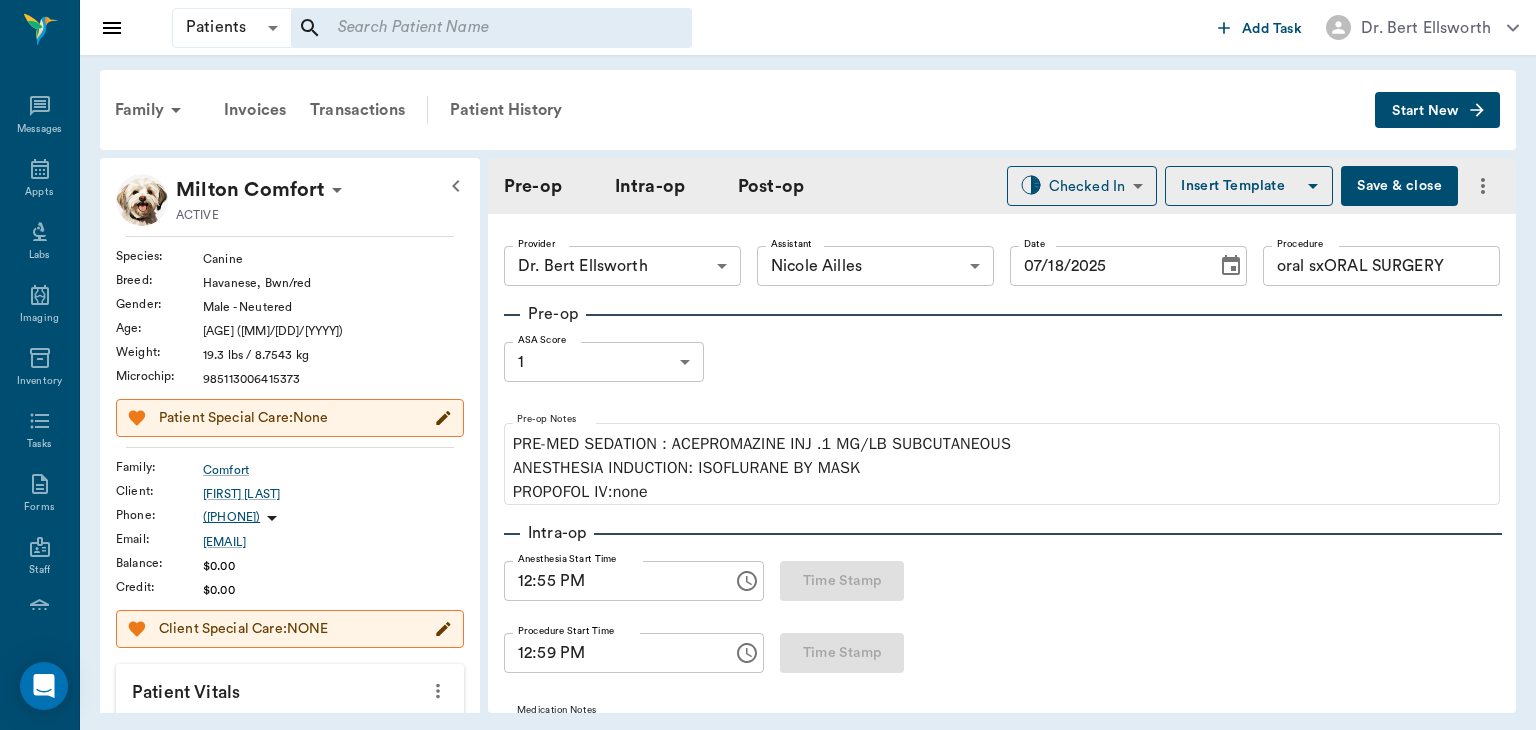 type on "07/18/2025" 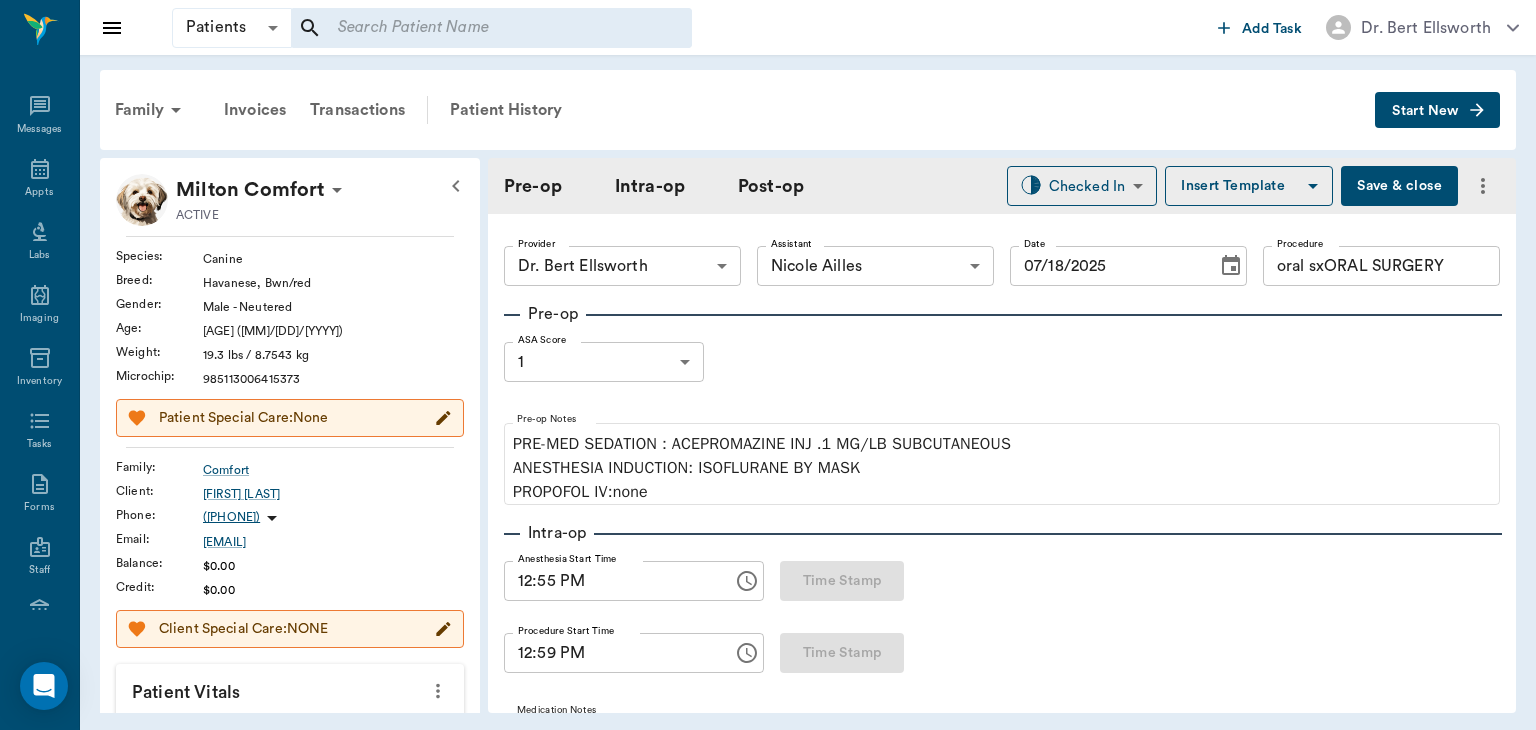 type on "12:55 PM" 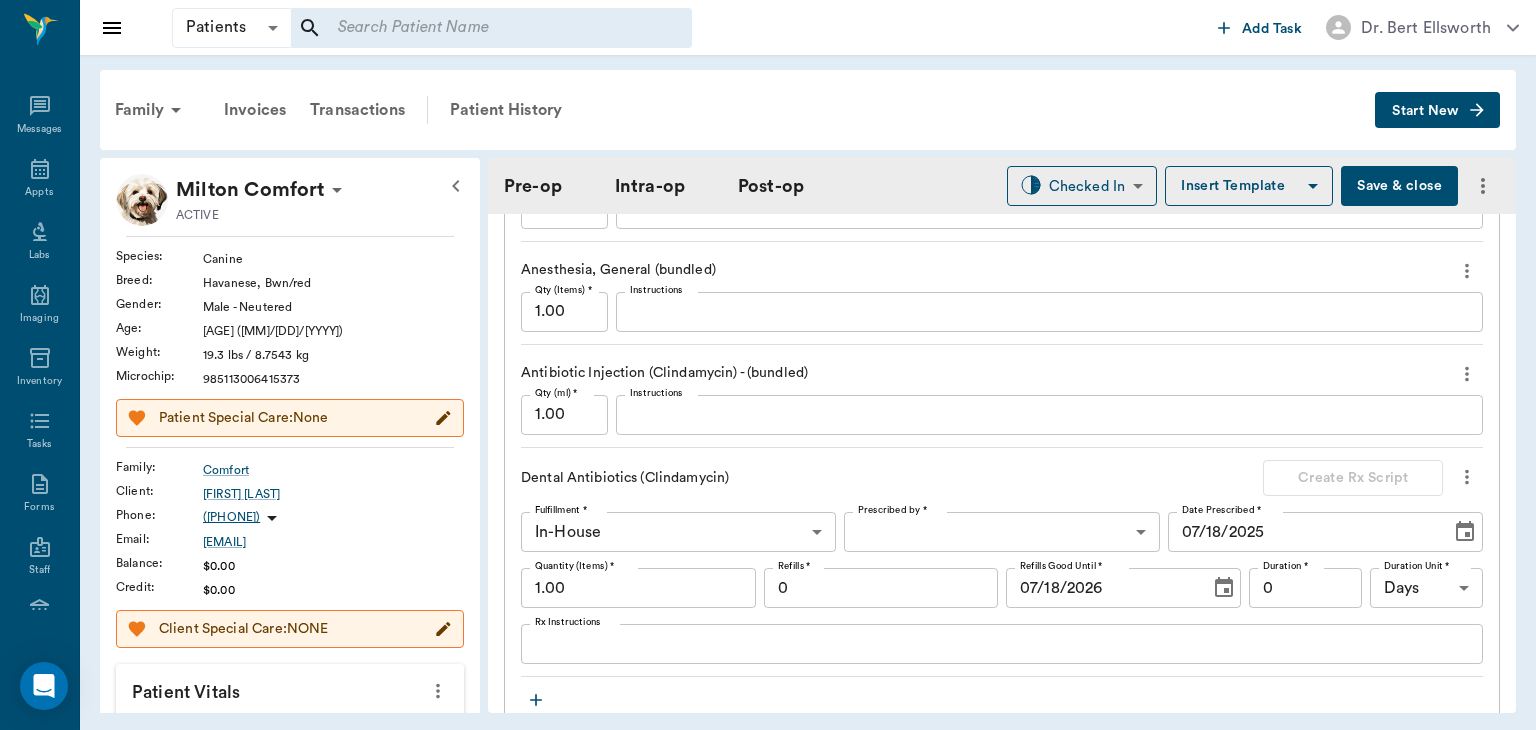 scroll, scrollTop: 2078, scrollLeft: 0, axis: vertical 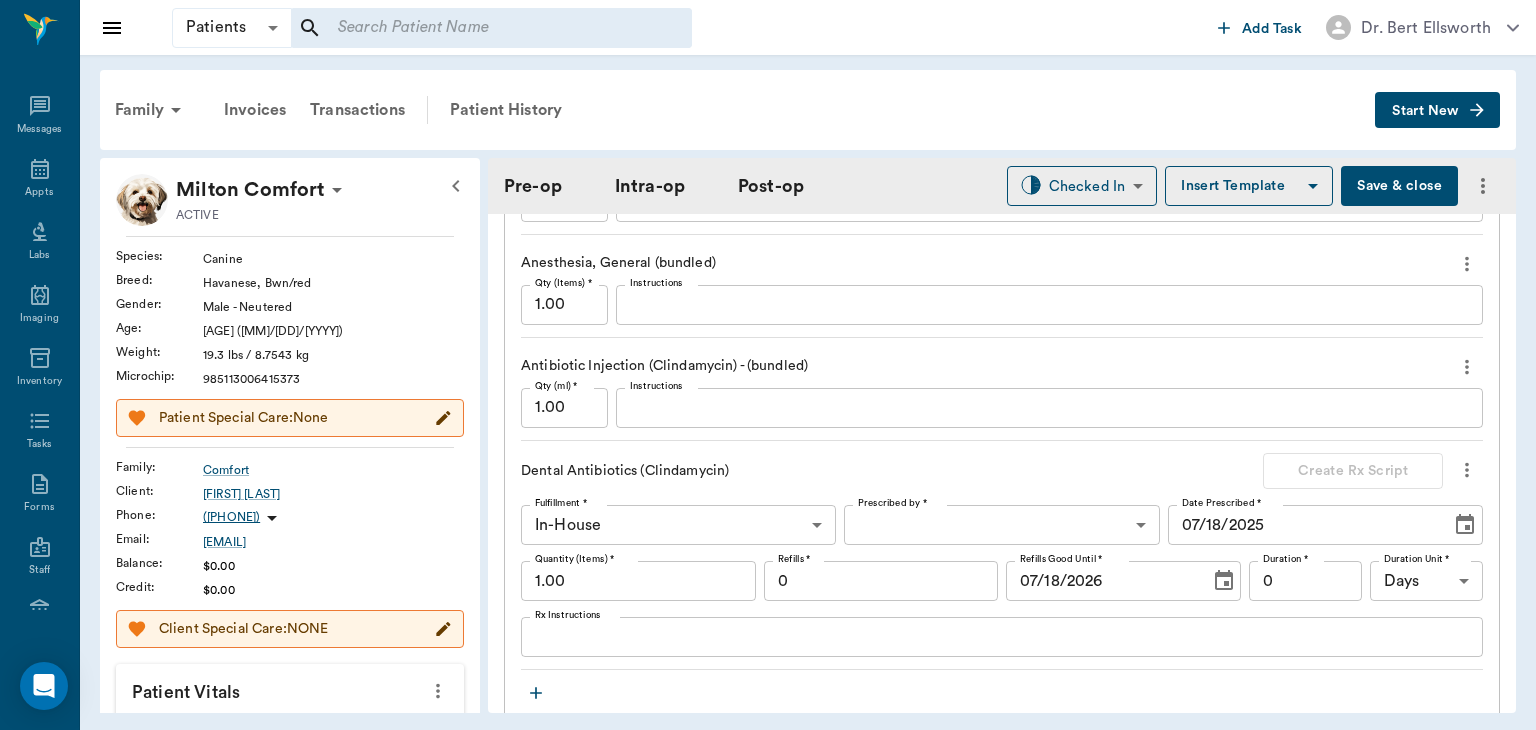 click 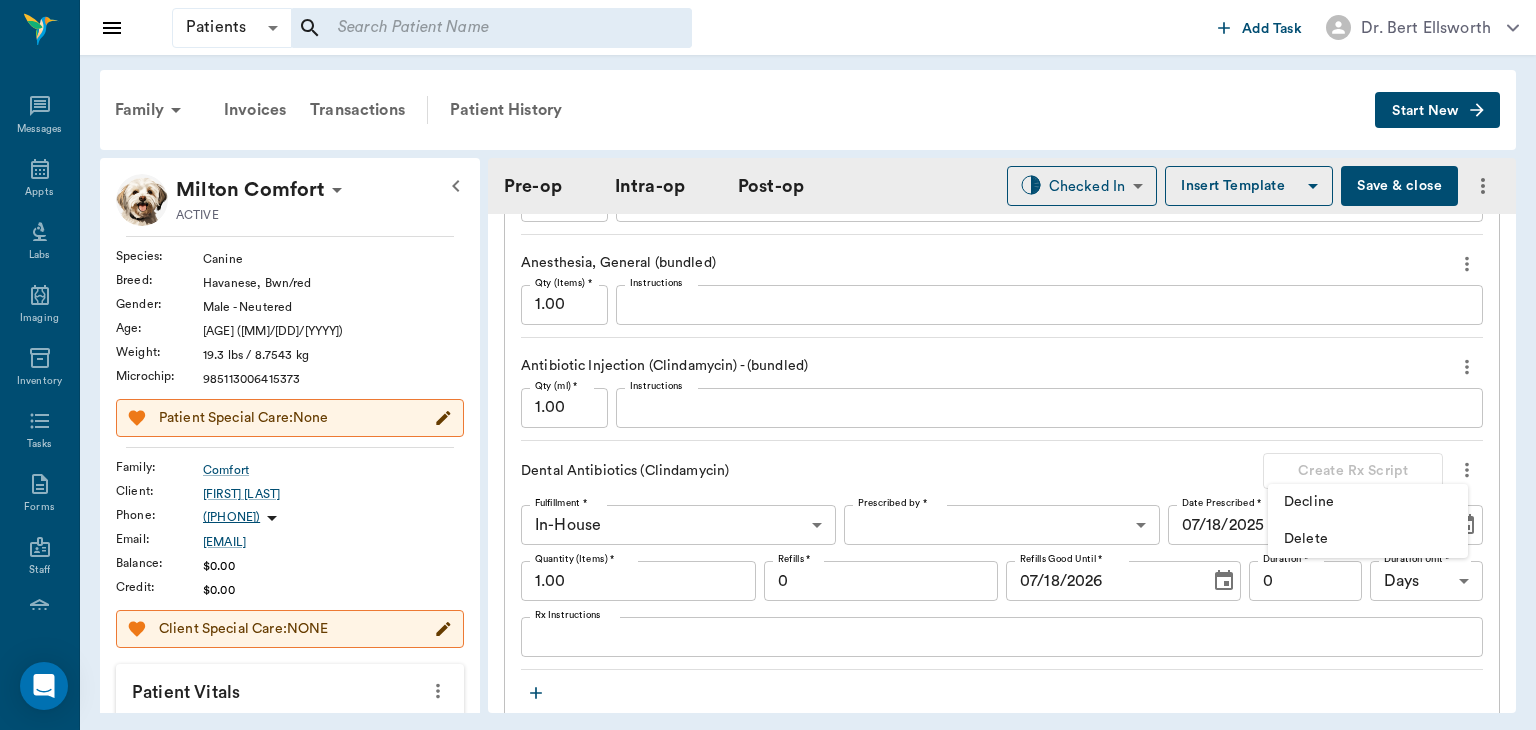 click on "Delete" at bounding box center [1368, 539] 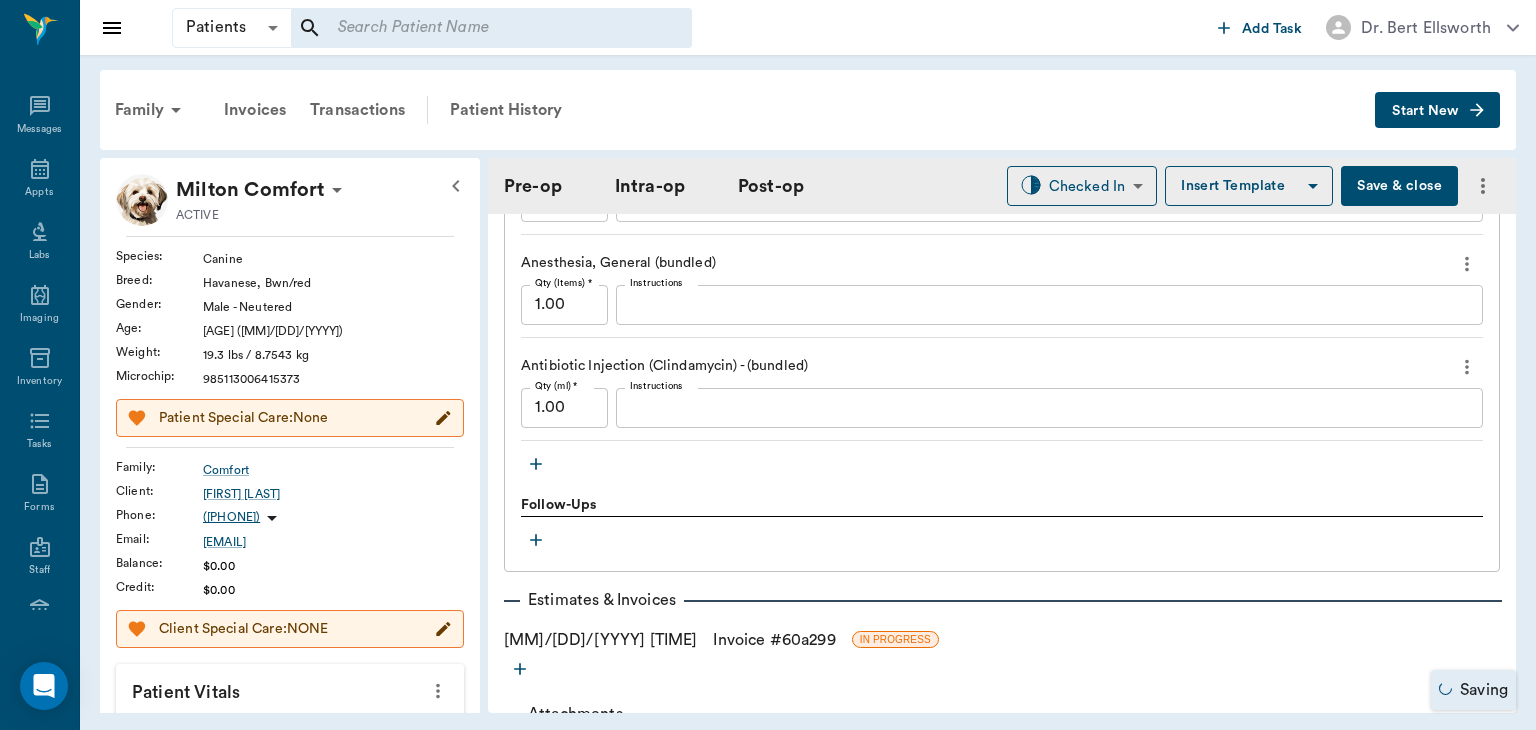 click 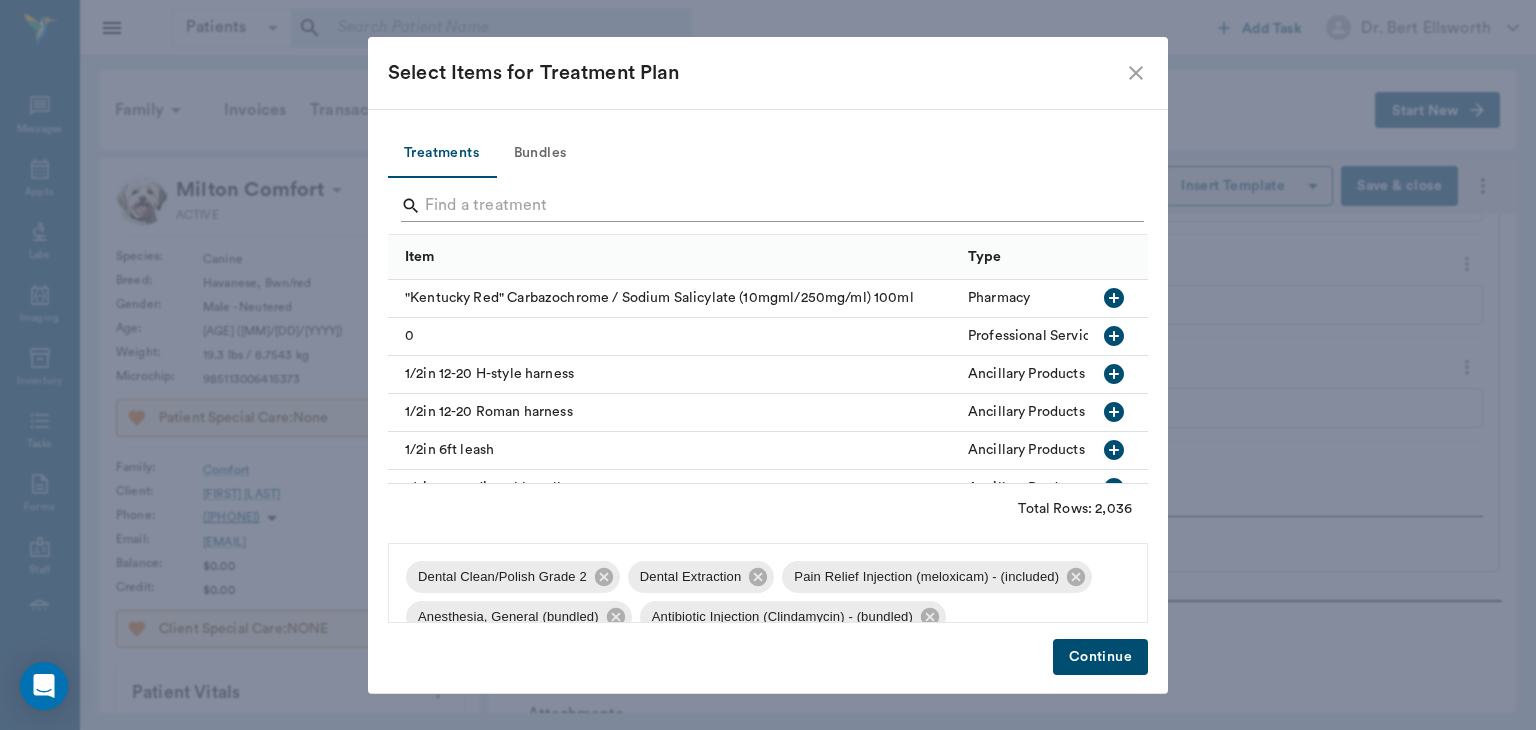 click at bounding box center [769, 206] 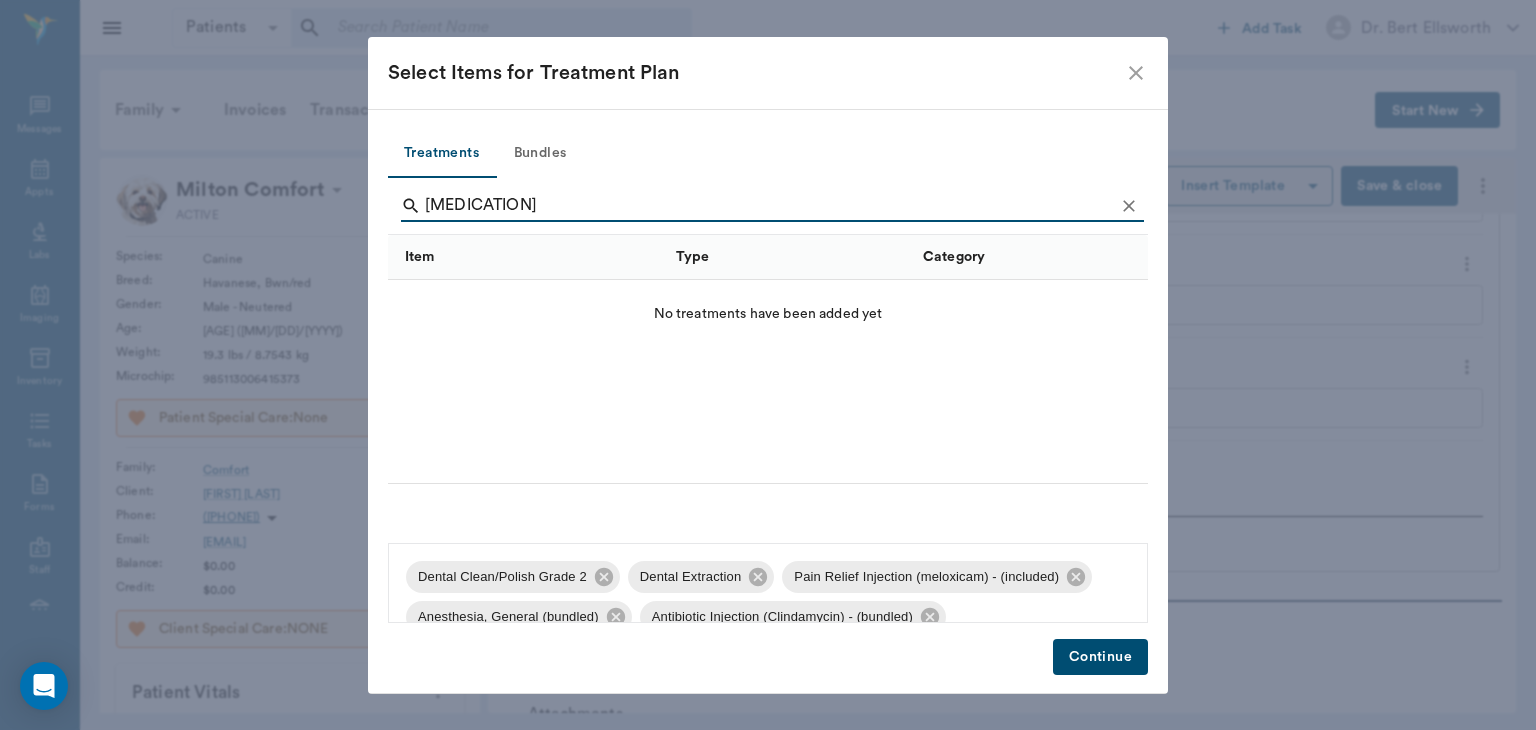 type on "clyndamy" 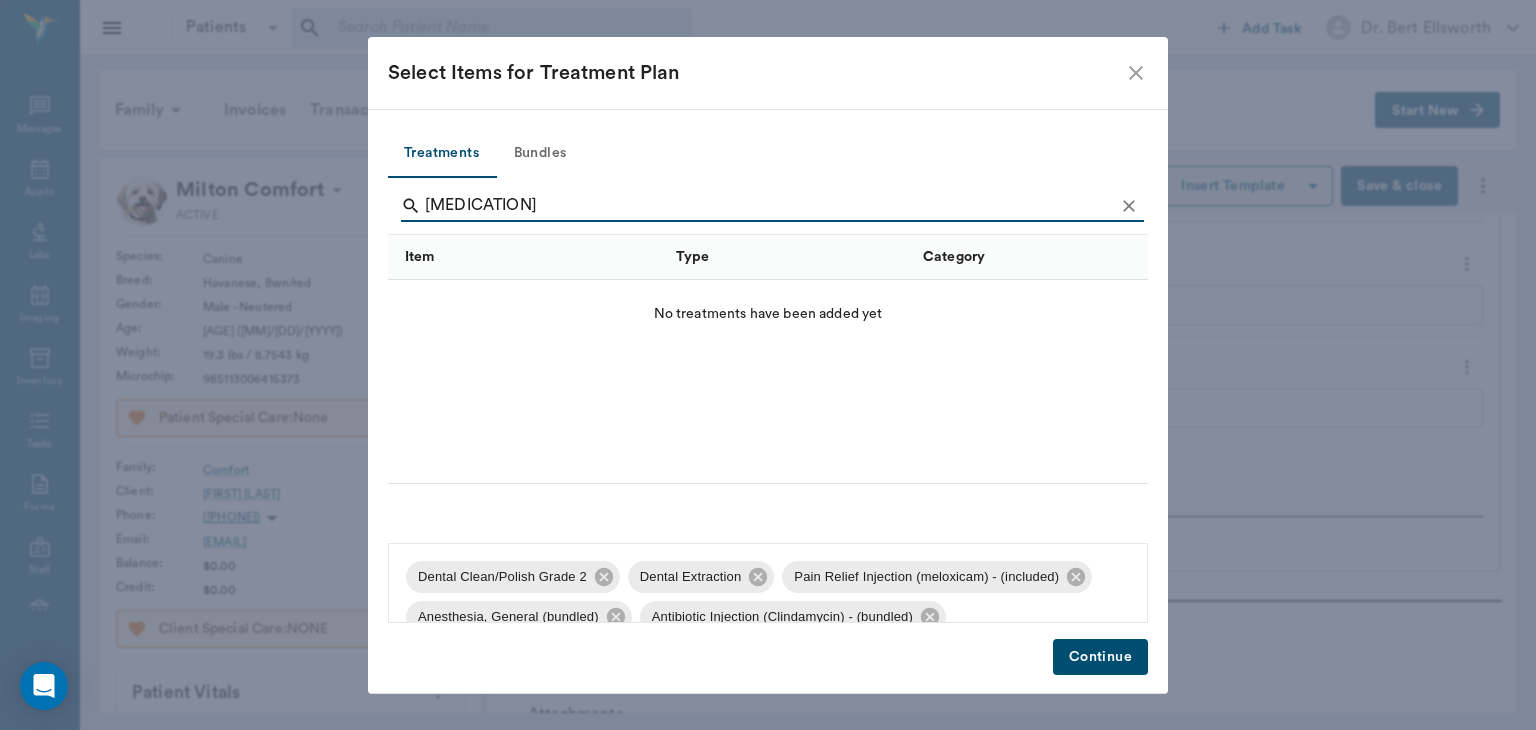type on "oral sxORAL SURGERY" 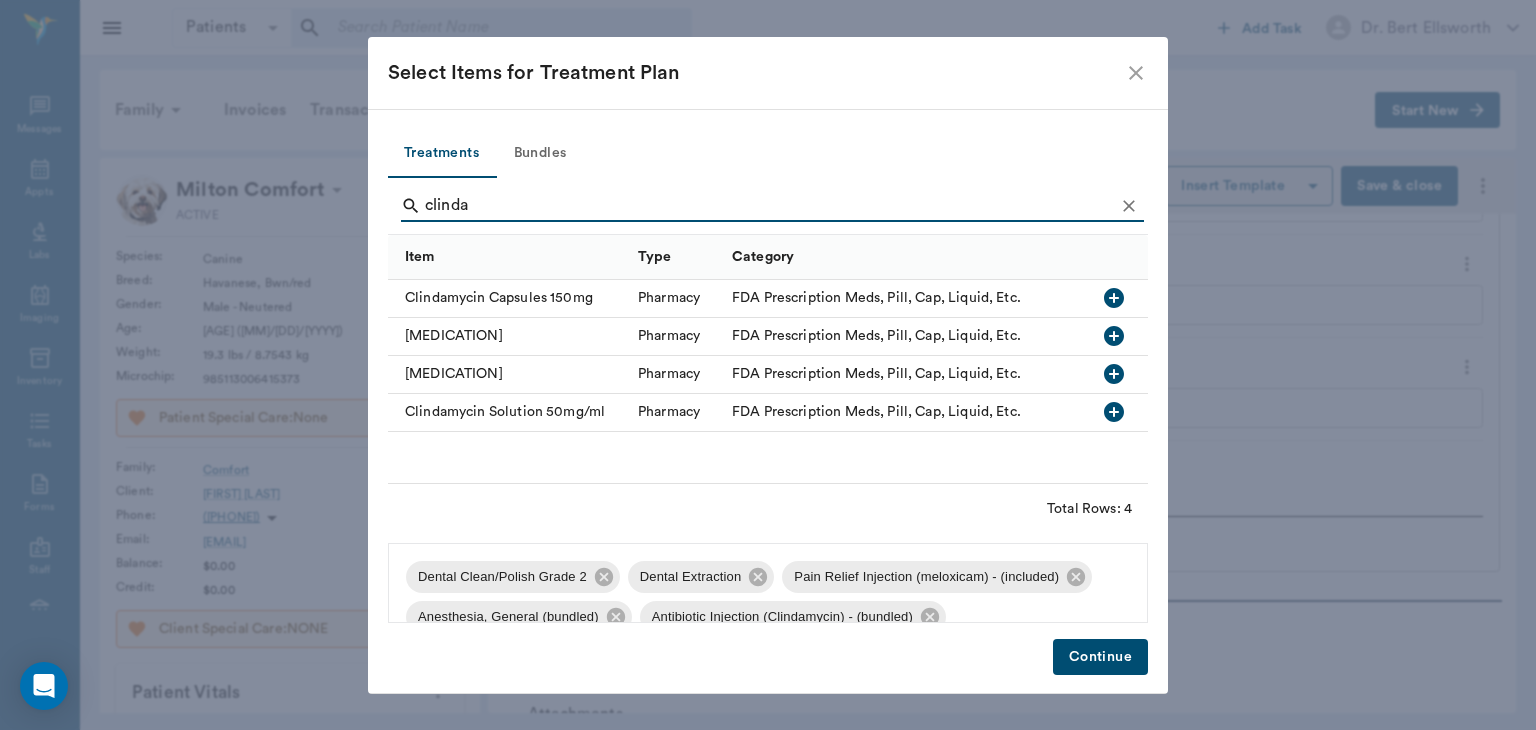 type on "clinda" 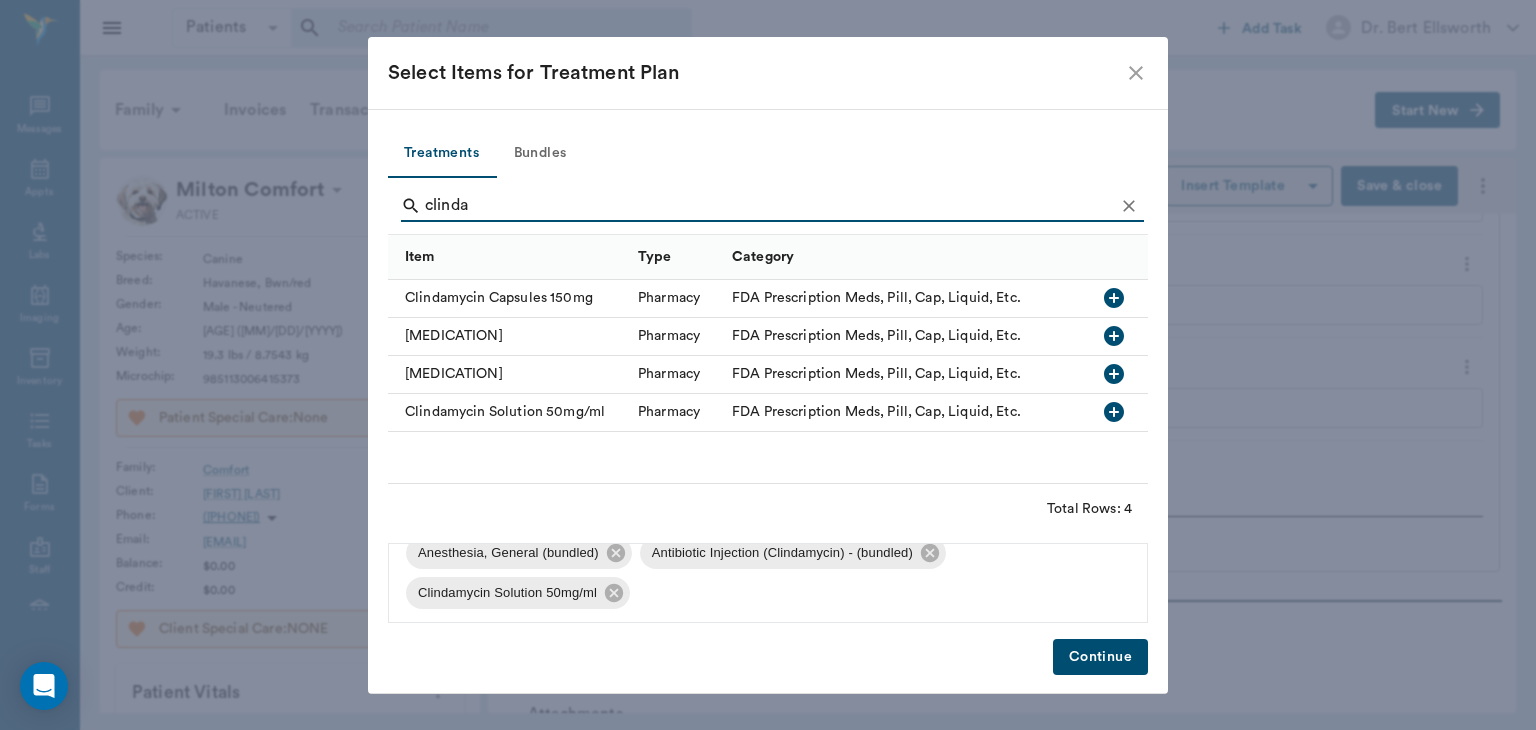 scroll, scrollTop: 67, scrollLeft: 0, axis: vertical 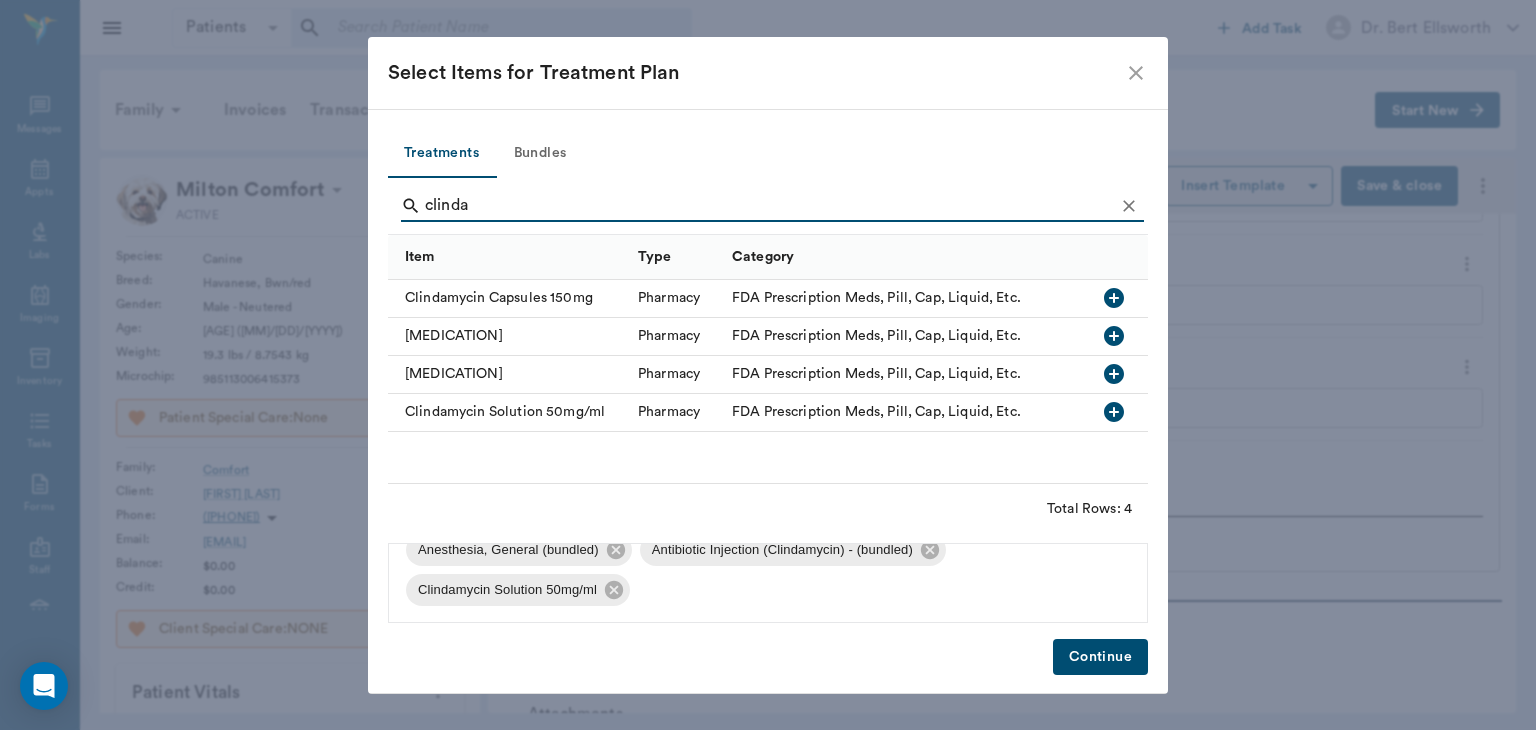 click on "Continue" at bounding box center (1100, 657) 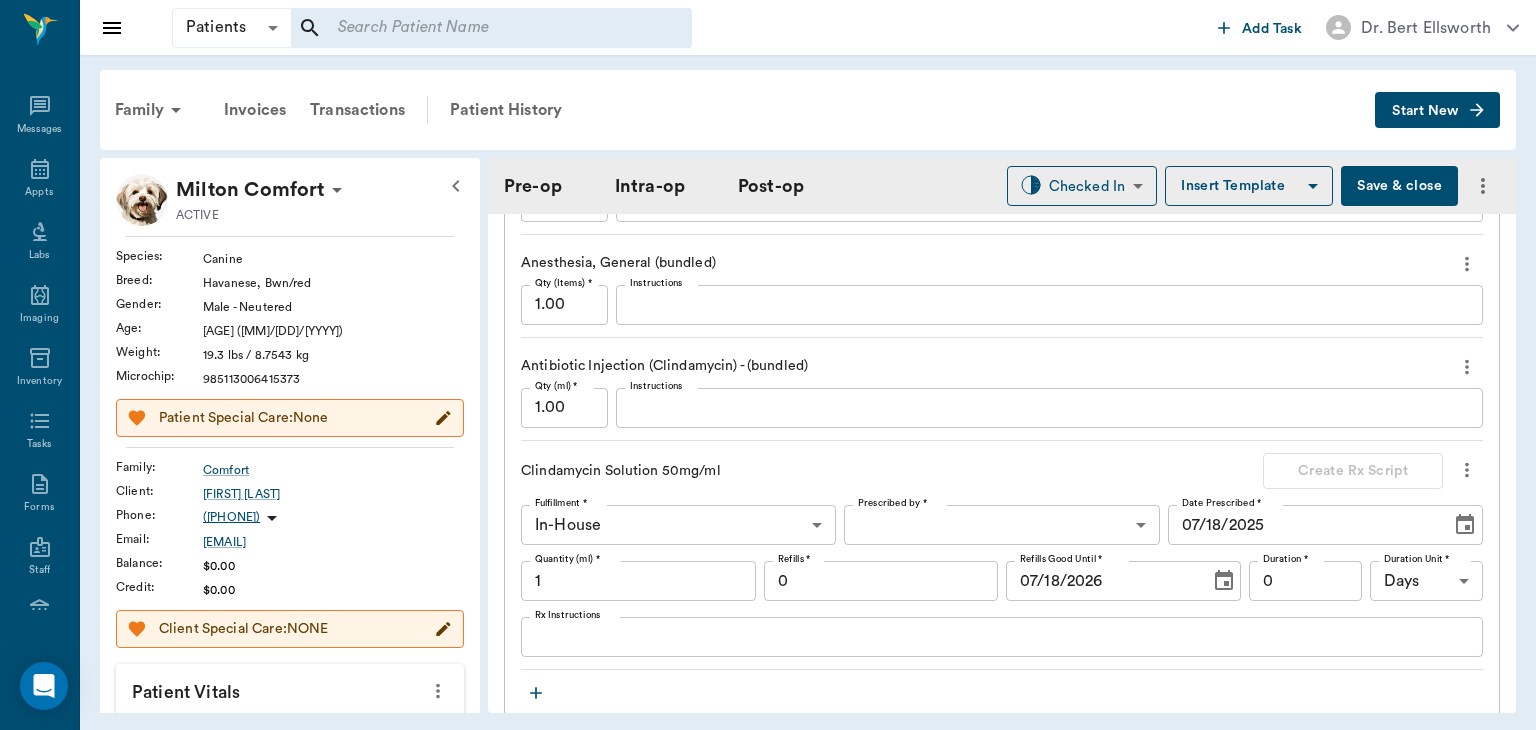 click on "Patients Patients ​ ​ Add Task Dr. Bert Ellsworth Nectar Messages Appts Labs Imaging Inventory Tasks Forms Staff Reports Lookup Settings Family Invoices Transactions Patient History Start New Milton Comfort     ACTIVE   Species : Canine Breed : Havanese, Bwn/red Gender : Male - Neutered Age : 8 yr 2 mo (05/12/2017) Weight : 19.3 lbs / 8.7543 kg Microchip : 985113006415373 Patient Special Care:  None Family : Comfort Client : Peggy Comfort Phone : (903) 373-9838 Email : hcomfort1@hotmail.com Balance : $0.00 Credit : $0.00 Client Special Care:  NONE Patient Vitals Weight BCS HR Temp Resp BP Dia Pain Perio Score ( lb ) Date 12/16/24 2PM 07/18/25 12PM 0 5 10 15 20 Ongoing diagnosis Current Rx clindamycin solution 50mg/ml 07/11/26 Reminders Rabies Vaccination Canine 1 Yr 12/15/25 Distemper/Parvo Vaccination Annual 12/15/25 Corona Vaccination Annual 12/15/25 Bordetella Vaccination Annual 12/15/25 Upcoming appointments Dental 07/18/25 Schedule Appointment Pre-op Intra-op Post-op Checked In CHECKED_IN ​ Date 1" at bounding box center (768, 365) 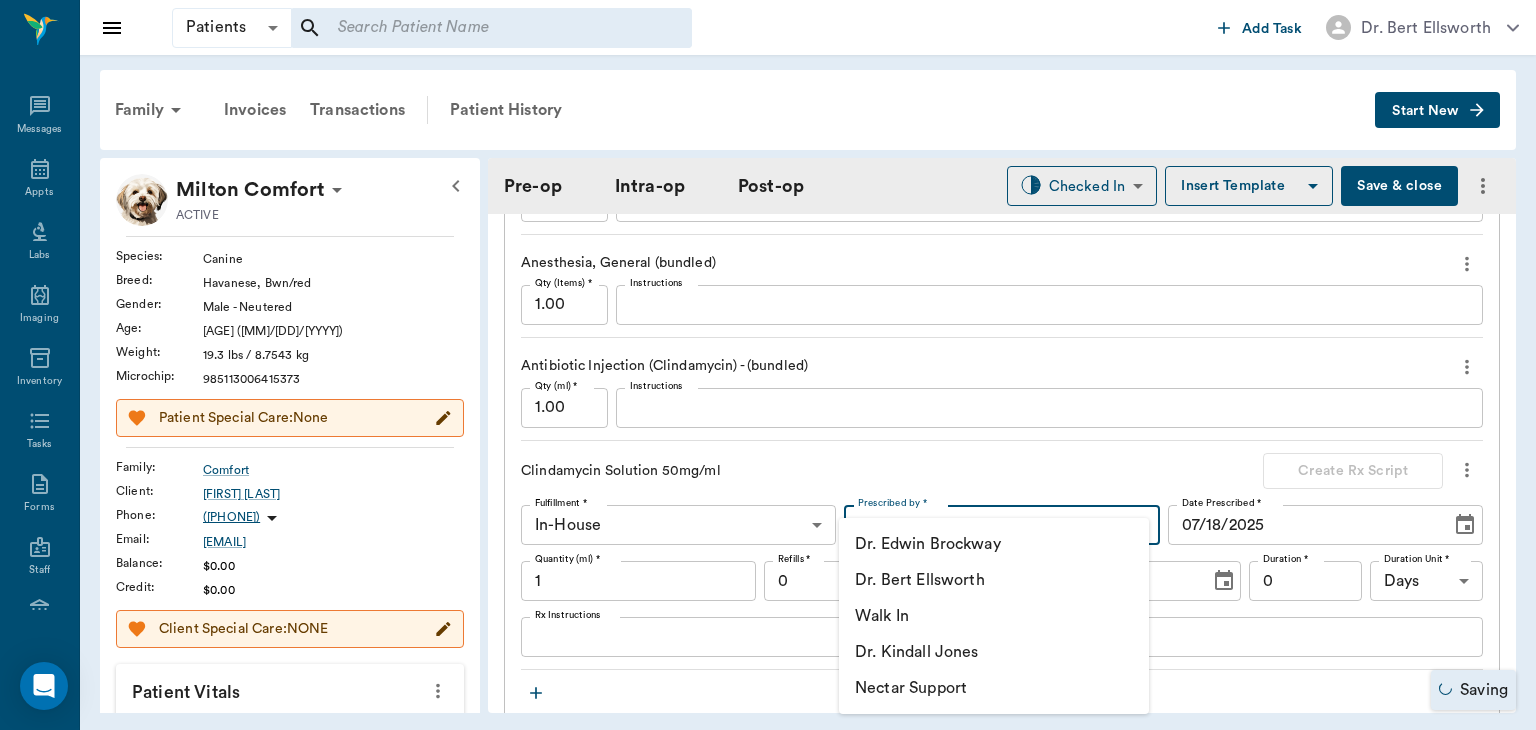 type on "oral sxORAL SURGERY" 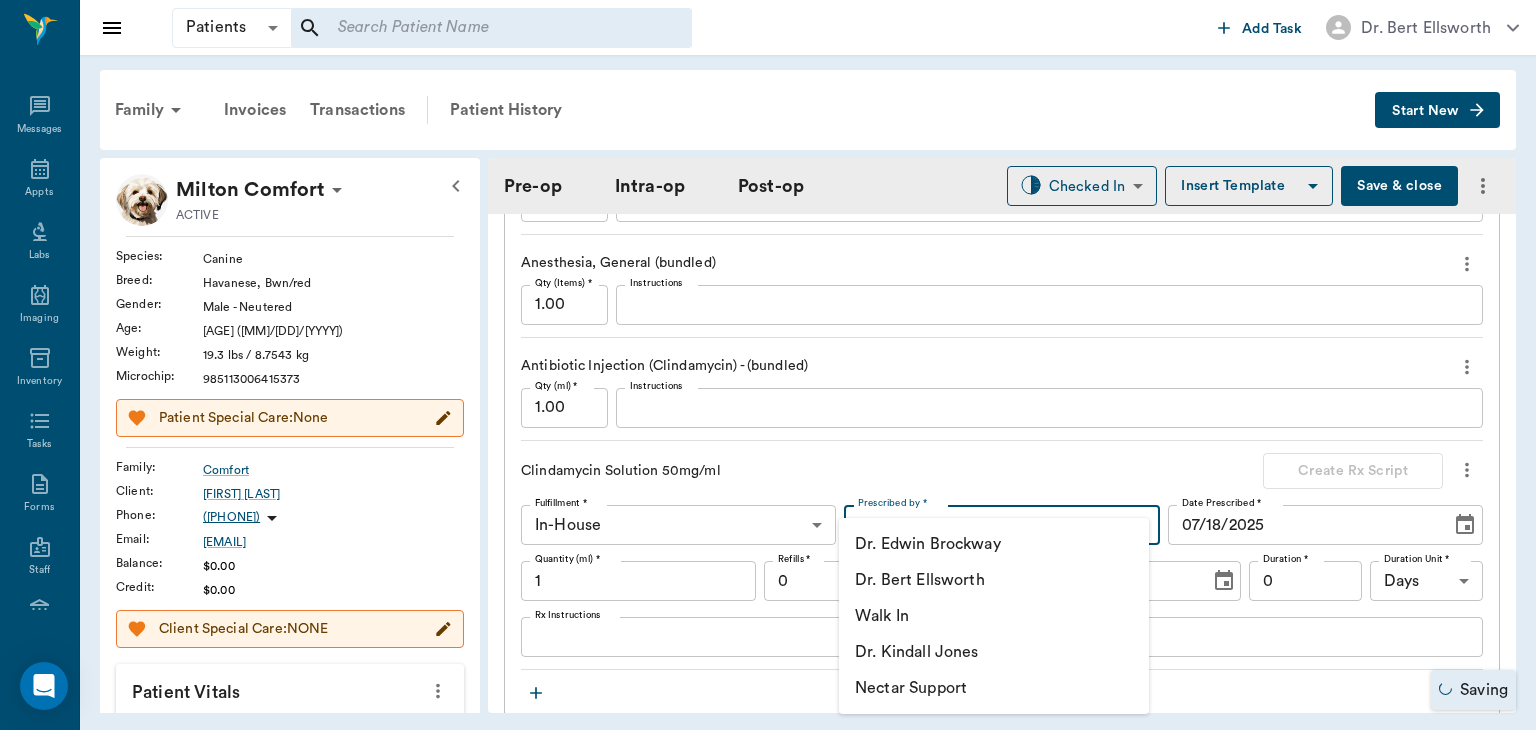 click on "Dr. Bert Ellsworth" at bounding box center [994, 580] 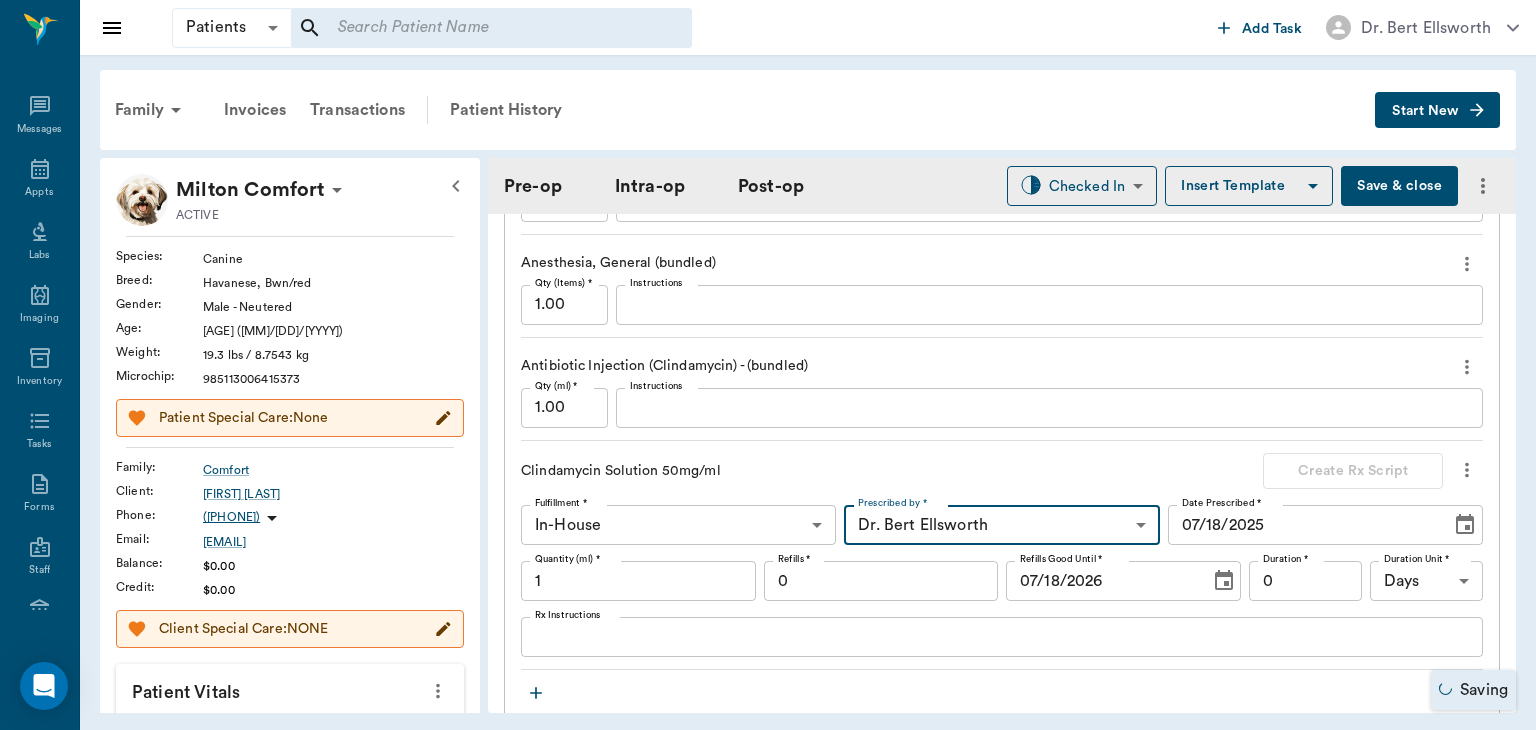 click on "1" at bounding box center (638, 581) 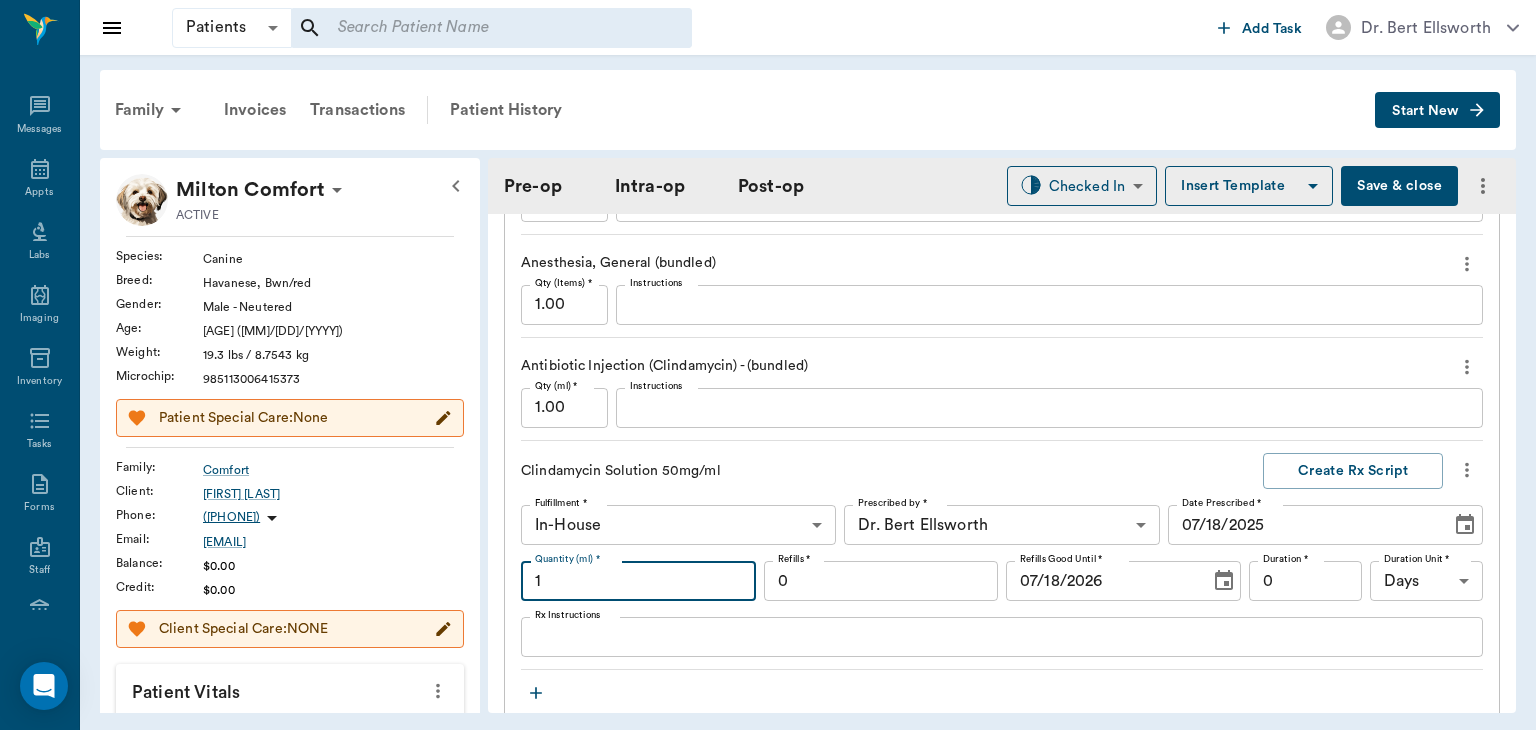 type on "oral sxORAL SURGERY" 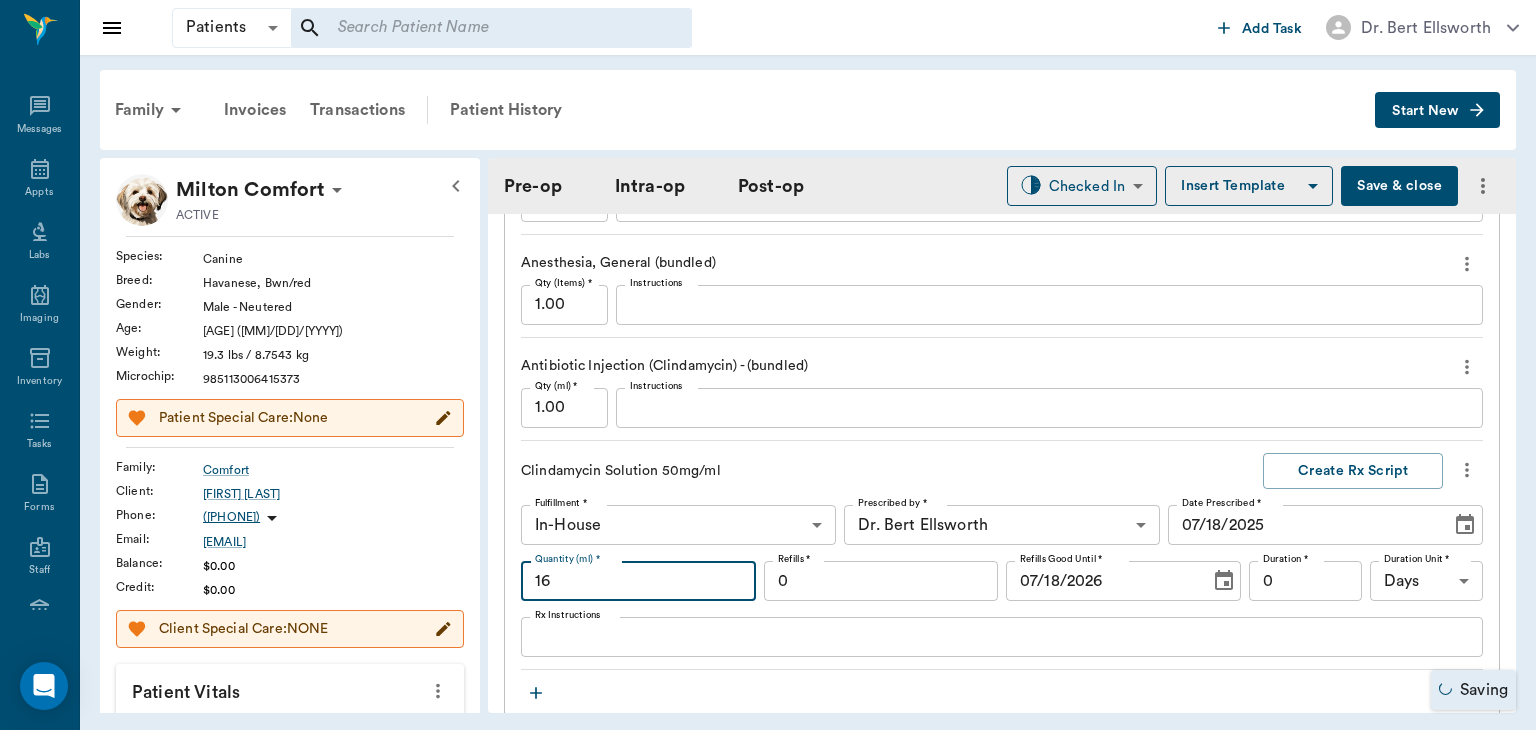 type on "oral sxORAL SURGERY" 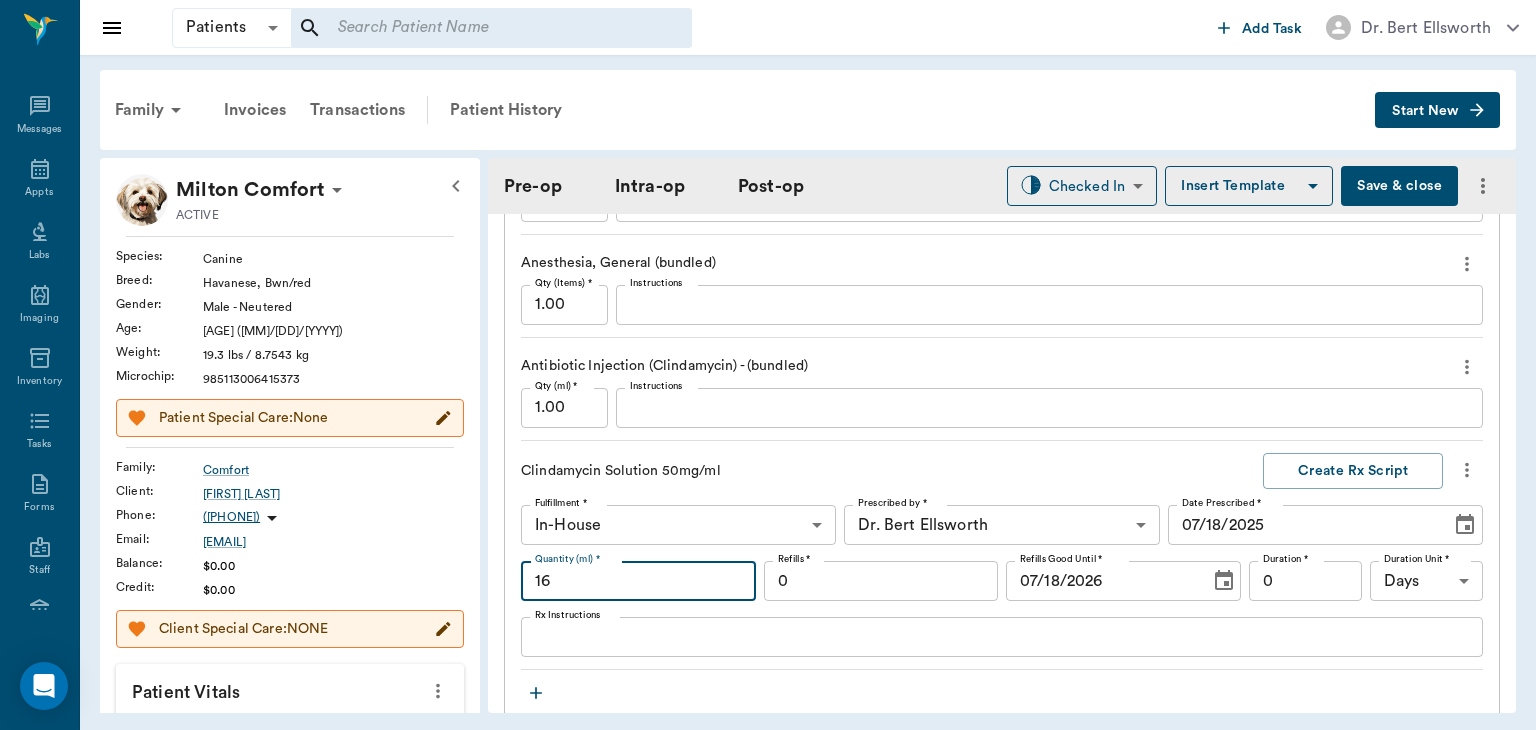 type on "16" 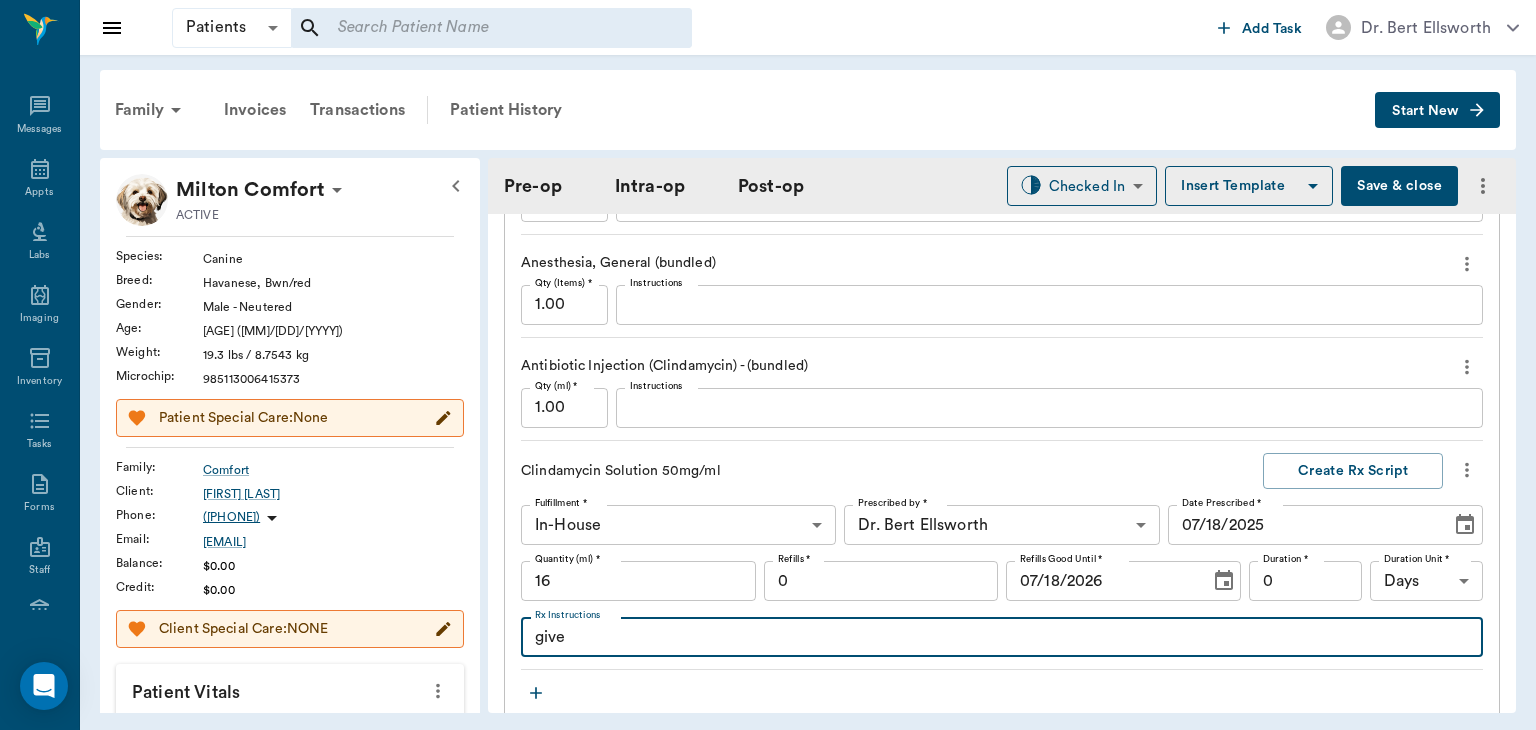 type on "give" 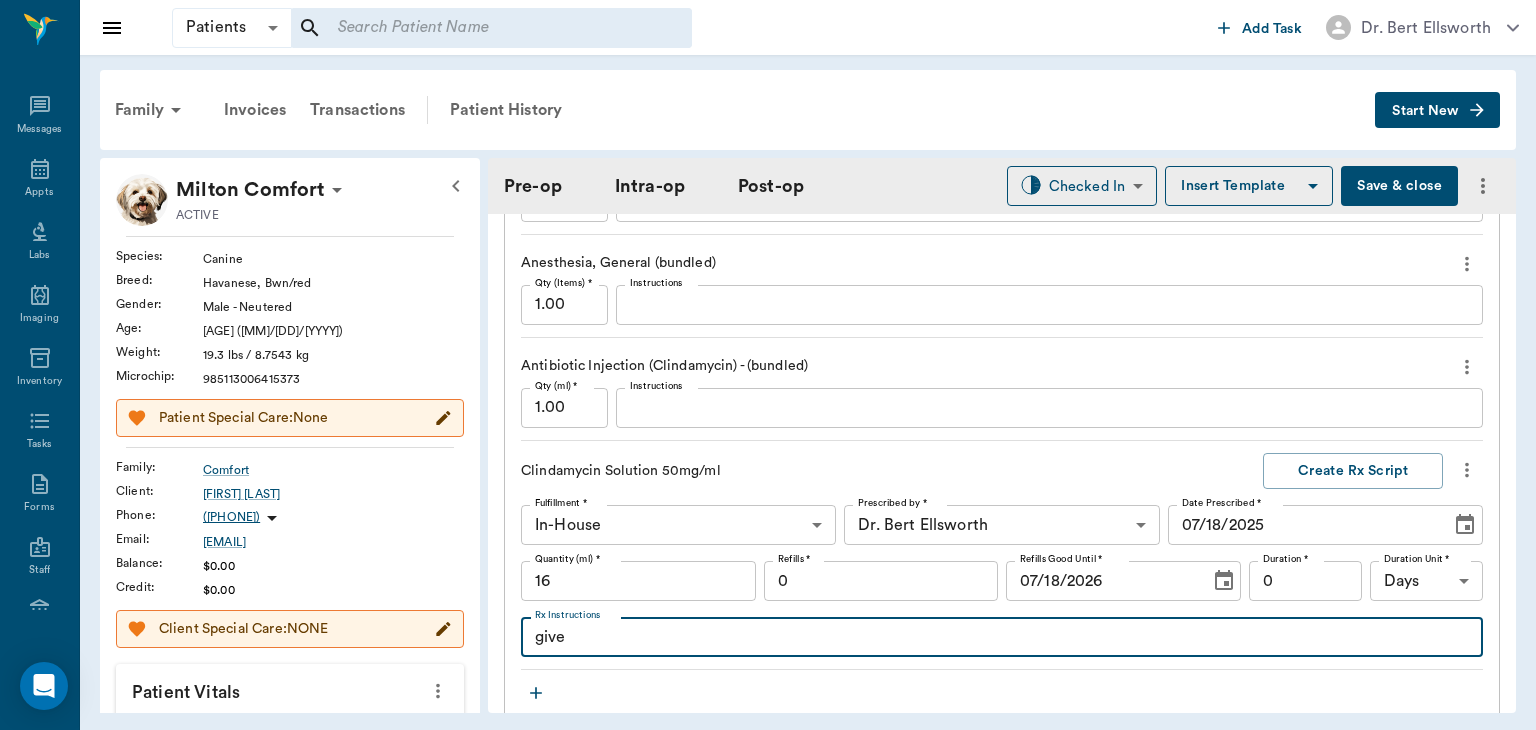 type on "oral sxORAL SURGERY" 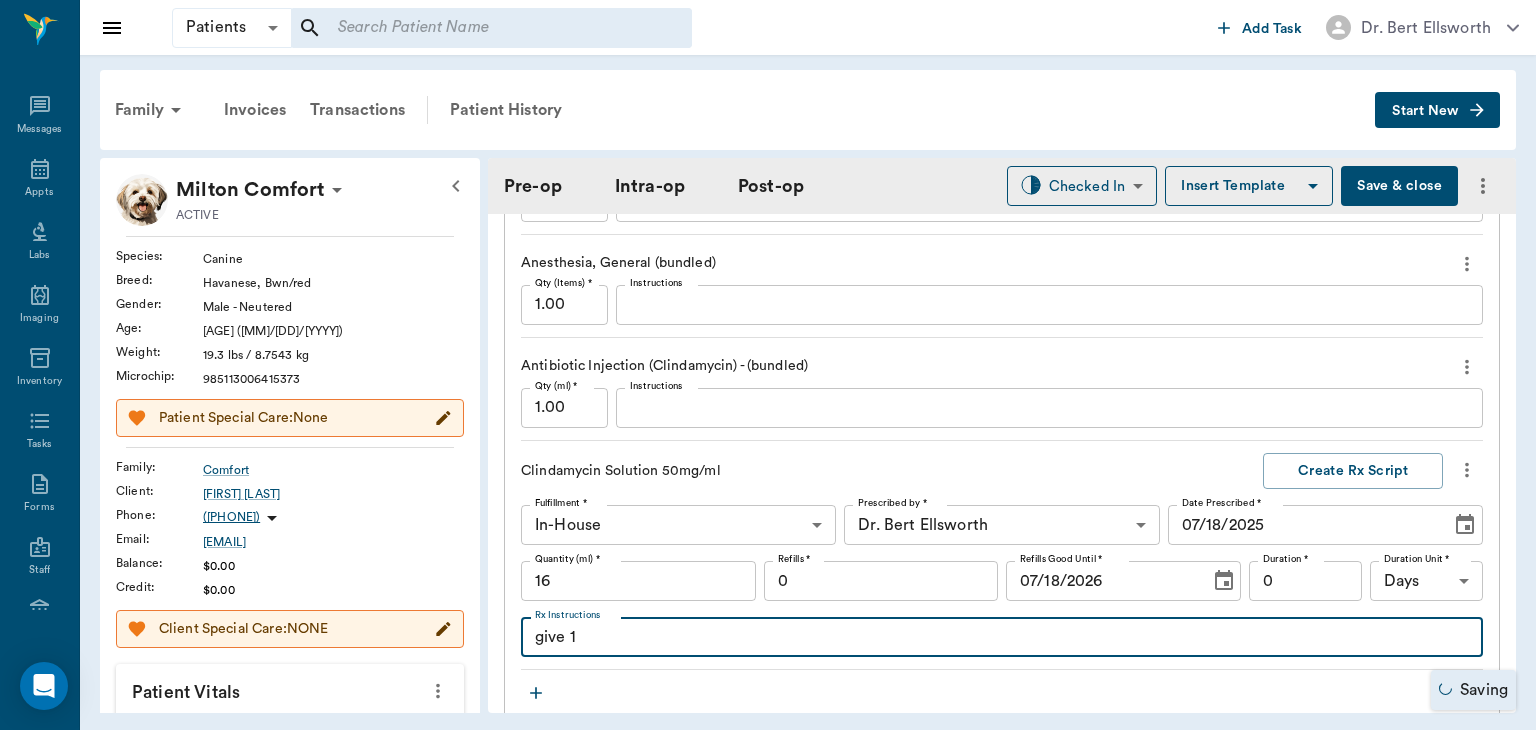 type on "oral sxORAL SURGERY" 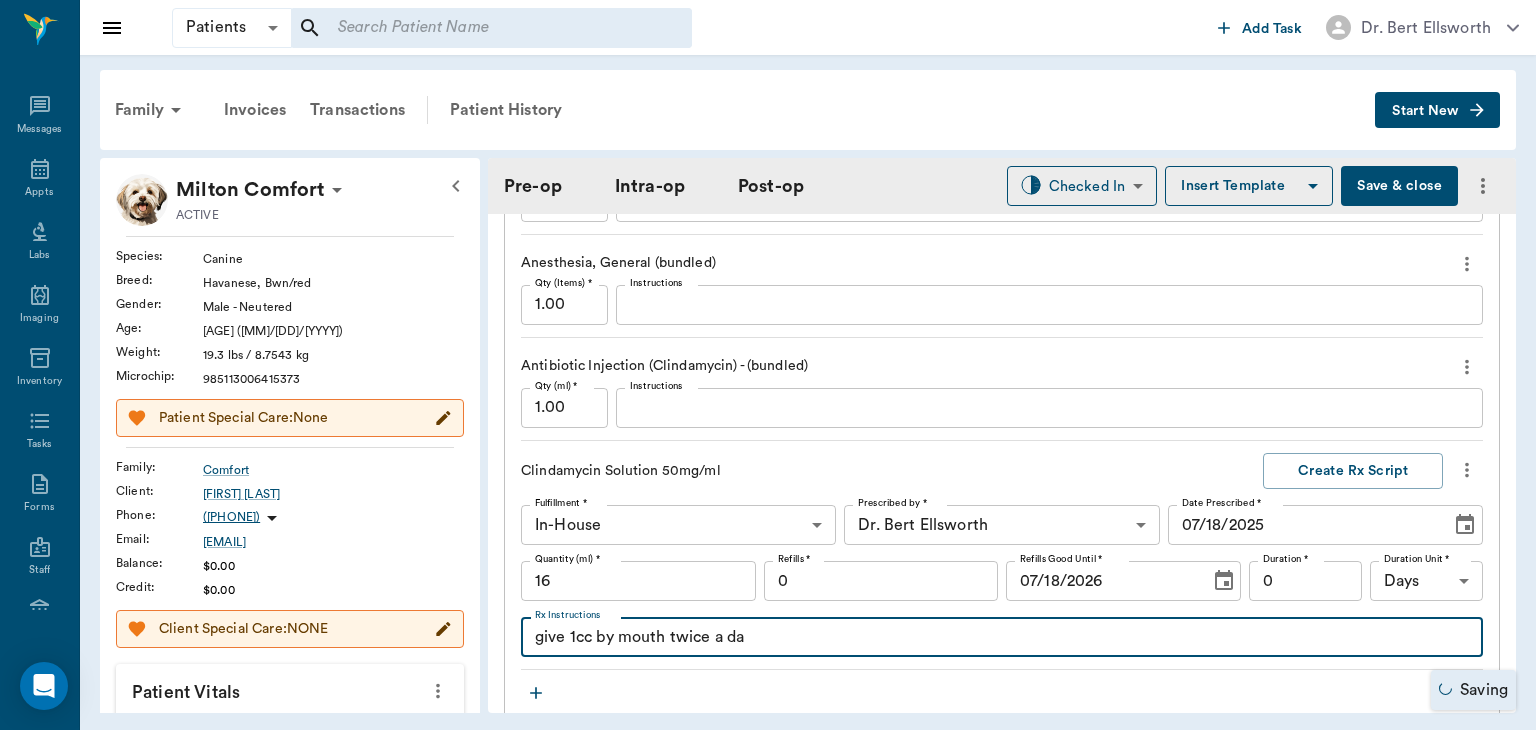 type on "give 1cc by mouth twice a day" 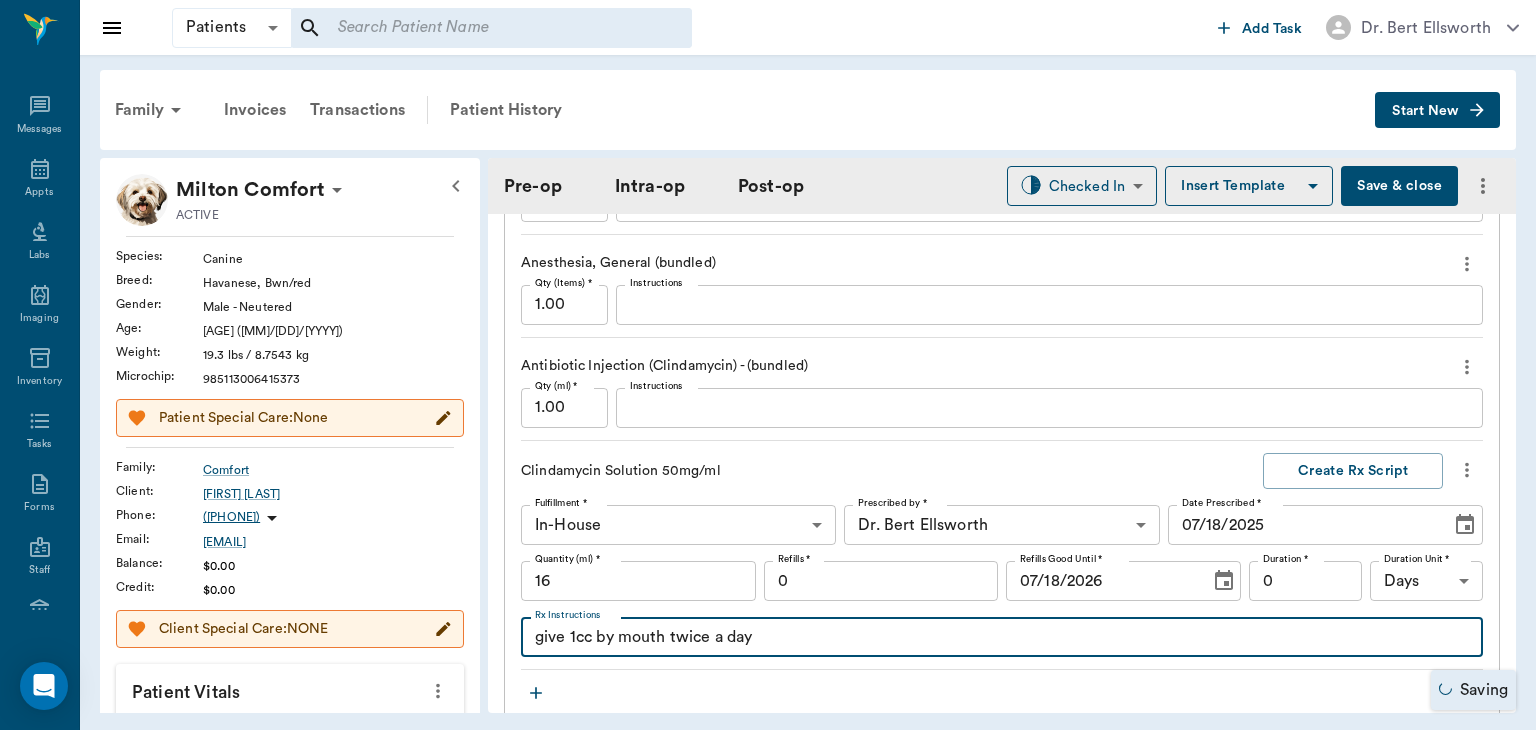 click on "give 1" at bounding box center [1002, 637] 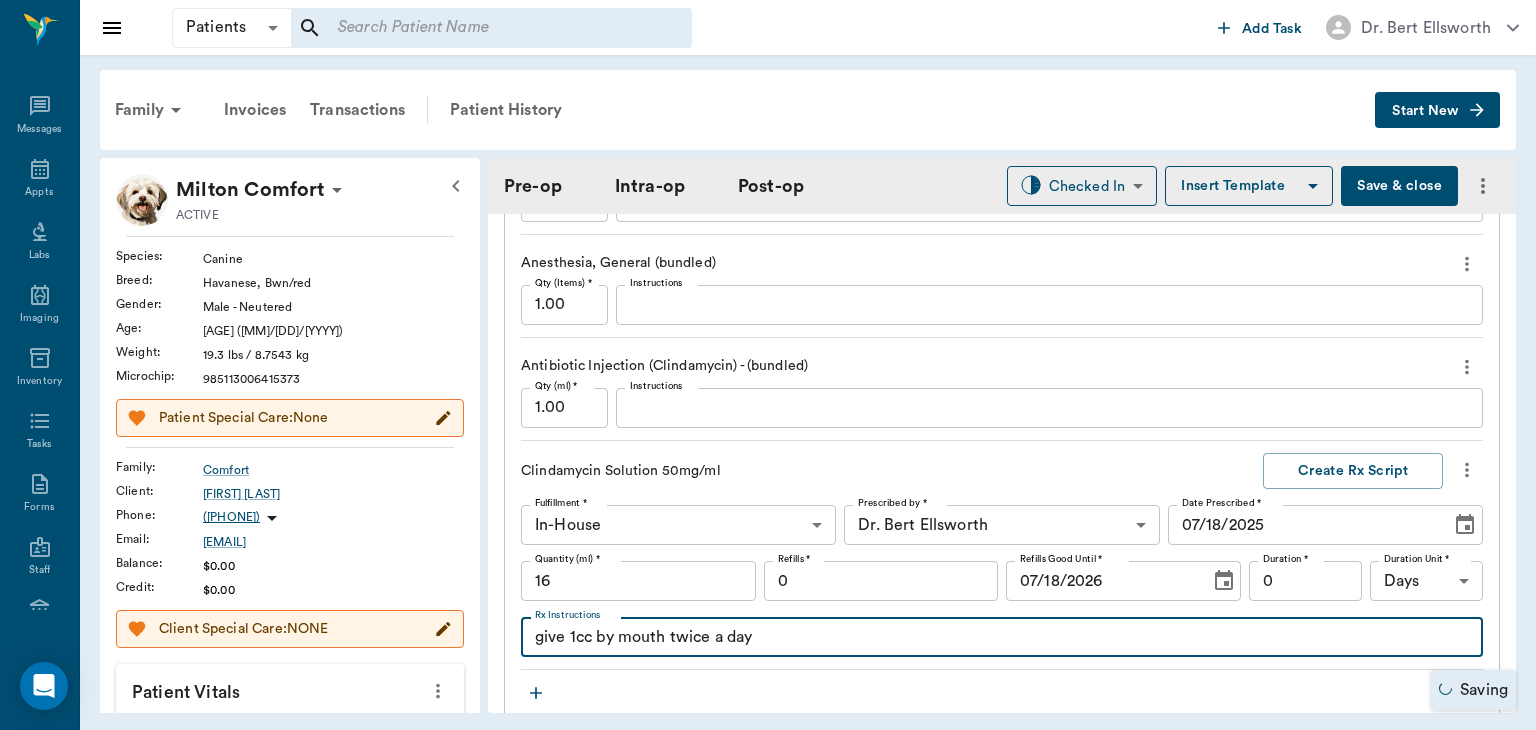 type on "oral sxORAL SURGERY" 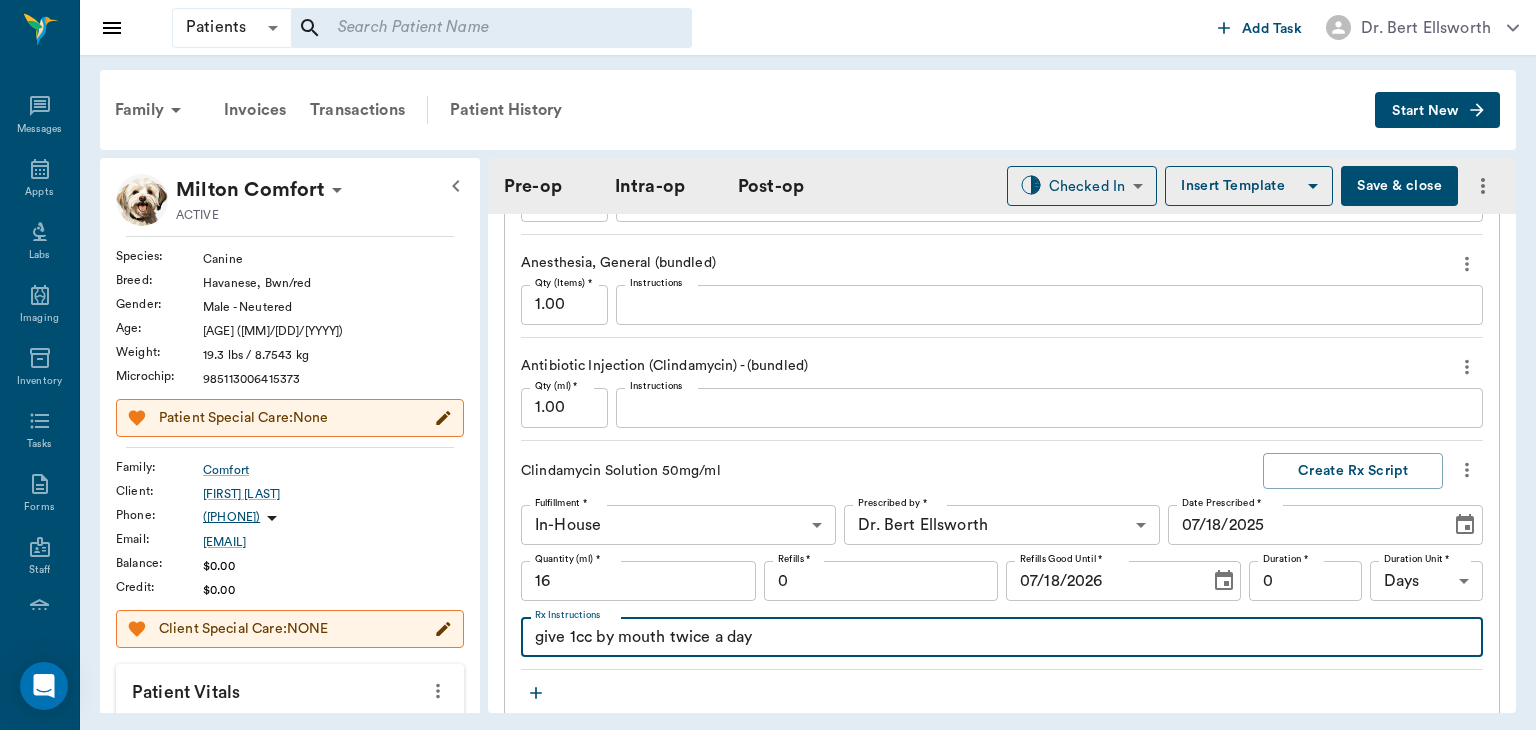type on "give 1cc by mouth twice a day" 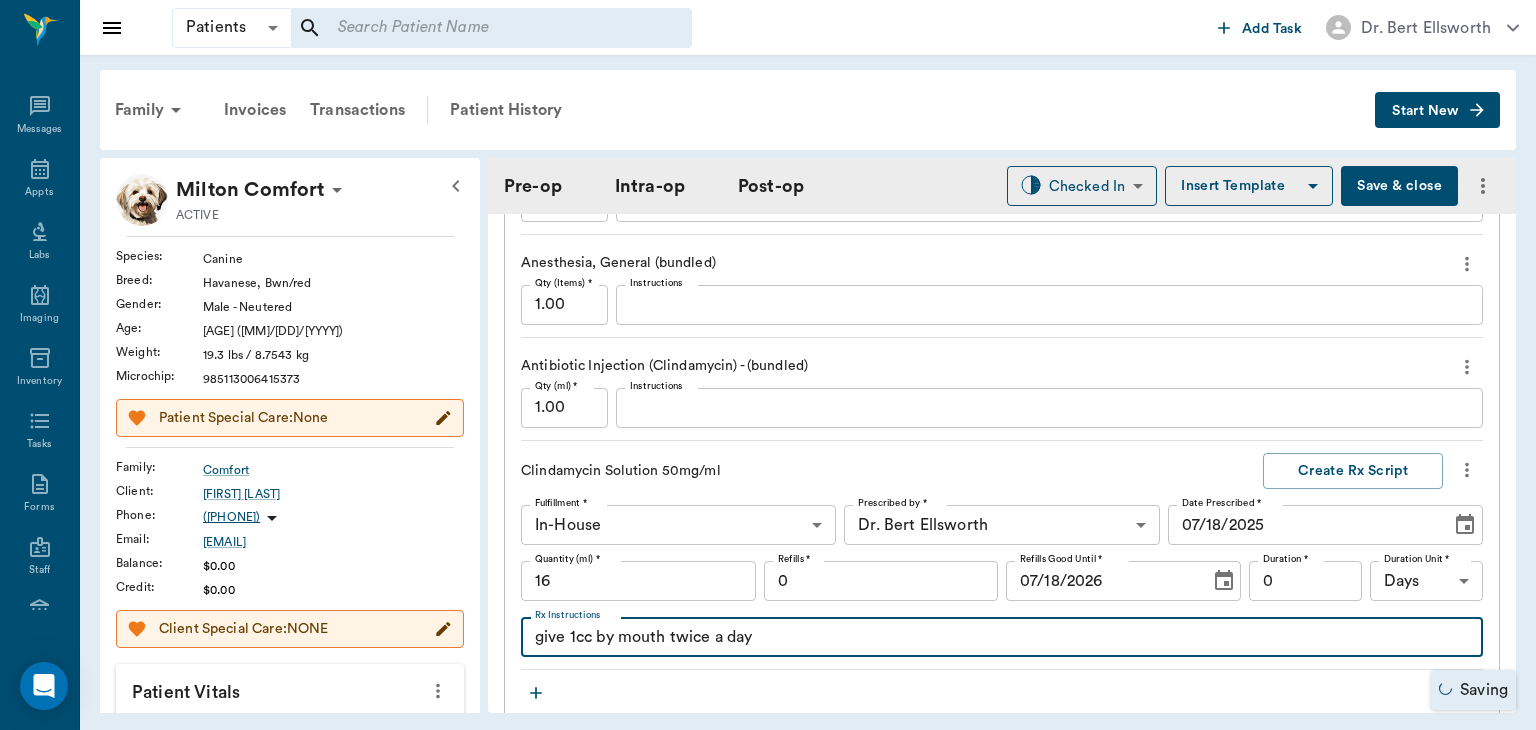 click on "give 1cc by mouth twice a day" at bounding box center [1002, 637] 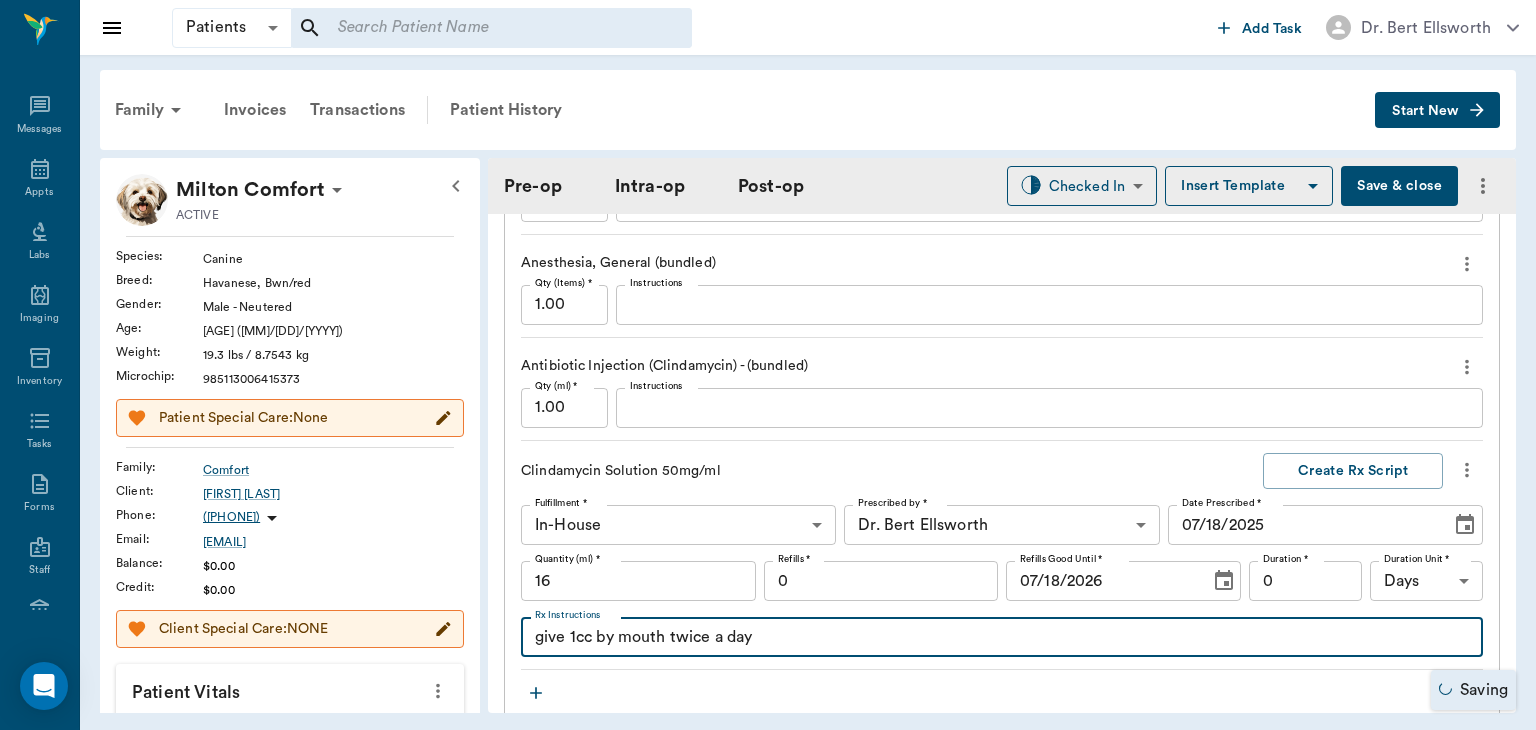 type on "oral sxORAL SURGERY" 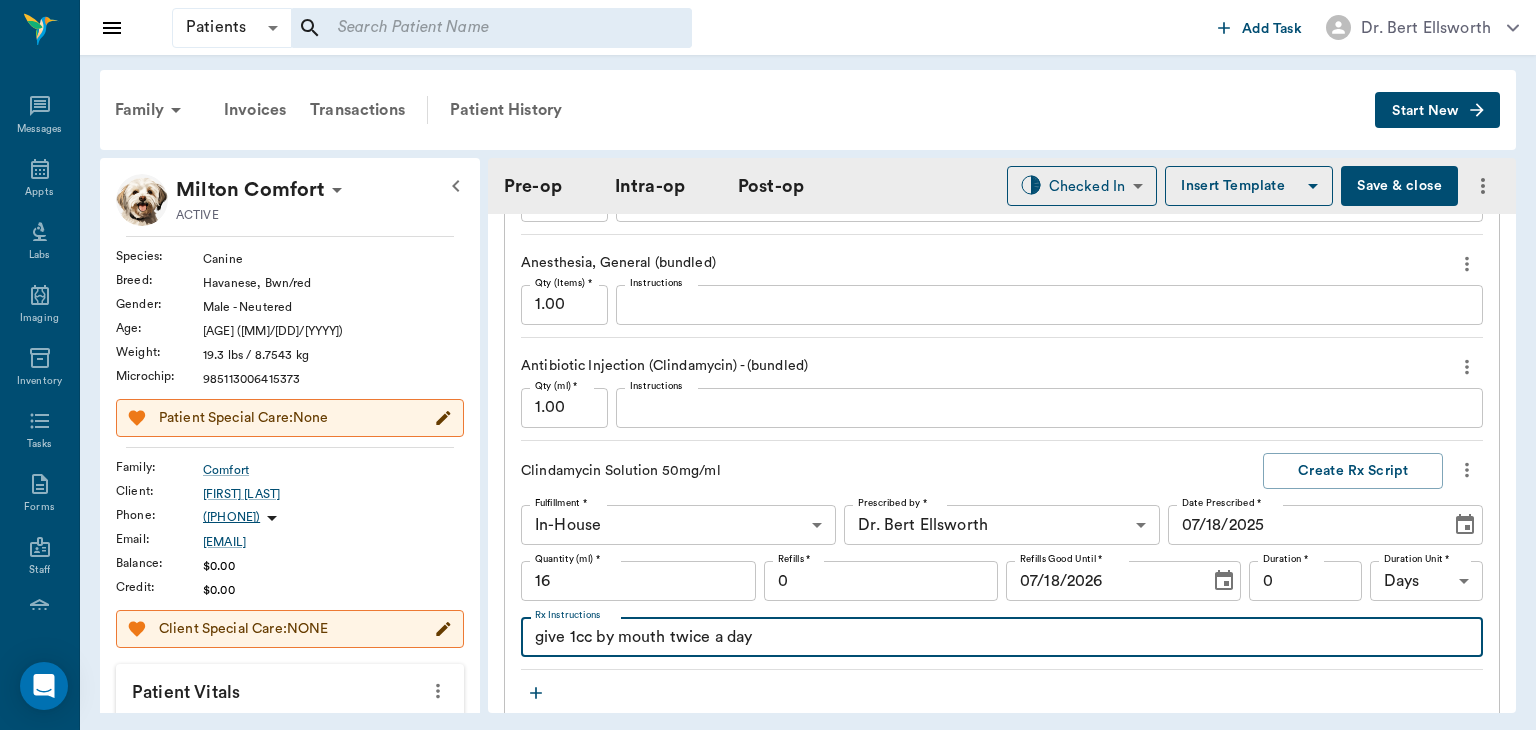 click on "0" at bounding box center [1305, 581] 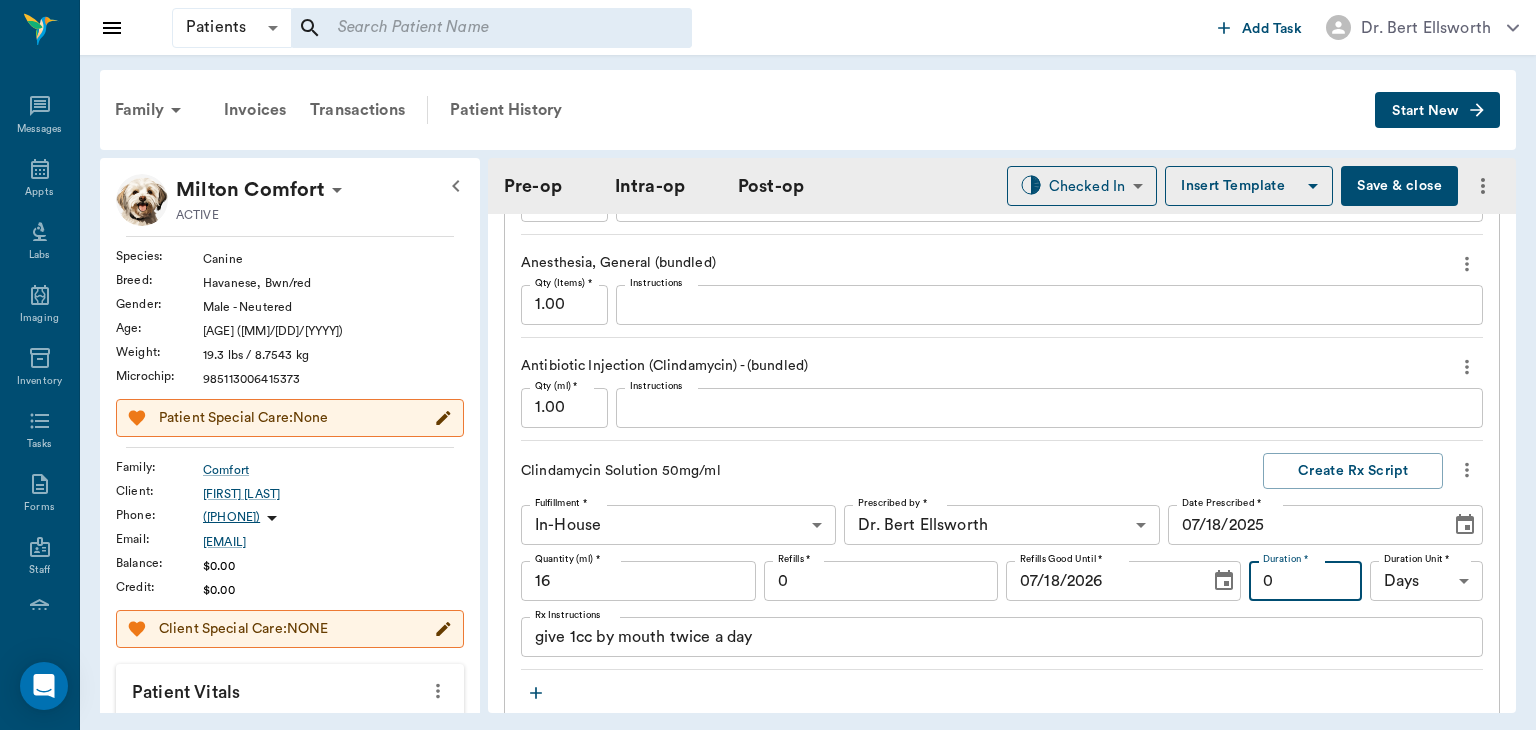 type on "8" 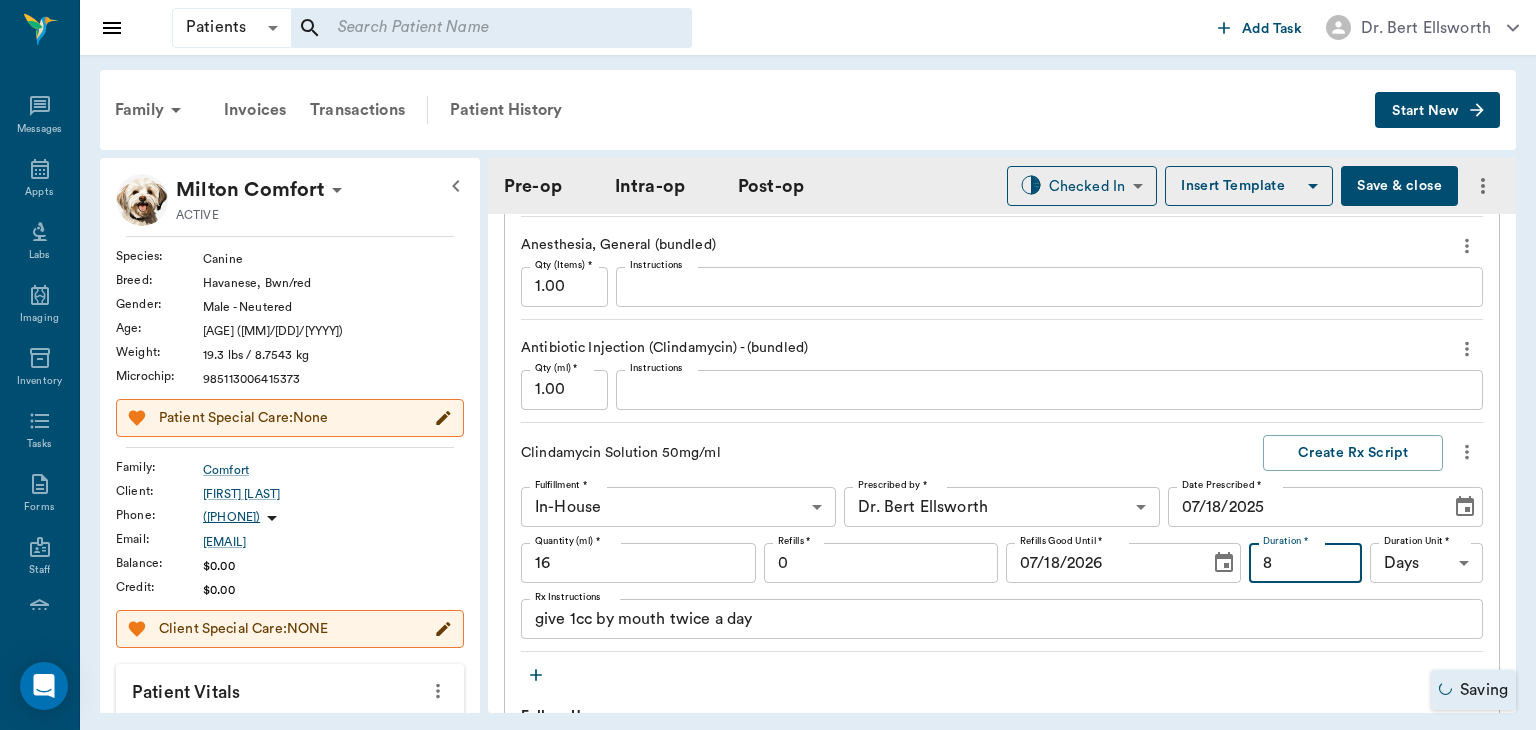 scroll, scrollTop: 2146, scrollLeft: 0, axis: vertical 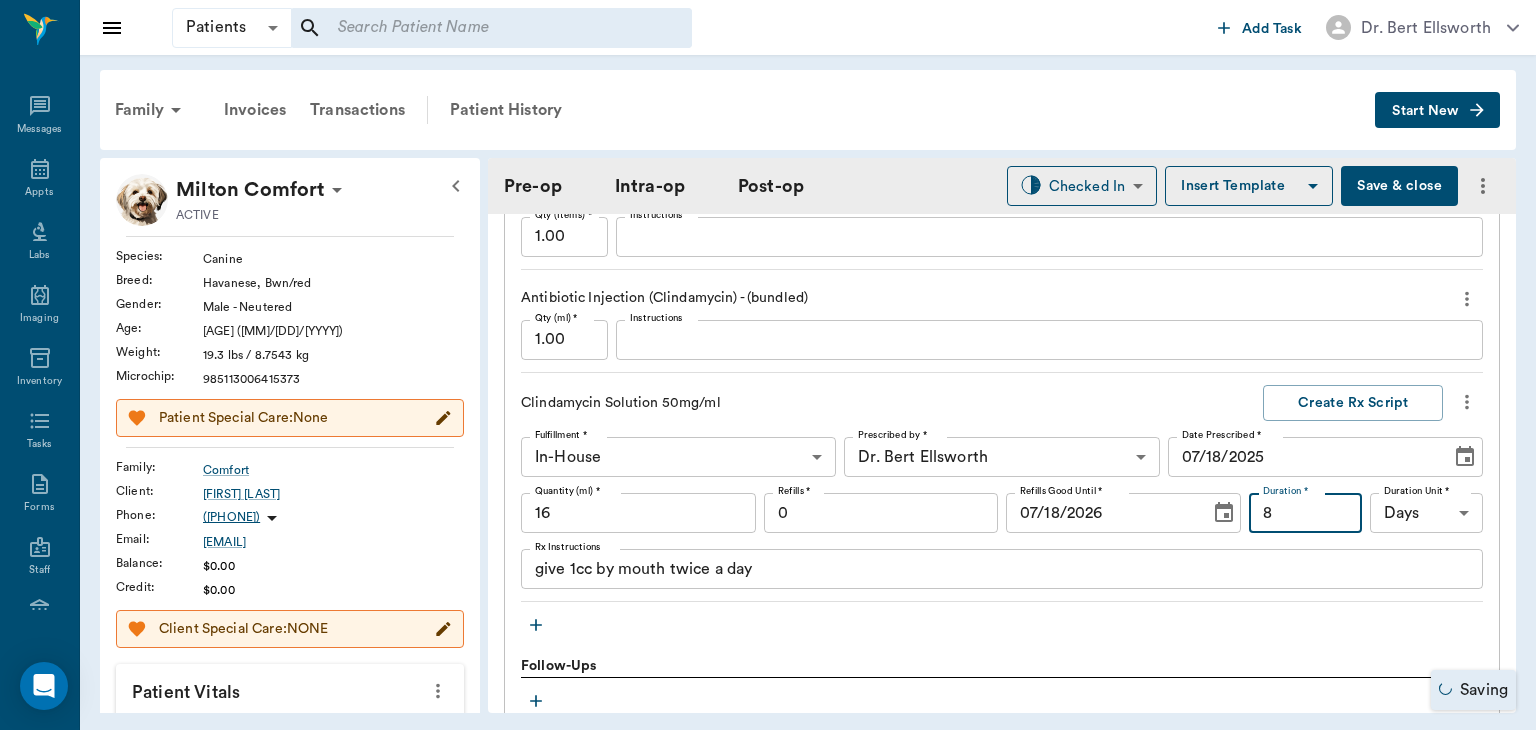 type on "oral sxORAL SURGERY" 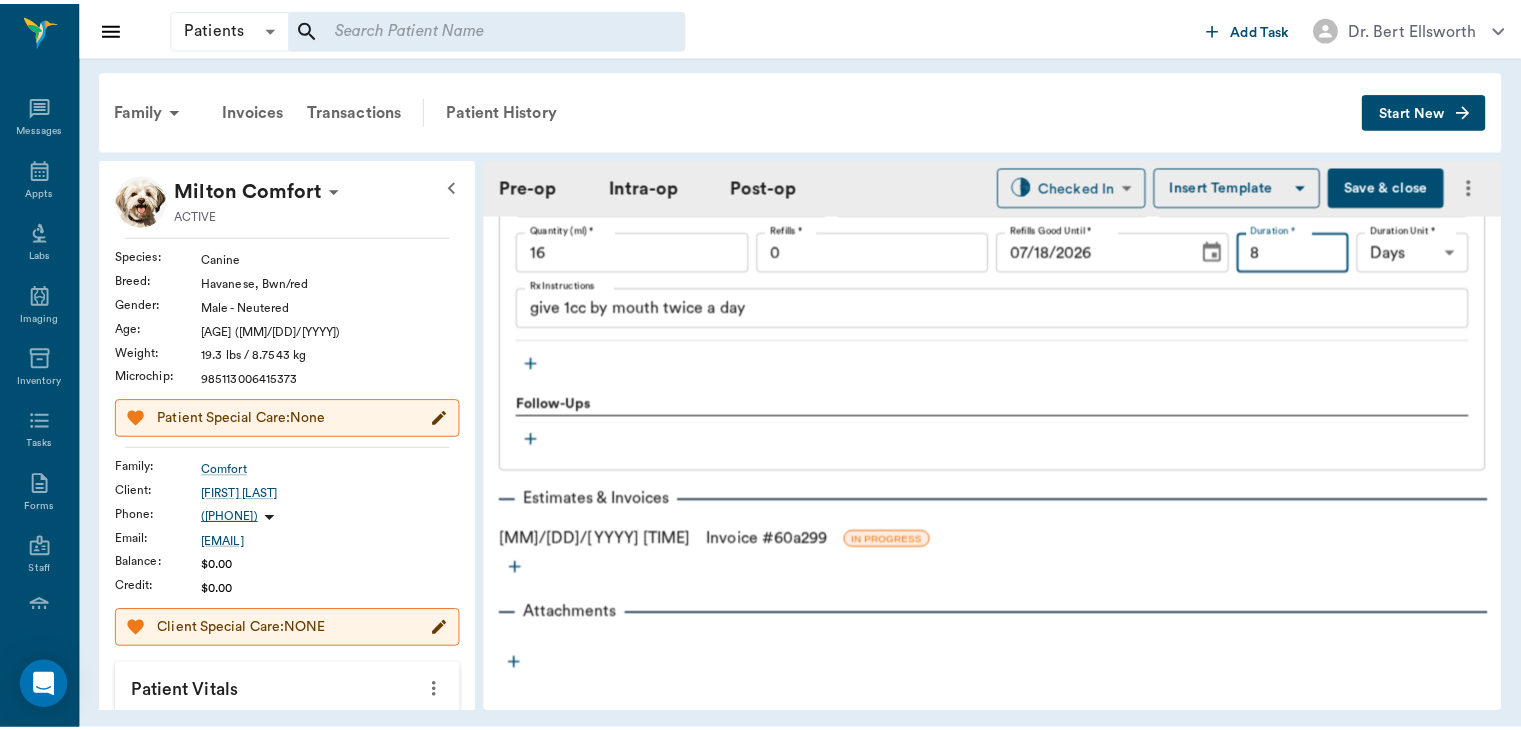 scroll, scrollTop: 2420, scrollLeft: 0, axis: vertical 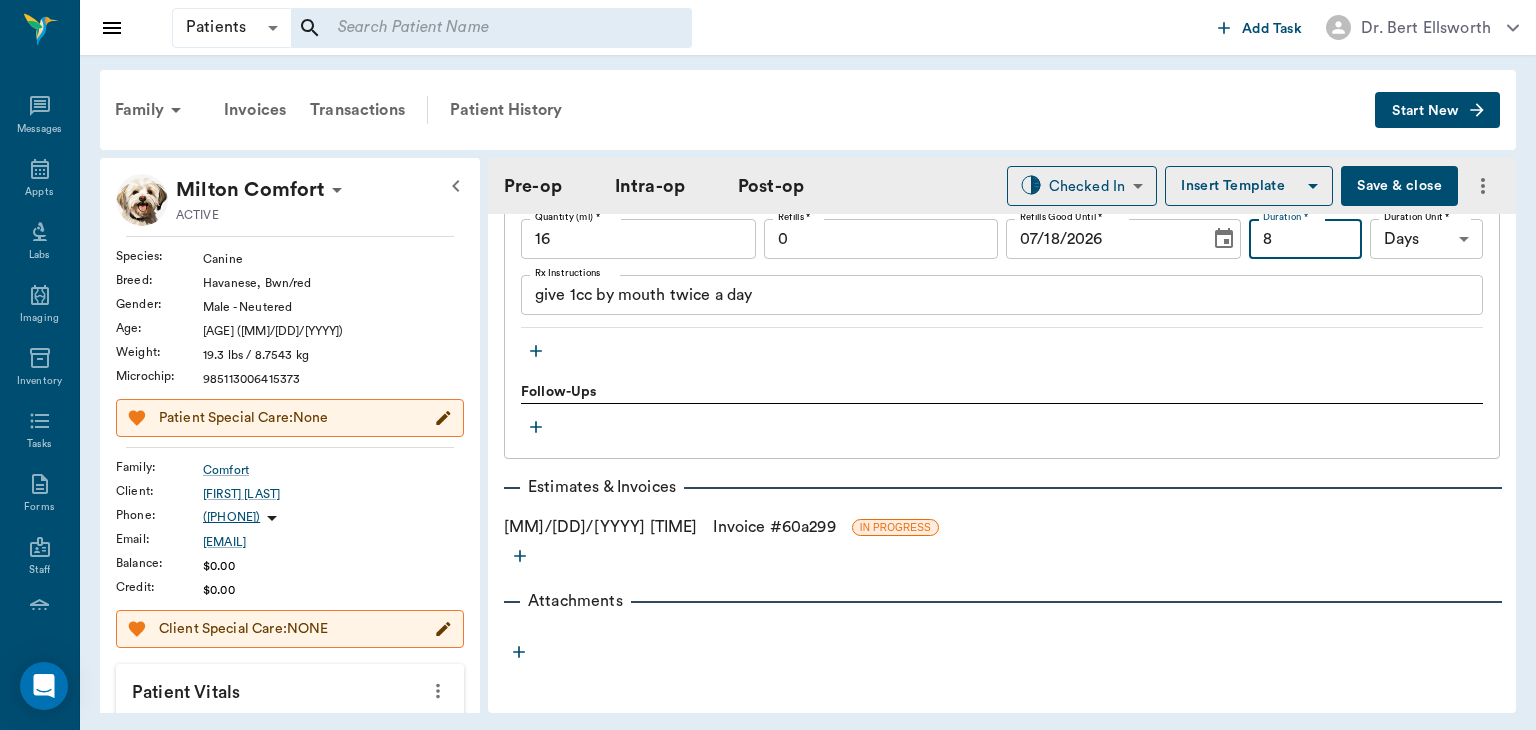 type on "8" 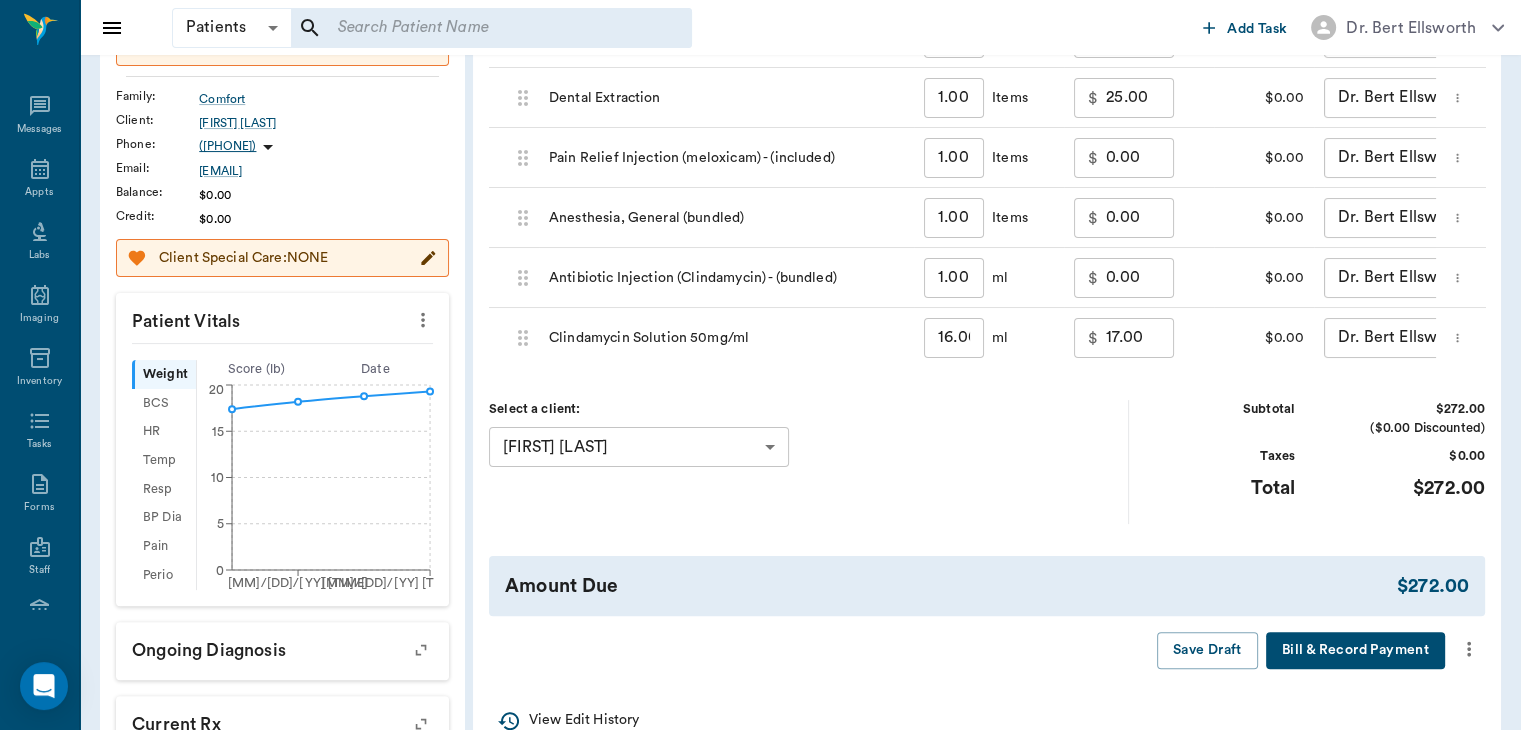 scroll, scrollTop: 376, scrollLeft: 0, axis: vertical 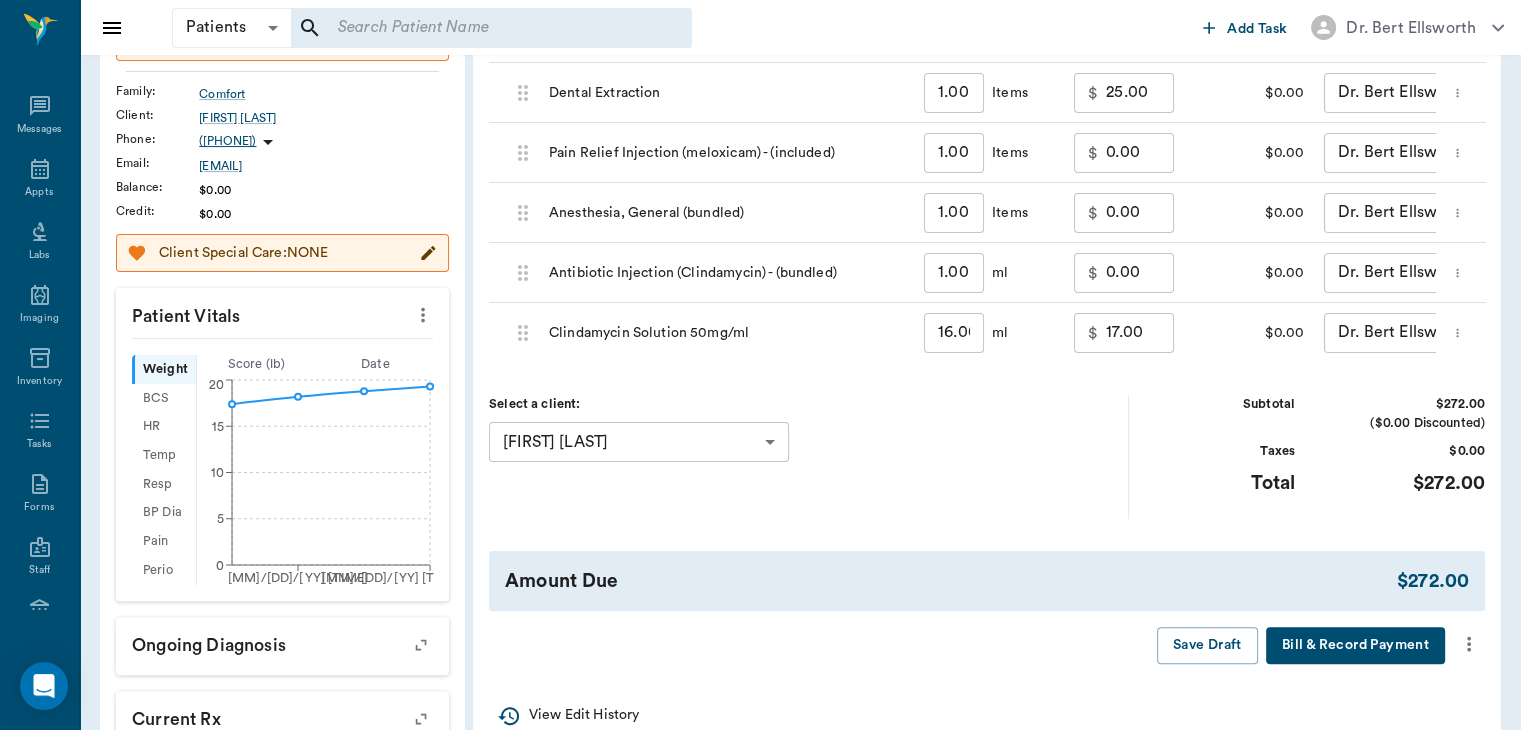 click on "Invoice # 60a299 IN PROGRESS Add Item Title Title Hide/Show Columns   Items Quantity Price Tax Provider 687a8d70f61c869d6a9582be Dental Clean/Polish Grade 2 1.00 ​ Items $ 230.00 ​ $0.00 Dr. Bert Ellsworth none-63ec2f075fda476ae8351a4d ​ 687a8d70e01b35d3ae37b6df Dental Extraction 1.00 ​ Items $ 25.00 ​ $0.00 Dr. Bert Ellsworth none-63ec2f075fda476ae8351a4d ​ 687a8d70d439472d9d050837 Pain Relief Injection (meloxicam) - (included) 1.00 ​ Items $ 0.00 ​ $0.00 Dr. Bert Ellsworth none-63ec2f075fda476ae8351a4d ​ 687a8d70f252fb3030c5bb1c Anesthesia, General (bundled) 1.00 ​ Items $ 0.00 ​ $0.00 Dr. Bert Ellsworth none-63ec2f075fda476ae8351a4d ​ 687a8d7086204713ffa70ef0 Antibiotic Injection (Clindamycin) - (bundled) 1.00 ​ ml $ 0.00 ​ $0.00 Dr. Bert Ellsworth none-63ec2f075fda476ae8351a4d ​ 687a9069528bd4069ec67442 Clindamycin Solution 50mg/ml 16.00 ​ ml $ 17.00 ​ $0.00 Dr. Bert Ellsworth none-63ec2f075fda476ae8351a4d ​ Select a client: Peggy Comfort 63ec2ec952e12b0ba117cae9 ​" at bounding box center (987, 231) 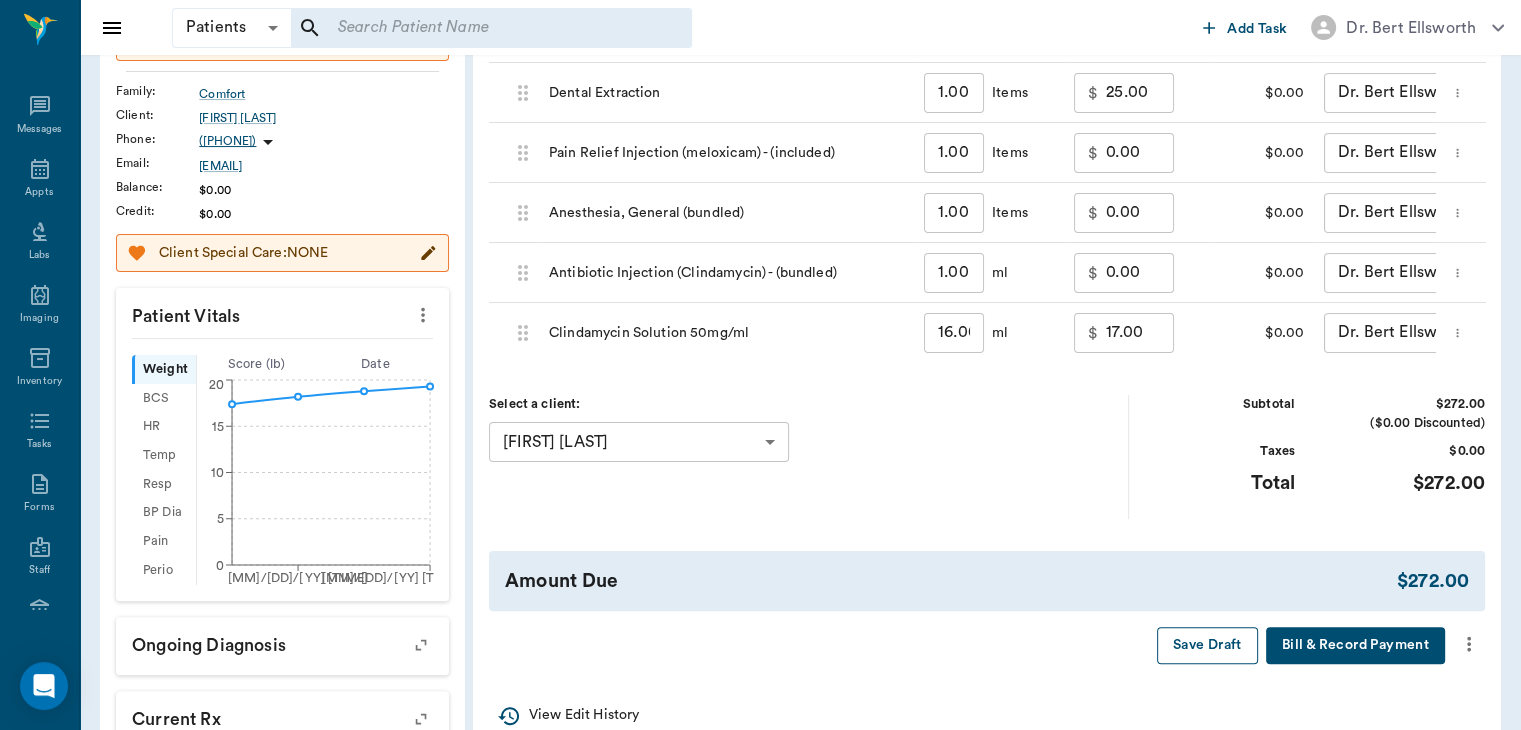 click on "Save Draft" at bounding box center [1207, 645] 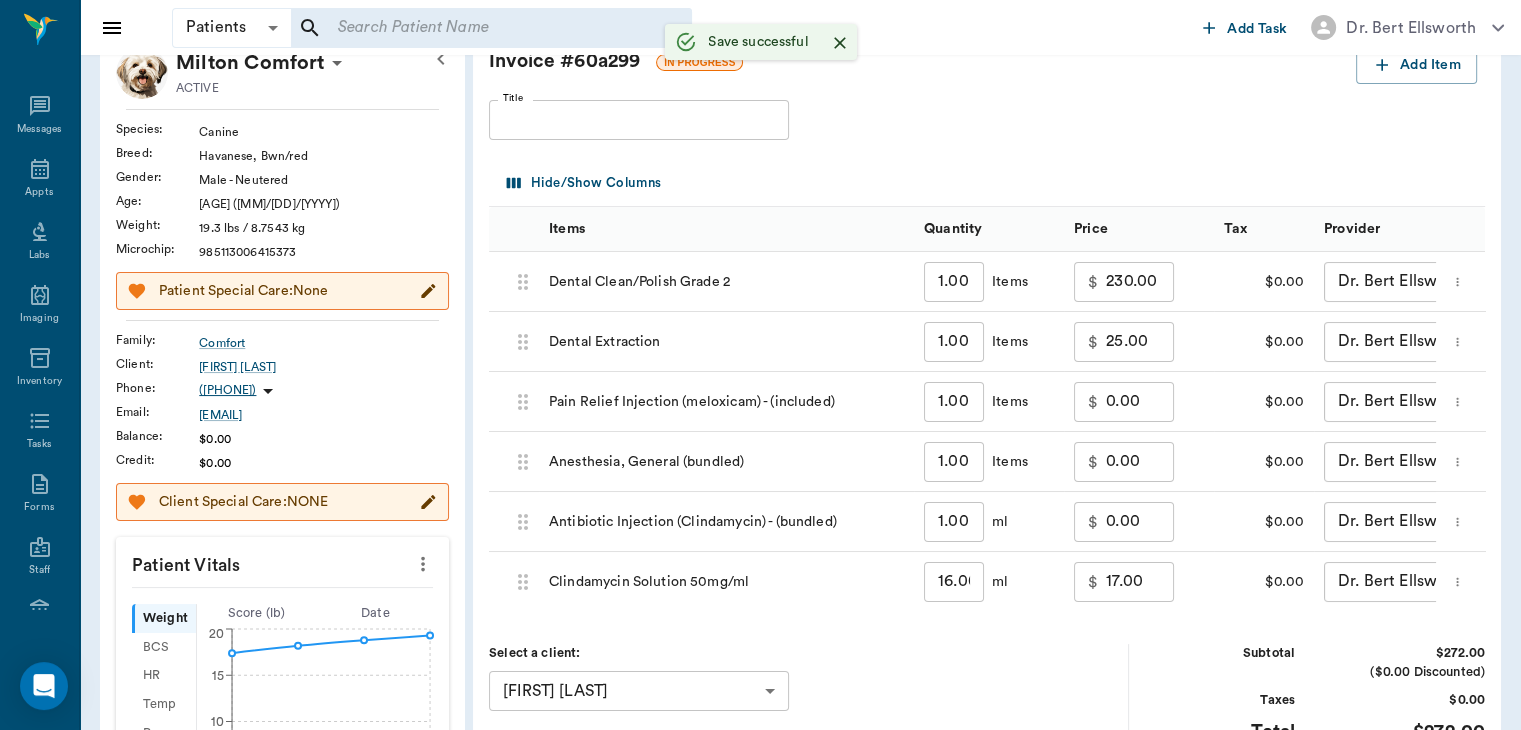 scroll, scrollTop: 0, scrollLeft: 0, axis: both 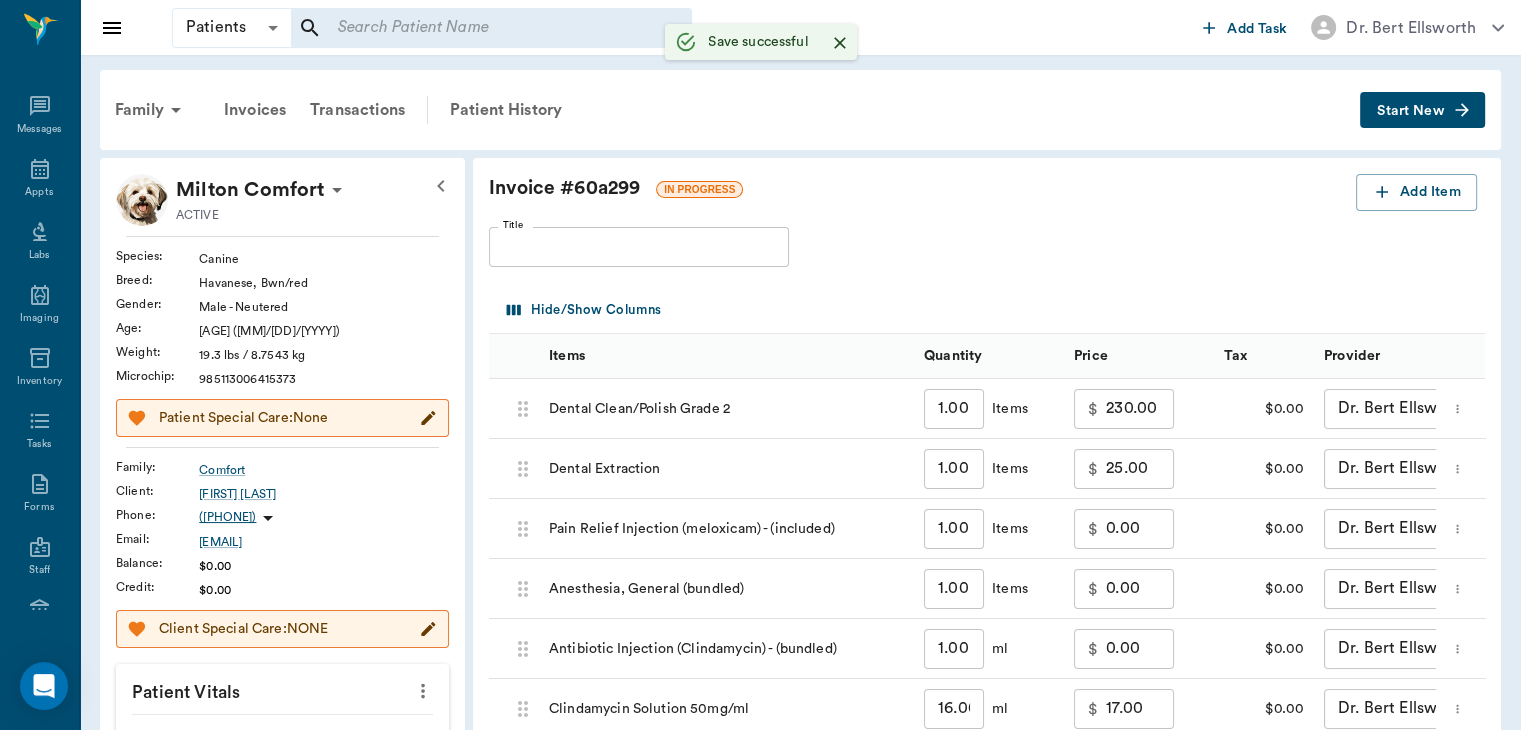 click on "Patient History" at bounding box center (506, 110) 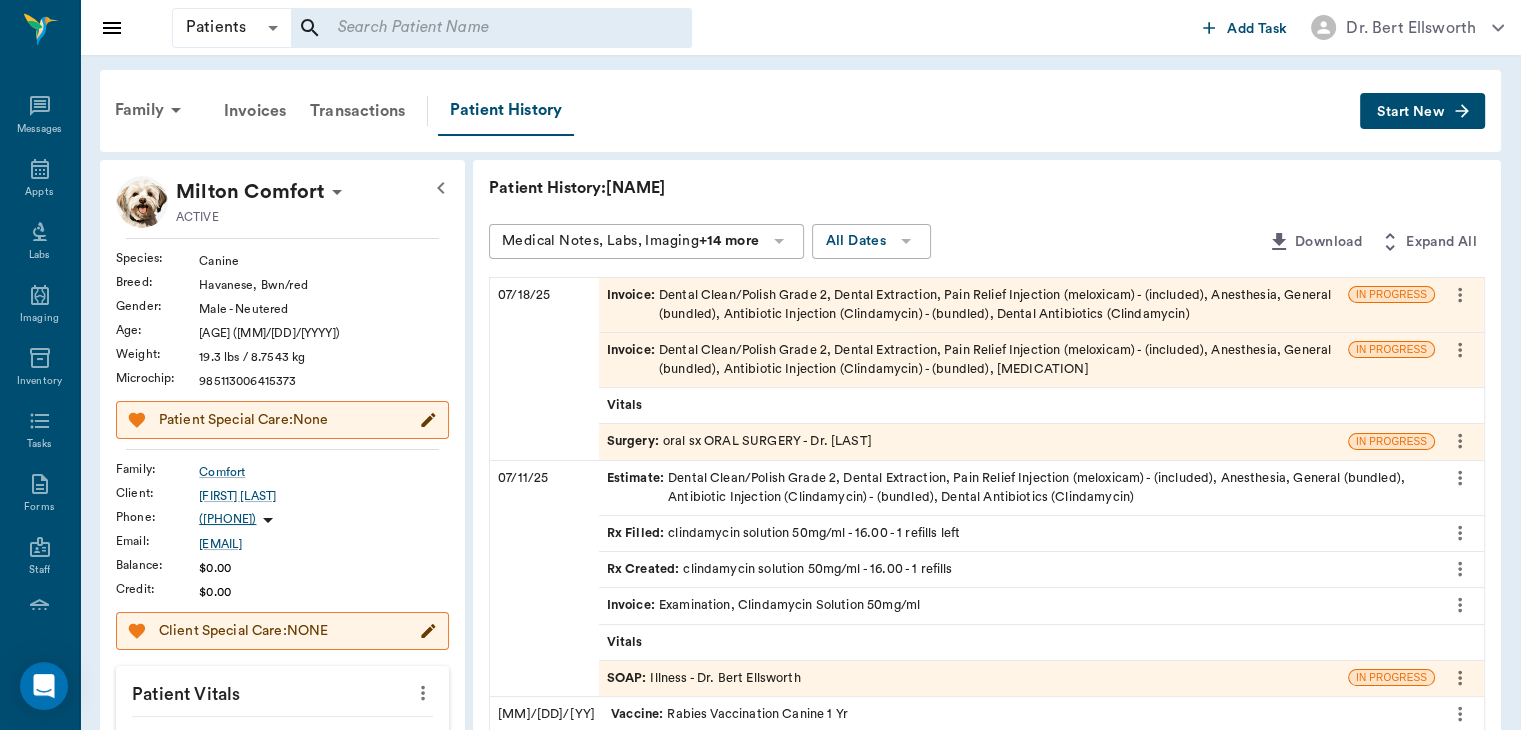 click on "Invoice : Dental Clean/Polish Grade 2, Dental Extraction, Pain Relief Injection (meloxicam) - (included), Anesthesia, General (bundled), Antibiotic Injection (Clindamycin) - (bundled), Clindamycin Solution 50mg/ml" at bounding box center (973, 360) 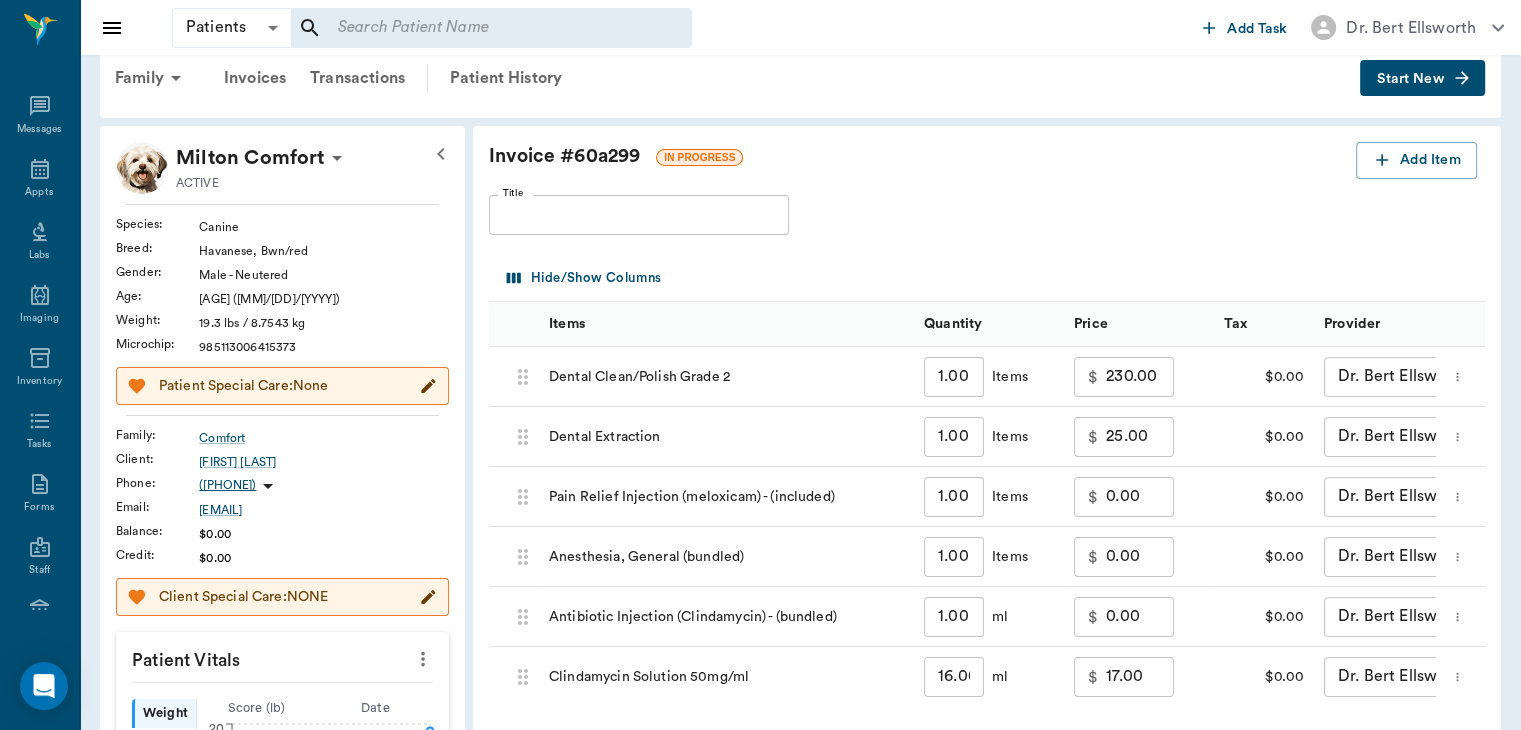 scroll, scrollTop: 27, scrollLeft: 0, axis: vertical 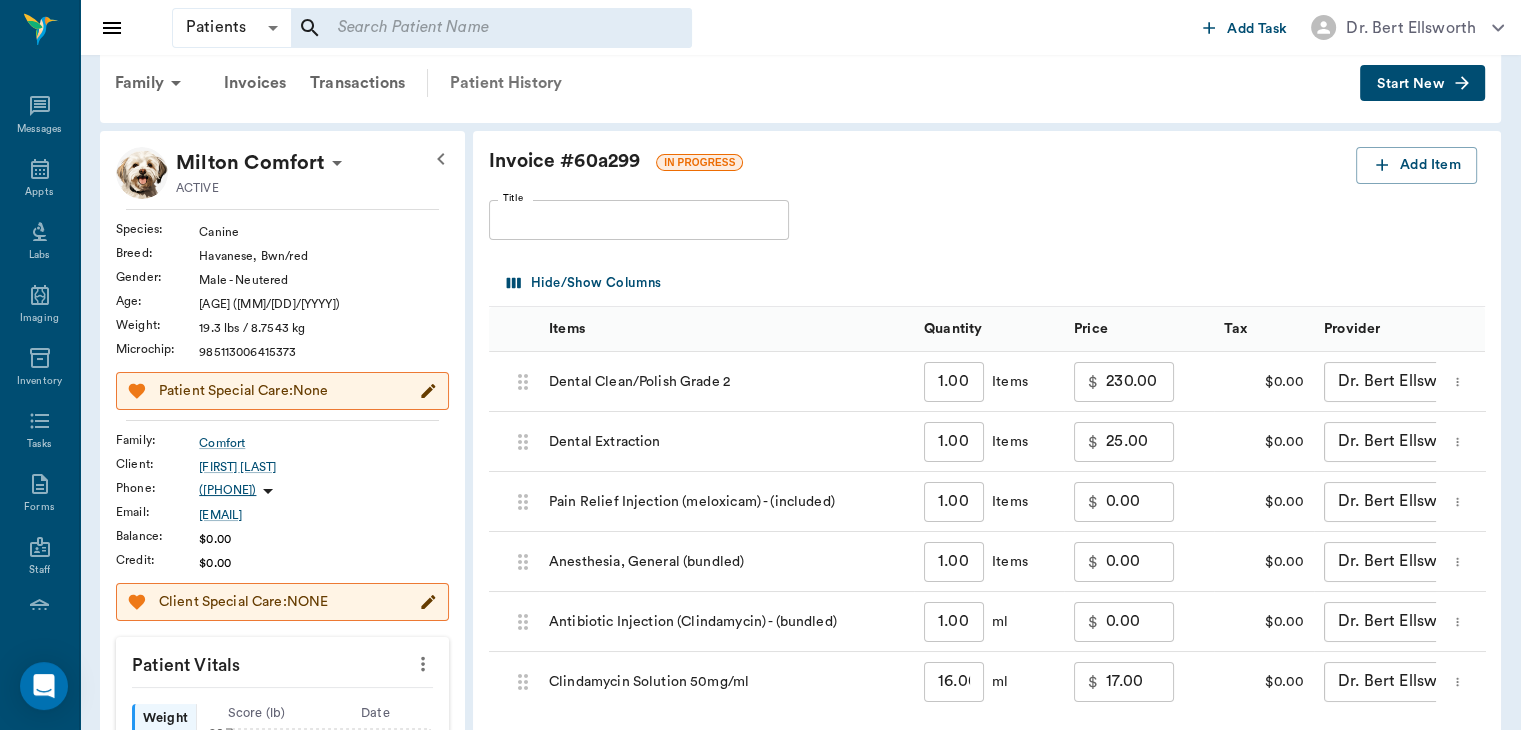 click on "Patient History" at bounding box center (506, 83) 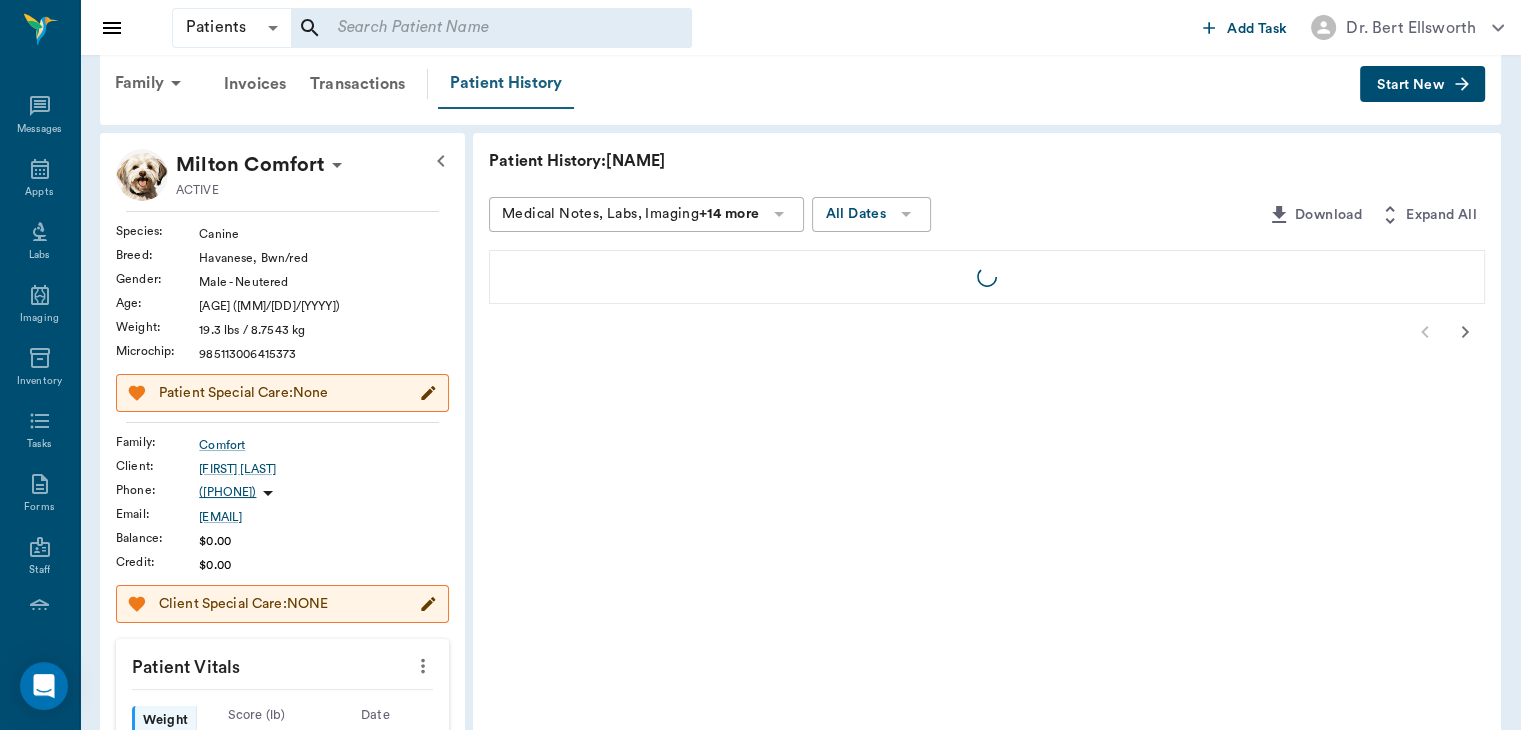 scroll, scrollTop: 0, scrollLeft: 0, axis: both 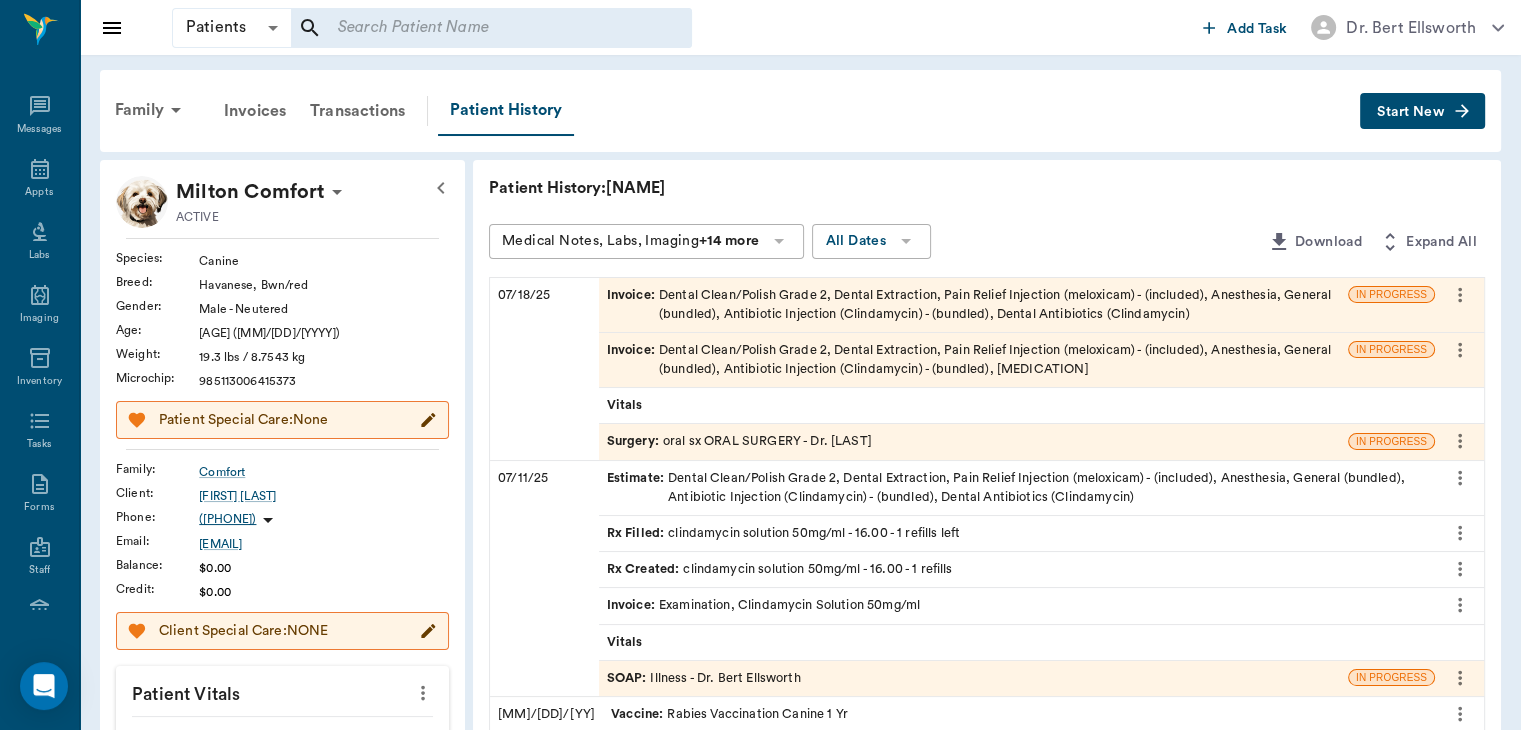 click on "Invoice : Dental Clean/Polish Grade 2, Dental Extraction, Pain Relief Injection (meloxicam) - (included), Anesthesia, General (bundled), Antibiotic Injection (Clindamycin) - (bundled), Dental Antibiotics (Clindamycin)" at bounding box center [973, 305] 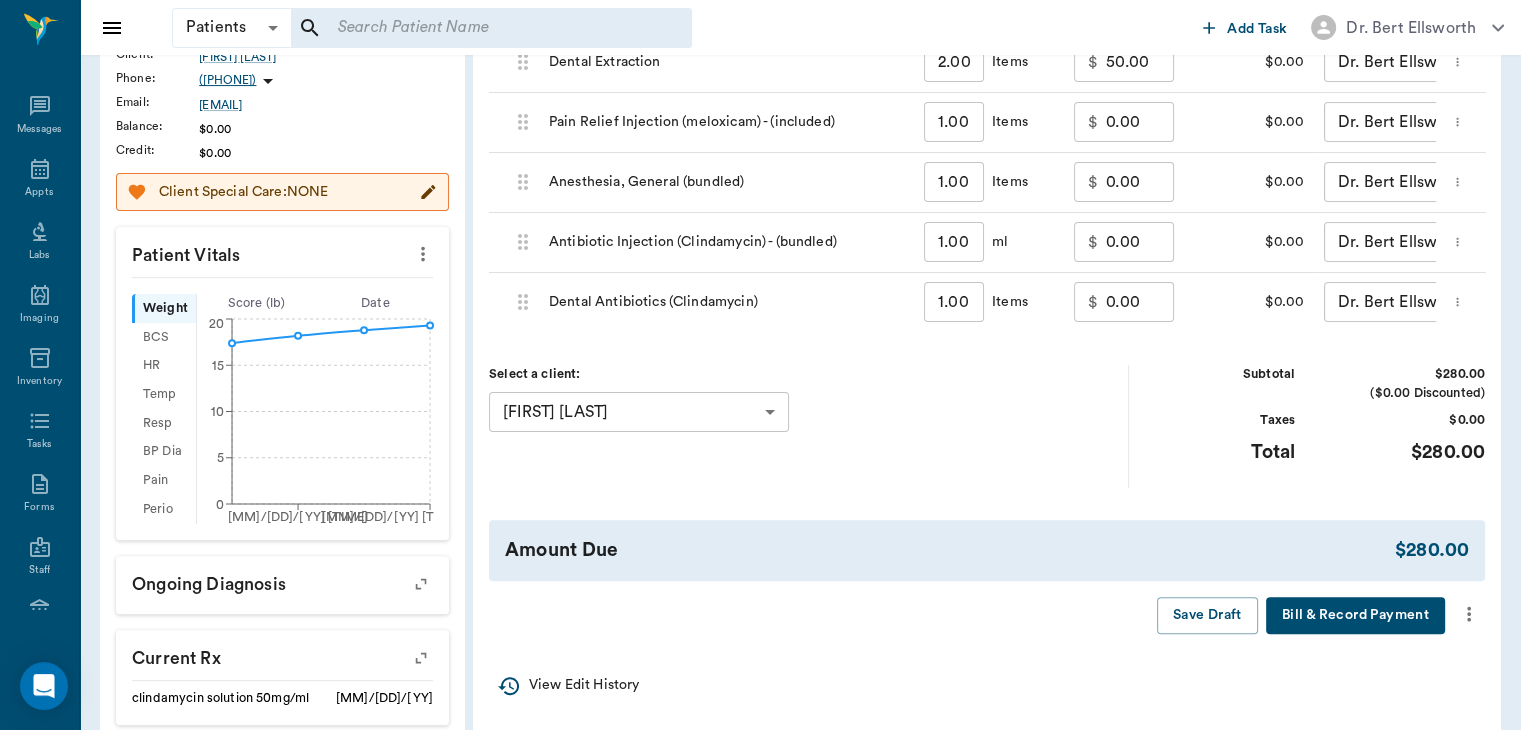 scroll, scrollTop: 462, scrollLeft: 0, axis: vertical 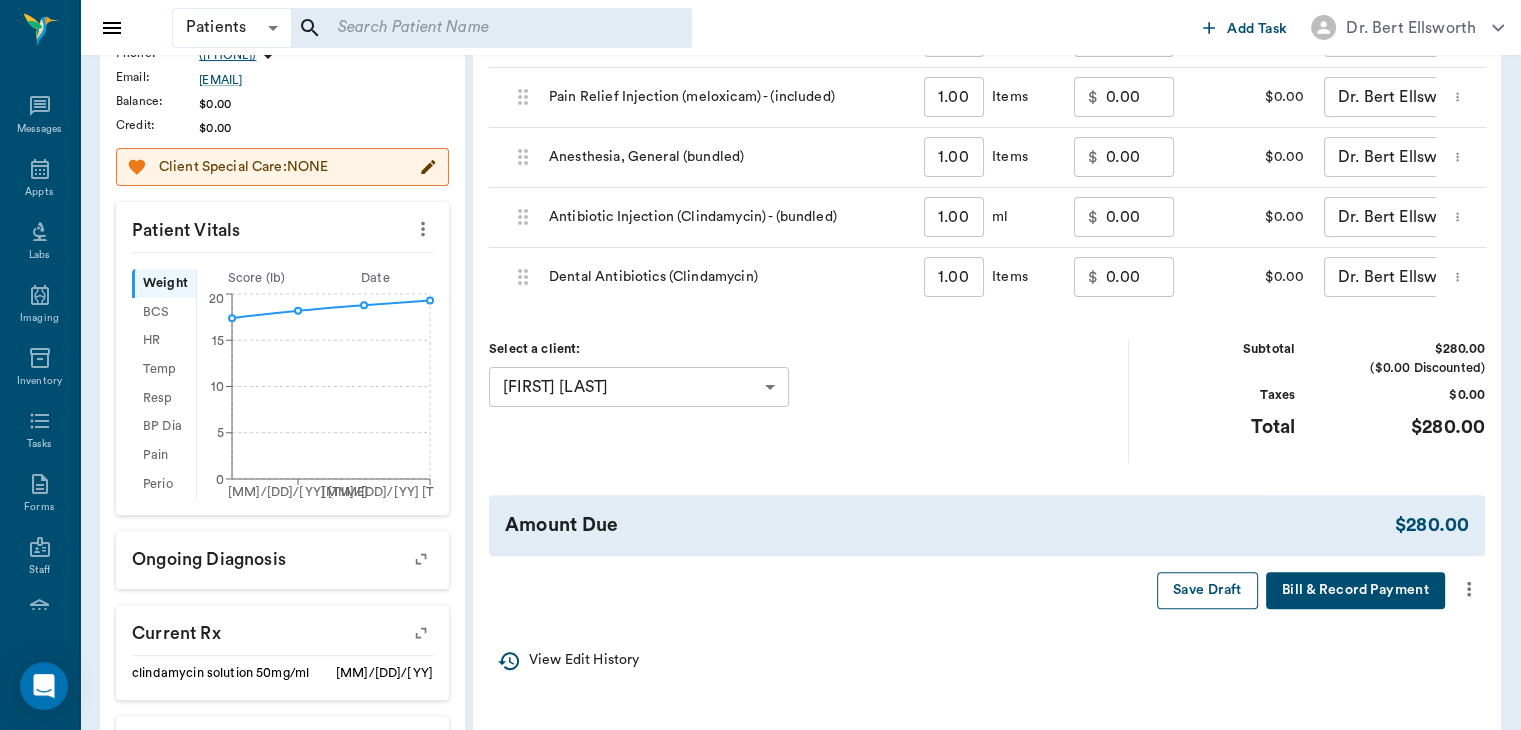 click on "Save Draft" at bounding box center [1207, 590] 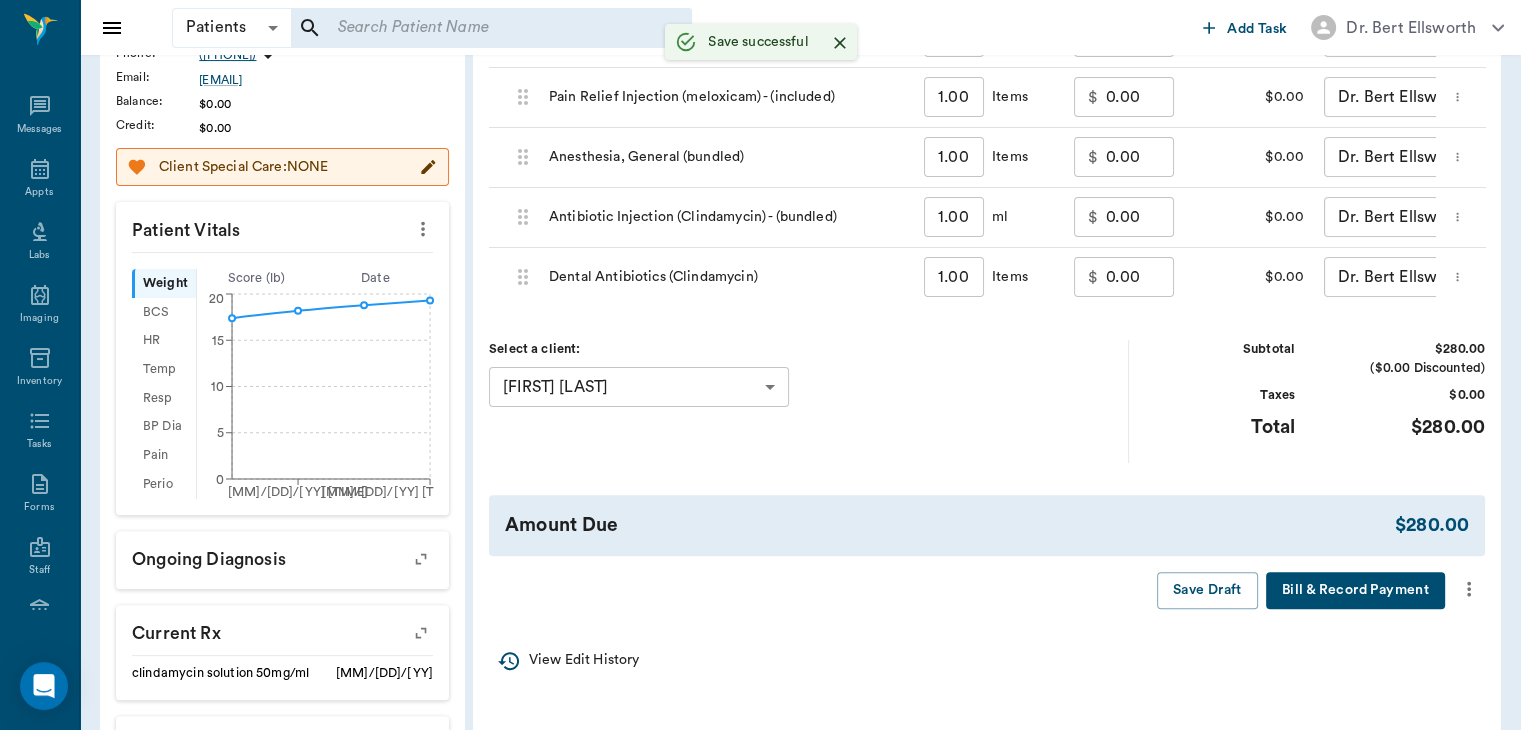 scroll, scrollTop: 0, scrollLeft: 0, axis: both 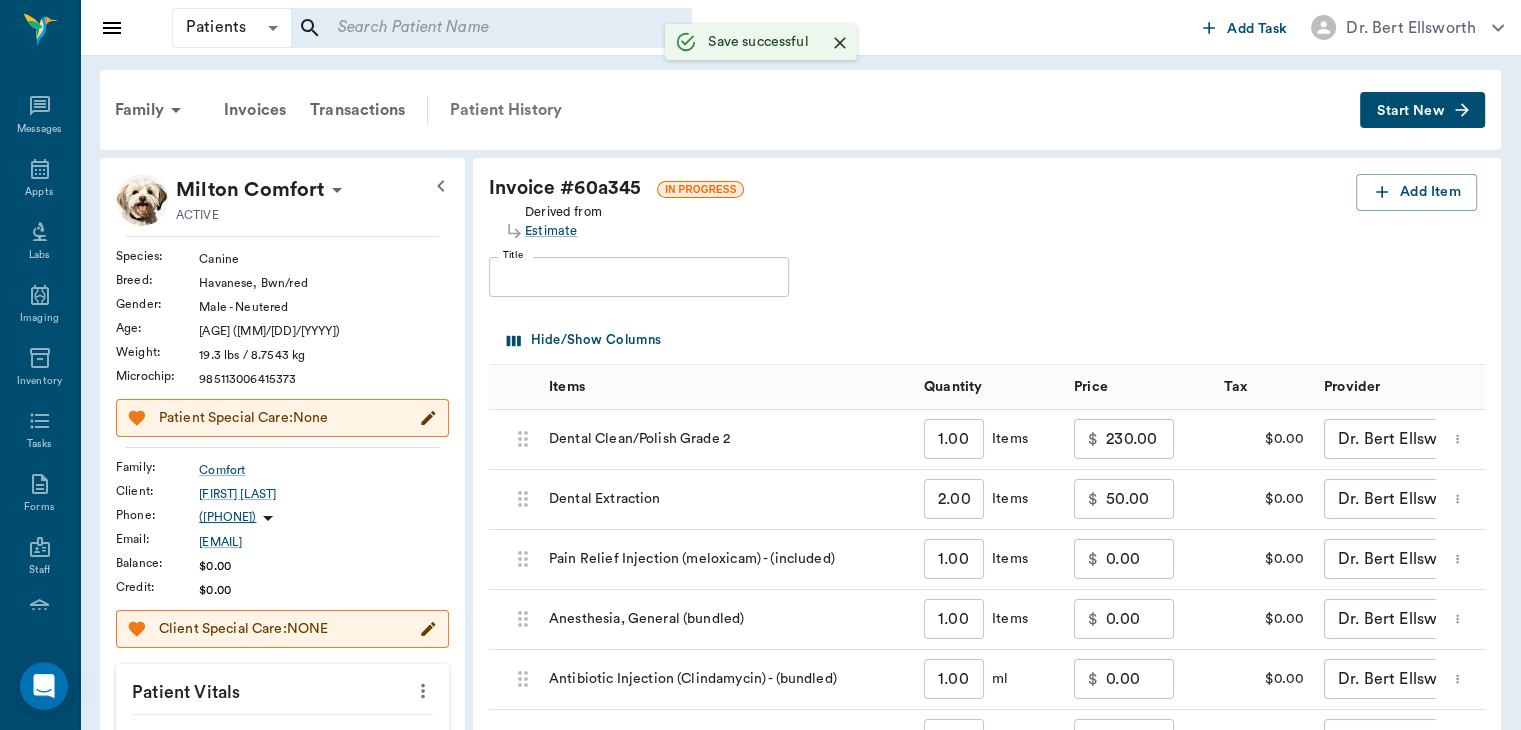 click on "Patient History" at bounding box center (506, 110) 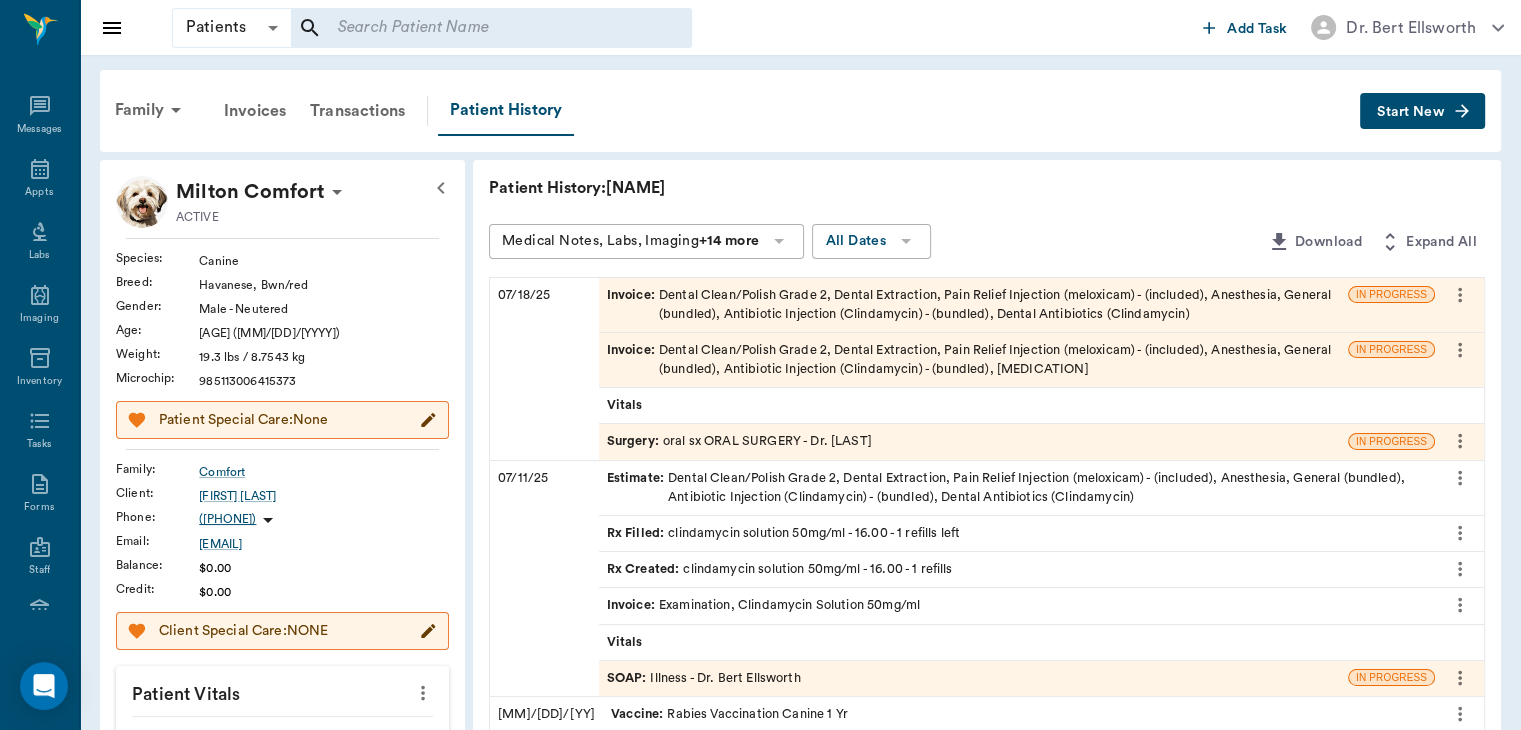 click on "Invoice : Dental Clean/Polish Grade 2, Dental Extraction, Pain Relief Injection (meloxicam) - (included), Anesthesia, General (bundled), Antibiotic Injection (Clindamycin) - (bundled), Dental Antibiotics (Clindamycin)" at bounding box center (973, 305) 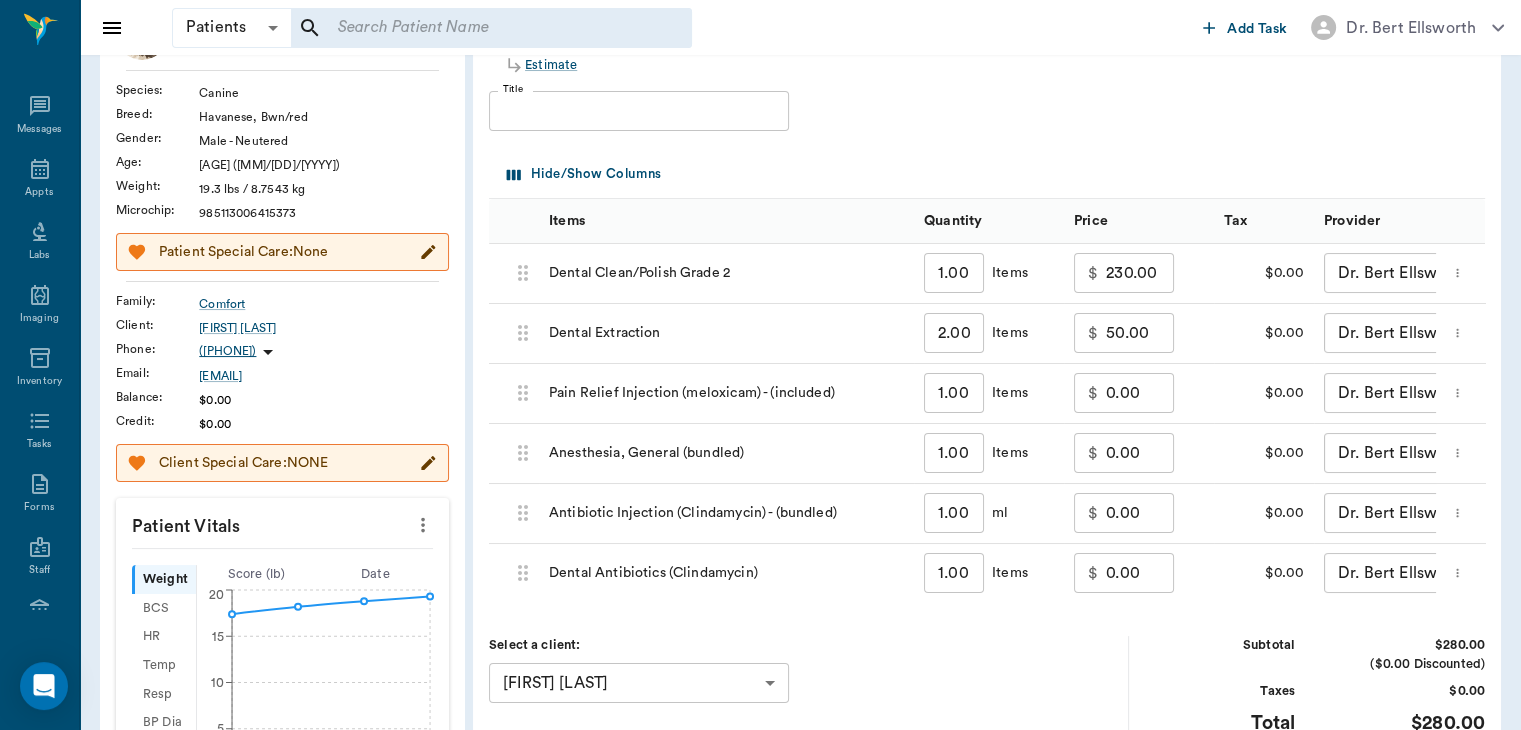 scroll, scrollTop: 0, scrollLeft: 0, axis: both 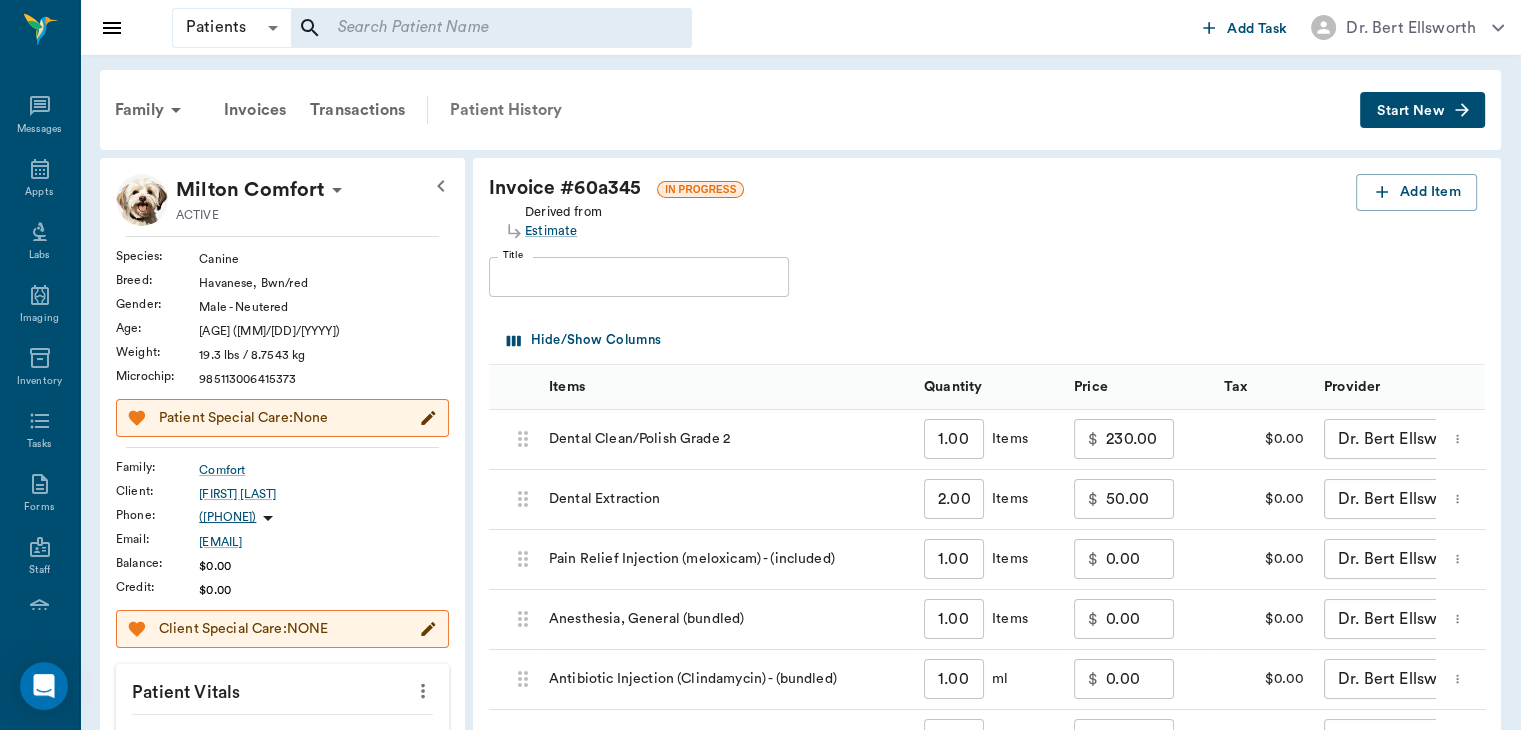 click on "Patient History" at bounding box center [506, 110] 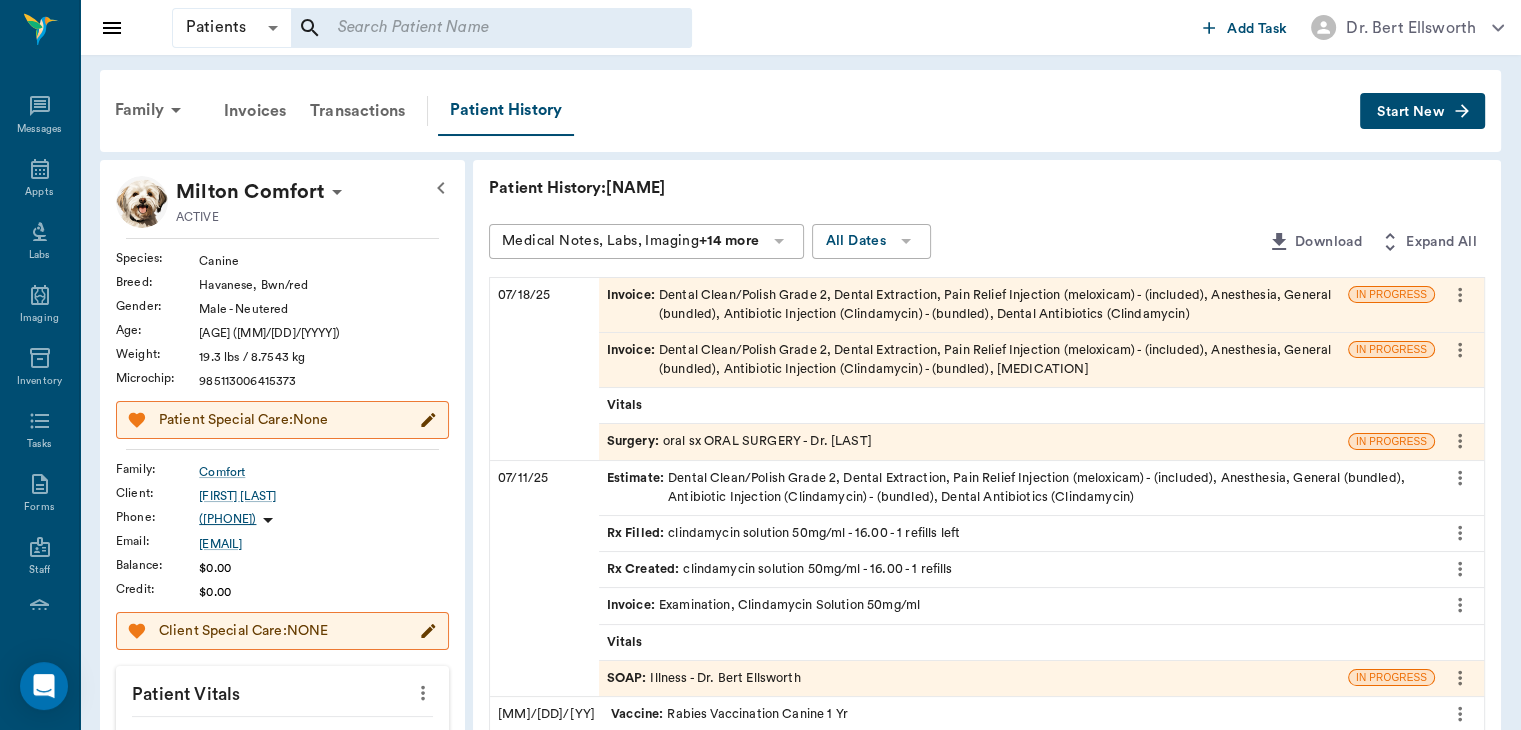 click on "Invoice :" at bounding box center (633, 360) 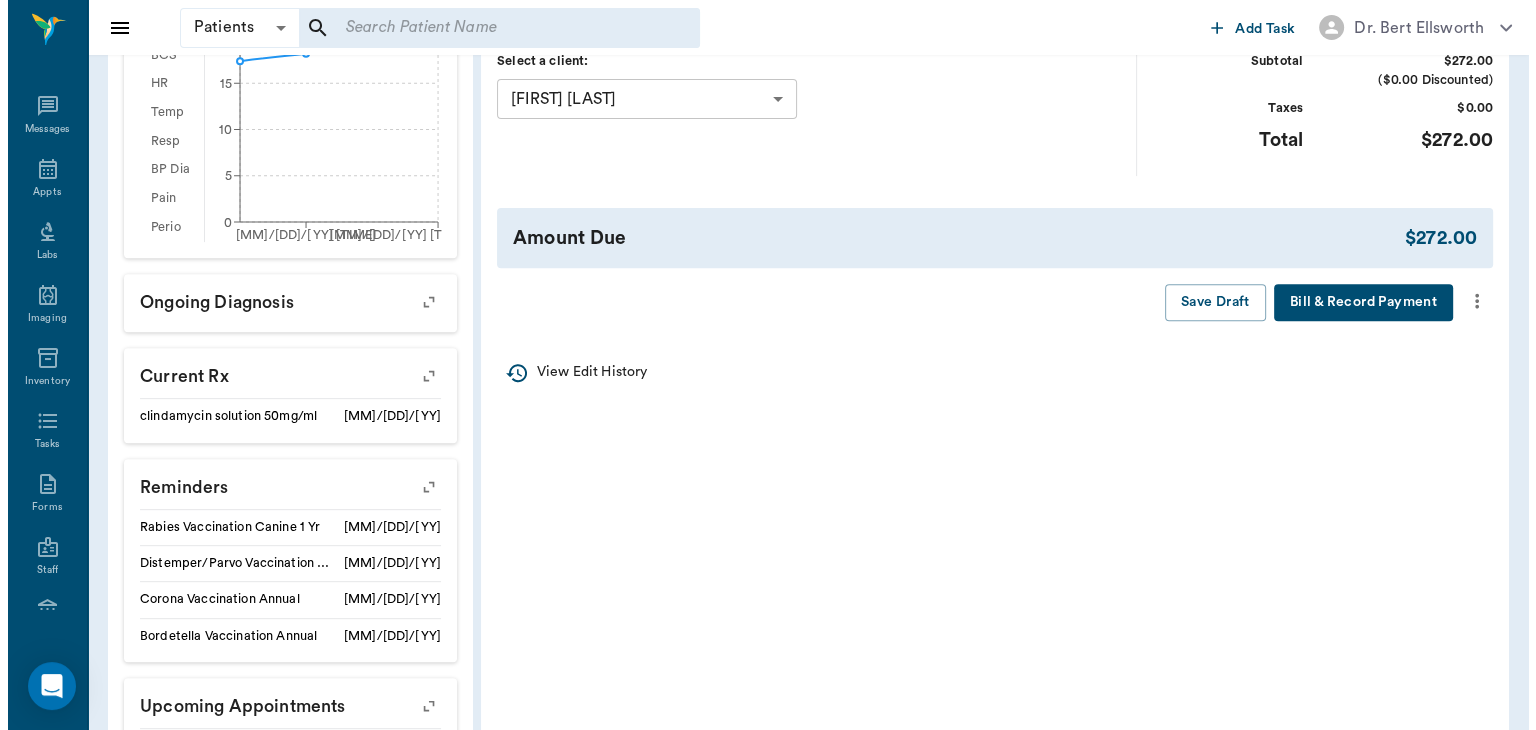 scroll, scrollTop: 717, scrollLeft: 0, axis: vertical 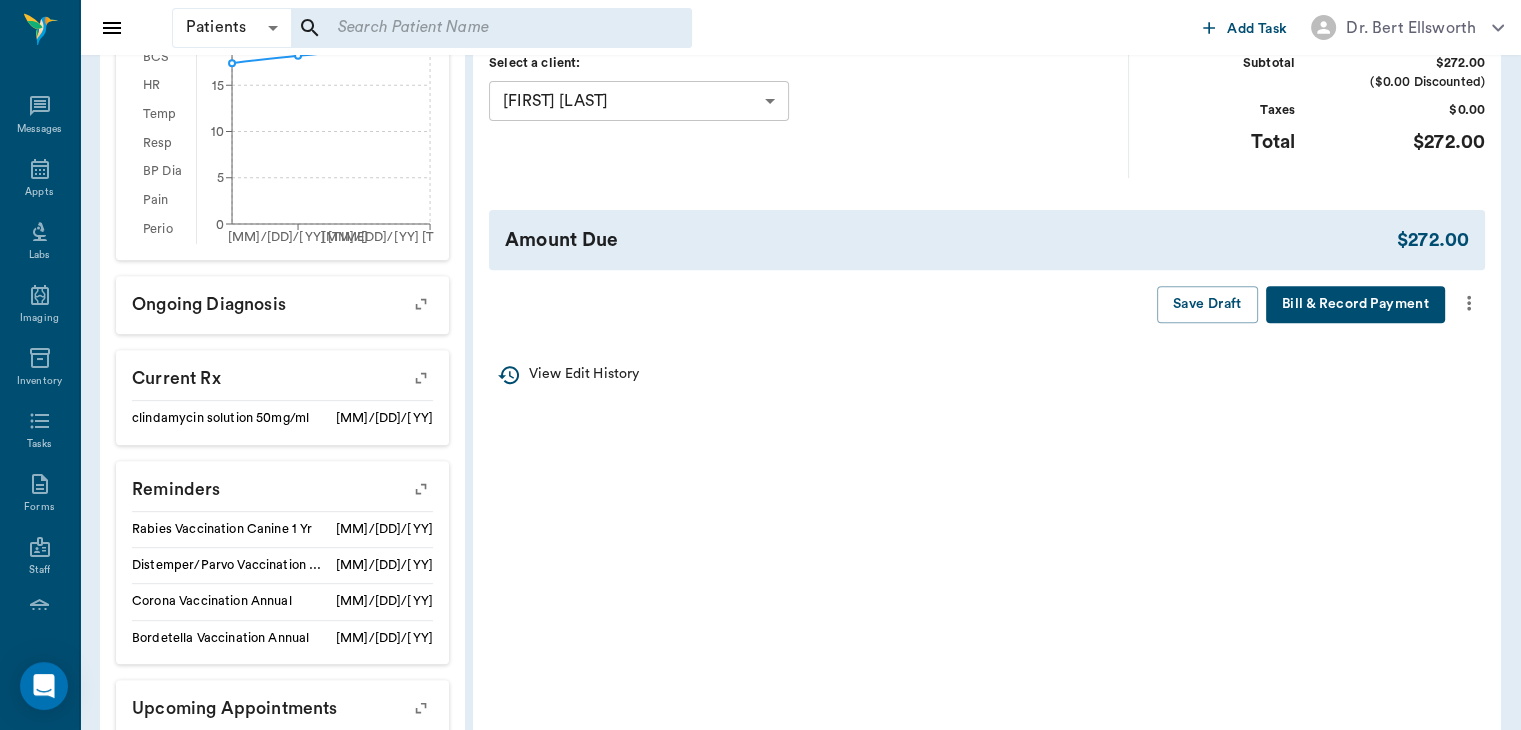 click 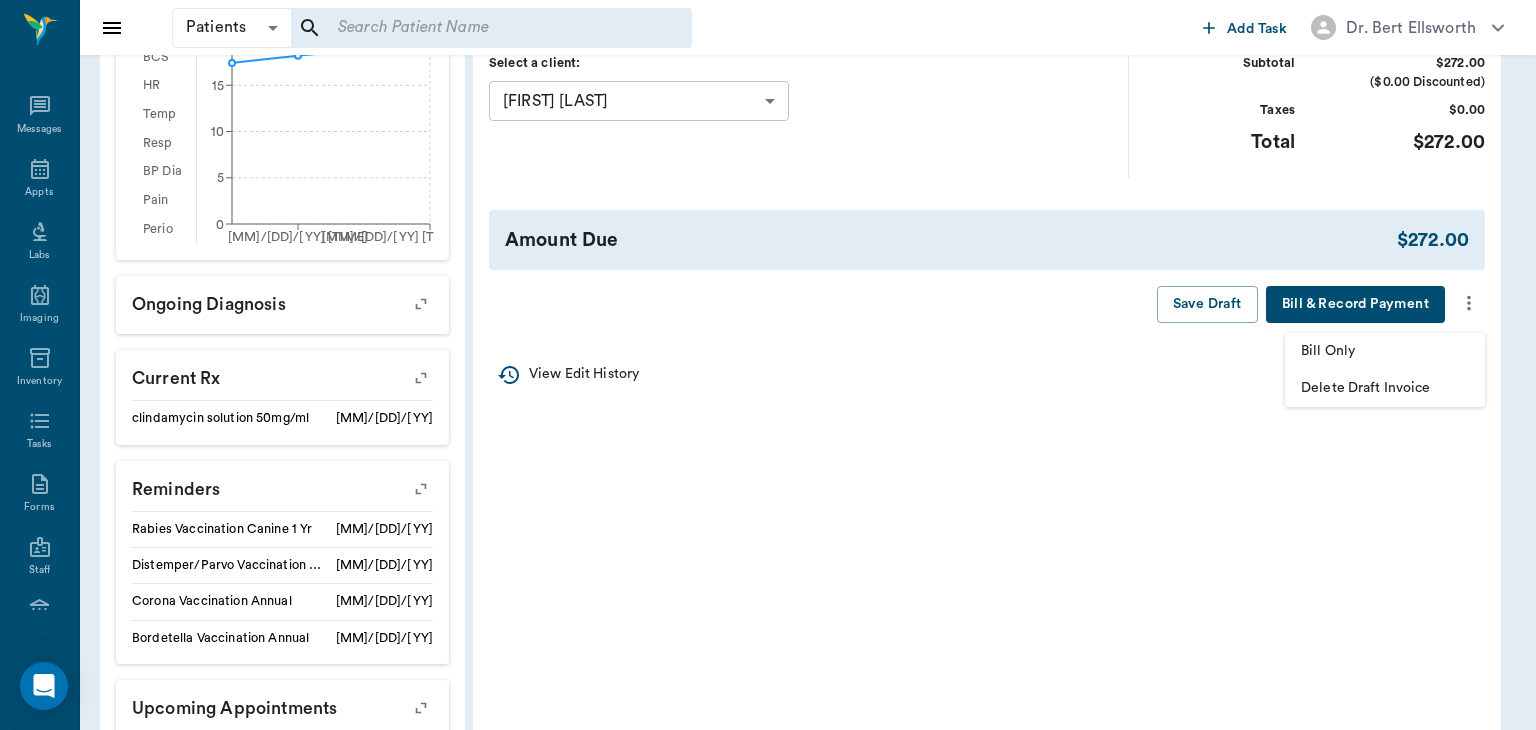 click on "Delete Draft Invoice" at bounding box center (1385, 388) 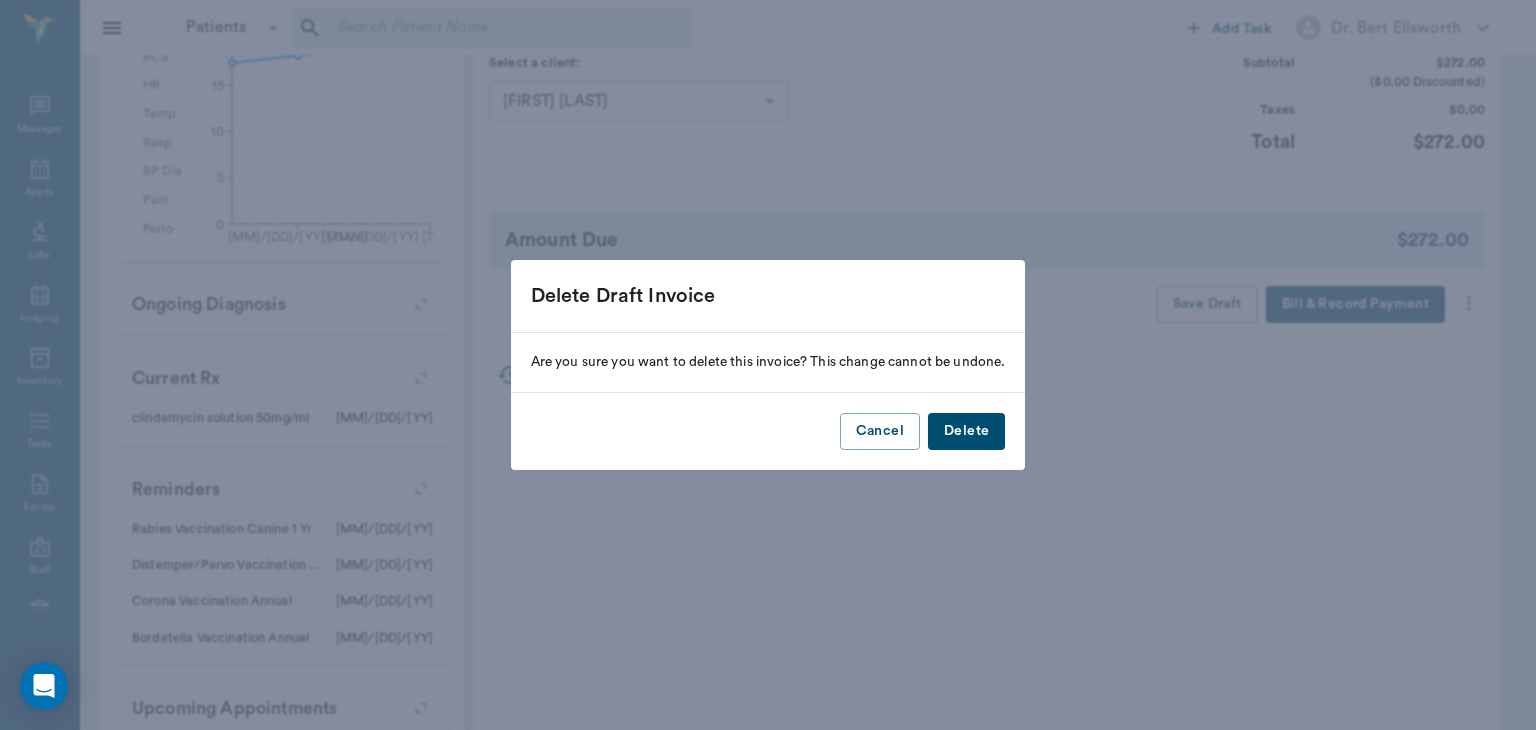 click on "Delete" at bounding box center [966, 431] 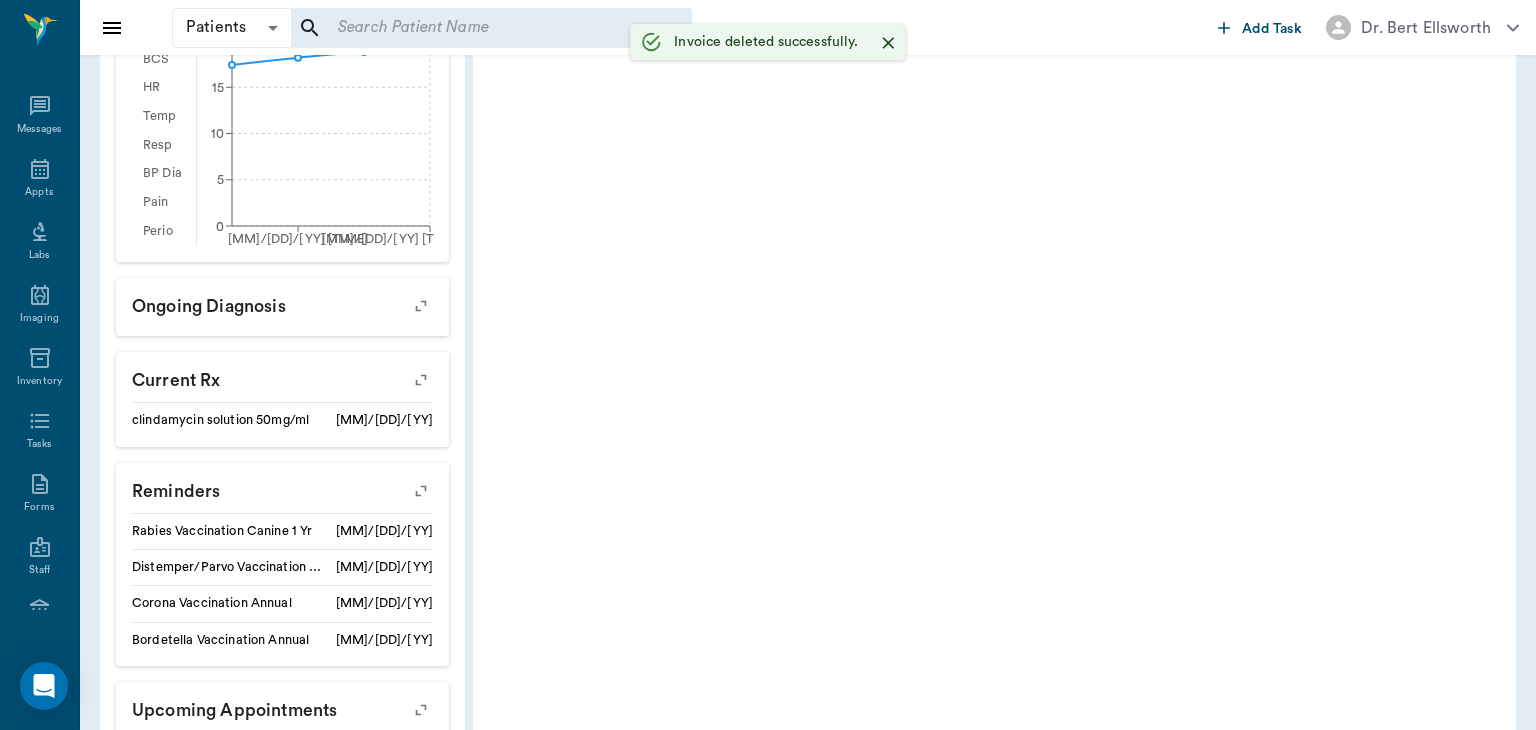 scroll, scrollTop: 0, scrollLeft: 0, axis: both 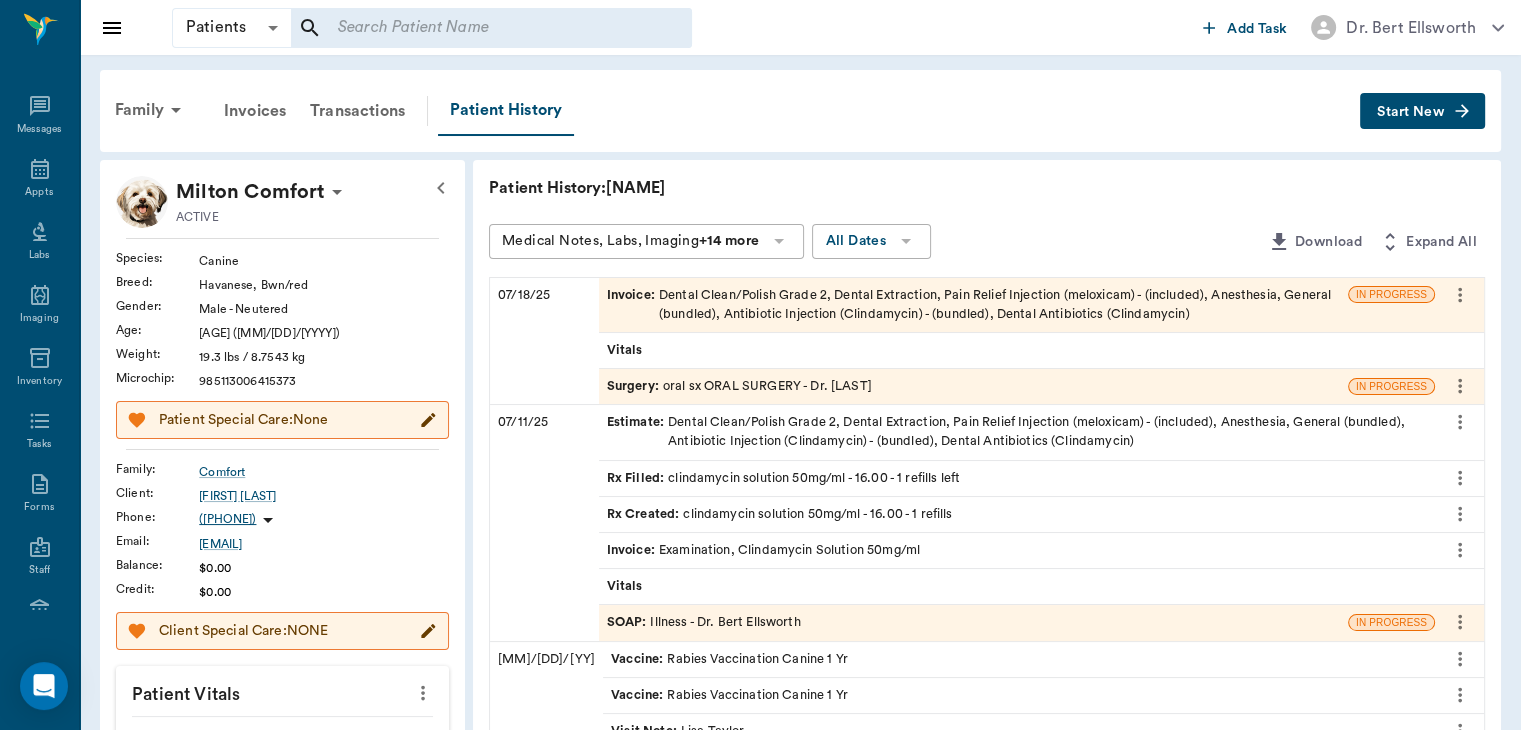 click on "Surgery :" at bounding box center [635, 386] 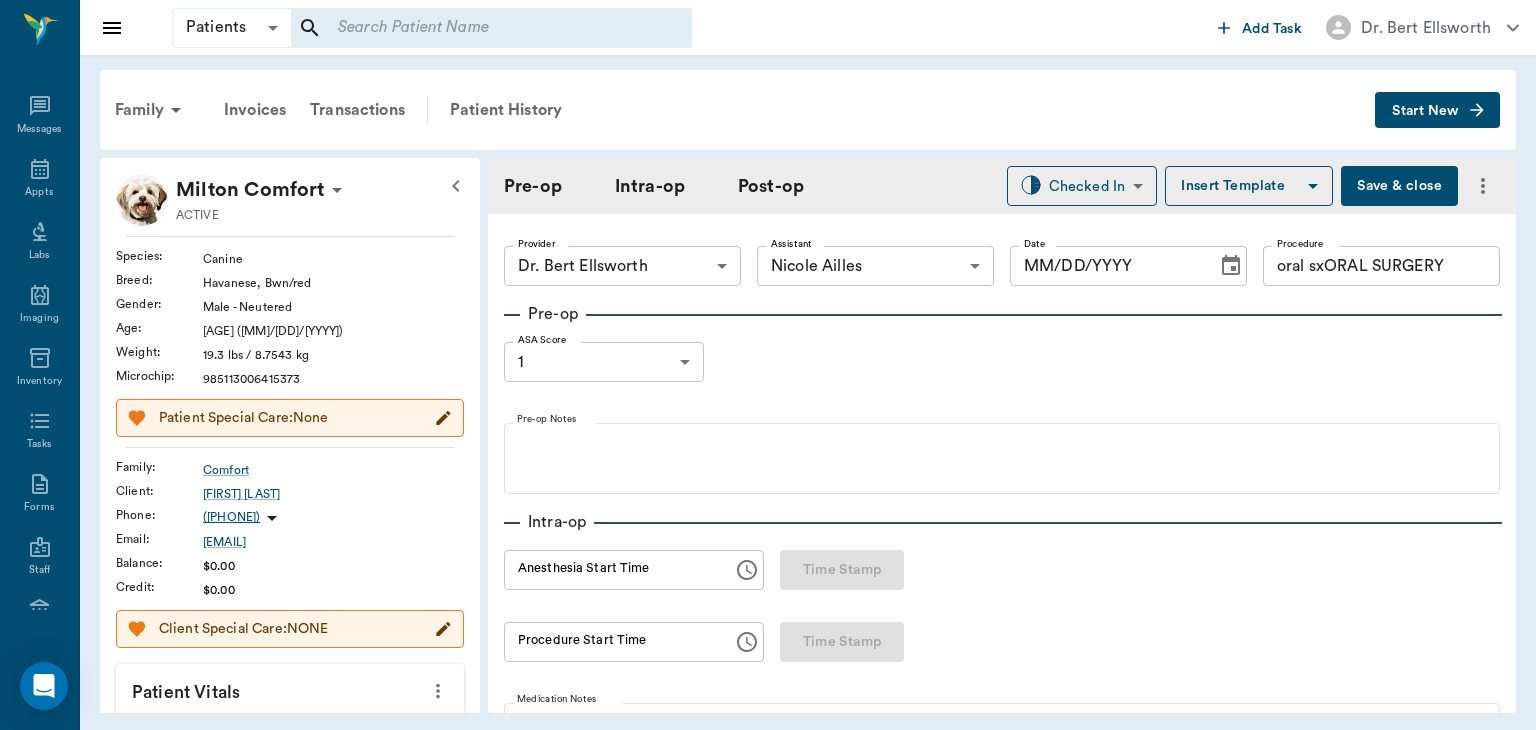 type on "63ec2f075fda476ae8351a4d" 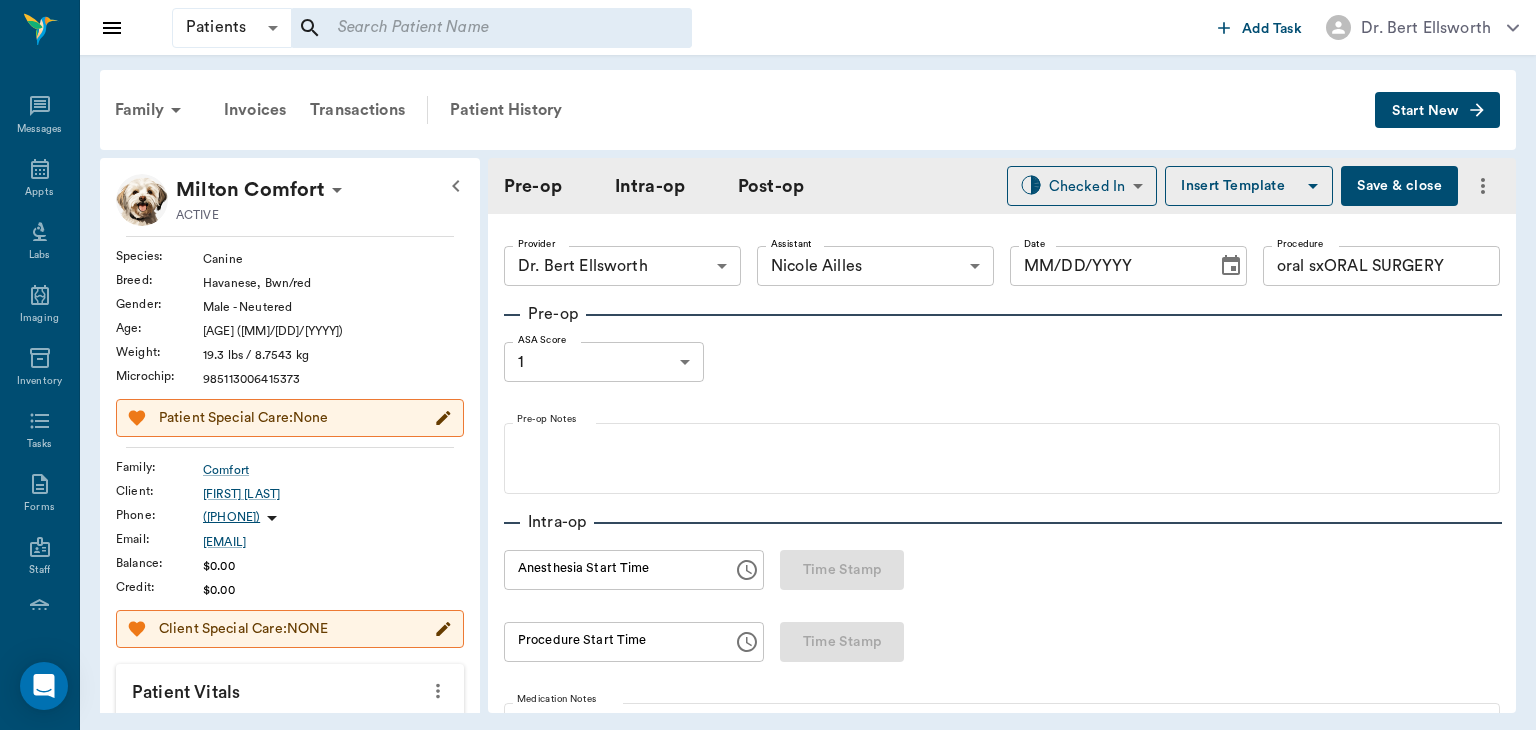 type on "6740bf97de10e07744acf1eb" 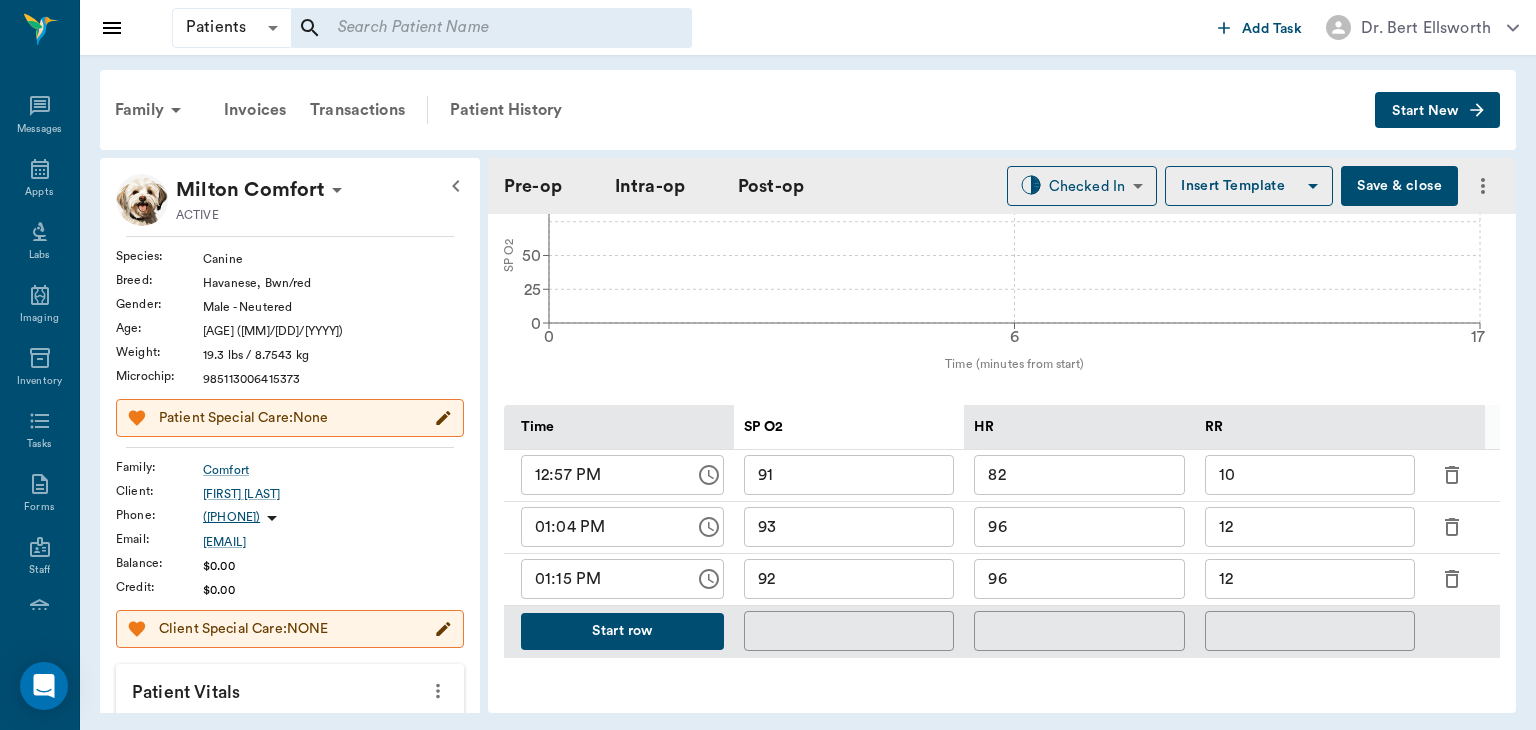 scroll, scrollTop: 793, scrollLeft: 0, axis: vertical 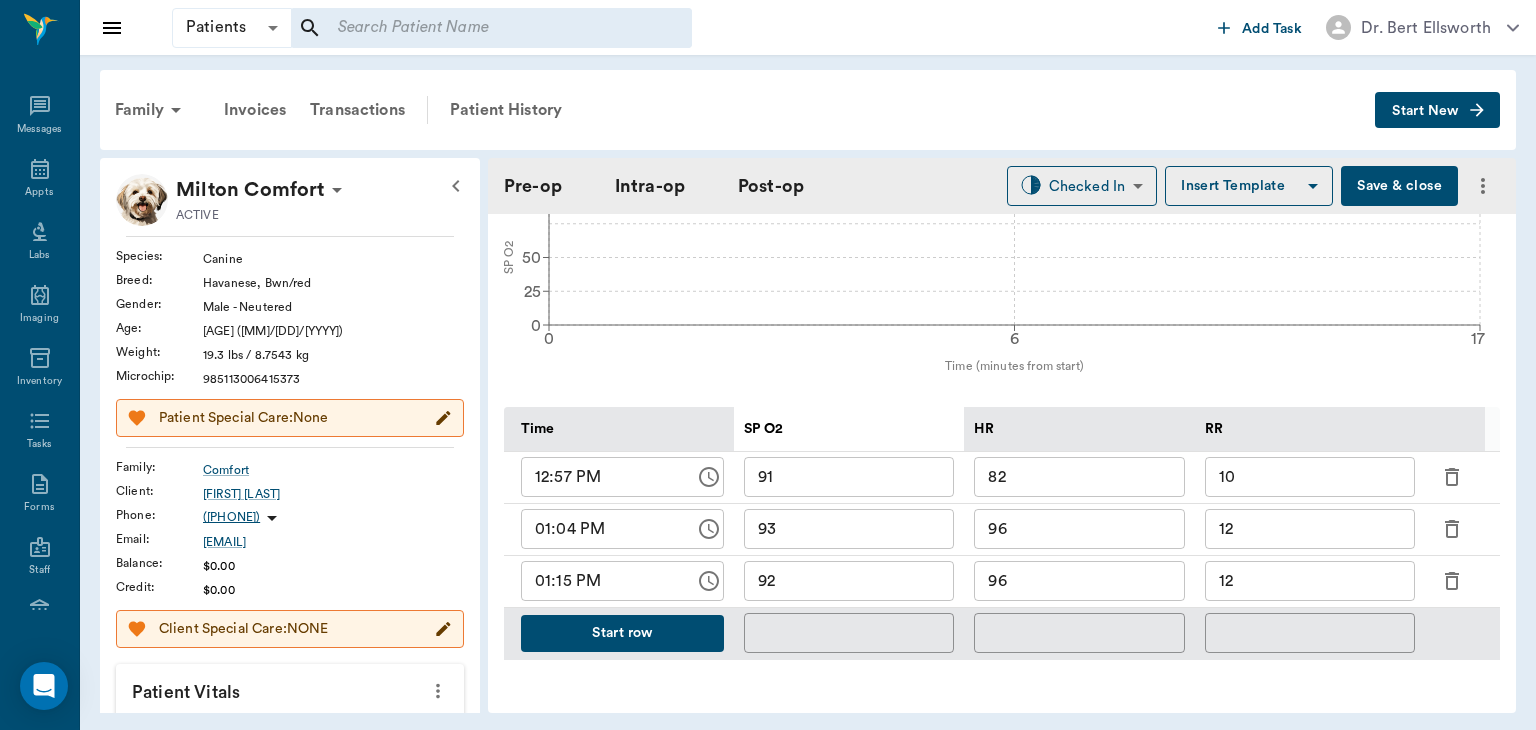 click on "Start row" at bounding box center (622, 633) 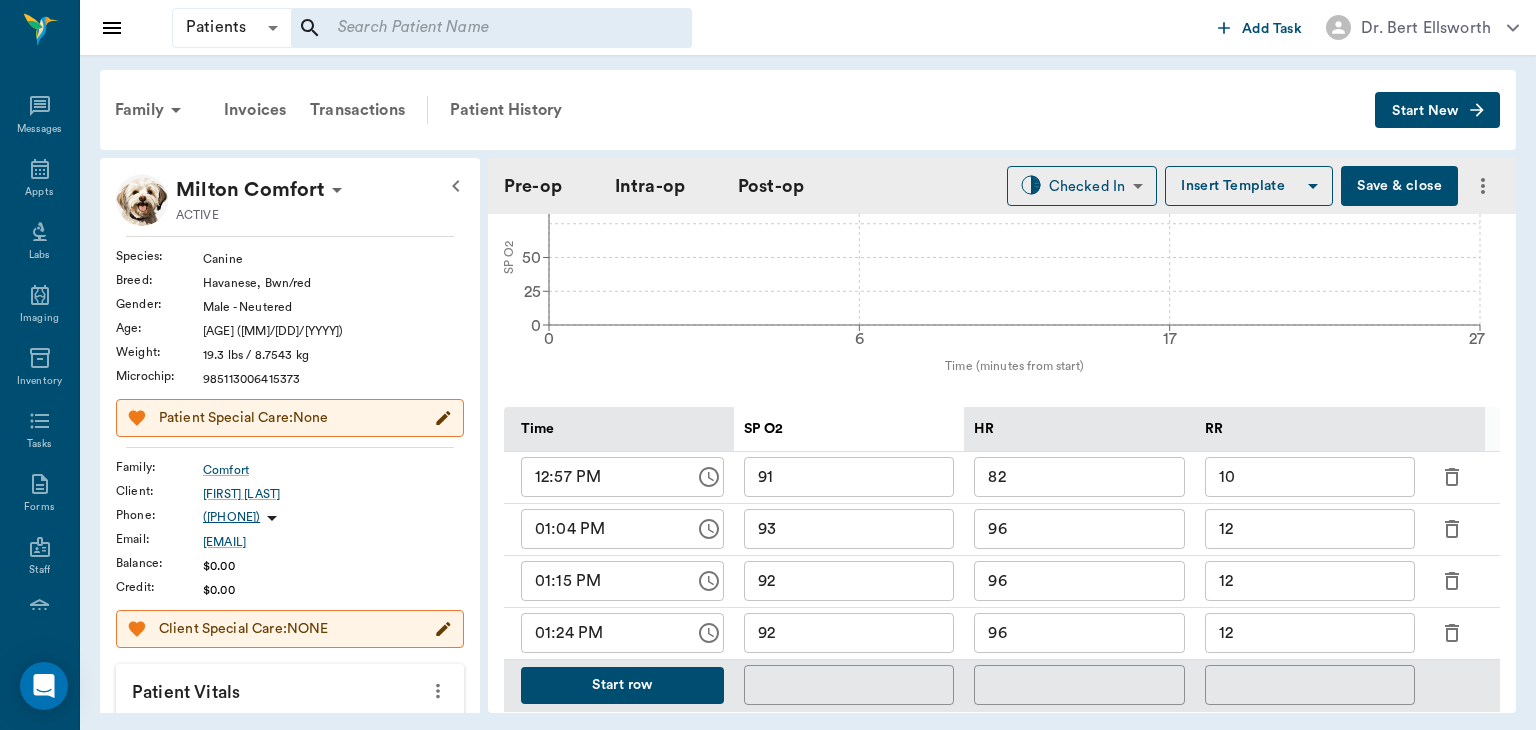 click on "96" at bounding box center (1079, 633) 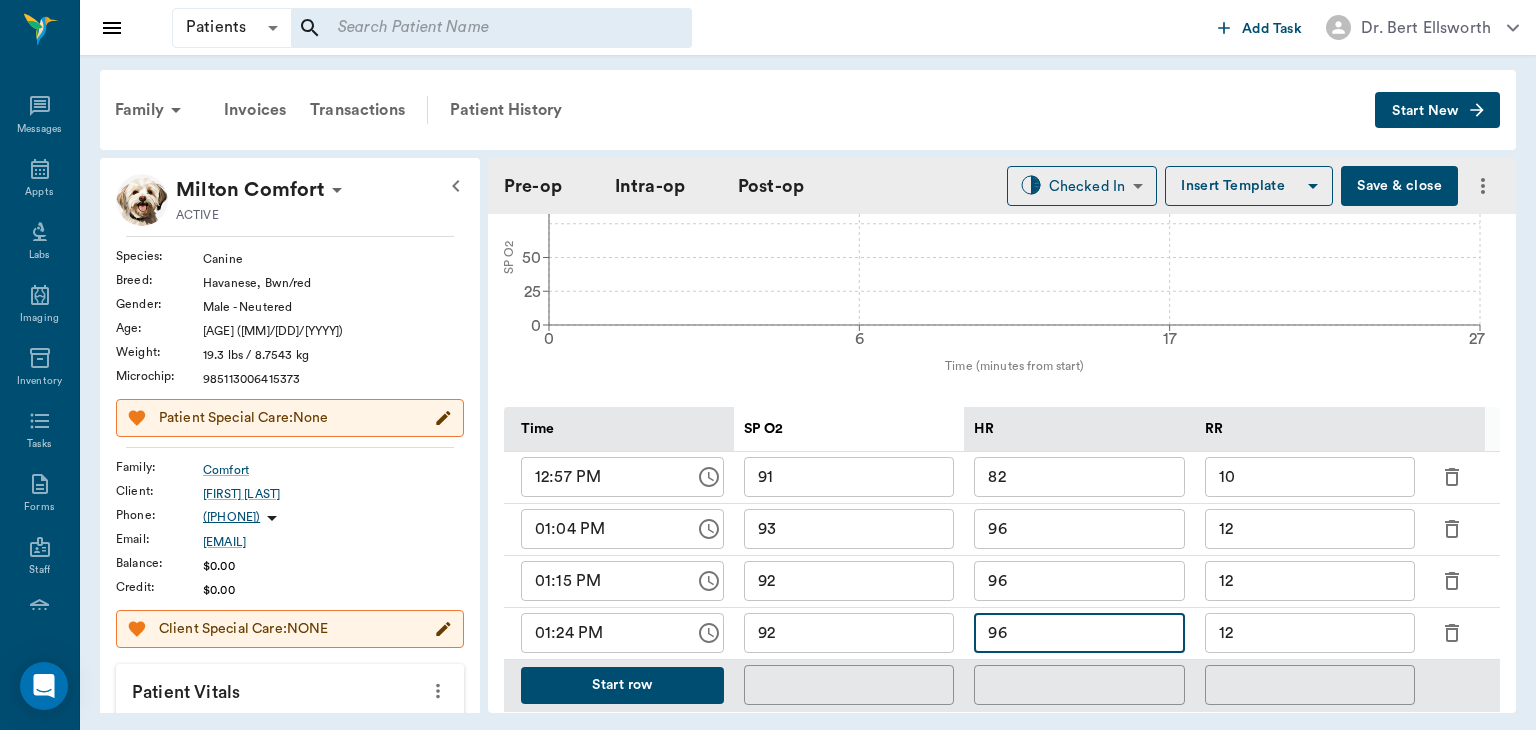 type on "oral sxORAL SURGERY" 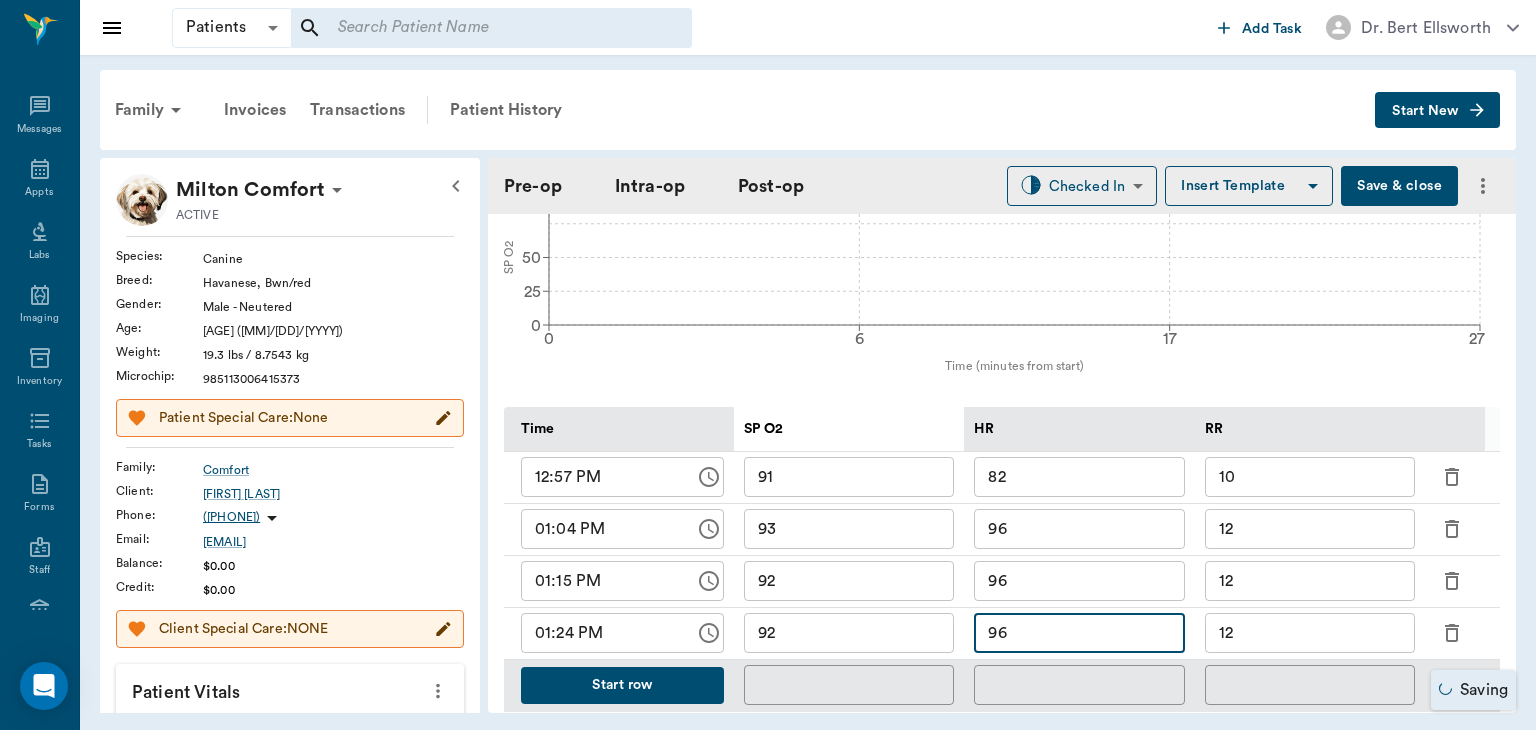 type on "9" 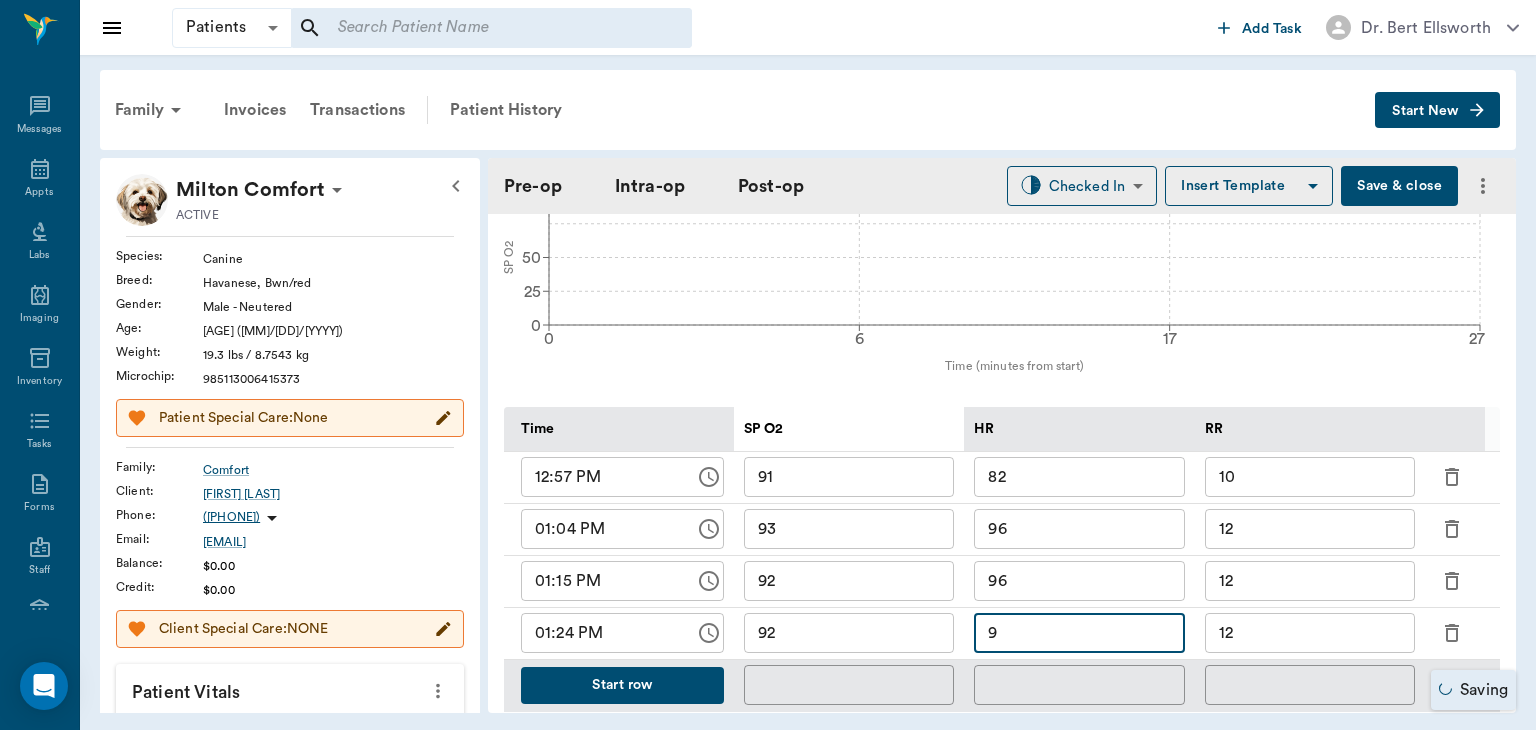 type on "oral sxORAL SURGERY" 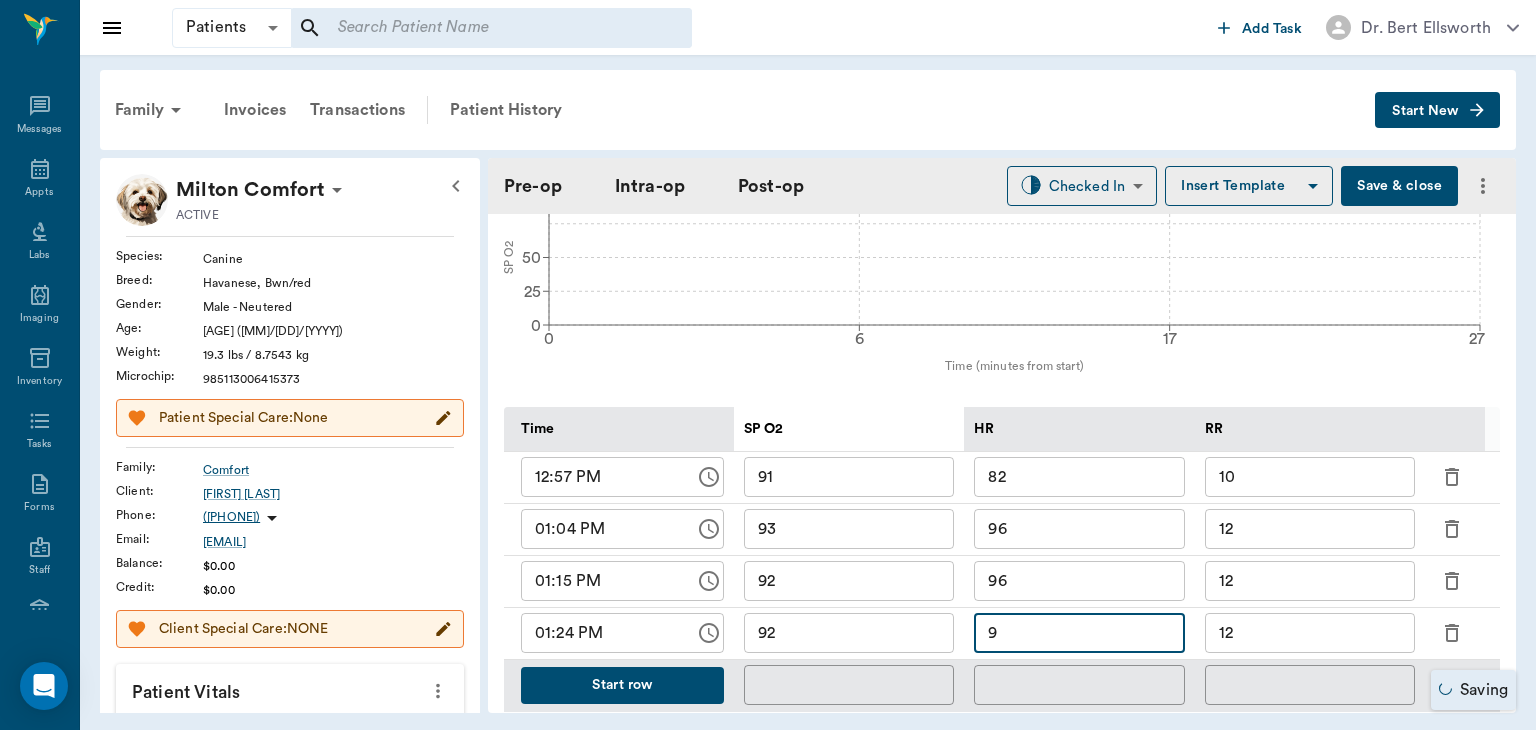 type on "95" 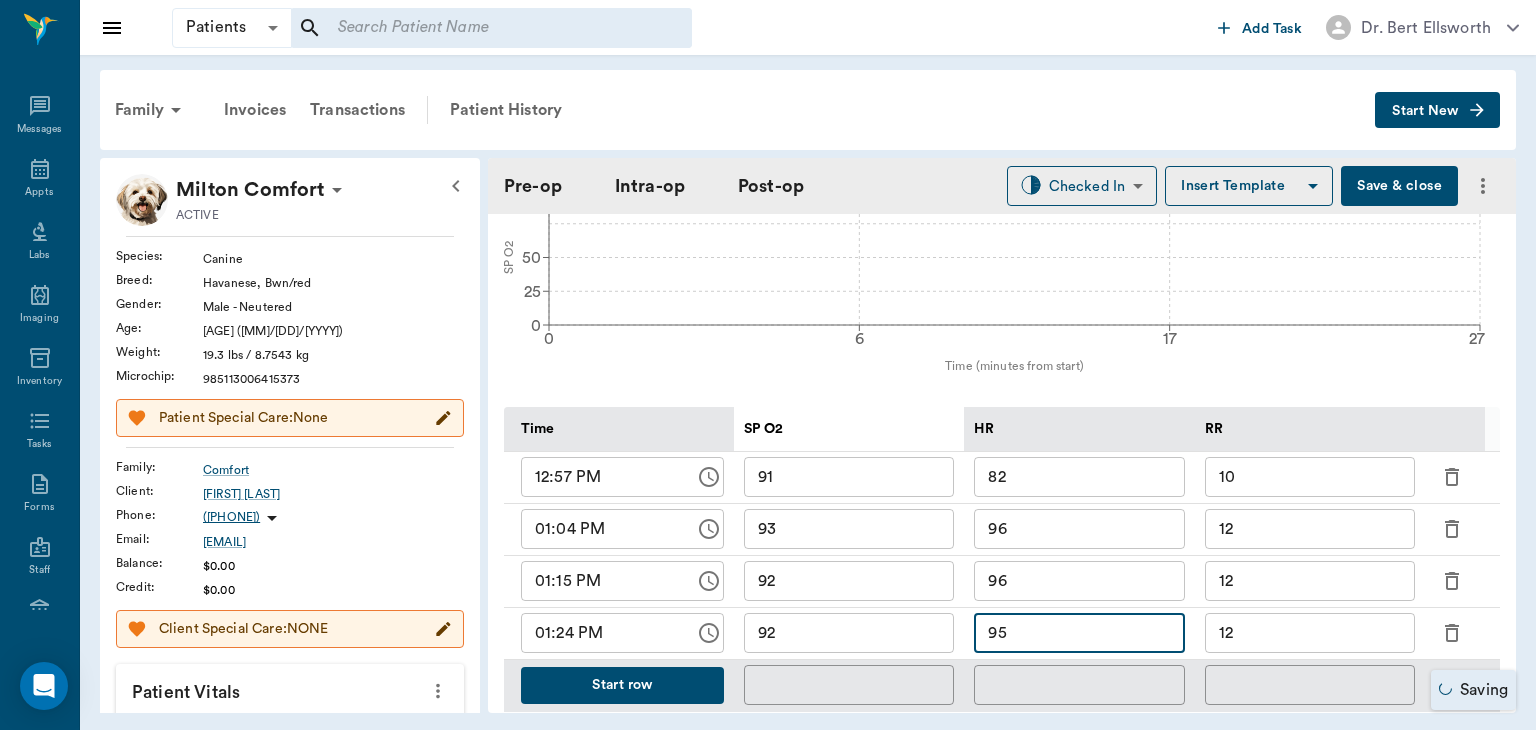 type on "oral sxORAL SURGERY" 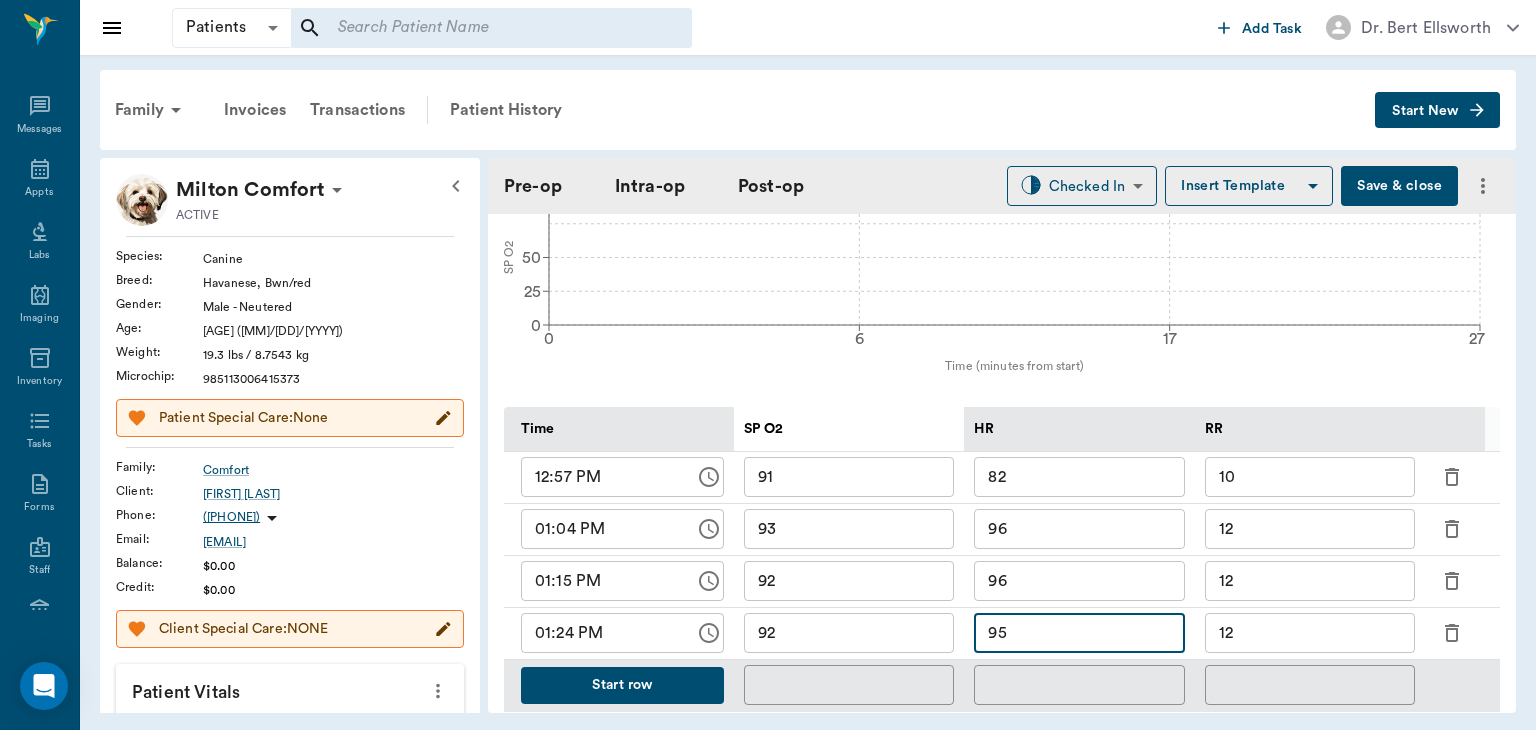 type on "95" 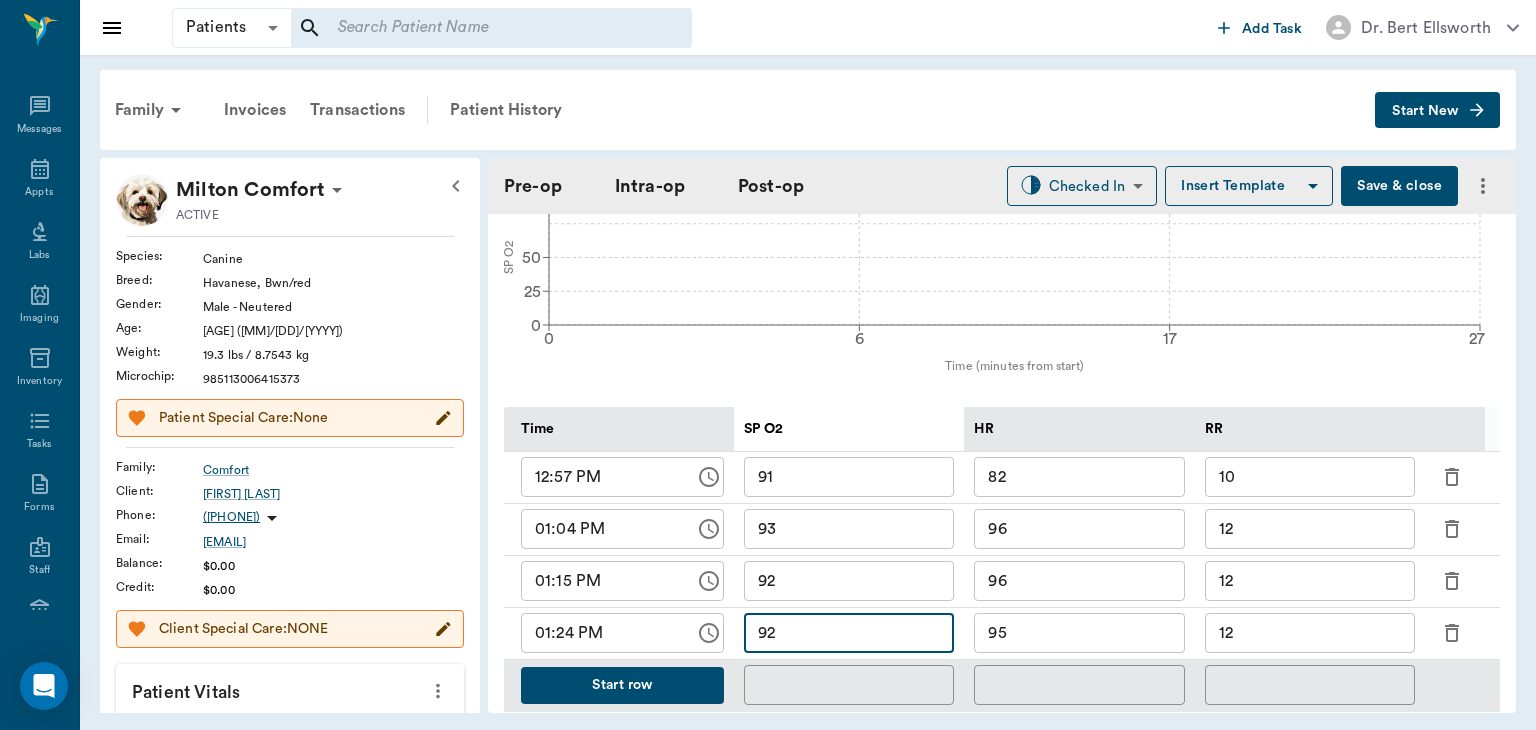 type on "9" 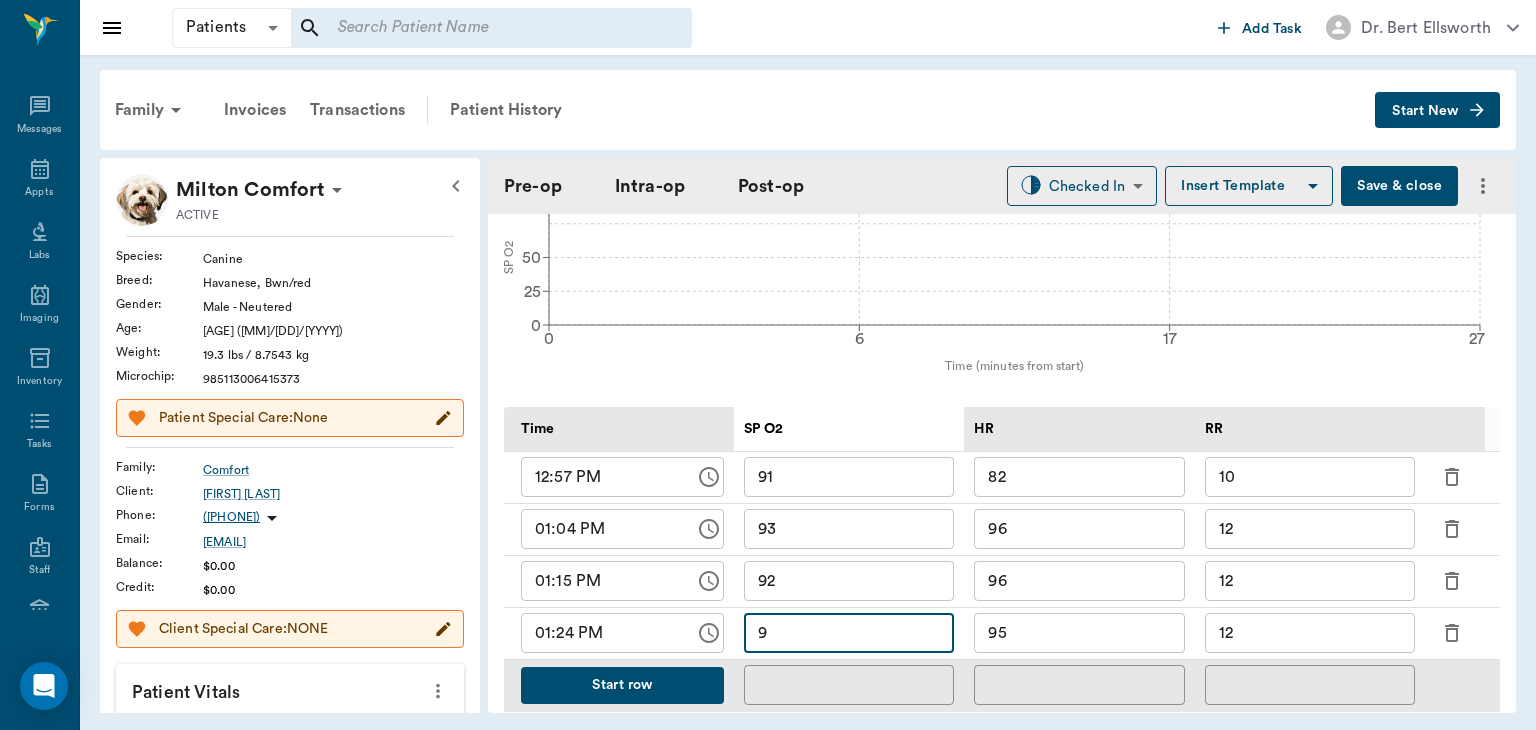 type 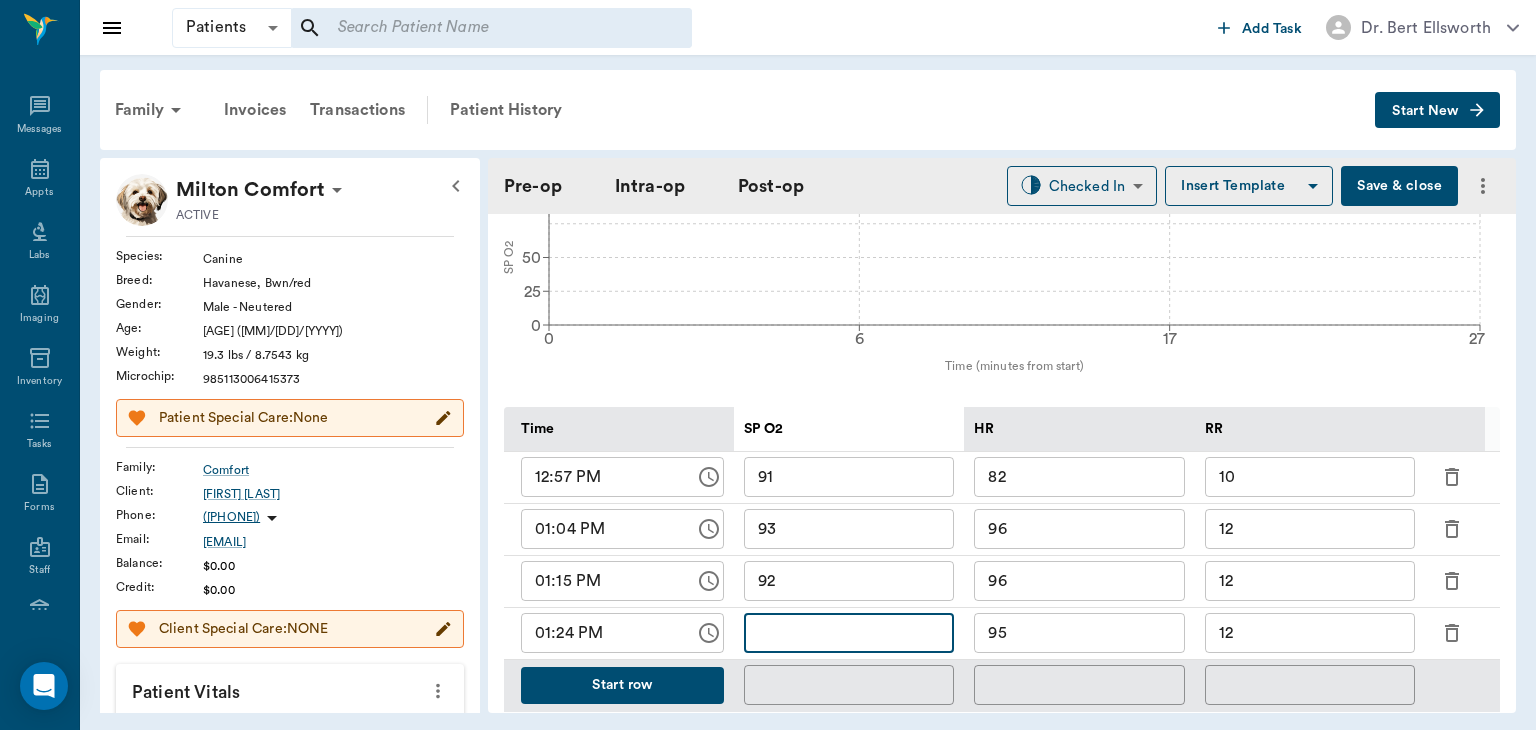 type on "oral sxORAL SURGERY" 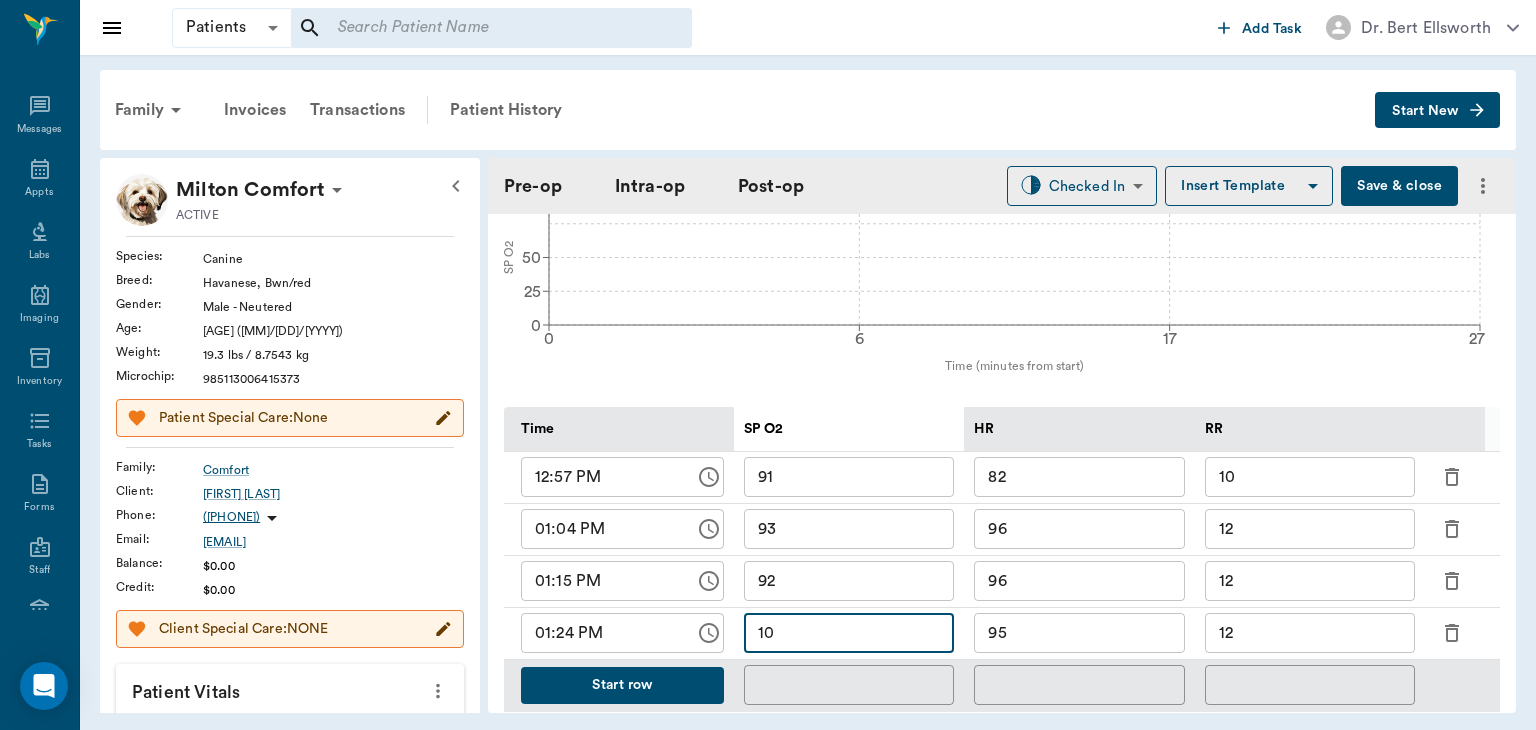type on "101" 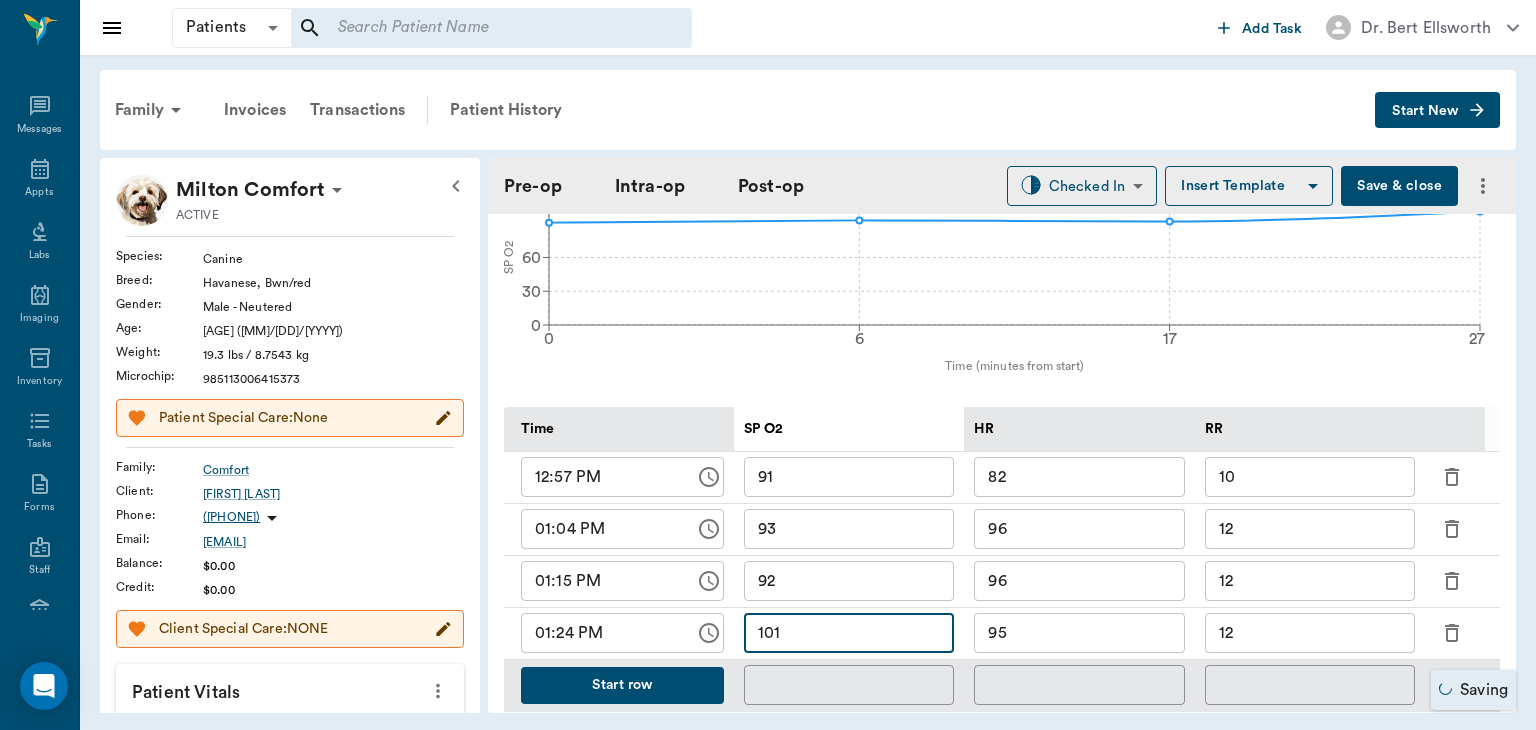 type on "oral sxORAL SURGERY" 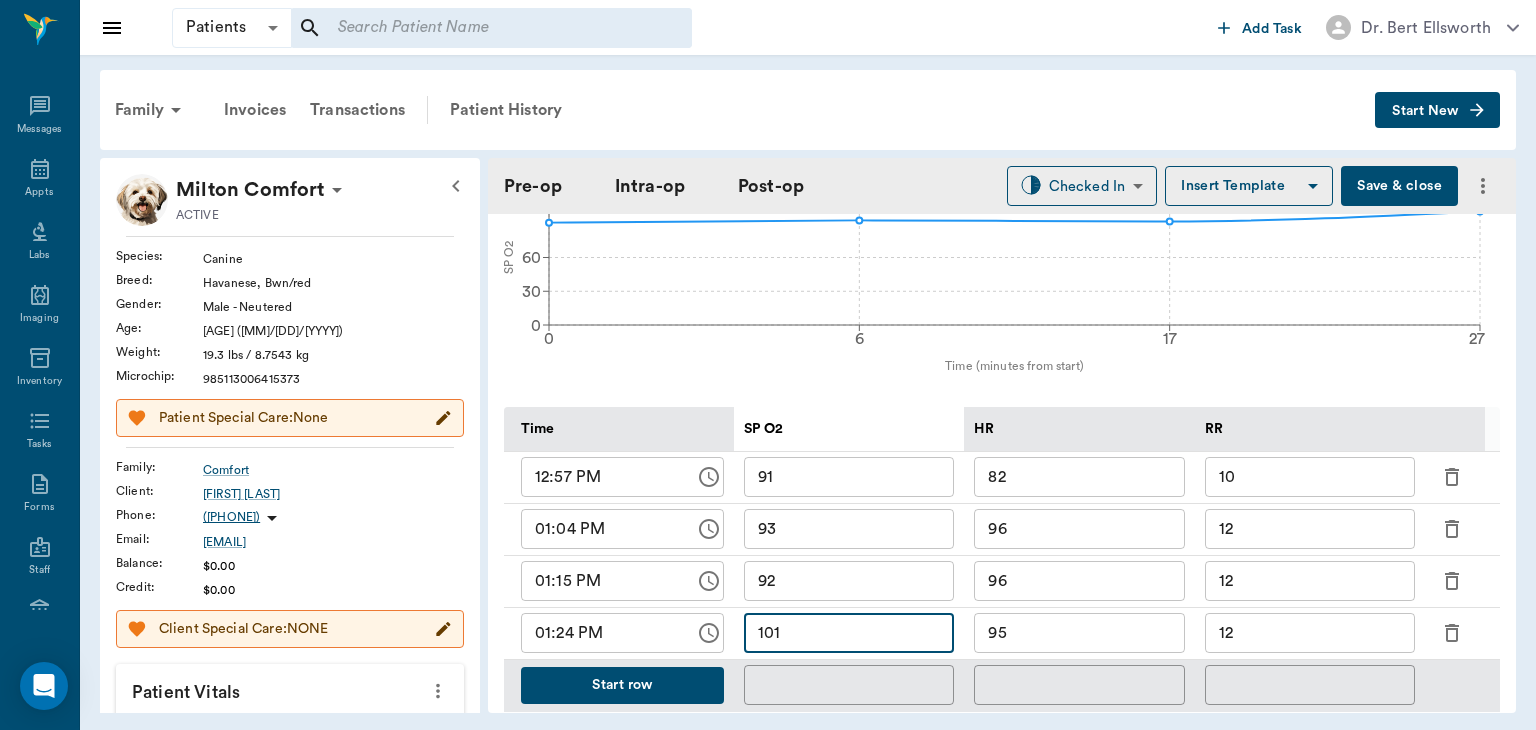 type on "101" 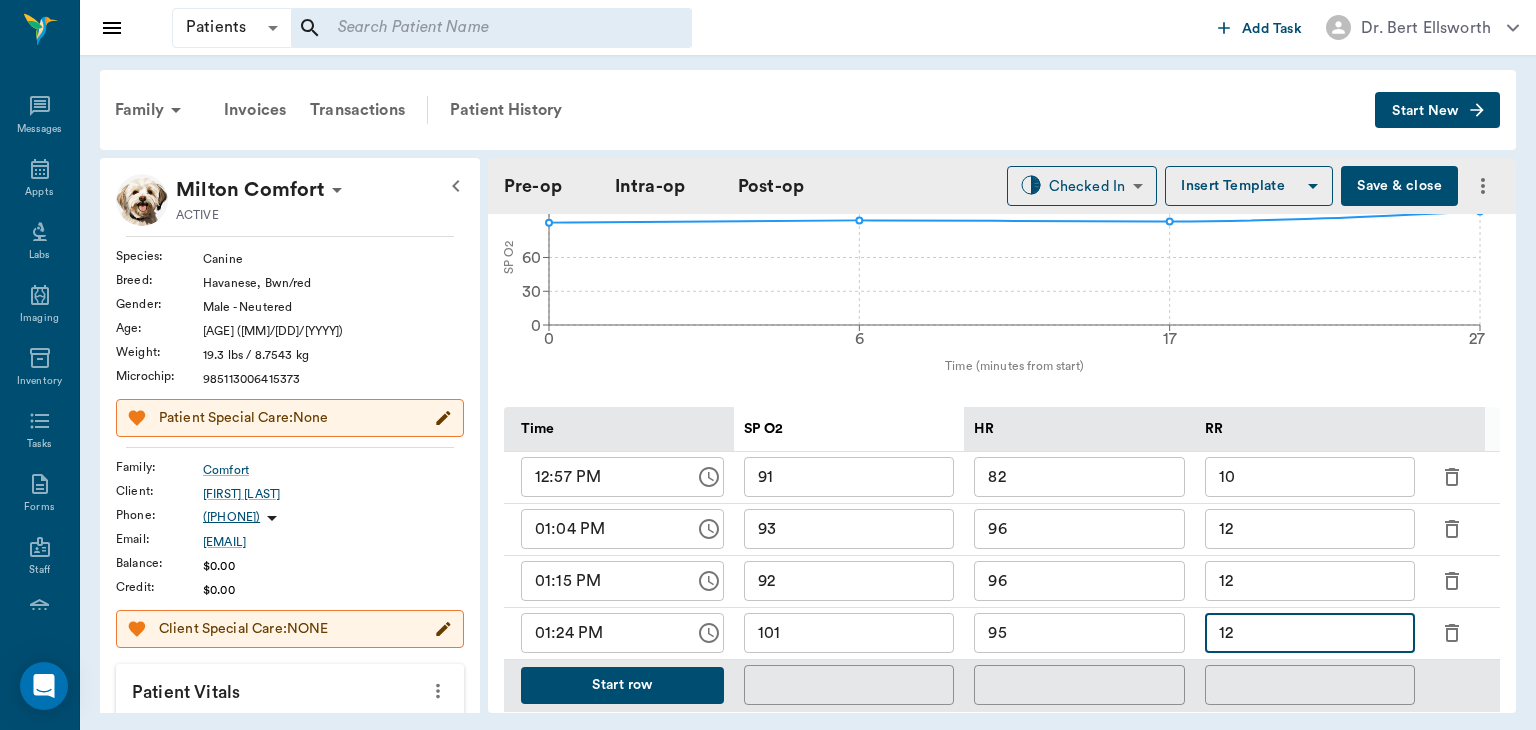 type on "1" 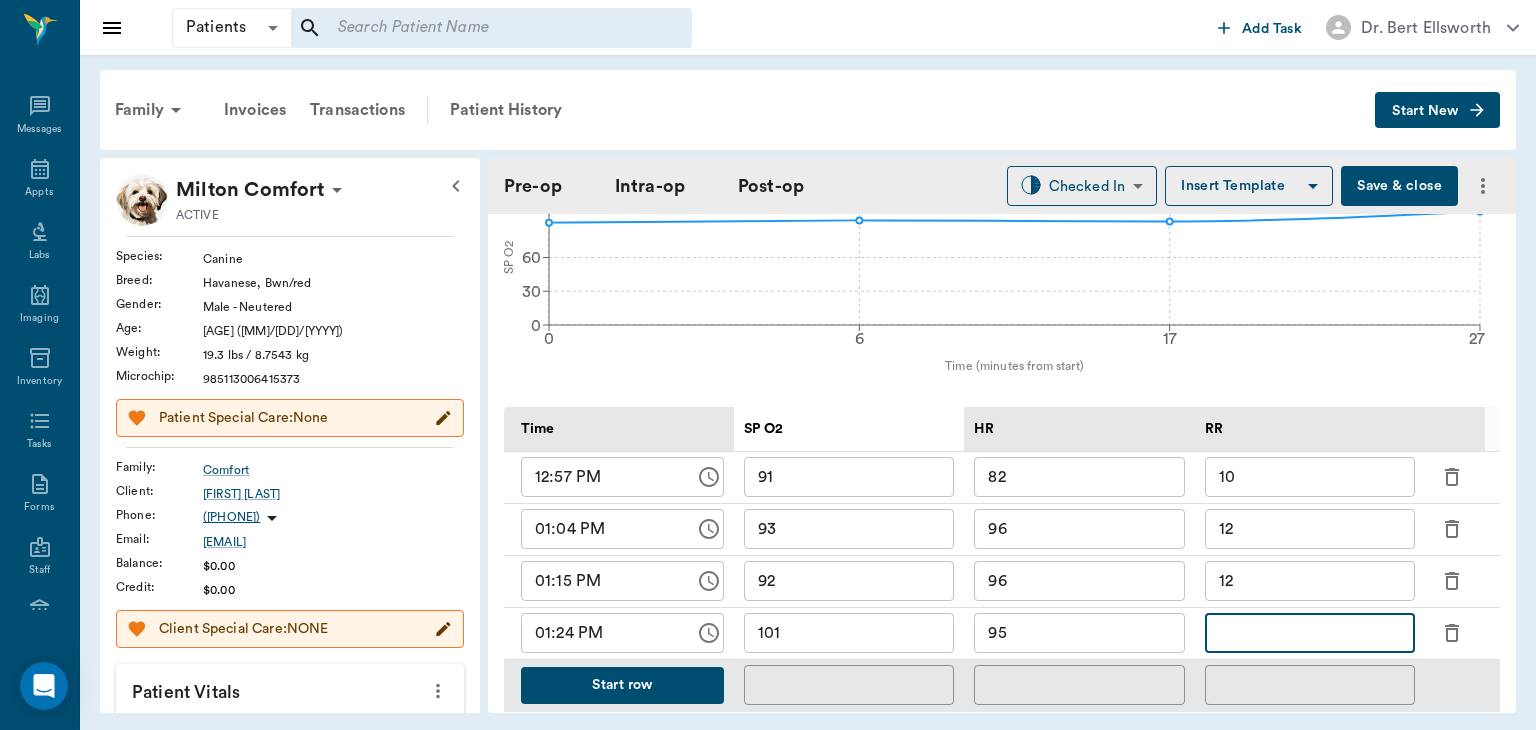 type on "8" 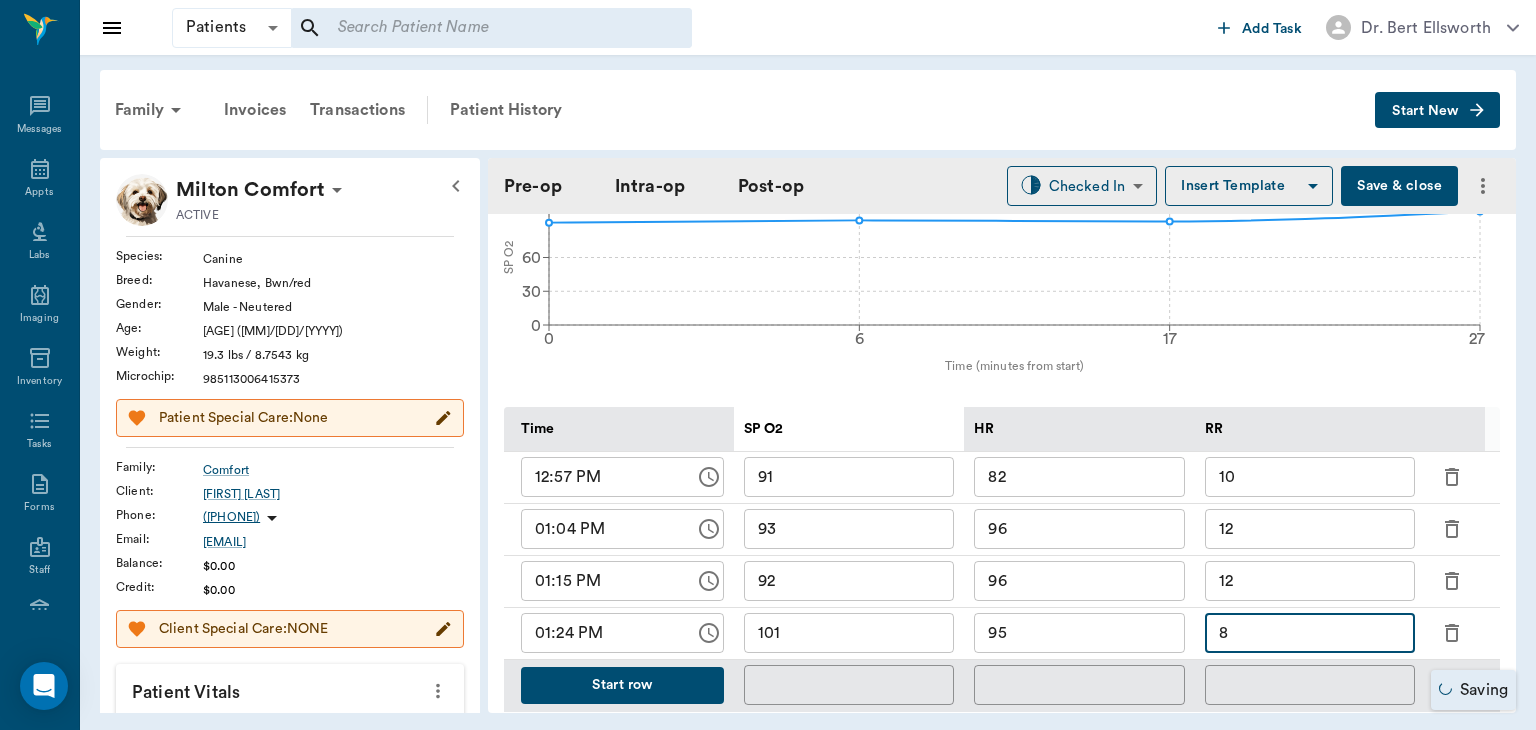type on "oral sxORAL SURGERY" 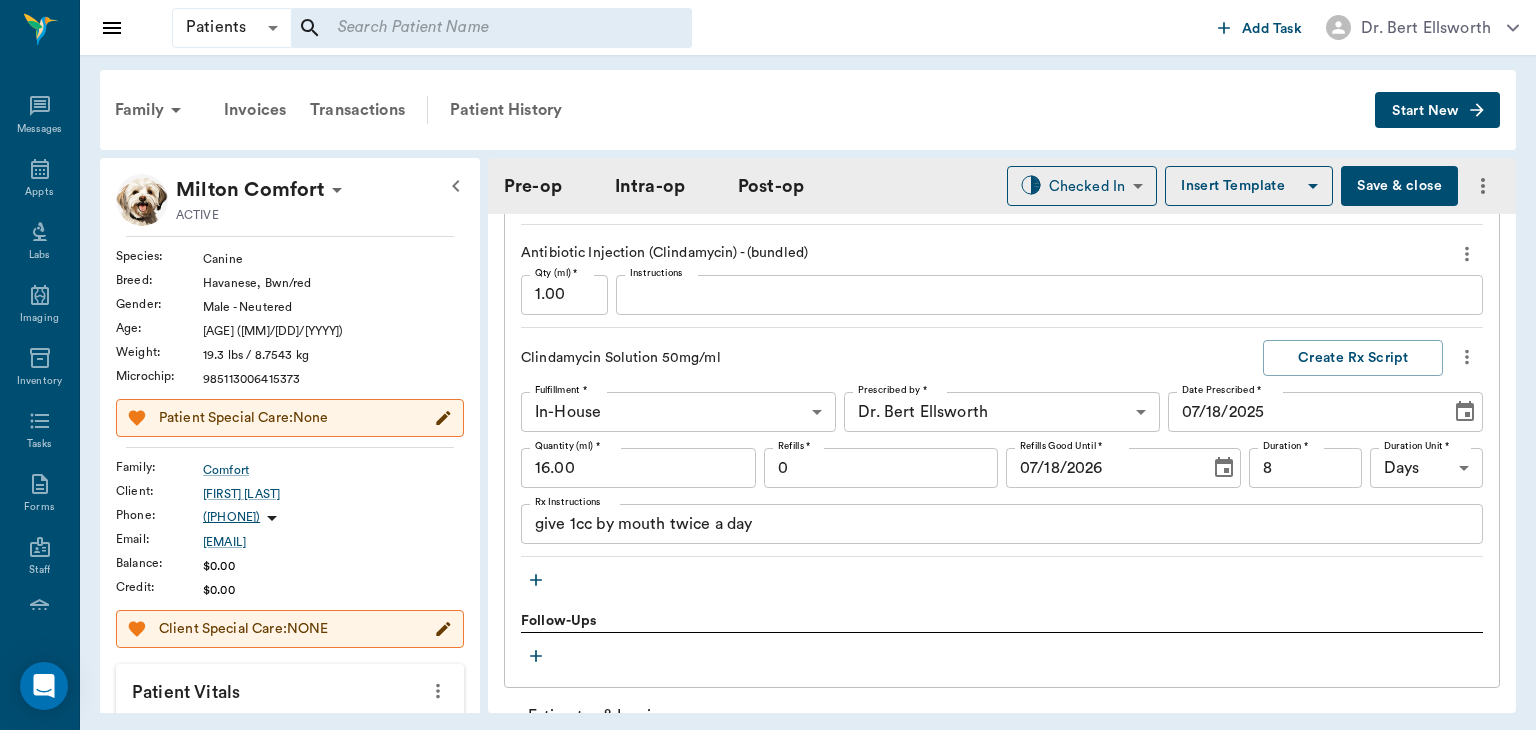 scroll, scrollTop: 2249, scrollLeft: 0, axis: vertical 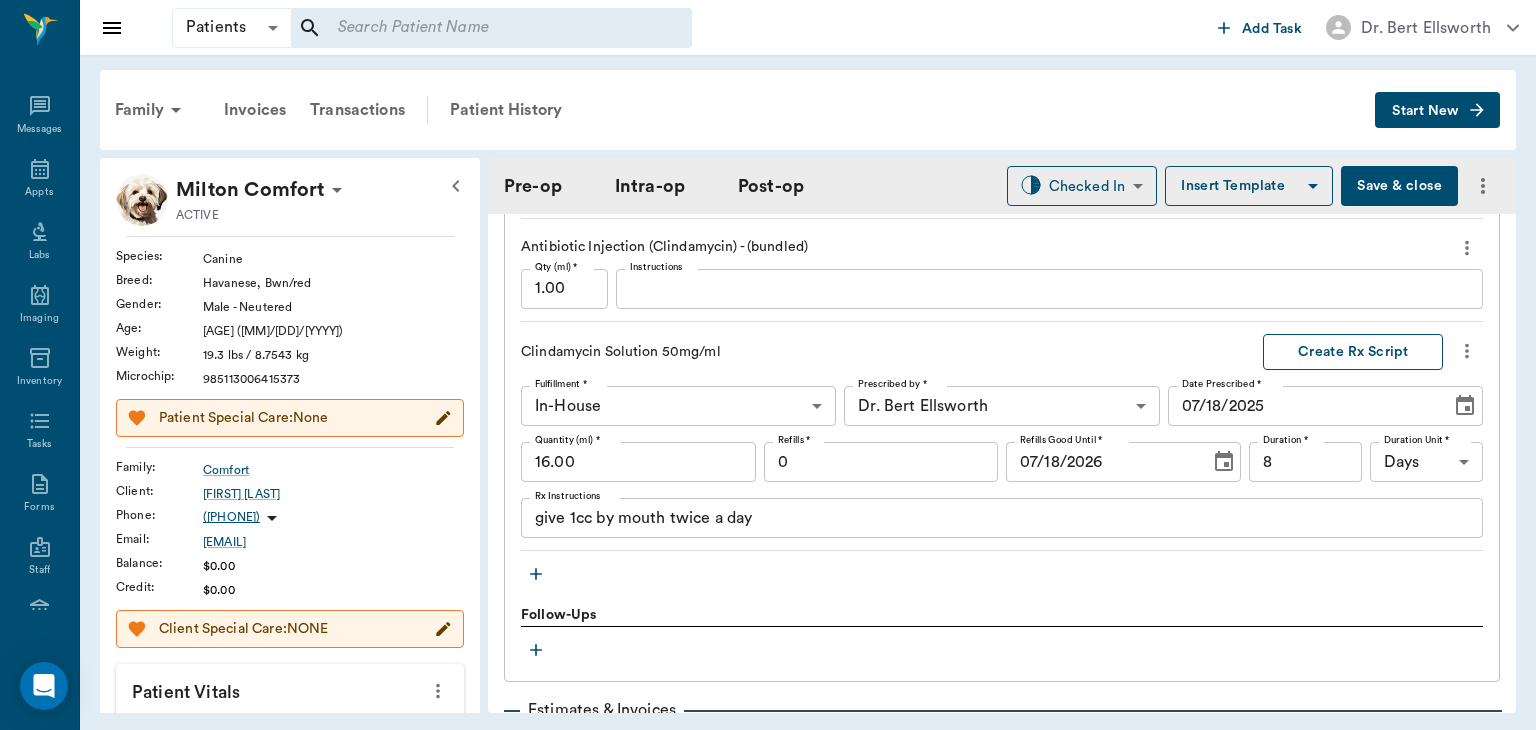 type on "8" 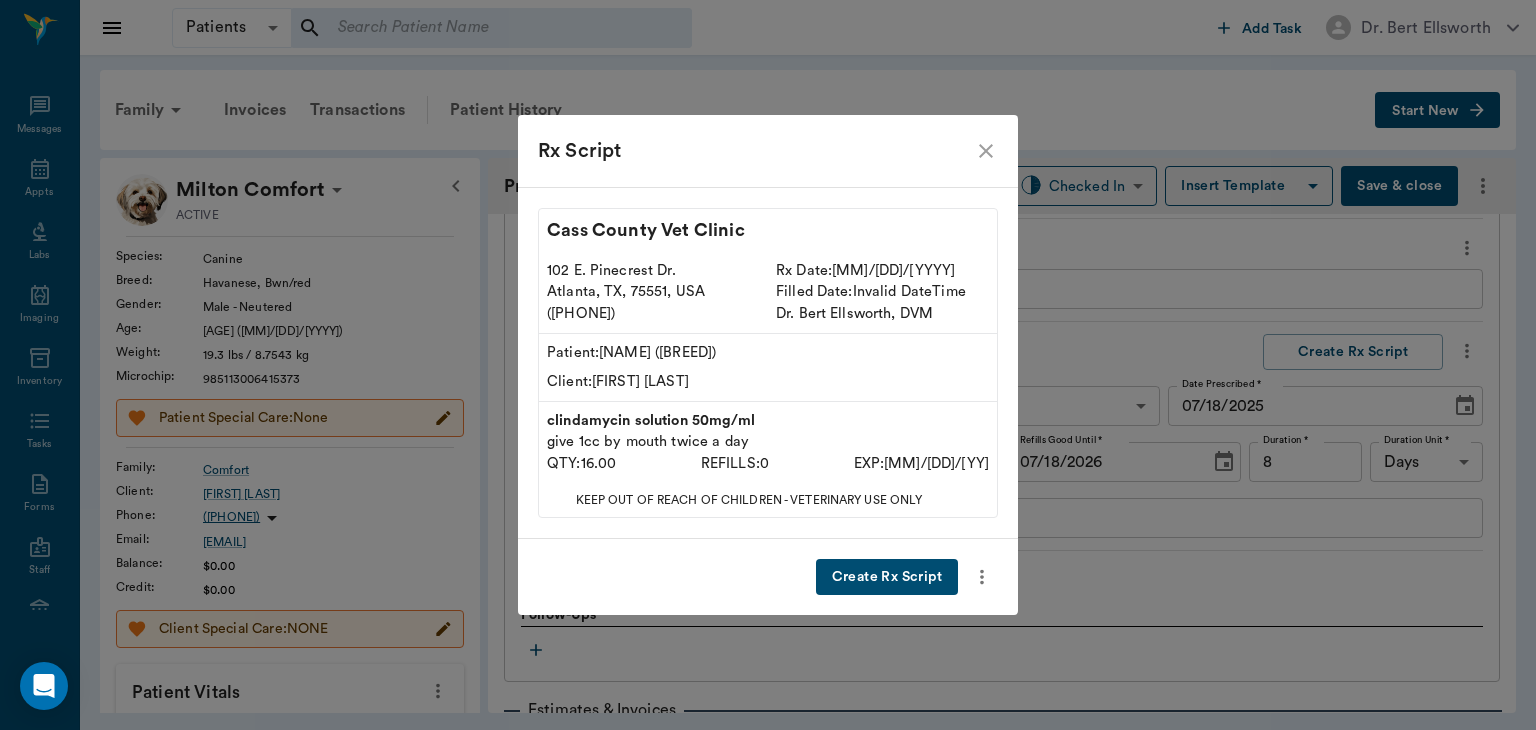 click on "Create Rx Script" at bounding box center [887, 577] 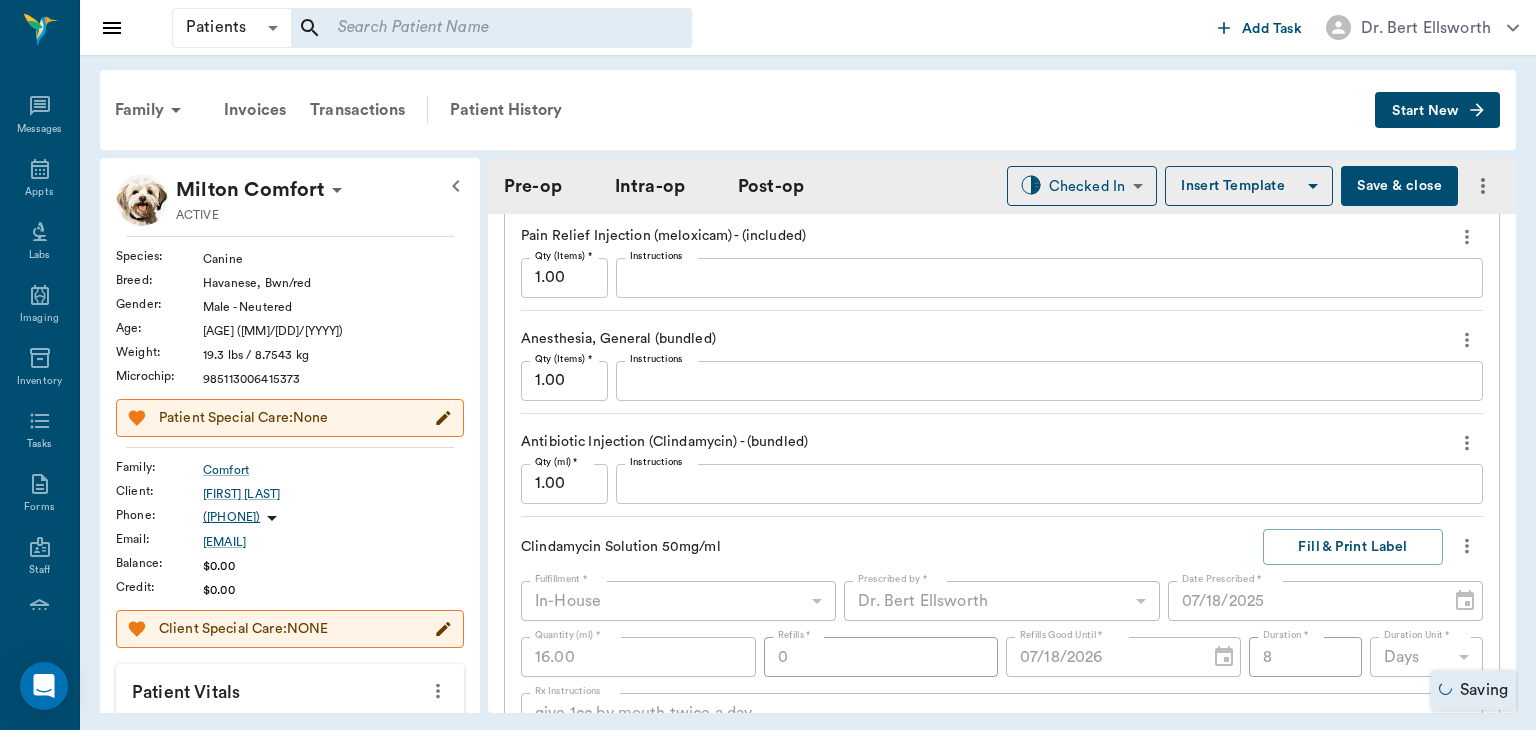 scroll, scrollTop: 1979, scrollLeft: 0, axis: vertical 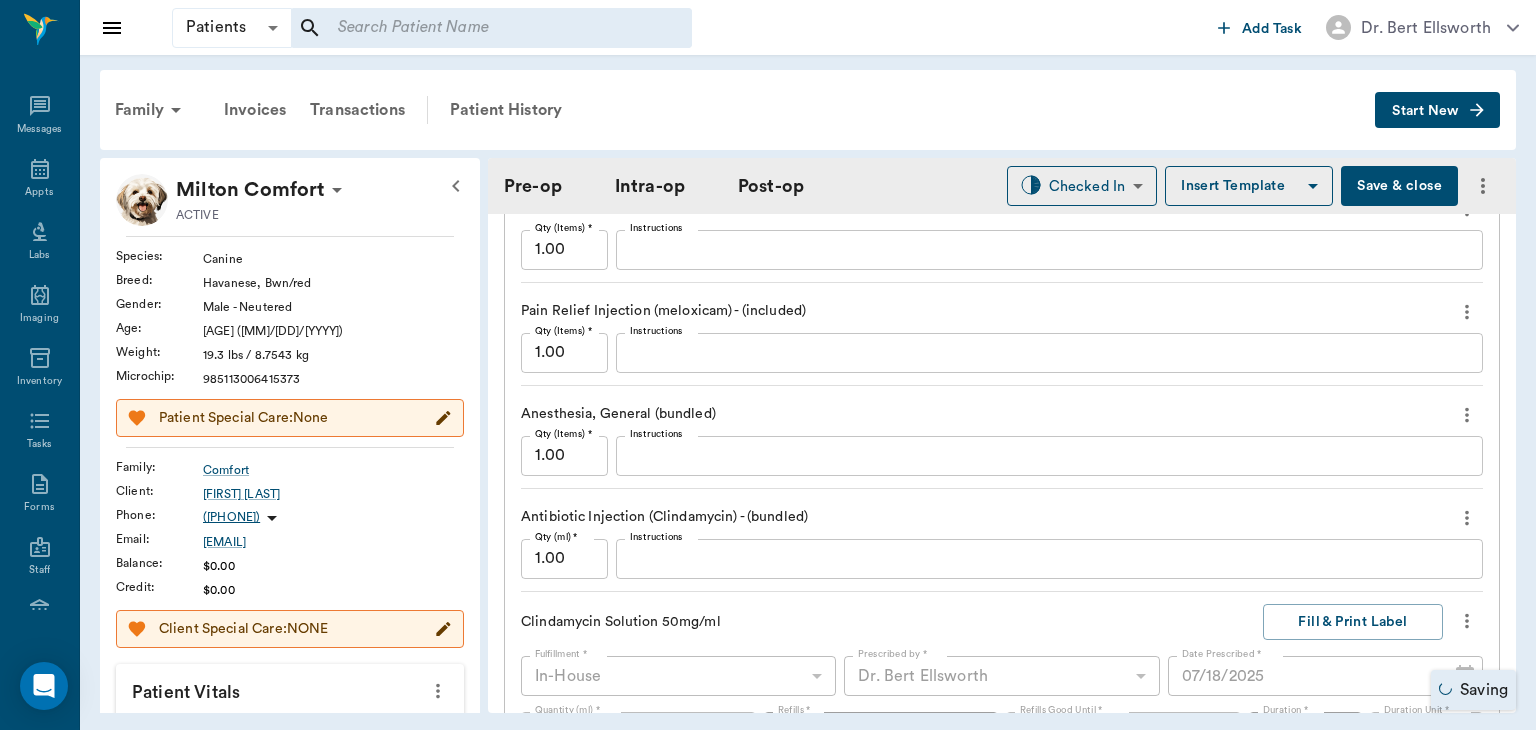 click on "Save & close" at bounding box center (1399, 186) 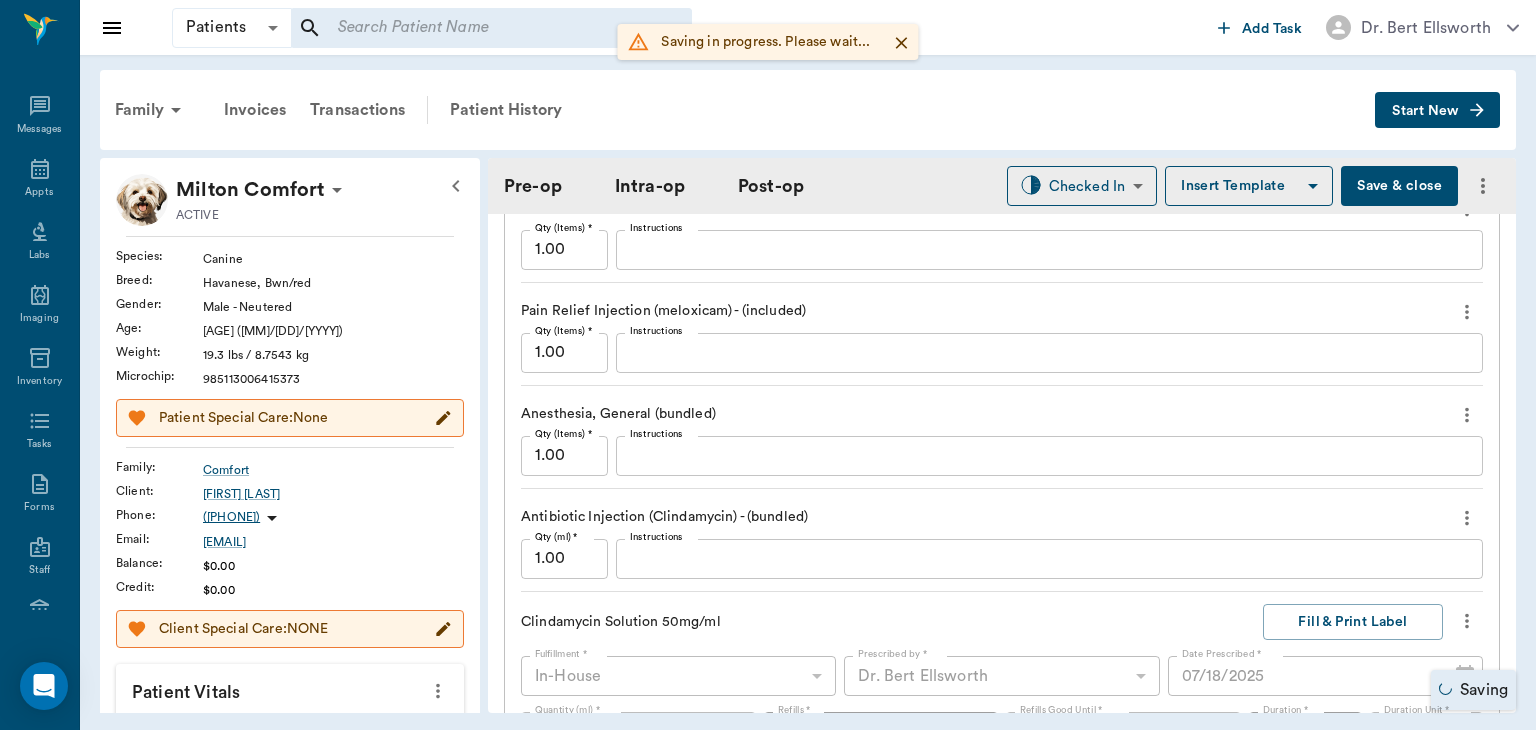 type on "oral sxORAL SURGERY" 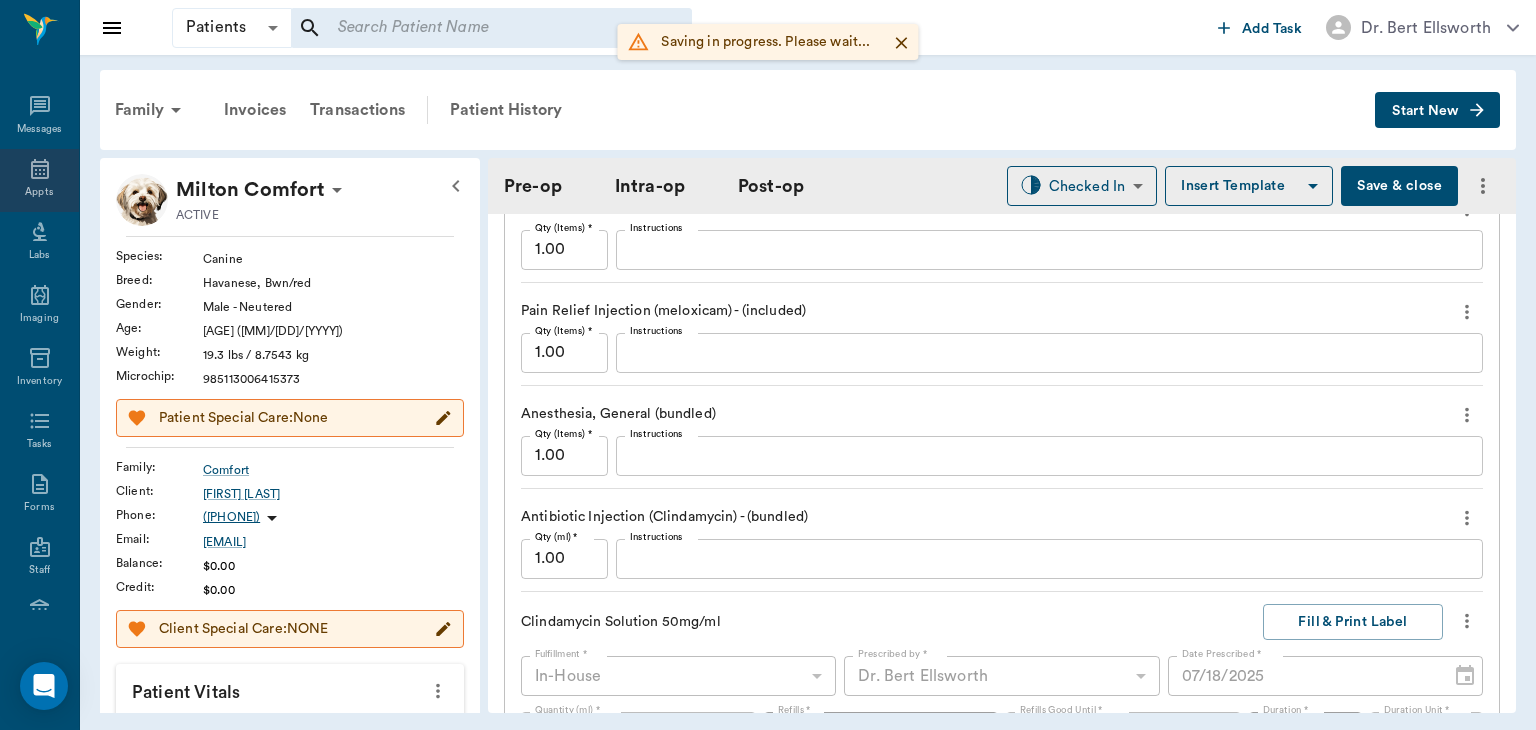 click 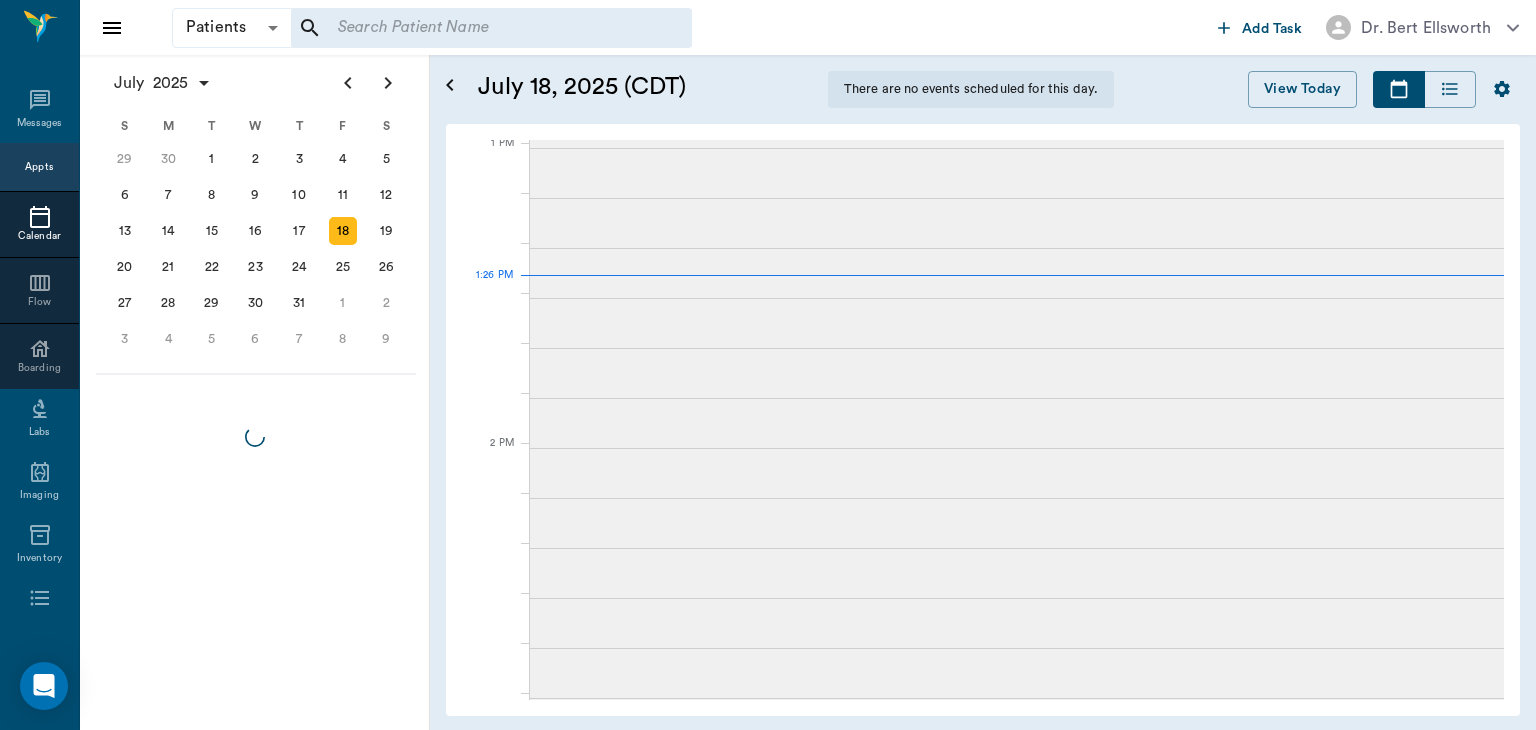 scroll, scrollTop: 1504, scrollLeft: 0, axis: vertical 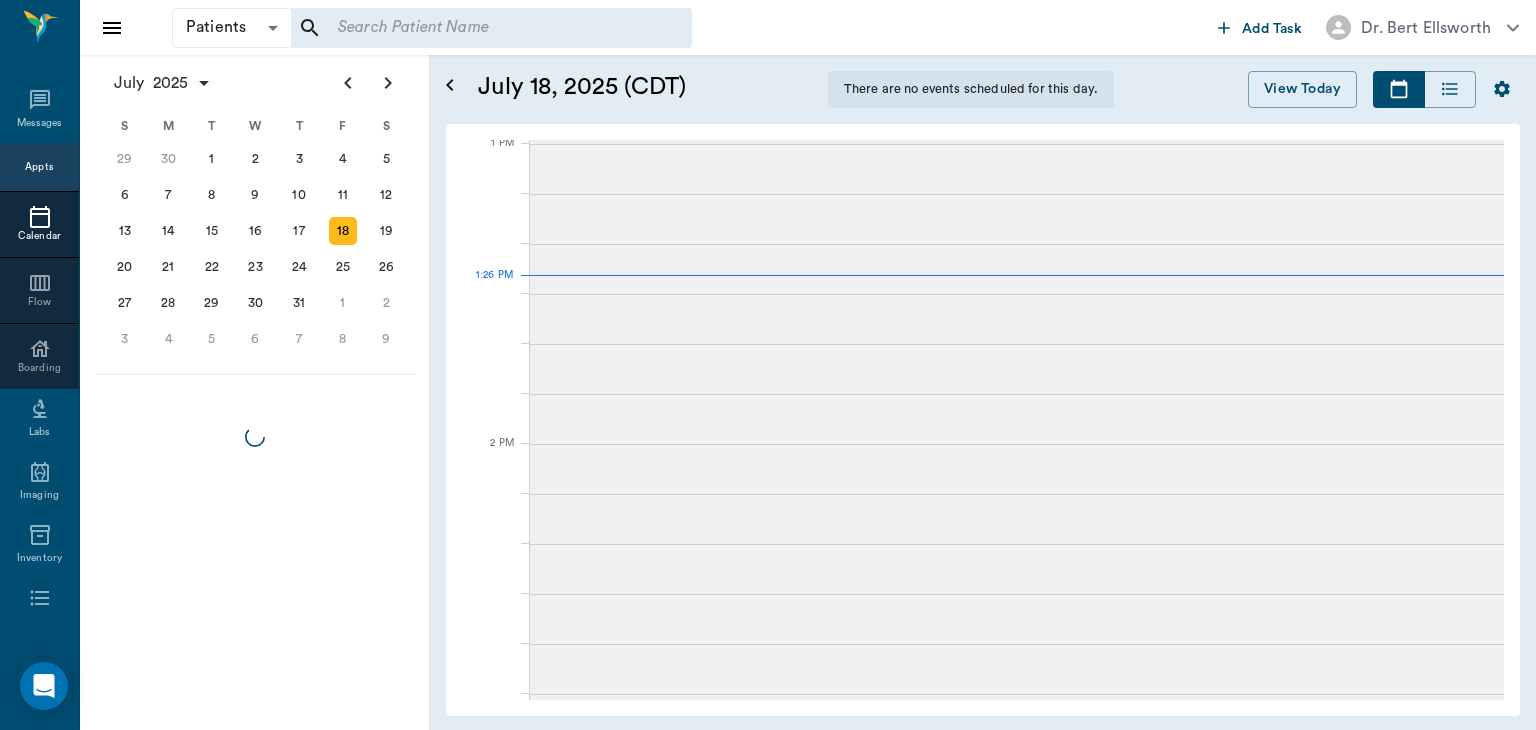 click at bounding box center [1017, 369] 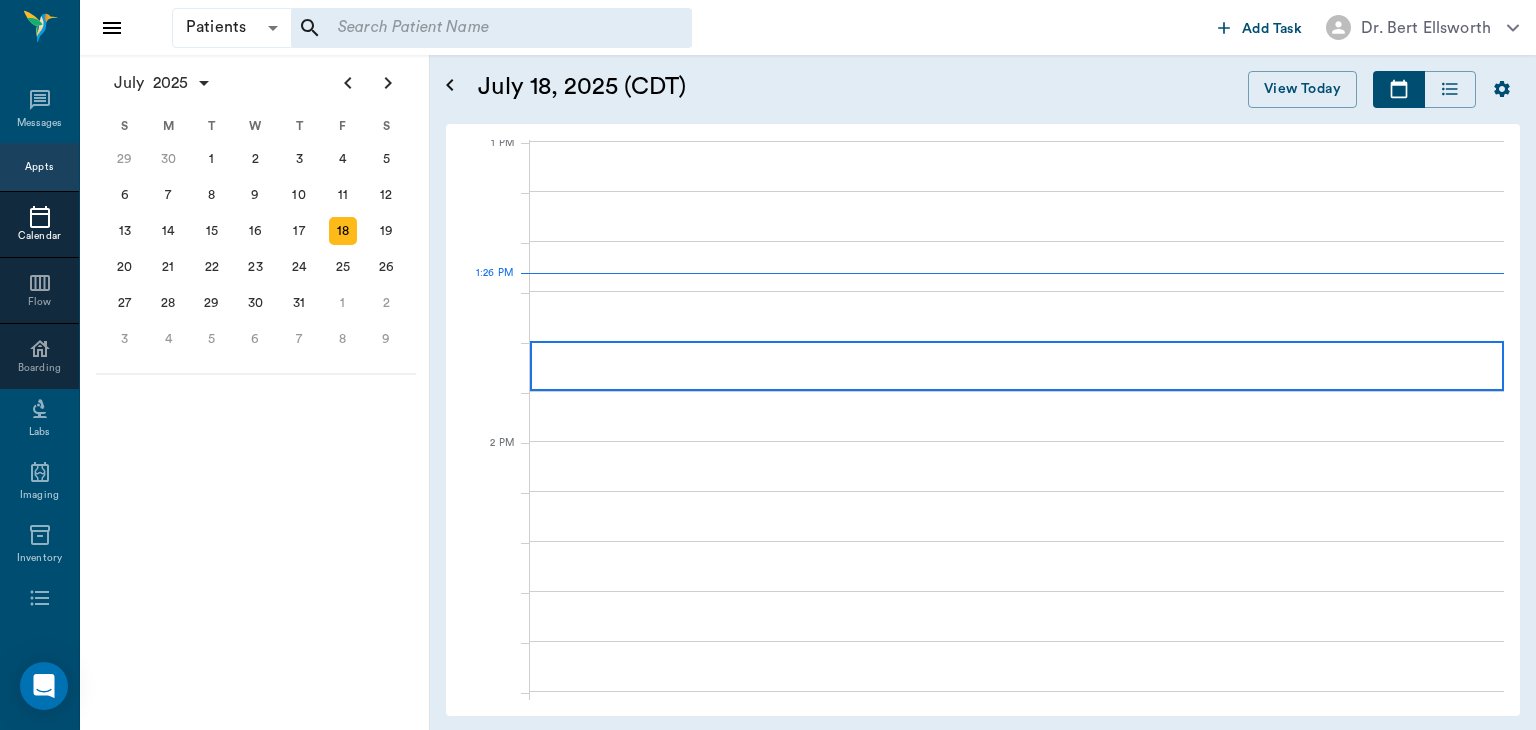 scroll, scrollTop: 1504, scrollLeft: 0, axis: vertical 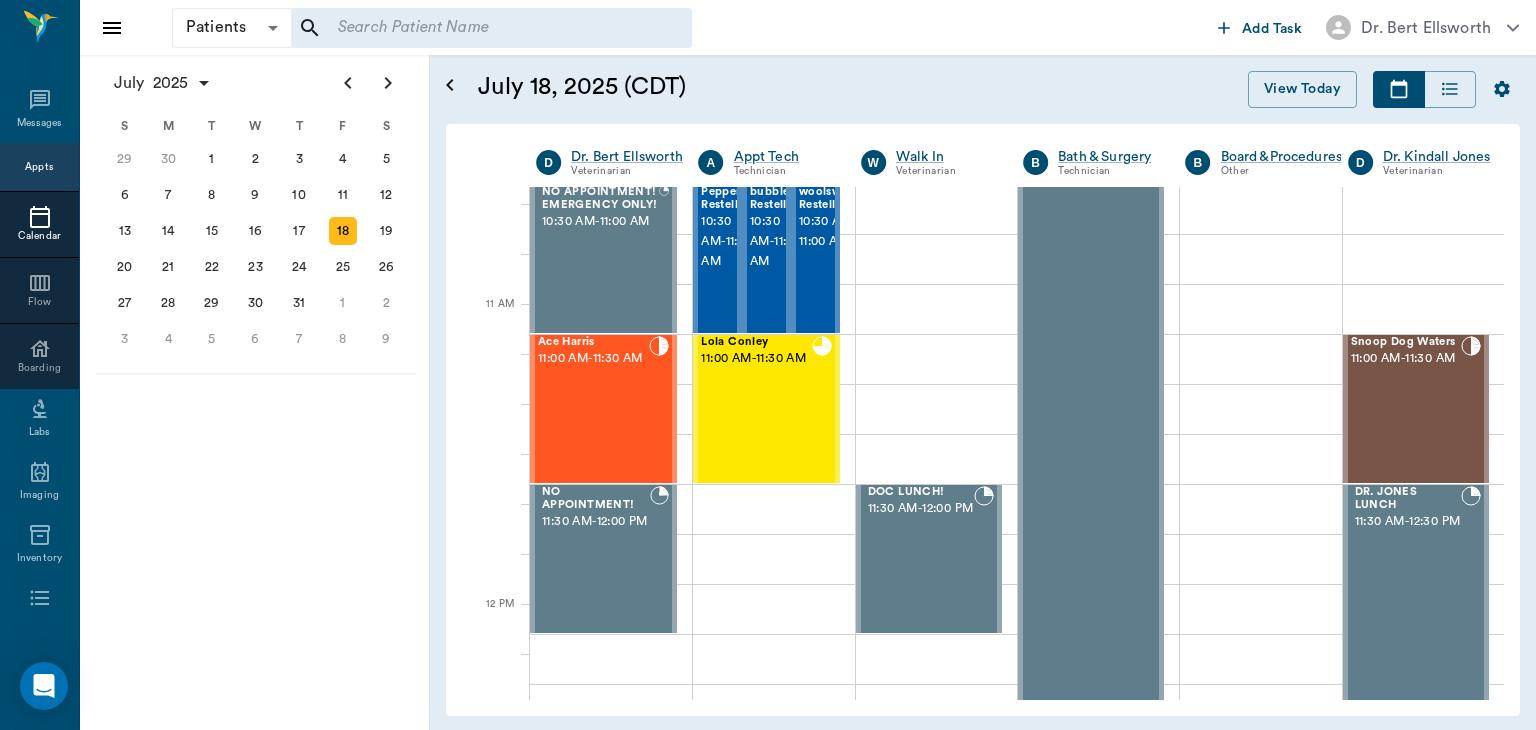 click at bounding box center (611, 659) 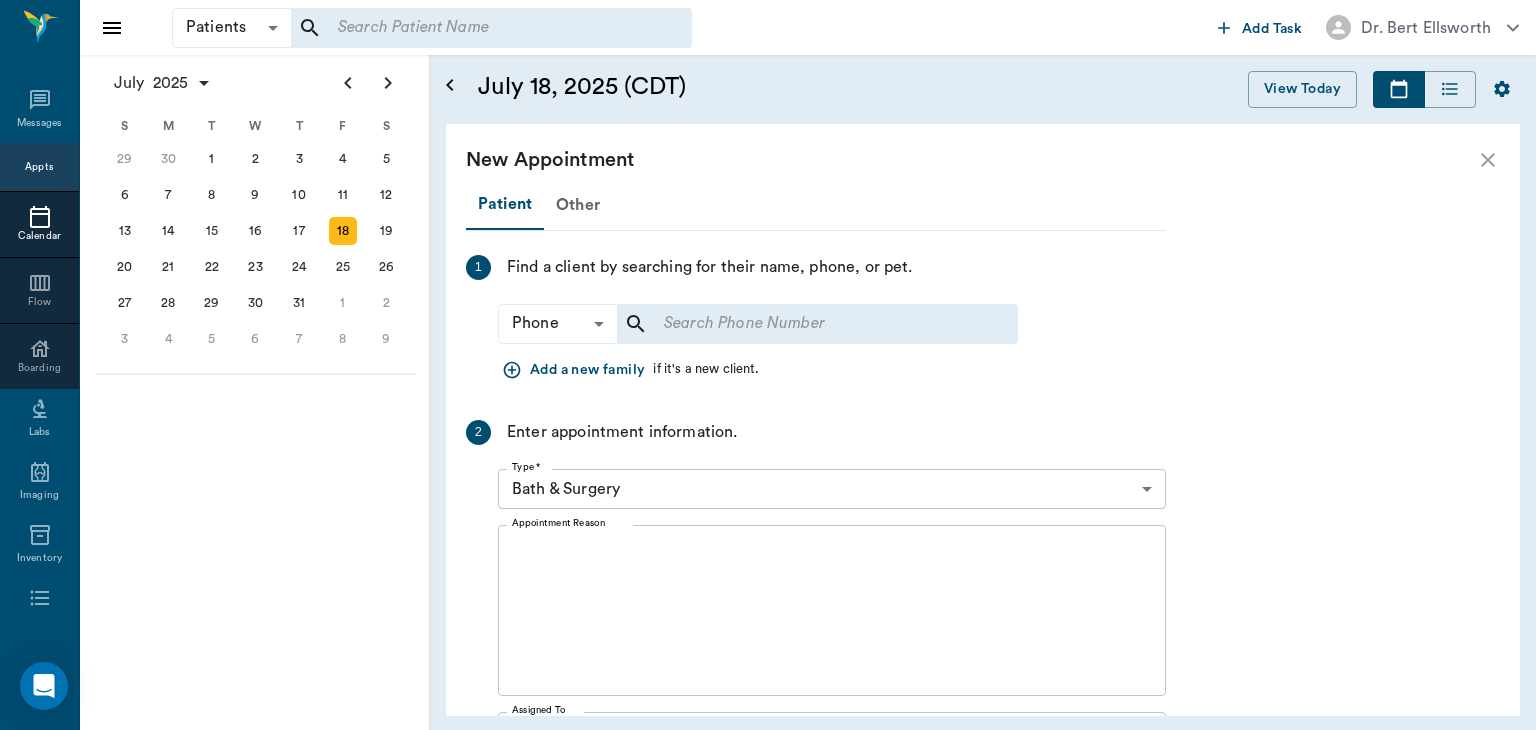 scroll, scrollTop: 756, scrollLeft: 0, axis: vertical 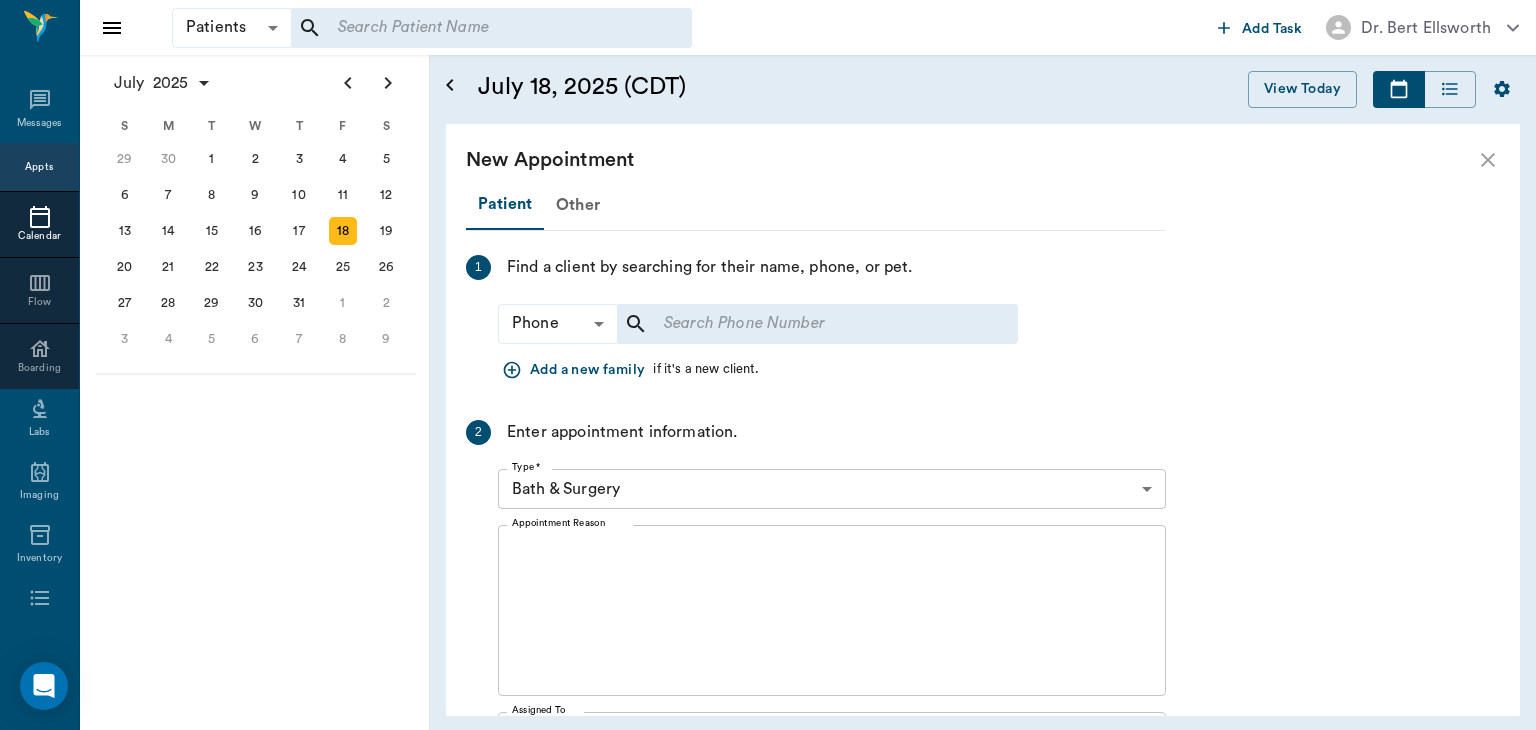 click on "Enter appointment information." at bounding box center [622, 432] 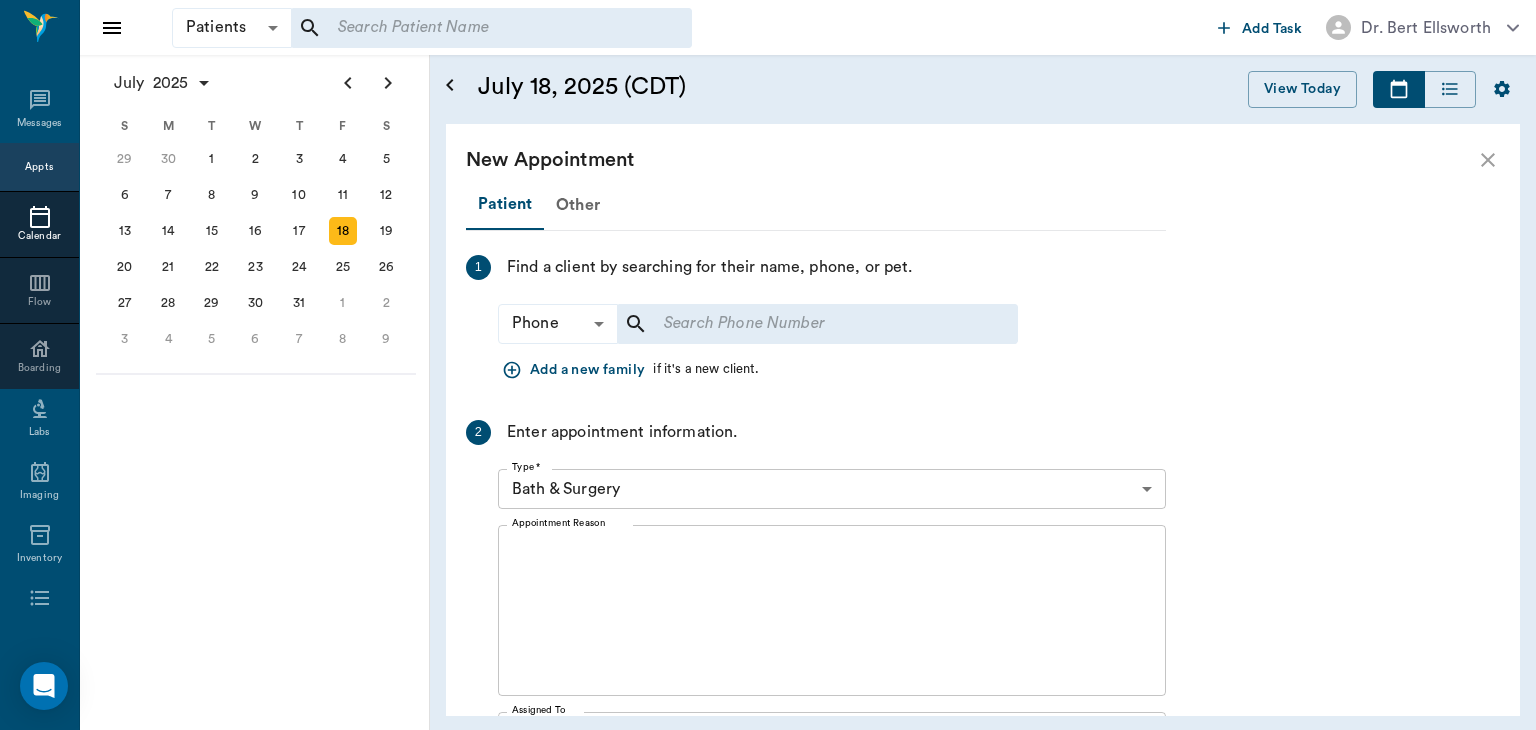 click on "Appts" at bounding box center (39, 167) 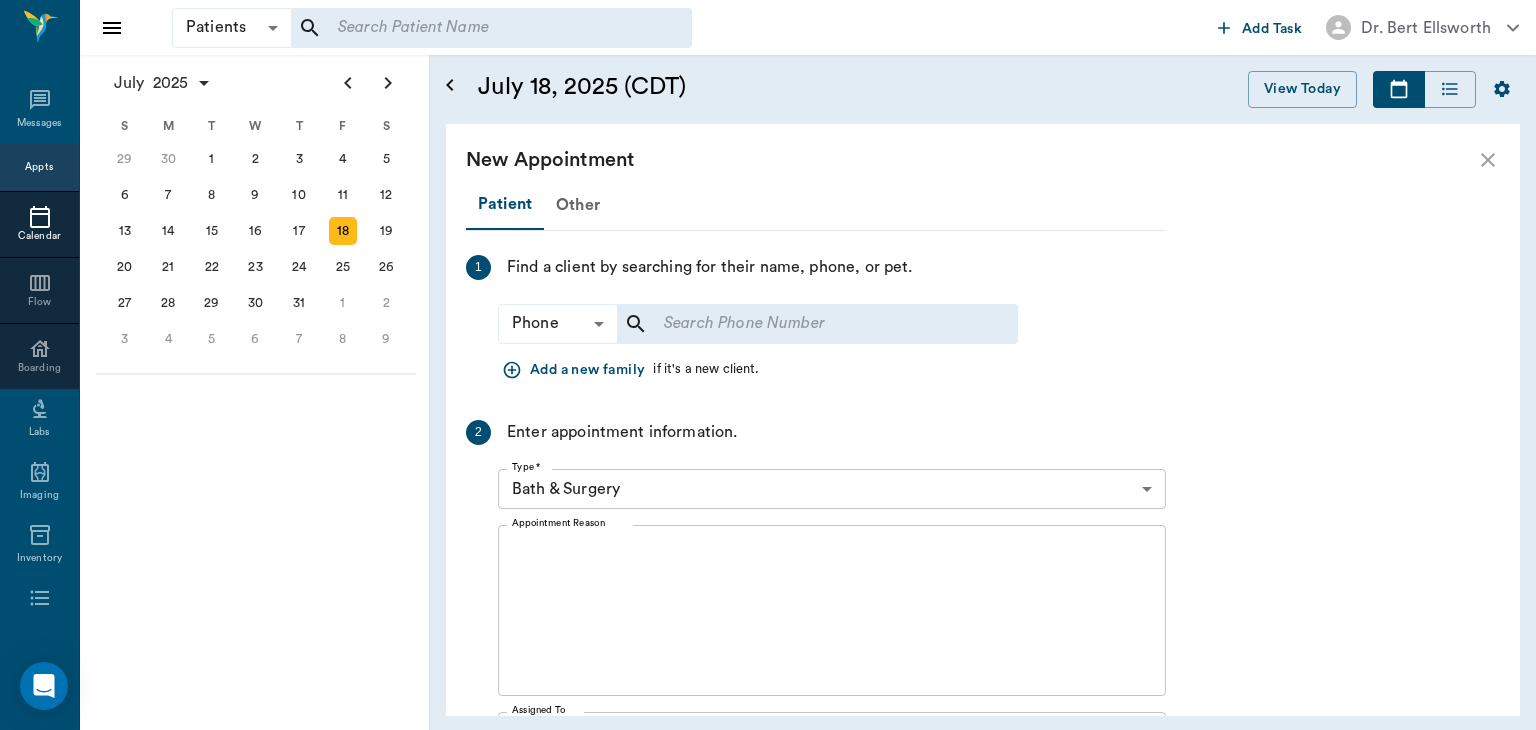 scroll, scrollTop: 1500, scrollLeft: 0, axis: vertical 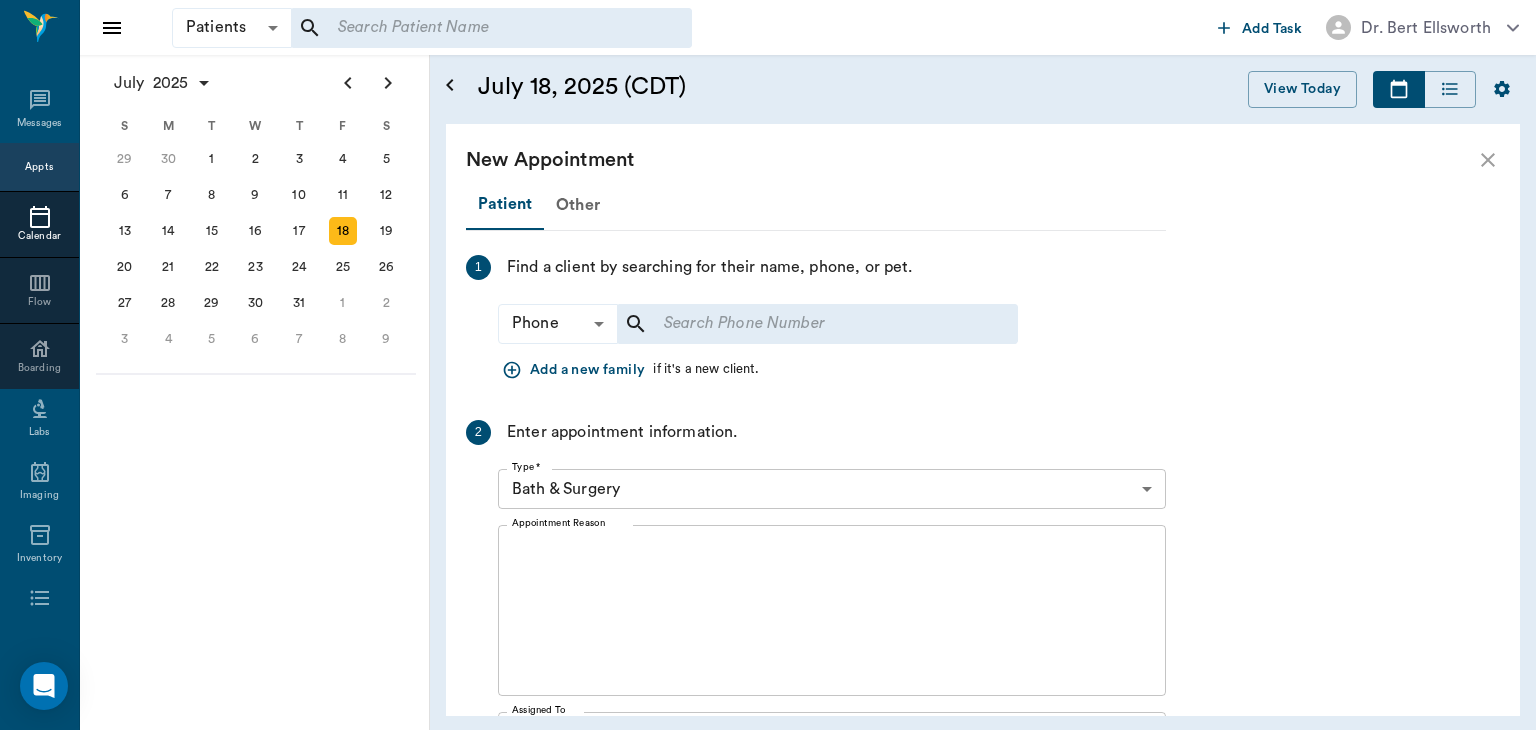click on "Appts" at bounding box center [39, 167] 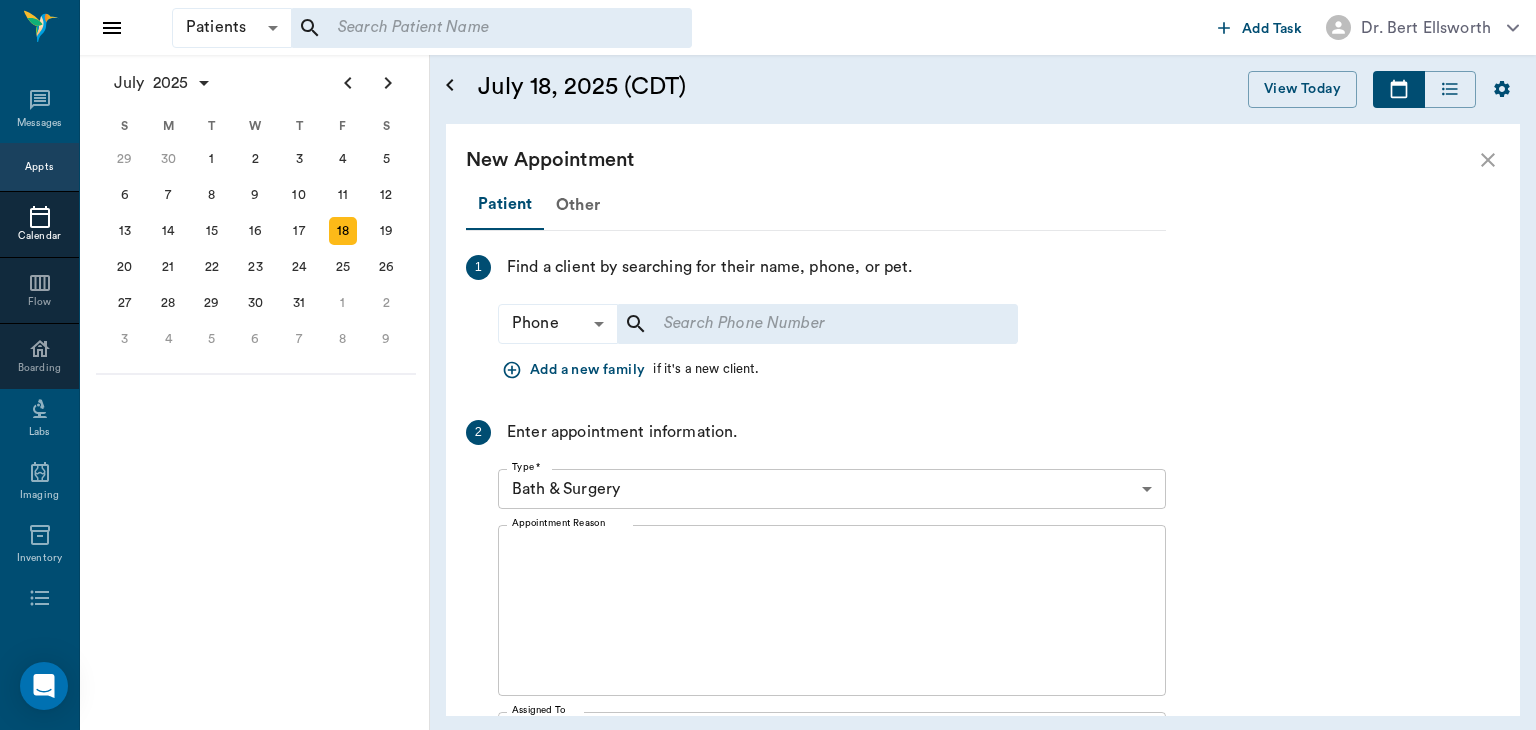 scroll, scrollTop: 1500, scrollLeft: 0, axis: vertical 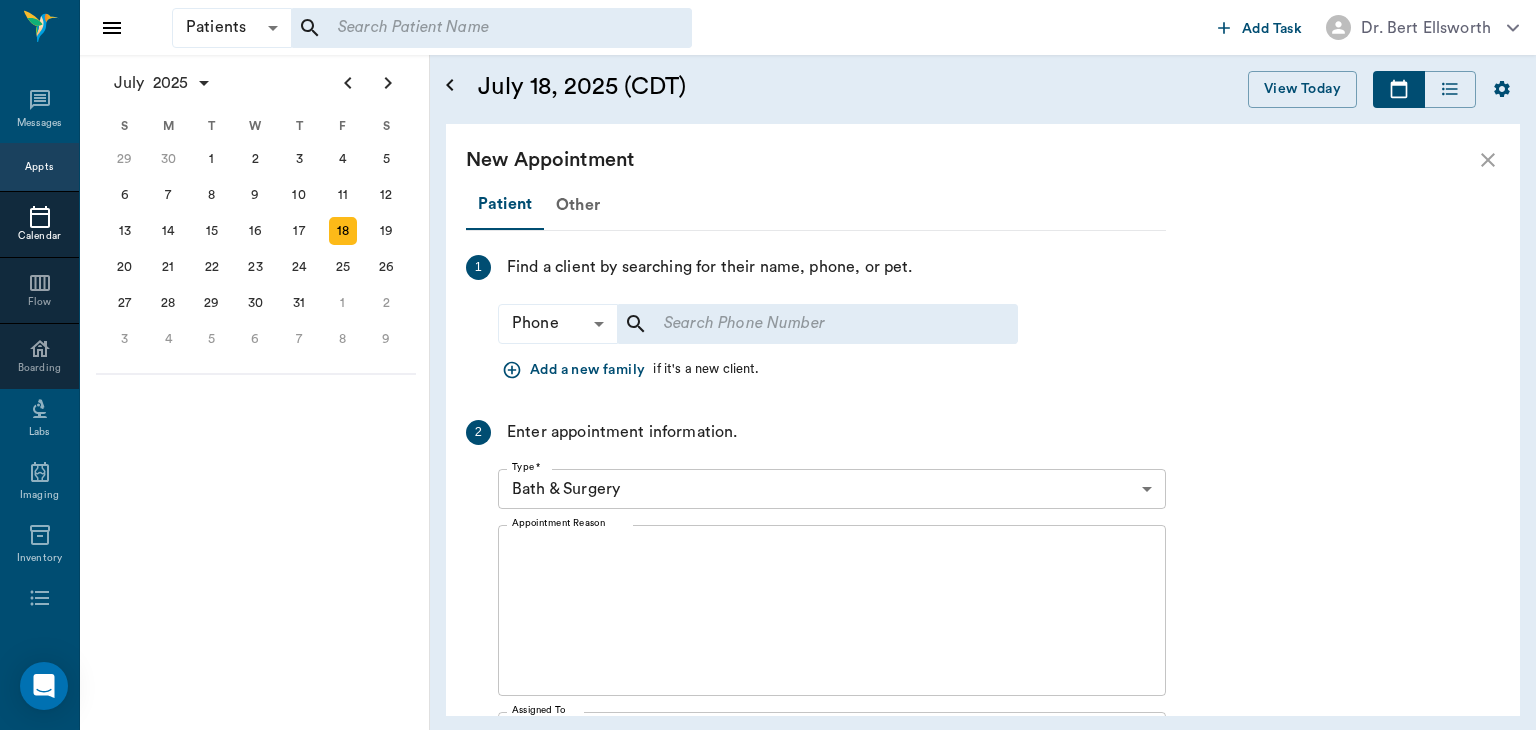 click on "Appts" at bounding box center [39, 167] 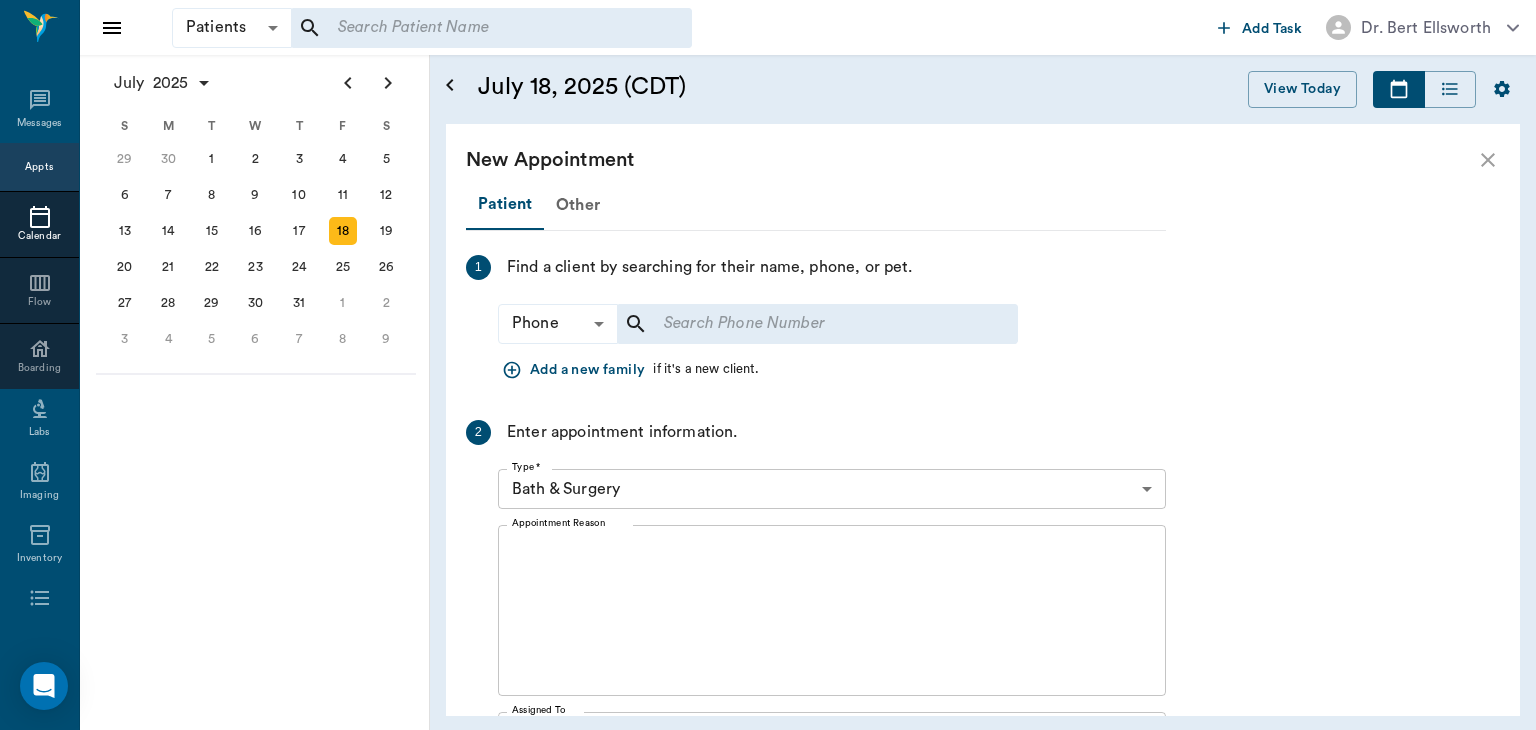 scroll, scrollTop: 1500, scrollLeft: 0, axis: vertical 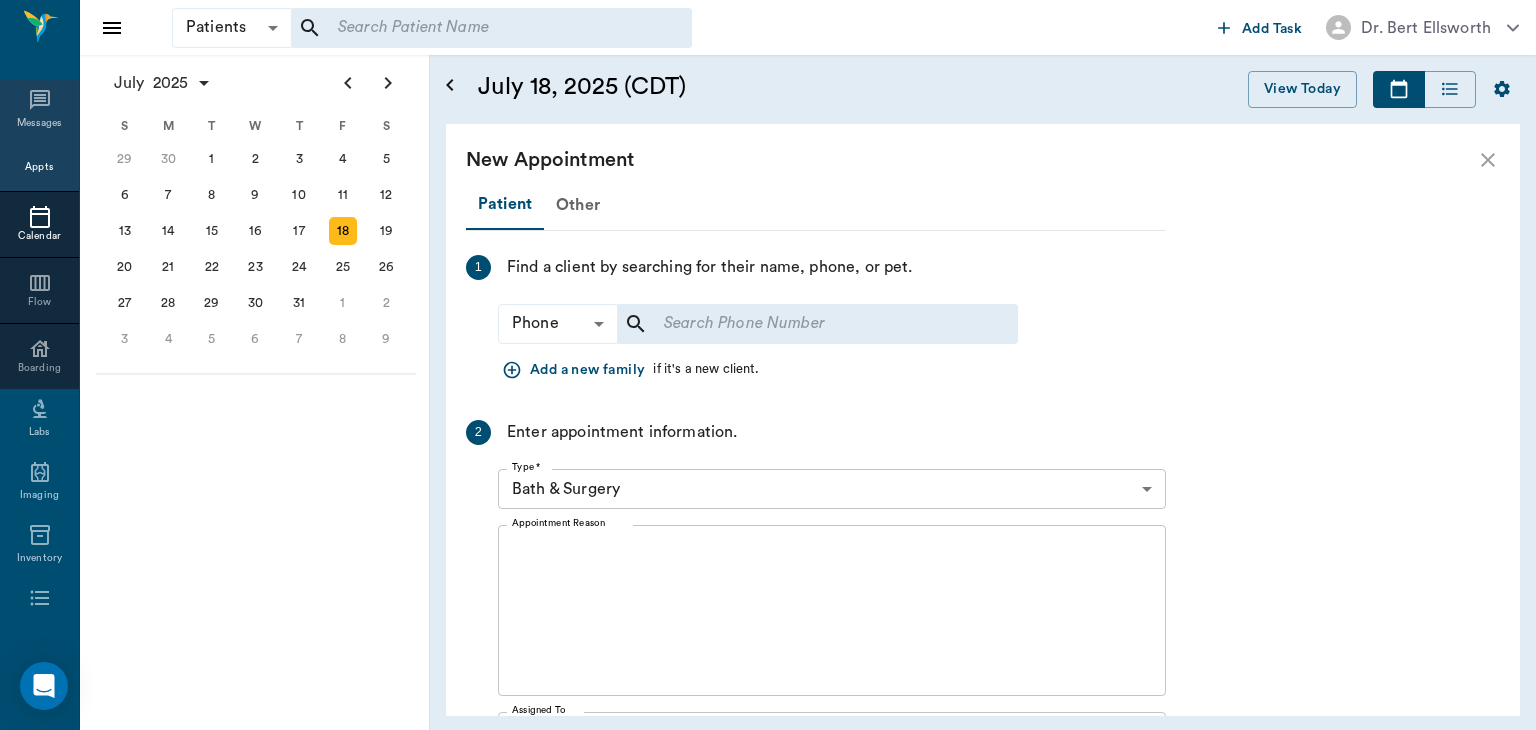 click on "Messages" at bounding box center [39, 111] 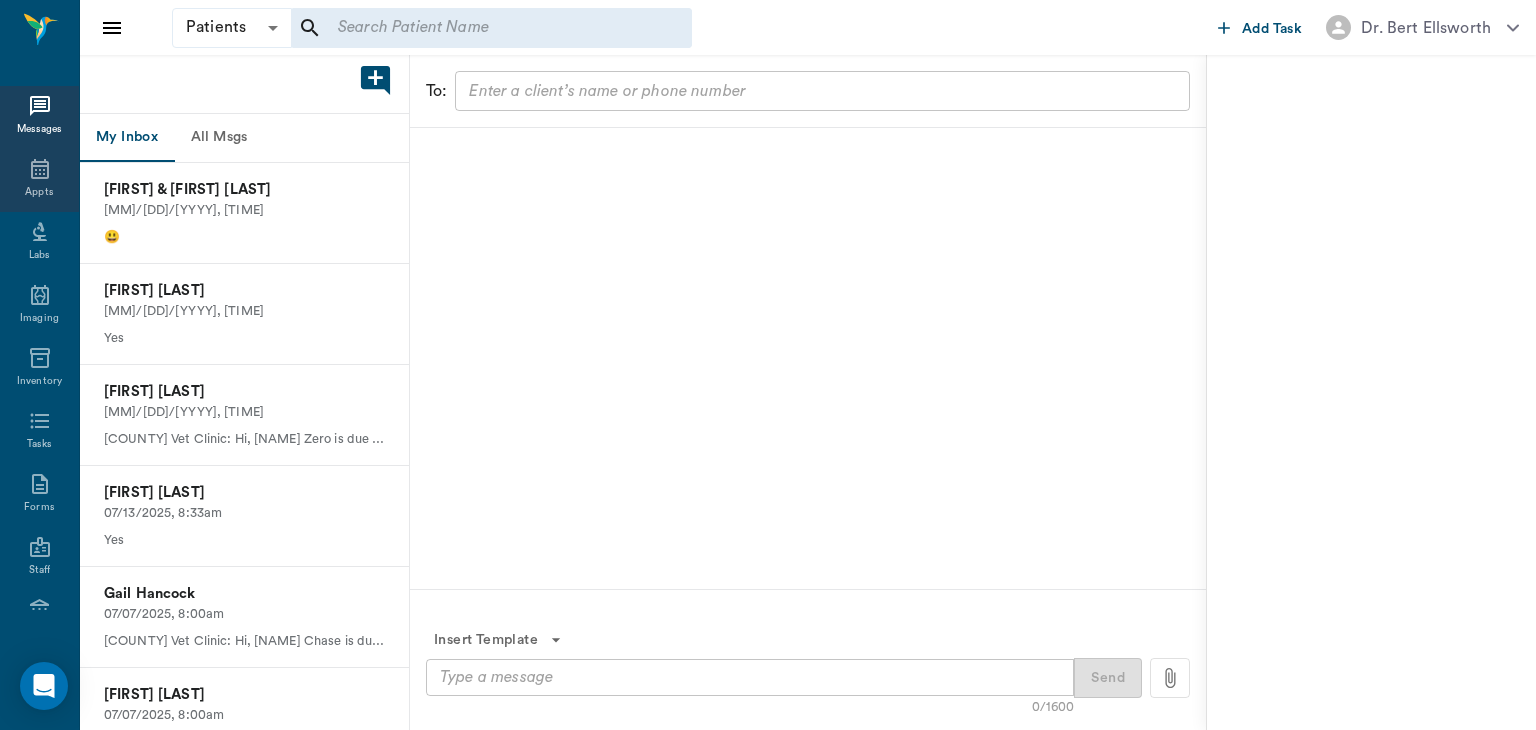 click on "Appts" at bounding box center (39, 192) 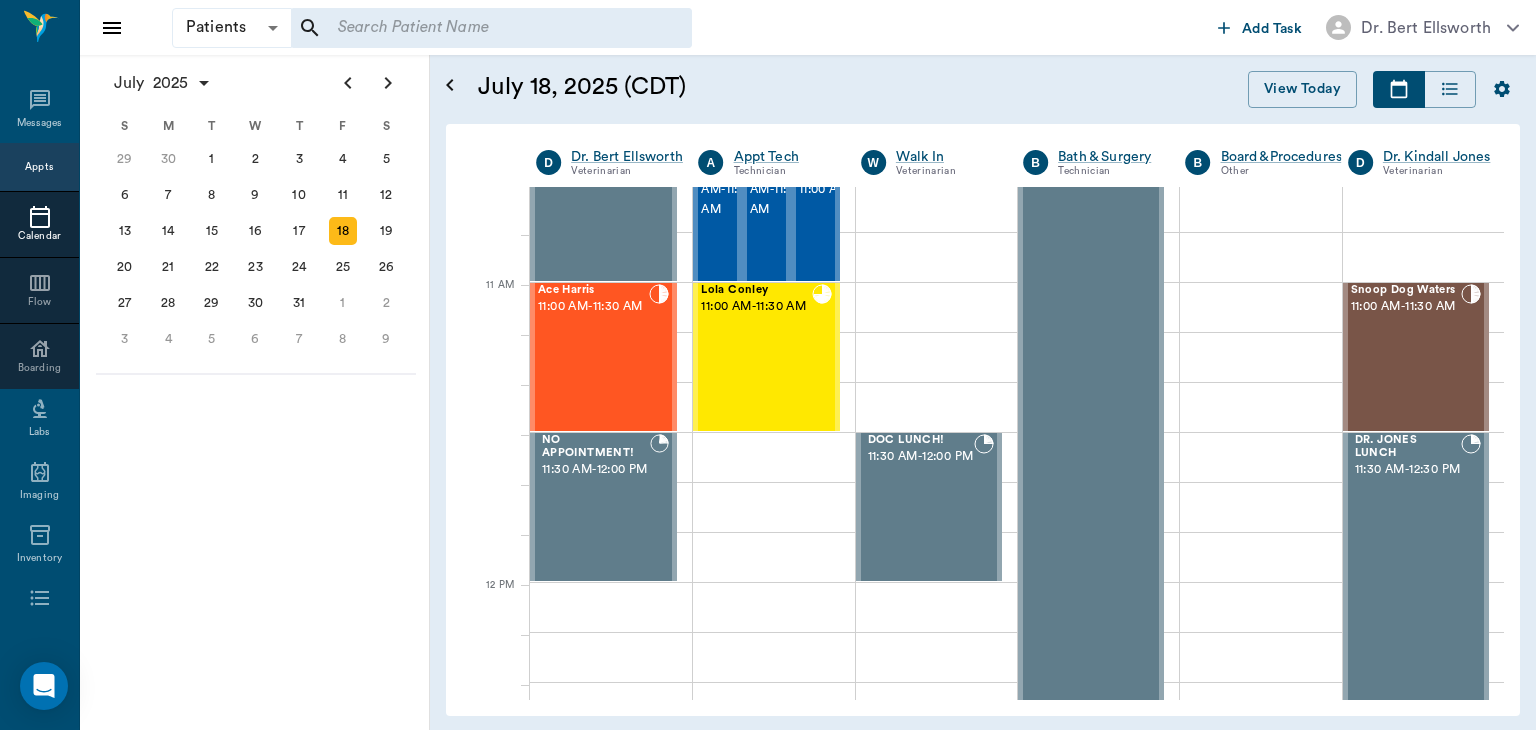 scroll, scrollTop: 809, scrollLeft: 0, axis: vertical 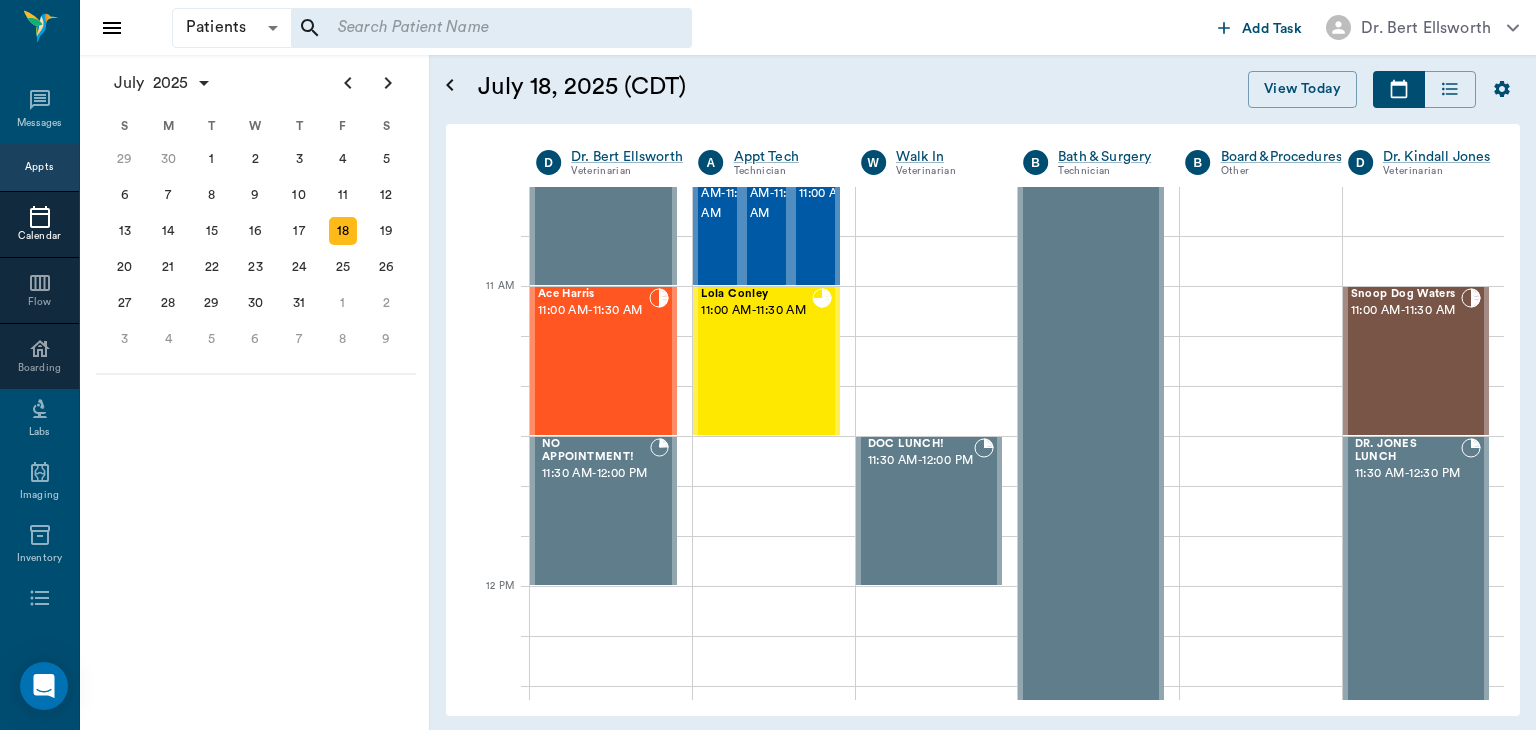 click on "Ace Harris 11:00 AM  -  11:30 AM" at bounding box center [593, 361] 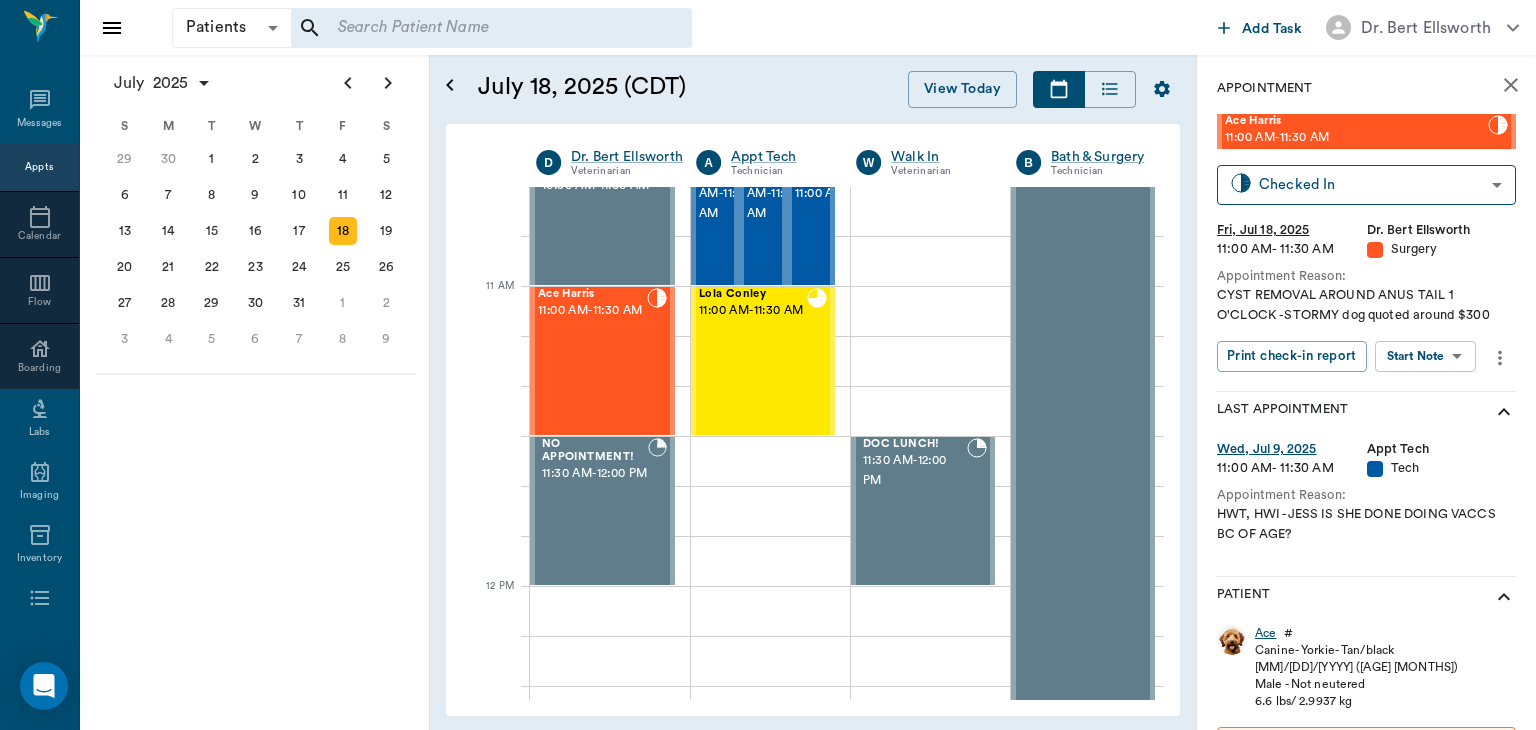 click on "Ace" at bounding box center (1265, 633) 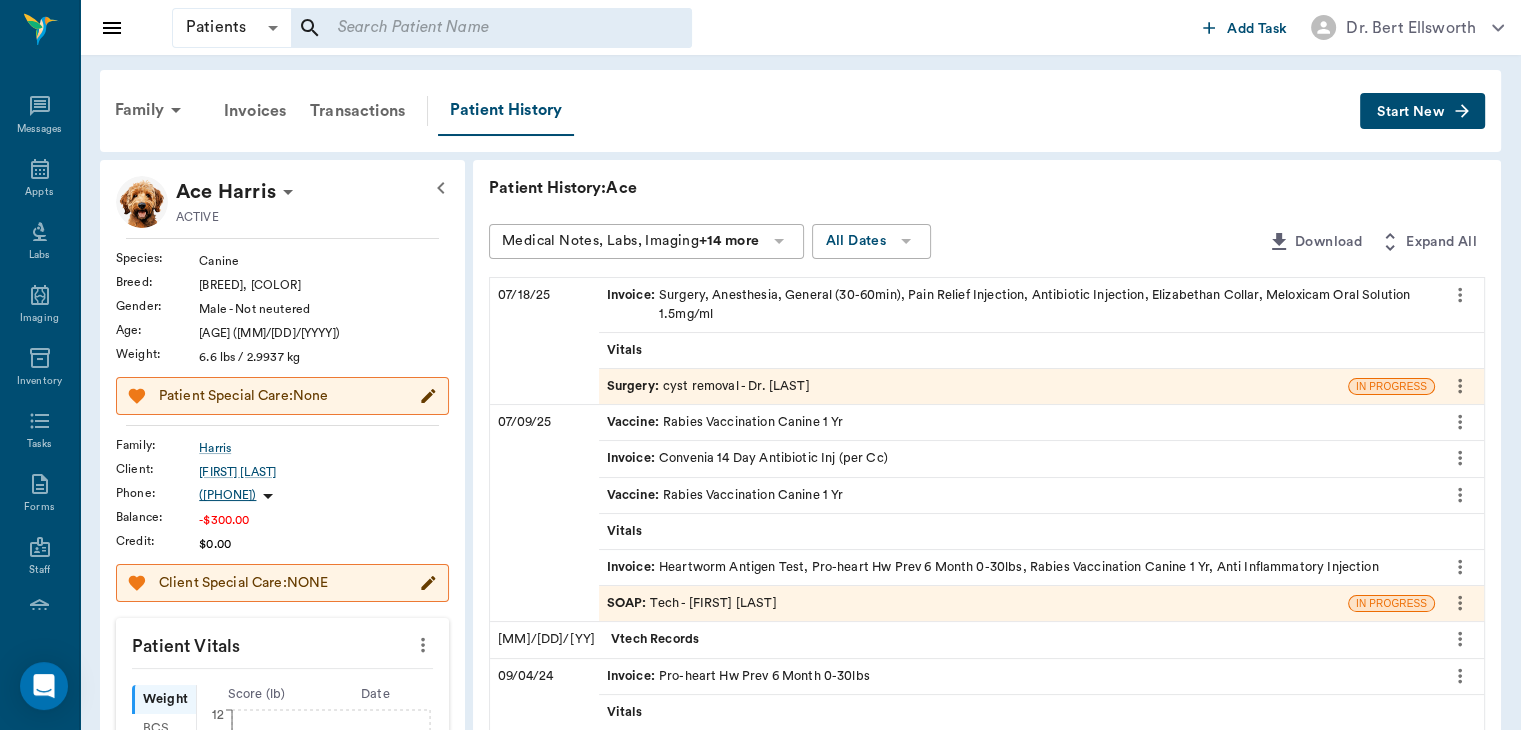 click on "Surgery :" at bounding box center (635, 386) 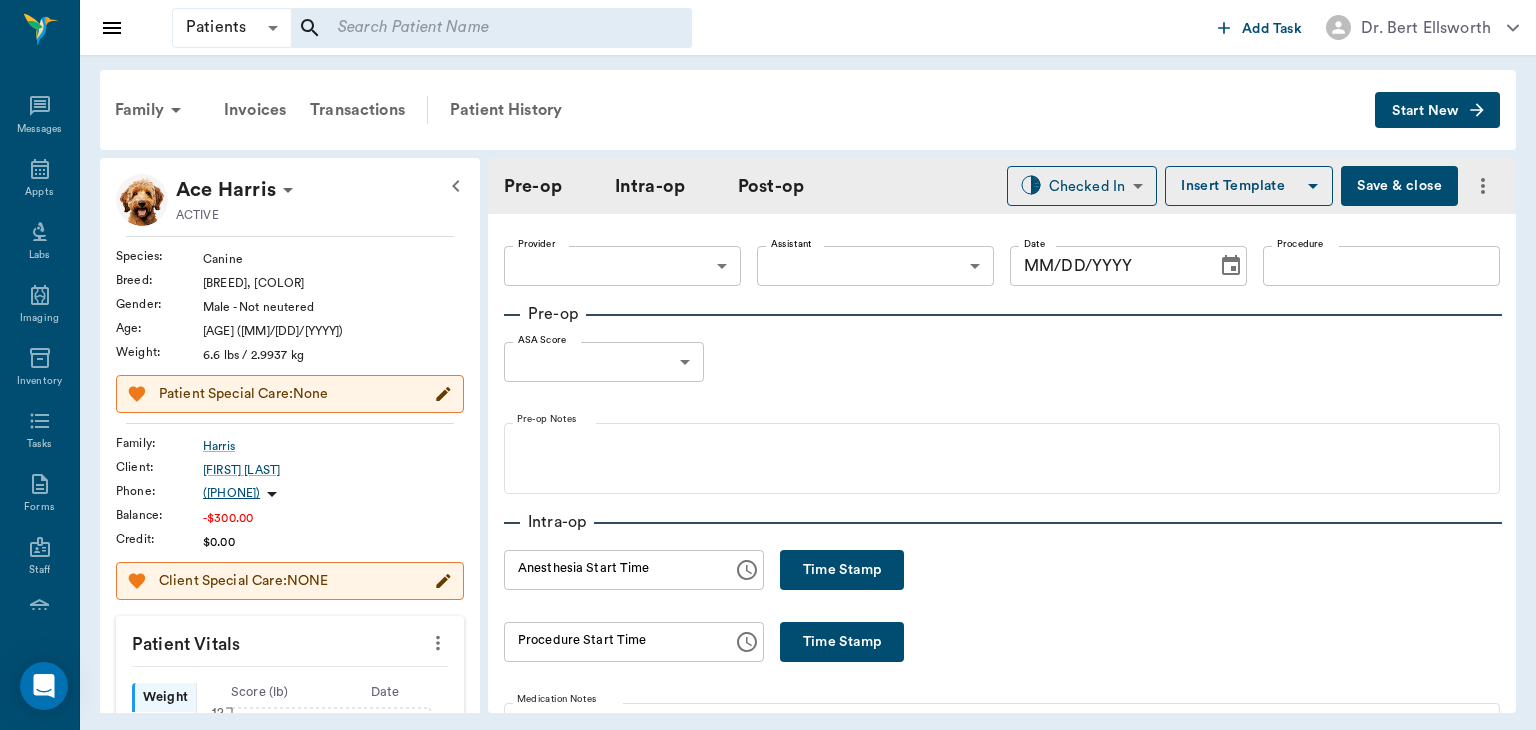 type on "63ec2f075fda476ae8351a4d" 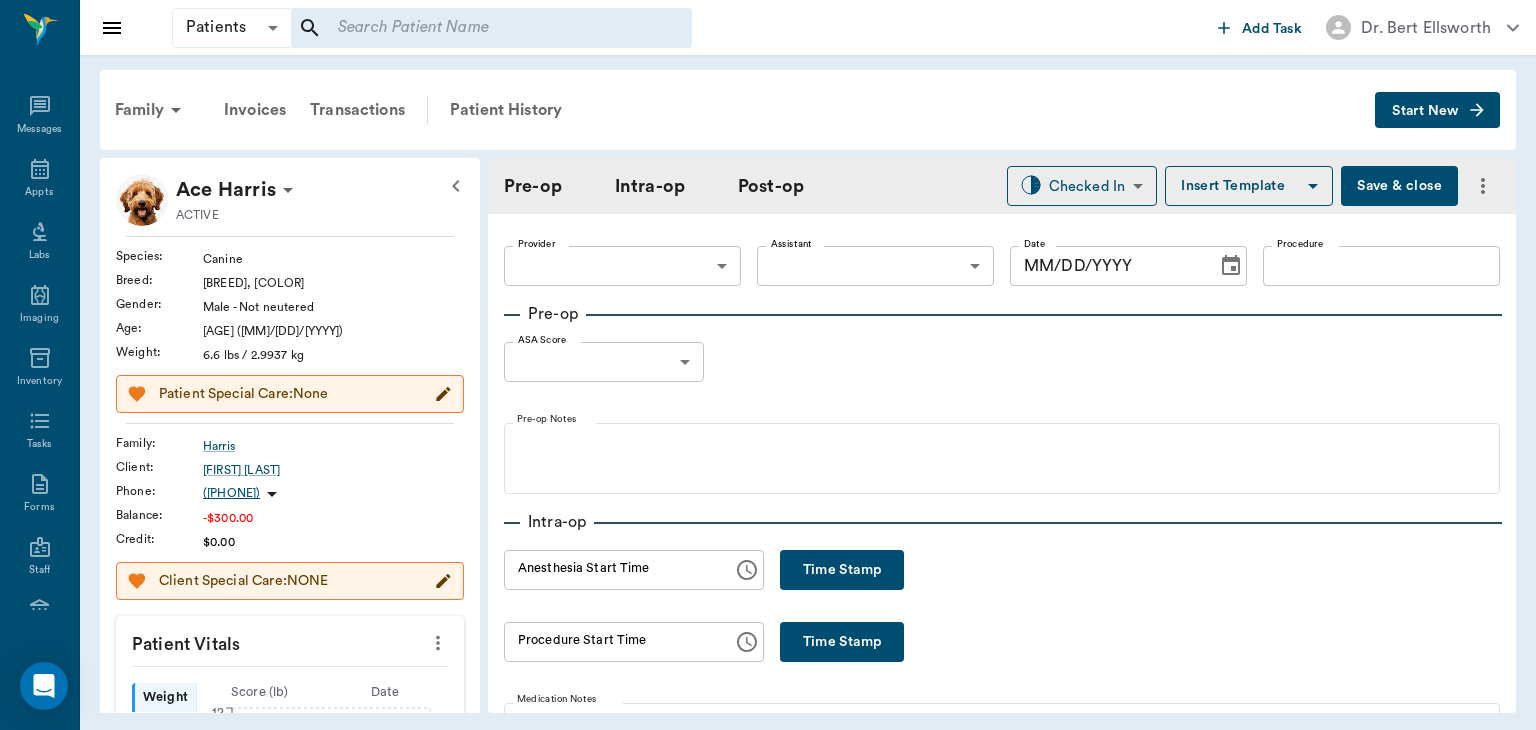 type on "63ec2e7e52e12b0ba117b124" 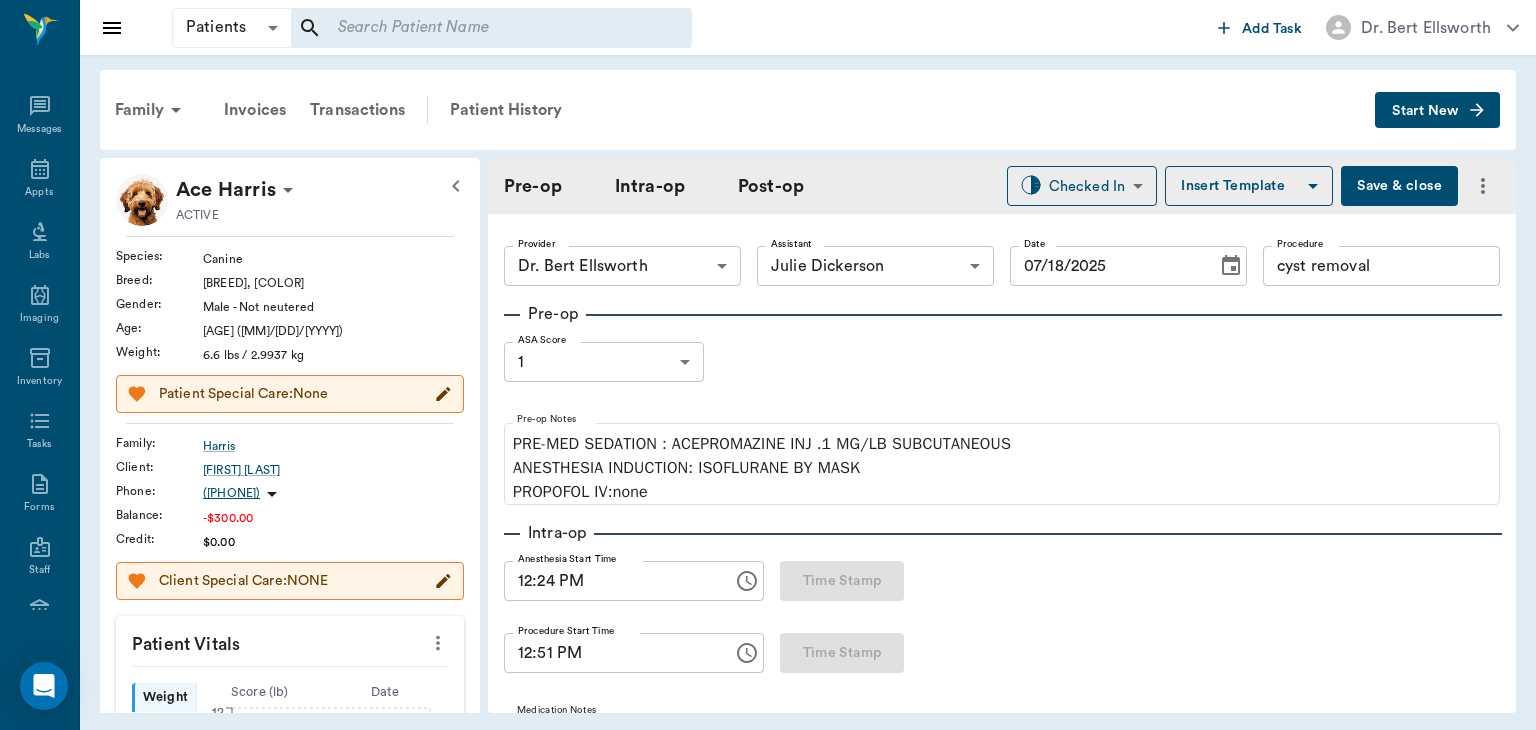 type on "07/18/2025" 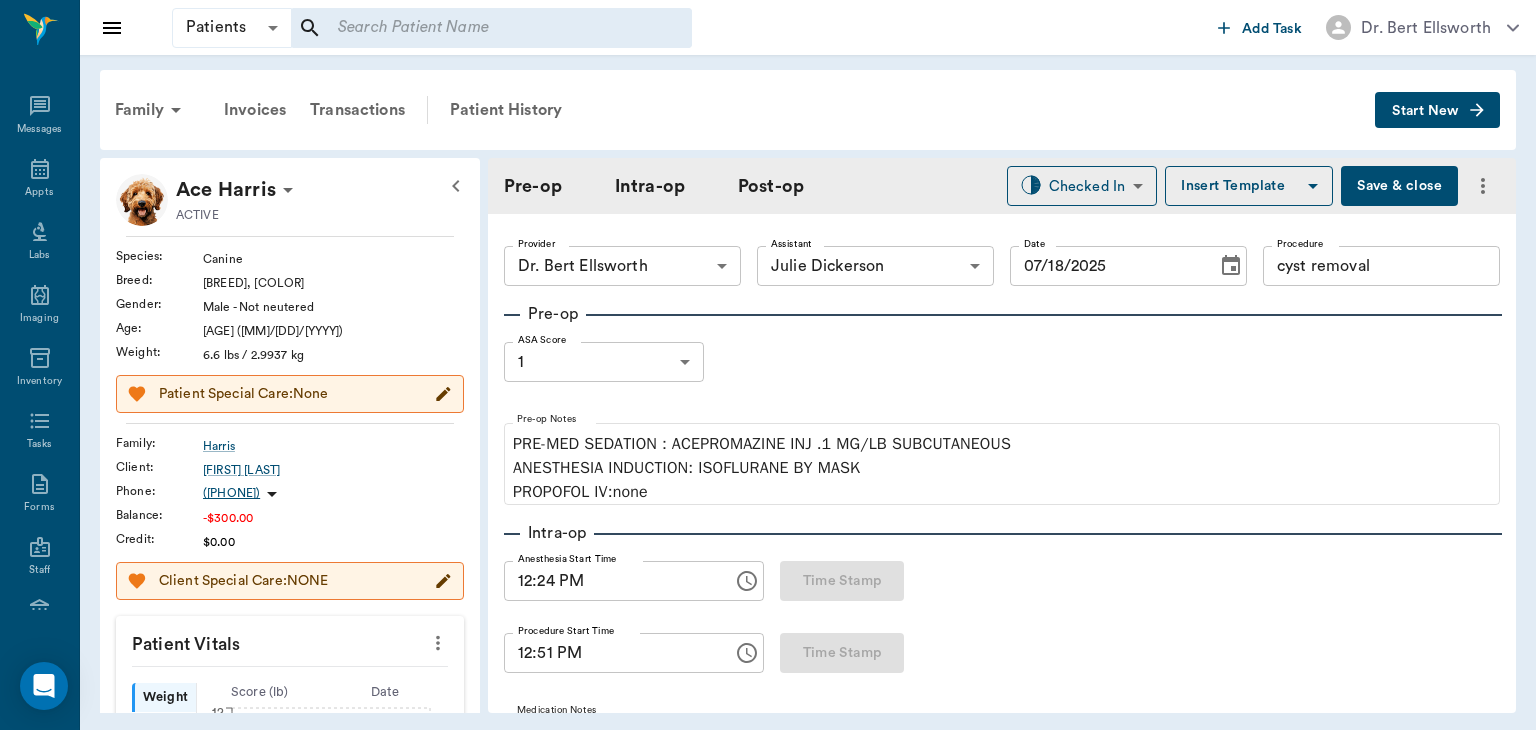 type on "12:24 PM" 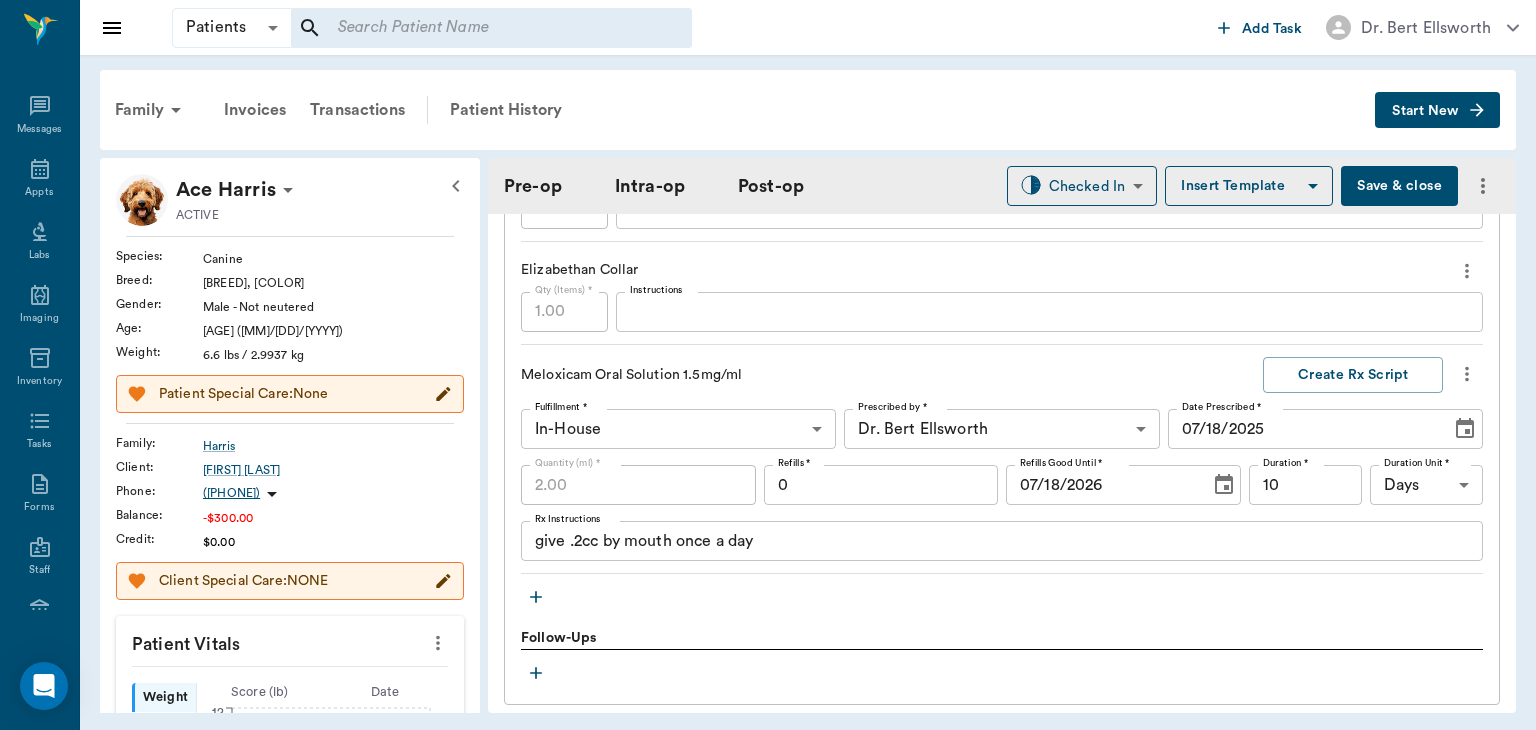 scroll, scrollTop: 2216, scrollLeft: 0, axis: vertical 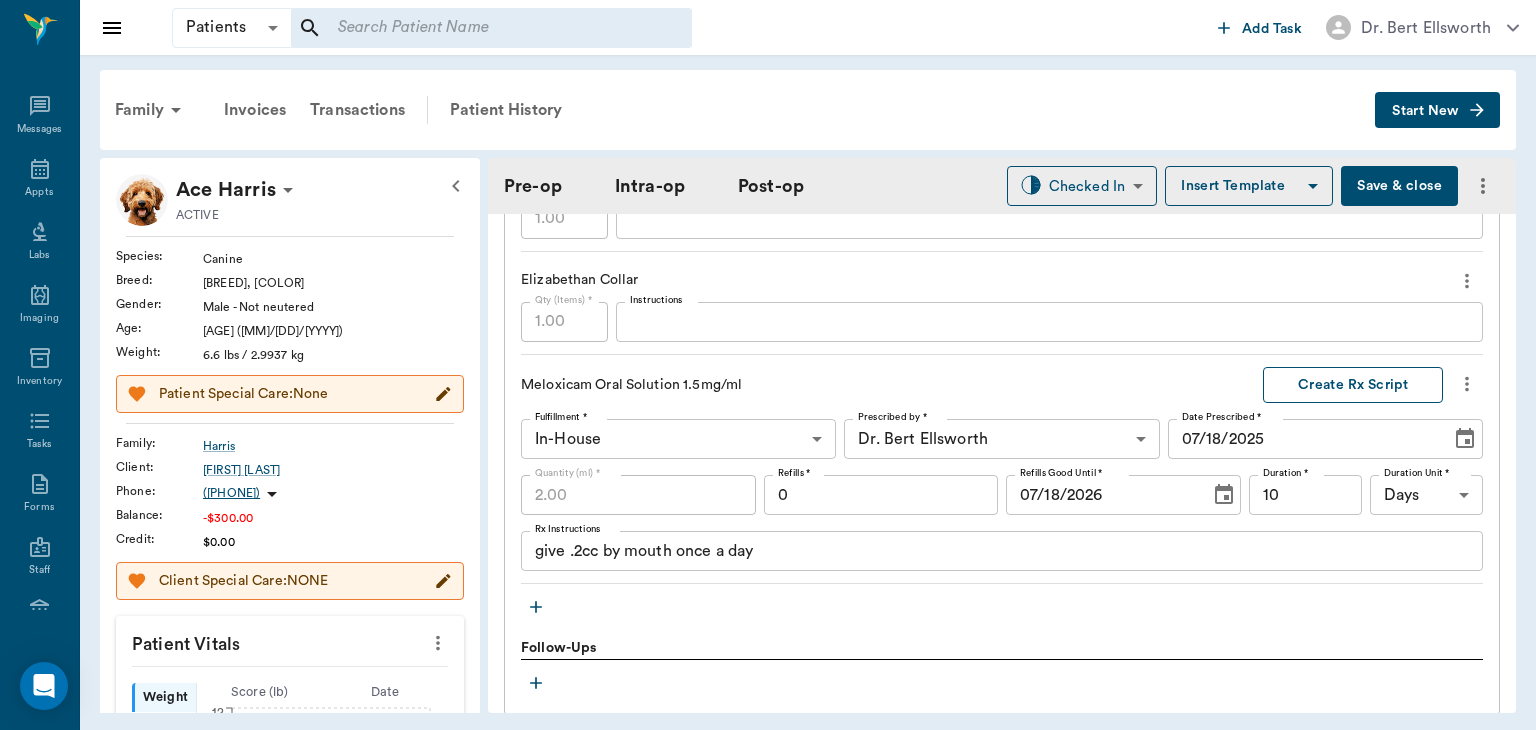 click on "Create Rx Script" at bounding box center [1353, 385] 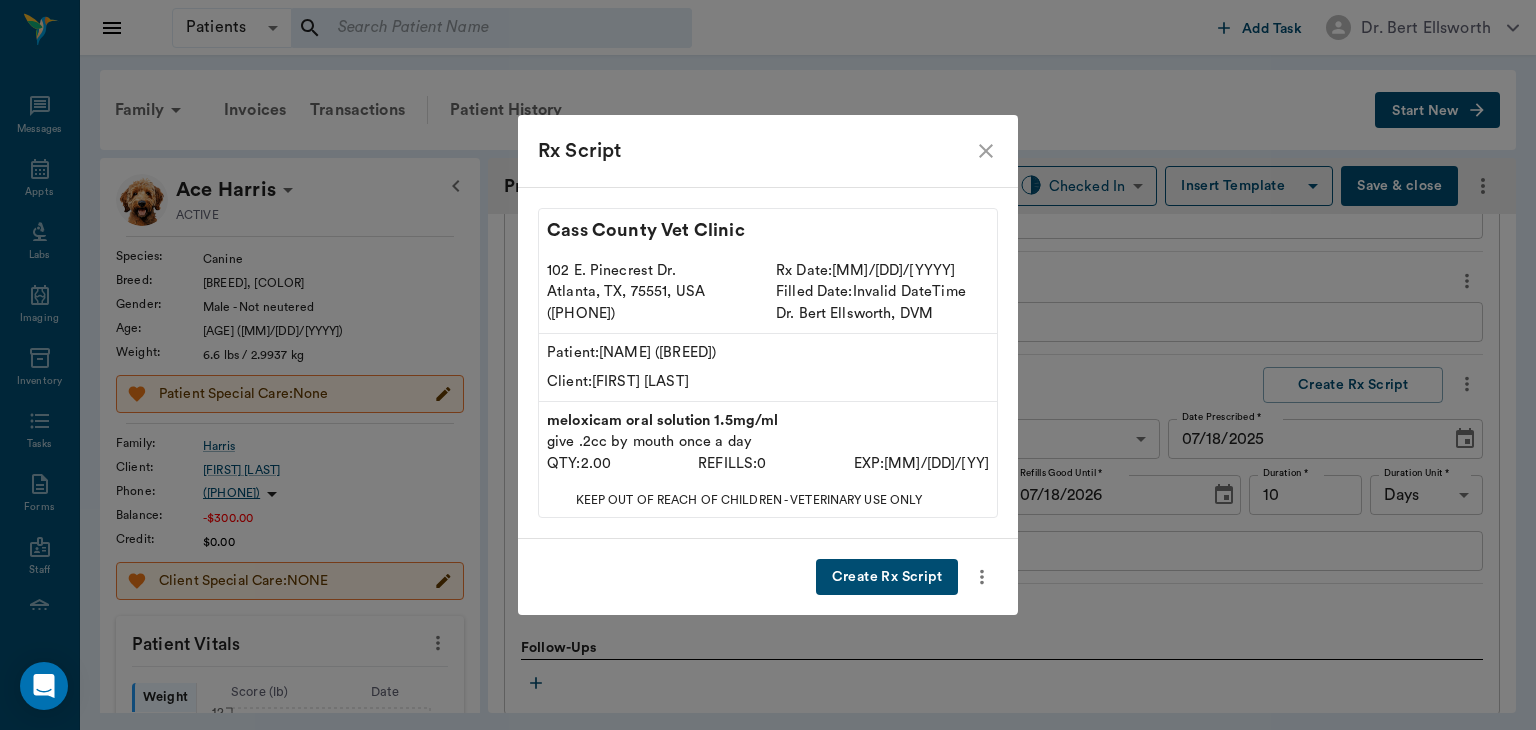 click on "Create Rx Script" at bounding box center (887, 577) 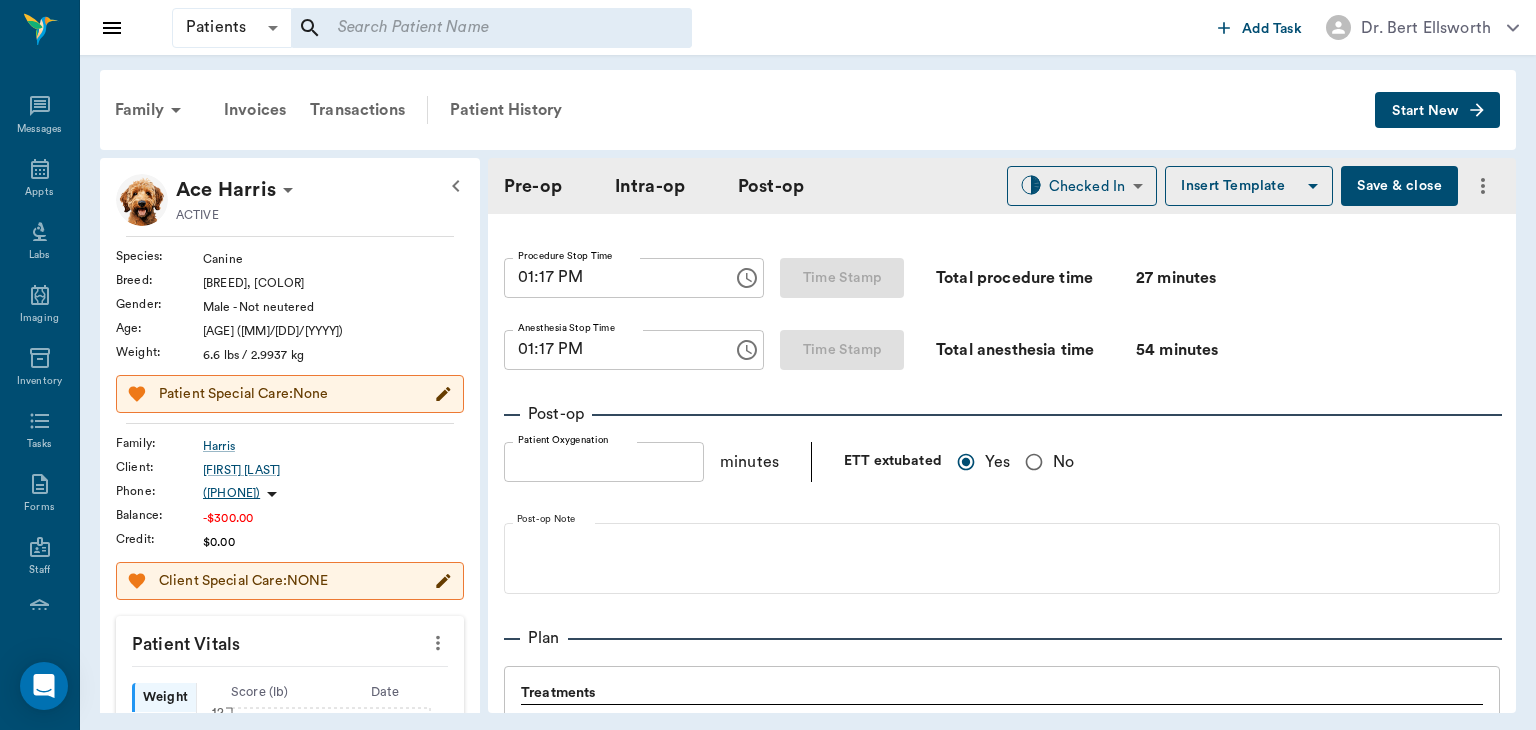 scroll, scrollTop: 1278, scrollLeft: 0, axis: vertical 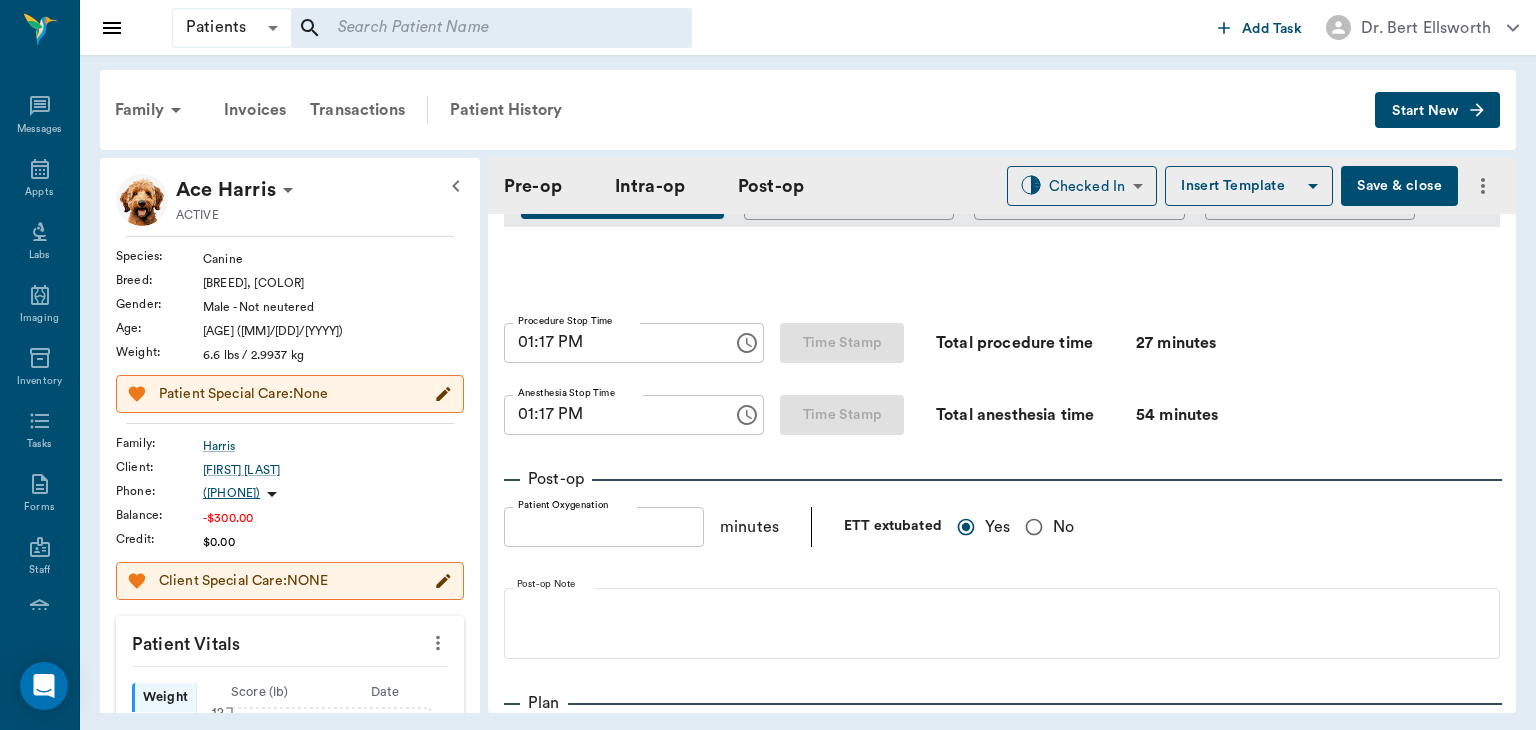 click on "Save & close" at bounding box center (1399, 186) 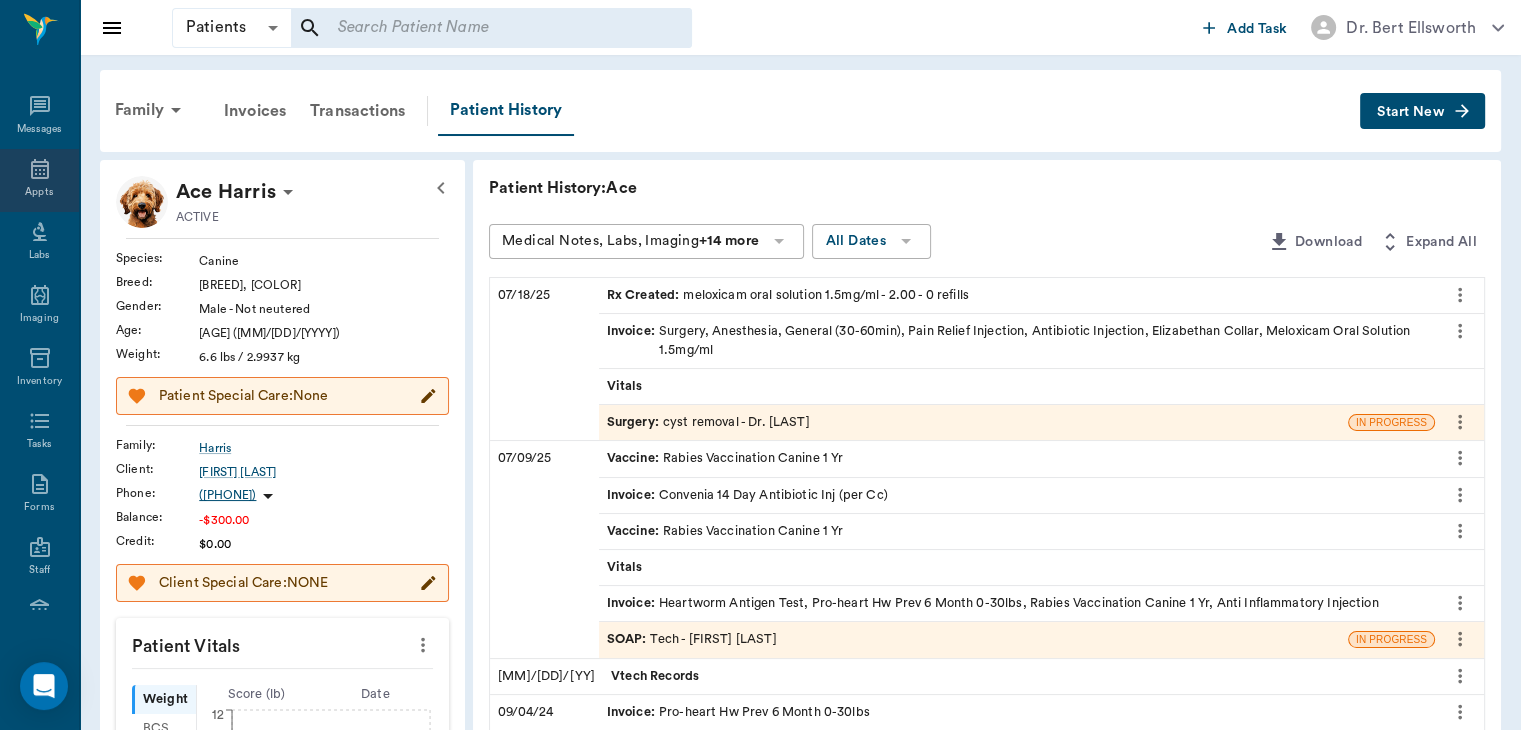 click 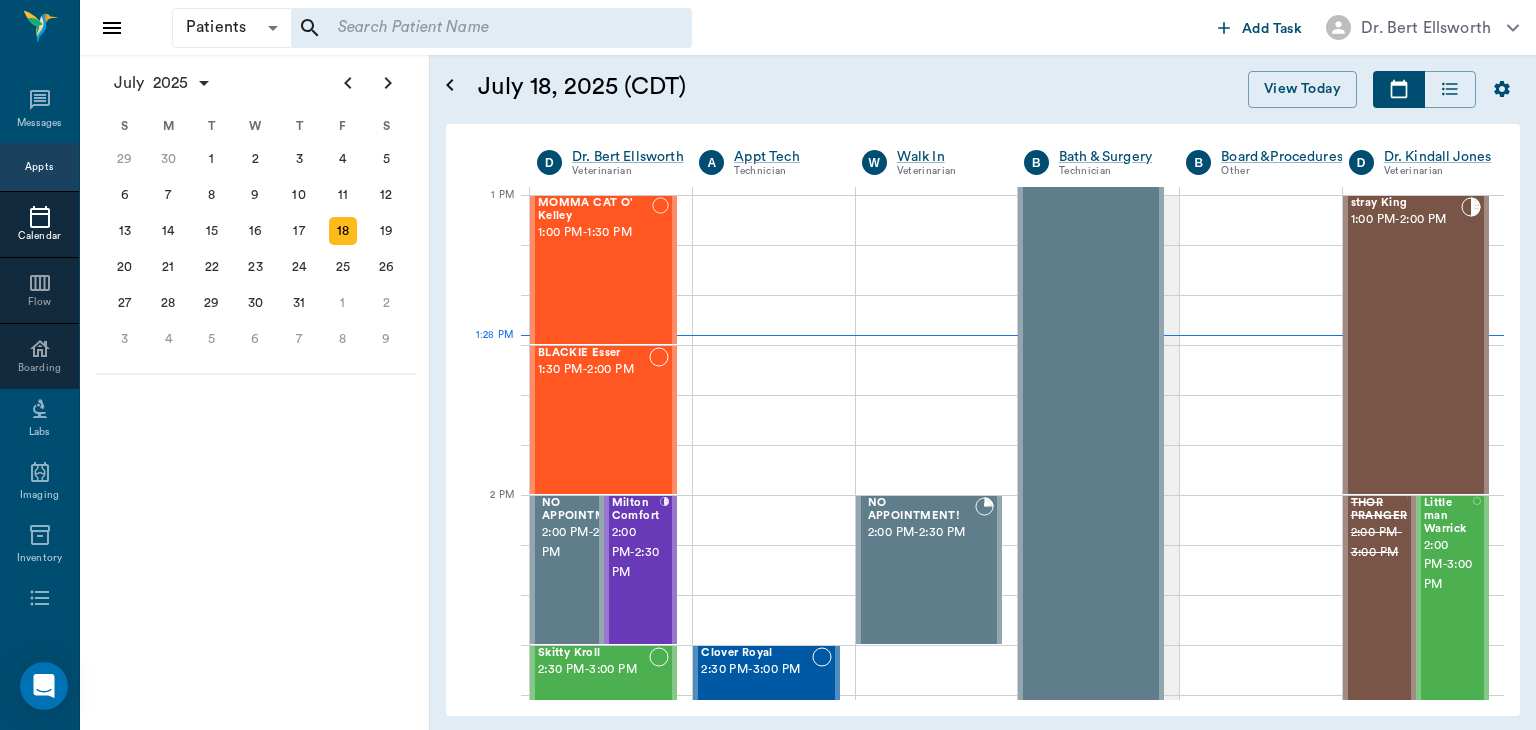 scroll, scrollTop: 1500, scrollLeft: 0, axis: vertical 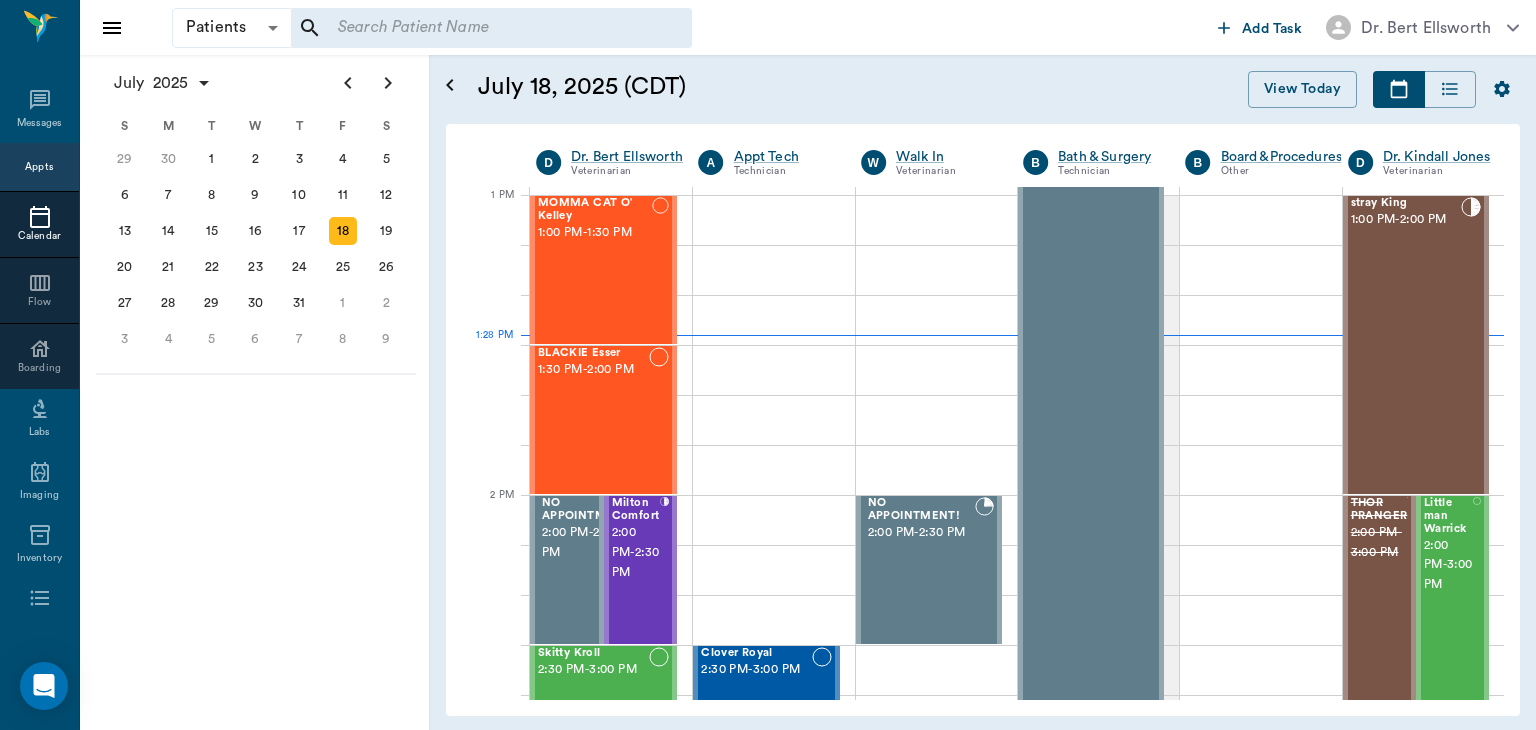 click on "2:00 PM  -  2:30 PM" at bounding box center (636, 553) 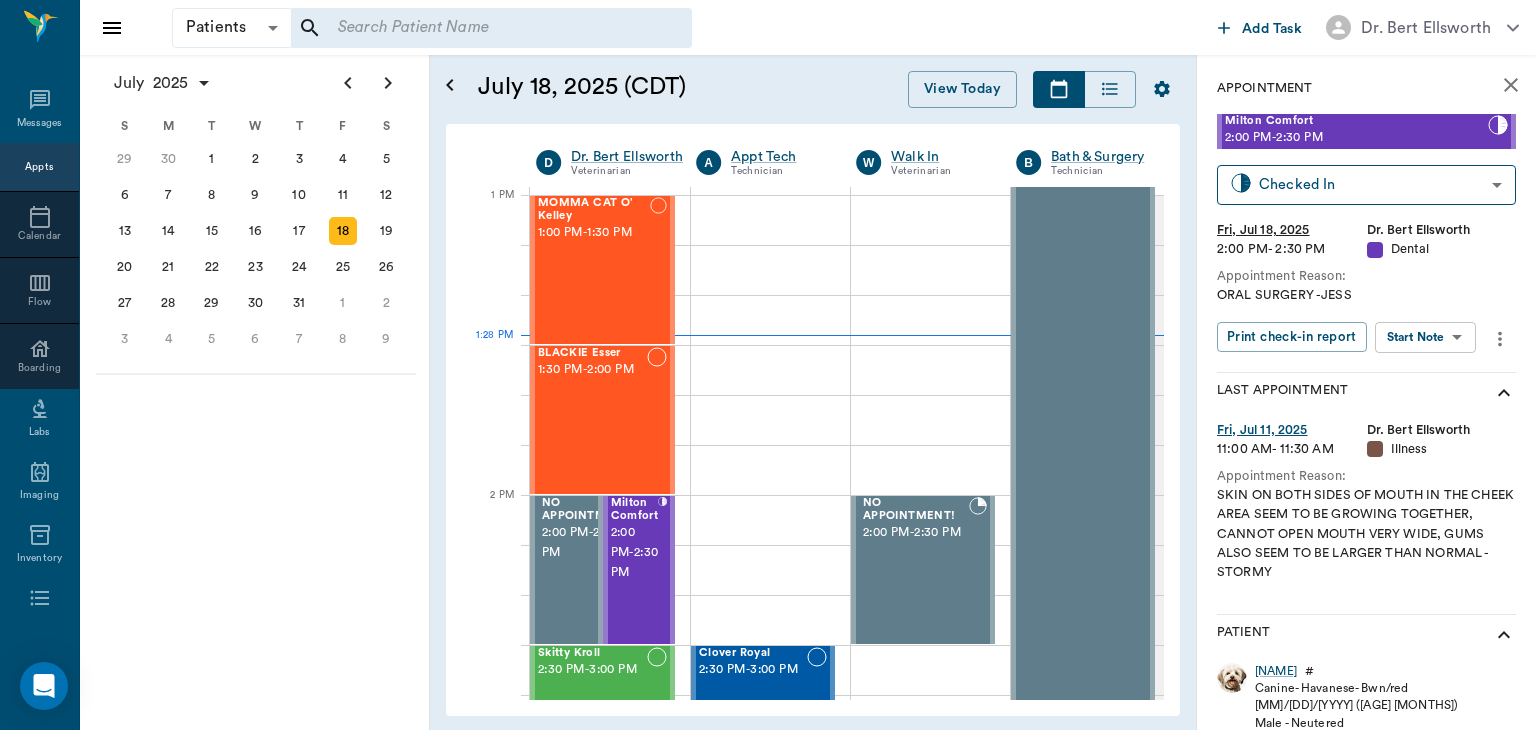 click on "Patients Patients ​ ​ Add Task Dr. Bert Ellsworth Nectar Messages Appts Calendar Flow Boarding Labs Imaging Inventory Tasks Forms Staff Reports Lookup Settings July 2025 S M T W T F S Jun 1 2 3 4 5 6 7 8 9 10 11 12 13 14 15 16 17 18 19 20 21 22 23 24 25 26 27 28 29 30 Jul 1 2 3 4 5 6 7 8 9 10 11 12 S M T W T F S 29 30 Jul 1 2 3 4 5 6 7 8 9 10 11 12 13 14 15 16 17 18 19 20 21 22 23 24 25 26 27 28 29 30 31 Aug 1 2 3 4 5 6 7 8 9 S M T W T F S 27 28 29 30 31 Aug 1 2 3 4 5 6 7 8 9 10 11 12 13 14 15 16 17 18 19 20 21 22 23 24 25 26 27 28 29 30 31 Sep 1 2 3 4 5 6 July 18, 2025 (CDT) View Today July 2025 Today 18 Fri Jul 2025 D Dr. Bert Ellsworth Veterinarian A Appt Tech Technician W Walk In Veterinarian B Bath & Surgery Technician B Board &Procedures Other D Dr. Kindall Jones Veterinarian 8 AM 9 AM 10 AM 11 AM 12 PM 1 PM 2 PM 3 PM 4 PM 5 PM 6 PM 7 PM 8 PM 1:28 PM Gun Side Darlin' Nelson 8:00 AM  -  8:30 AM Fatima Nelson 8:00 AM  -  8:30 AM J Lo Nelson 8:00 AM  -  8:30 AM Candy Girl Nelson 8:30 AM  -  9:00 AM  -" at bounding box center (768, 365) 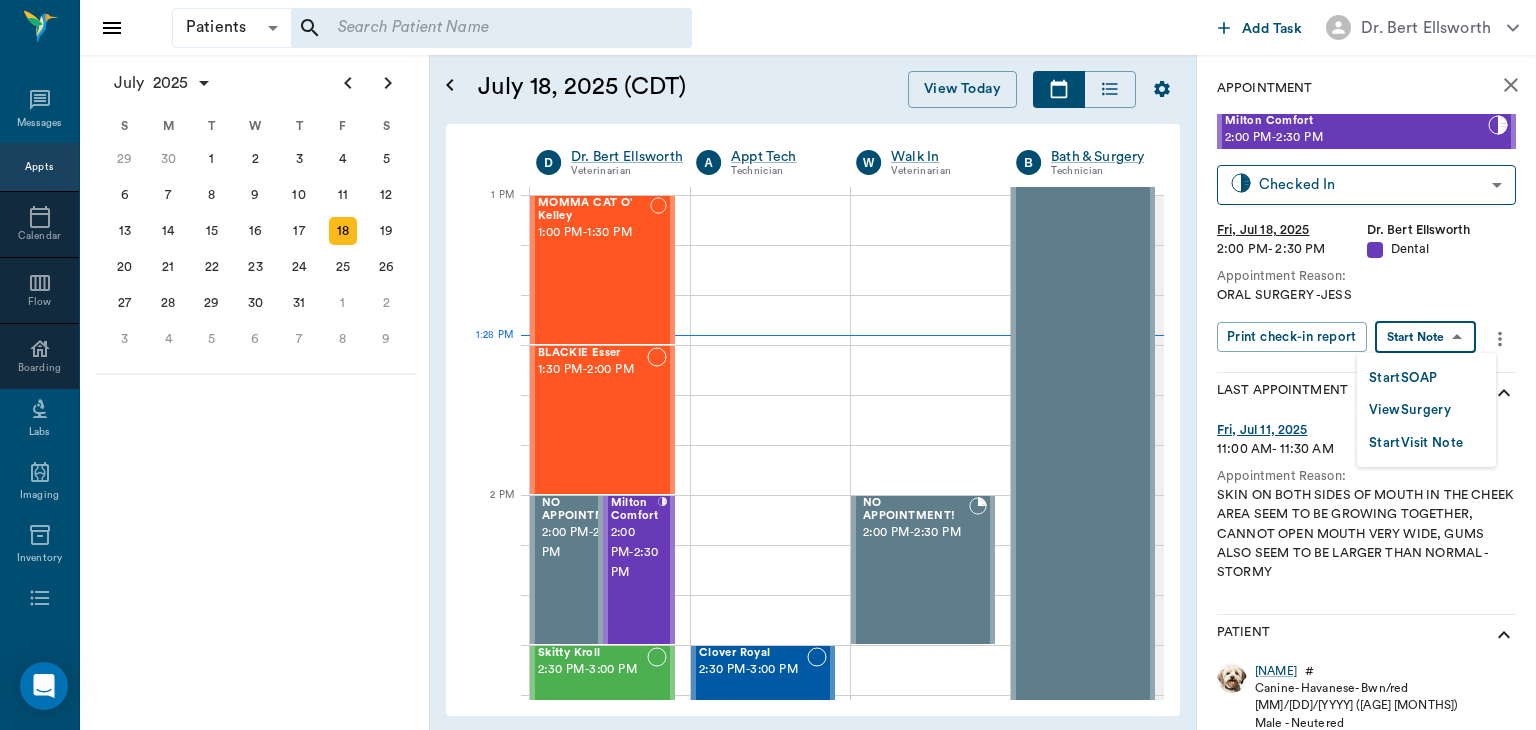 click on "View  Surgery" at bounding box center (1410, 410) 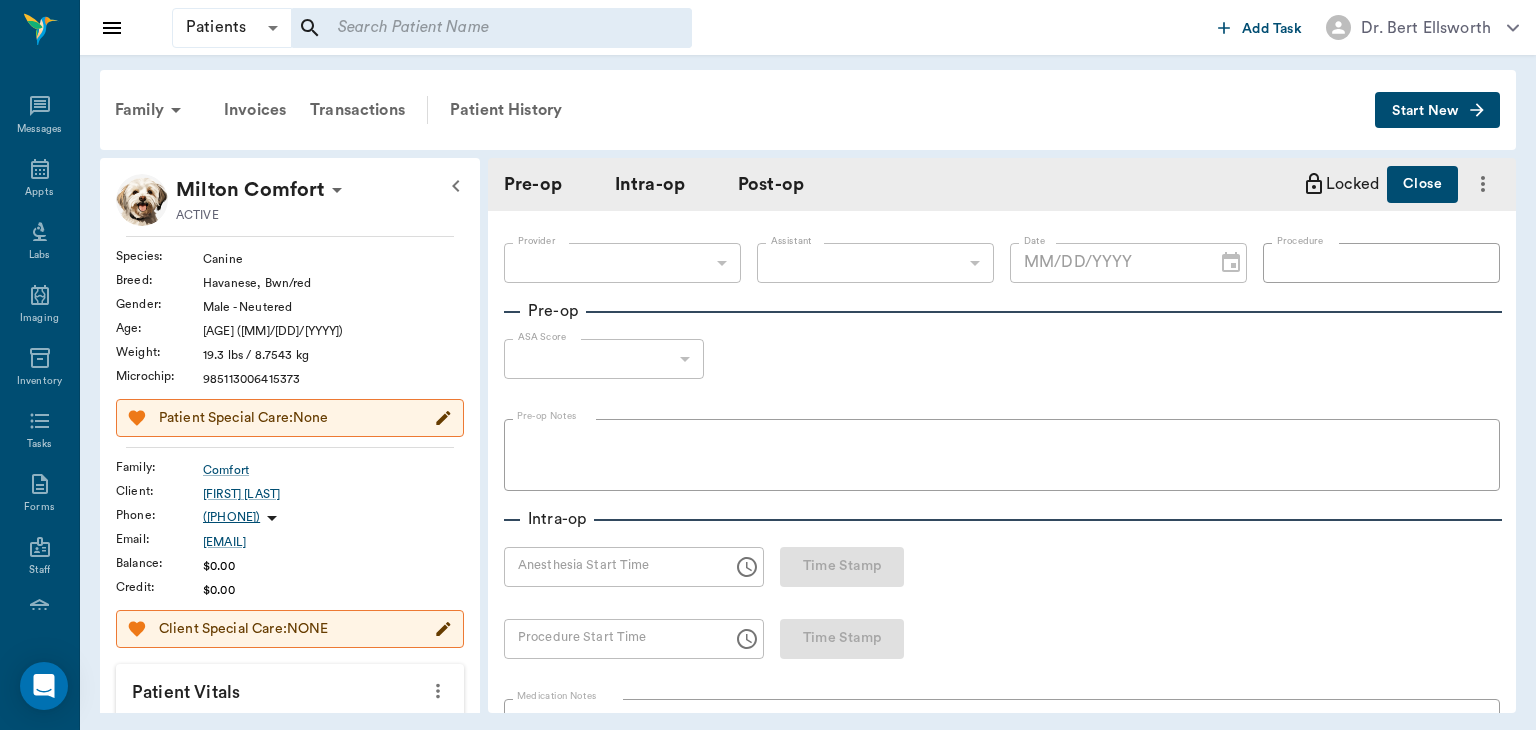 type on "63ec2f075fda476ae8351a4d" 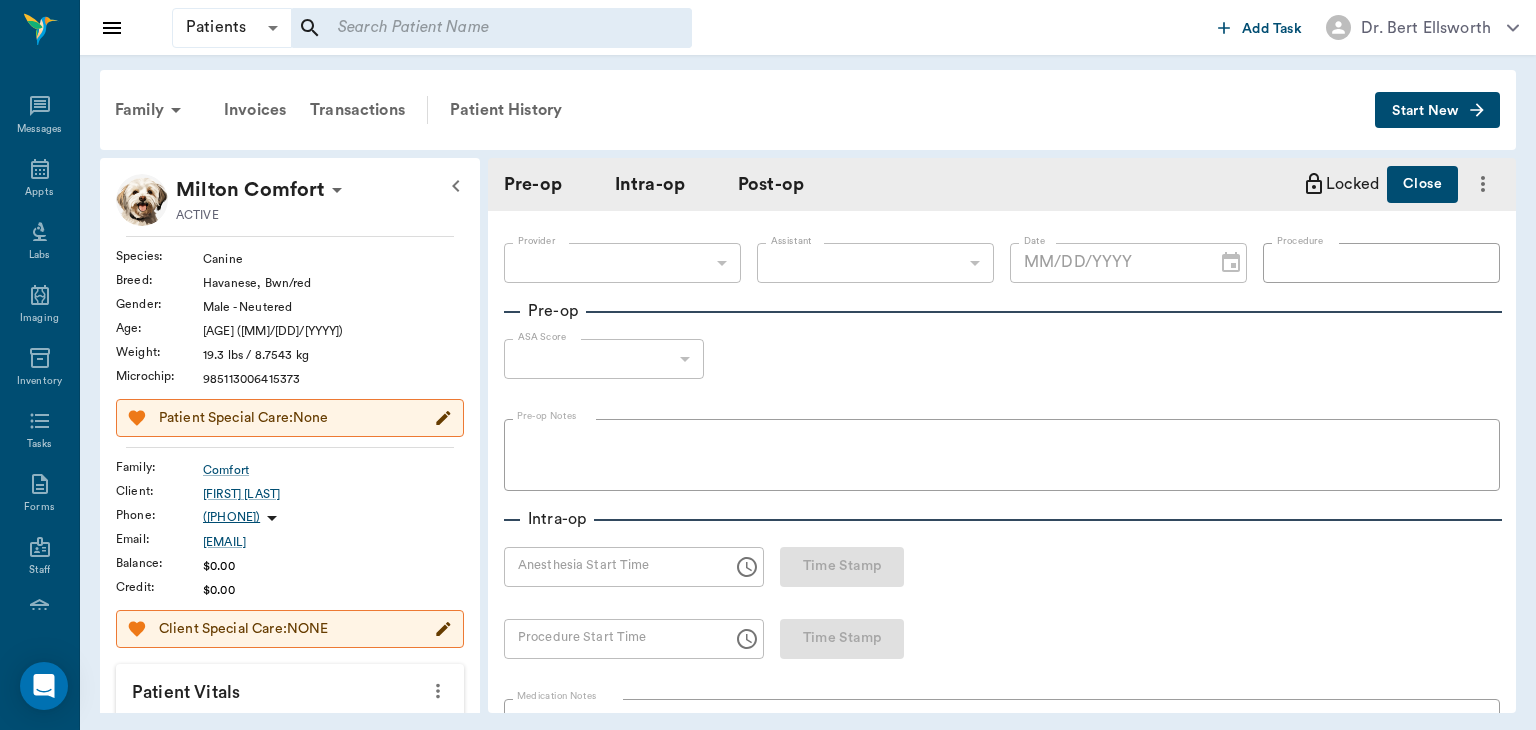 type on "6740bf97de10e07744acf1eb" 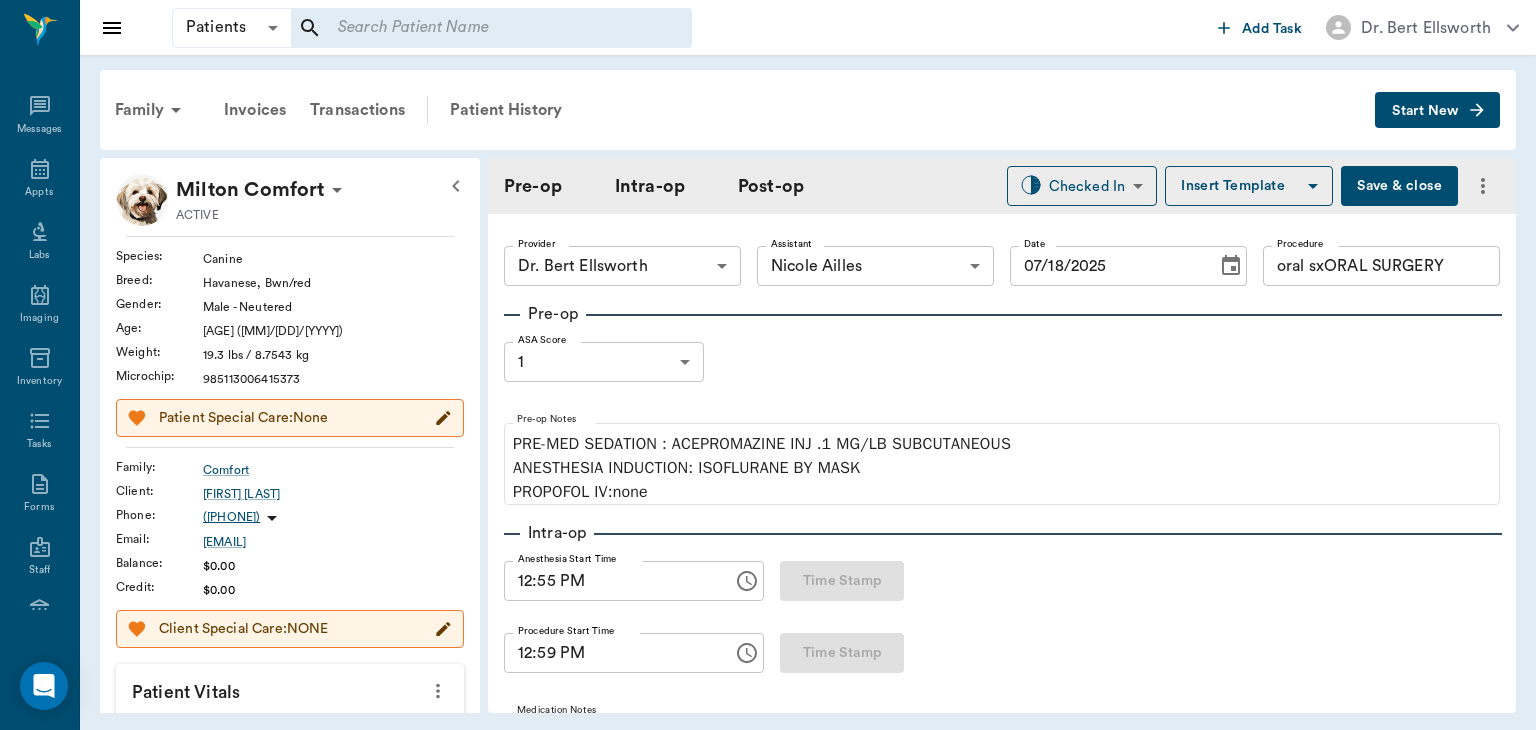 type on "07/18/2025" 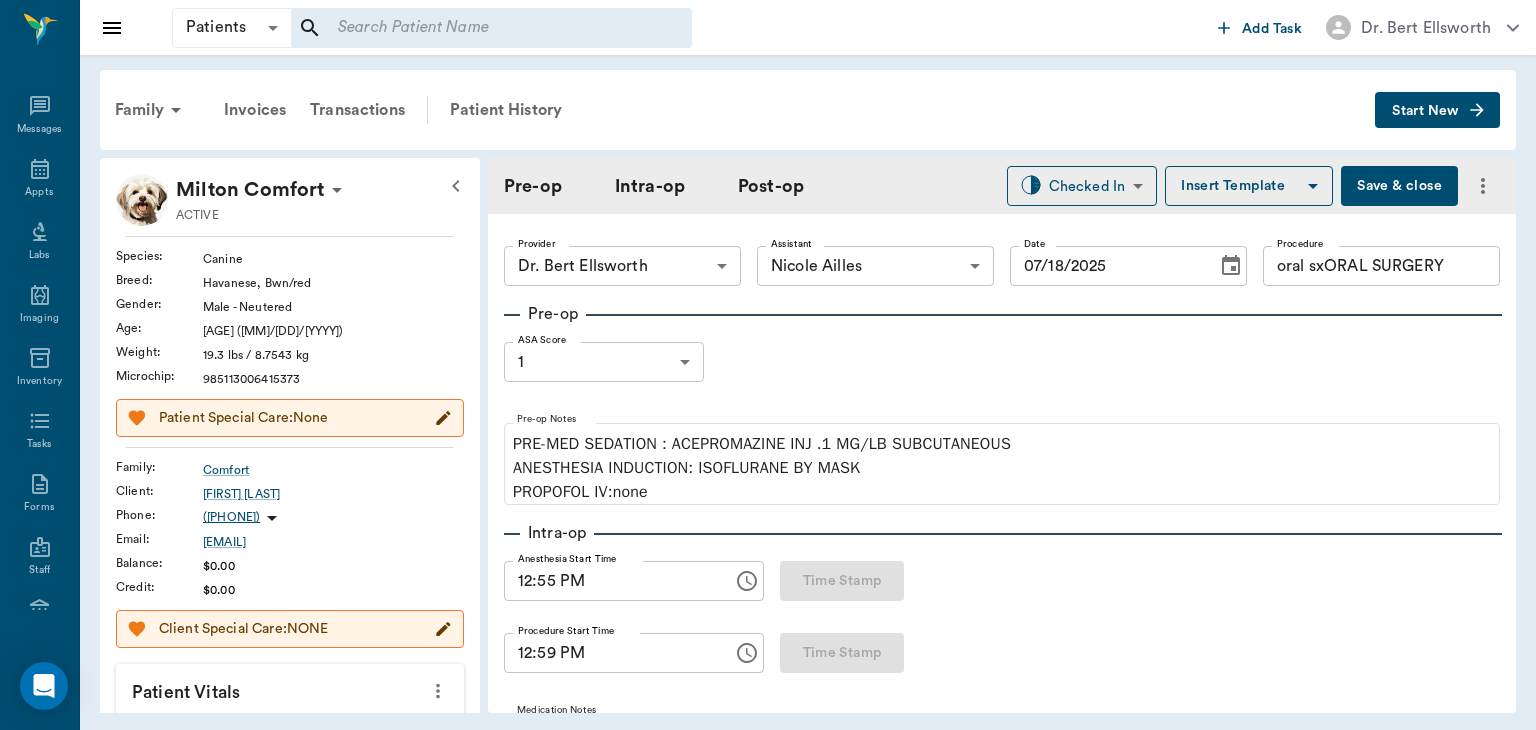type on "12:55 PM" 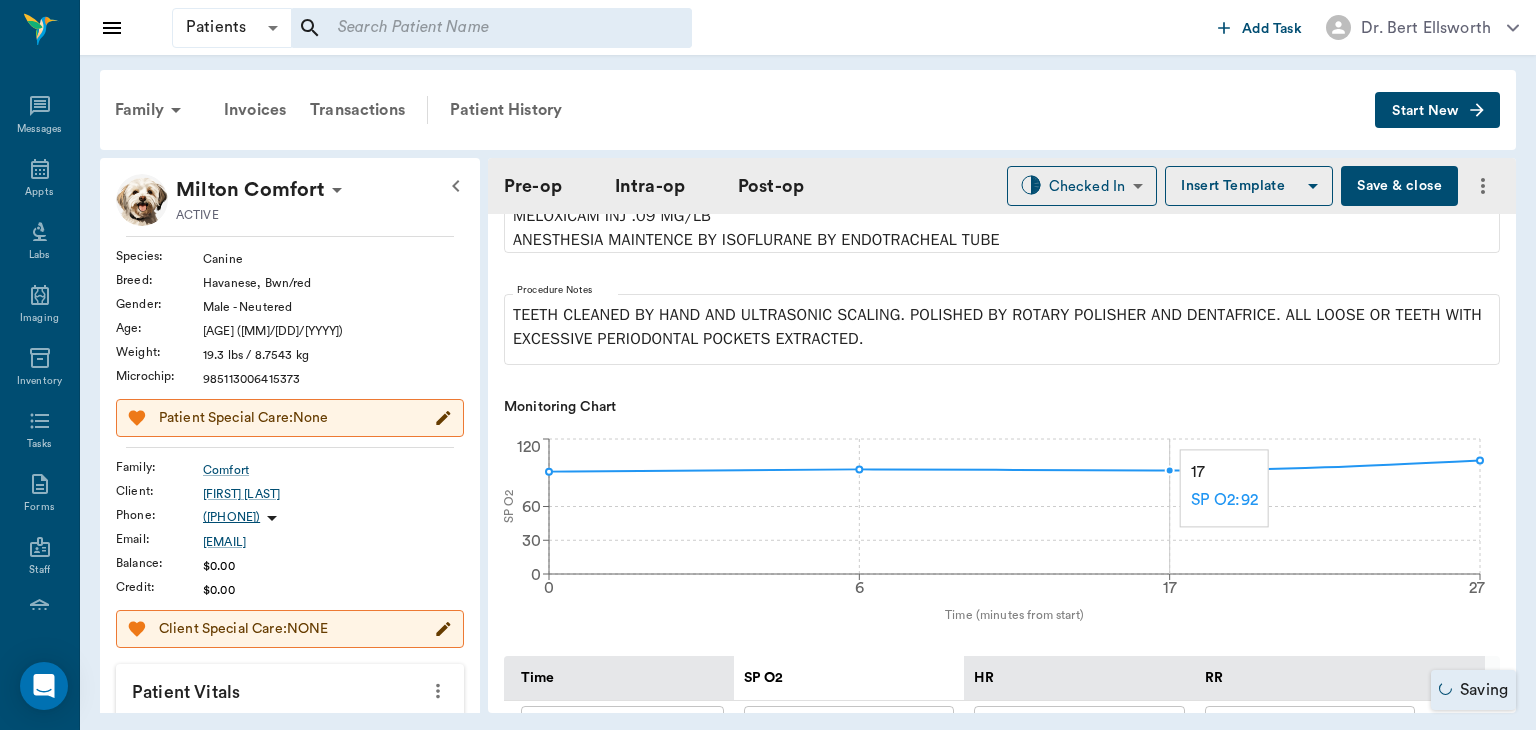 type on "oral sxORAL SURGERY" 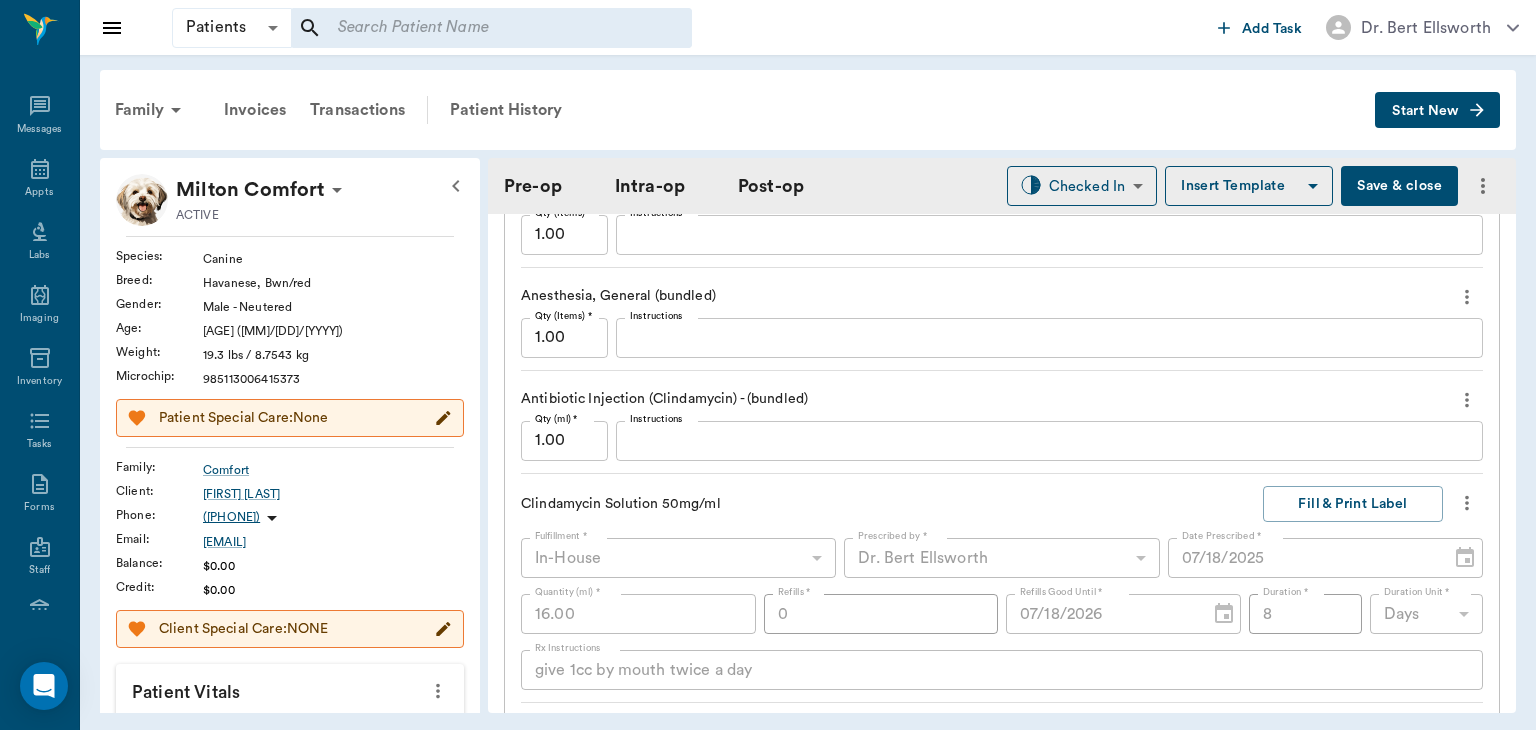 scroll, scrollTop: 2093, scrollLeft: 0, axis: vertical 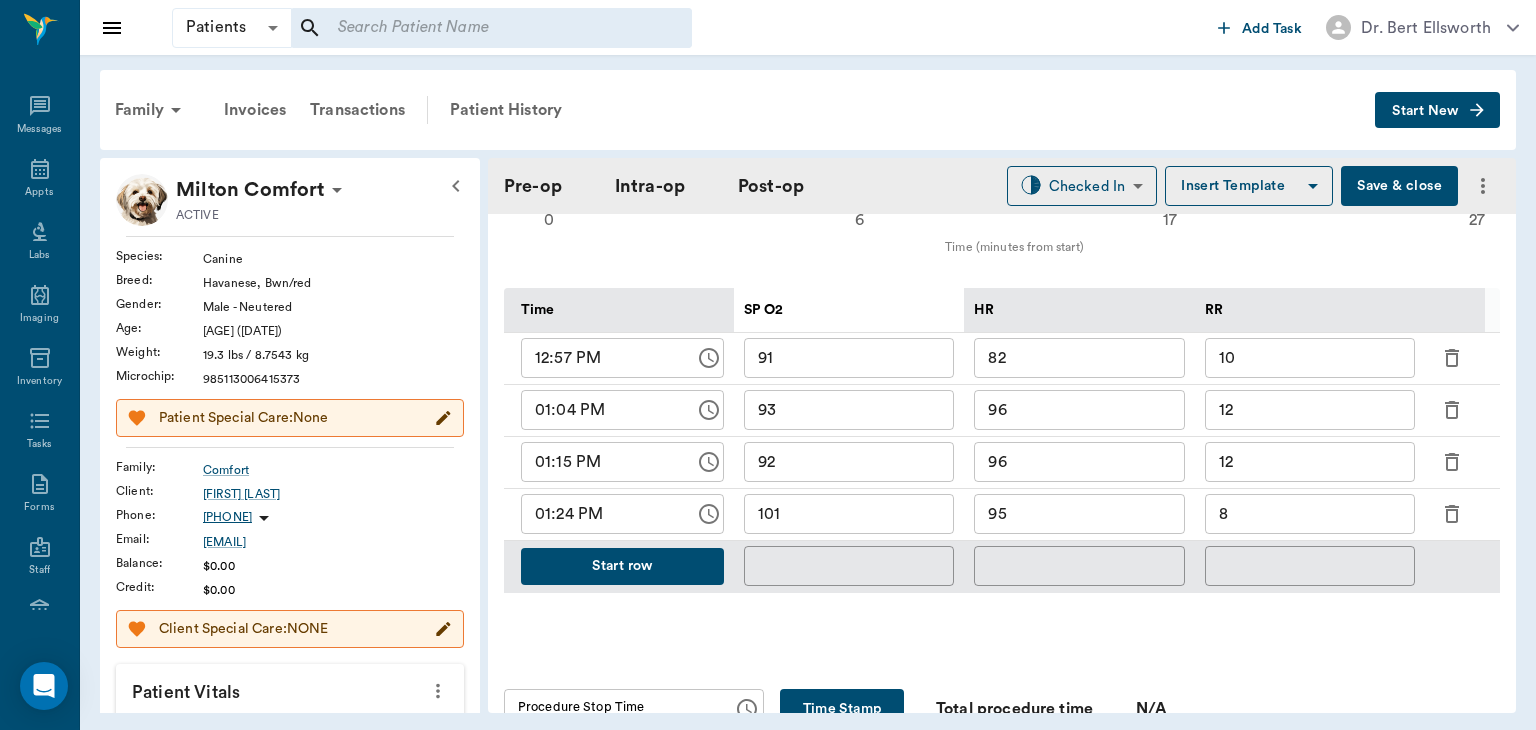 click on "Start row" at bounding box center (622, 566) 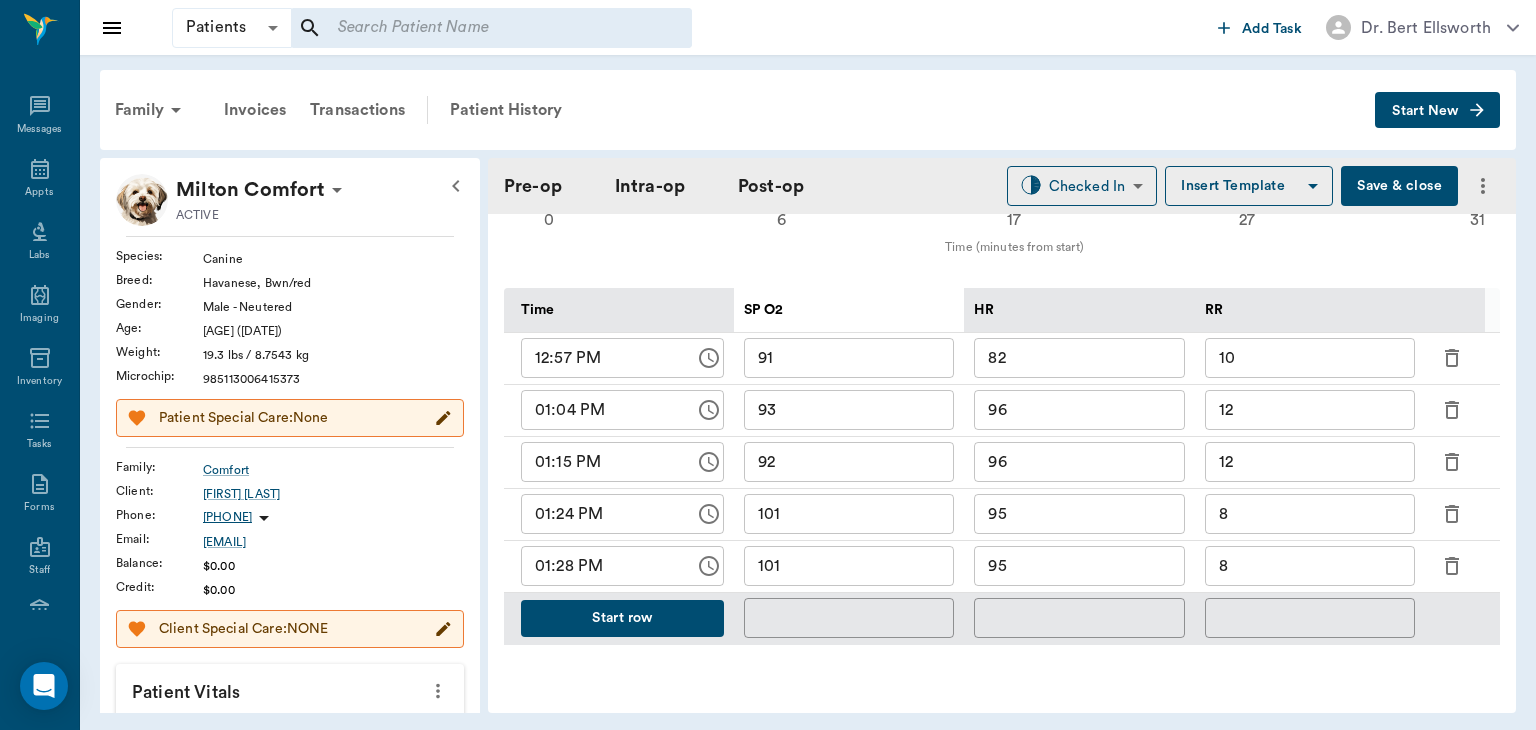 click on "101" at bounding box center (849, 566) 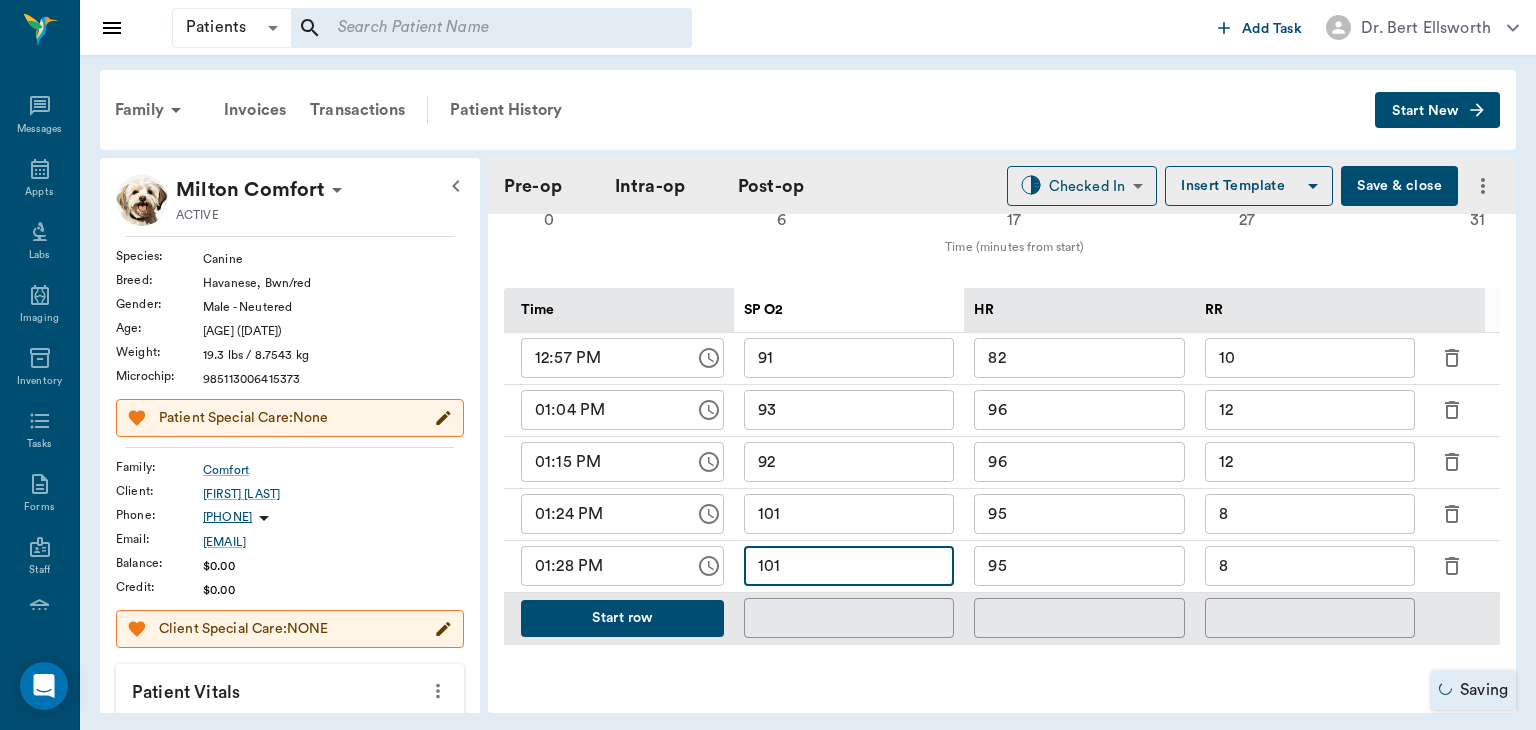 type on "oral sxORAL SURGERY" 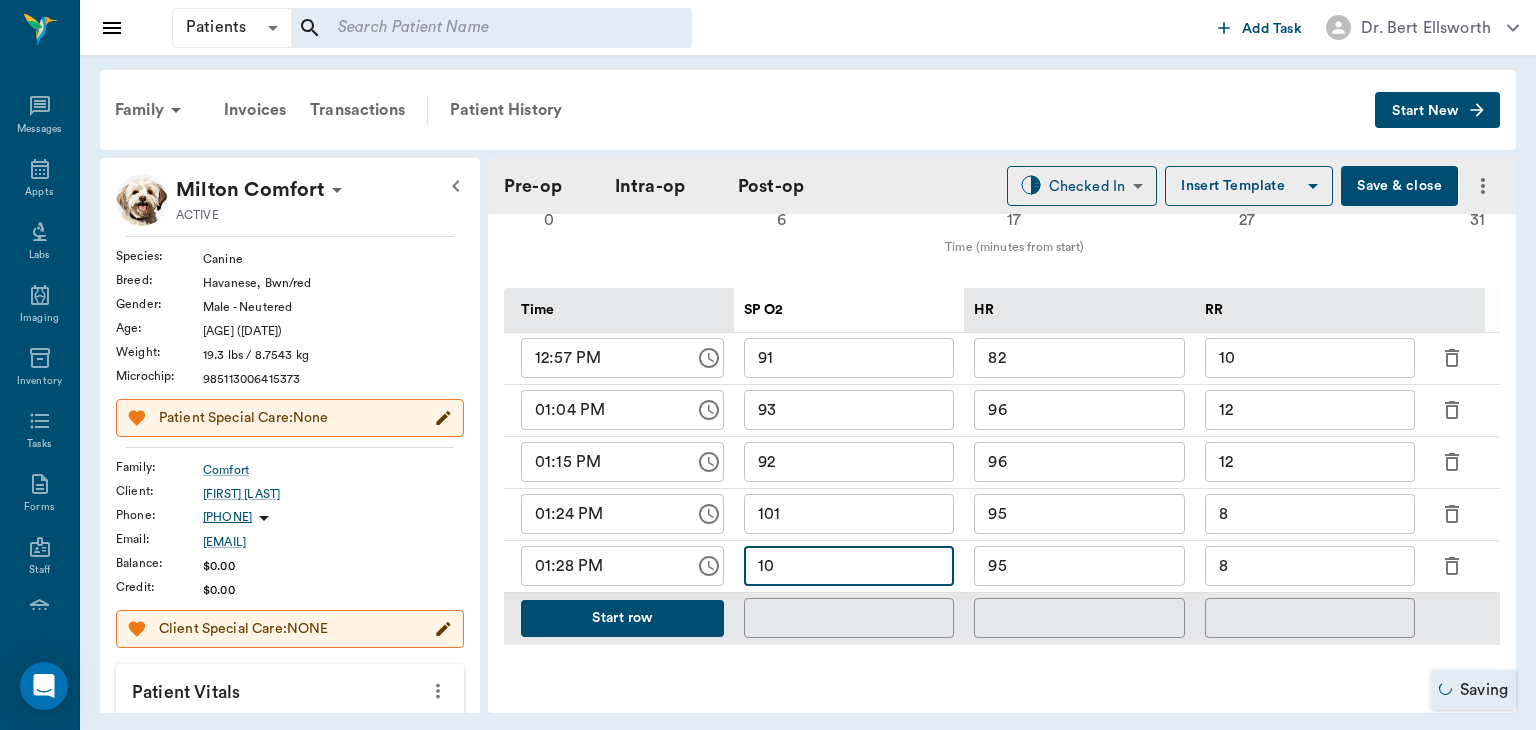 type on "1" 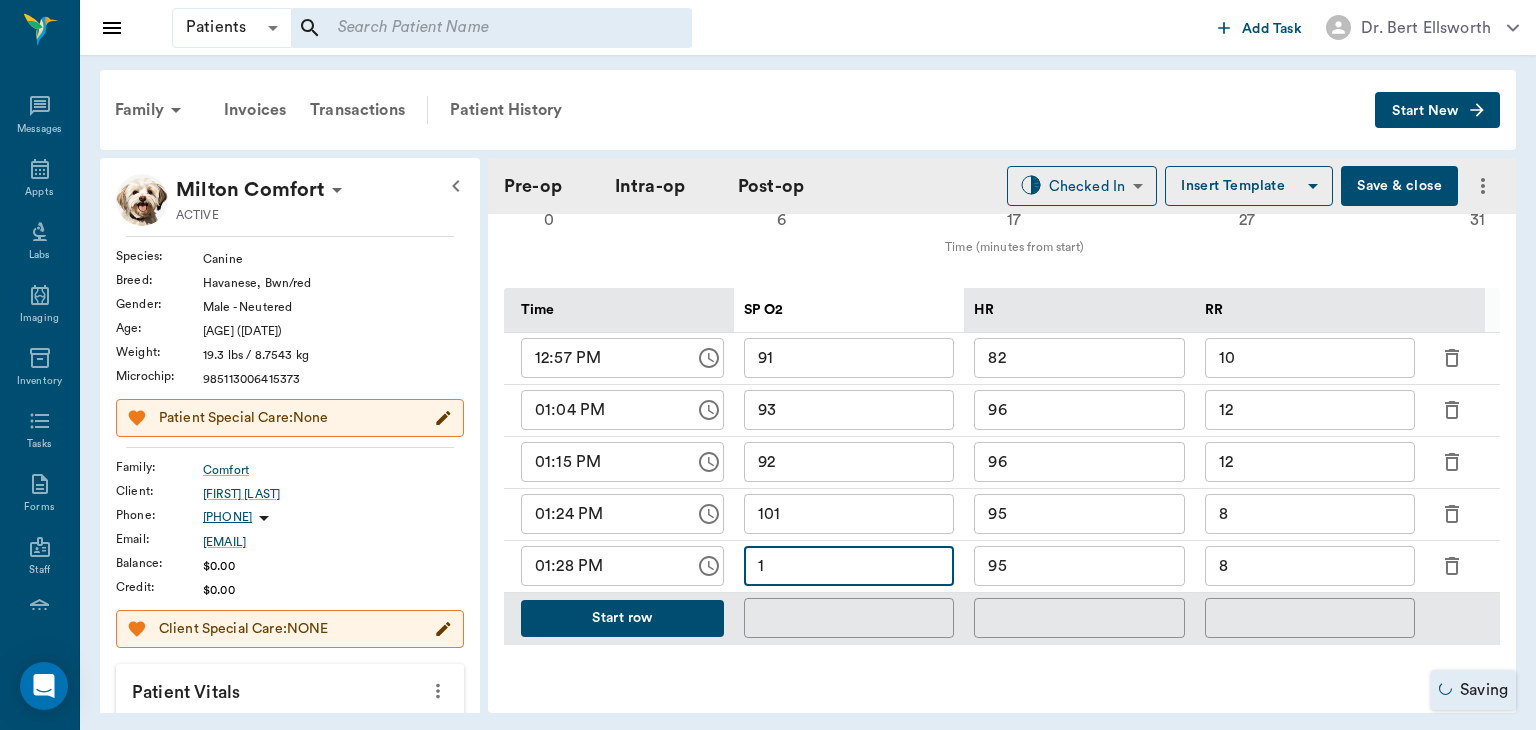 type 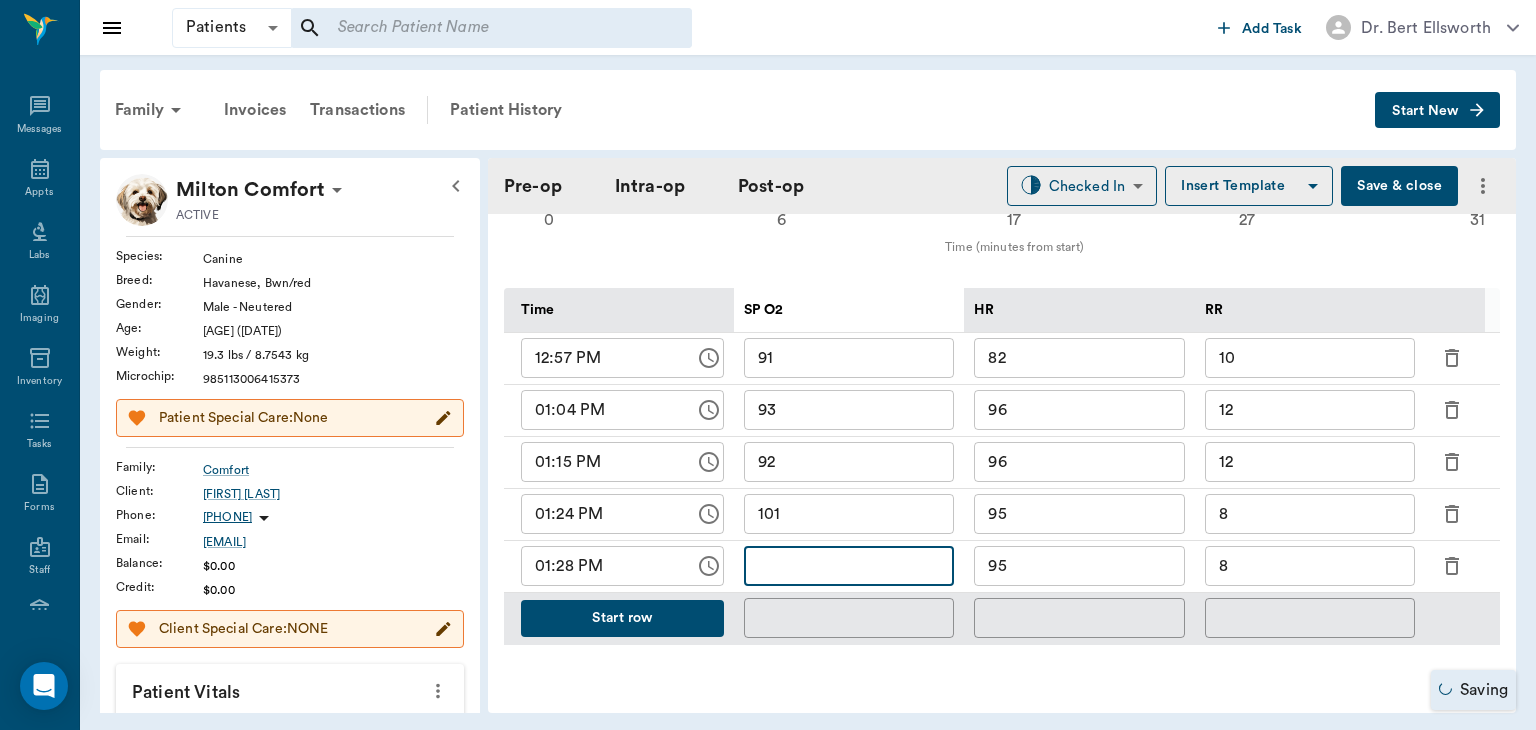 type on "oral sxORAL SURGERY" 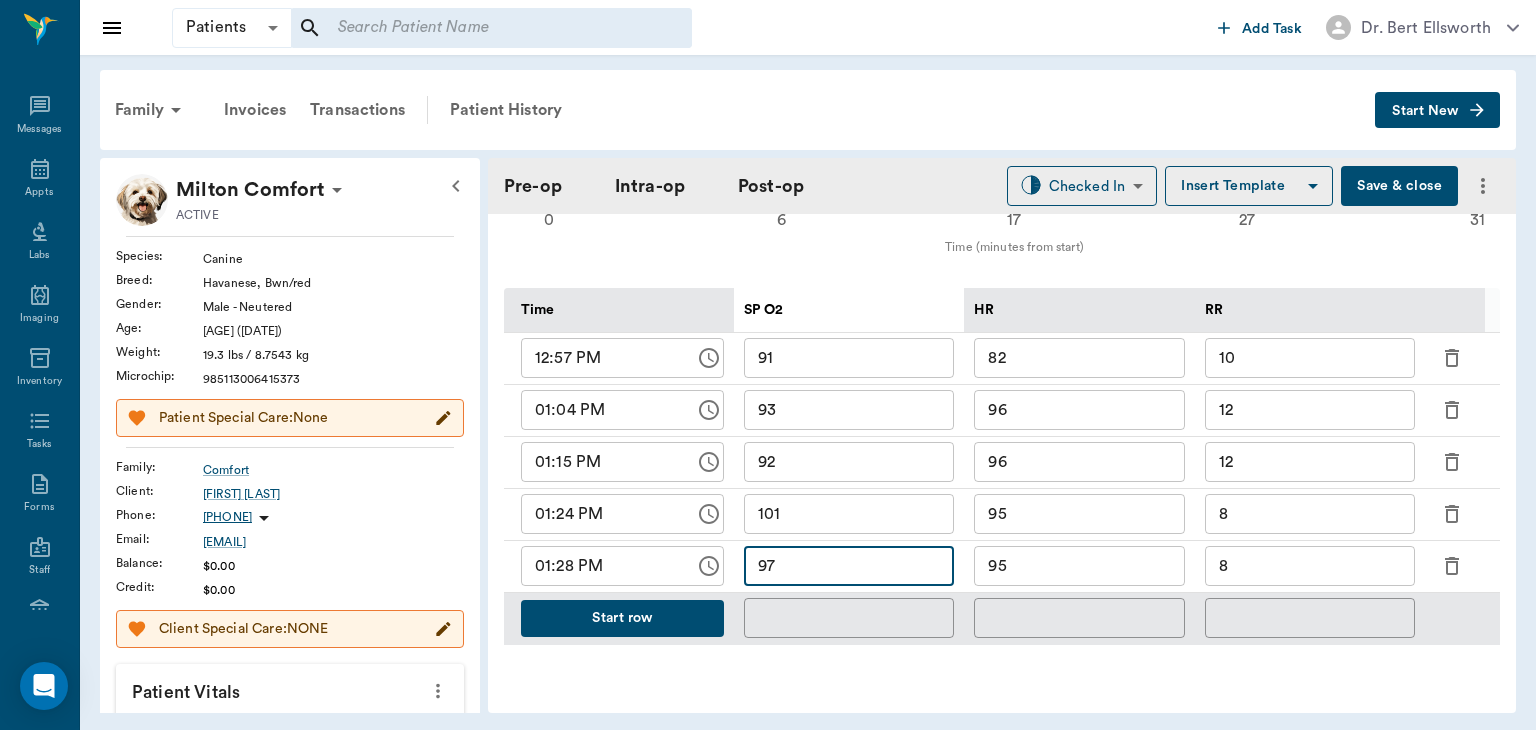 type on "97" 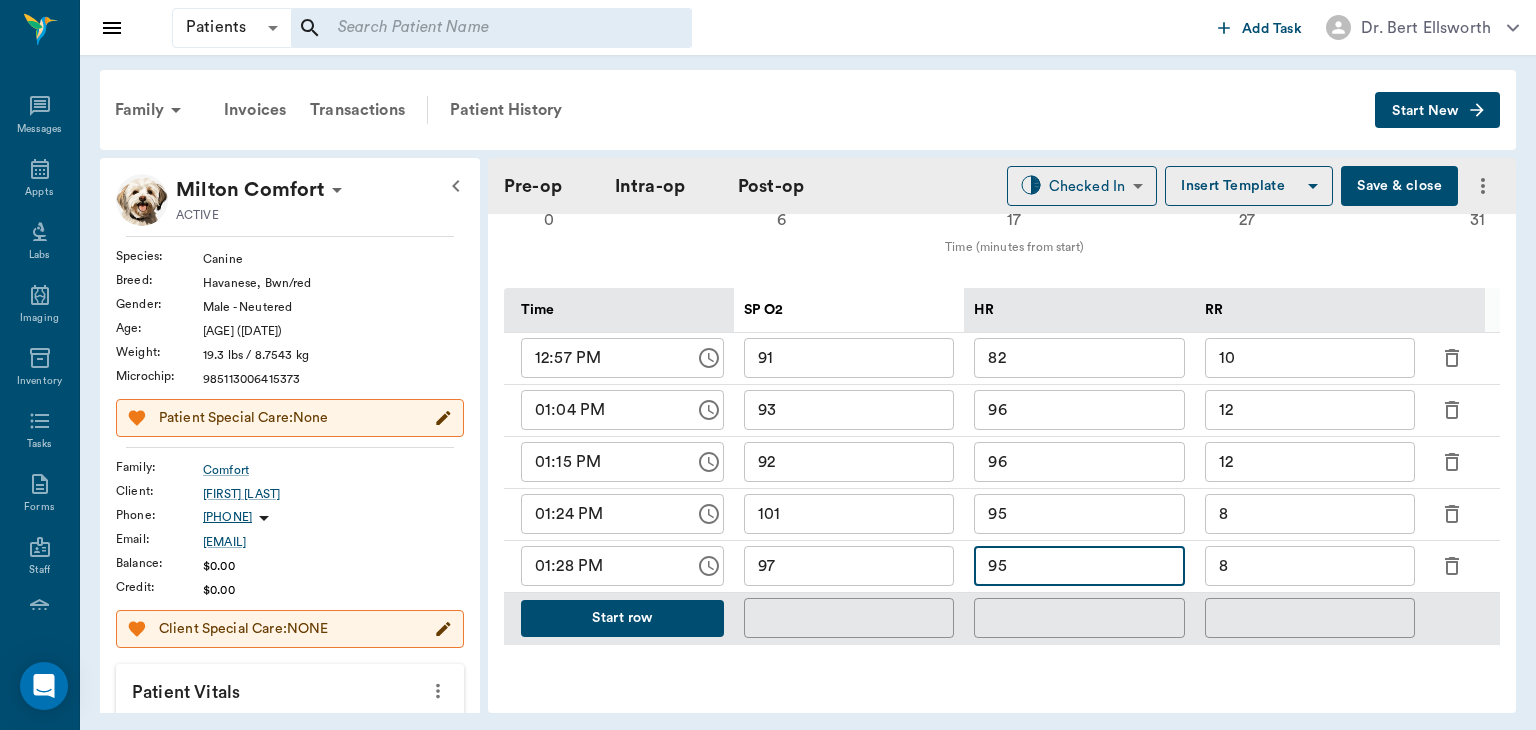 type on "9" 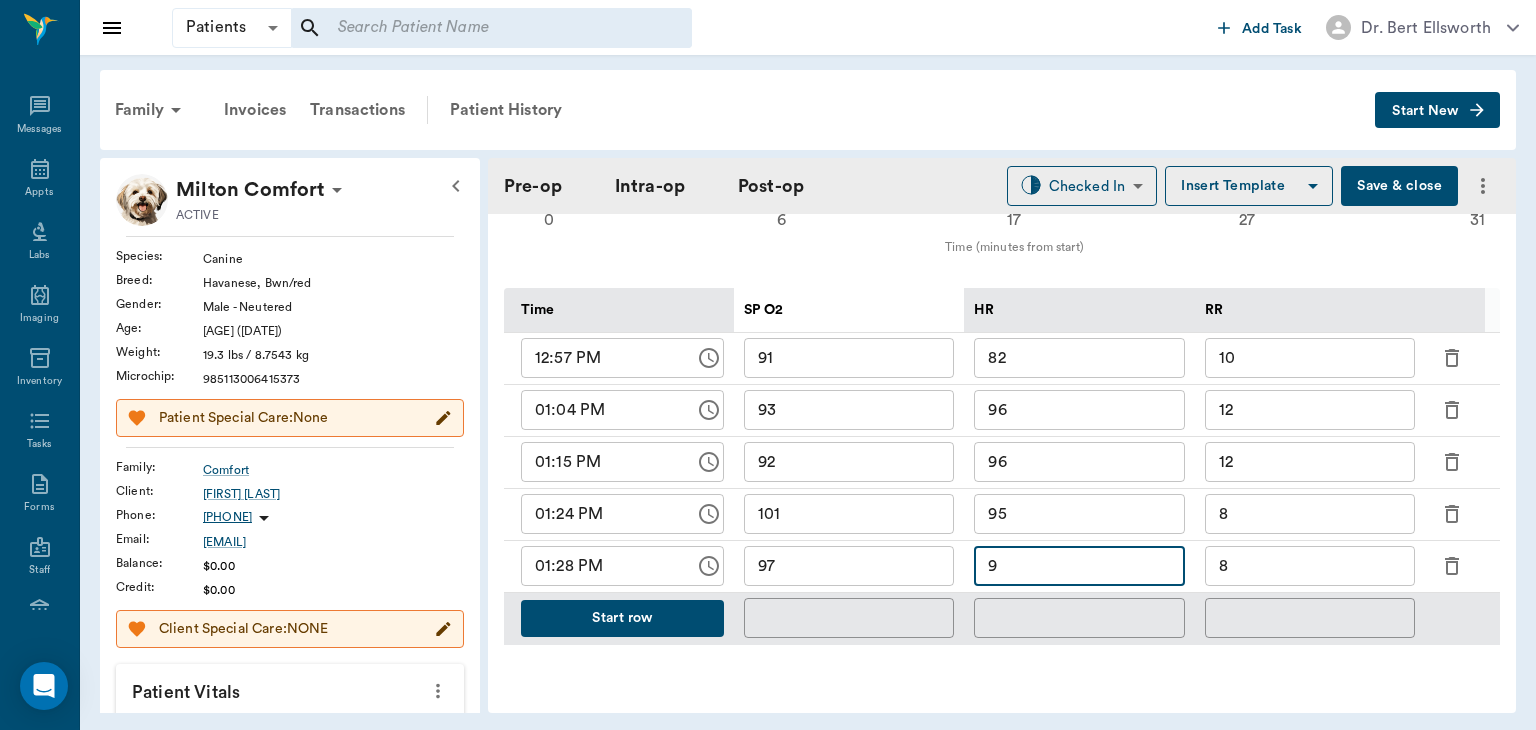 type on "oral sxORAL SURGERY" 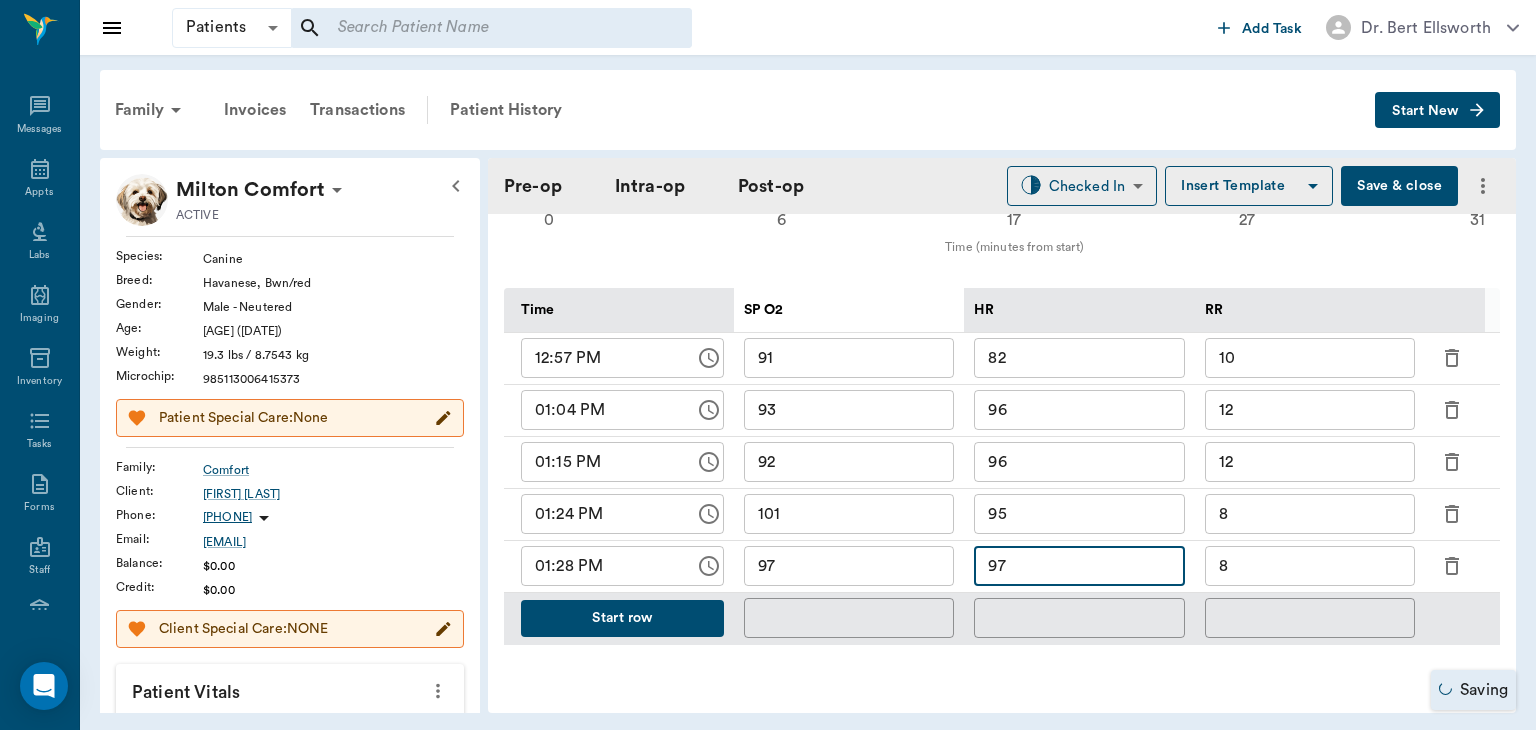 type on "oral sxORAL SURGERY" 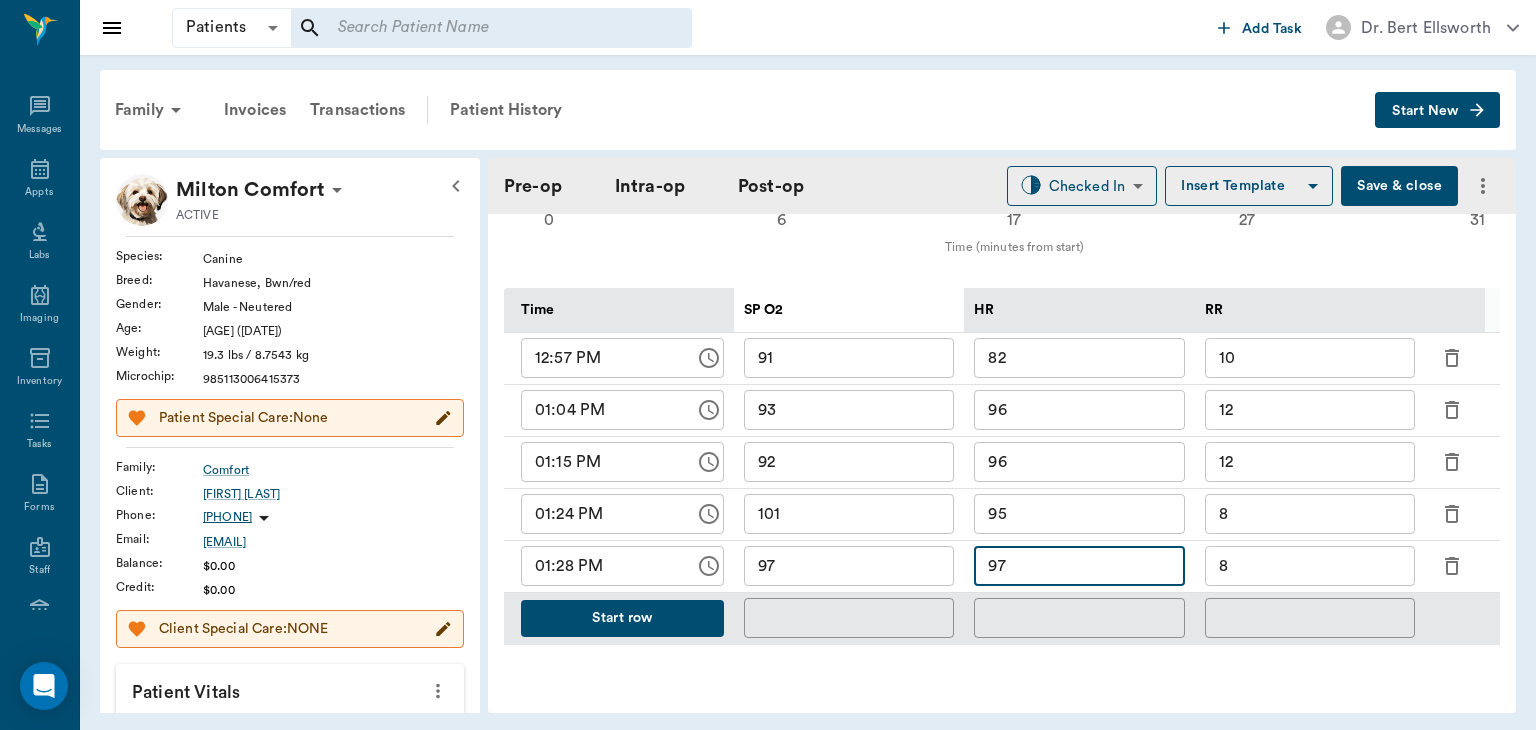 type on "97" 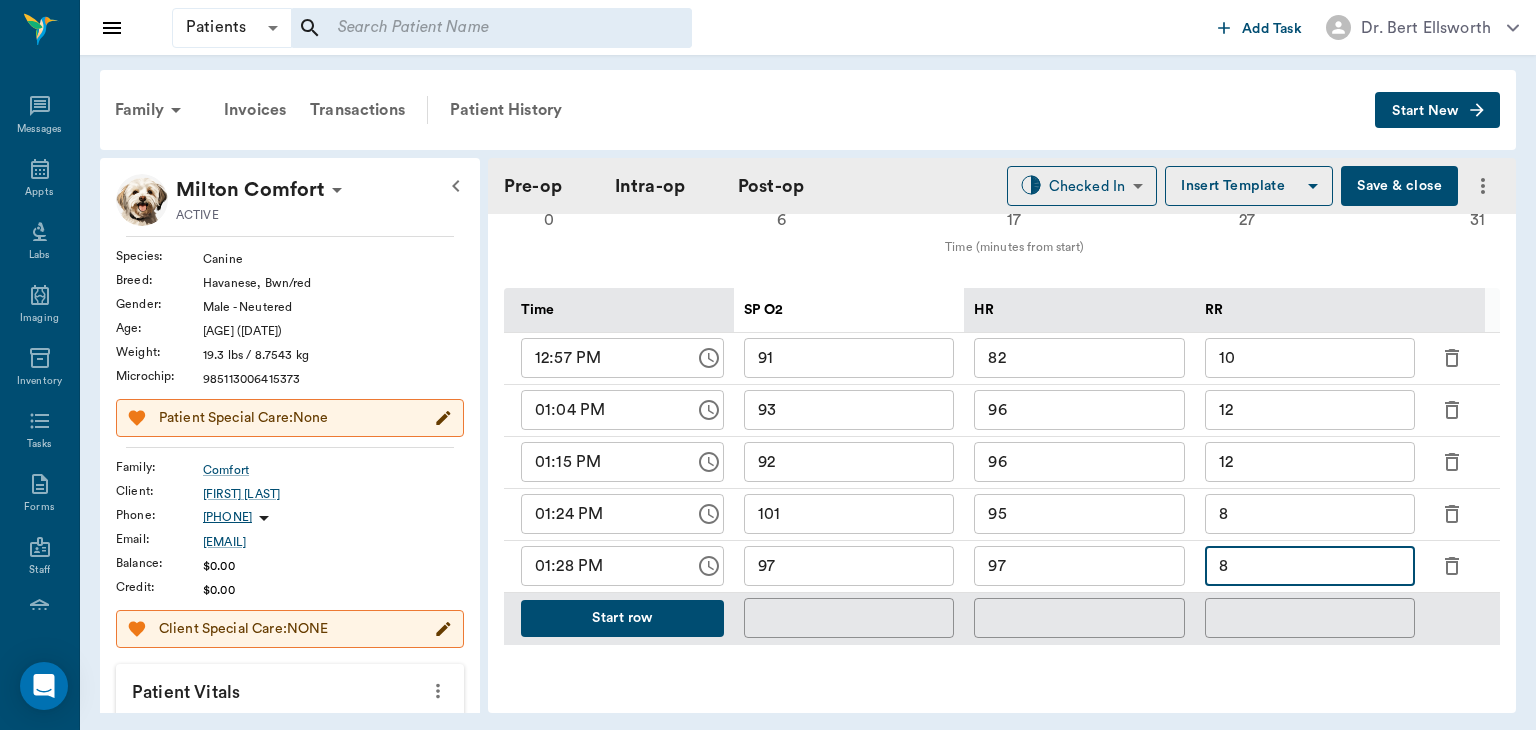type 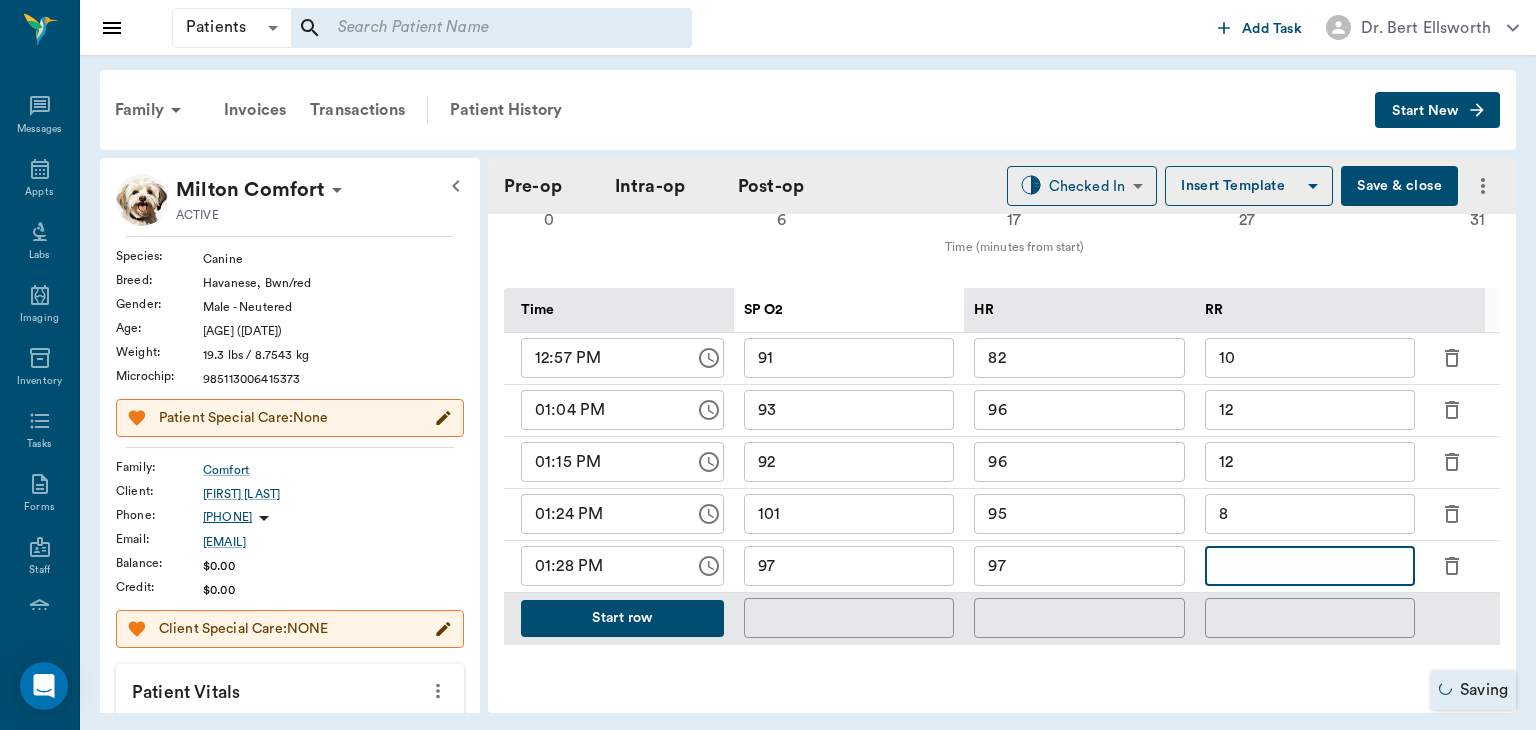 type on "oral sxORAL SURGERY" 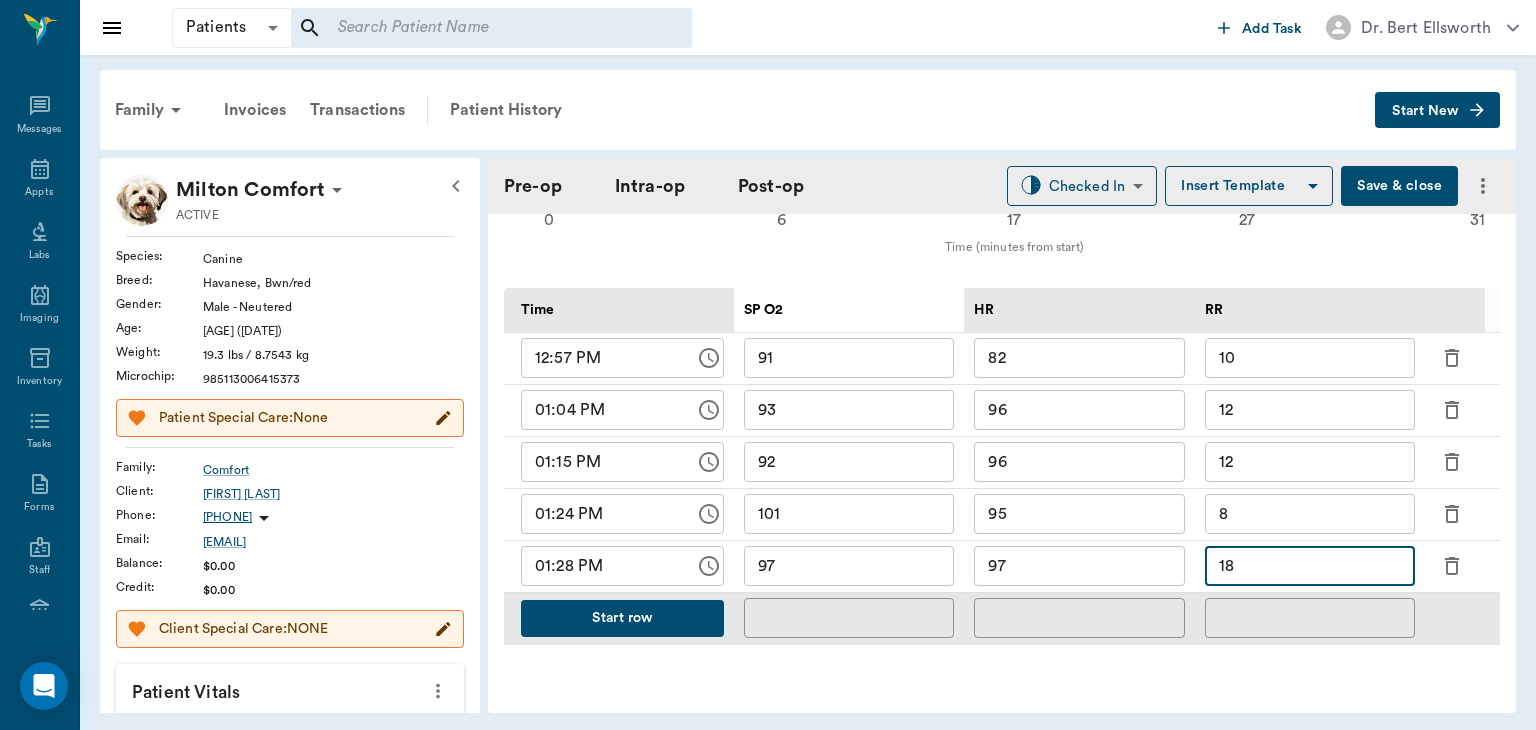 type on "181" 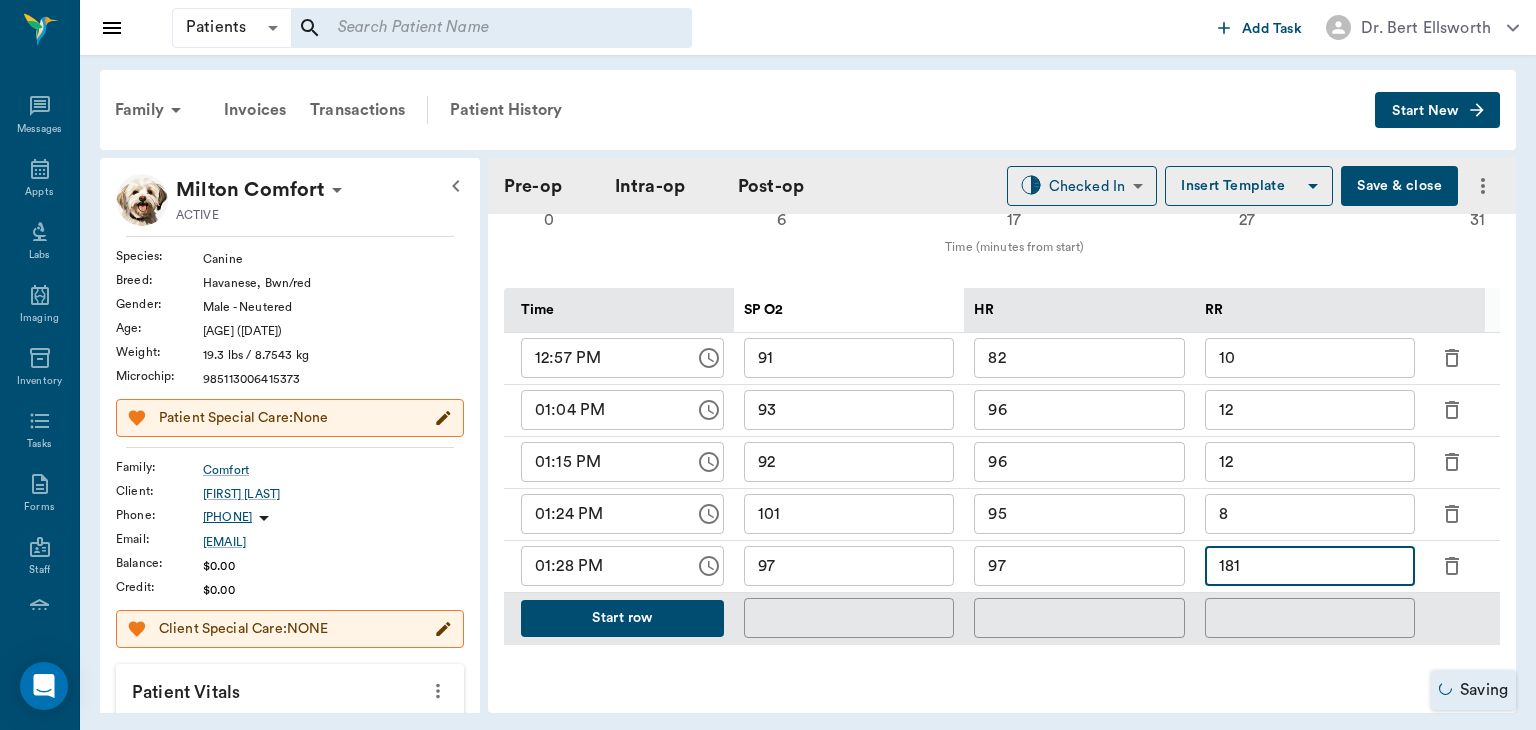 type on "oral sxORAL SURGERY" 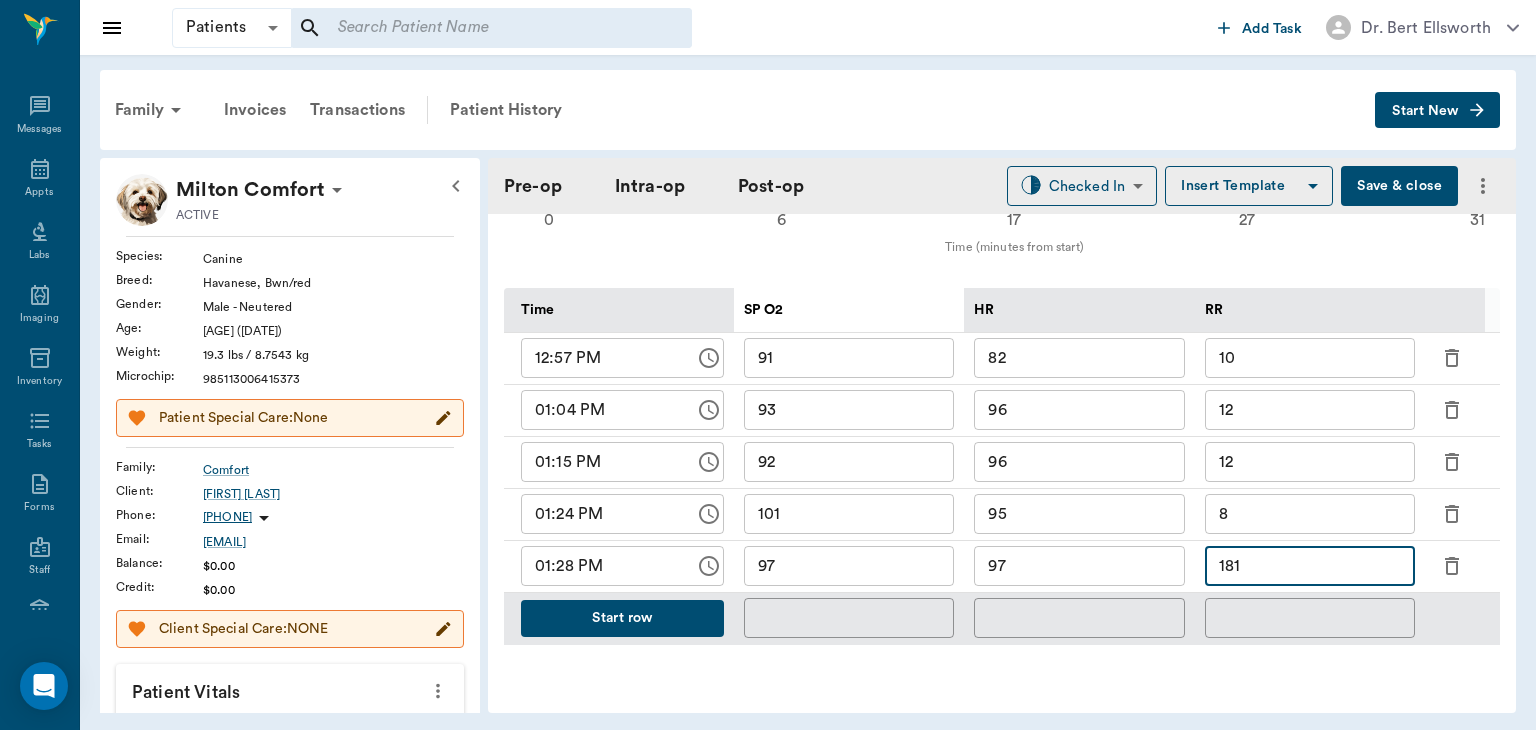 type on "18" 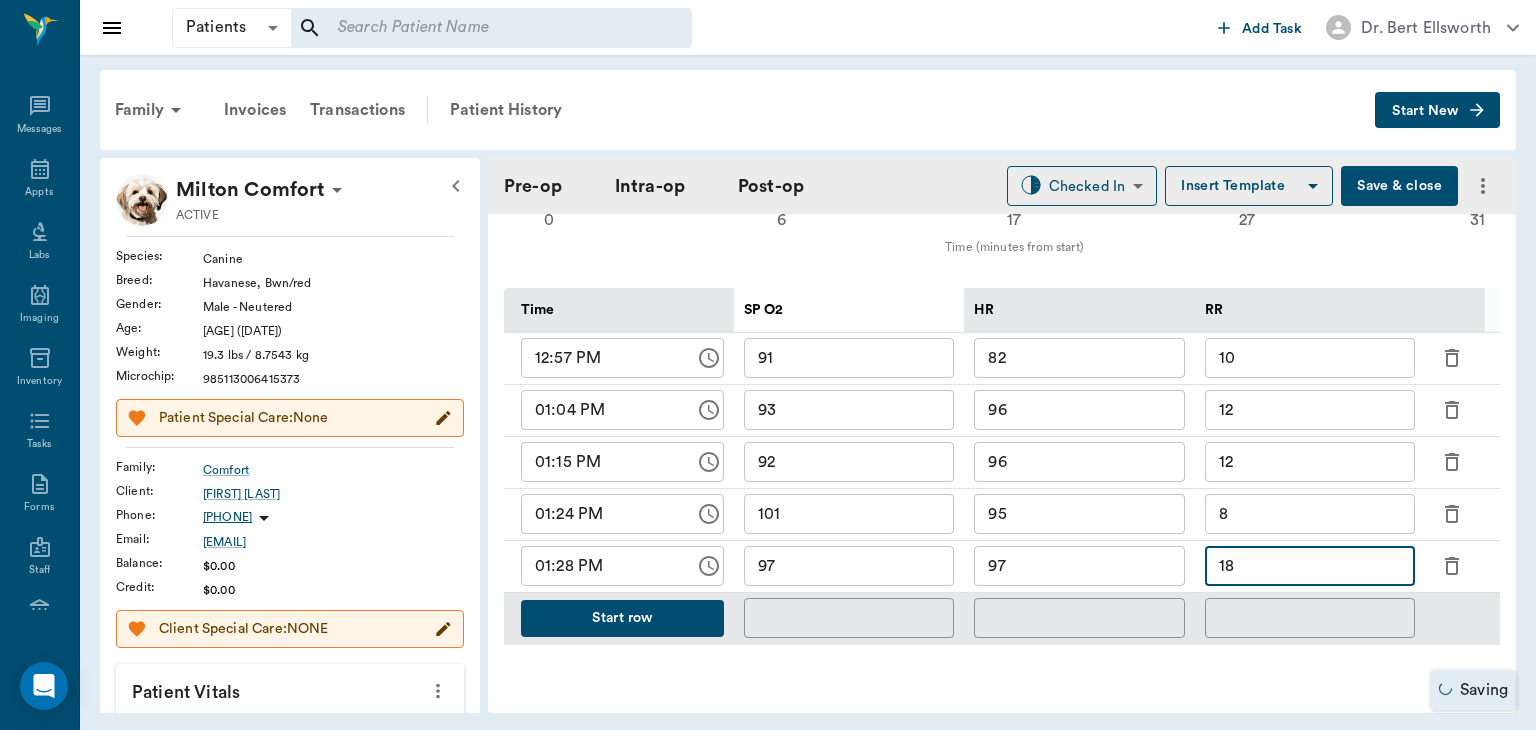 type on "oral sxORAL SURGERY" 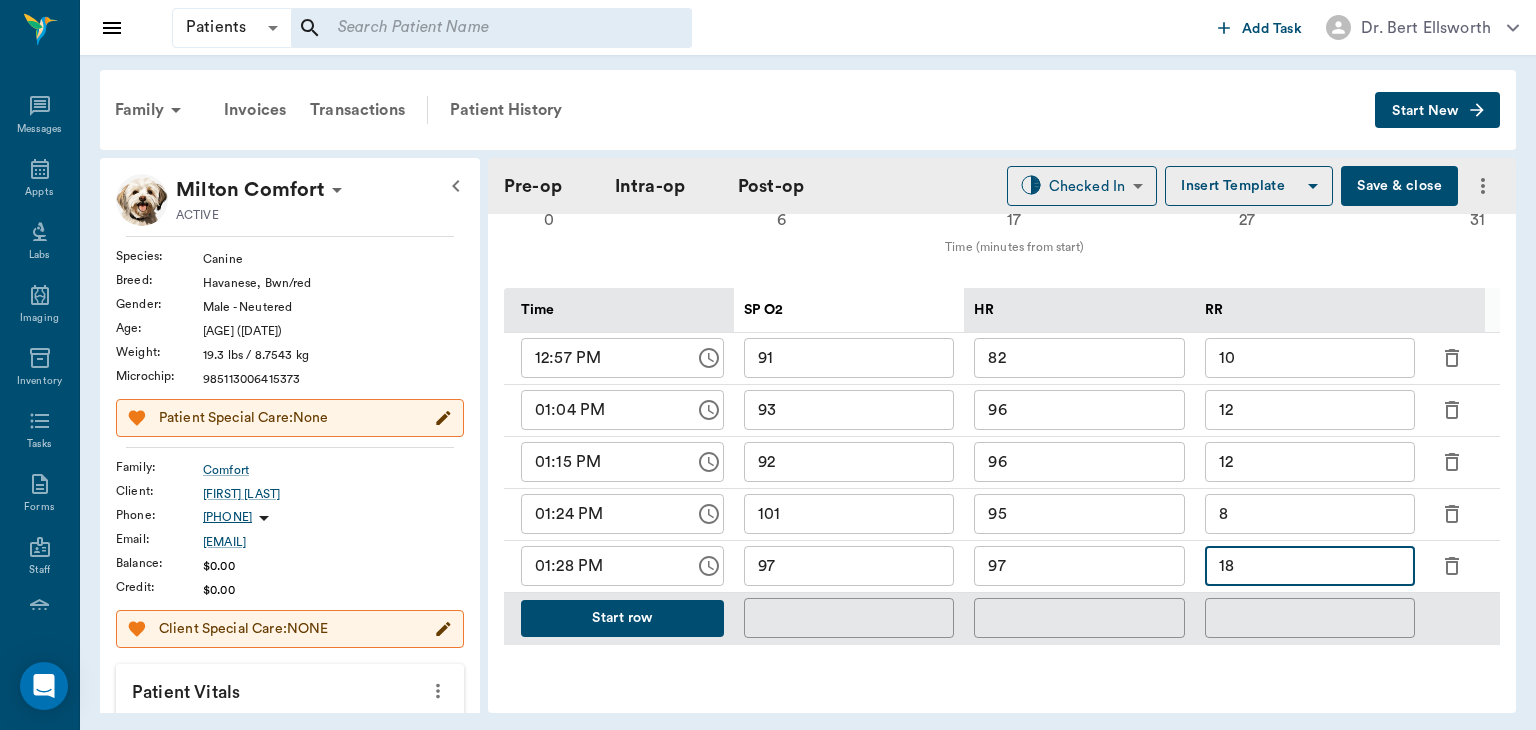 type on "18" 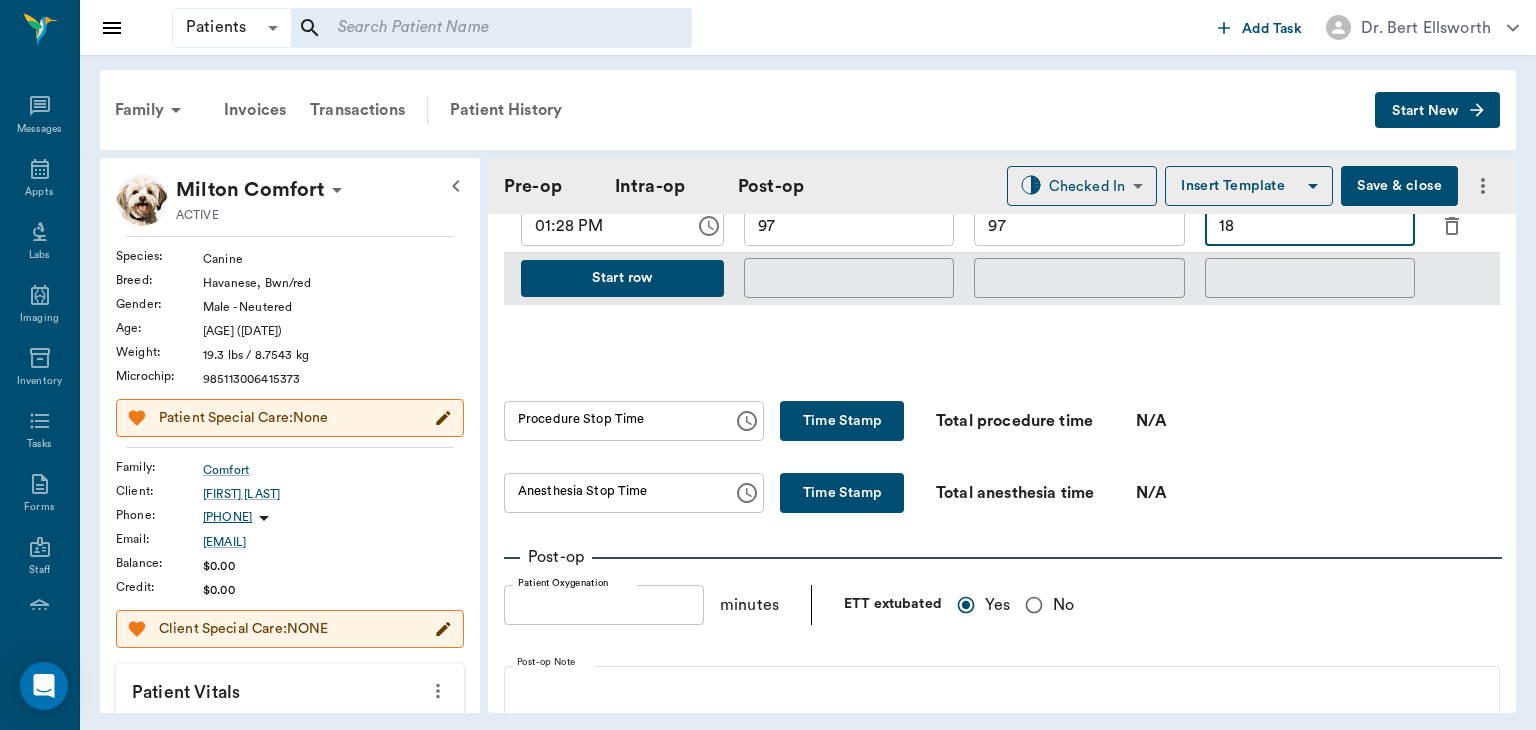 scroll, scrollTop: 1301, scrollLeft: 0, axis: vertical 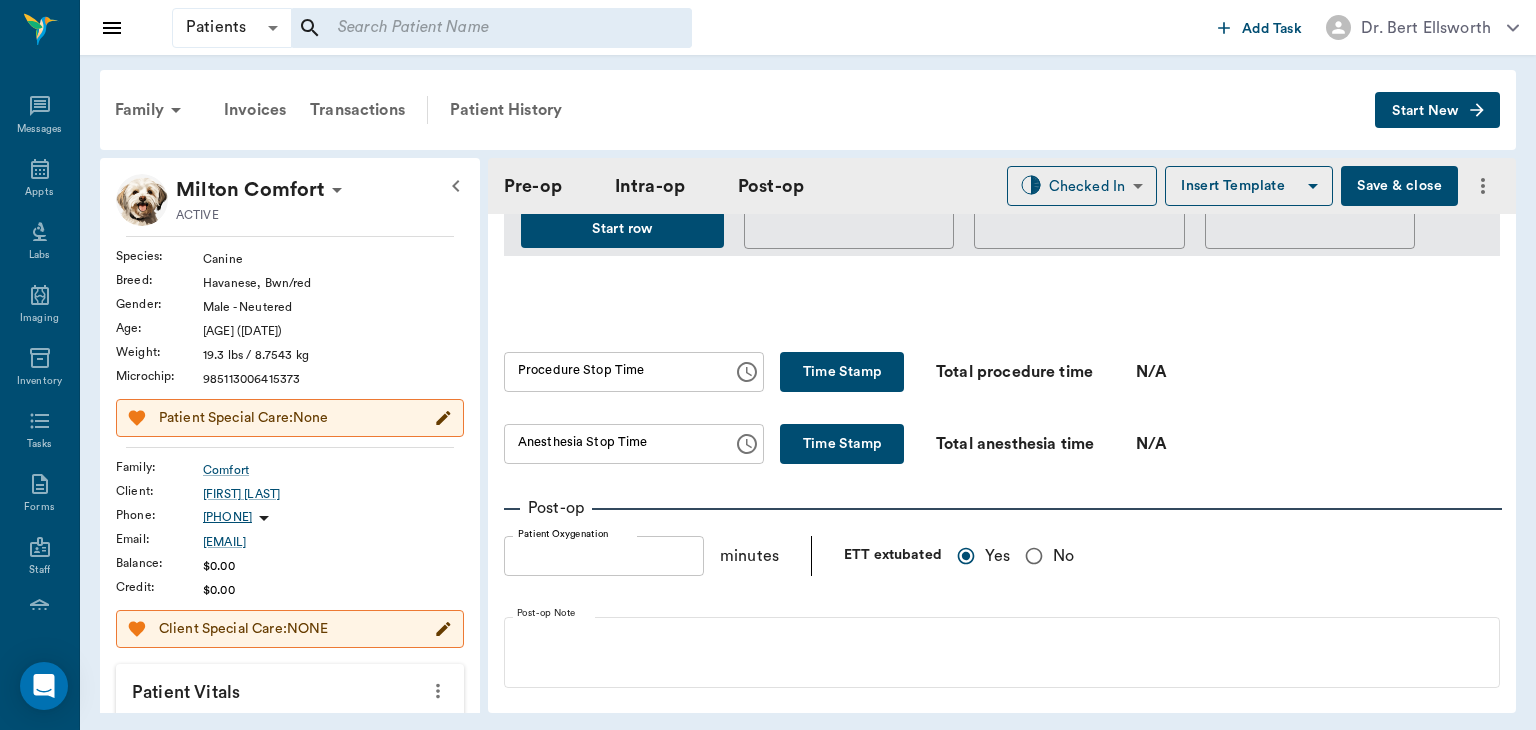 click on "Time Stamp" at bounding box center [842, 372] 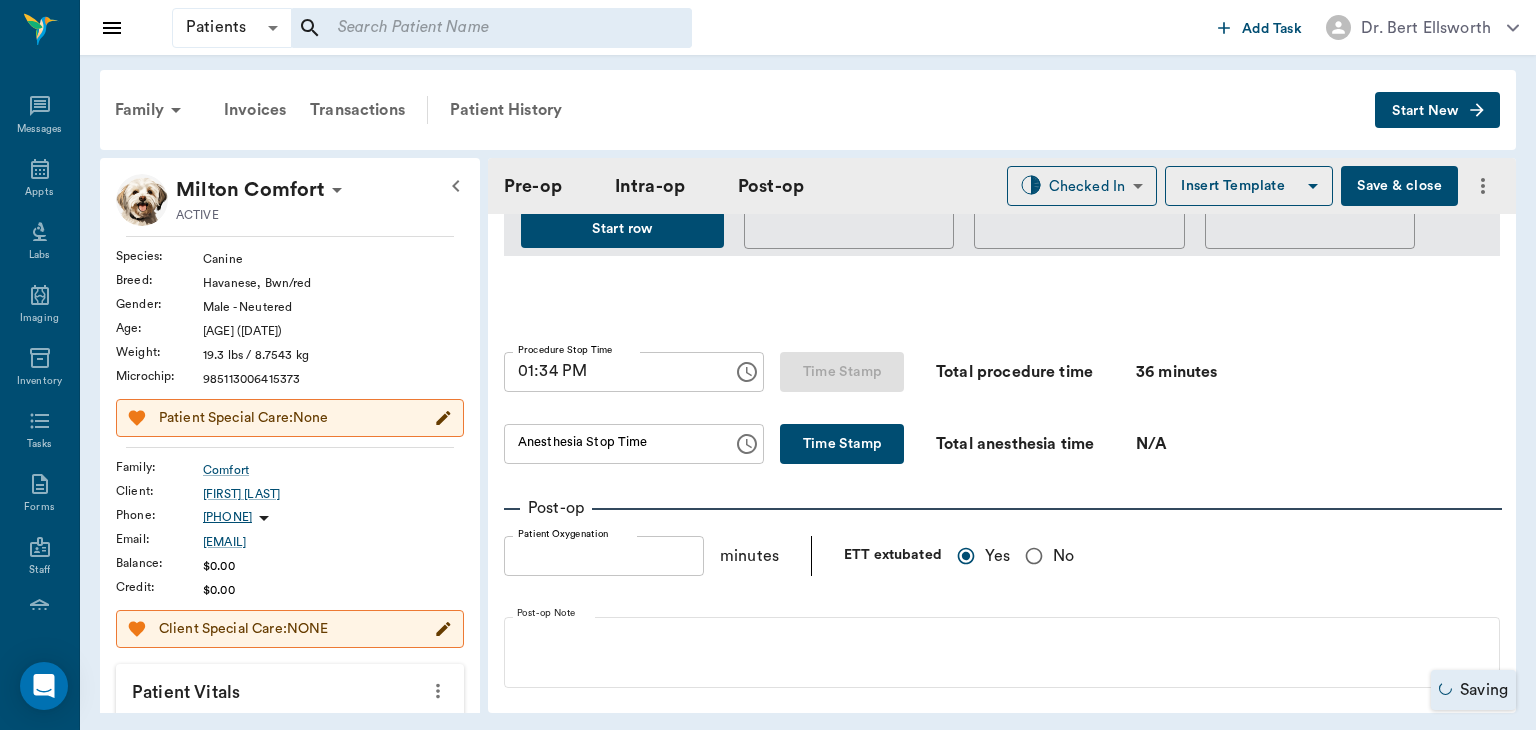 type on "oral sxORAL SURGERY" 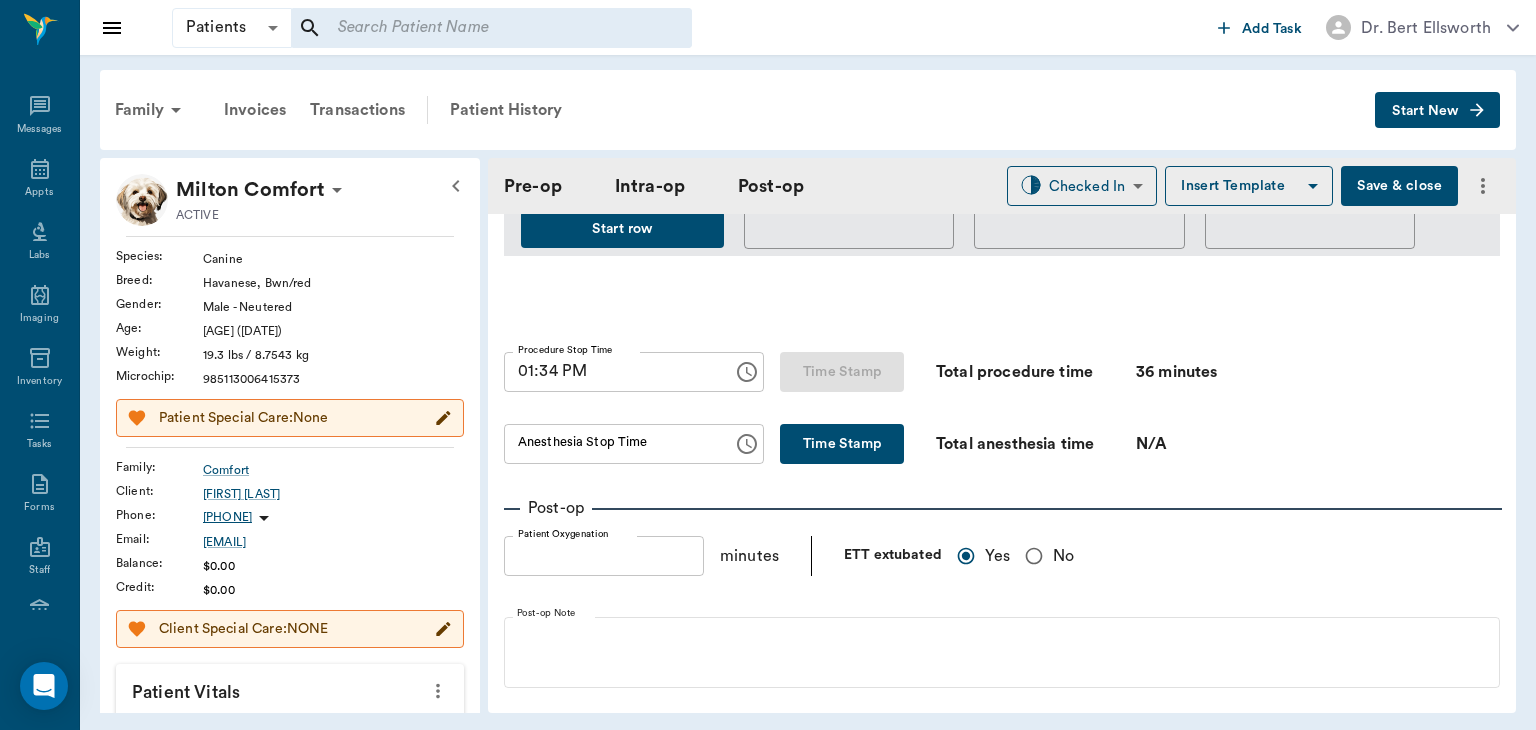 click on "Time Stamp" at bounding box center [842, 444] 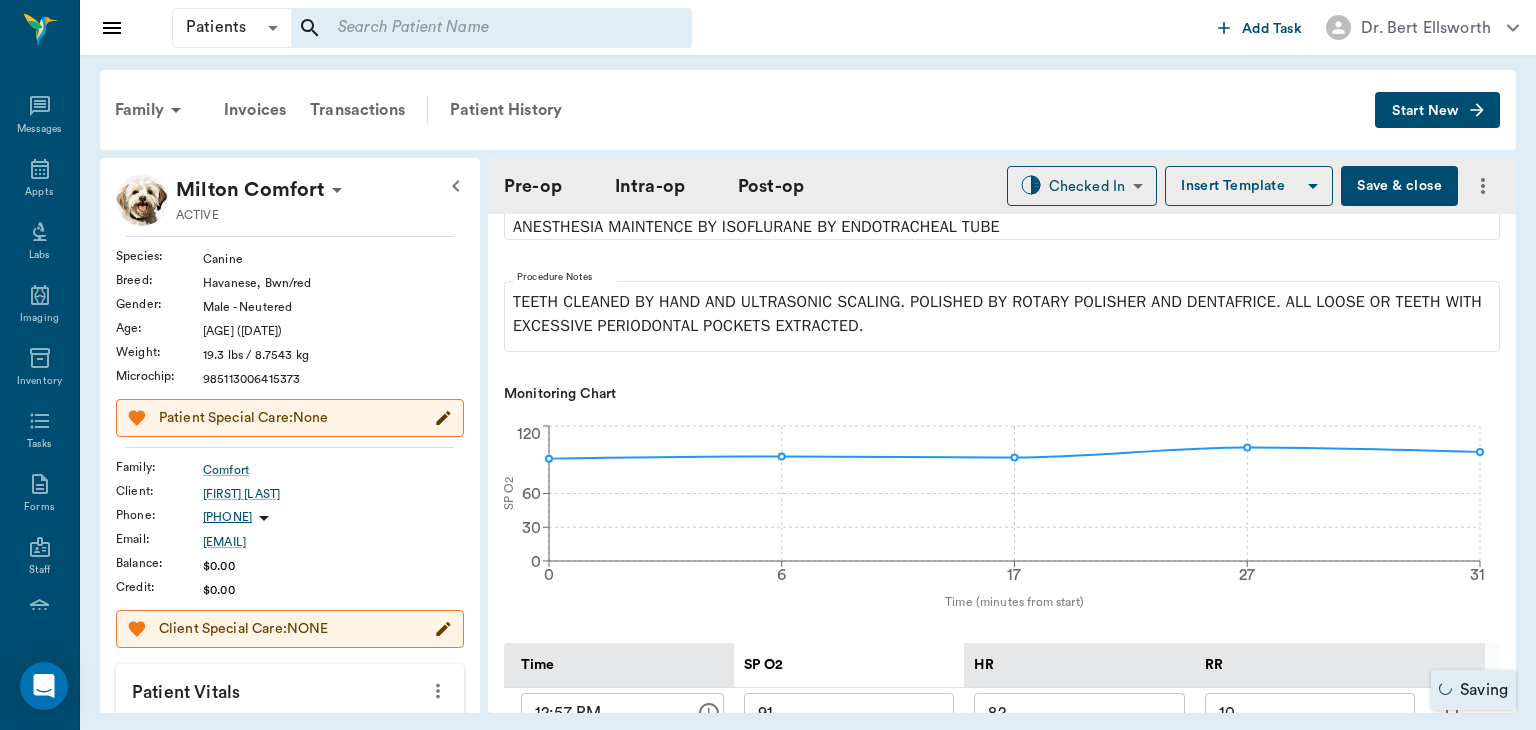 type on "oral sxORAL SURGERY" 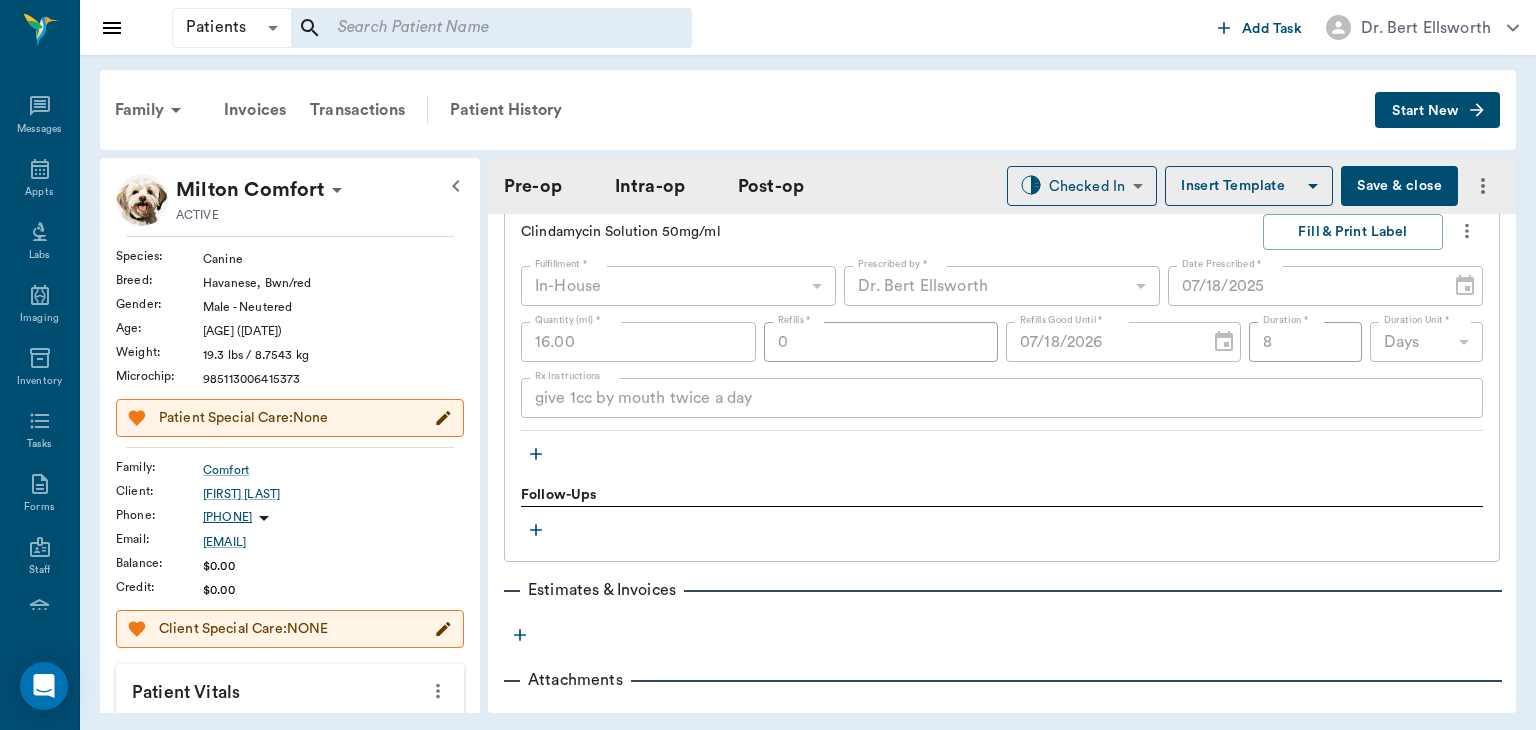 scroll, scrollTop: 2427, scrollLeft: 0, axis: vertical 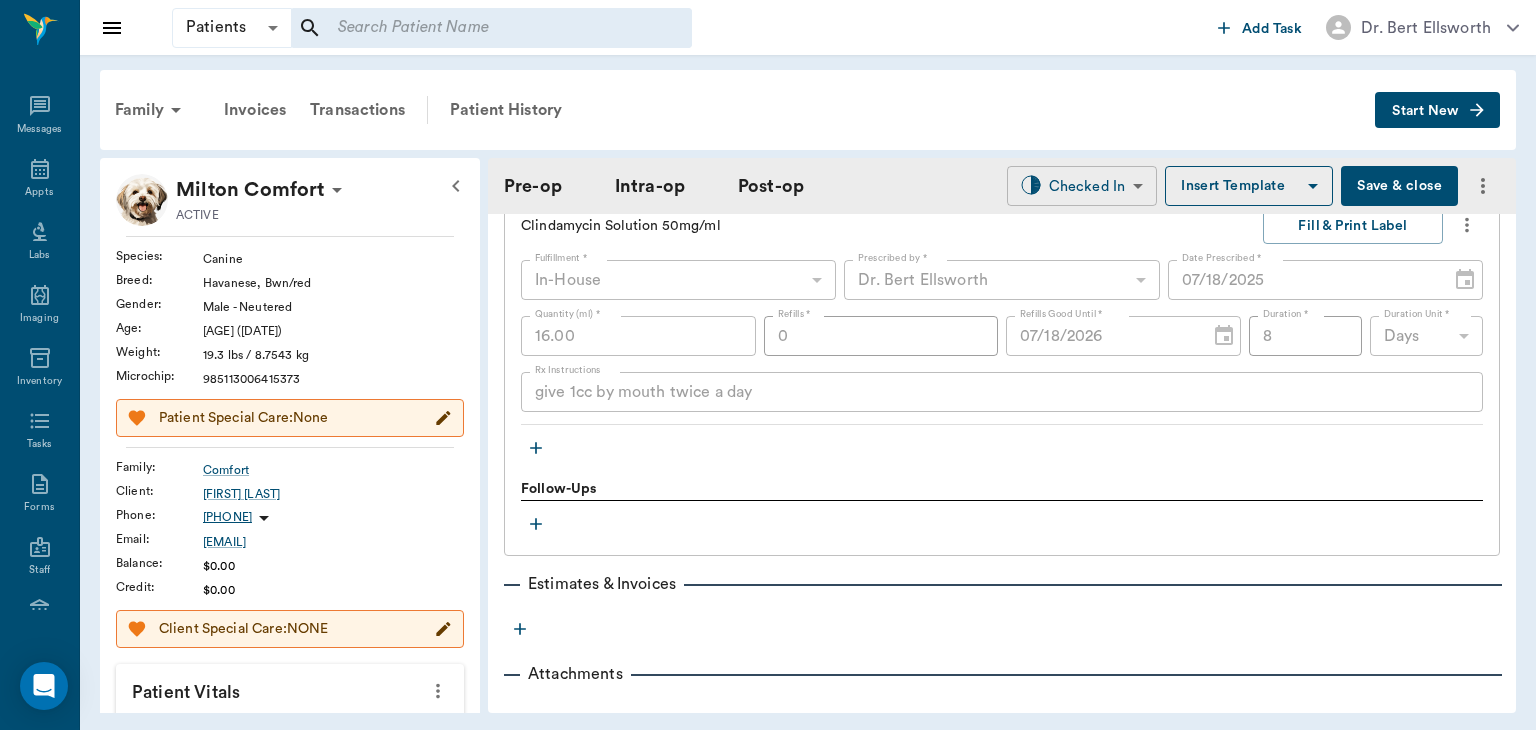 click on "Patients Patients ​ ​ Add Task Dr. [LAST] [LAST] Nectar Messages Appts Labs Imaging Inventory Tasks Forms Staff Reports Lookup Settings Family Invoices Transactions Patient History Start New [LAST] [LAST]     ACTIVE   Species : Canine Breed : Havanese, Bwn/red Gender : Male - Neutered Age : [AGE] ([DATE]) Weight : 19.3 lbs / 8.7543 kg Microchip : 985113006415373 Patient Special Care:  None Family : [LAST] Client : [FIRST] [LAST] Phone : [PHONE] Email : [EMAIL] Balance : $0.00 Credit : $0.00 Client Special Care:  NONE Patient Vitals Weight BCS HR Temp Resp BP Dia Pain Perio Score ( lb ) Date [DATE] 2PM [DATE] 12PM 0 5 10 15 20 Ongoing diagnosis Current Rx clindamycin solution 50mg/ml [DATE] Reminders Rabies Vaccination Canine 1 Yr [DATE] Distemper/Parvo Vaccination Annual [DATE] Corona Vaccination Annual [DATE] Bordetella Vaccination Annual [DATE] Upcoming appointments Dental [DATE] Schedule Appointment Pre-op Intra-op Post-op Checked In CHECKED_IN ​ Date 1" at bounding box center [768, 365] 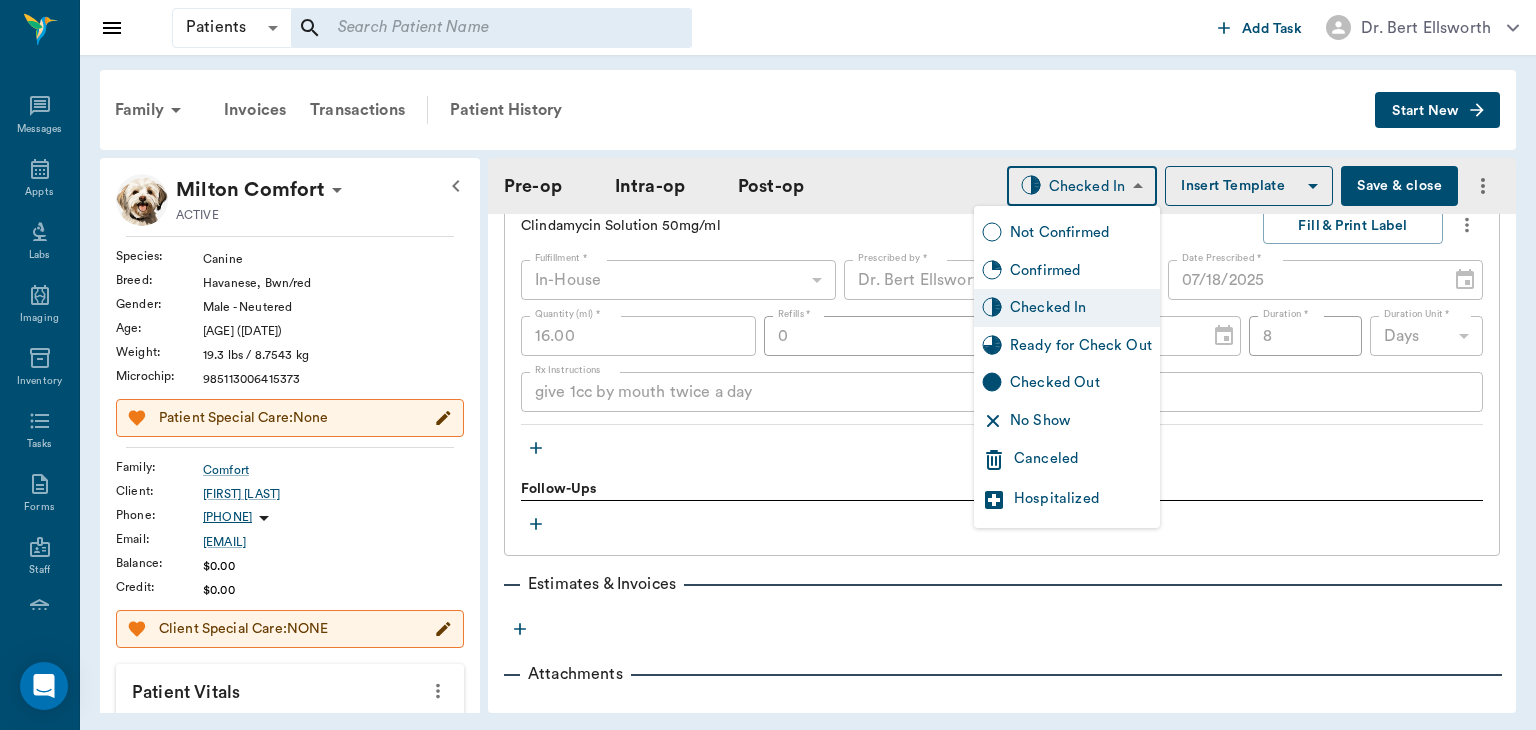 click on "Ready for Check Out" at bounding box center [1081, 346] 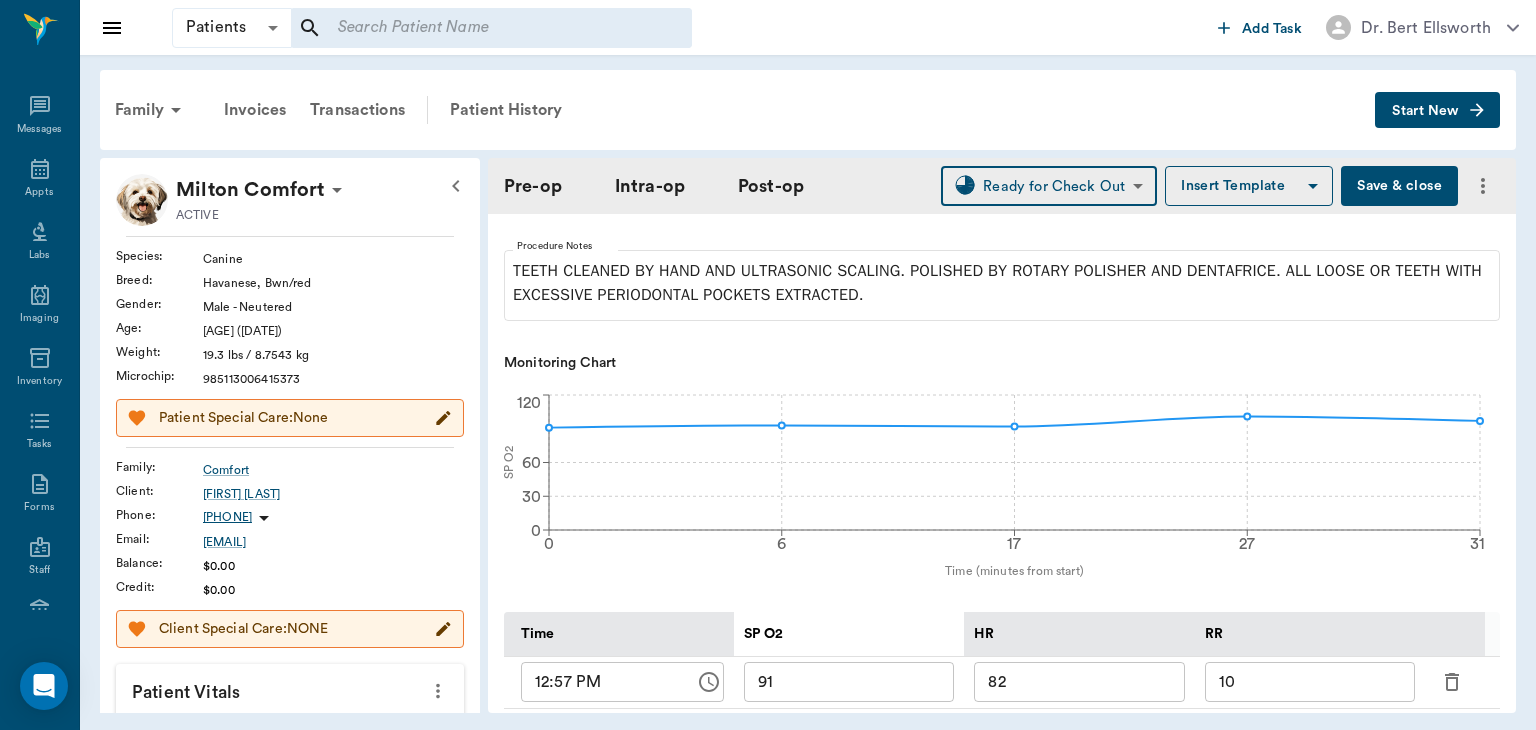 scroll, scrollTop: 507, scrollLeft: 0, axis: vertical 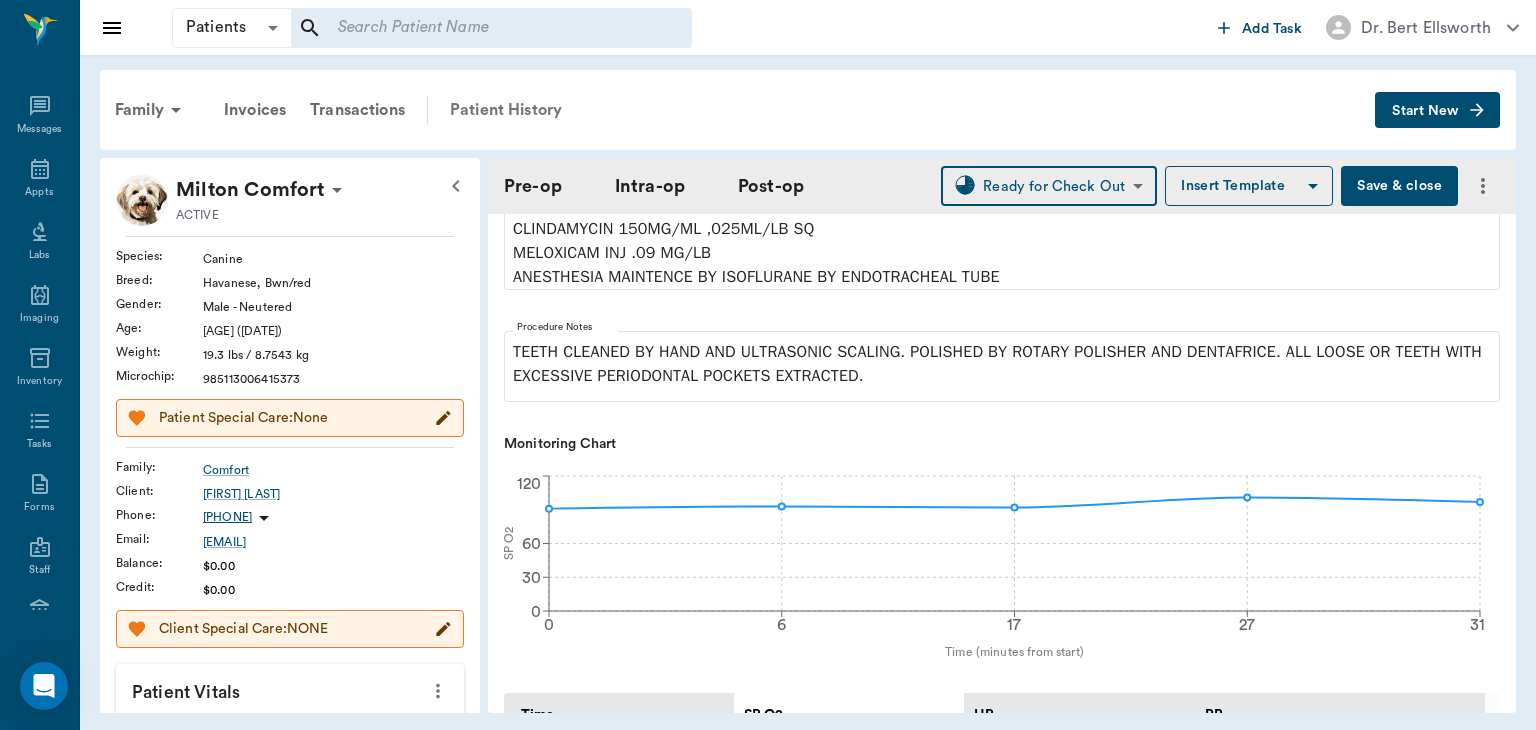 click on "Patient History" at bounding box center (506, 110) 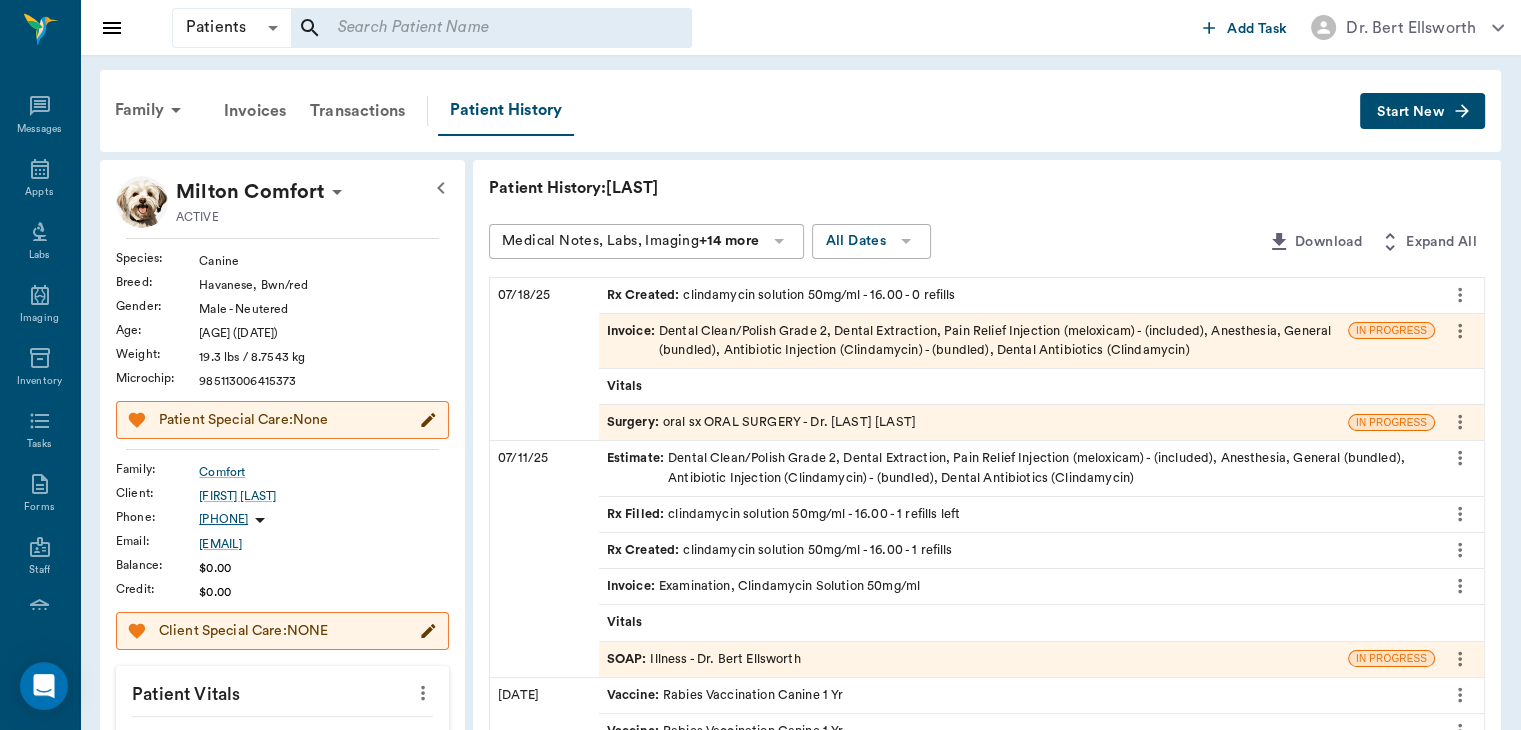 click on "Surgery :" at bounding box center [635, 422] 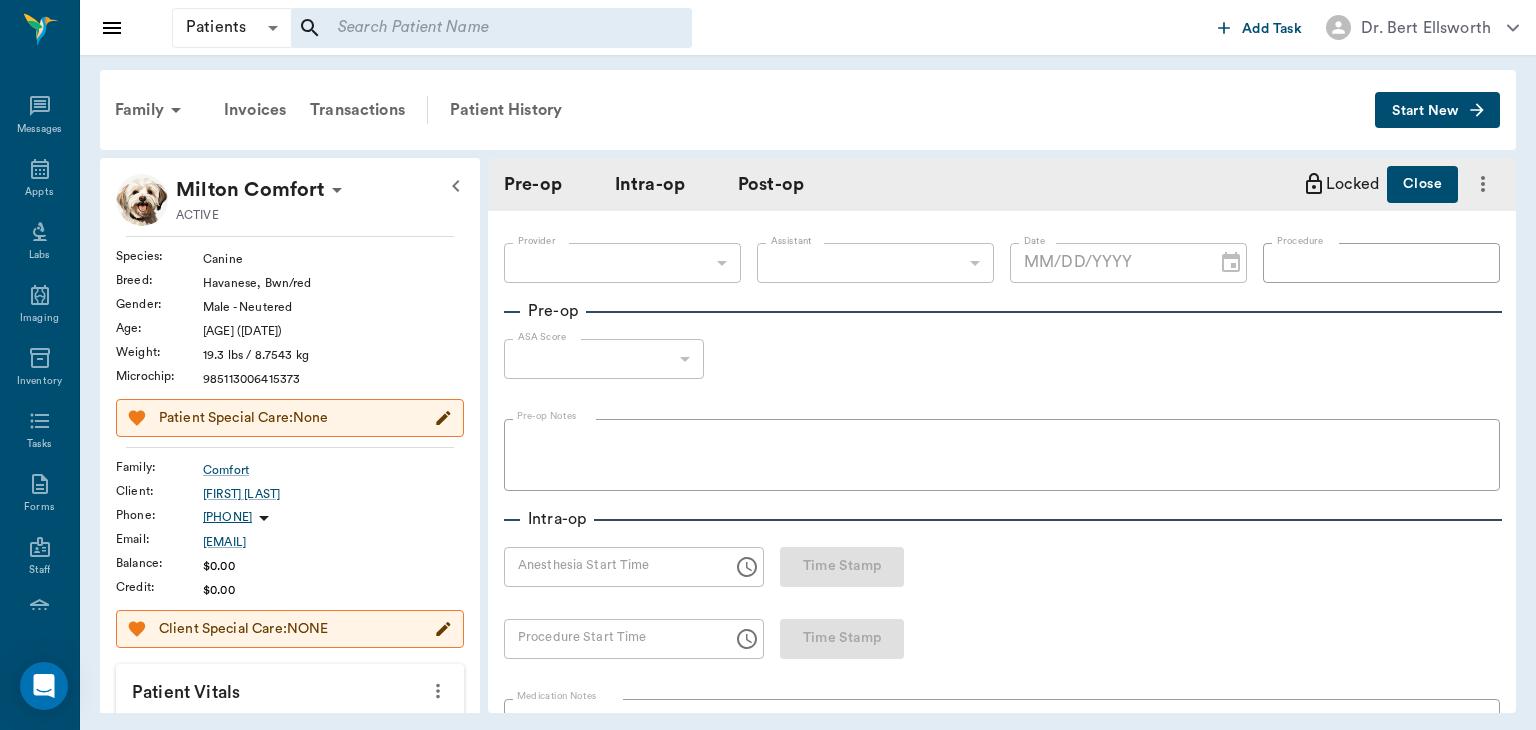 type on "63ec2f075fda476ae8351a4d" 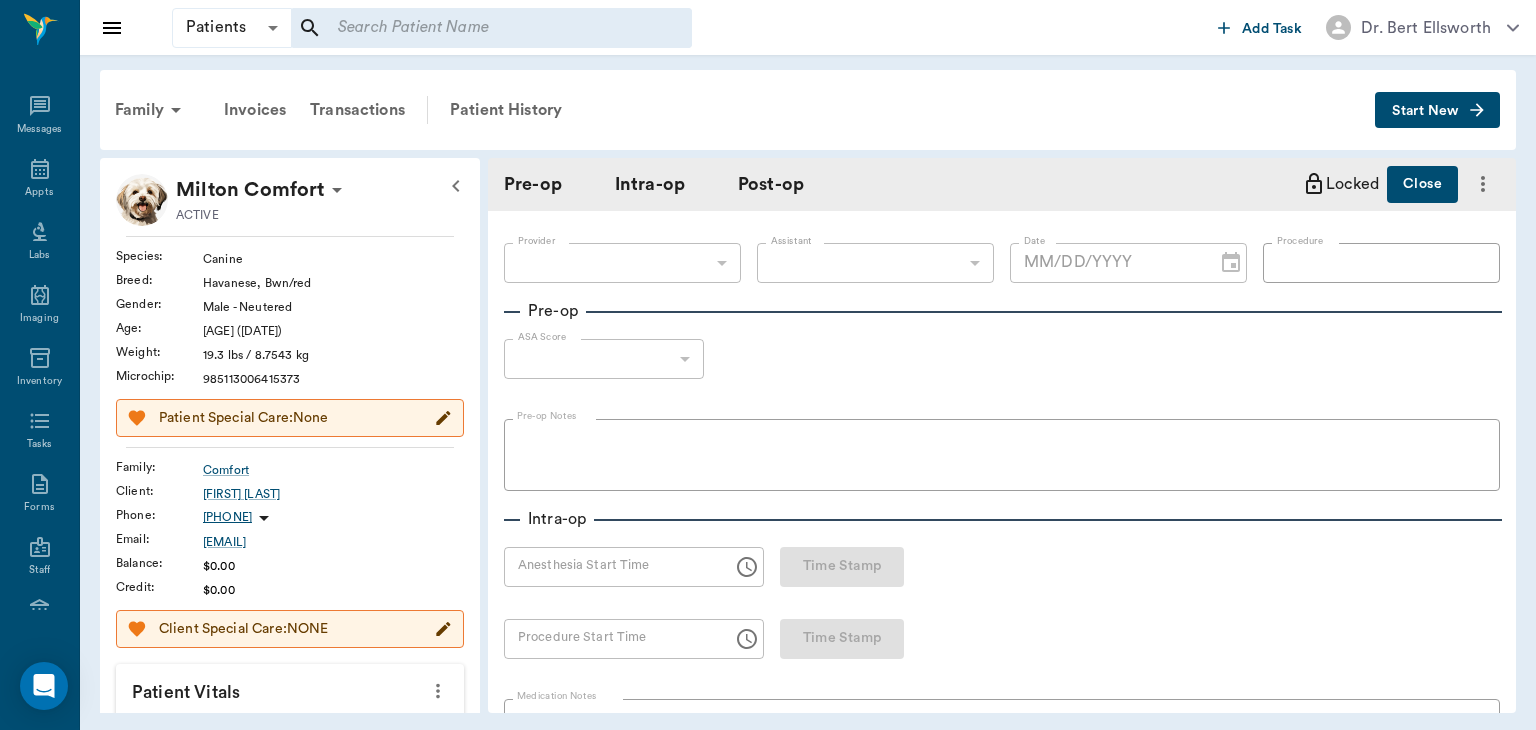 type on "6740bf97de10e07744acf1eb" 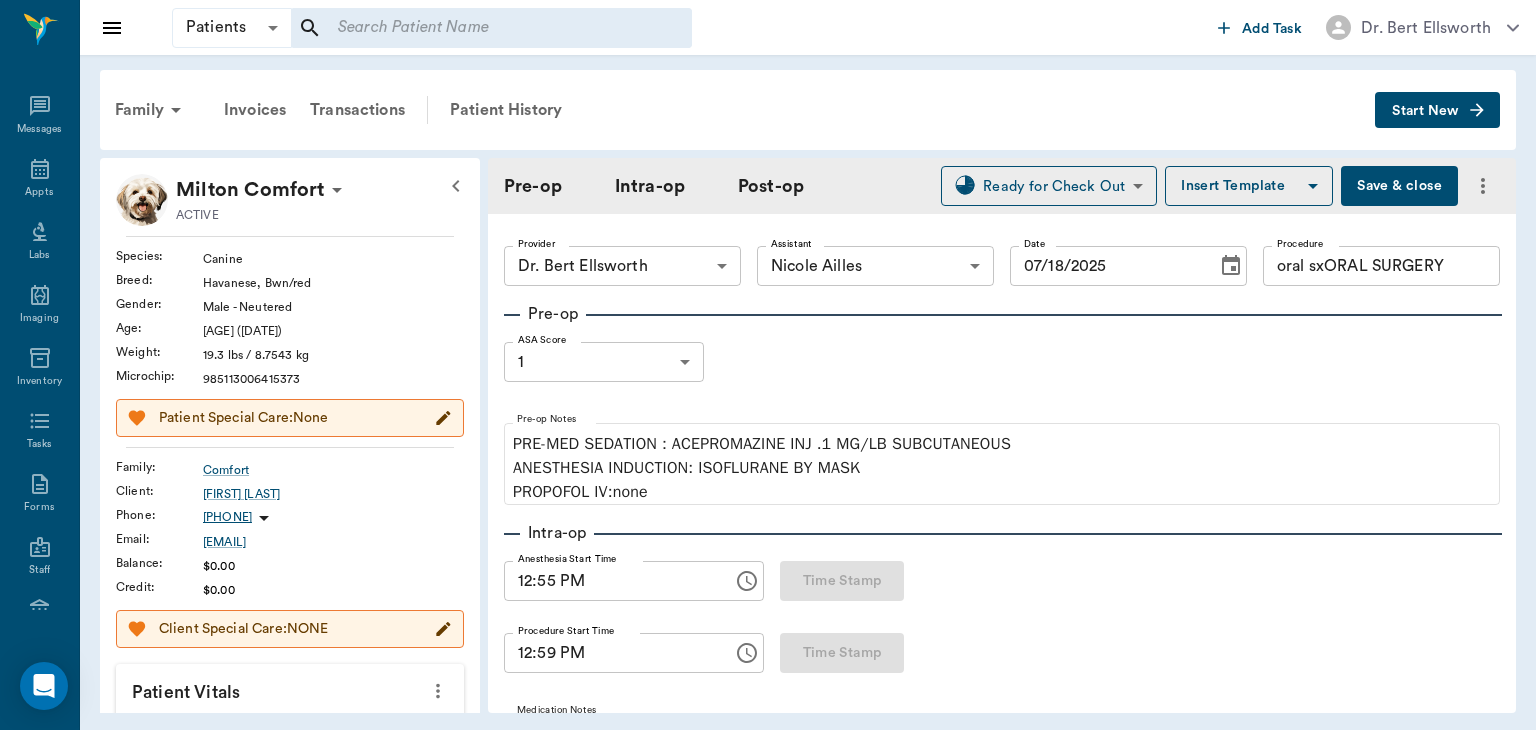 type on "07/18/2025" 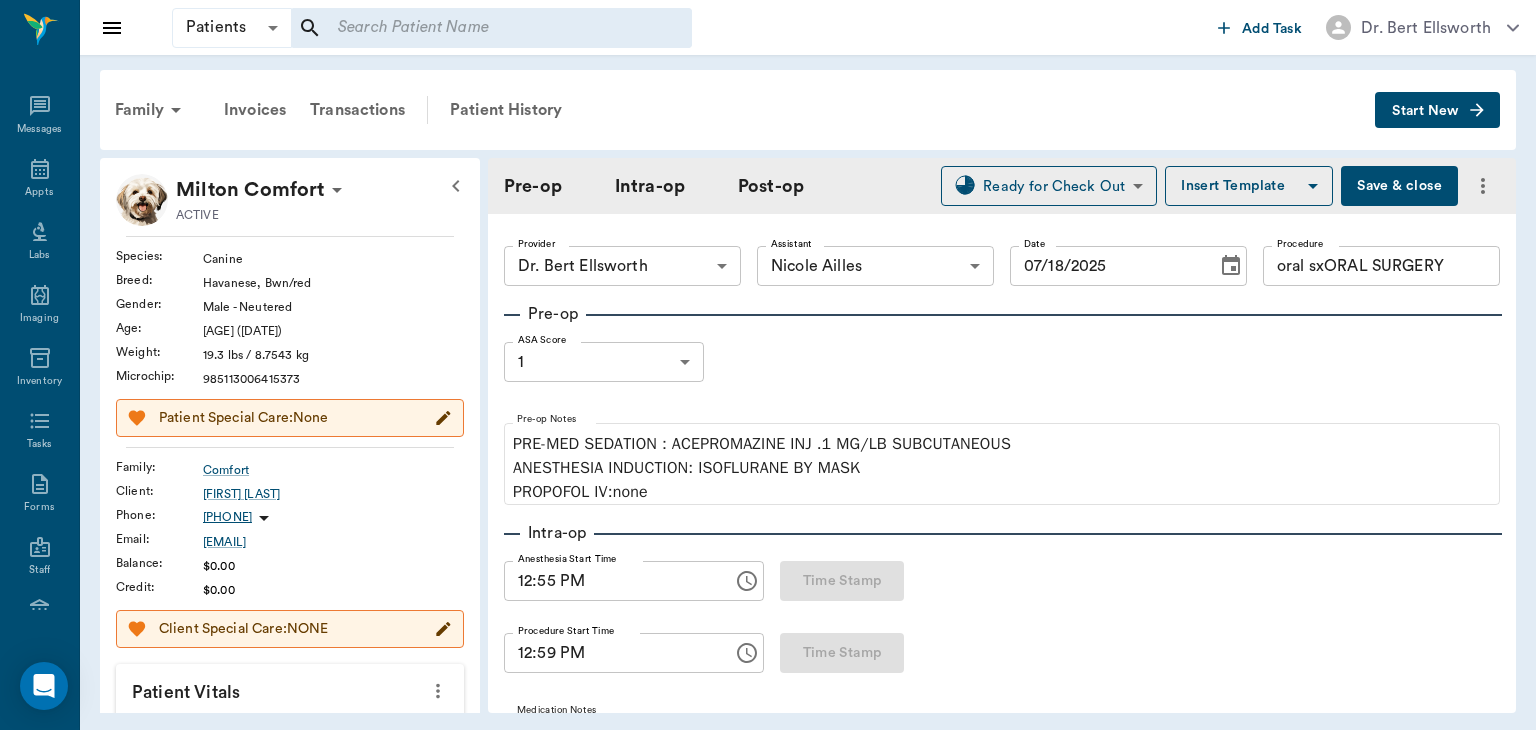 type on "12:55 PM" 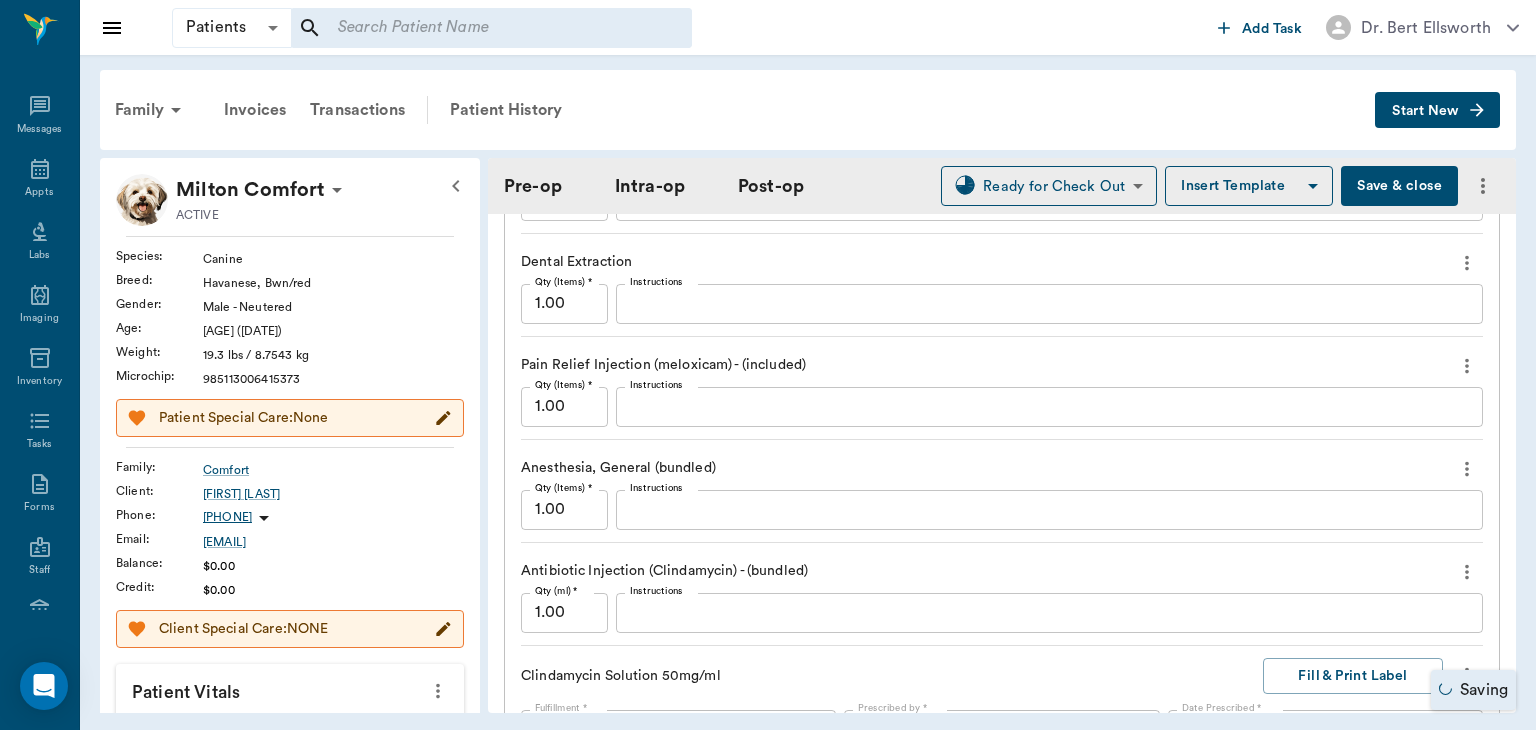 type on "oral sxORAL SURGERY" 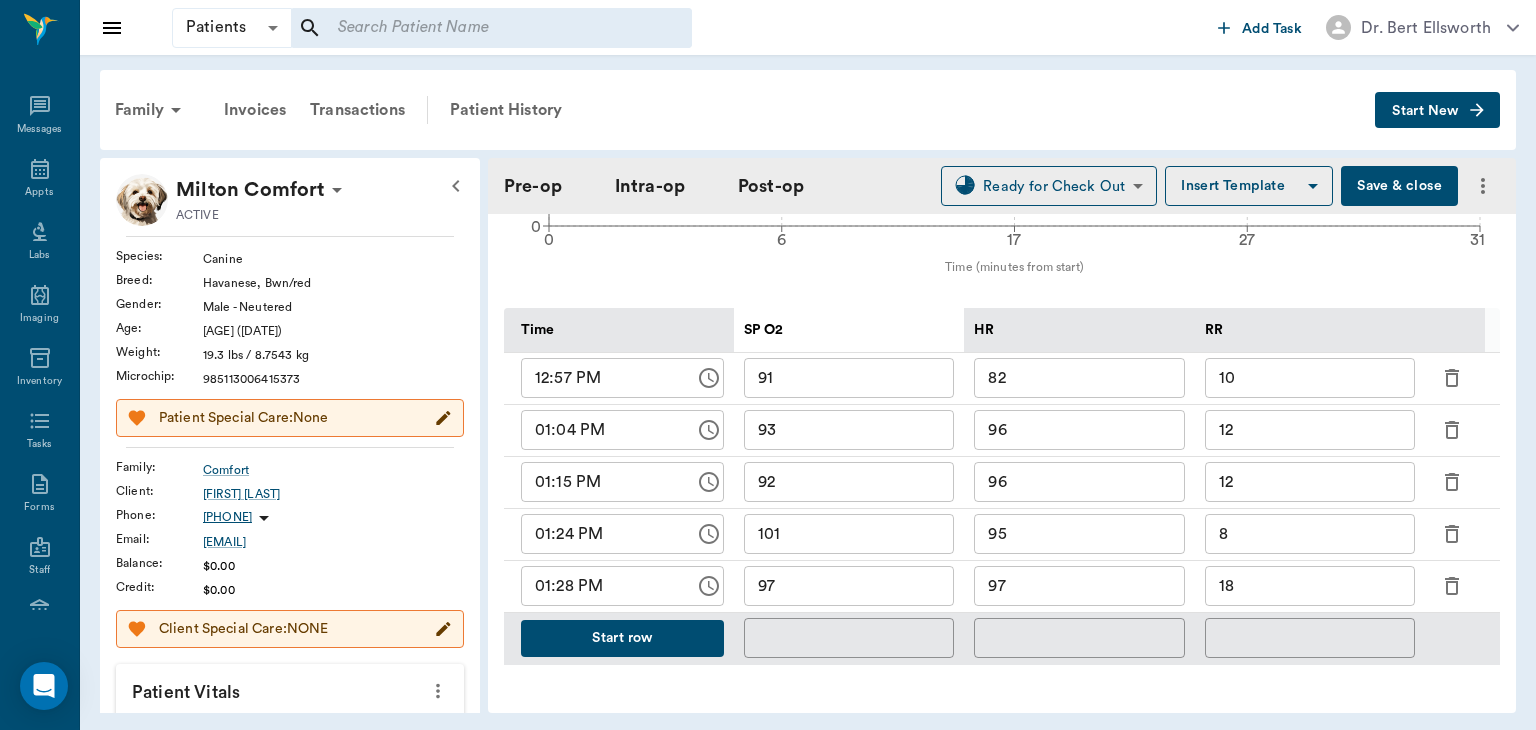 scroll, scrollTop: 880, scrollLeft: 0, axis: vertical 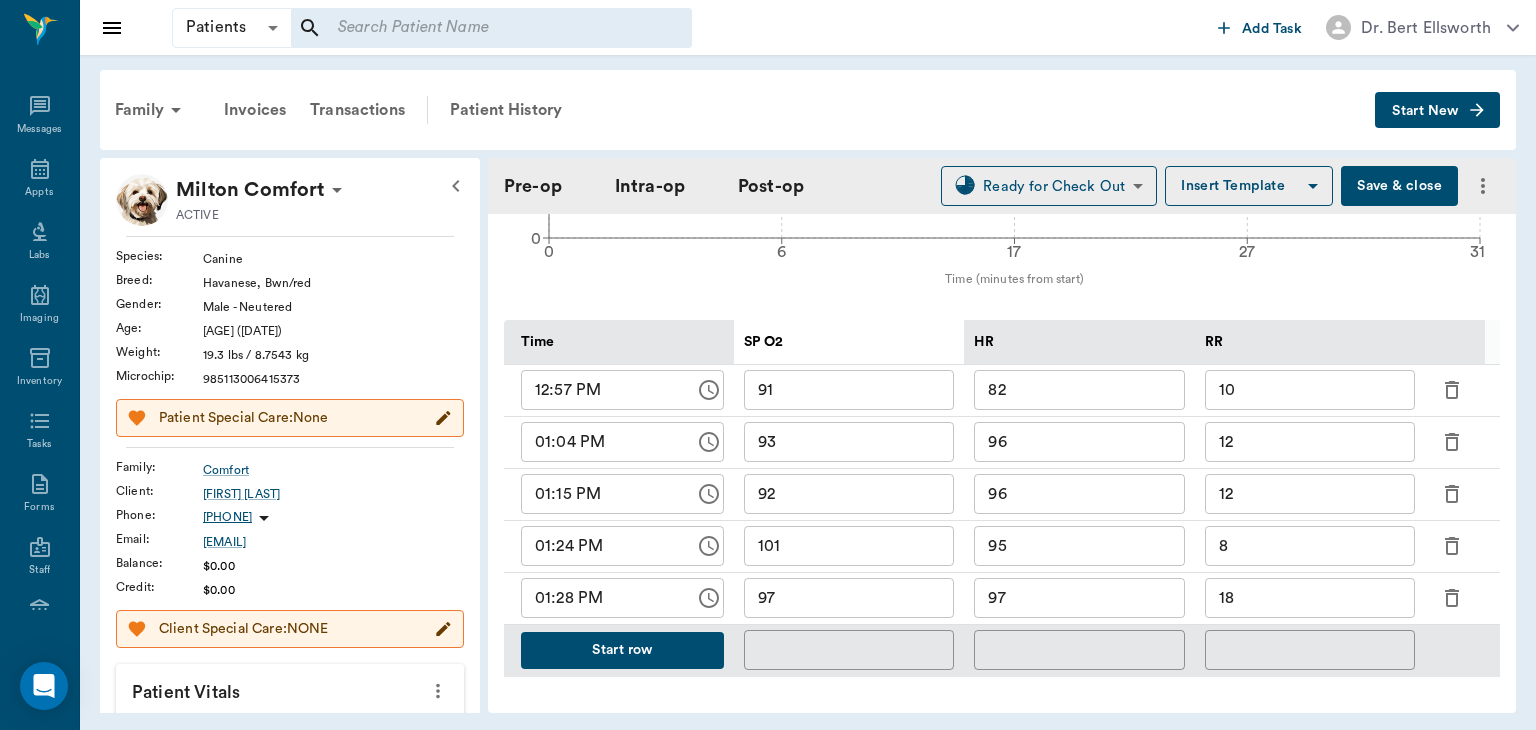 click on "Save & close" at bounding box center (1399, 186) 